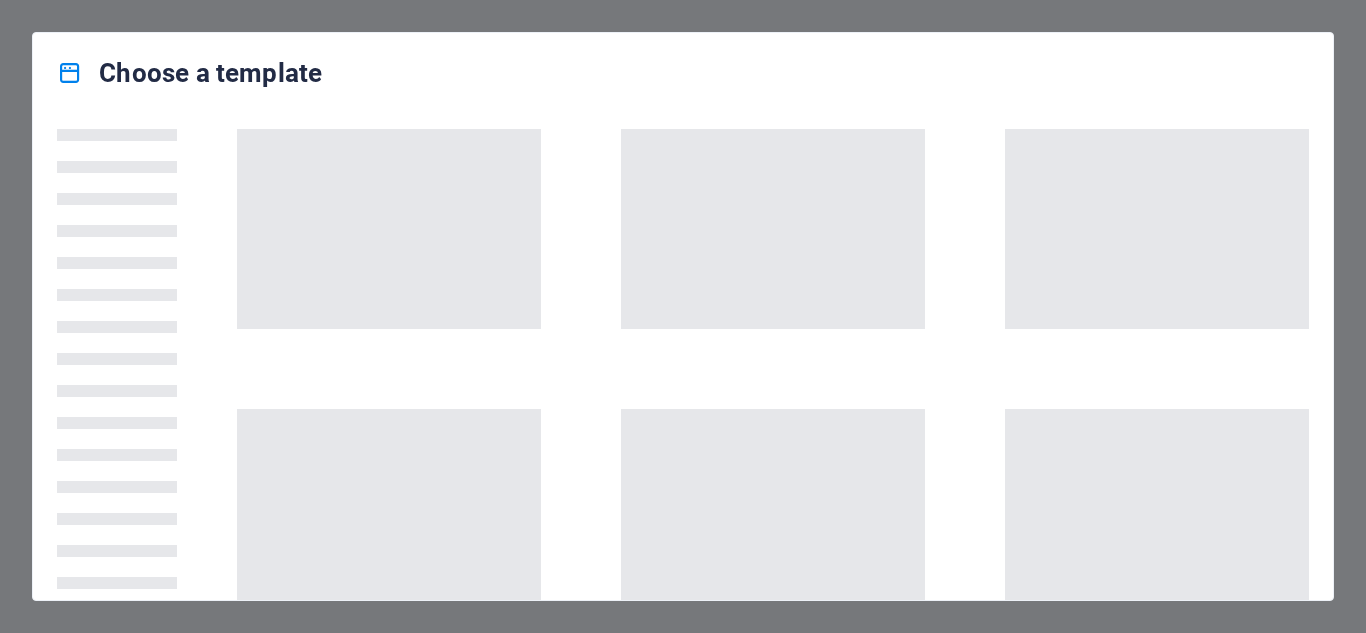 scroll, scrollTop: 0, scrollLeft: 0, axis: both 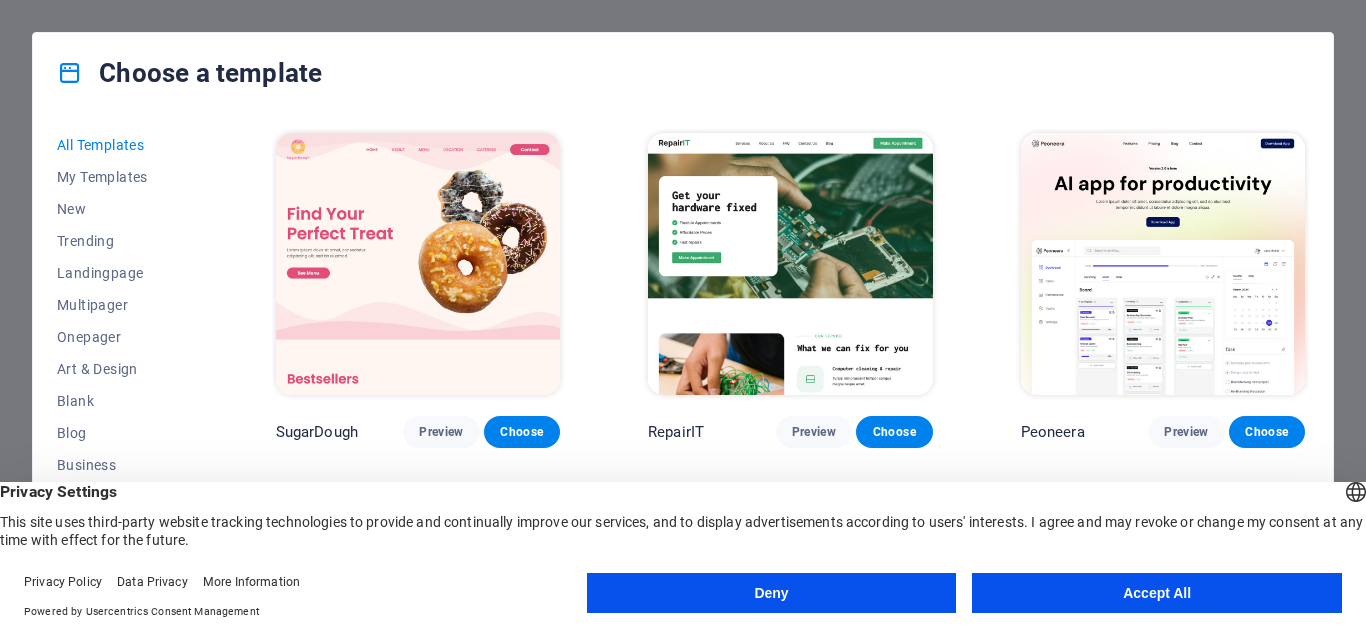 click on "Accept All" at bounding box center (1157, 593) 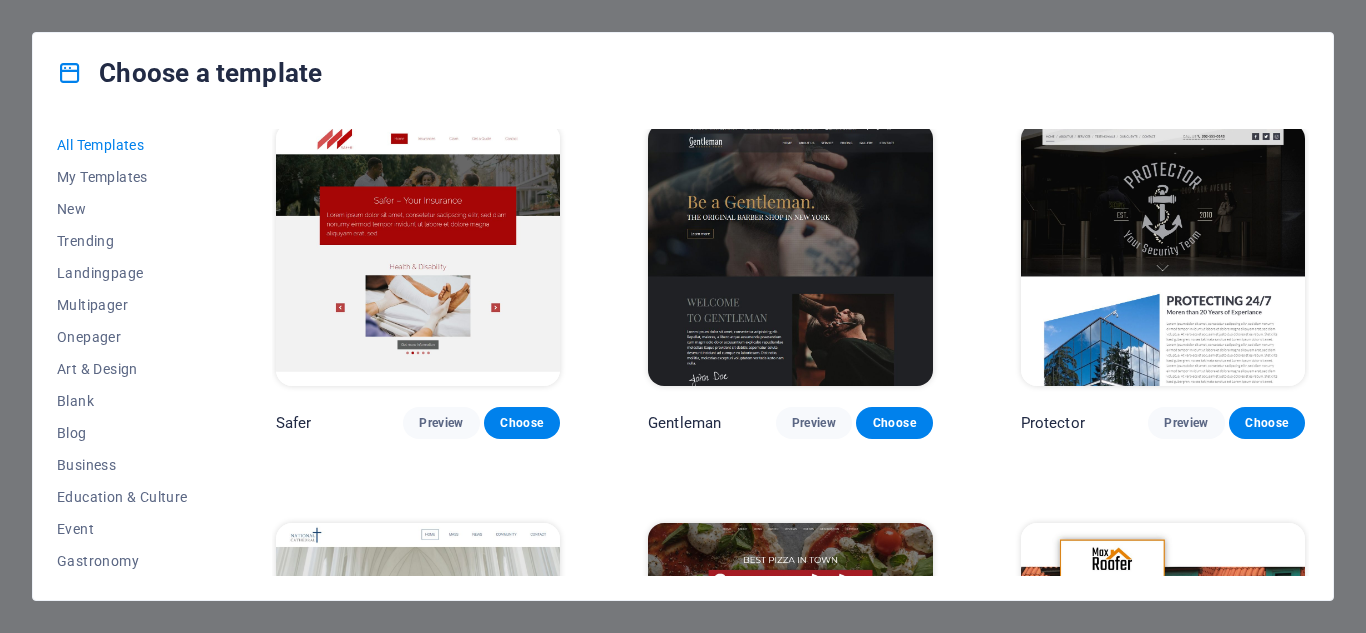 scroll, scrollTop: 7500, scrollLeft: 0, axis: vertical 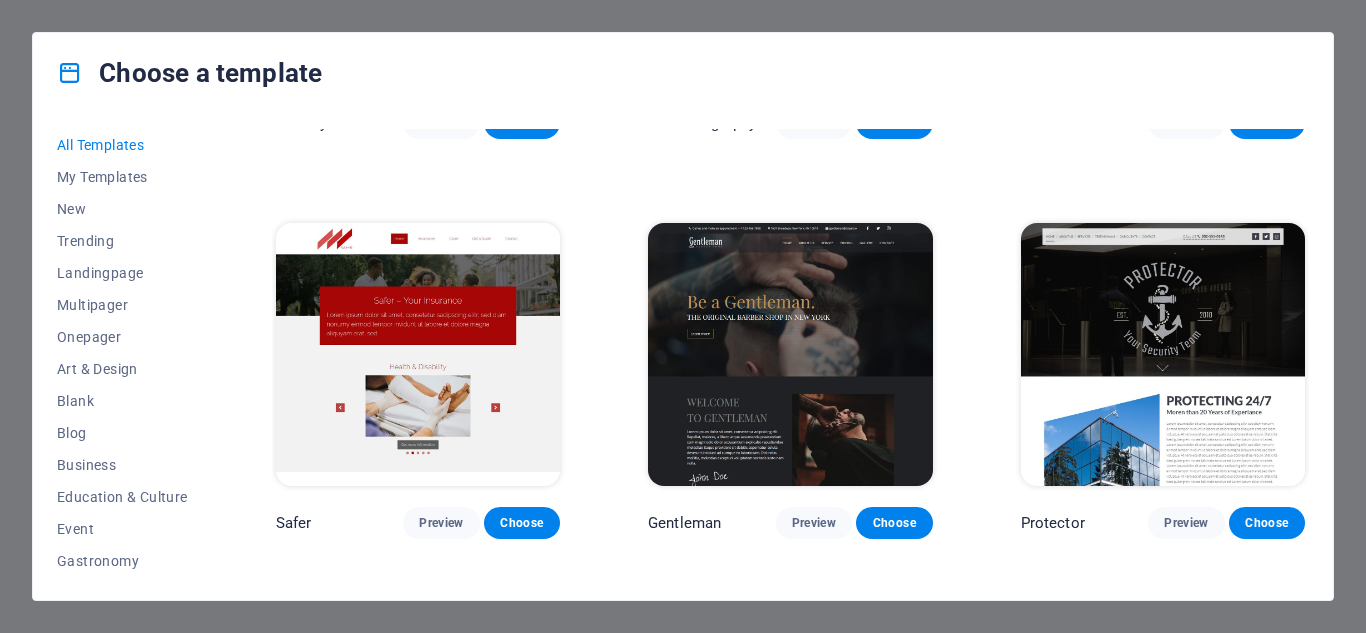 click at bounding box center (790, 354) 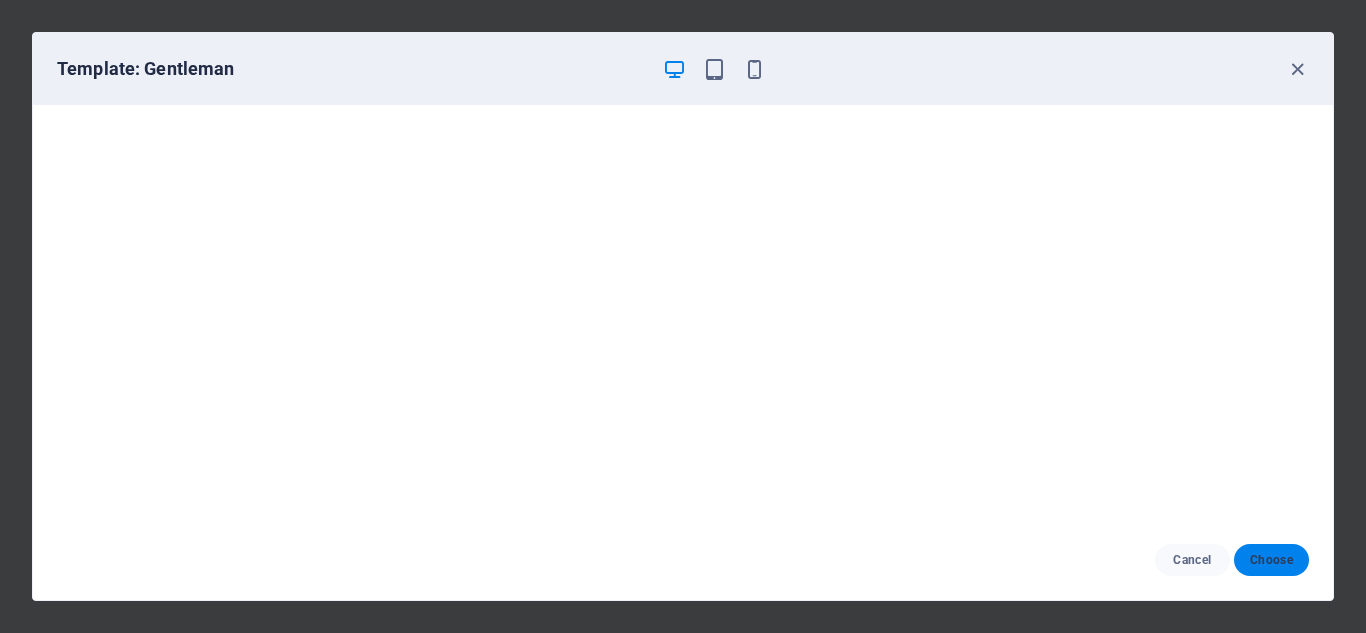 click on "Choose" at bounding box center (1271, 560) 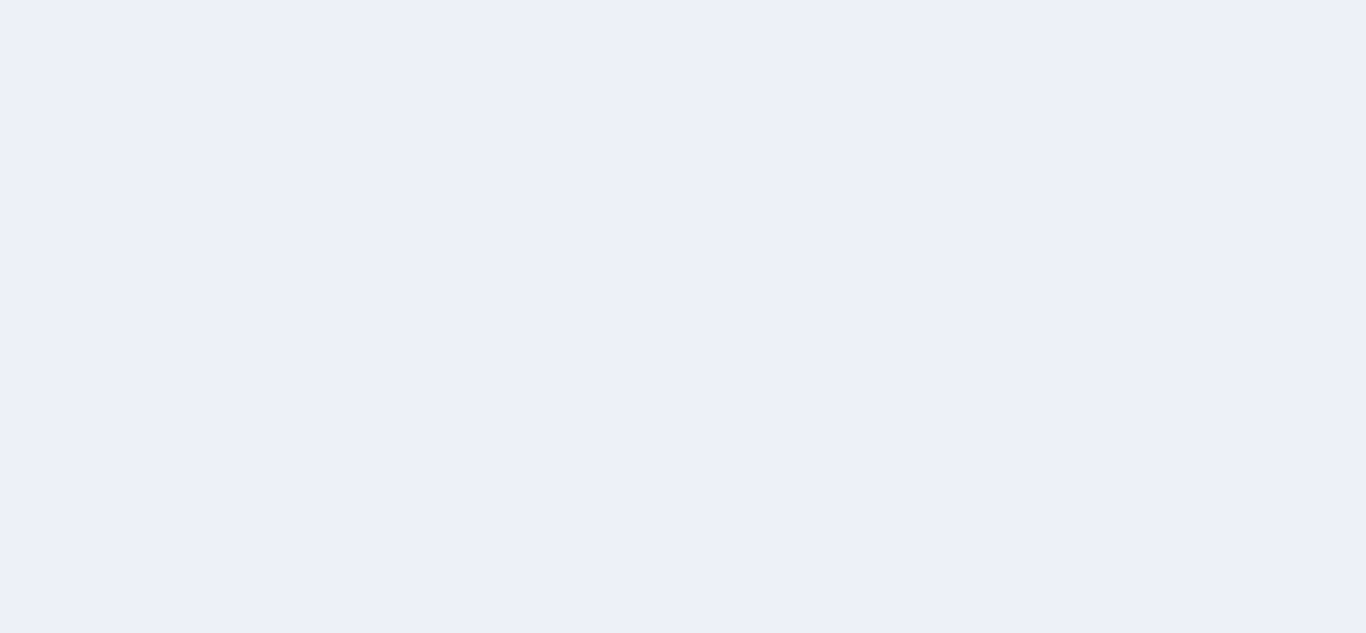 scroll, scrollTop: 0, scrollLeft: 0, axis: both 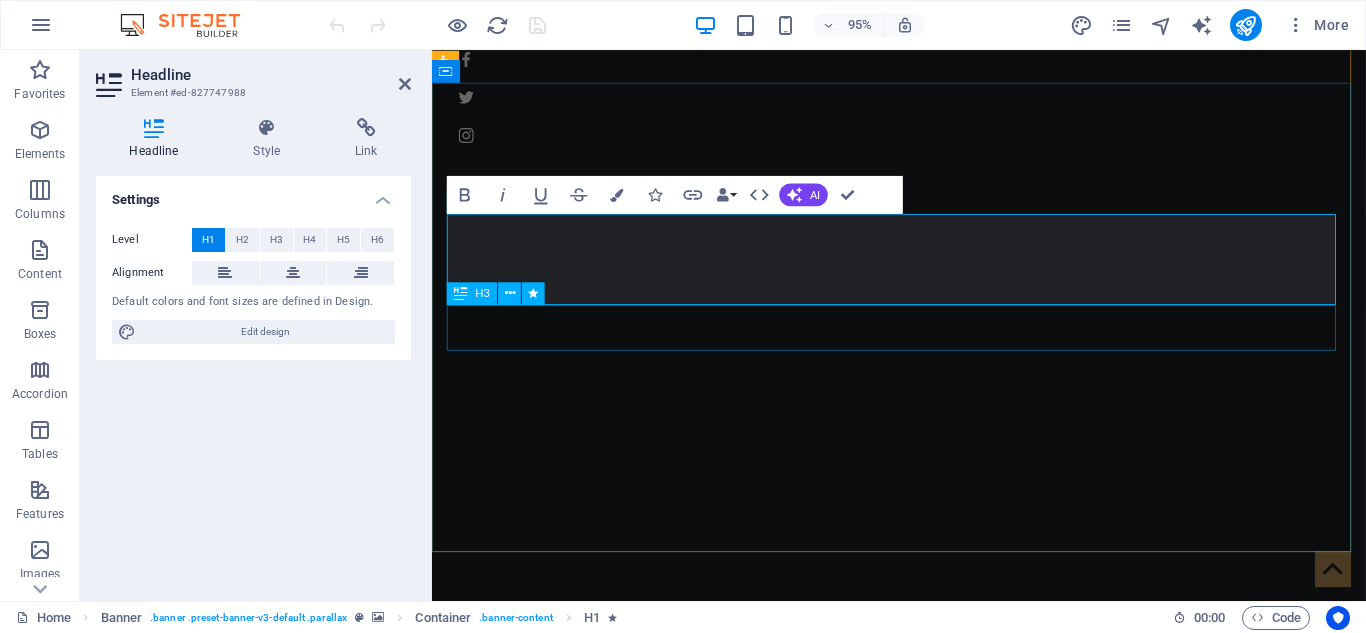 click on "The original Barber Shop in New York" at bounding box center (924, 1075) 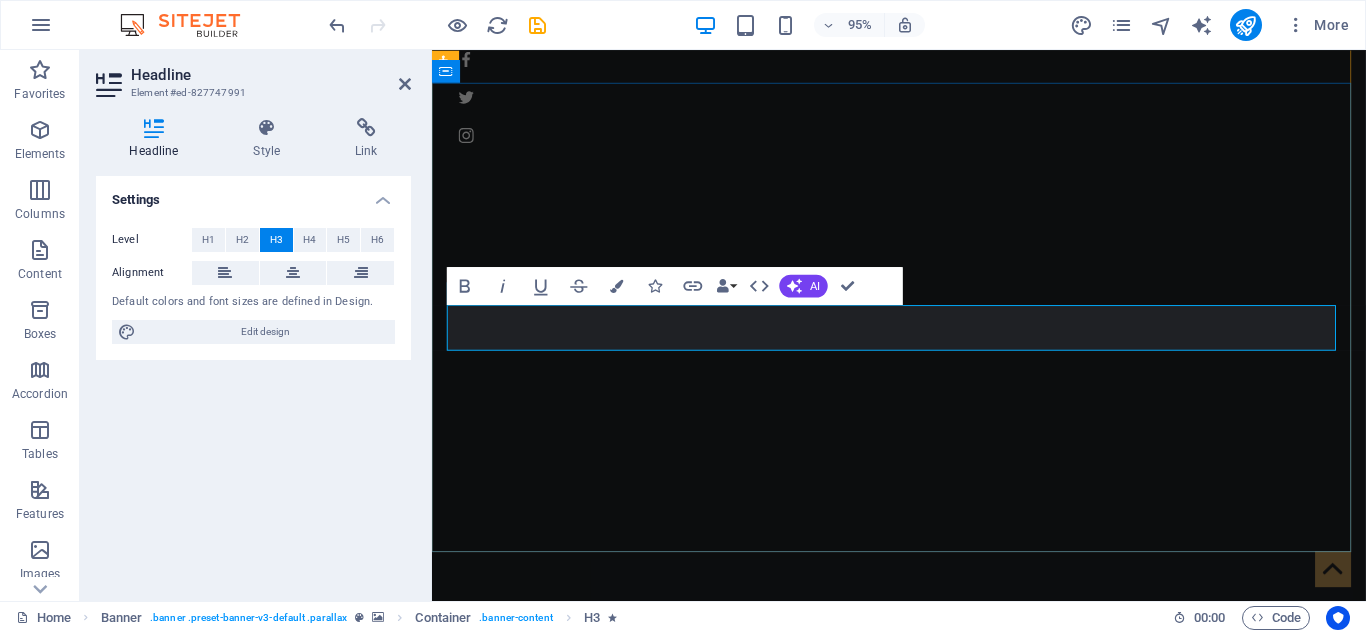 type 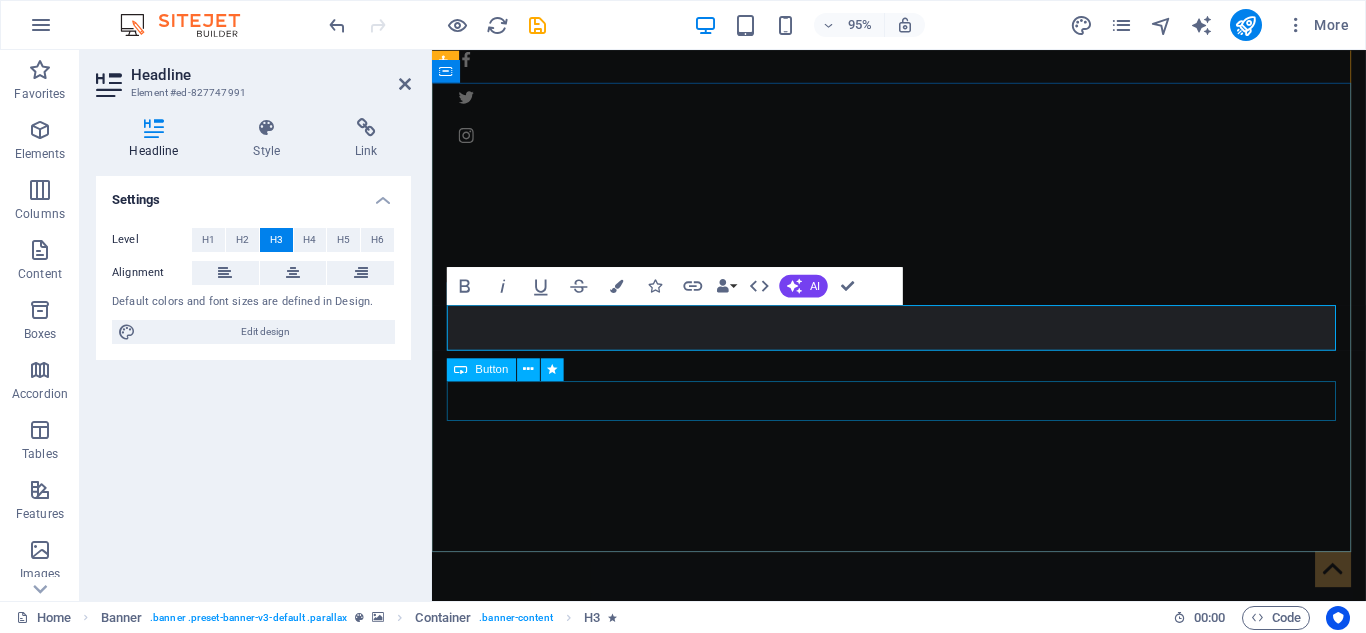 click on "Learn more" at bounding box center (924, 1152) 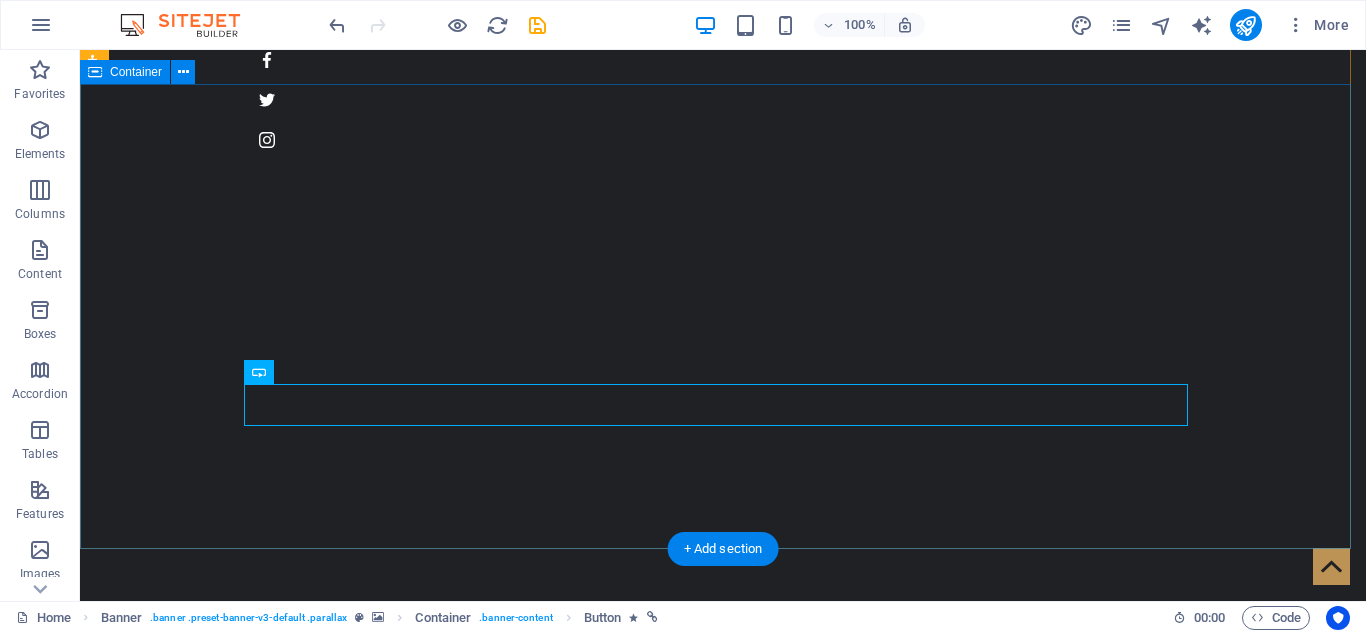 click on "ELKIN GAVIRIA "LA NUEVA VOZ" Learn more" at bounding box center [723, 1035] 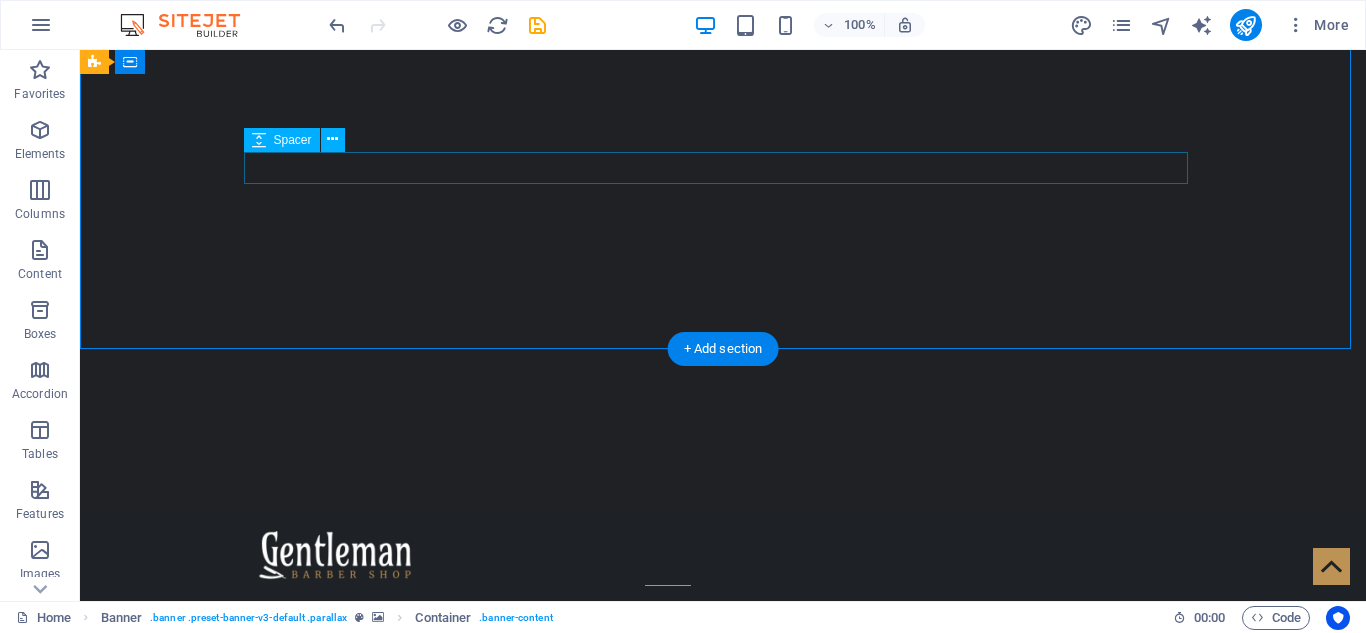 scroll, scrollTop: 500, scrollLeft: 0, axis: vertical 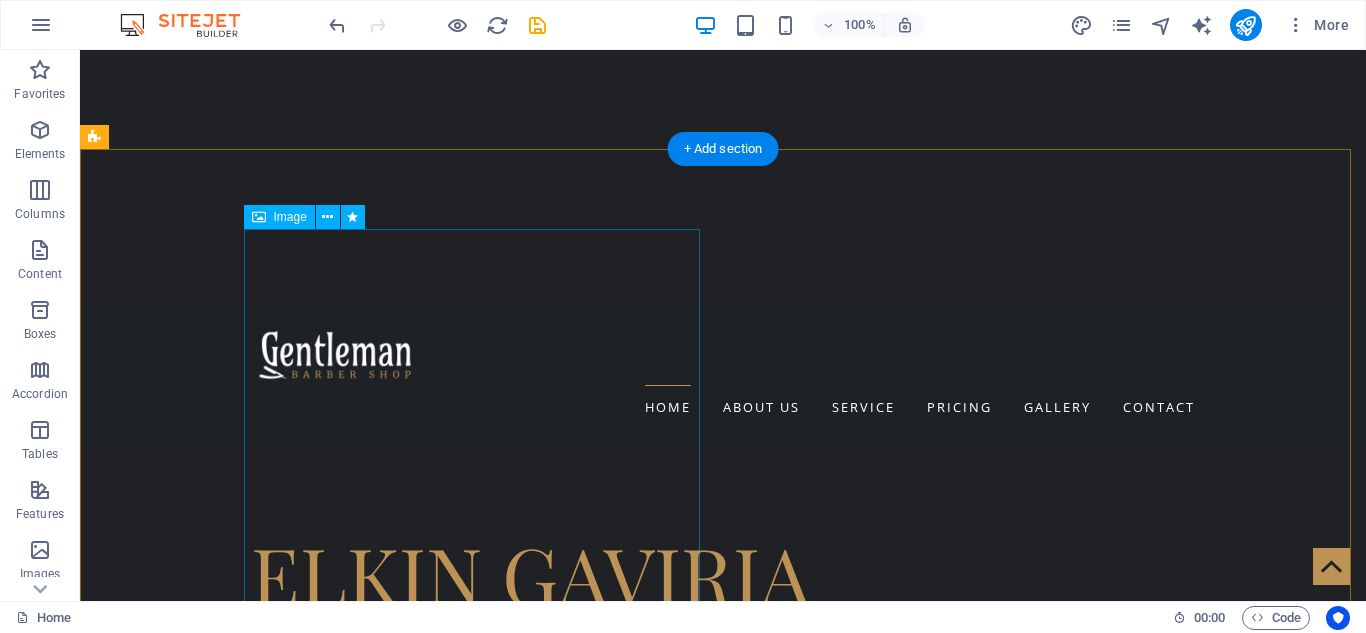 click at bounding box center (568, 1245) 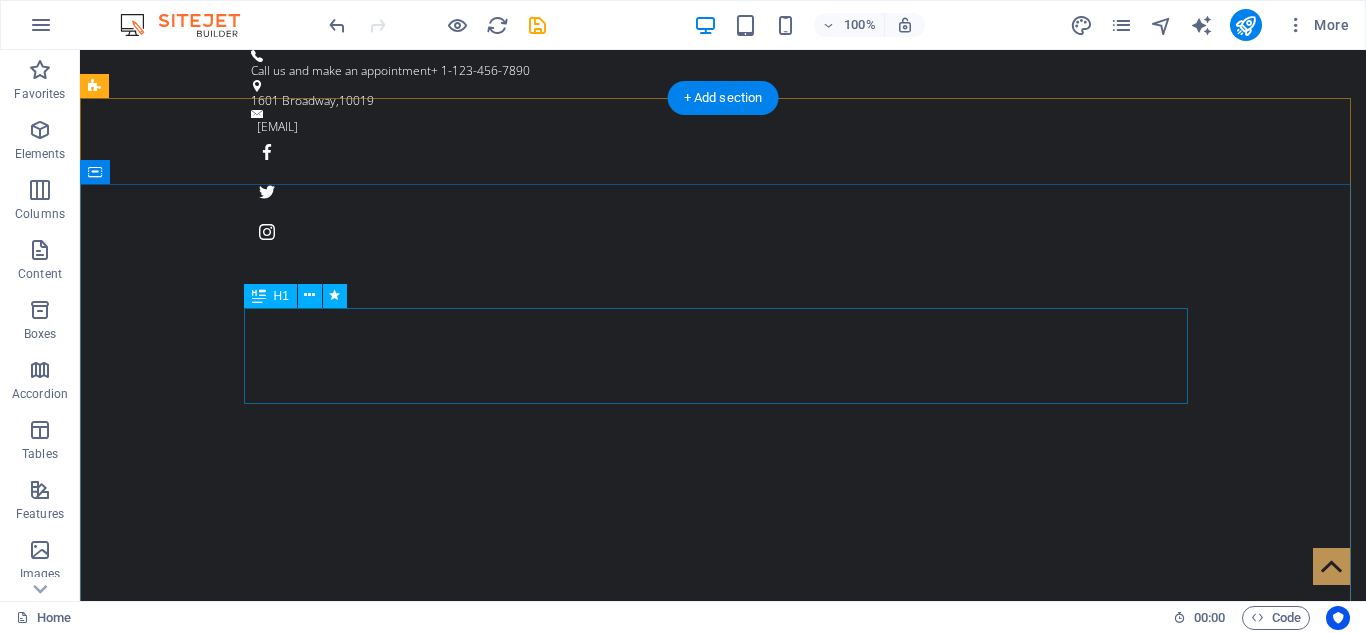 scroll, scrollTop: 0, scrollLeft: 0, axis: both 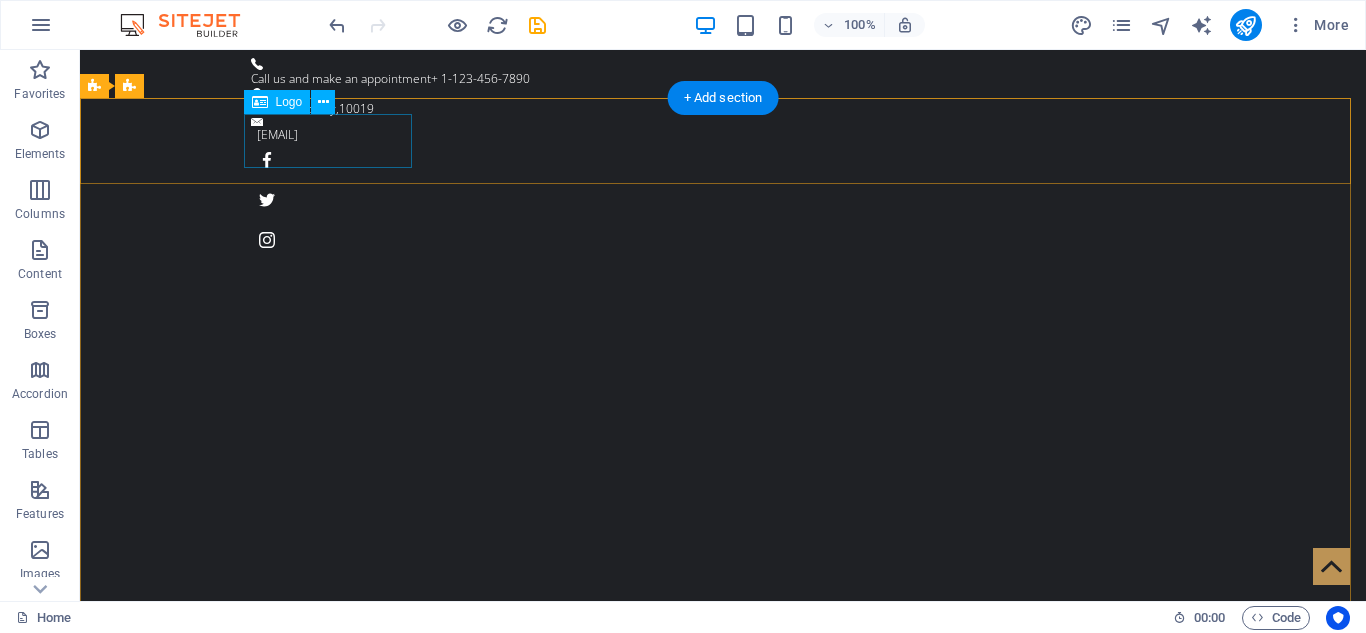 click at bounding box center [723, 858] 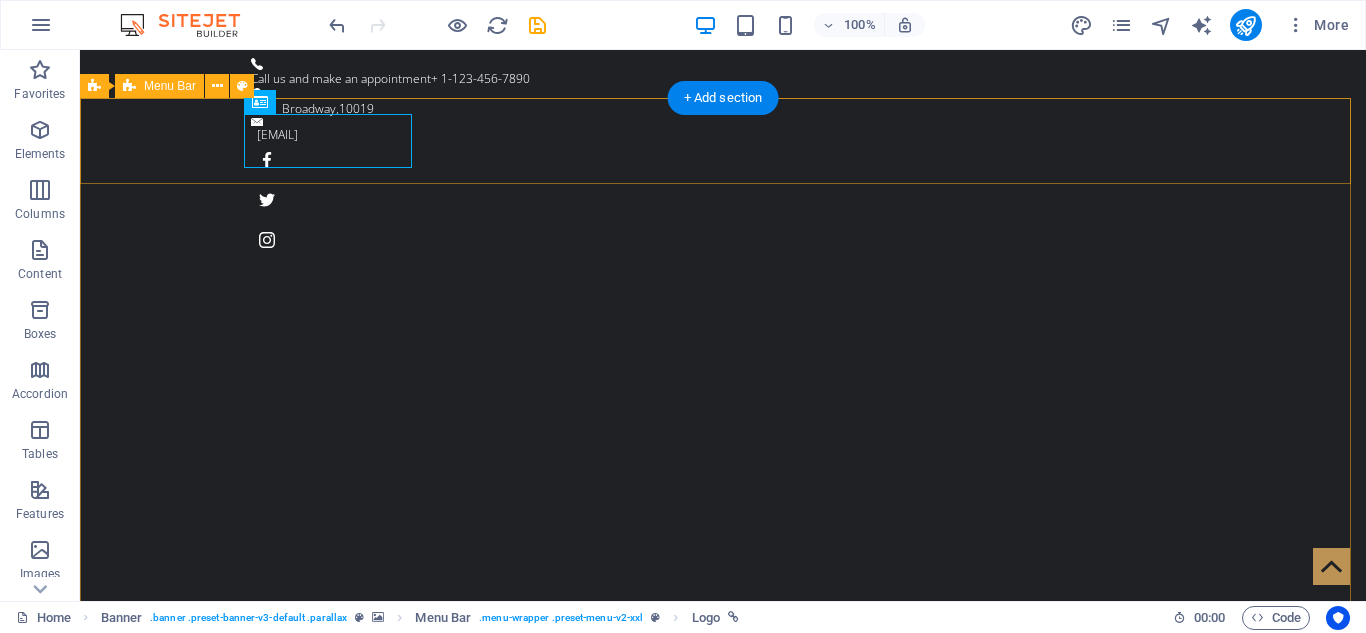 click on "Home About us Service Pricing Gallery Contact" at bounding box center (723, 880) 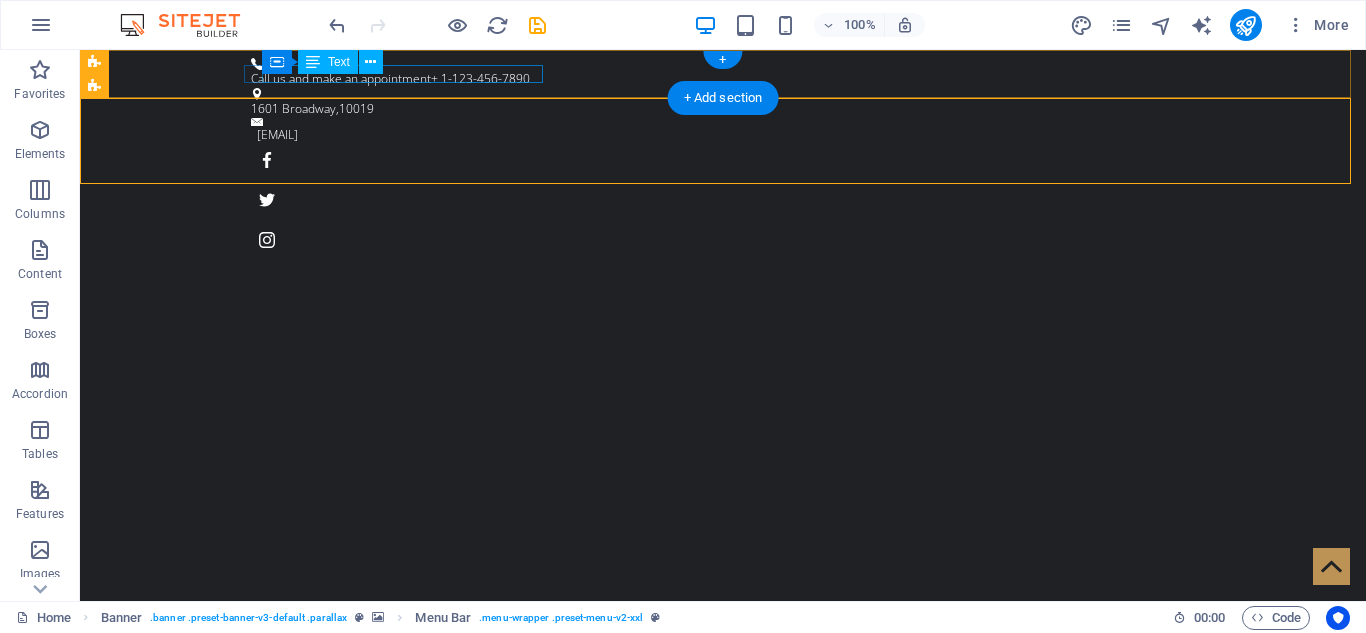 click on "Call us and make an appointment  + 1-123-456-7890" at bounding box center [715, 79] 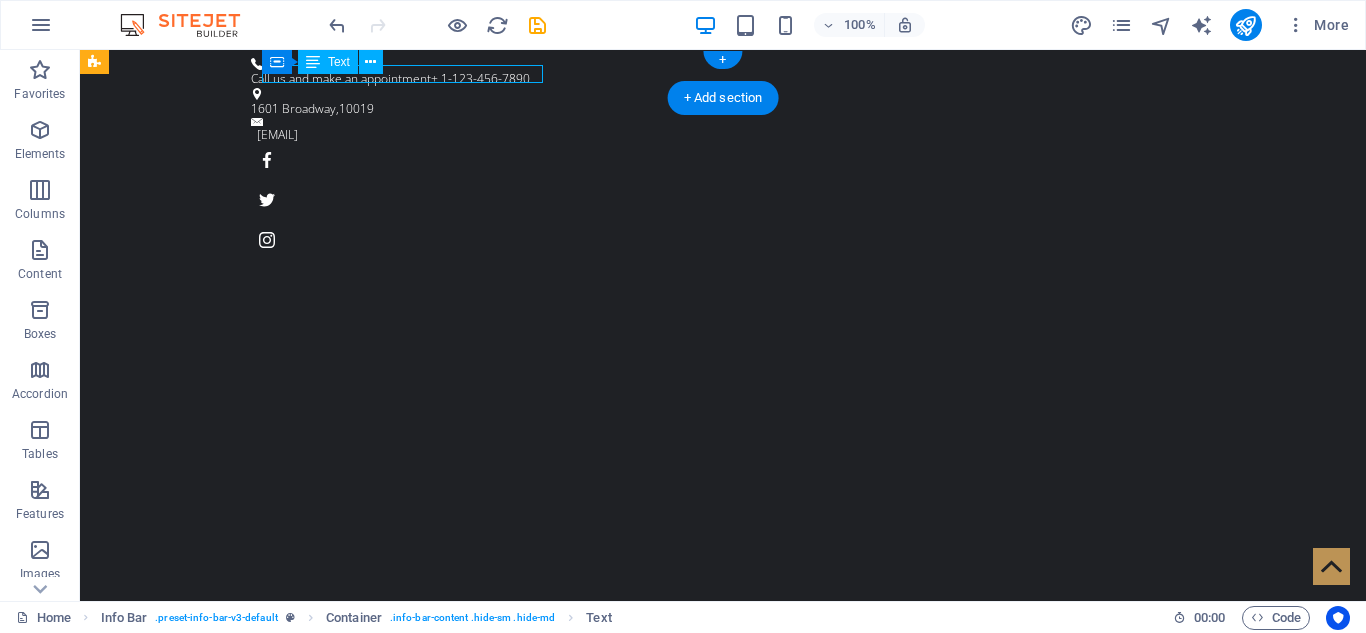 click on "Call us and make an appointment  + 1-123-456-7890" at bounding box center [715, 79] 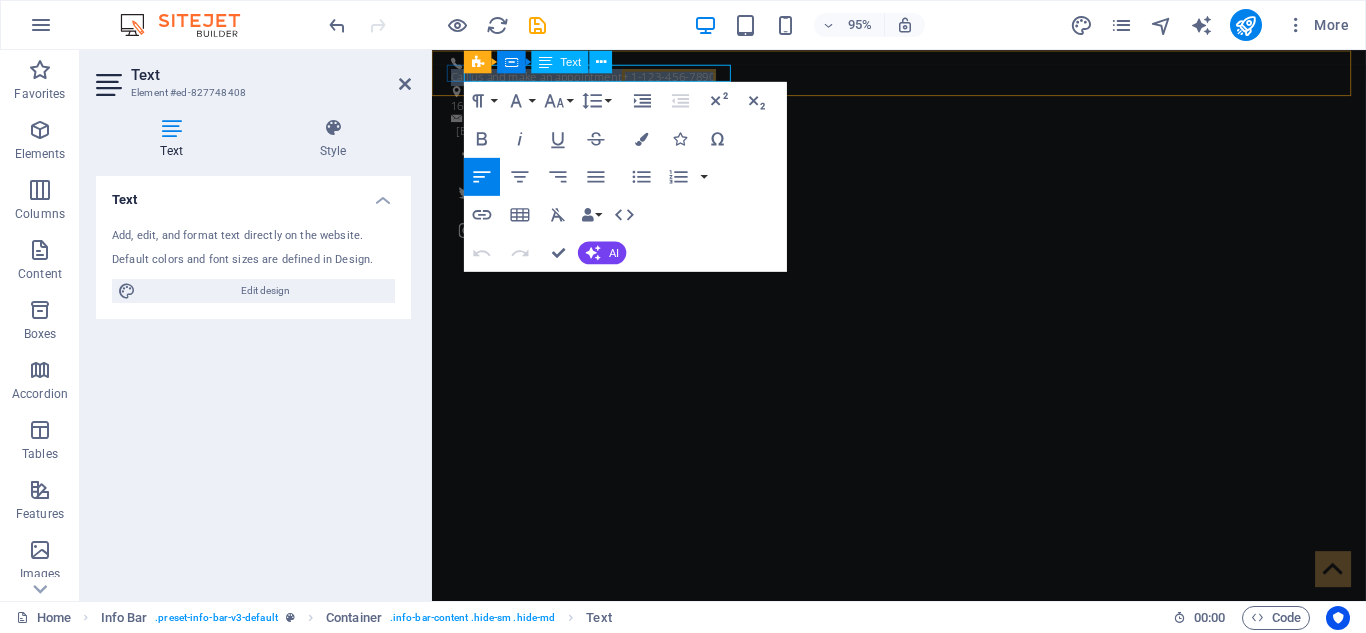 type 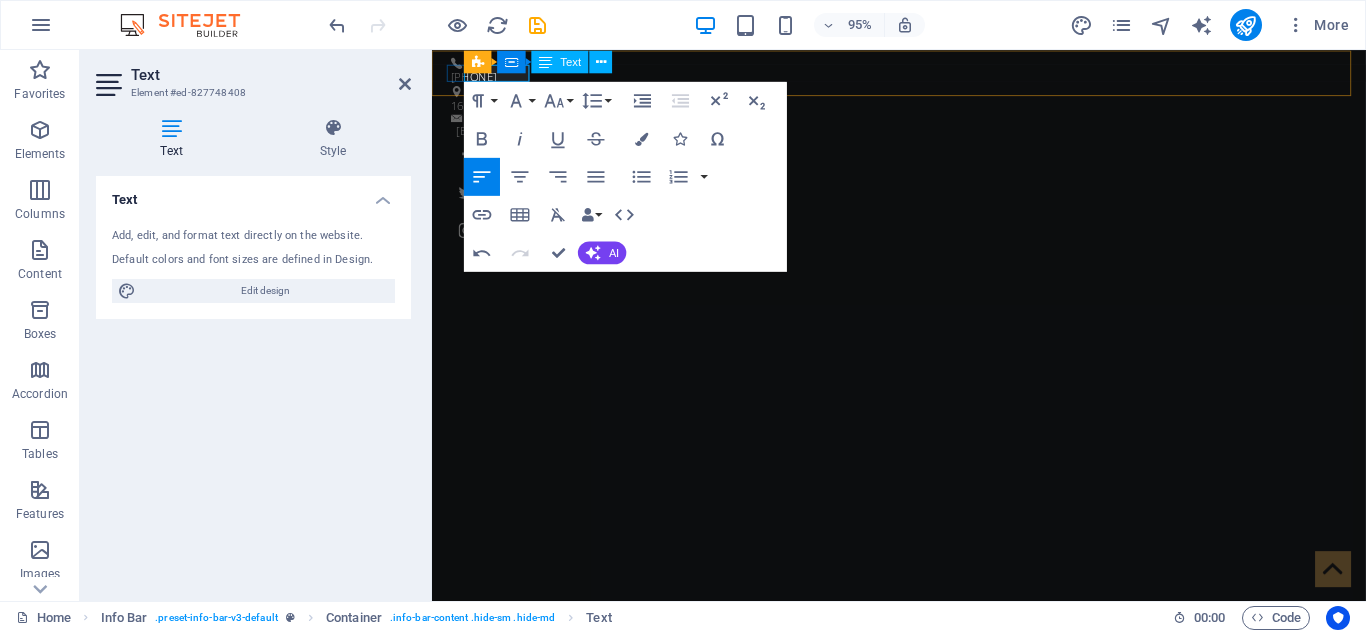 click on "3148184008" at bounding box center (916, 79) 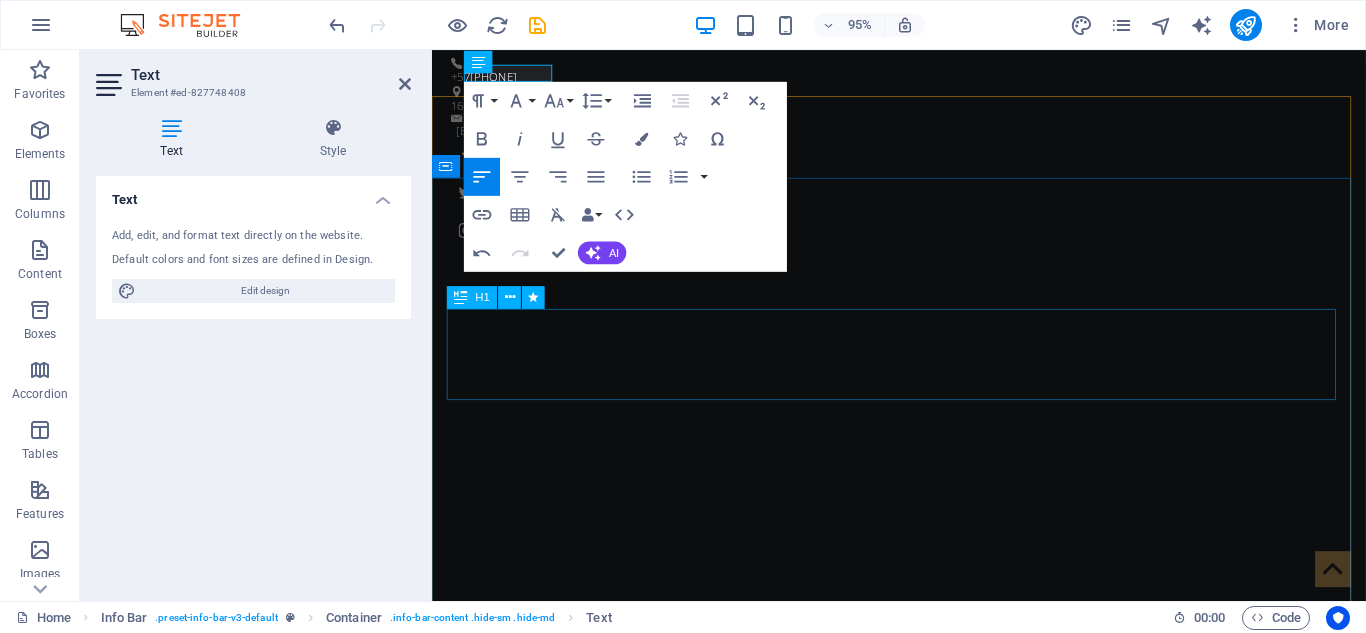 click on "ELKIN GAVIRIA" at bounding box center (924, 1103) 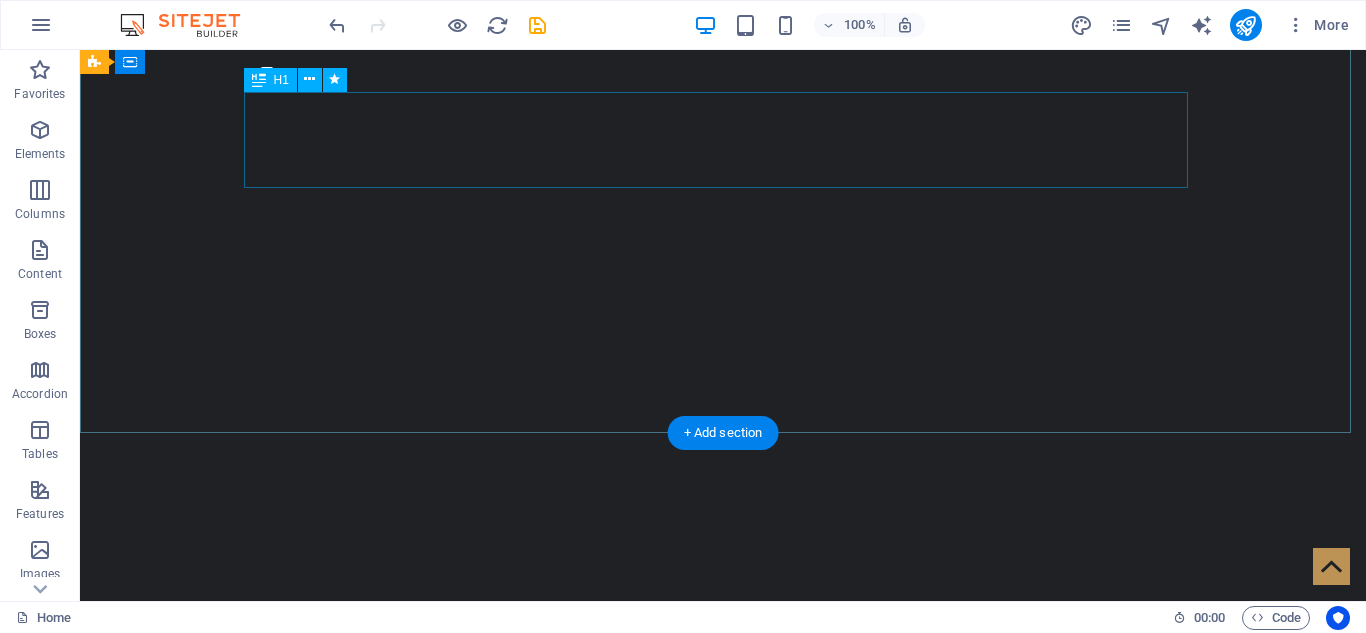 scroll, scrollTop: 0, scrollLeft: 0, axis: both 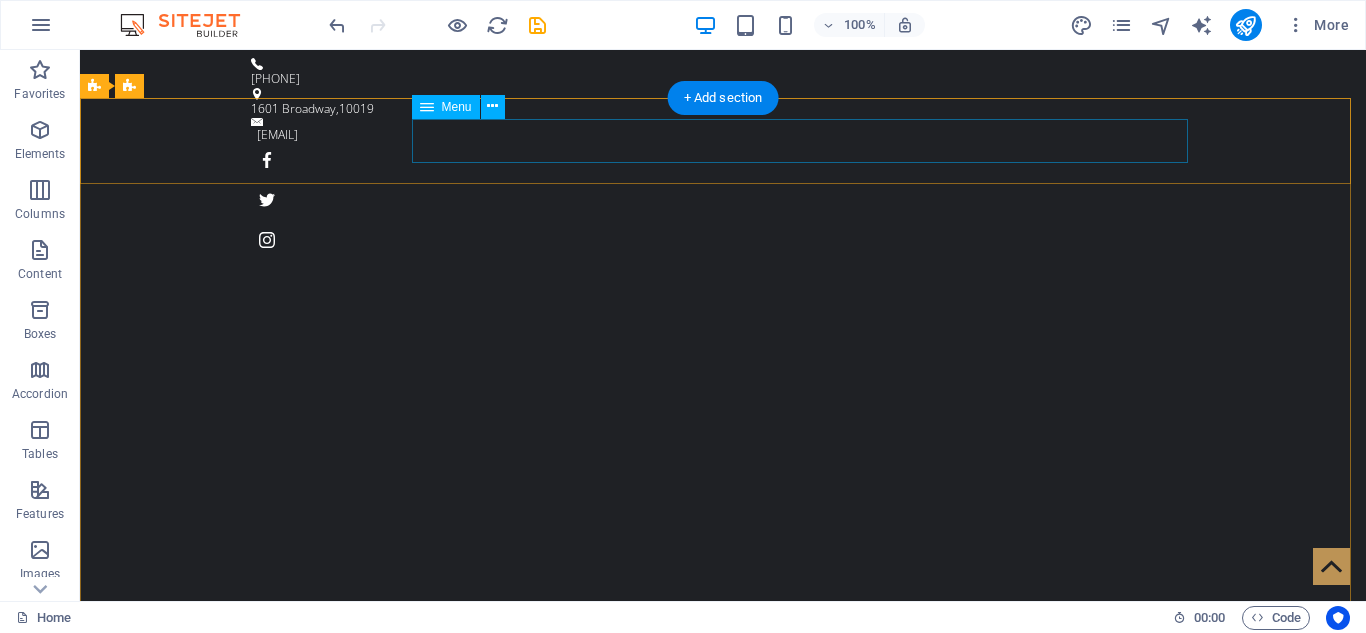 click on "Home About us Service Pricing Gallery Contact" at bounding box center [723, 907] 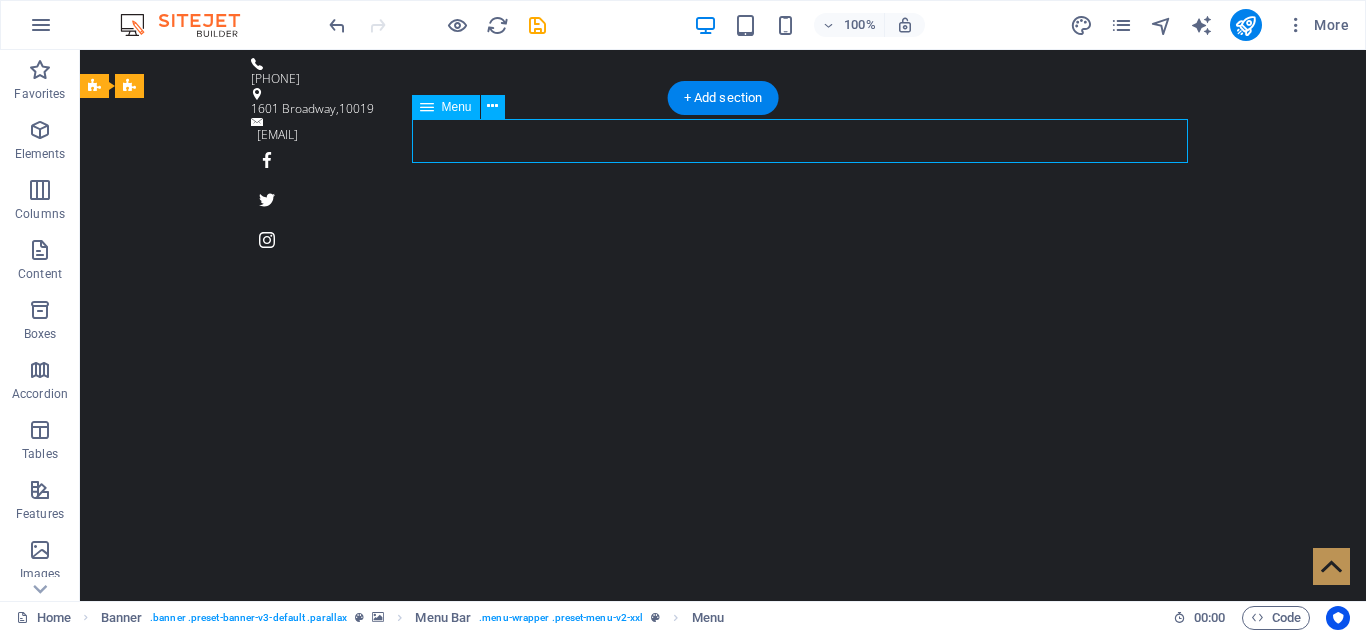 click on "Home About us Service Pricing Gallery Contact" at bounding box center [723, 907] 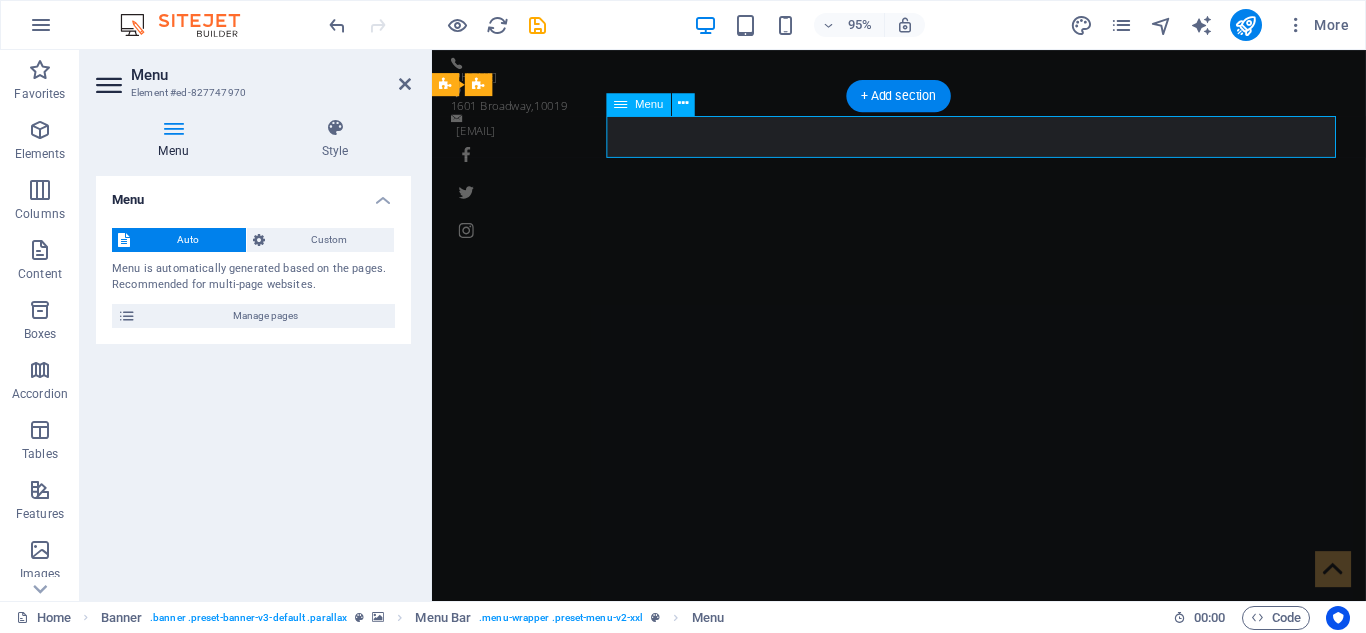 click on "Home About us Service Pricing Gallery Contact" at bounding box center [924, 907] 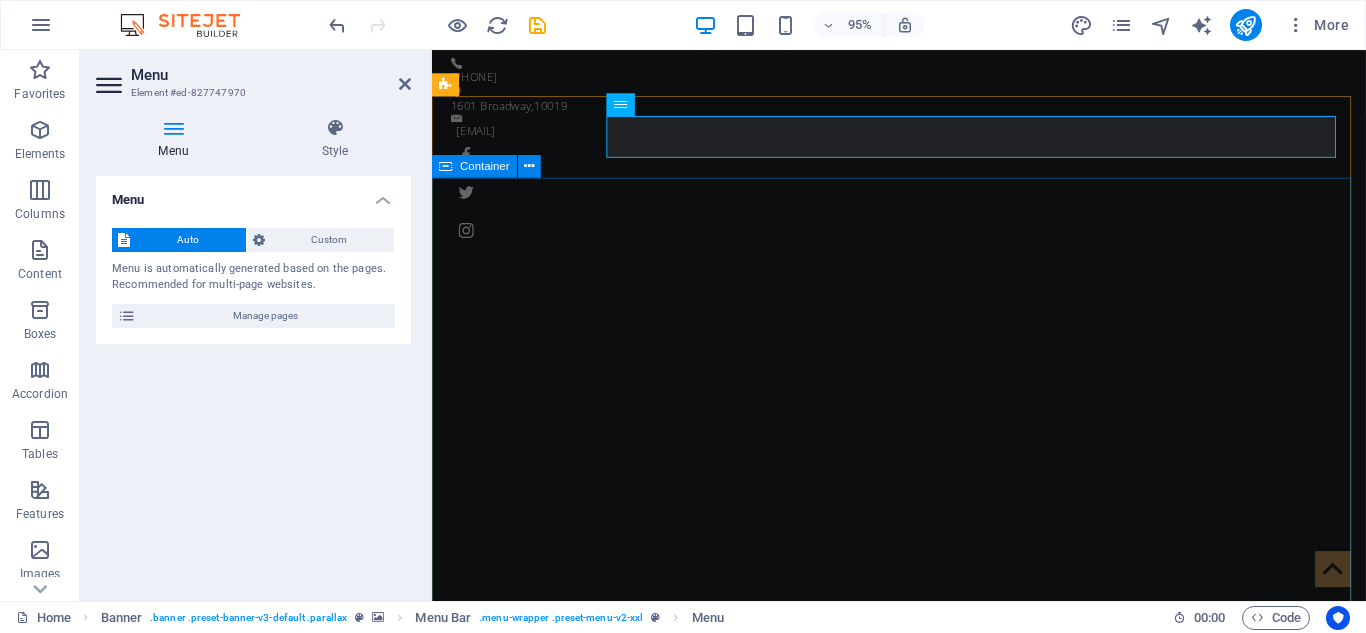 click on "ELKIN GAVIRIA "LA NUEVA VOZ" Learn more" at bounding box center (923, 1135) 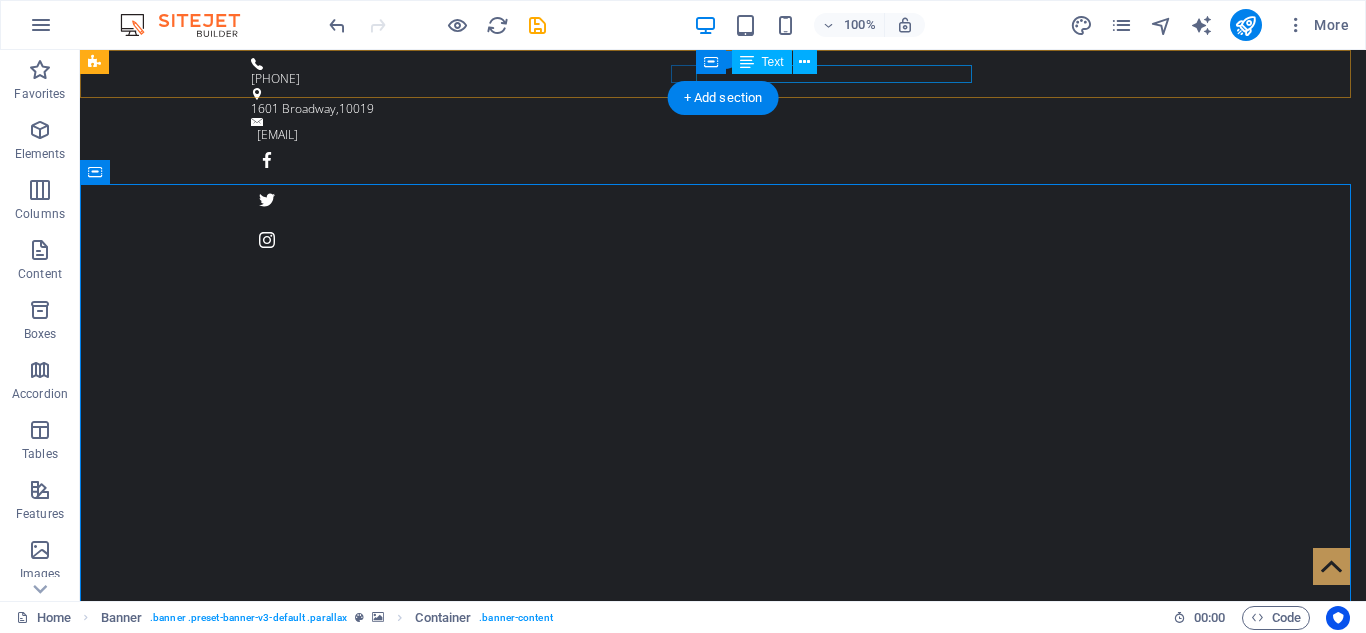 click on "[EMAIL]" at bounding box center [718, 135] 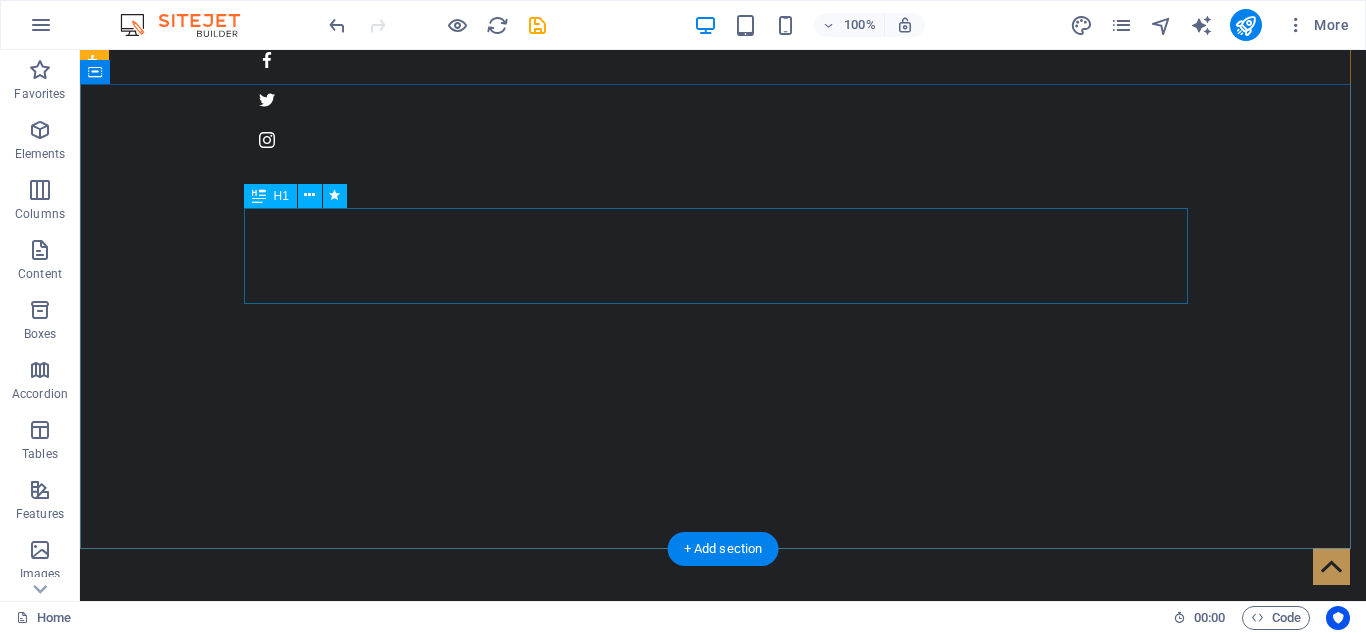 scroll, scrollTop: 0, scrollLeft: 0, axis: both 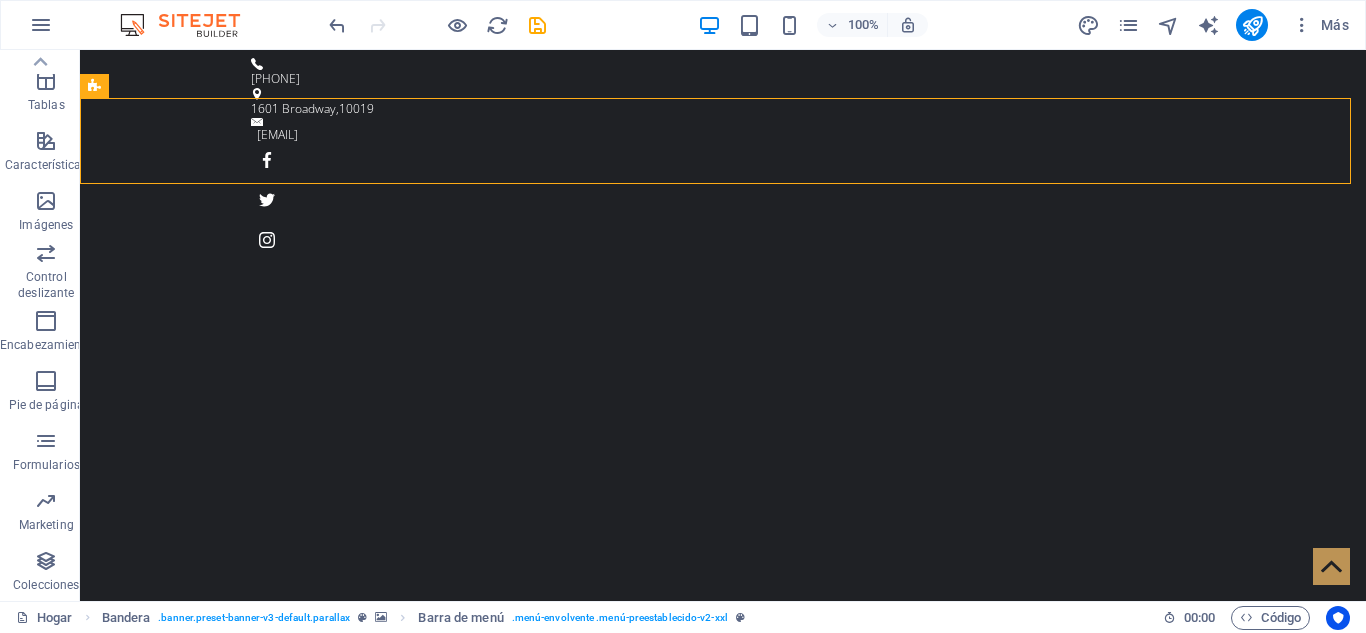 click on "Más" at bounding box center [1216, 25] 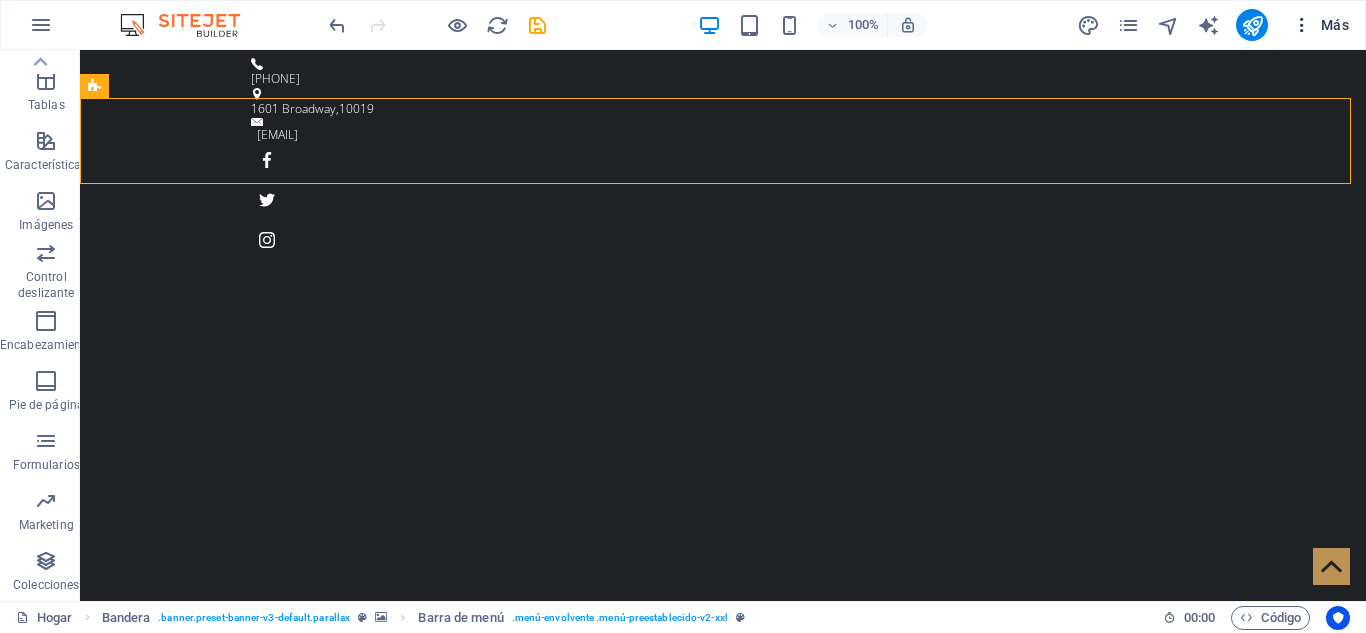 click on "Más" at bounding box center [1335, 25] 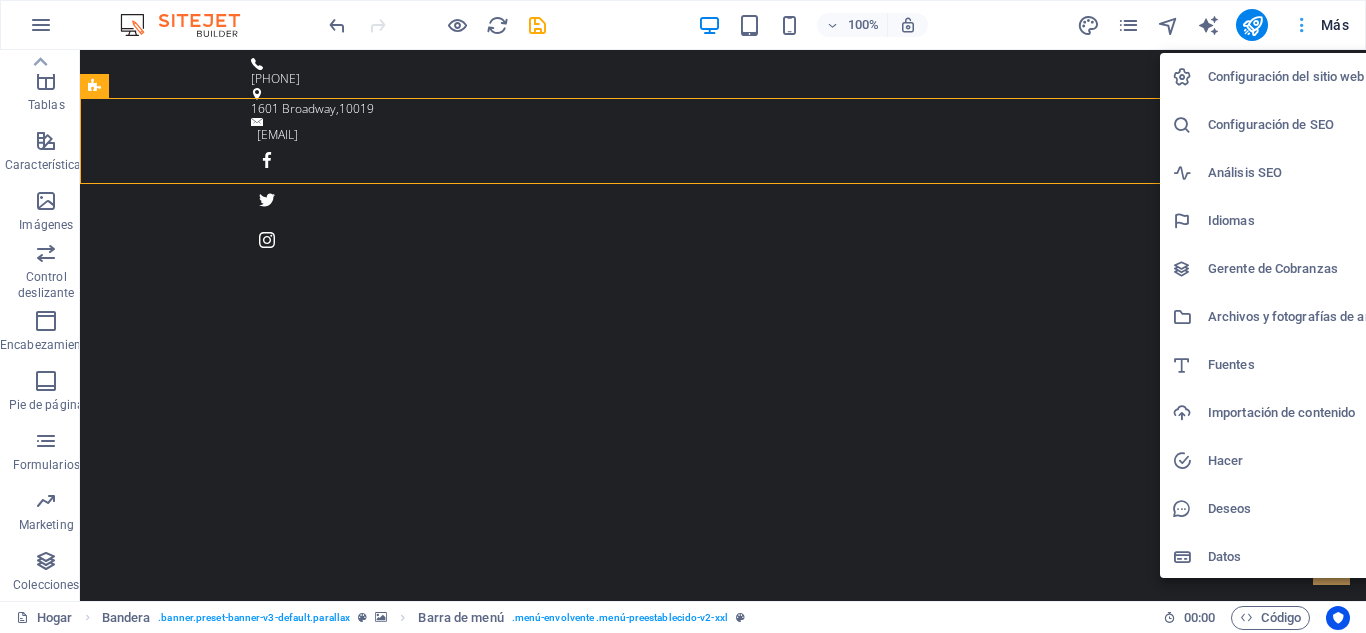 click at bounding box center (683, 316) 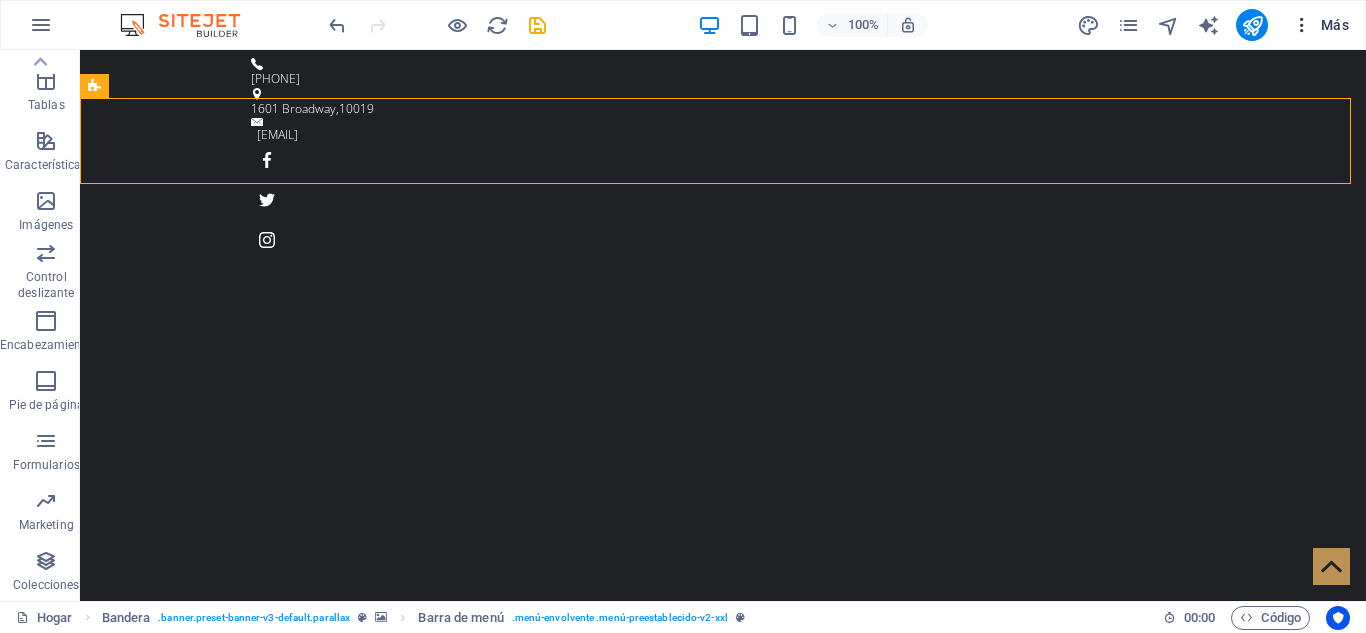 click at bounding box center [1302, 25] 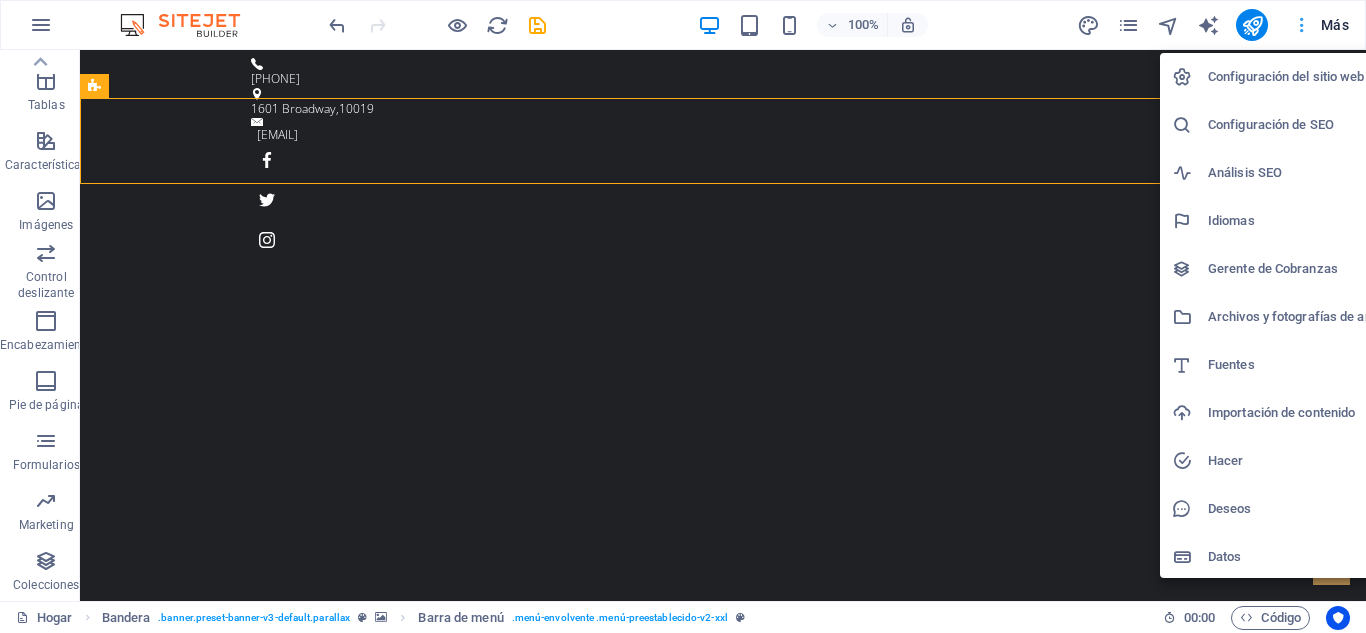 click at bounding box center (683, 316) 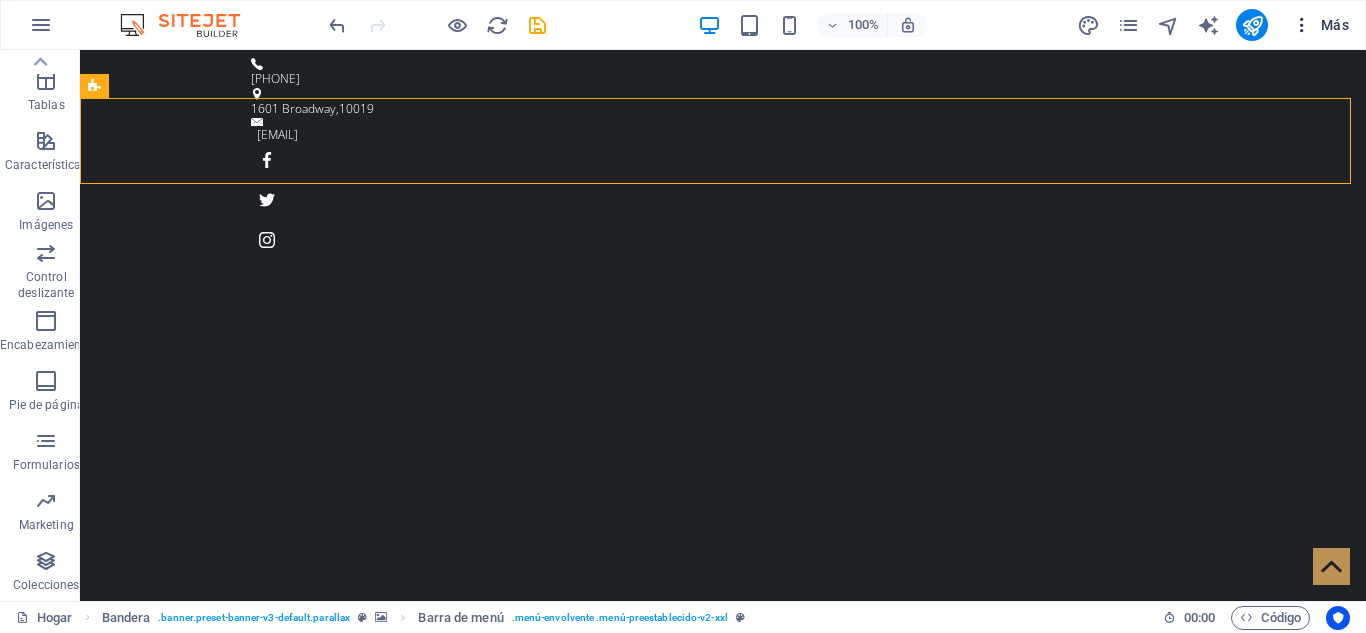 click on "Más" at bounding box center (1335, 25) 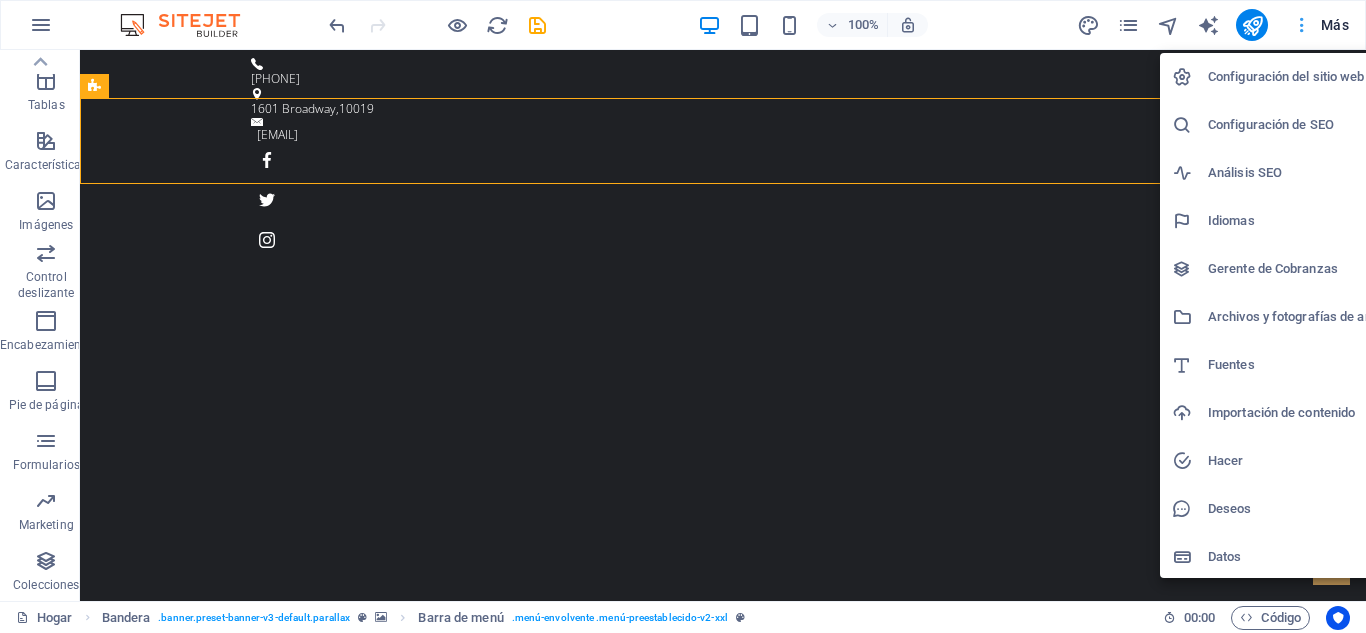 click at bounding box center [683, 316] 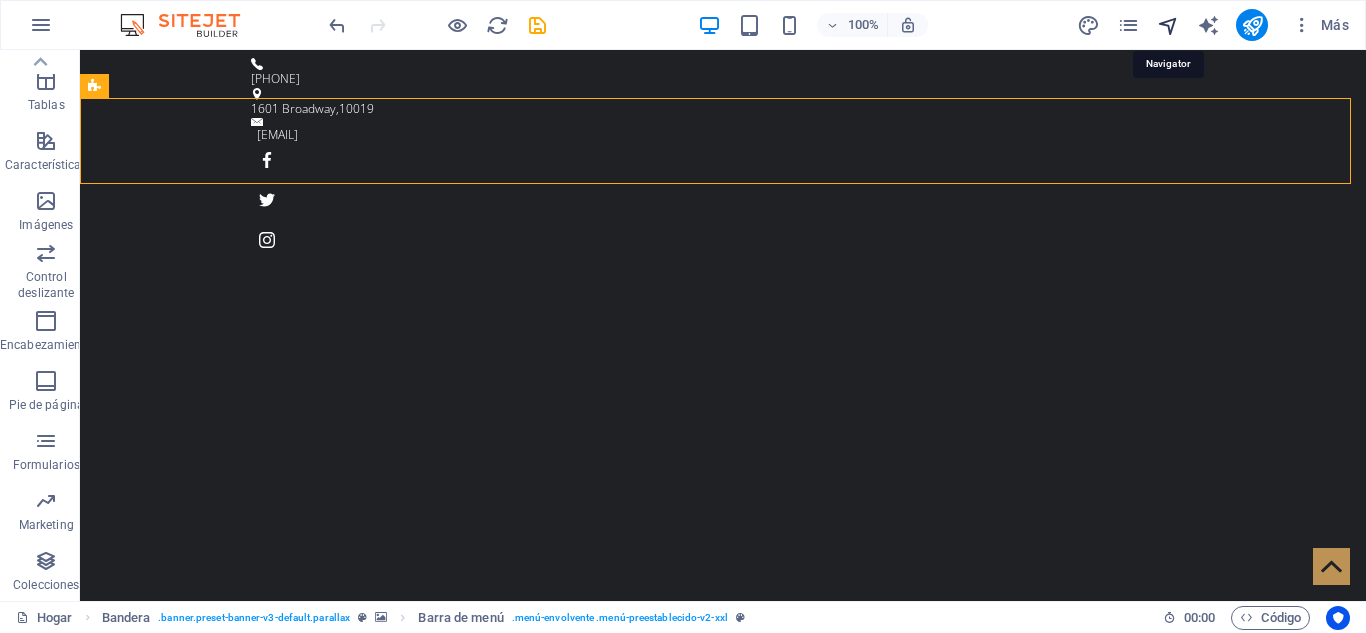 click at bounding box center [1168, 25] 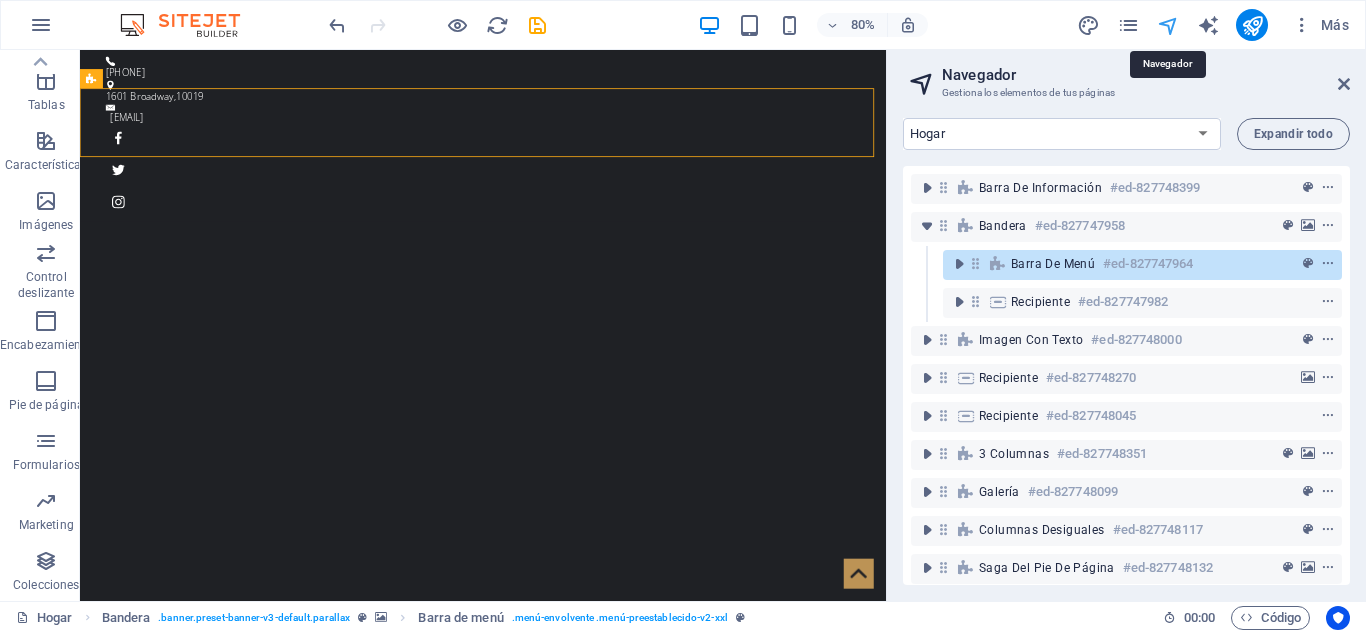 click at bounding box center [1168, 25] 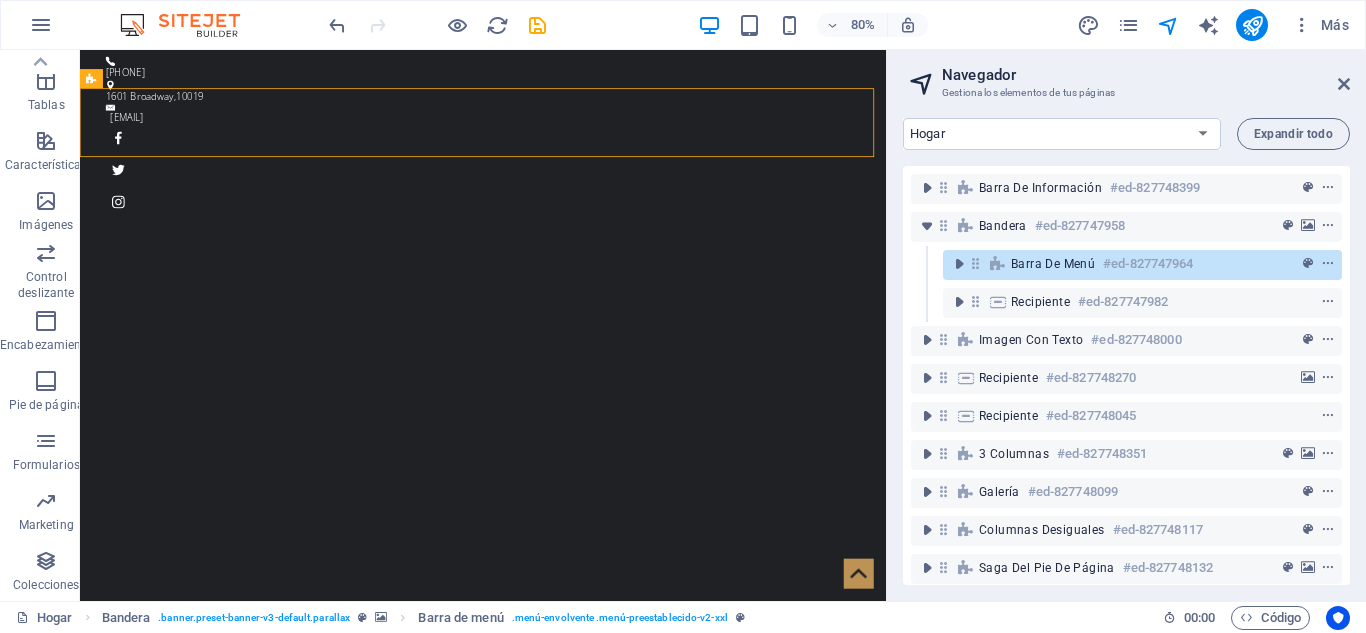 click on "Navegador Gestiona los elementos de tus páginas Hogar Sobre nosotros Servicio Precios Galería Contacto Aviso legal Privacidad Expandir todo Barra de información #ed-827748399 Bandera #ed-827747958 Barra de menú #ed-827747964 Recipiente #ed-827747982 Imagen con texto #ed-827748000 Recipiente #ed-827748270 Recipiente #ed-827748045 3 columnas #ed-827748351 Galería #ed-827748099 Columnas desiguales #ed-827748117 Saga del pie de página #ed-827748132 Botón superior #ed-827748246 Recipiente #ed-827748249" at bounding box center (1126, 325) 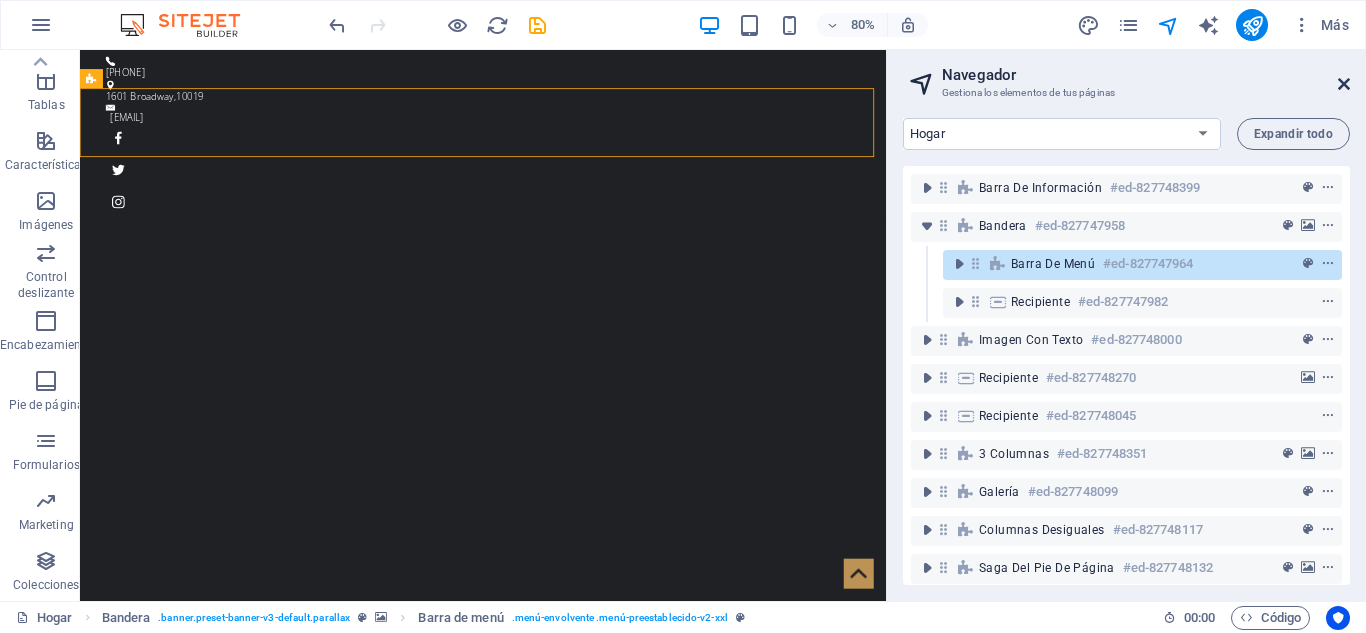 click at bounding box center (1344, 84) 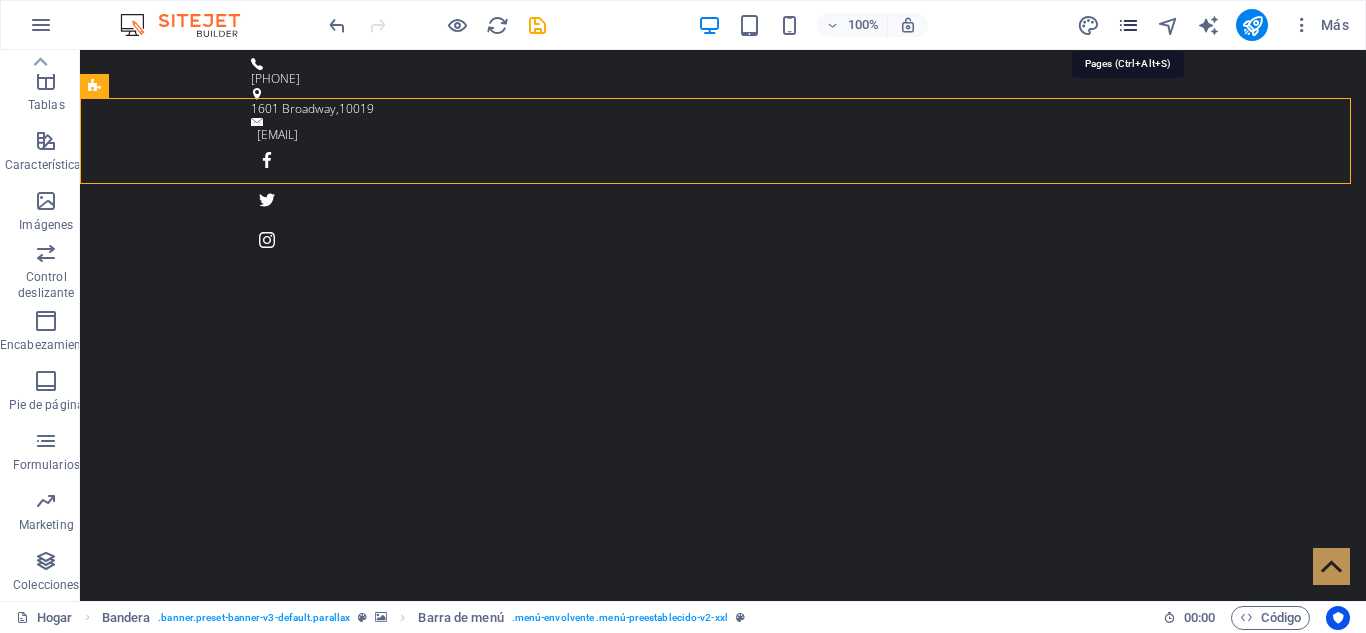 click at bounding box center (1128, 25) 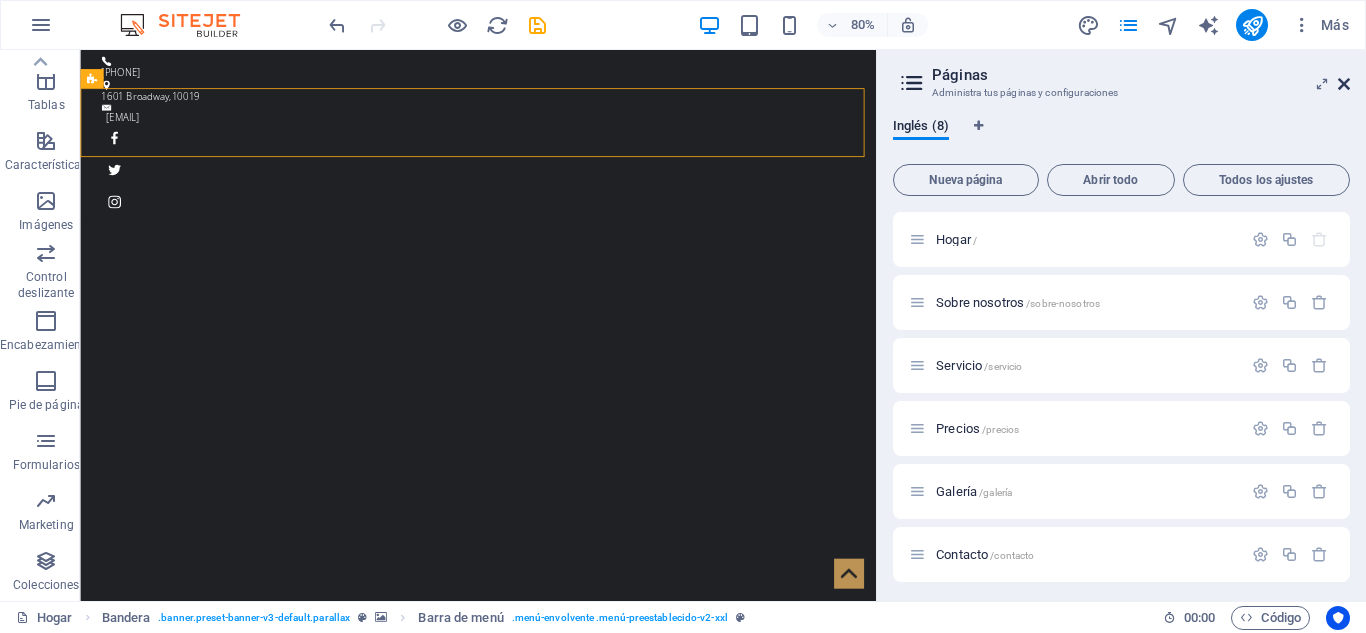 click at bounding box center (1344, 84) 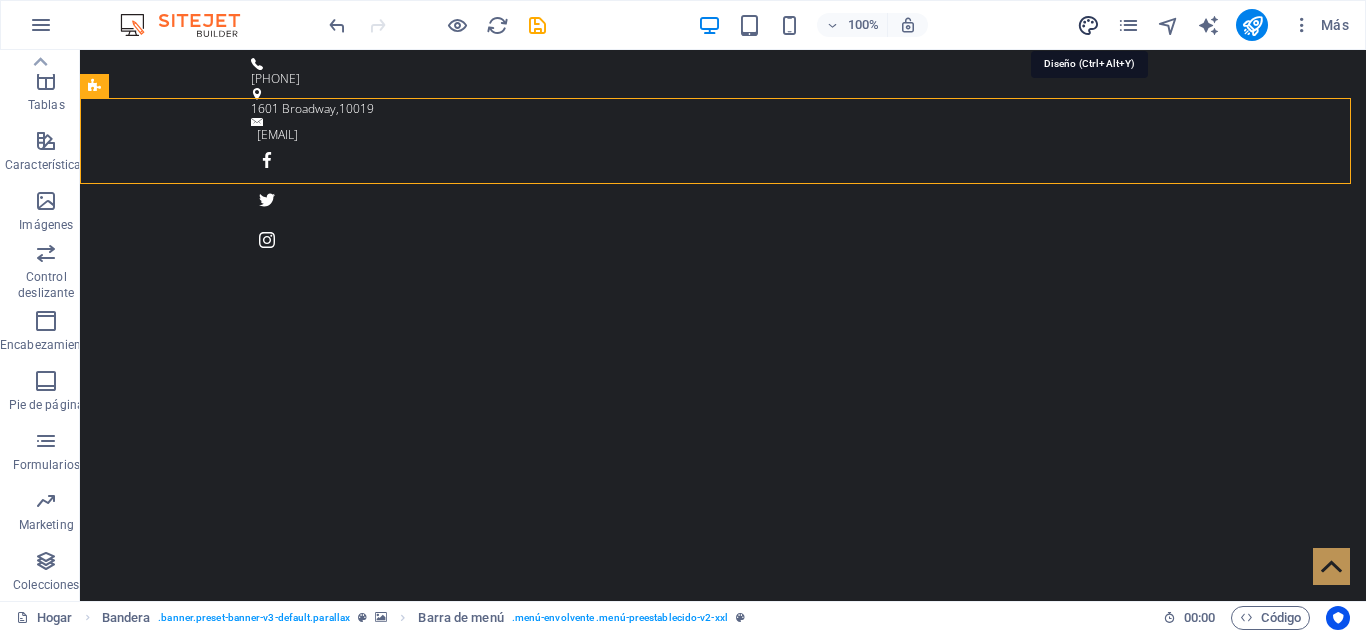 click at bounding box center [1088, 25] 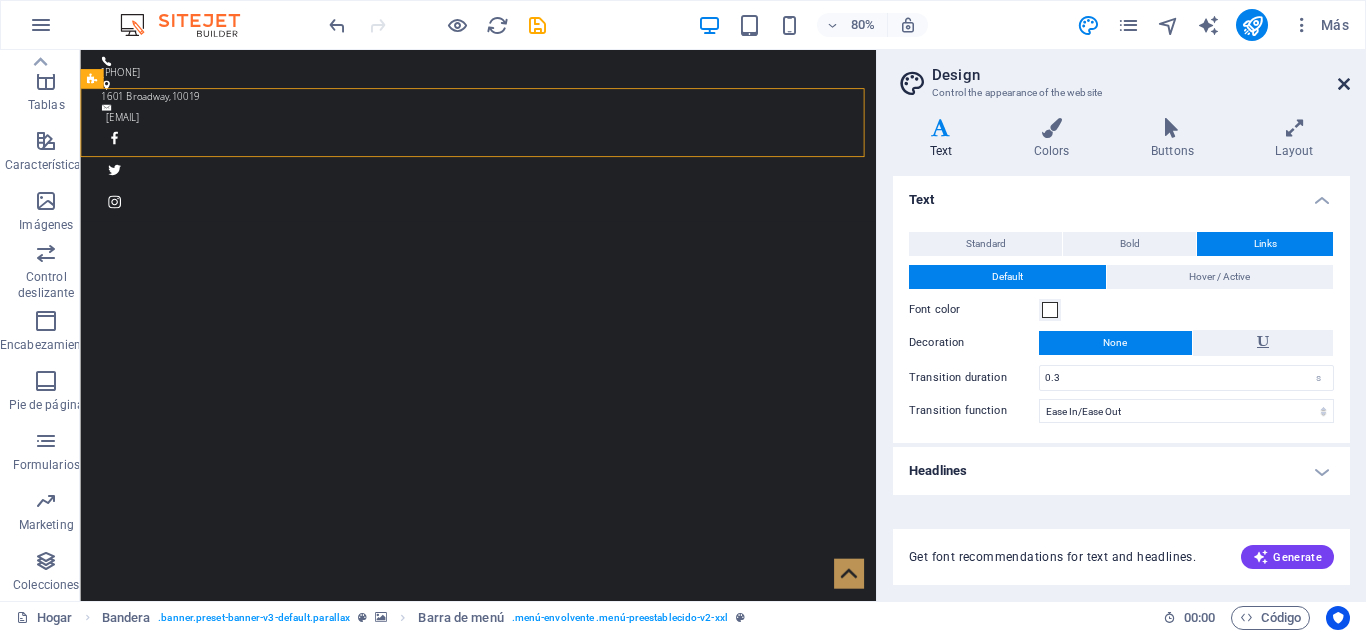 drag, startPoint x: 1337, startPoint y: 86, endPoint x: 1255, endPoint y: 36, distance: 96.04166 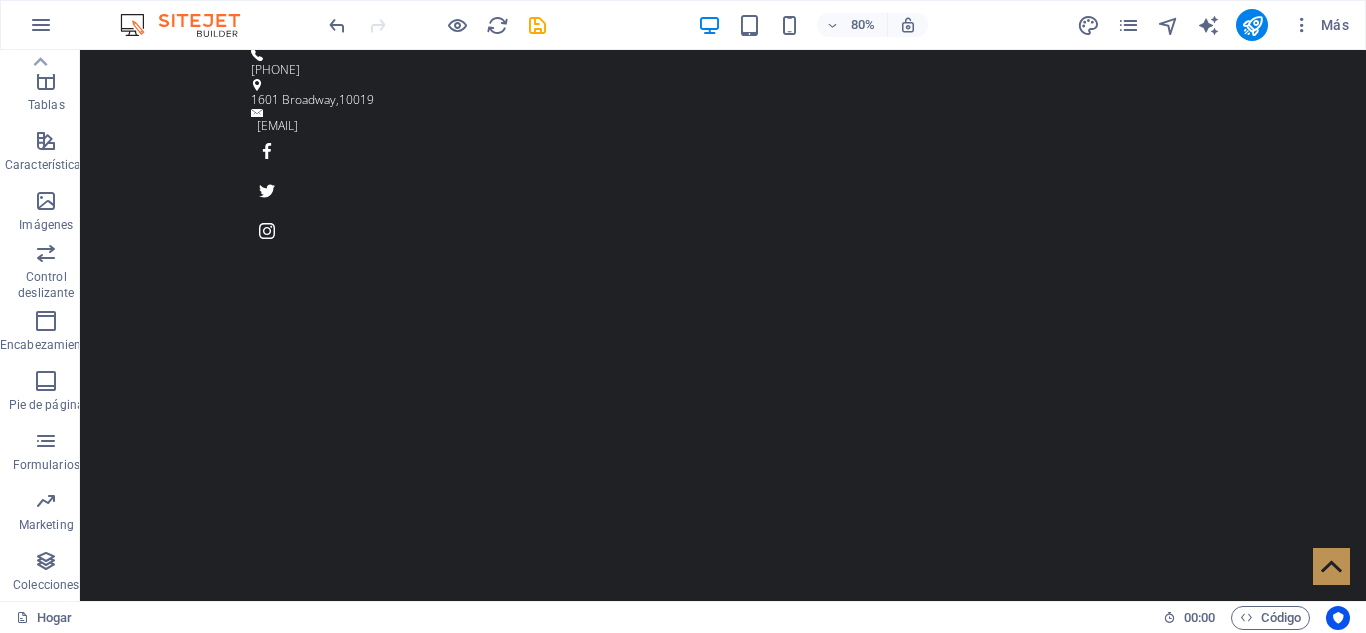 scroll, scrollTop: 0, scrollLeft: 0, axis: both 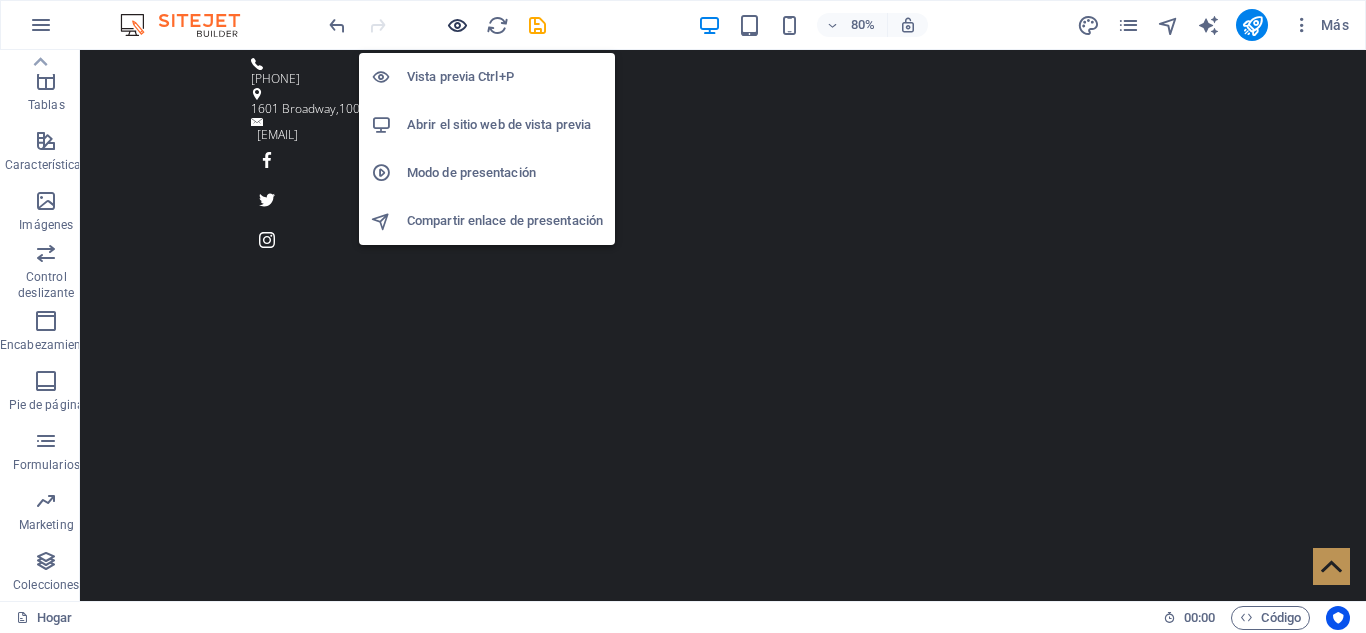 click at bounding box center (457, 25) 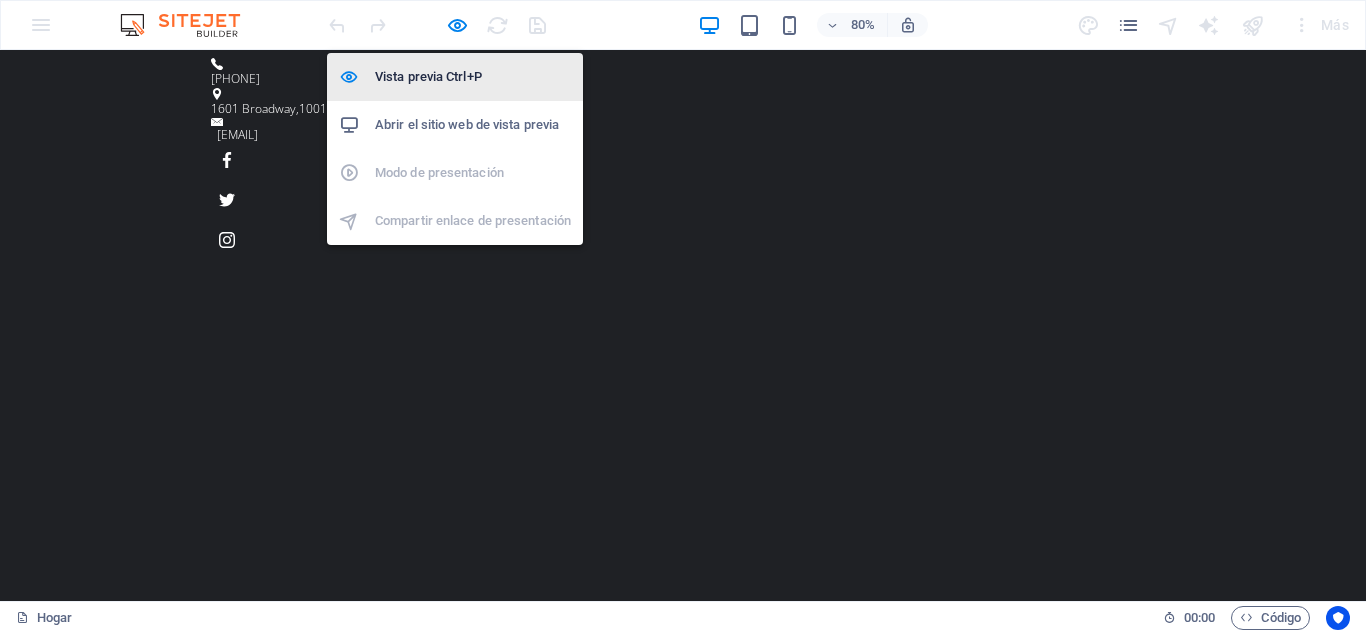 click on "Vista previa Ctrl+P" at bounding box center [473, 77] 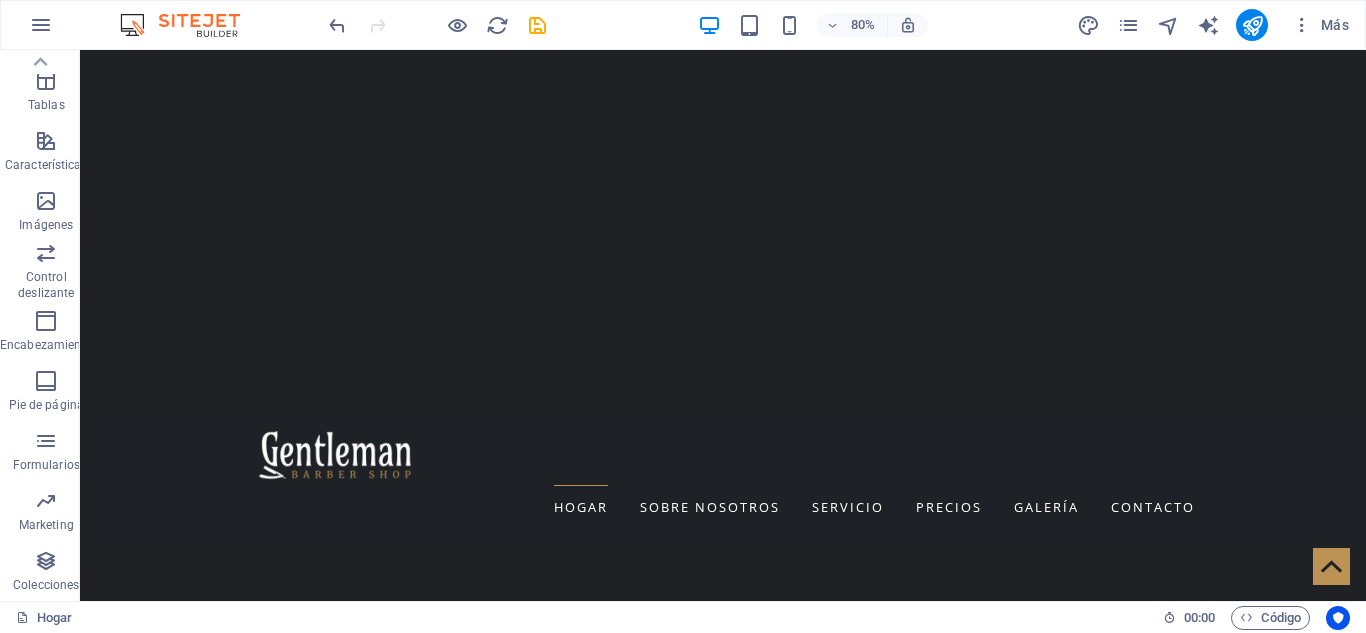 scroll, scrollTop: 100, scrollLeft: 0, axis: vertical 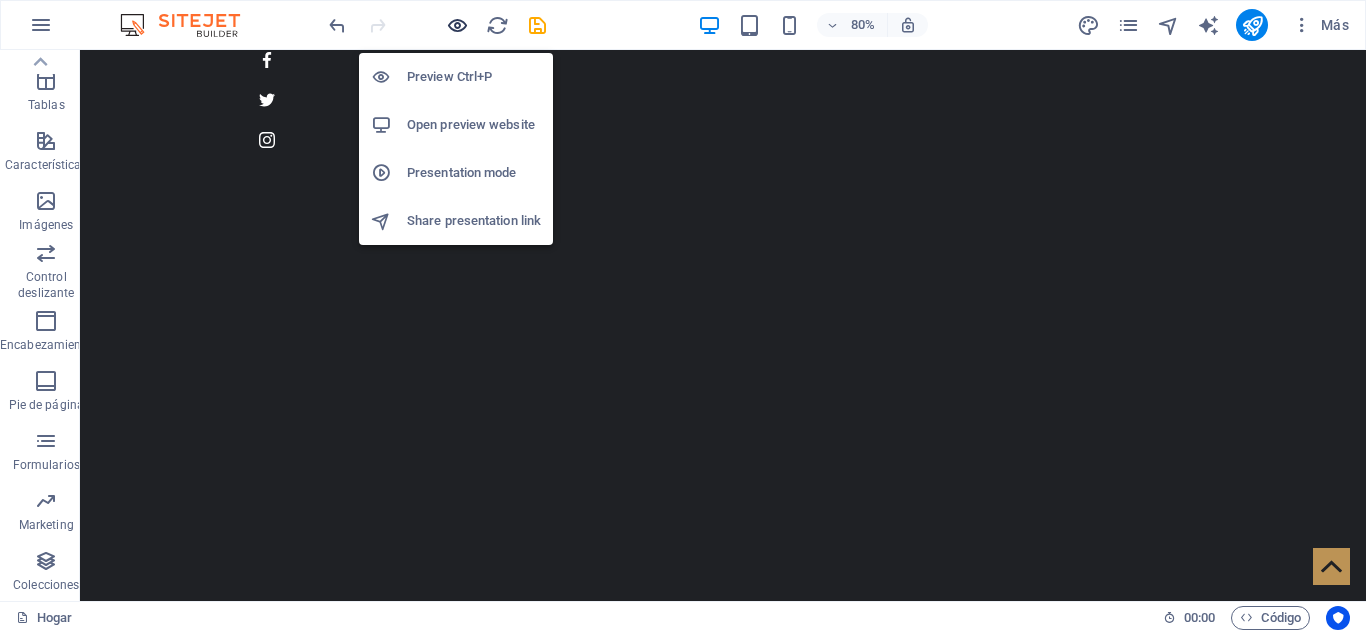 click at bounding box center (457, 25) 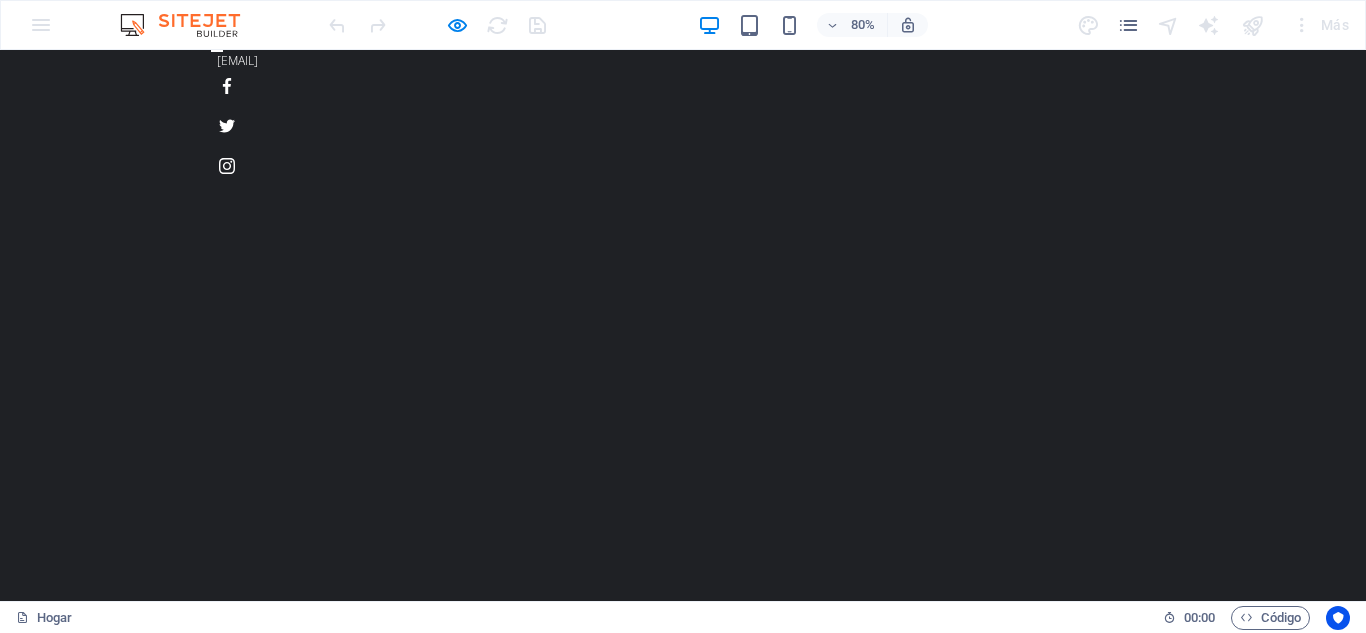 scroll, scrollTop: 0, scrollLeft: 0, axis: both 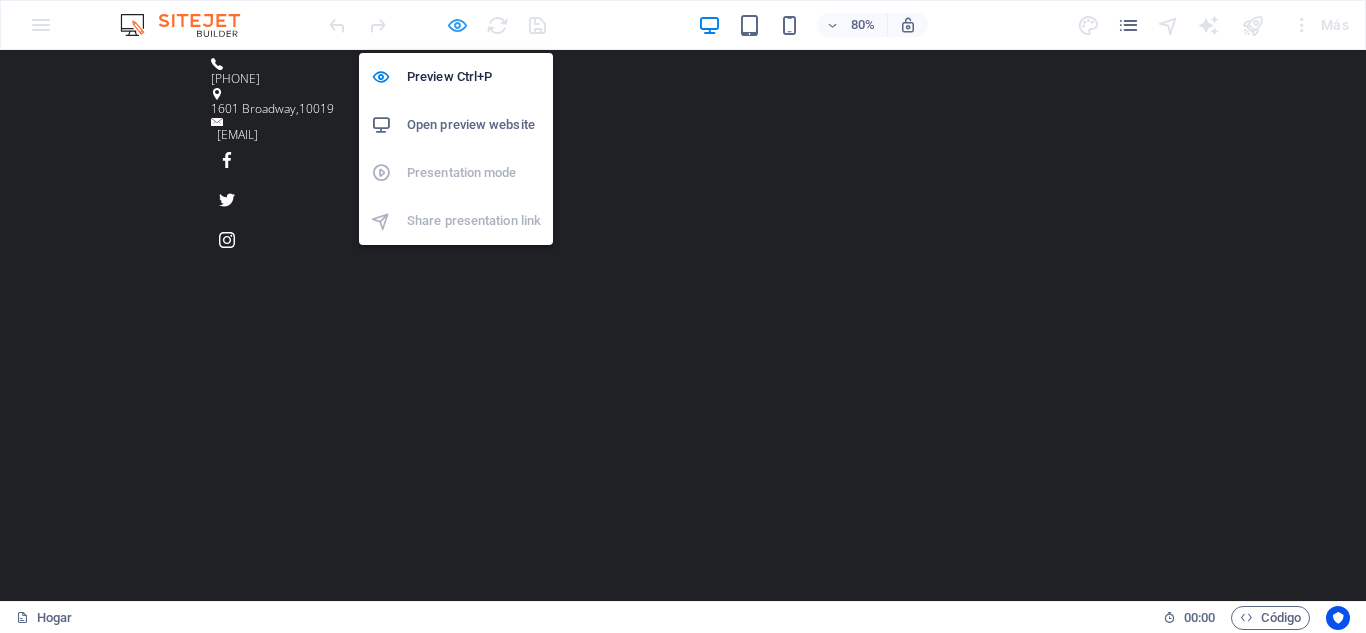 click at bounding box center (457, 25) 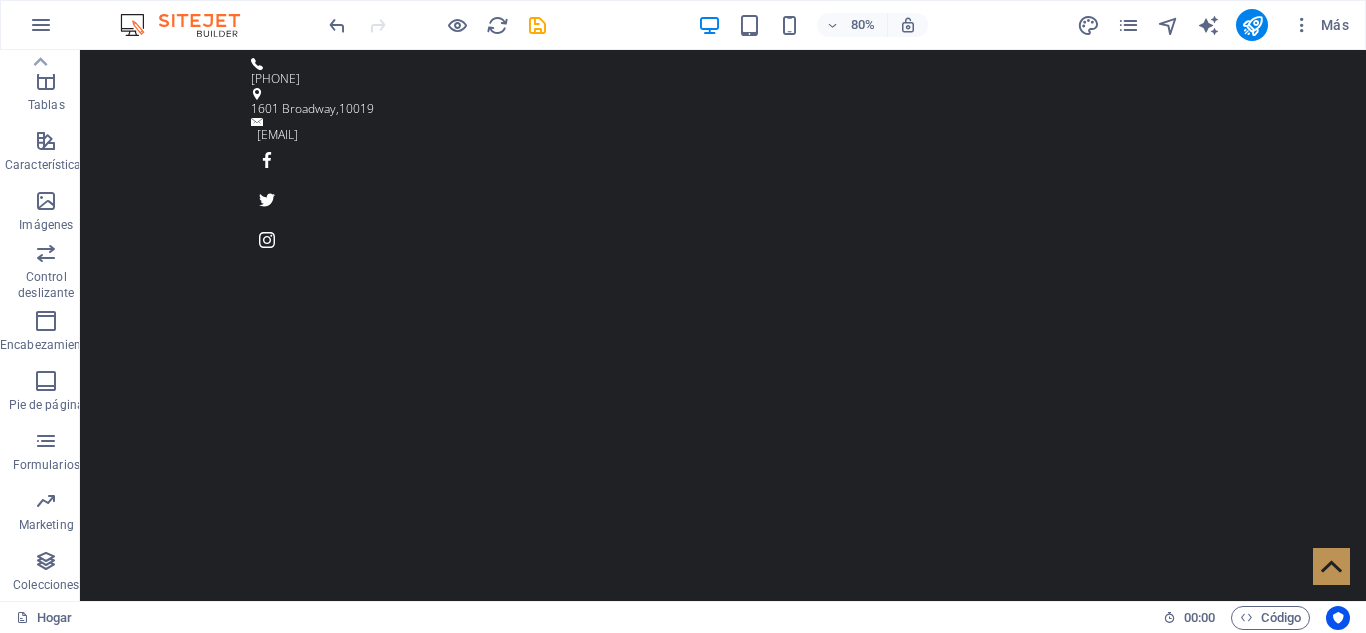 click on "80% Más" at bounding box center [841, 25] 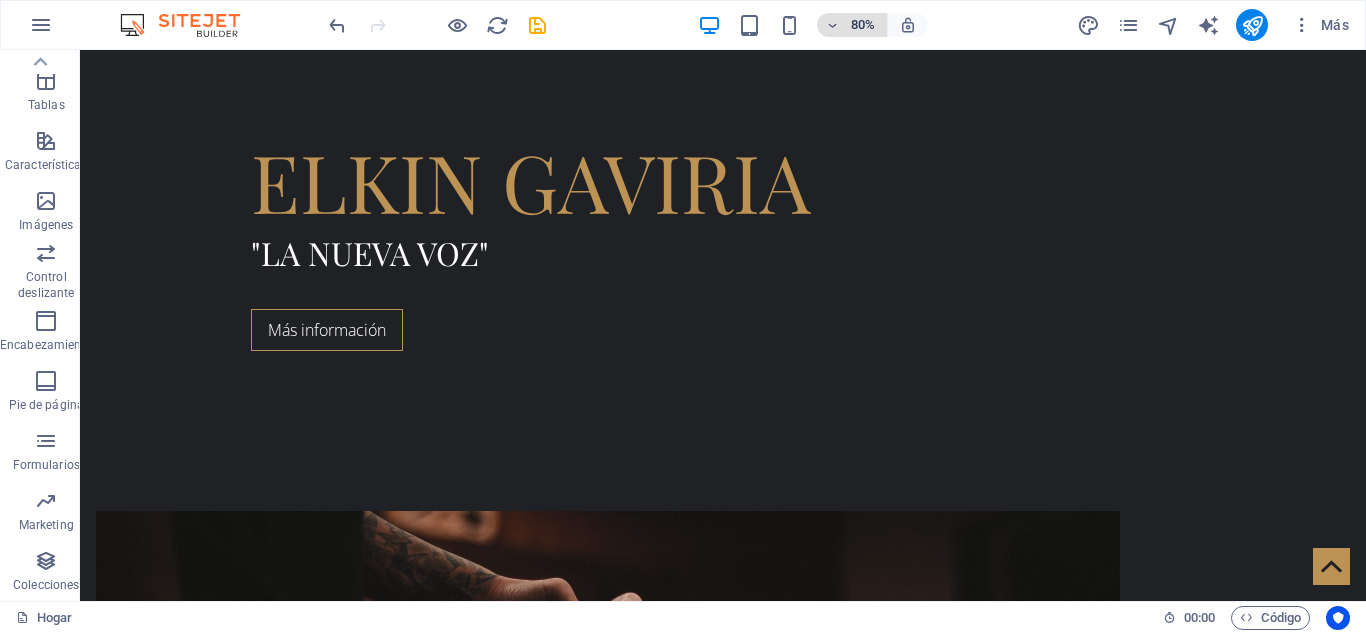 scroll, scrollTop: 300, scrollLeft: 0, axis: vertical 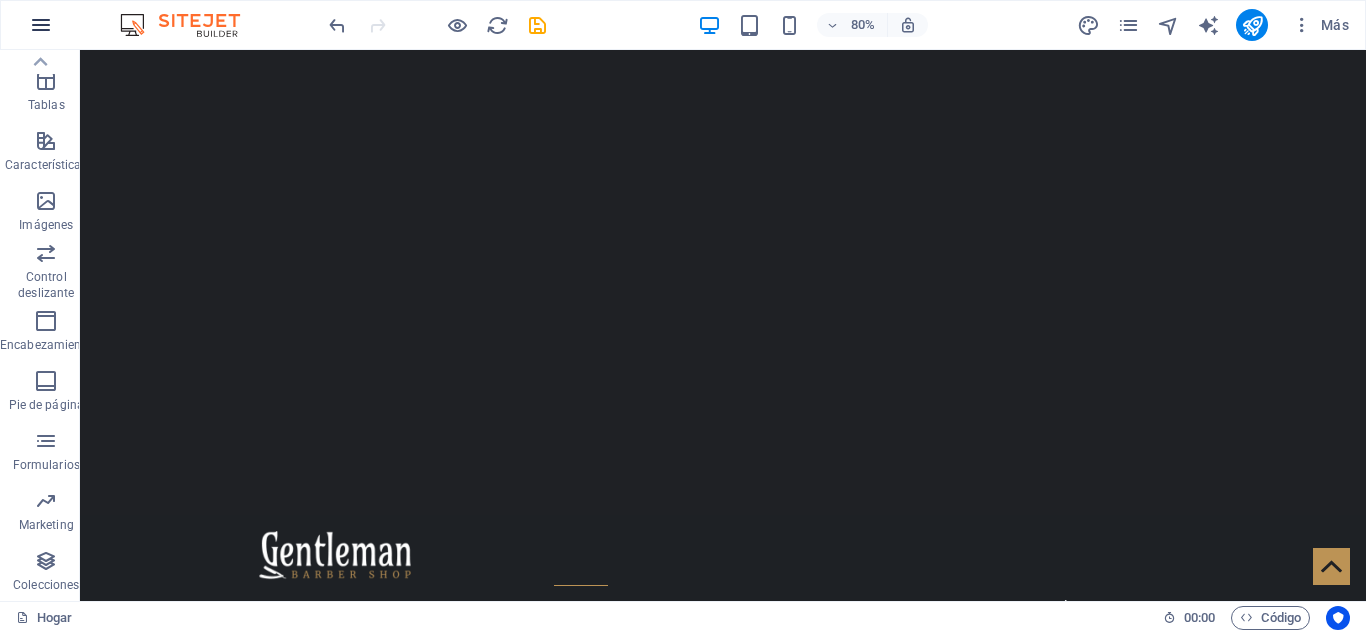 click at bounding box center (41, 25) 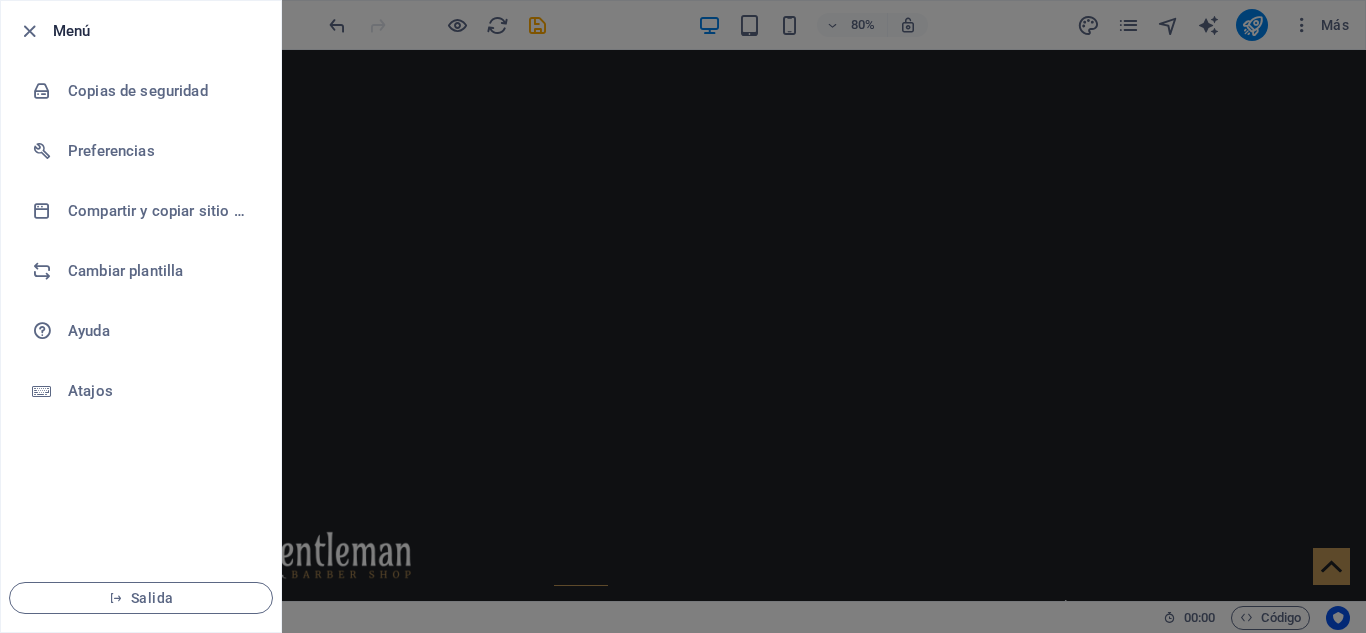 click at bounding box center (683, 316) 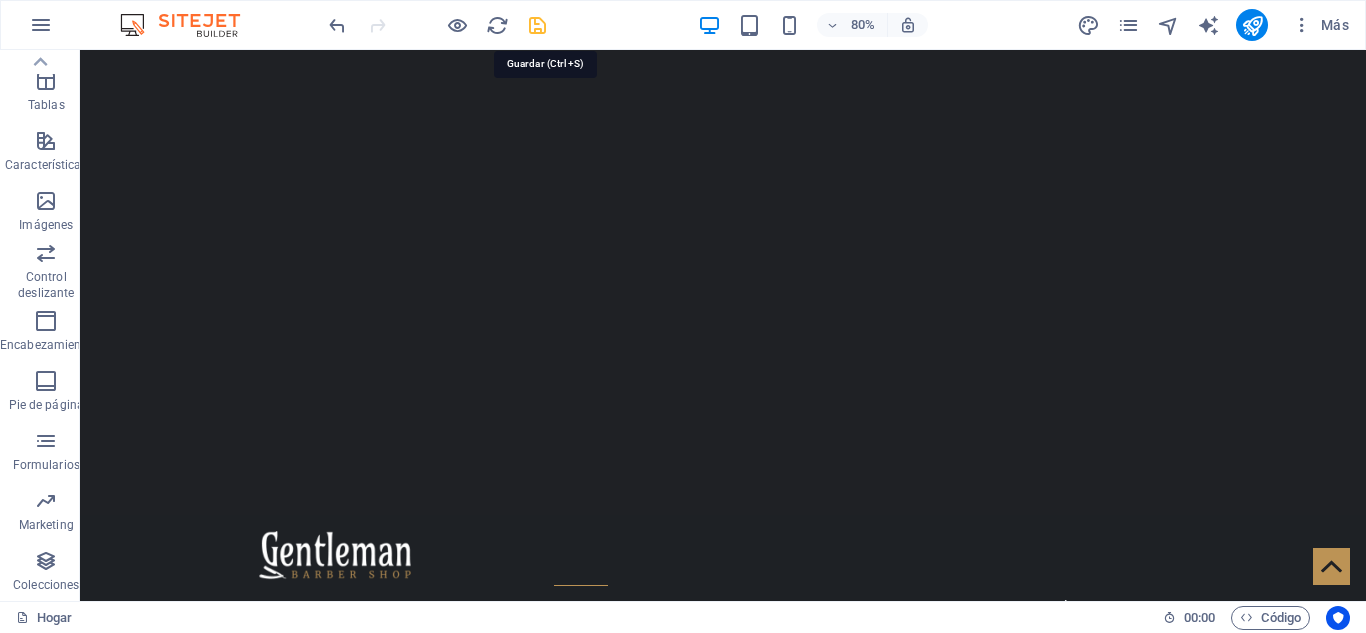 click at bounding box center [537, 25] 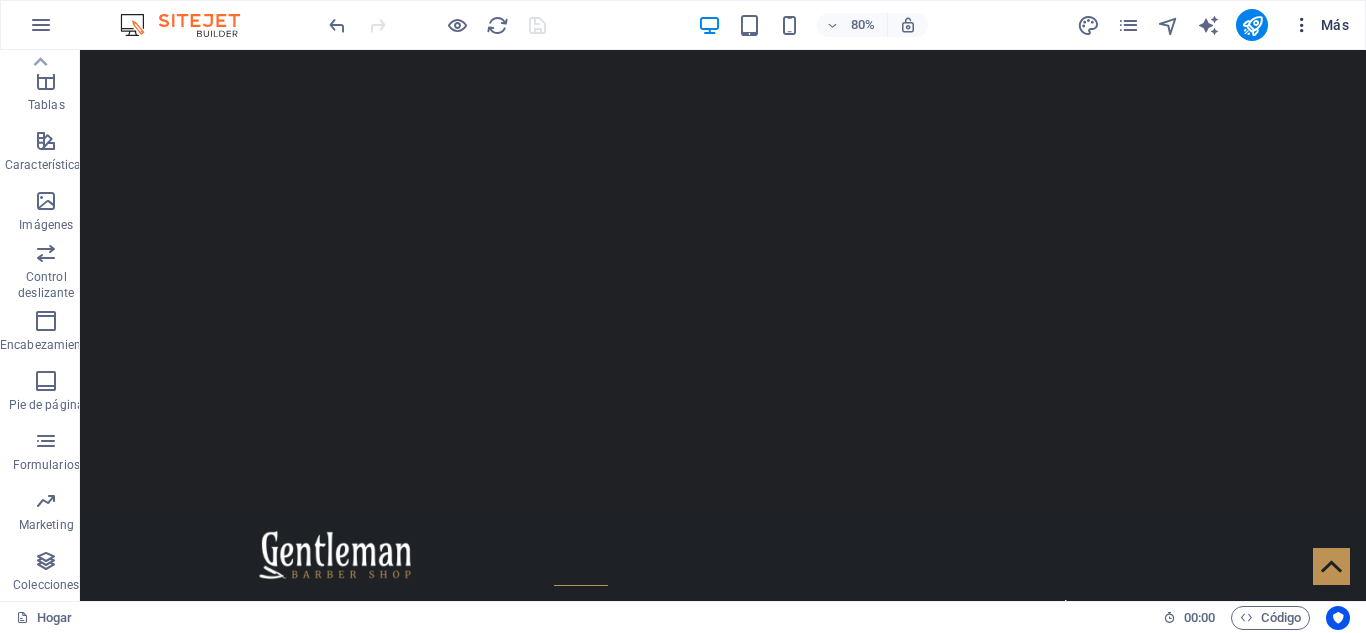 click at bounding box center [1302, 25] 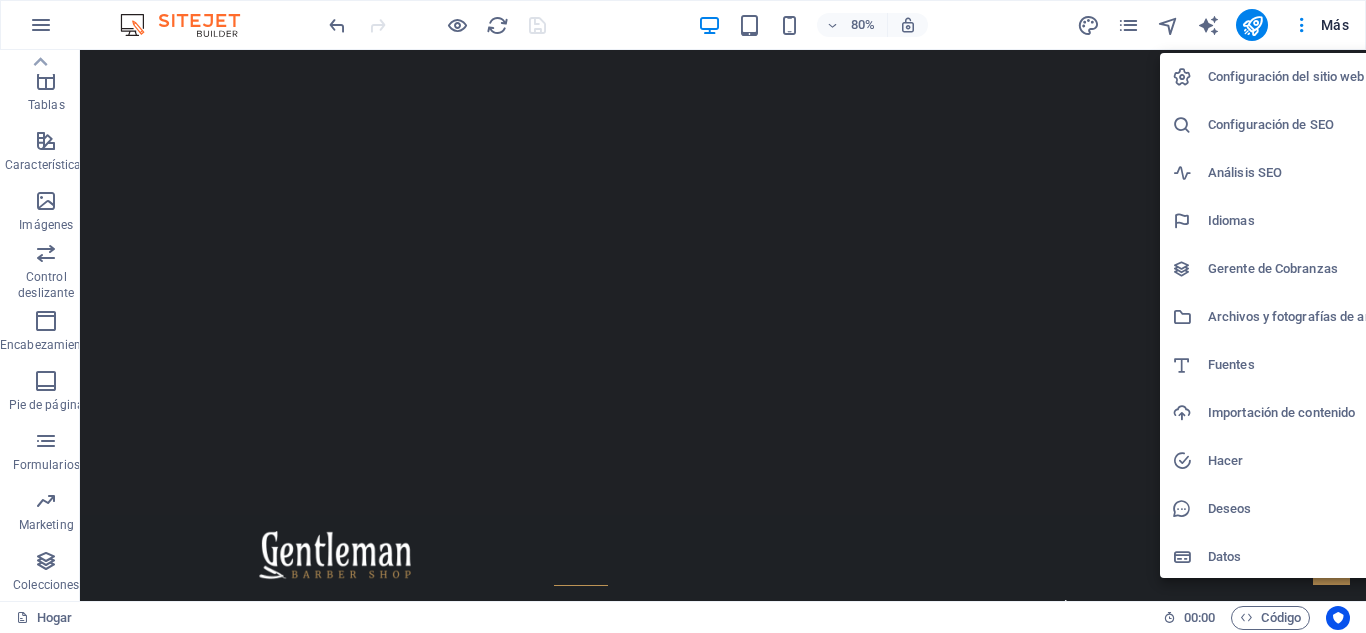 click on "Configuración del sitio web" at bounding box center [1286, 76] 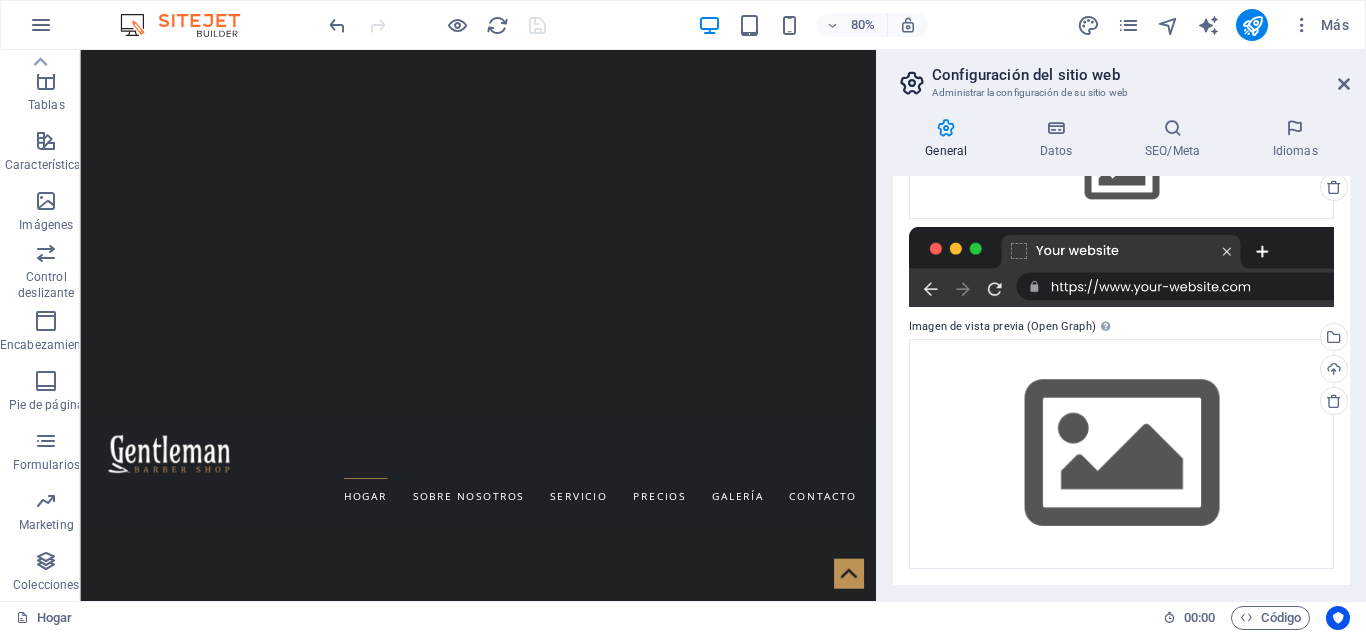 scroll, scrollTop: 0, scrollLeft: 0, axis: both 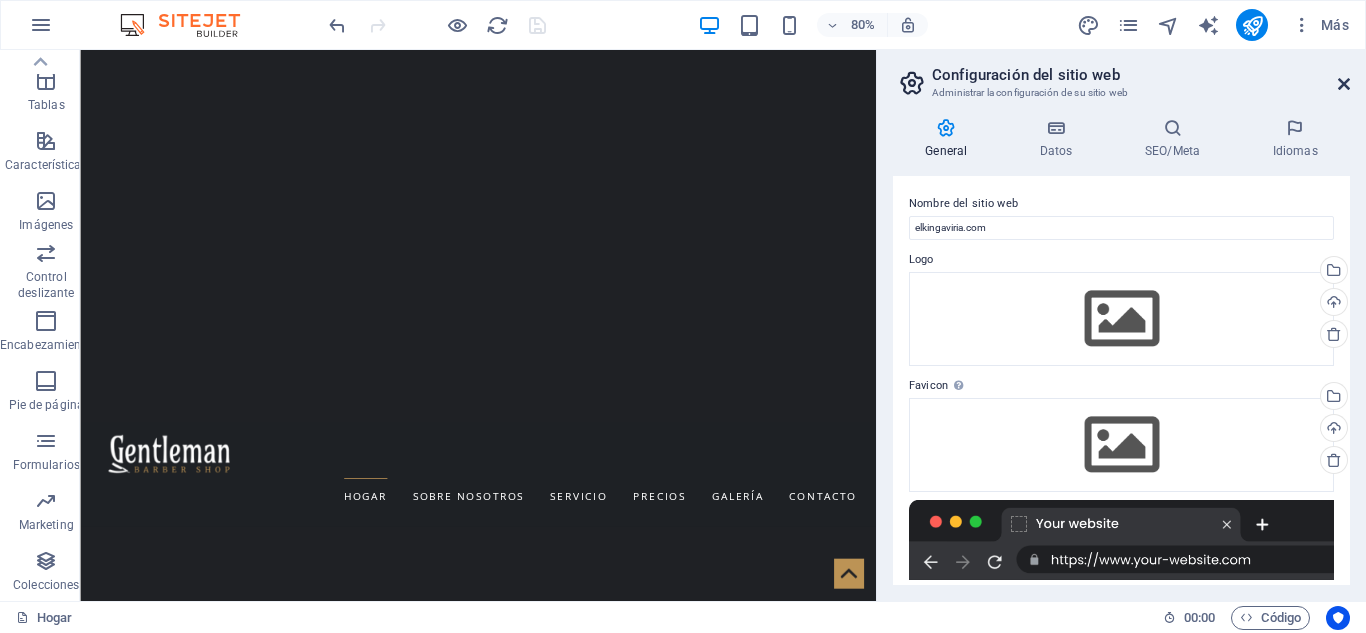 click at bounding box center [1344, 84] 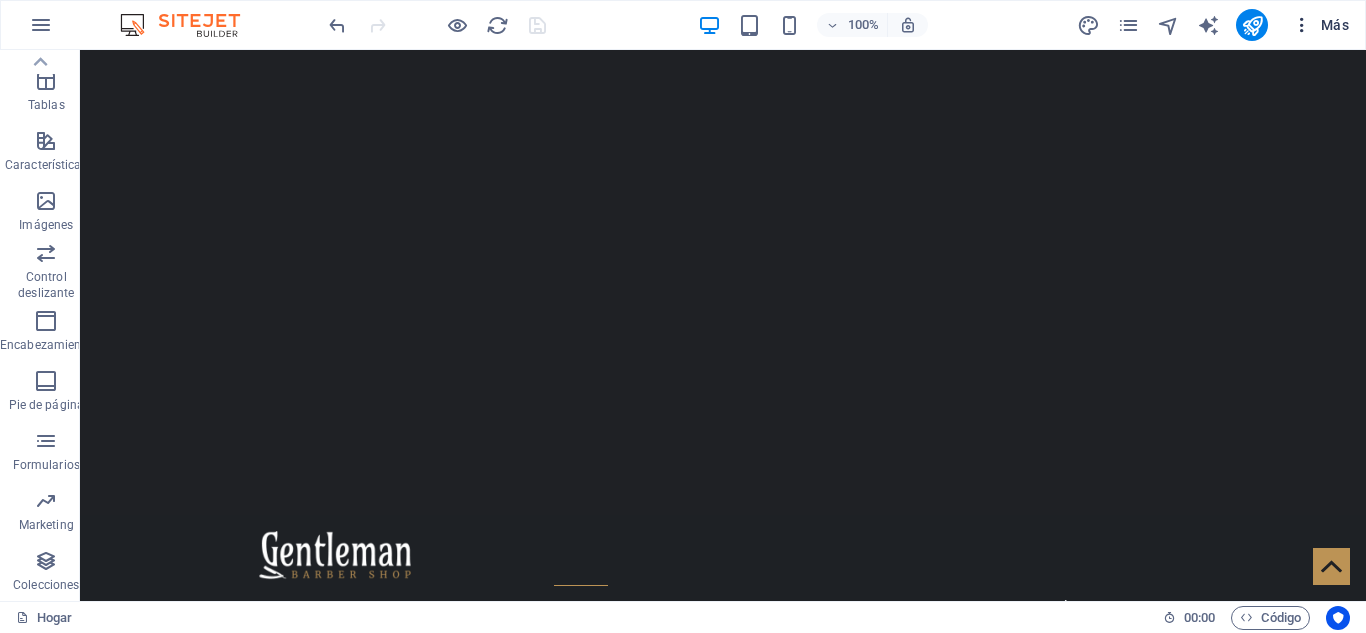 click on "Más" at bounding box center [1335, 25] 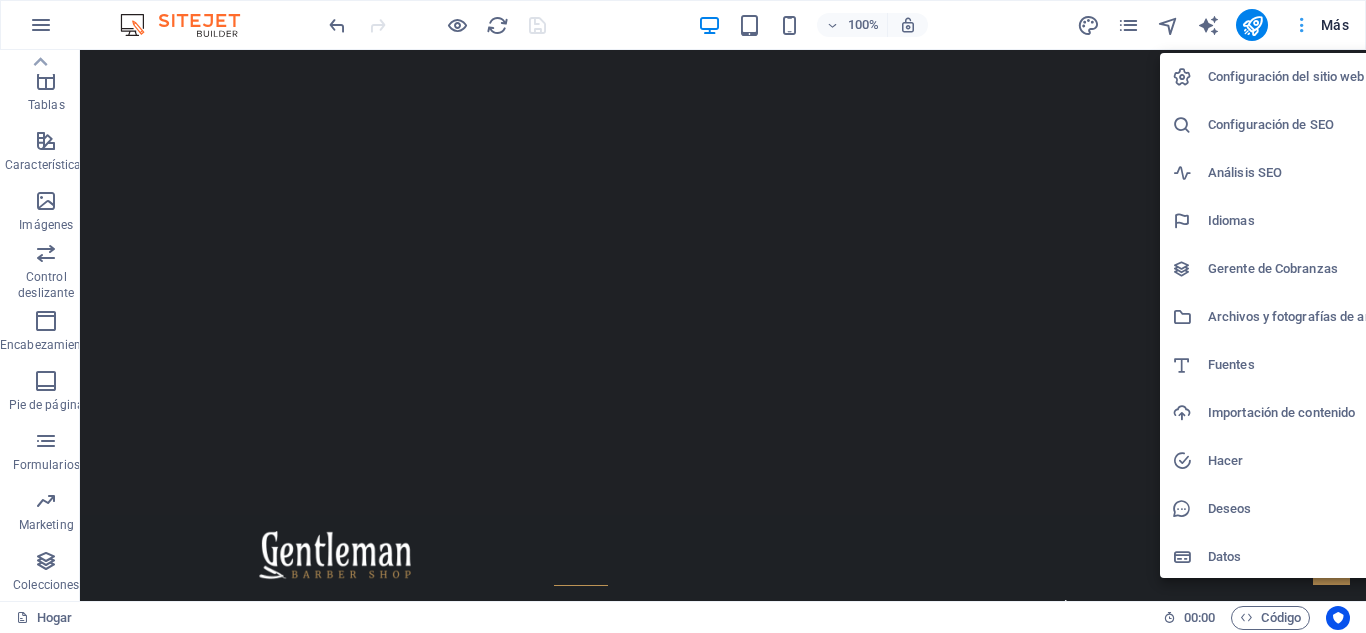 click at bounding box center [683, 316] 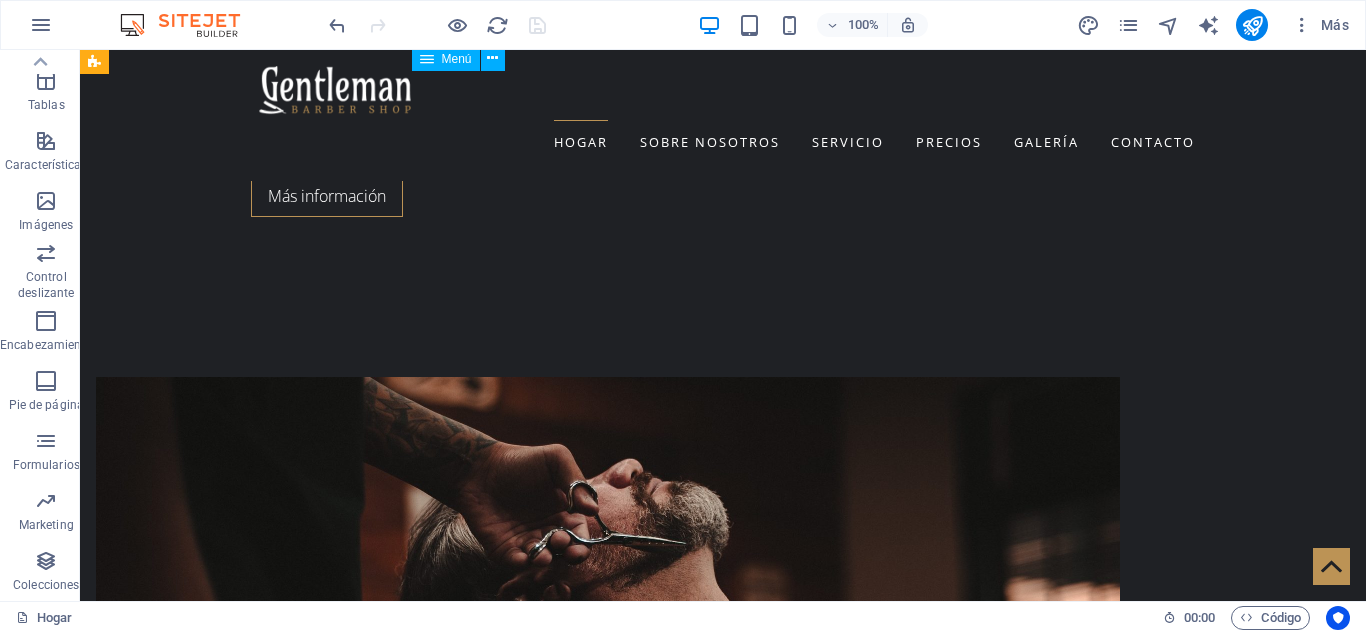 scroll, scrollTop: 789, scrollLeft: 0, axis: vertical 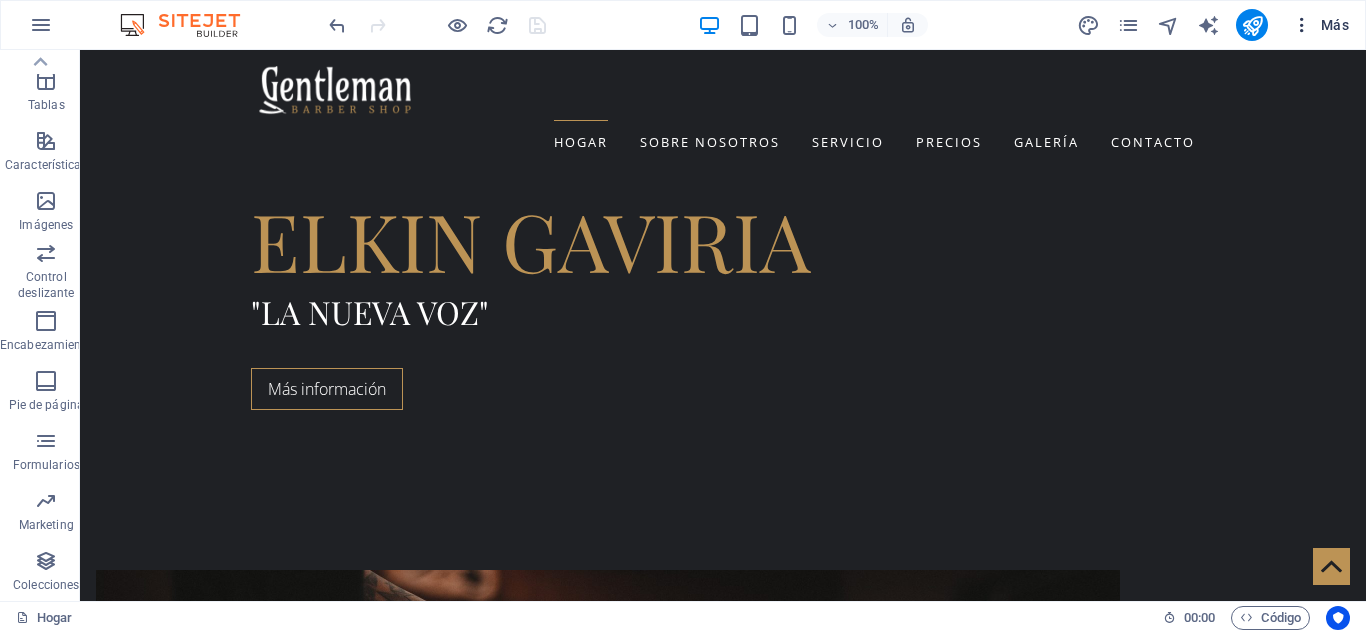 click on "Más" at bounding box center (1320, 25) 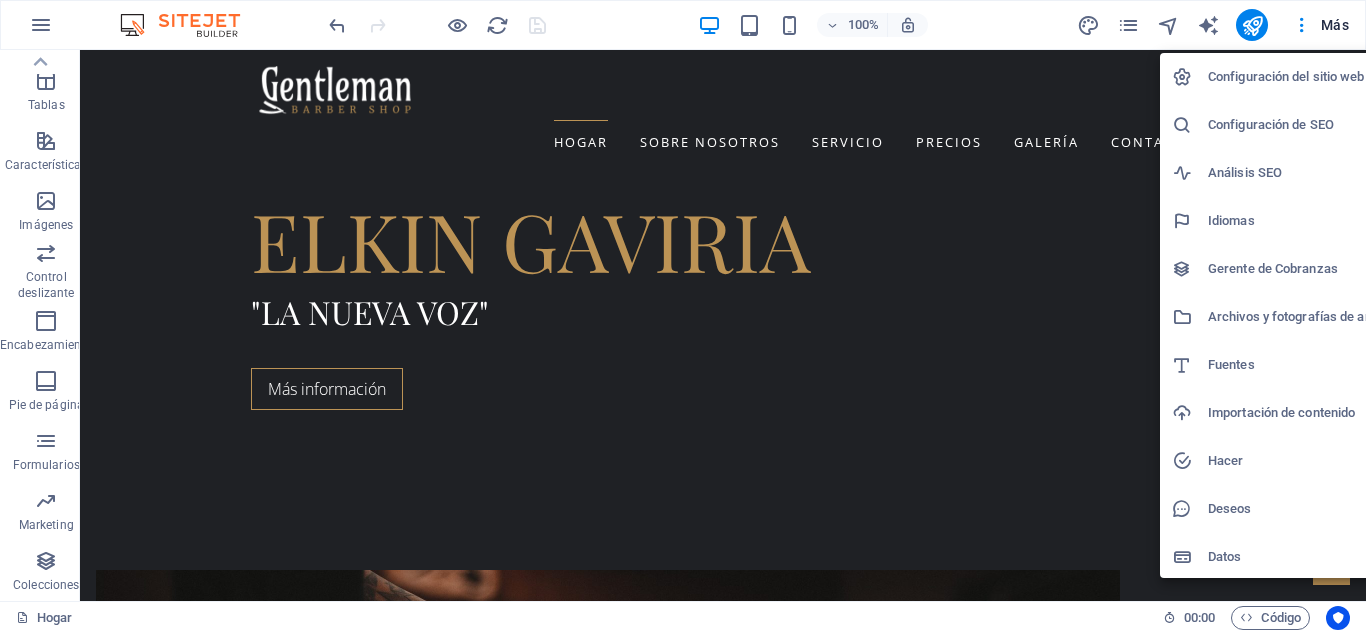click at bounding box center (683, 316) 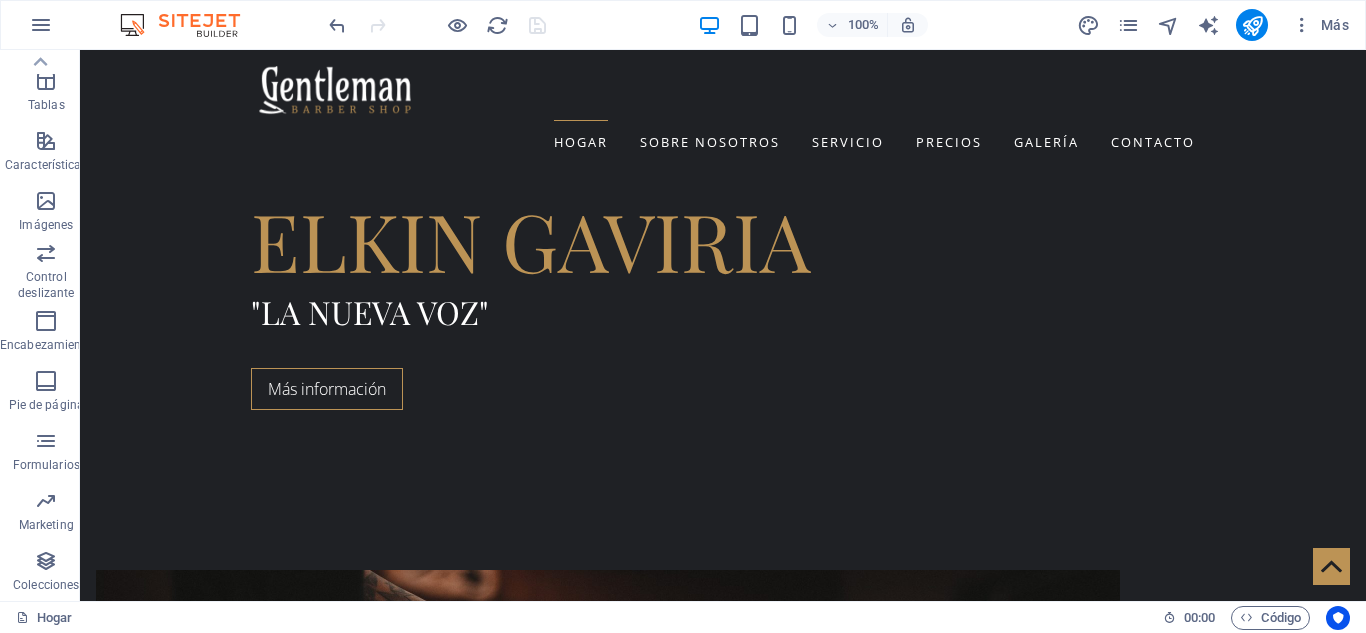 click on "Más" at bounding box center (1335, 25) 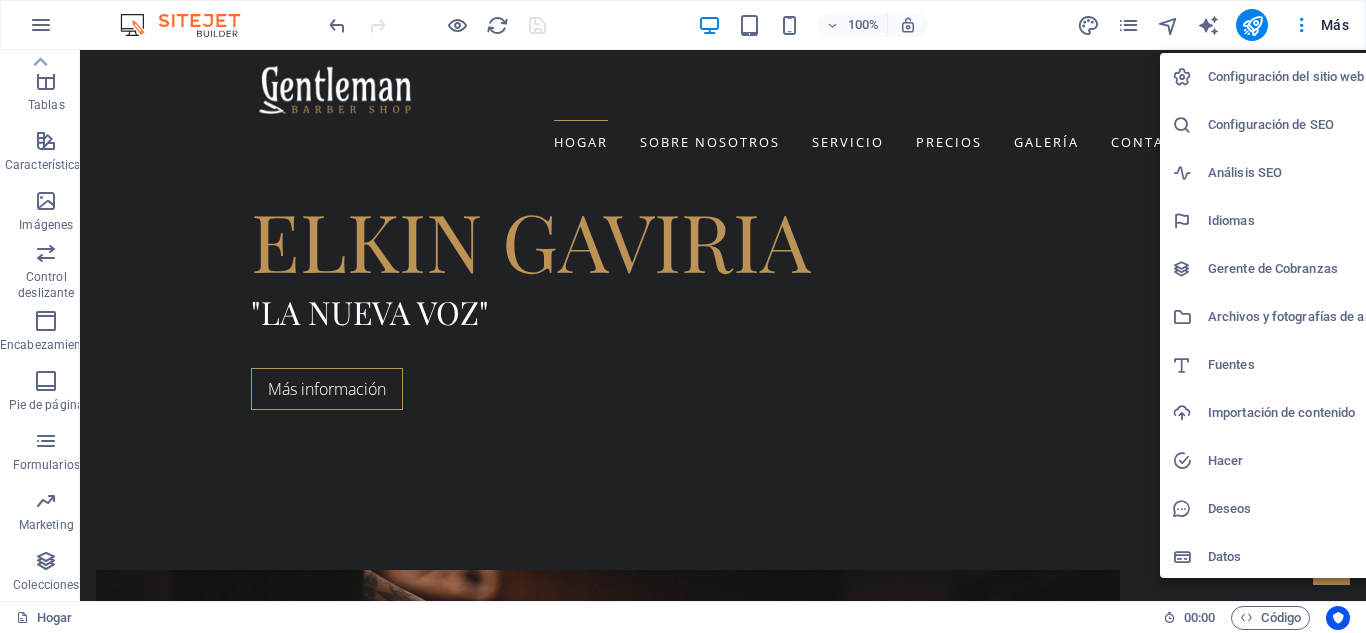 click at bounding box center [683, 316] 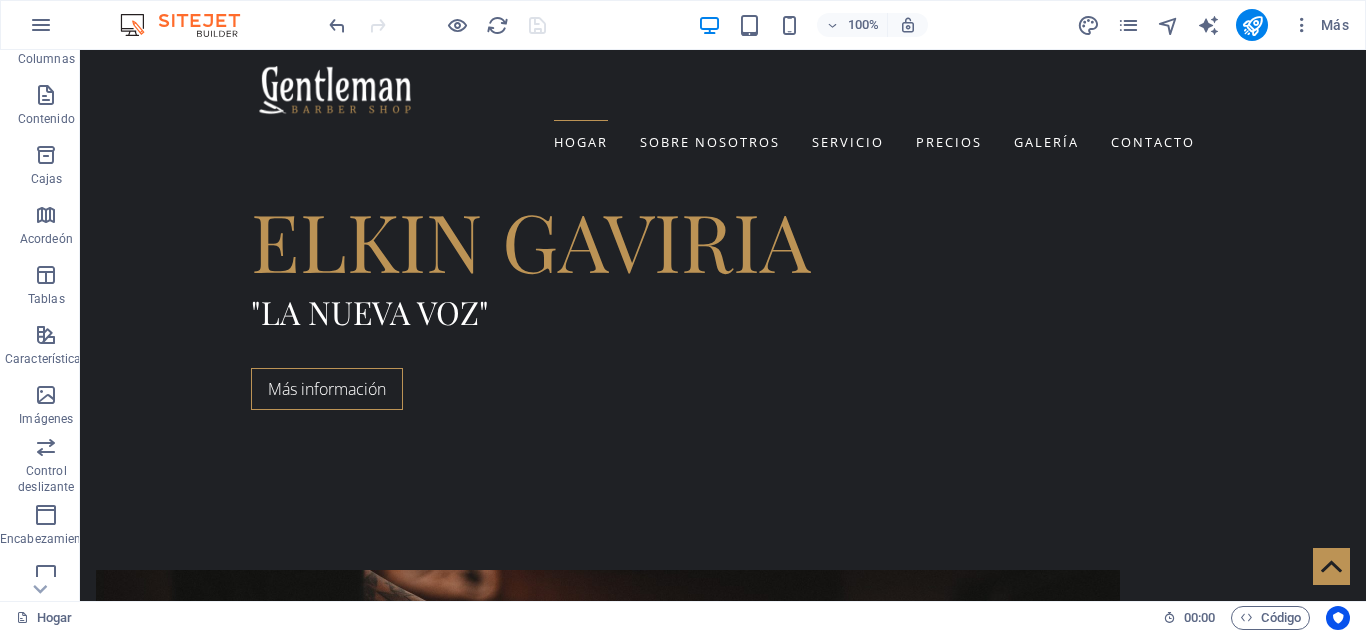 scroll, scrollTop: 349, scrollLeft: 0, axis: vertical 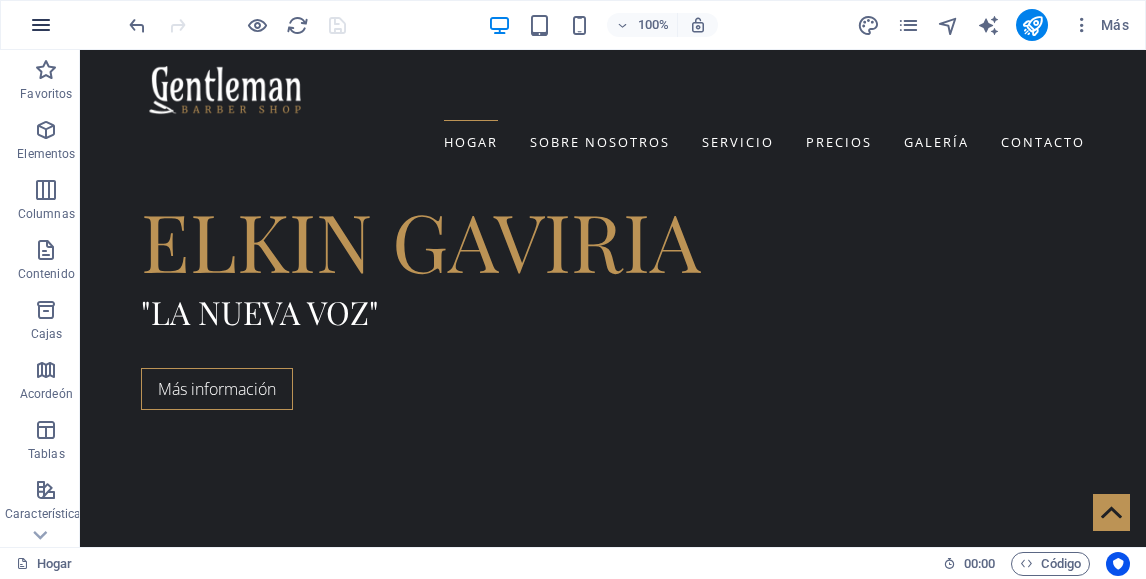 click at bounding box center [41, 25] 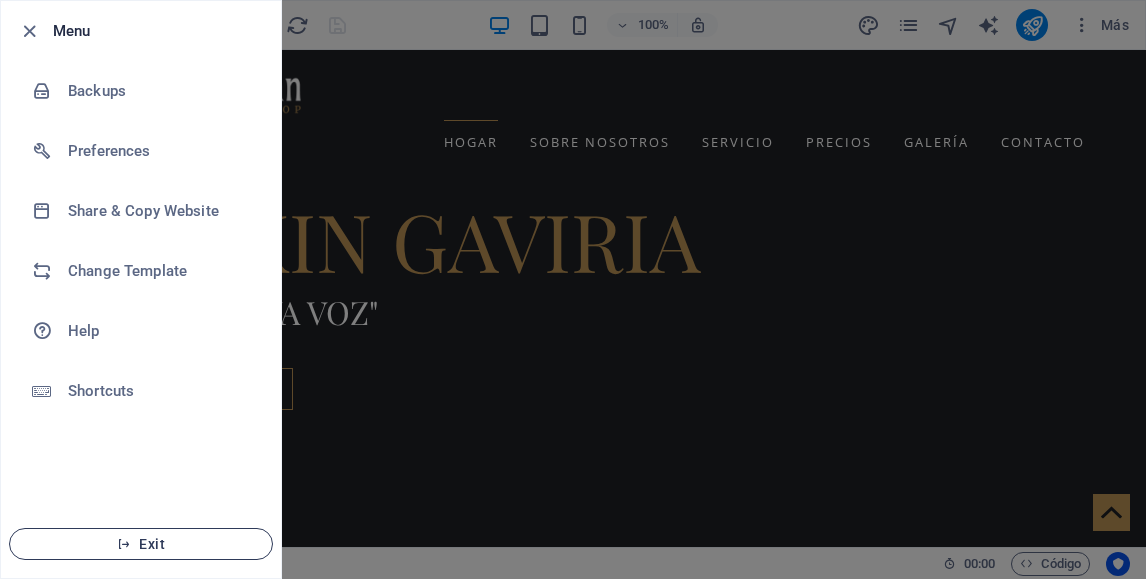 click on "Exit" at bounding box center [141, 544] 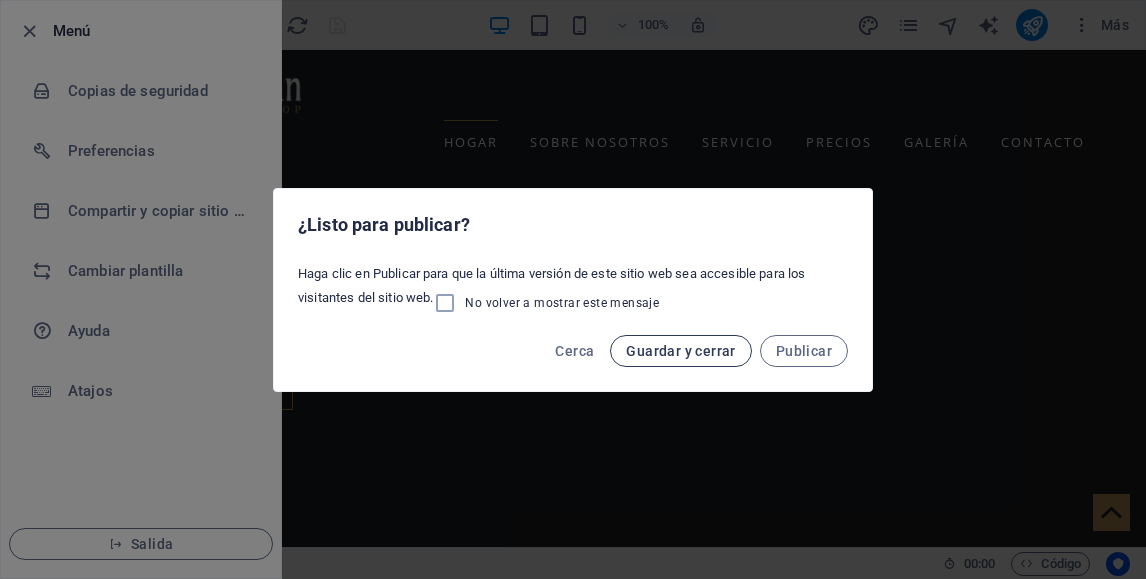 click on "Guardar y cerrar" at bounding box center (680, 351) 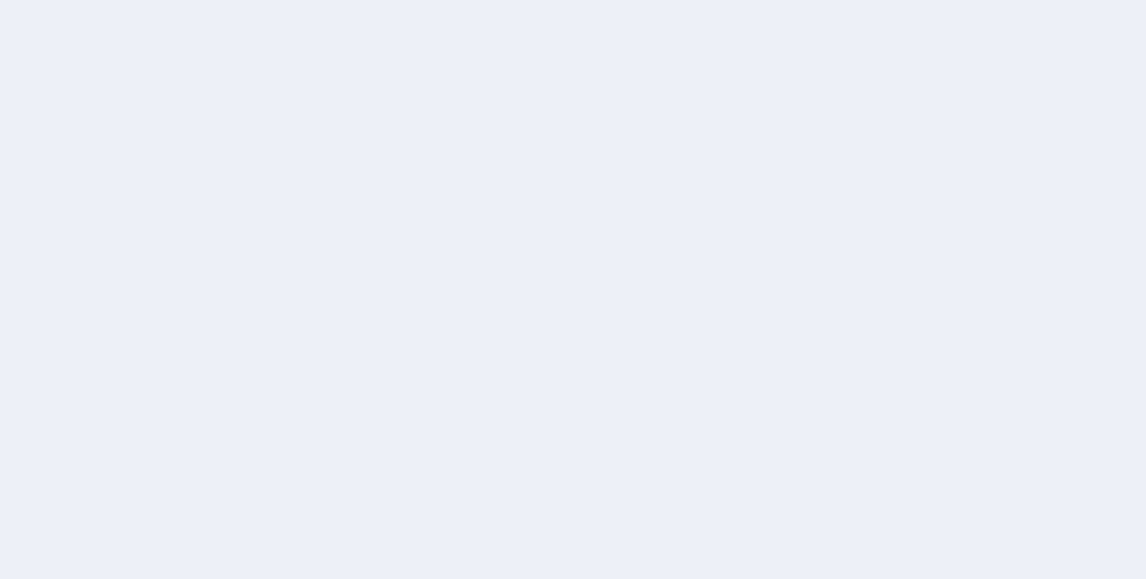 scroll, scrollTop: 0, scrollLeft: 0, axis: both 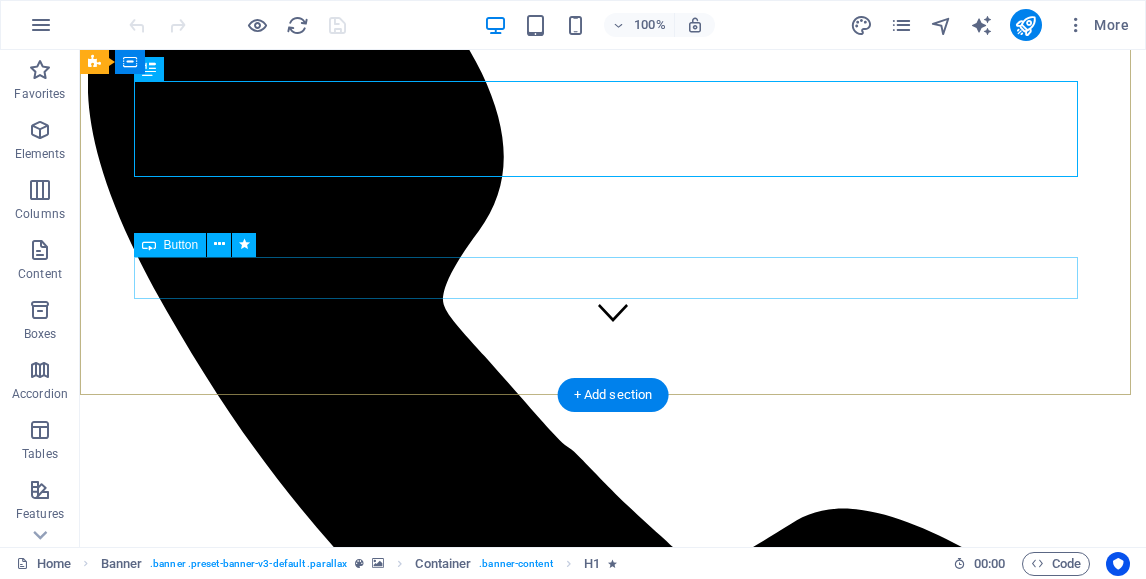 click on "Más información" at bounding box center [613, 9535] 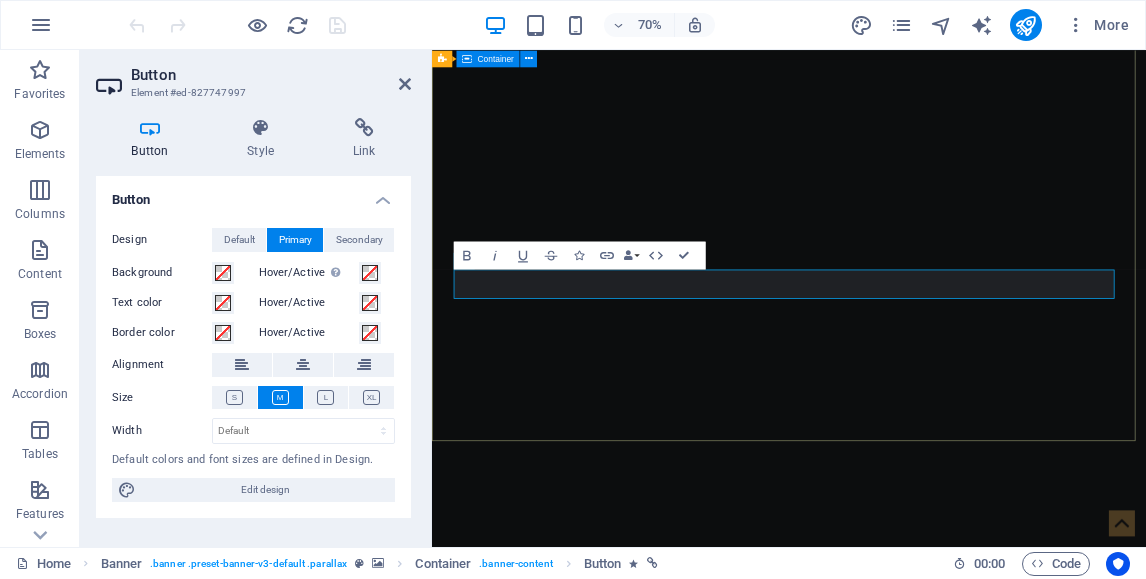 click on "ELKIN GAVIRIA "LA NUEVA VOZ" Más información" at bounding box center (942, 1094) 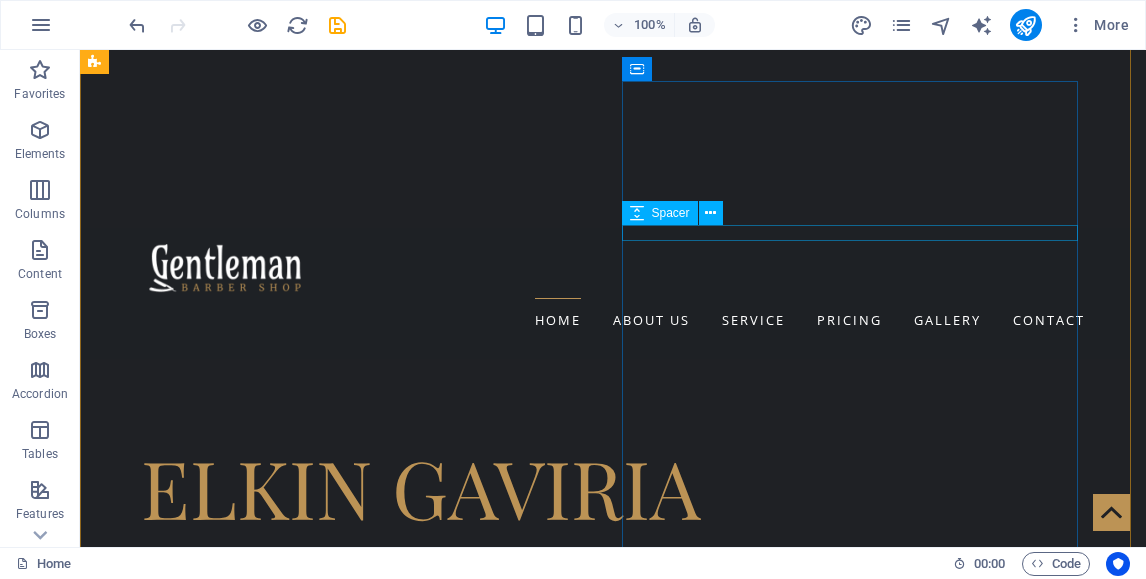 scroll, scrollTop: 500, scrollLeft: 0, axis: vertical 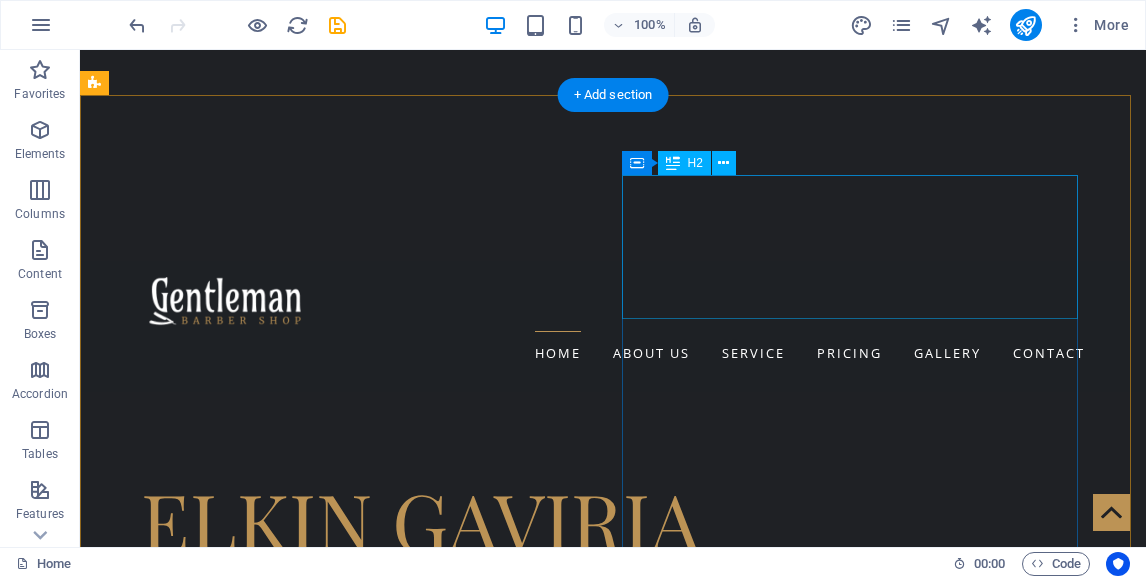 click on "BIENVENIDO A GENTLEMAN" at bounding box center [568, 1584] 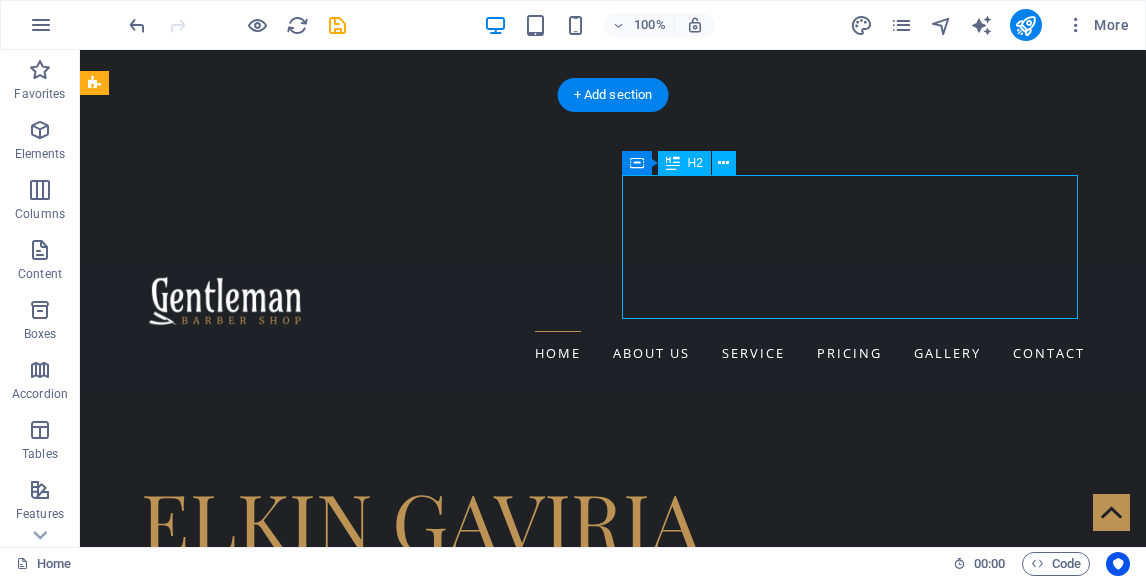 click on "BIENVENIDO A GENTLEMAN" at bounding box center (568, 1584) 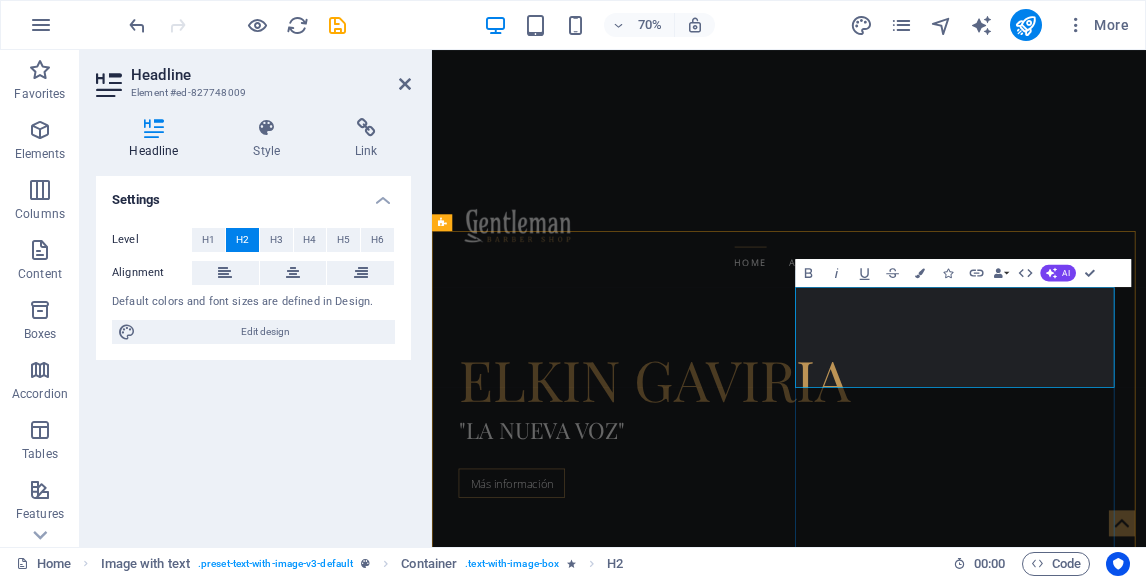click on "BIENVENIDO A GENTLEMAN" at bounding box center [920, 1584] 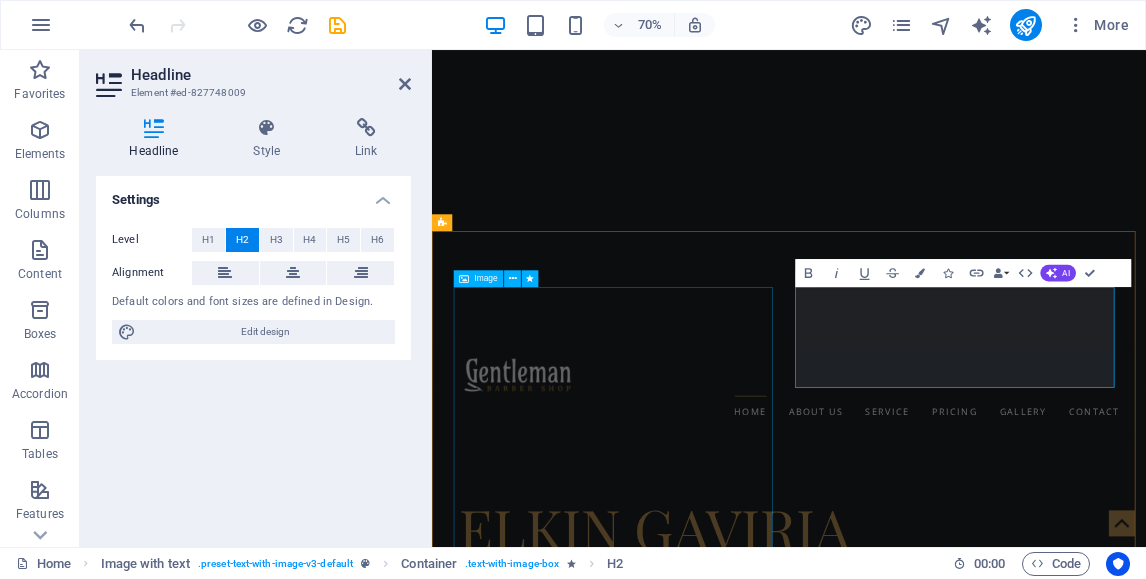 click at bounding box center (920, 1404) 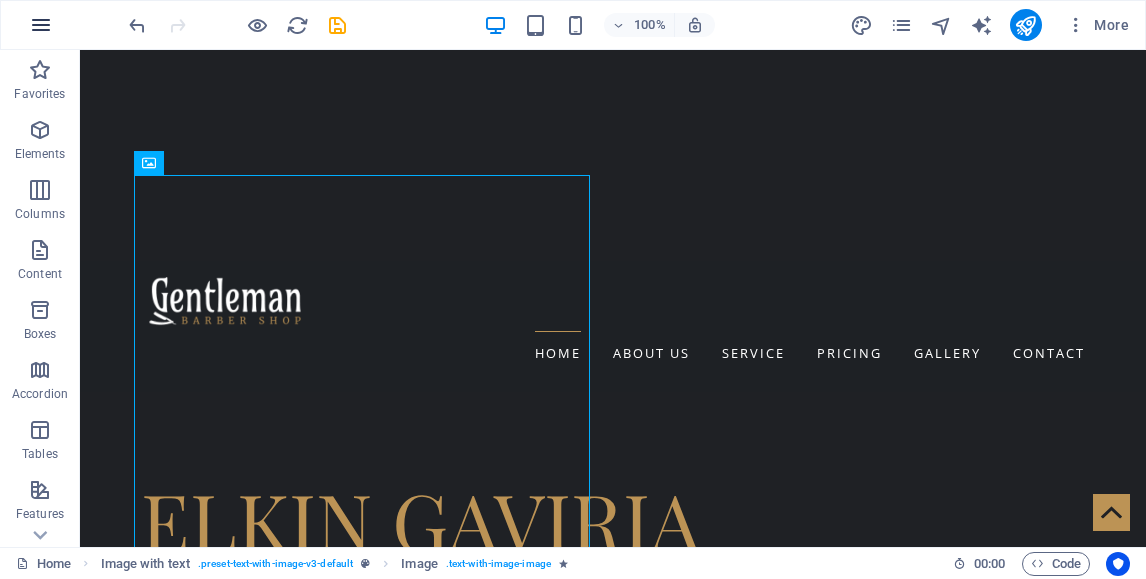 click at bounding box center (41, 25) 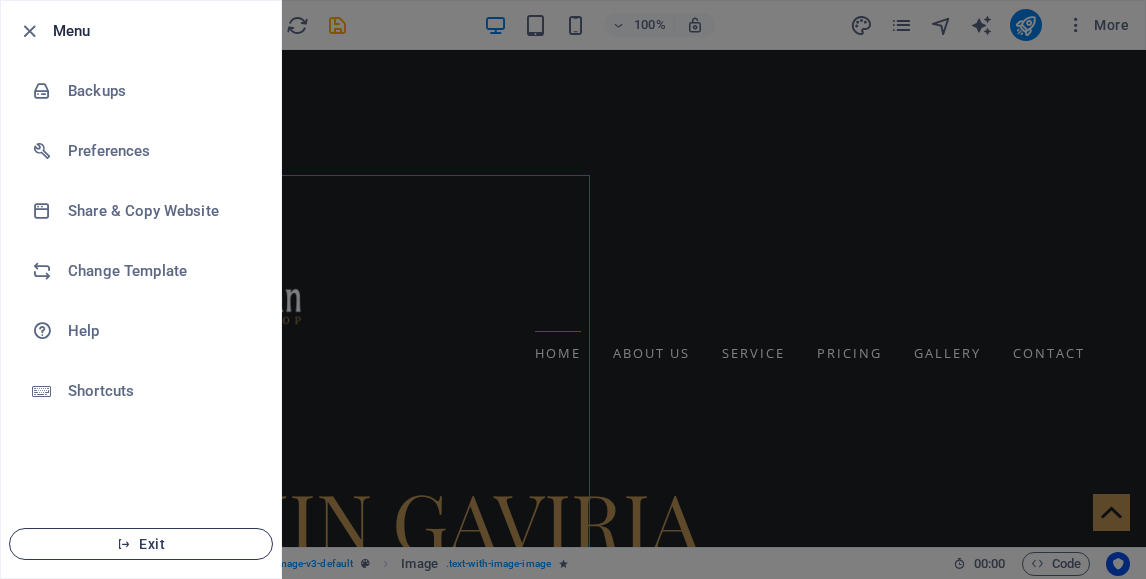 click on "Exit" at bounding box center (141, 544) 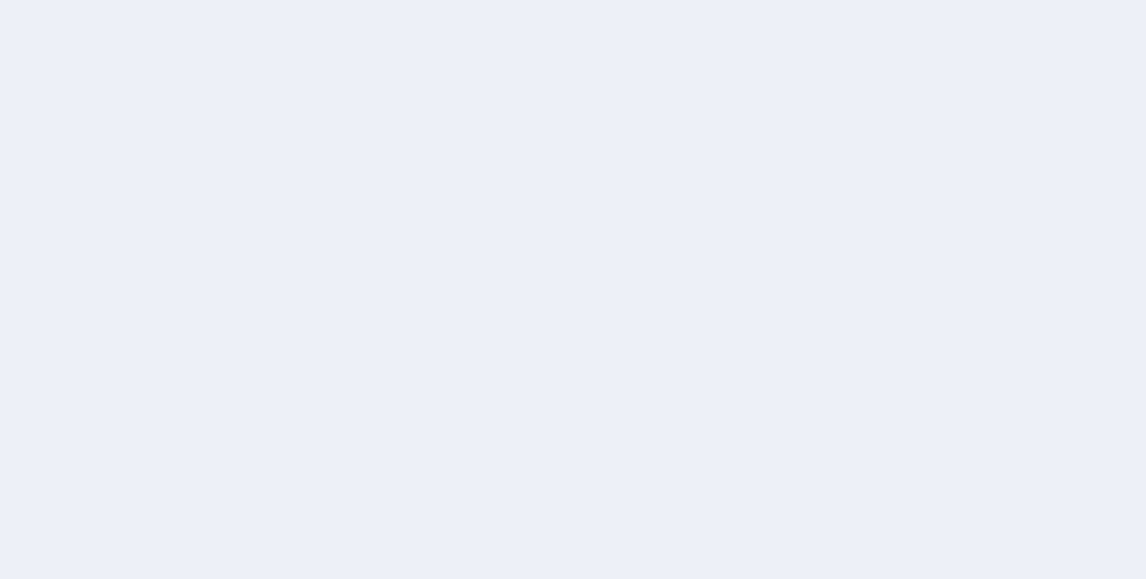 scroll, scrollTop: 0, scrollLeft: 0, axis: both 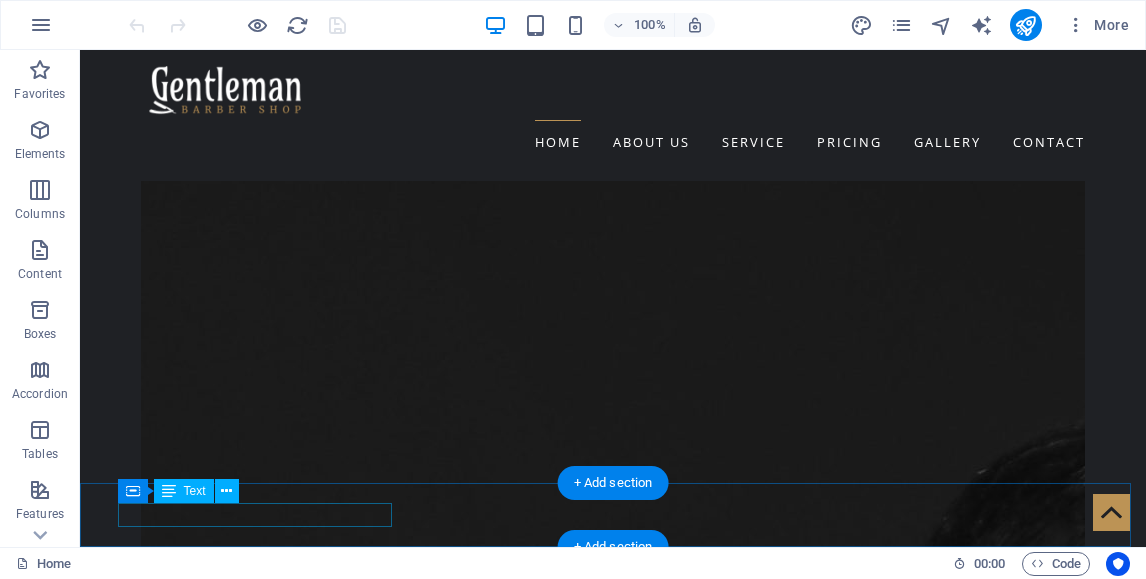 click on "elkingaviria.com" at bounding box center (331, 16461) 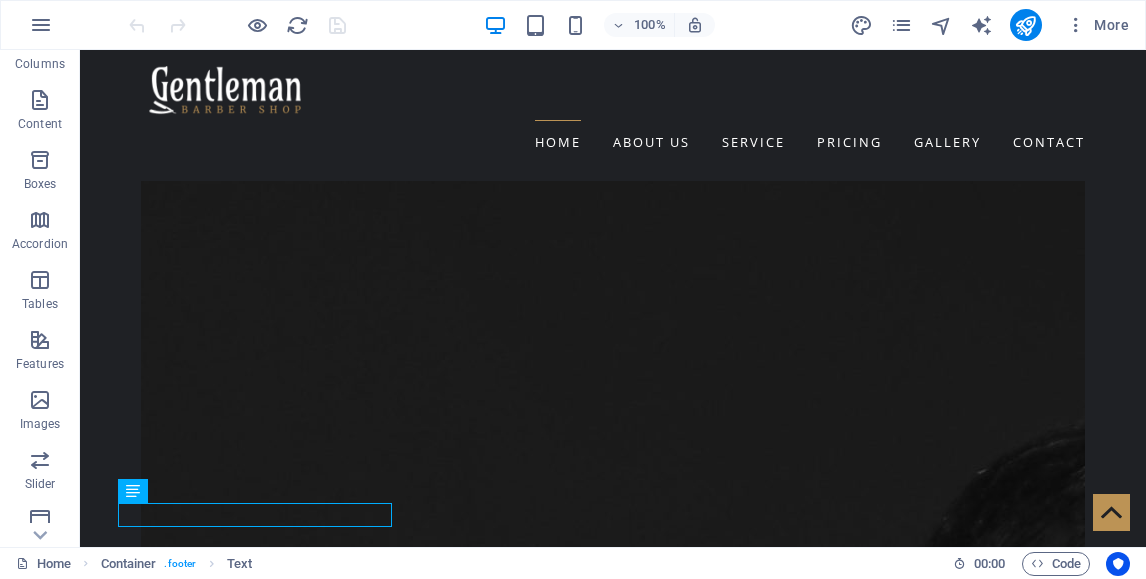 scroll, scrollTop: 0, scrollLeft: 0, axis: both 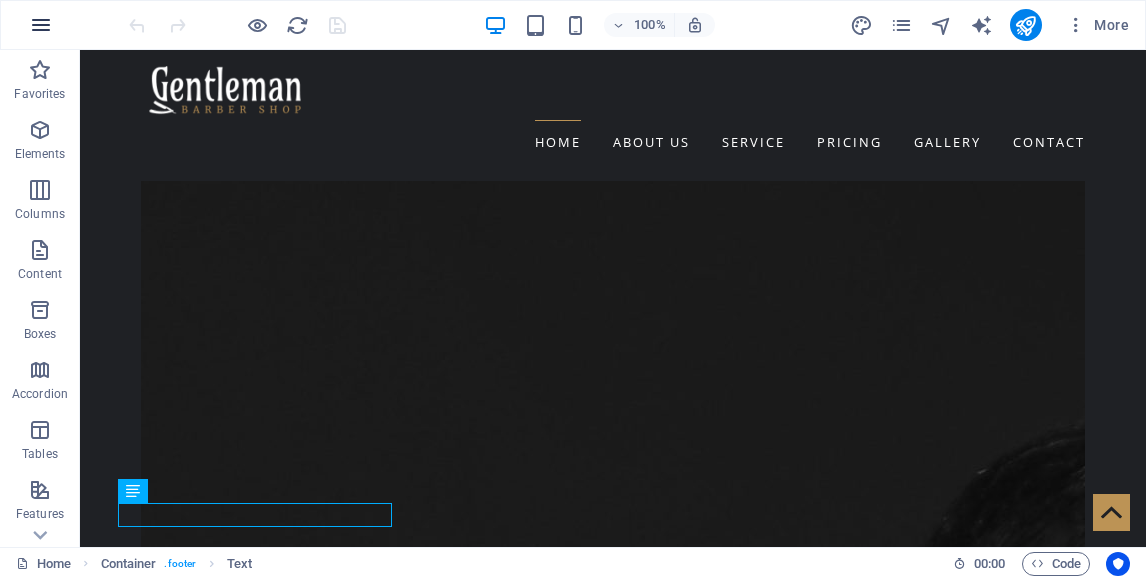 click at bounding box center (41, 25) 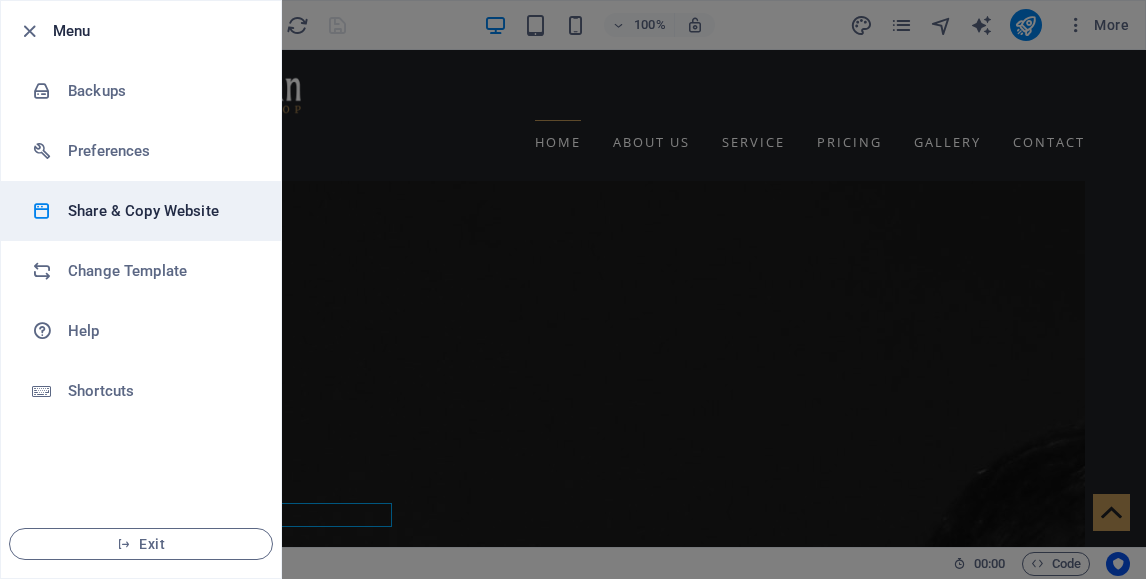 click on "Share & Copy Website" at bounding box center (141, 211) 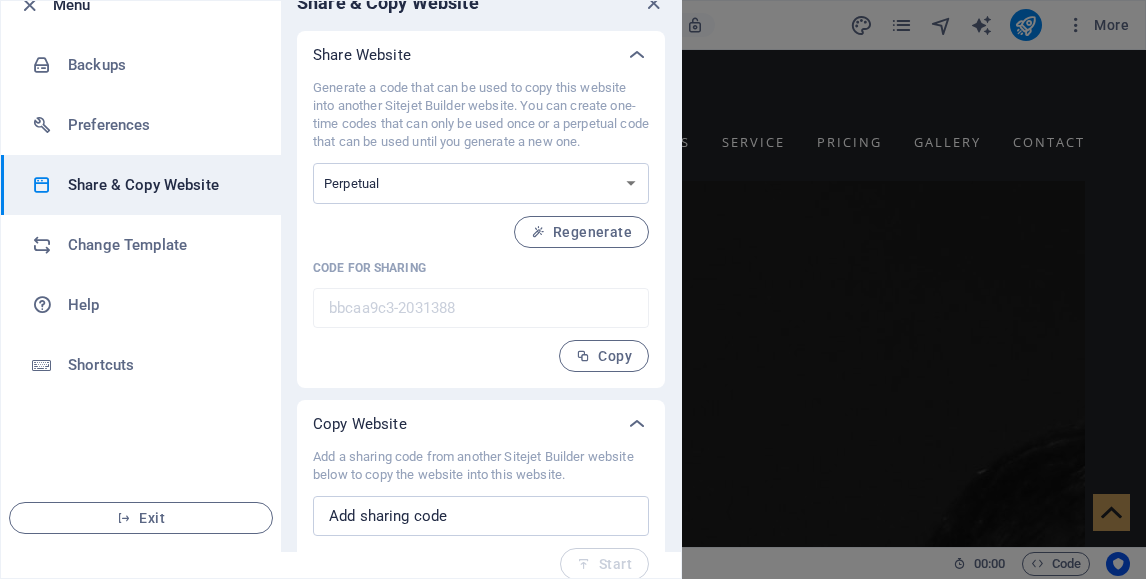scroll, scrollTop: 44, scrollLeft: 0, axis: vertical 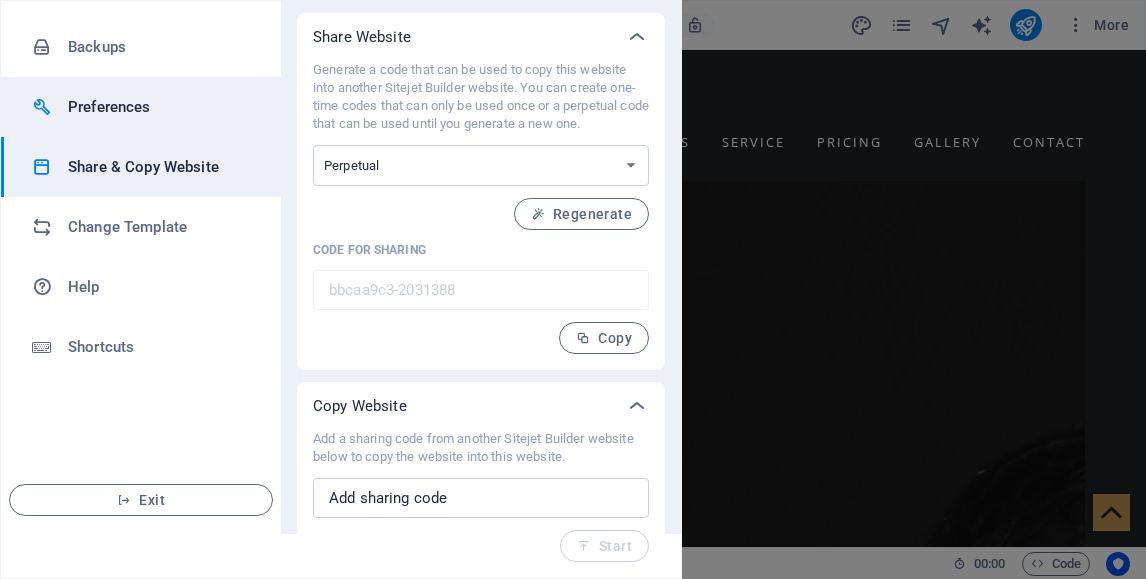 click on "Preferences" at bounding box center (141, 107) 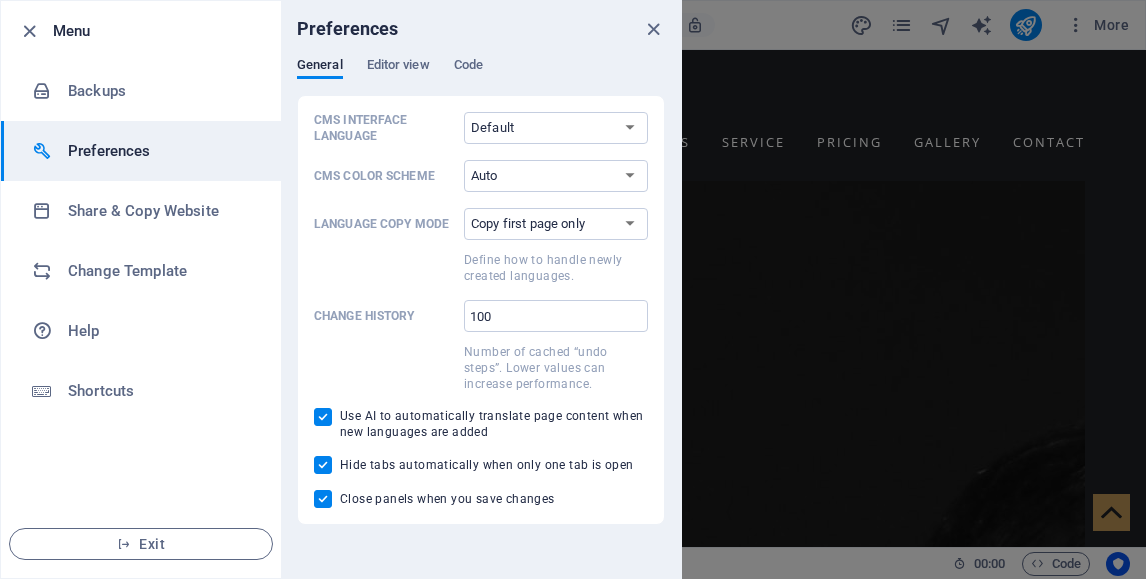 scroll, scrollTop: 0, scrollLeft: 0, axis: both 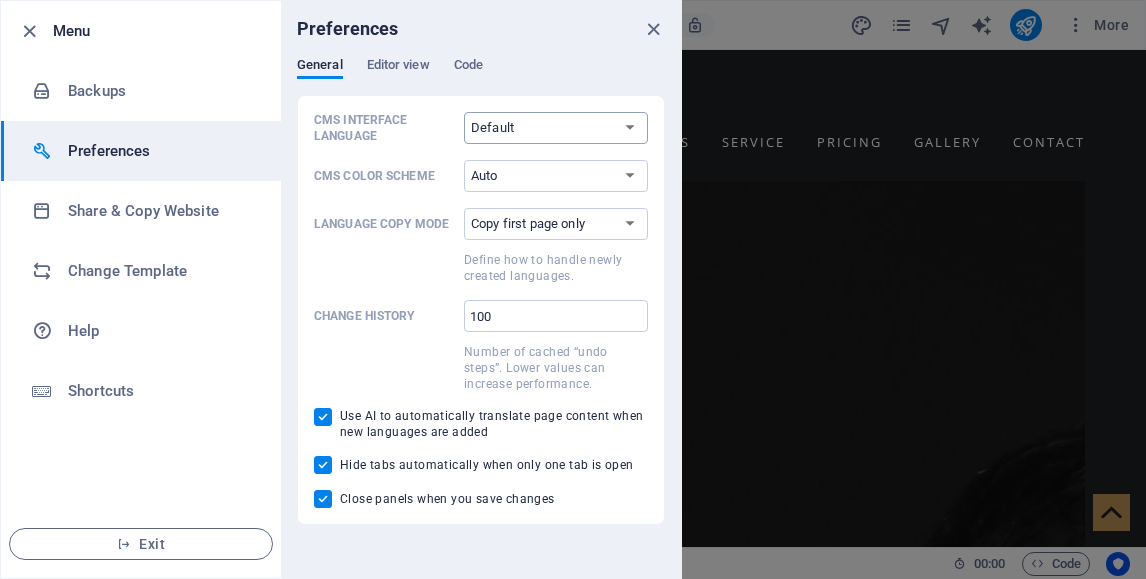 click on "Default Deutsch English Español Français Magyar Italiano Nederlands Polski Português русский язык Svenska Türkçe 日本語" at bounding box center [556, 128] 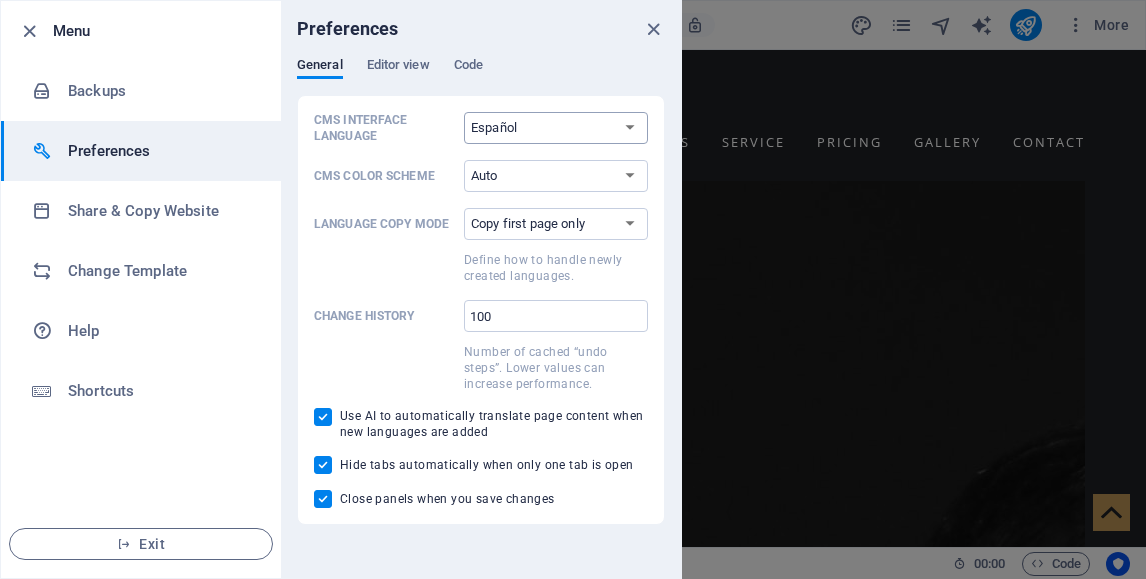click on "Default Deutsch English Español Français Magyar Italiano Nederlands Polski Português русский язык Svenska Türkçe 日本語" at bounding box center (556, 128) 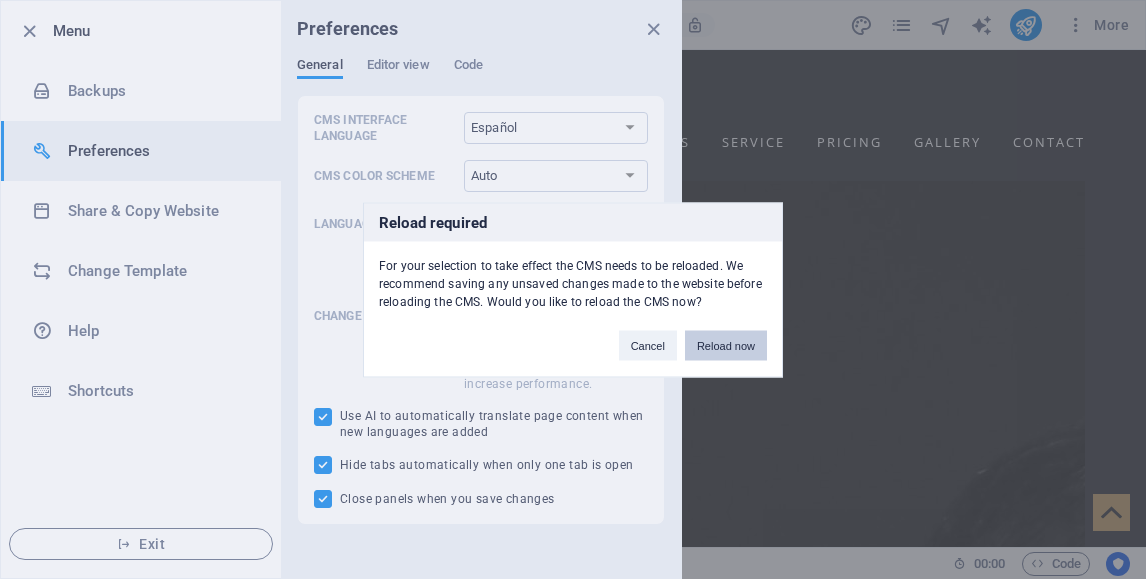 click on "Reload now" at bounding box center [726, 345] 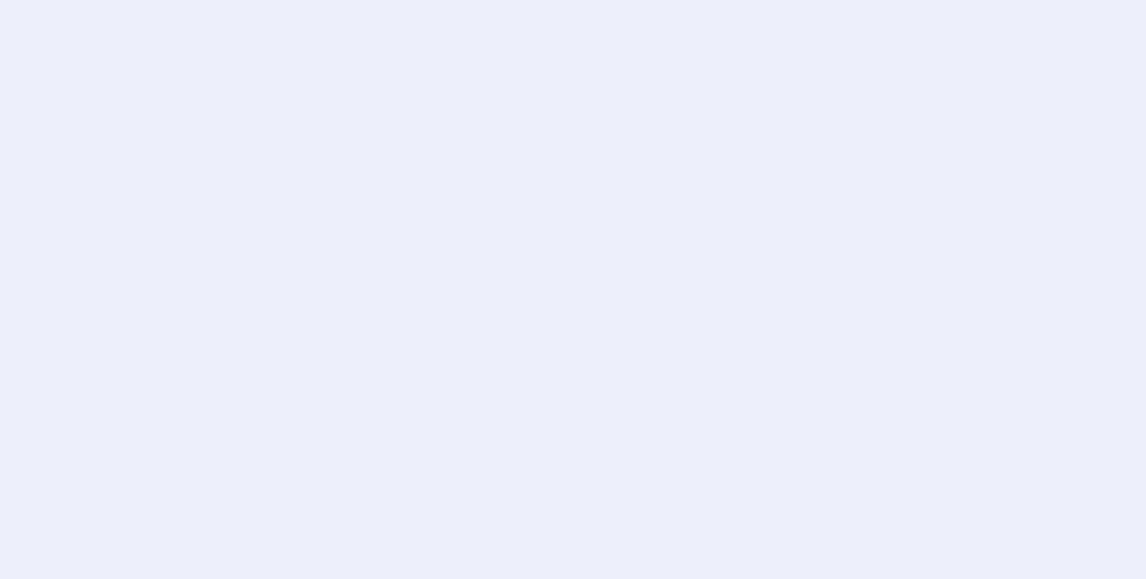 scroll, scrollTop: 0, scrollLeft: 0, axis: both 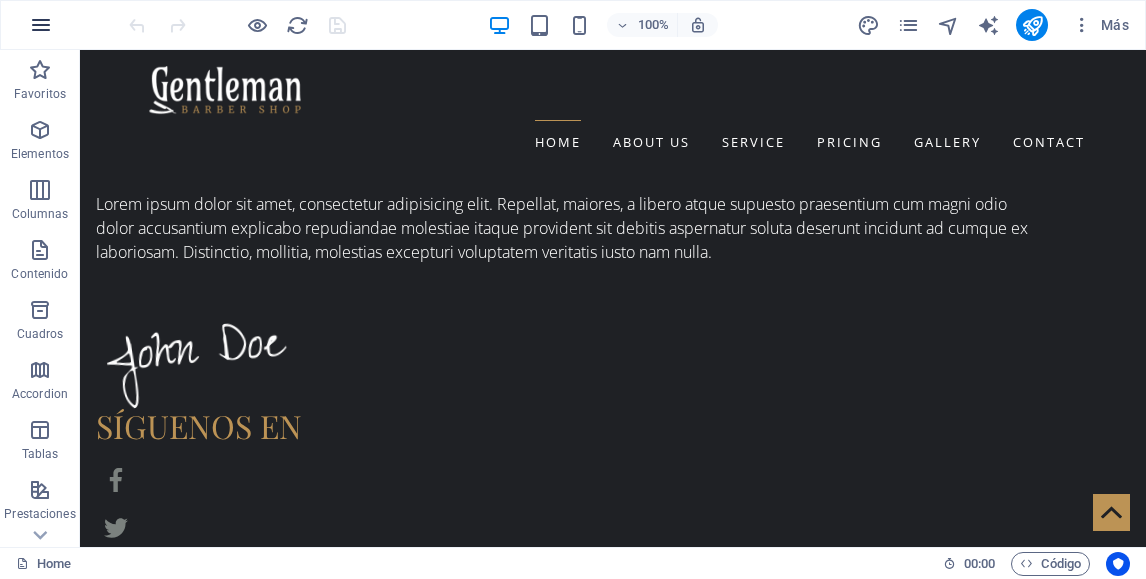 click at bounding box center [41, 25] 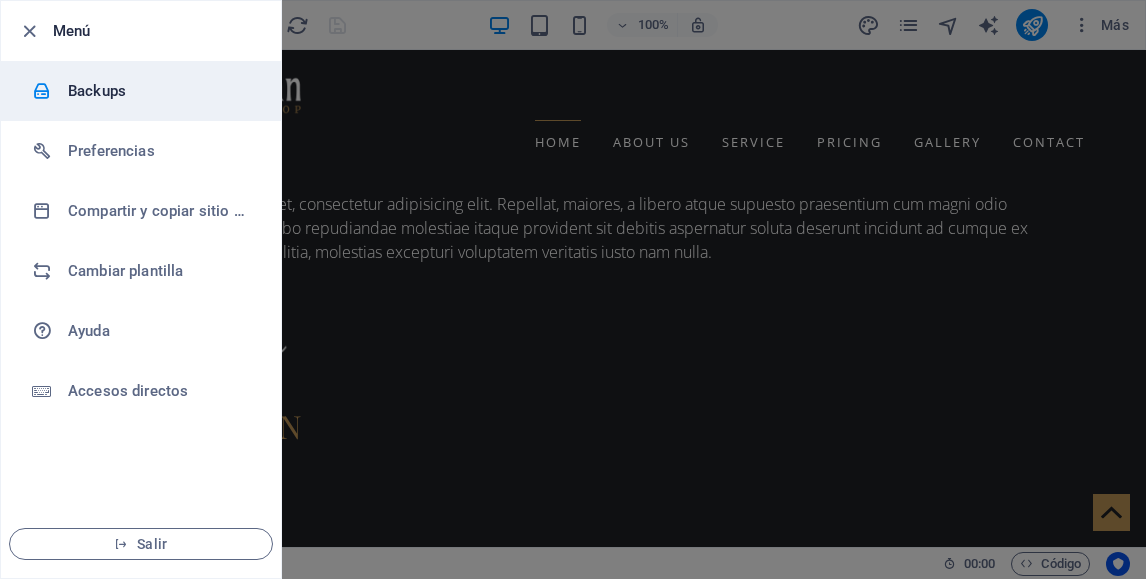 click on "Backups" at bounding box center [160, 91] 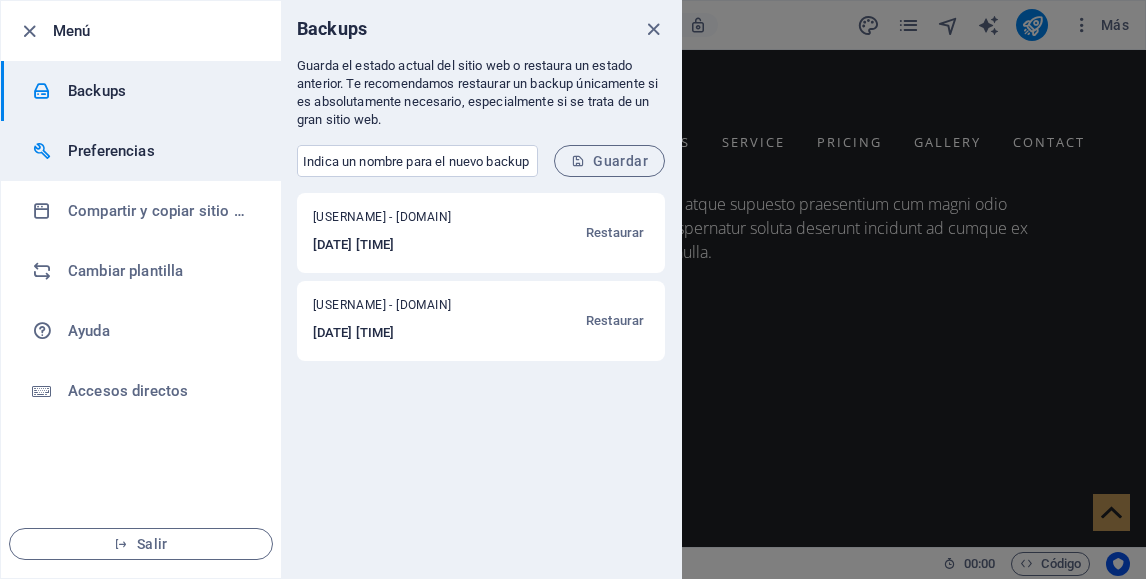 click on "Preferencias" at bounding box center [160, 151] 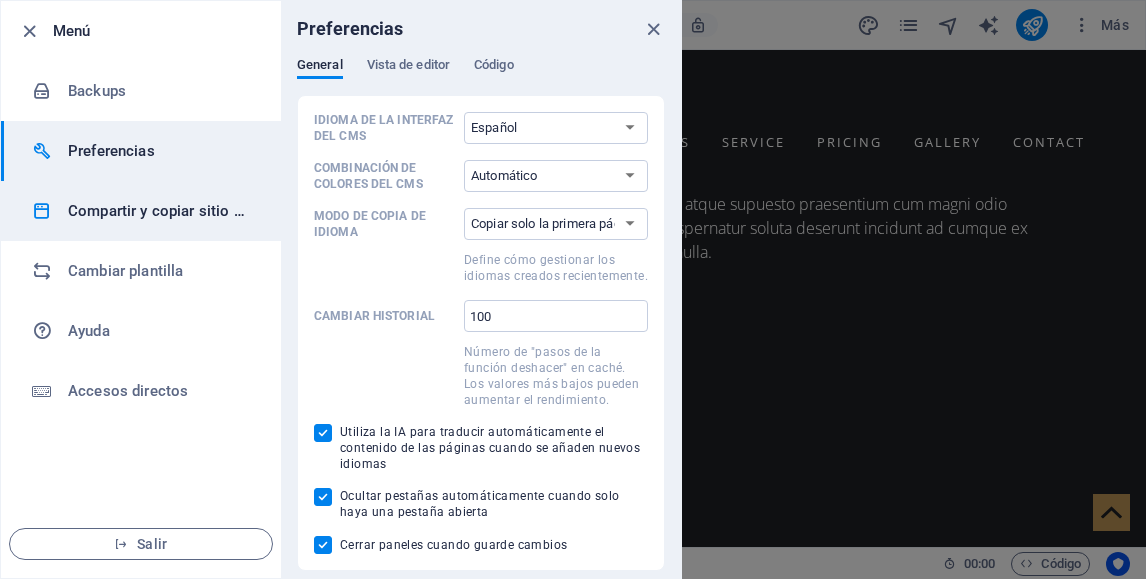 click on "Compartir y copiar sitio web" at bounding box center [160, 211] 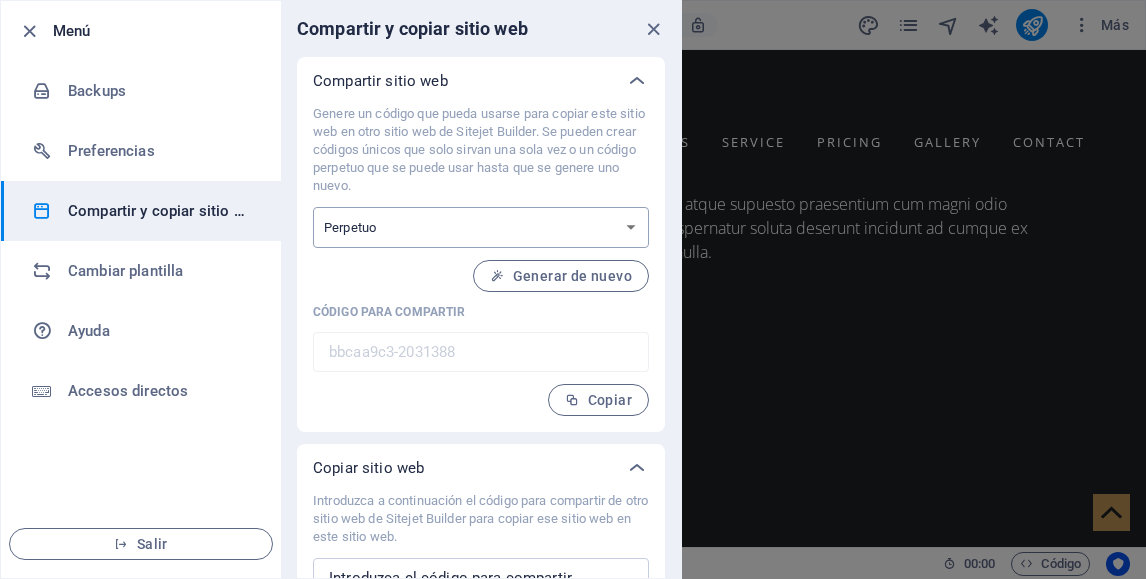 click on "Único Perpetuo" at bounding box center (481, 227) 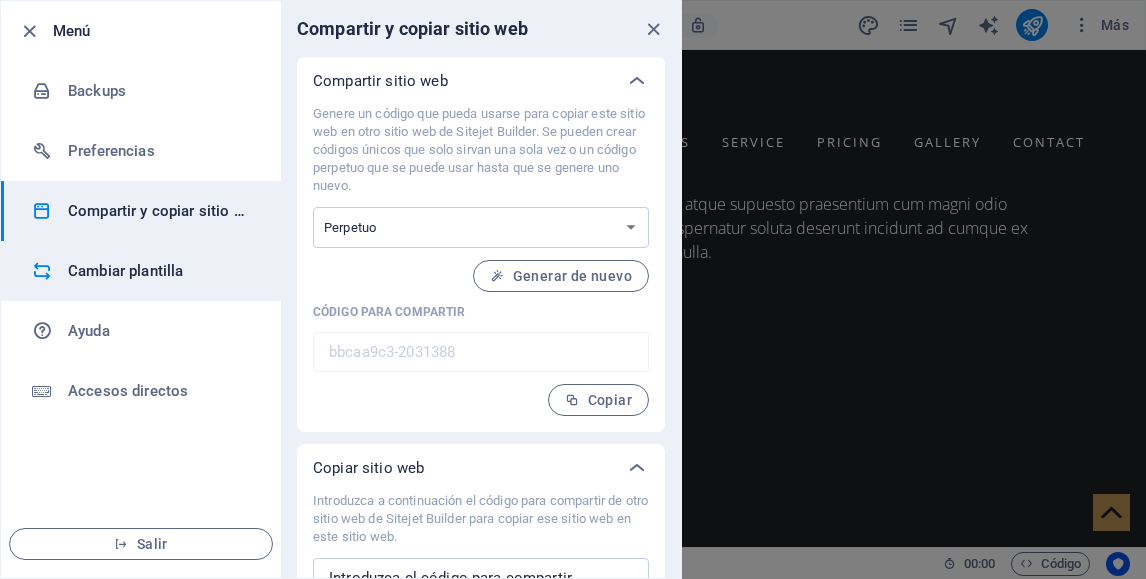 scroll, scrollTop: 80, scrollLeft: 0, axis: vertical 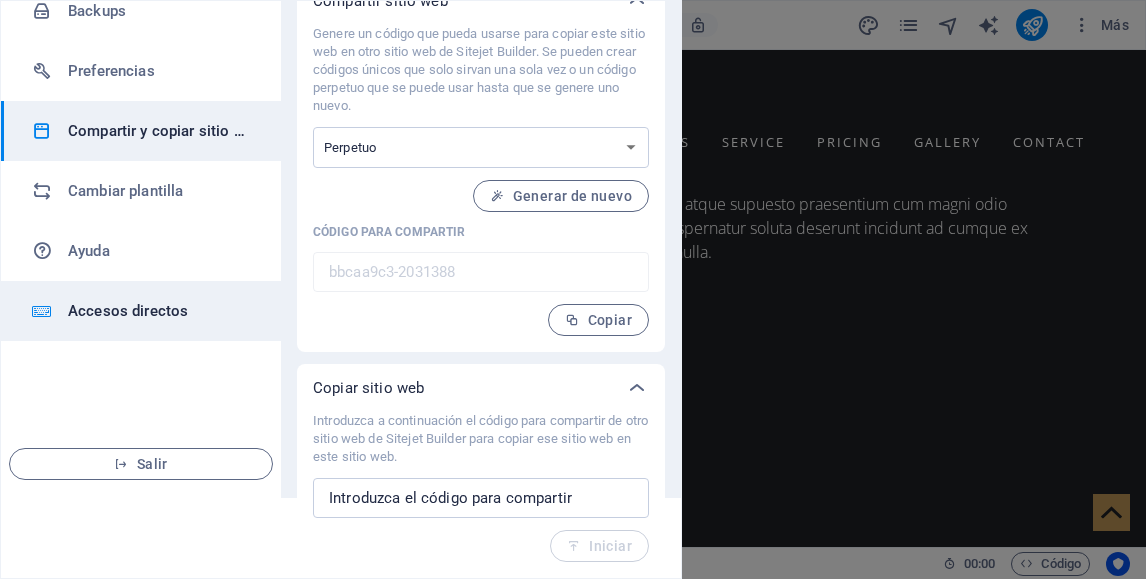 click on "Accesos directos" at bounding box center [160, 311] 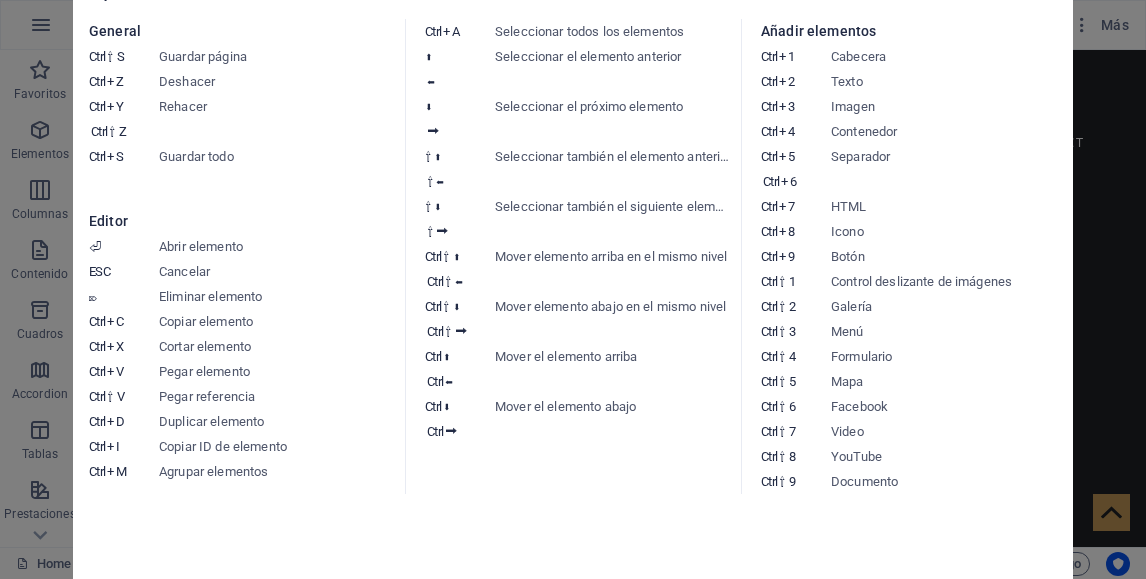 scroll, scrollTop: 0, scrollLeft: 0, axis: both 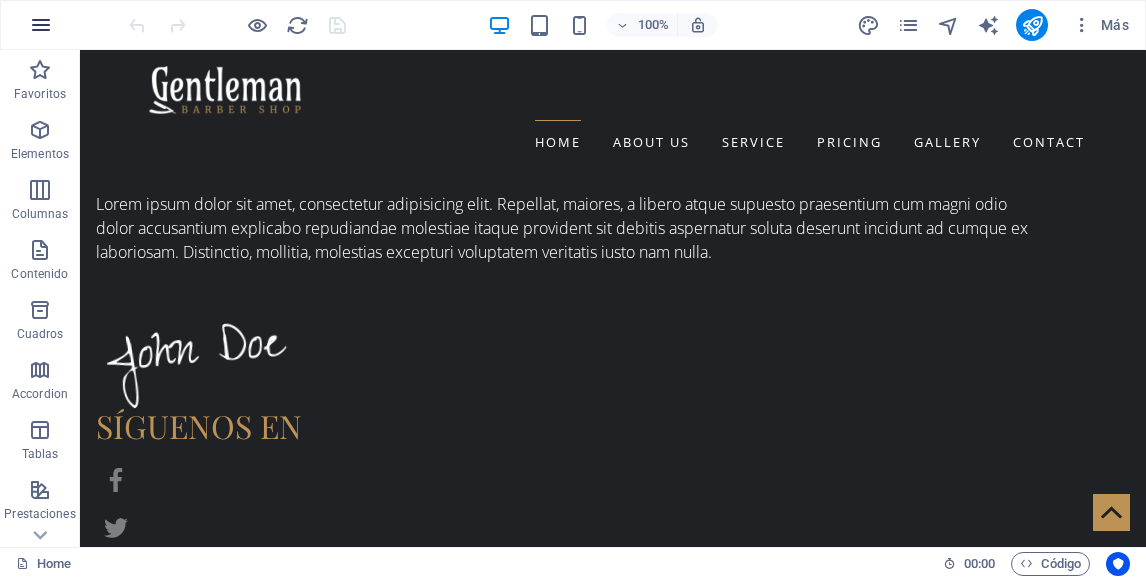 click at bounding box center [41, 25] 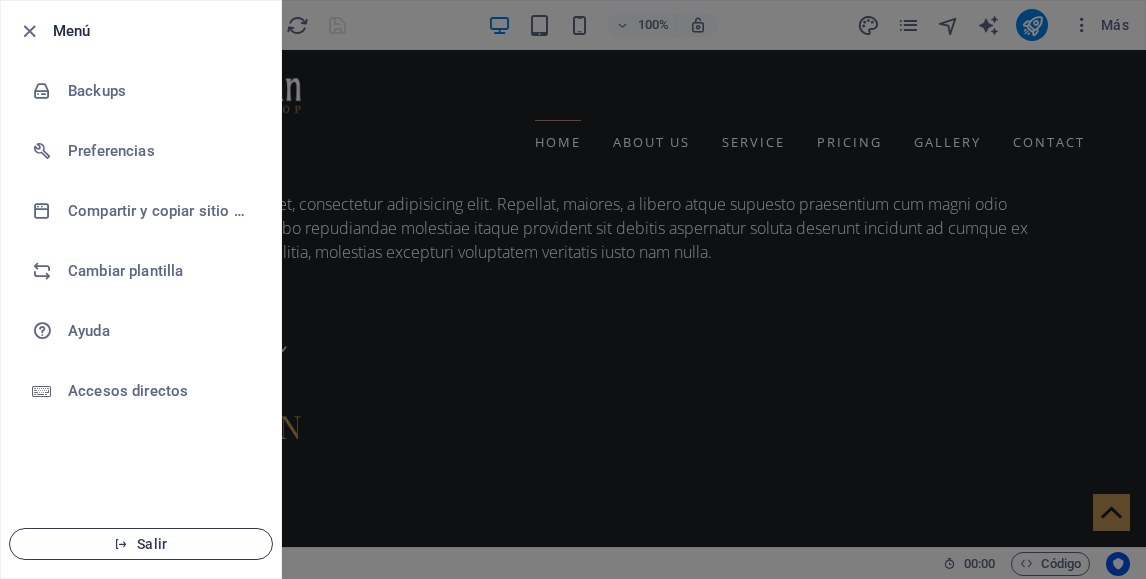 click on "Salir" at bounding box center [141, 544] 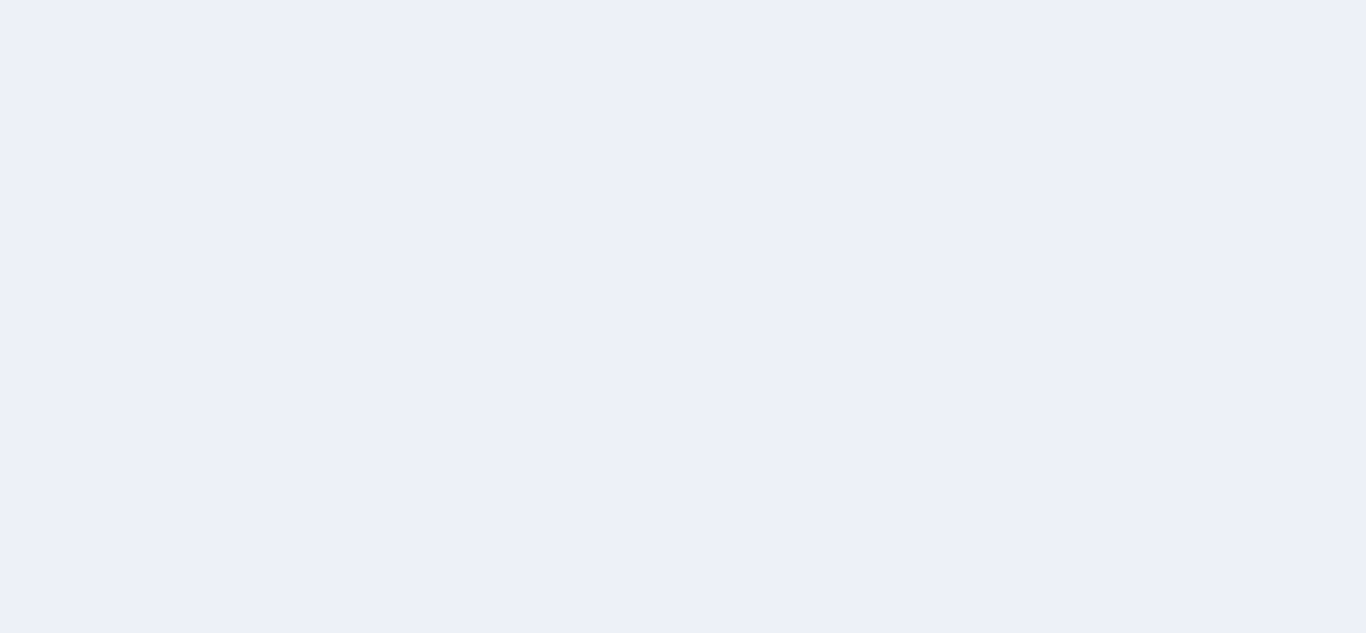 scroll, scrollTop: 0, scrollLeft: 0, axis: both 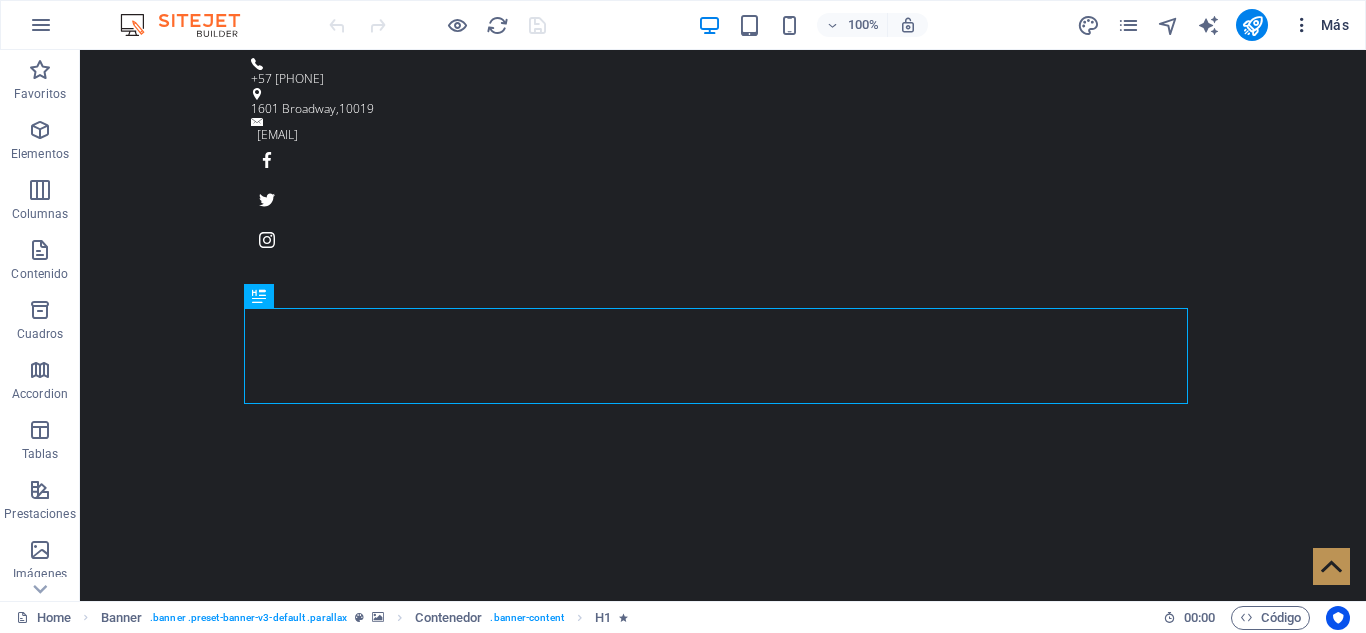 click on "Más" at bounding box center [1320, 25] 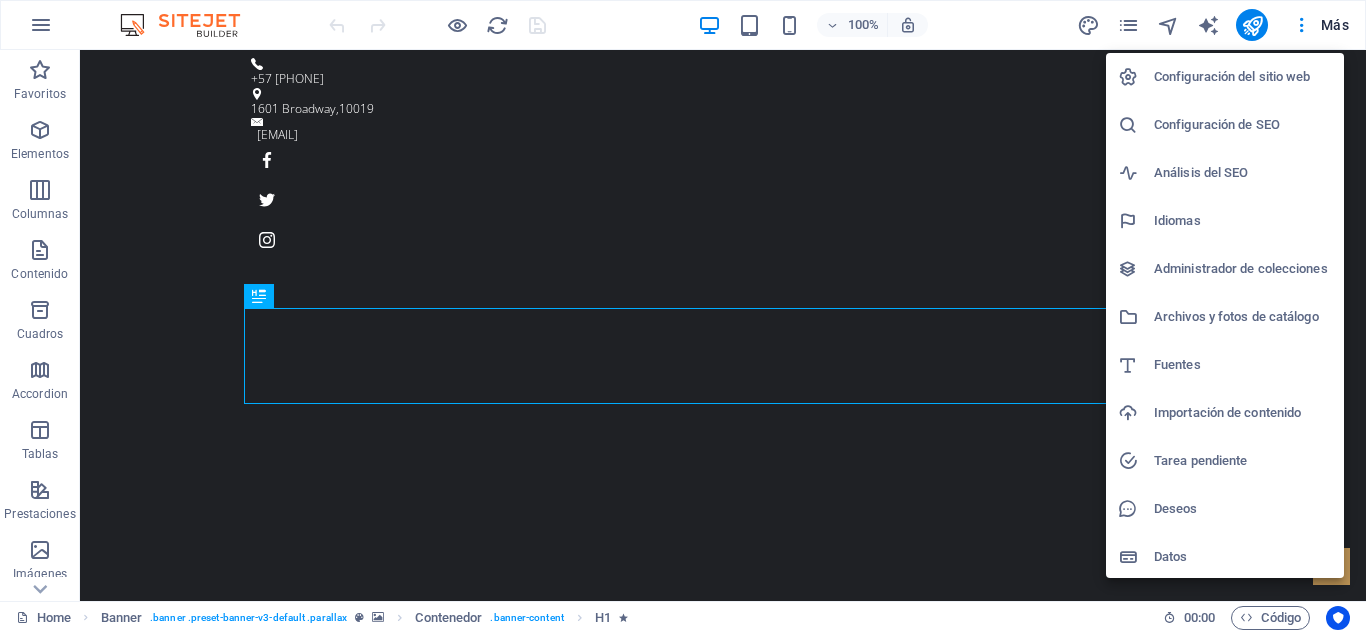 click on "Importación de contenido" at bounding box center (1243, 413) 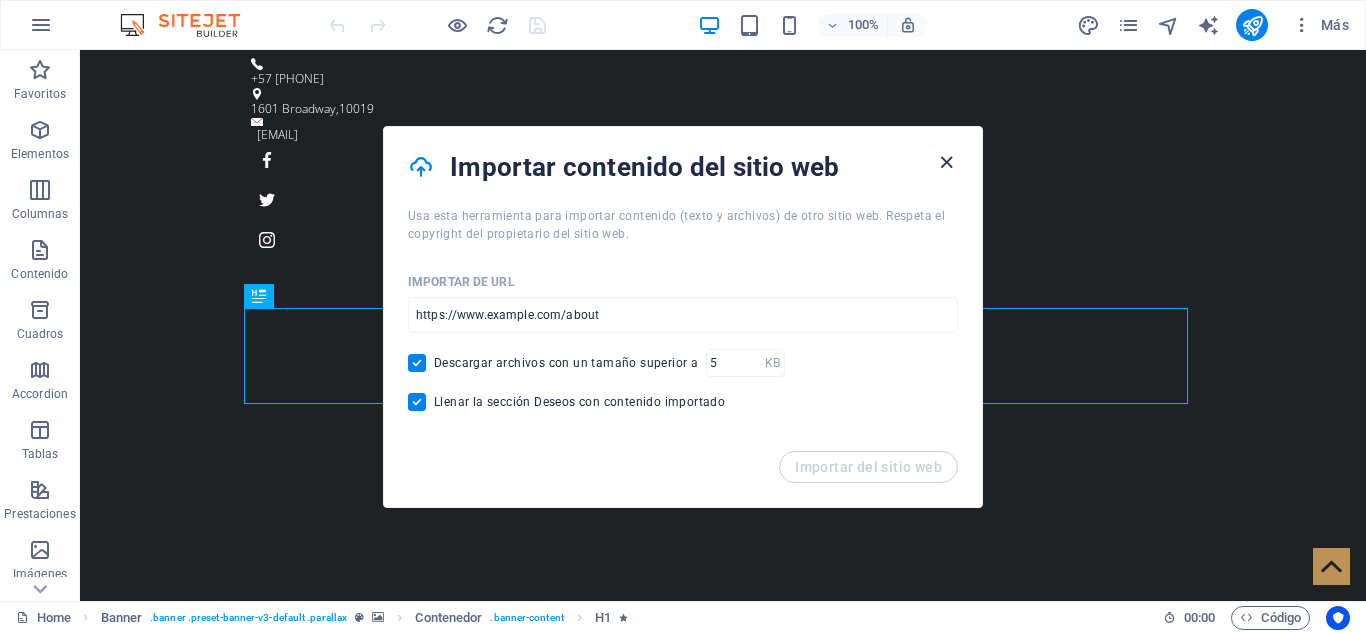 click at bounding box center [946, 162] 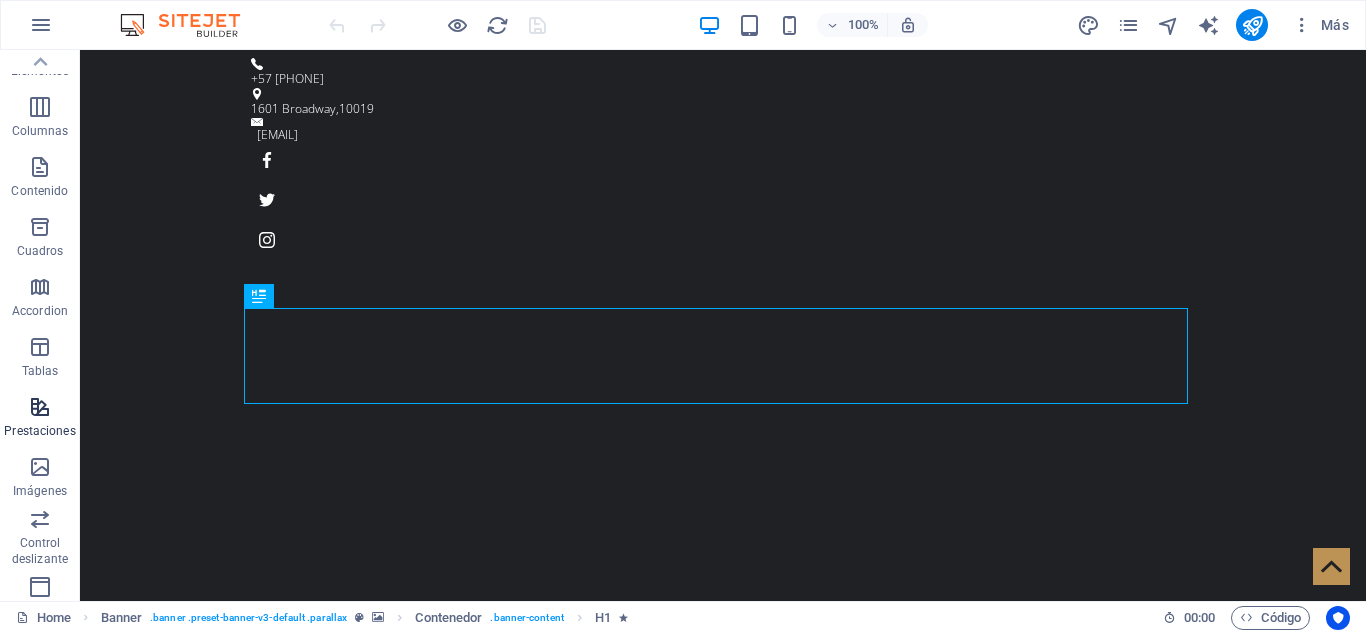 scroll, scrollTop: 0, scrollLeft: 0, axis: both 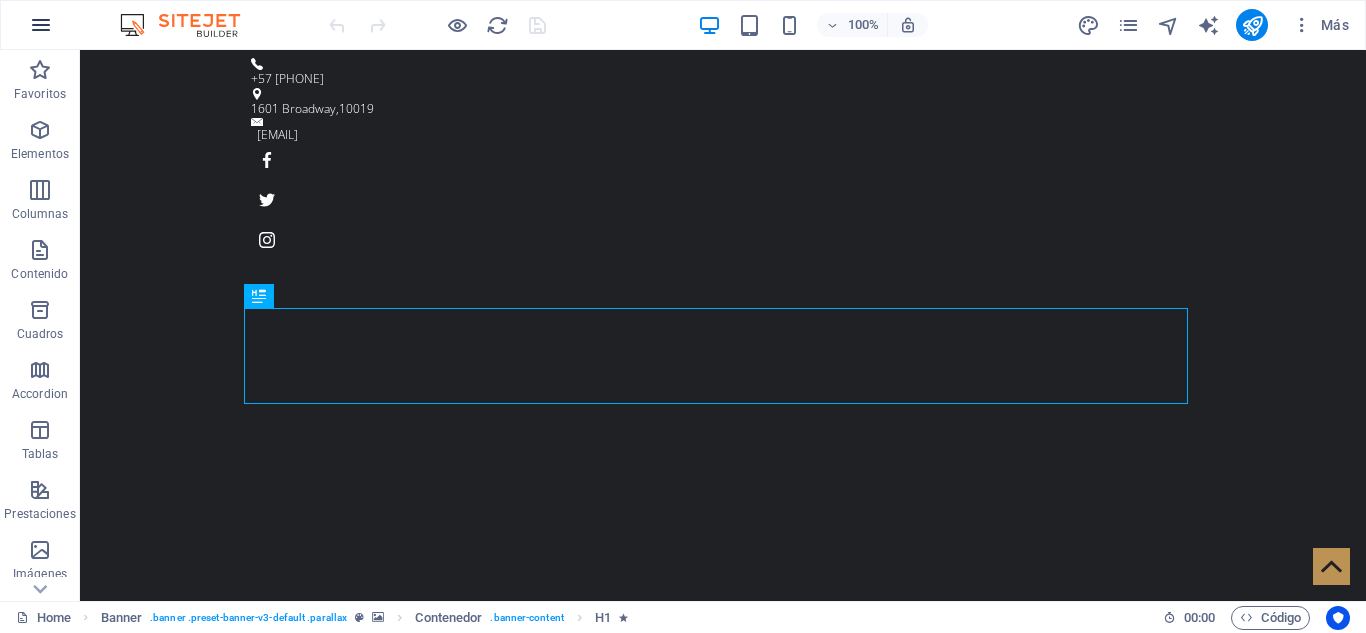 click at bounding box center (41, 25) 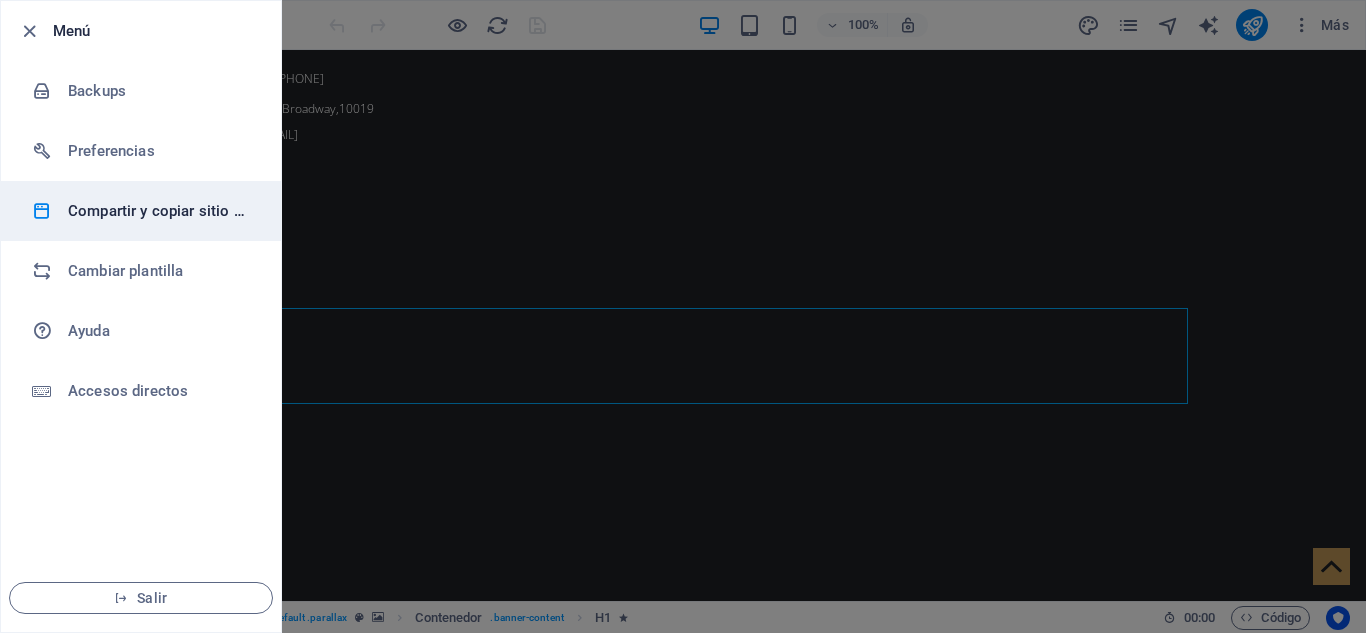 click on "Compartir y copiar sitio web" at bounding box center (160, 211) 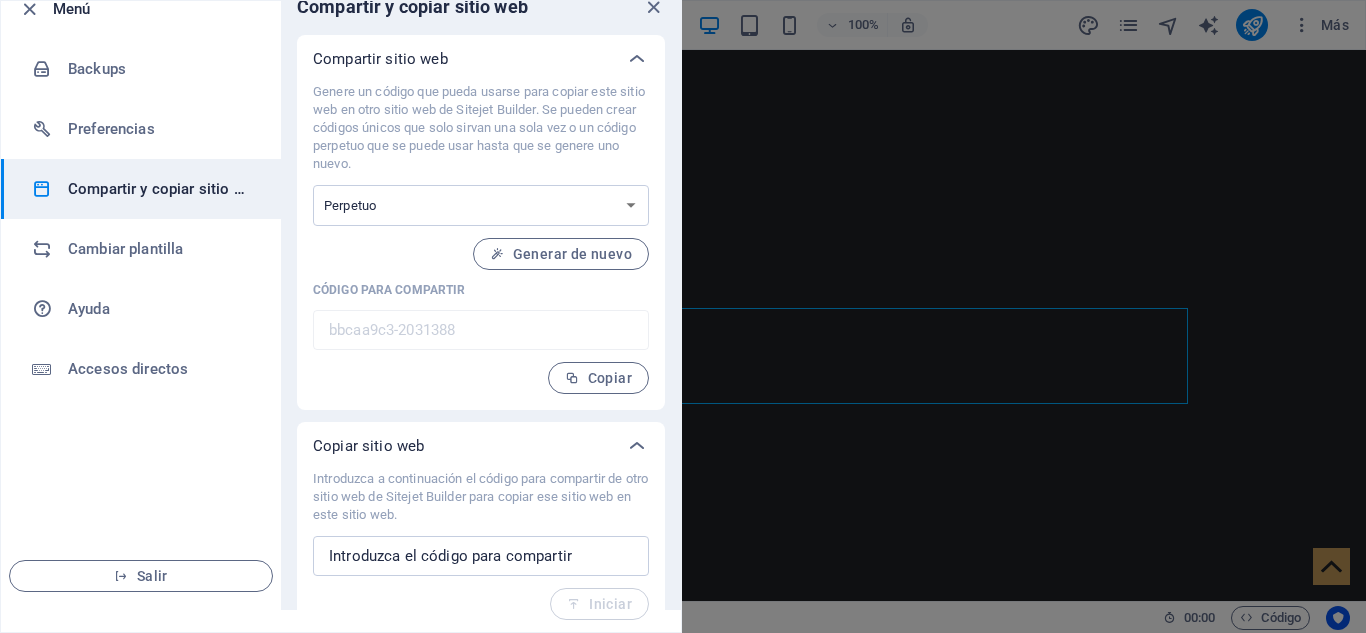scroll, scrollTop: 26, scrollLeft: 0, axis: vertical 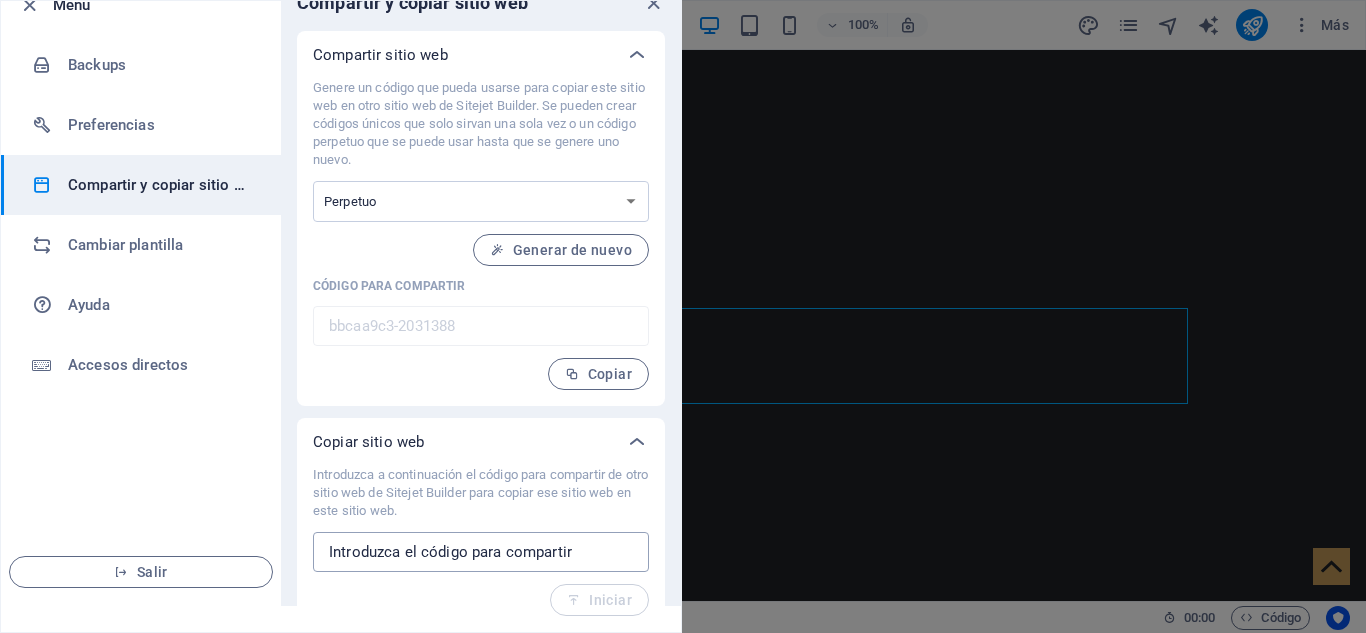 click at bounding box center (481, 552) 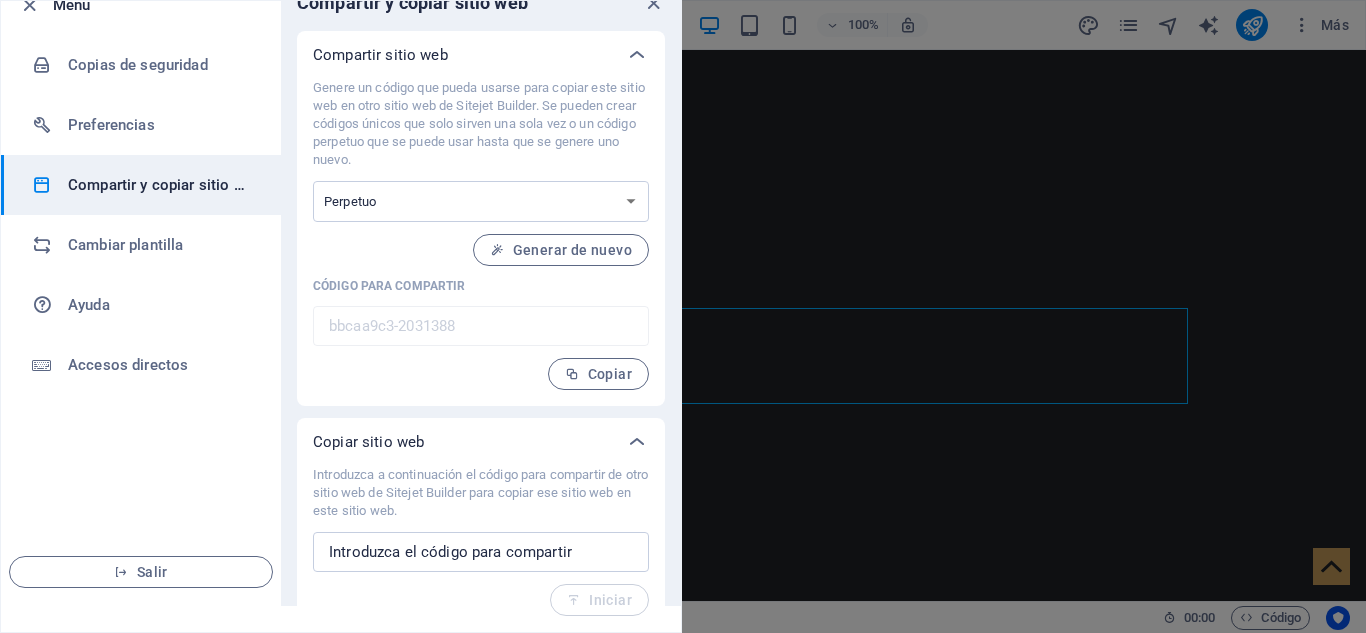 click on "Copiar sitio web" at bounding box center [481, 442] 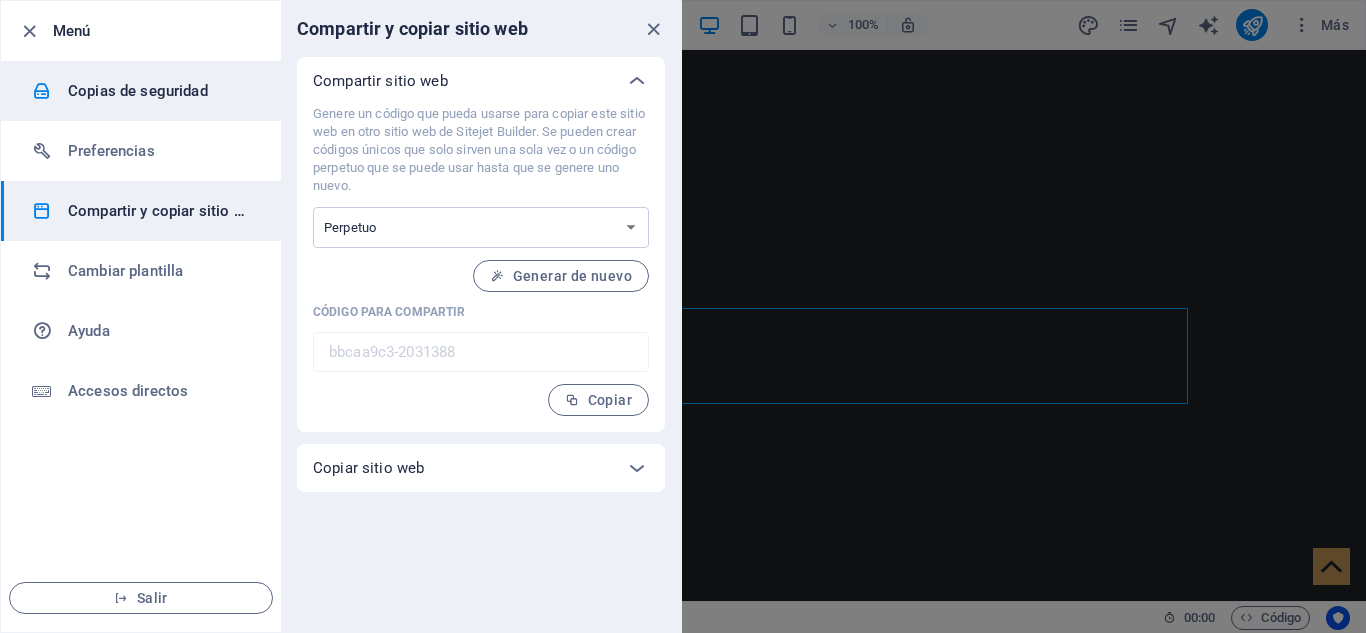 click on "Copias de seguridad" at bounding box center (138, 91) 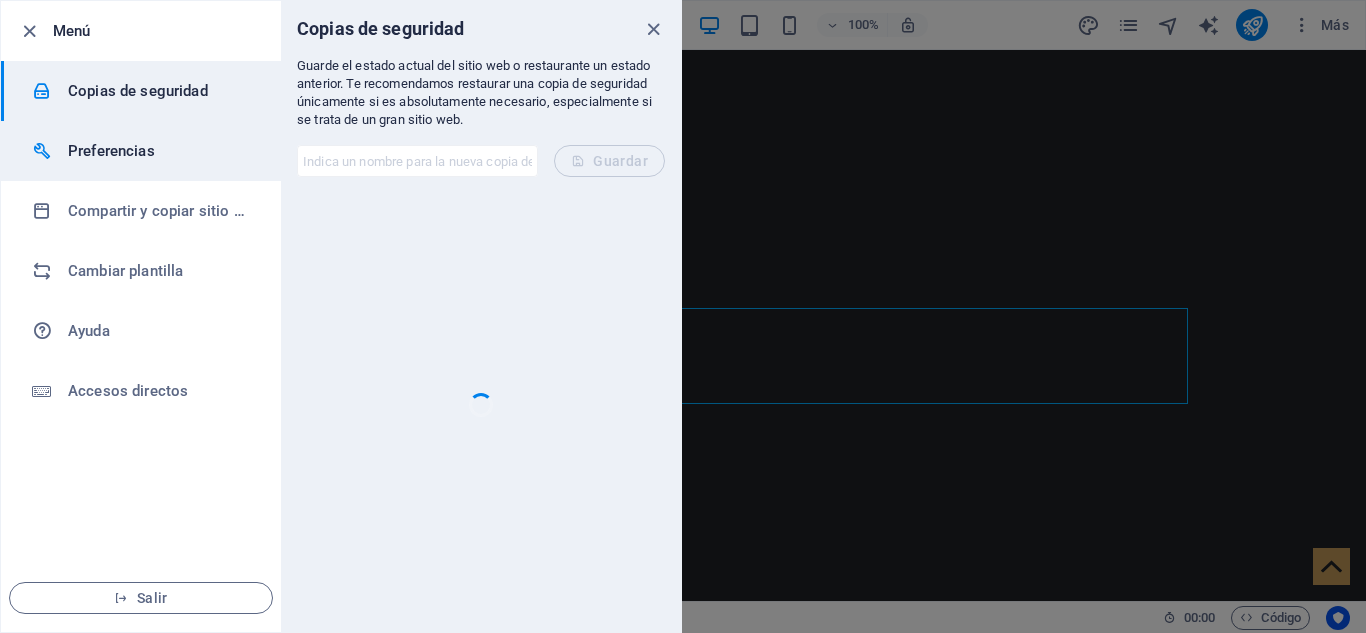 click on "Preferencias" at bounding box center (160, 151) 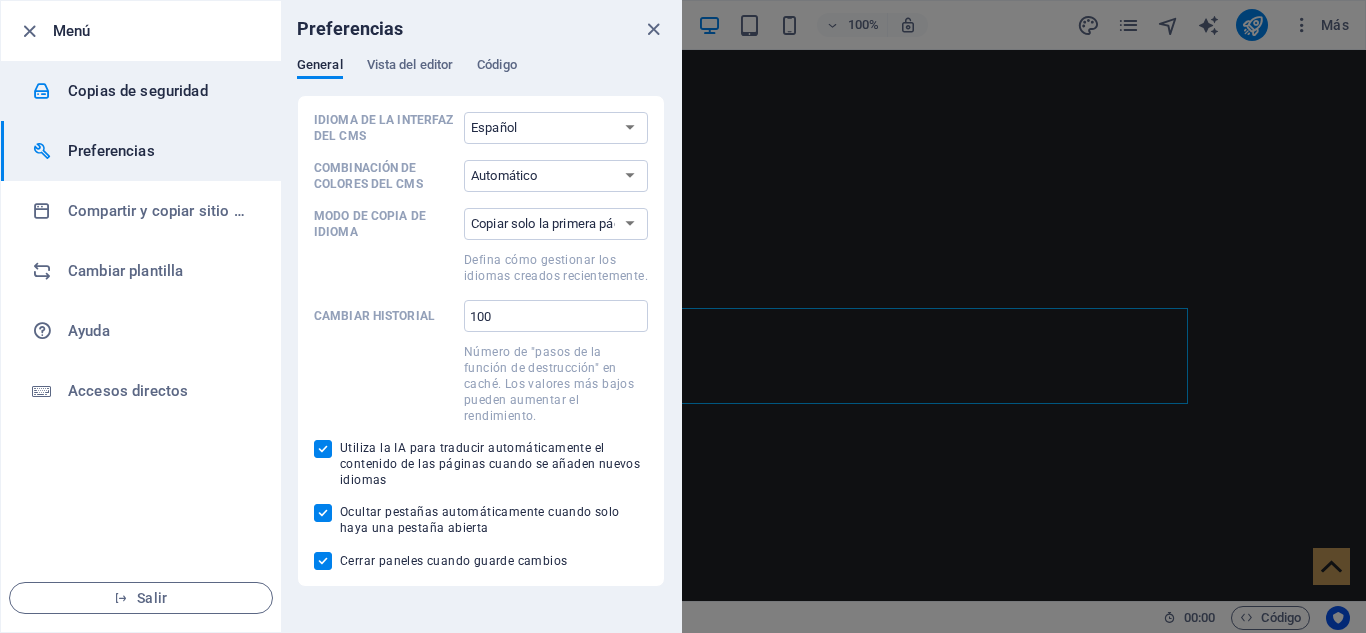 click on "Copias de seguridad" at bounding box center [141, 91] 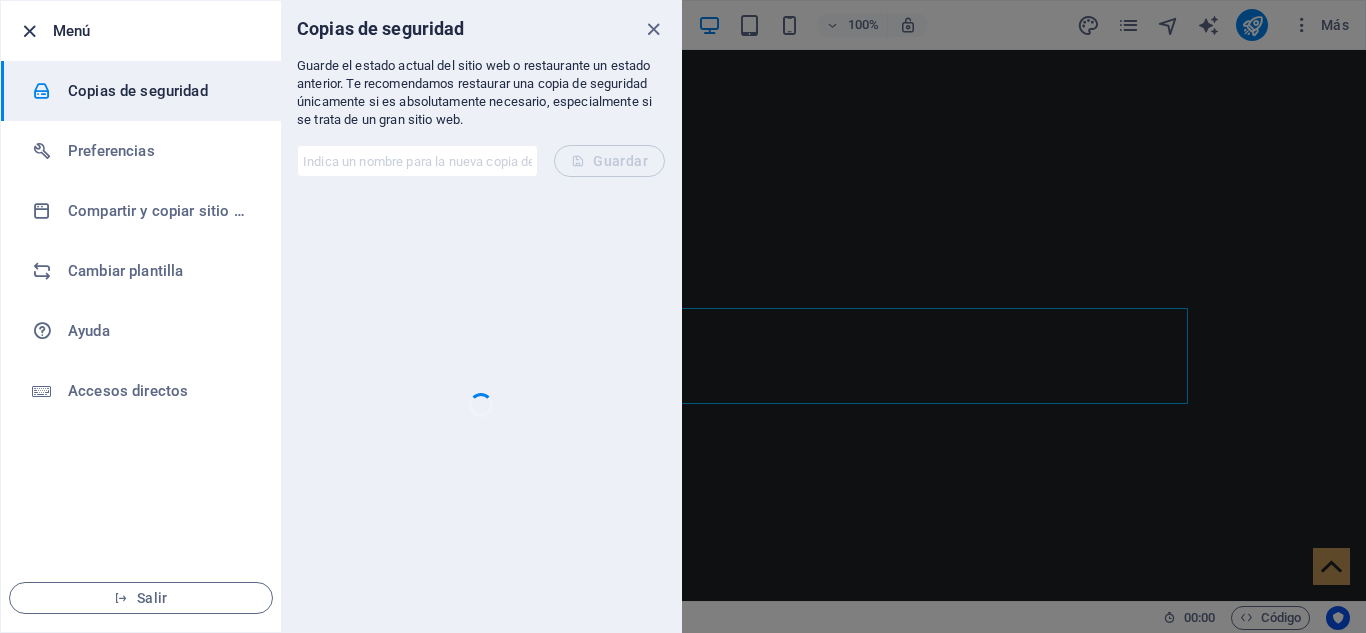 click at bounding box center [29, 31] 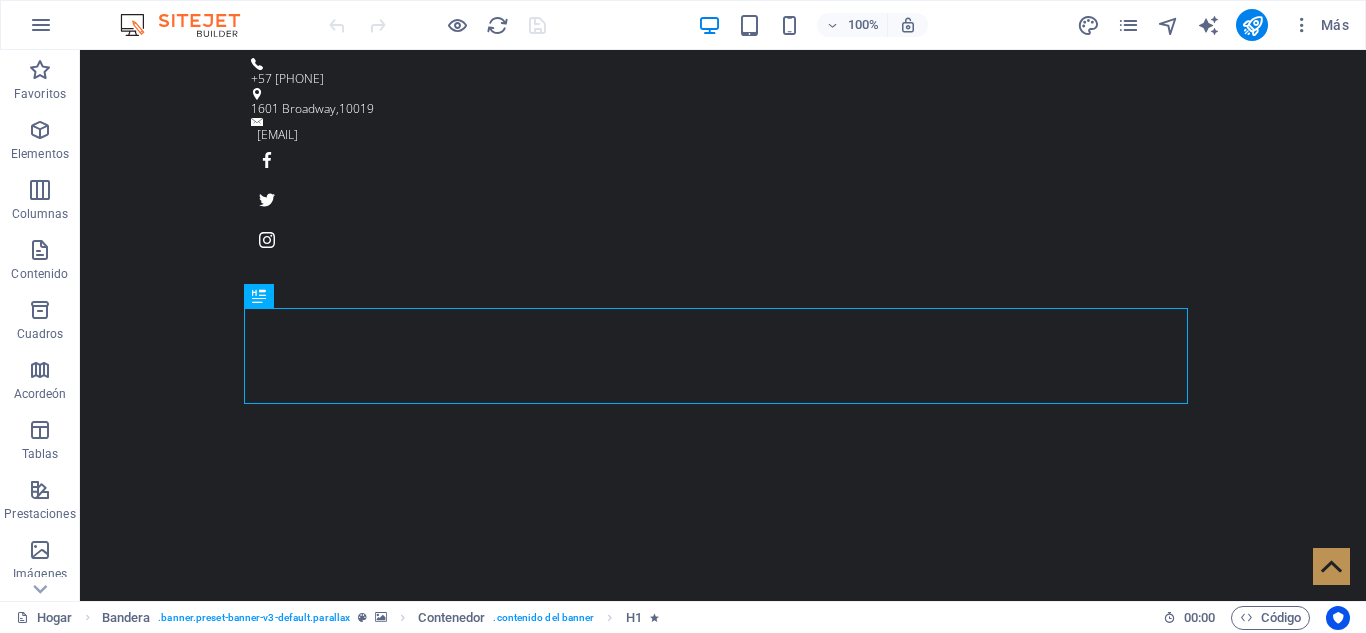 click at bounding box center (41, 25) 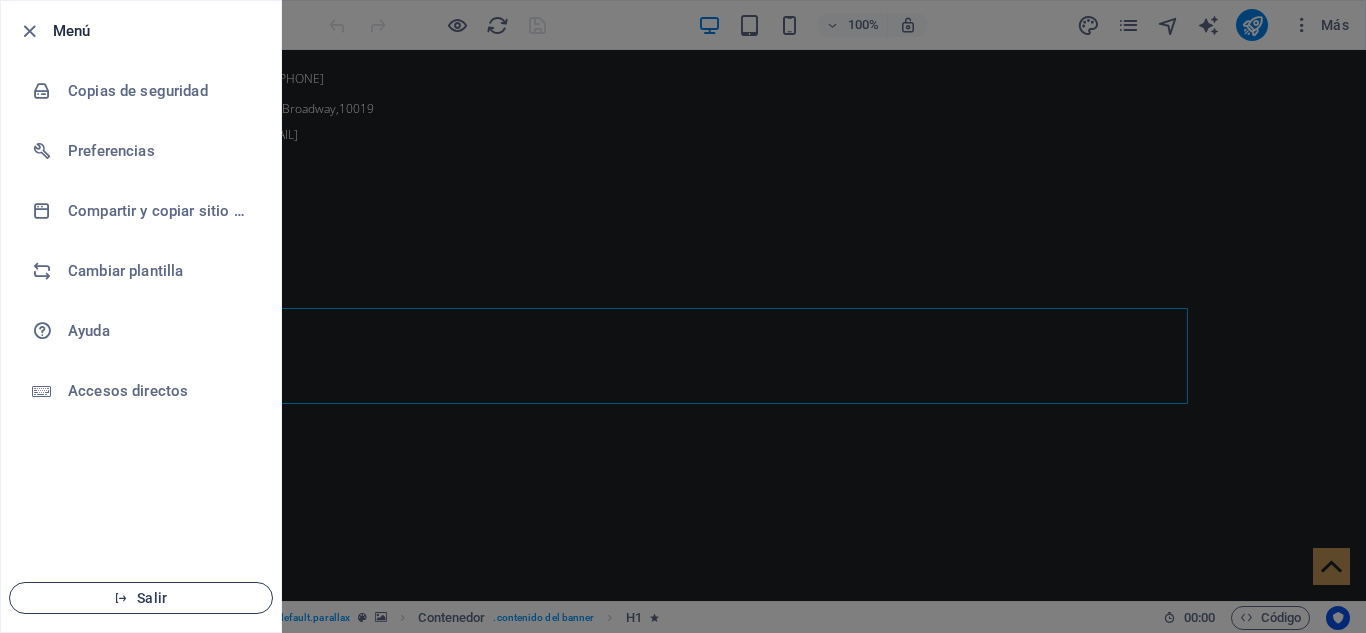 click on "Salir" at bounding box center (141, 598) 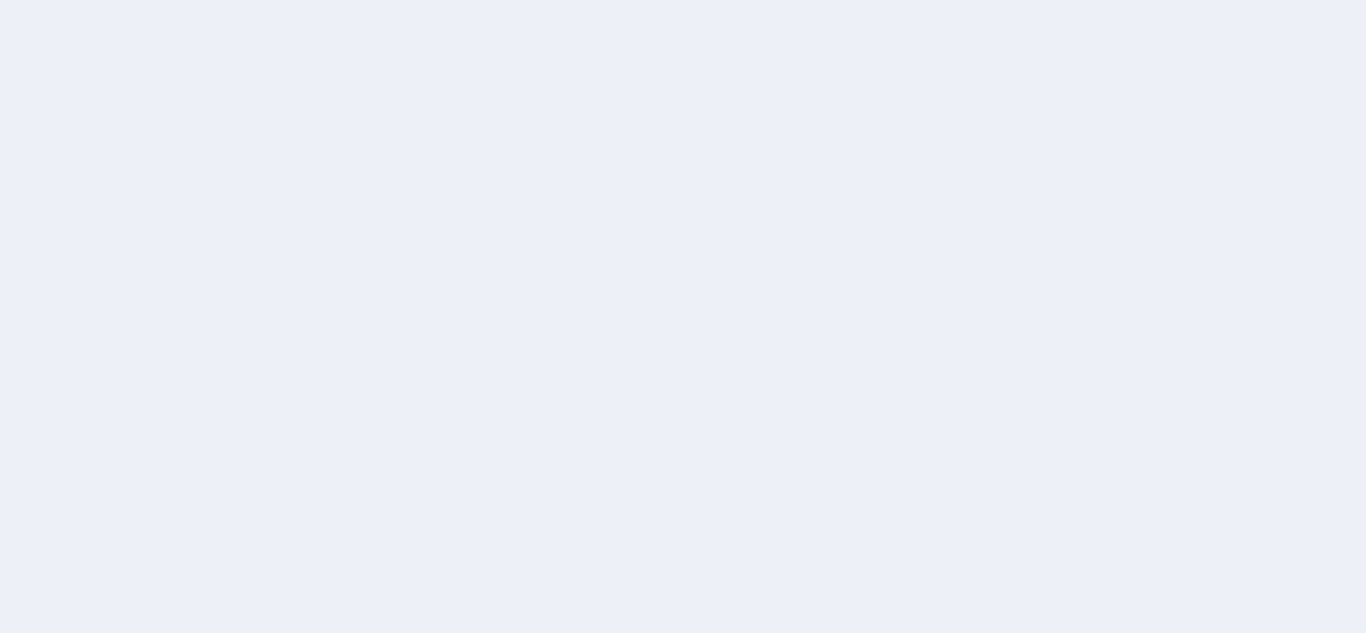 scroll, scrollTop: 0, scrollLeft: 0, axis: both 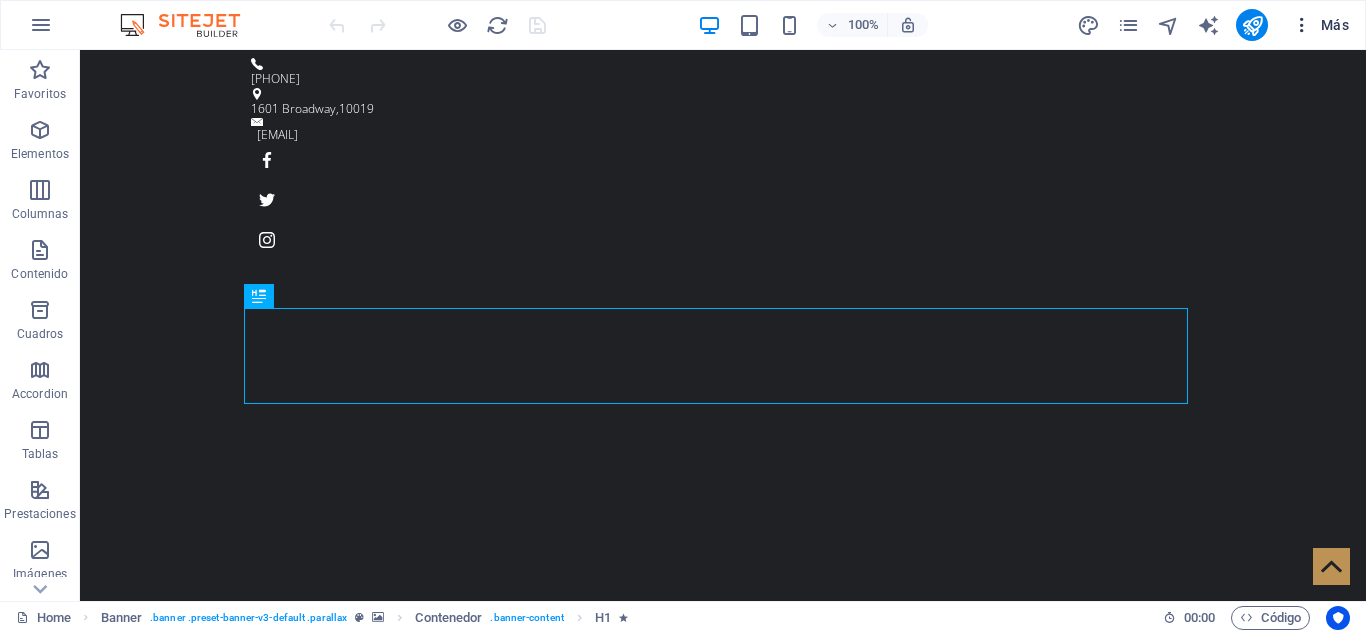 click at bounding box center (1302, 25) 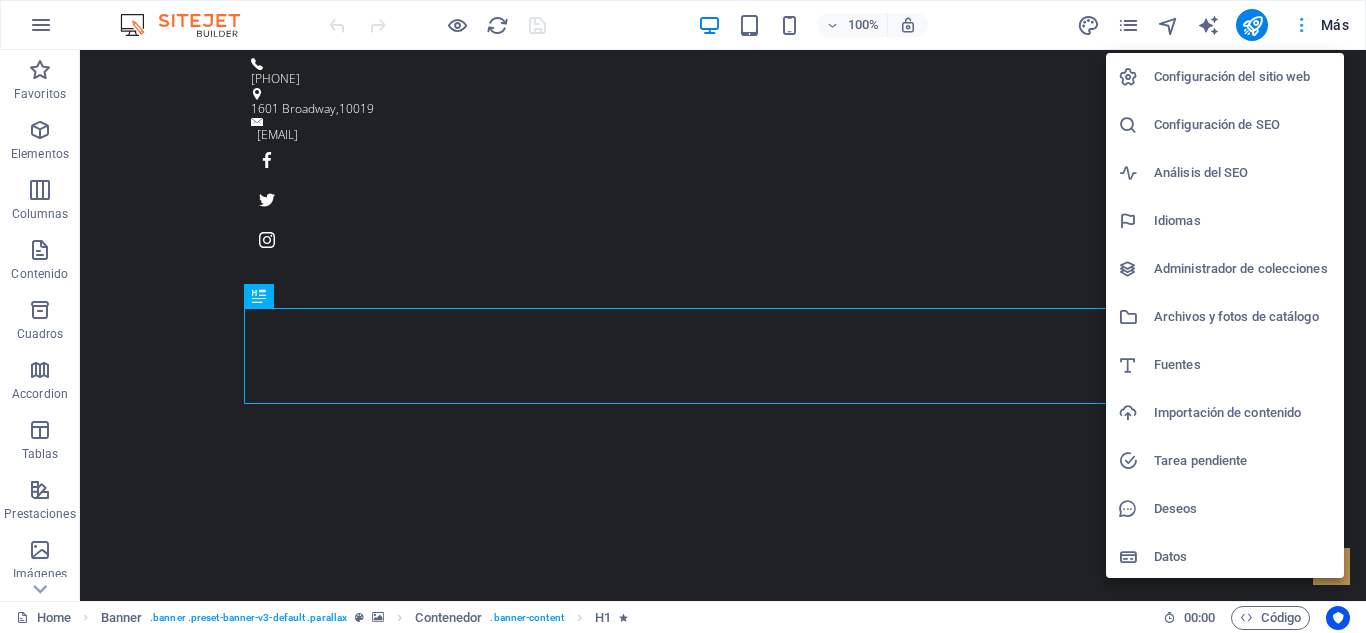 click at bounding box center [683, 316] 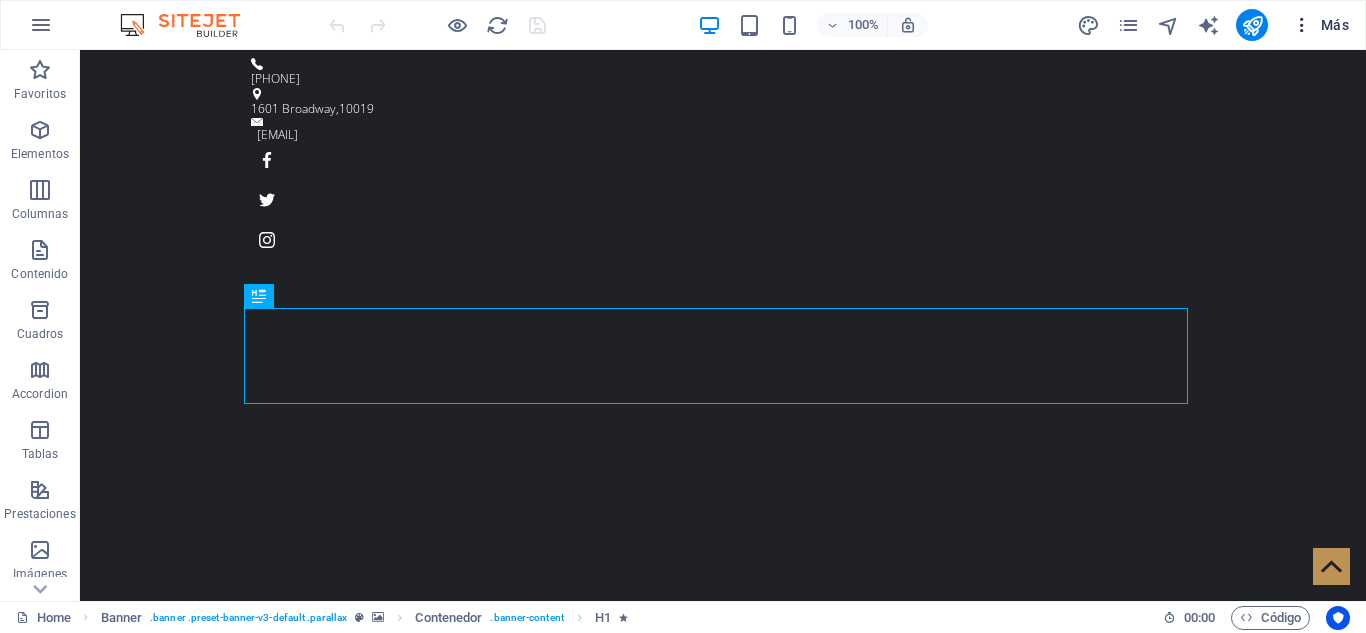 click at bounding box center [1302, 25] 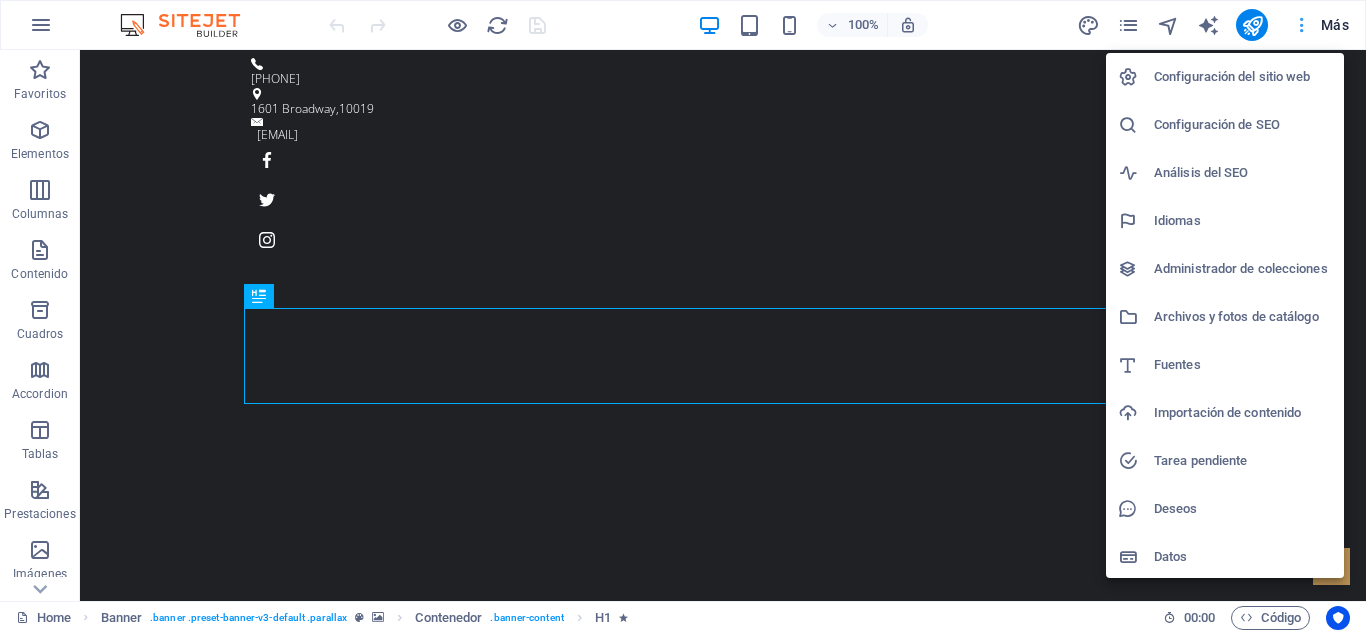 click at bounding box center [683, 316] 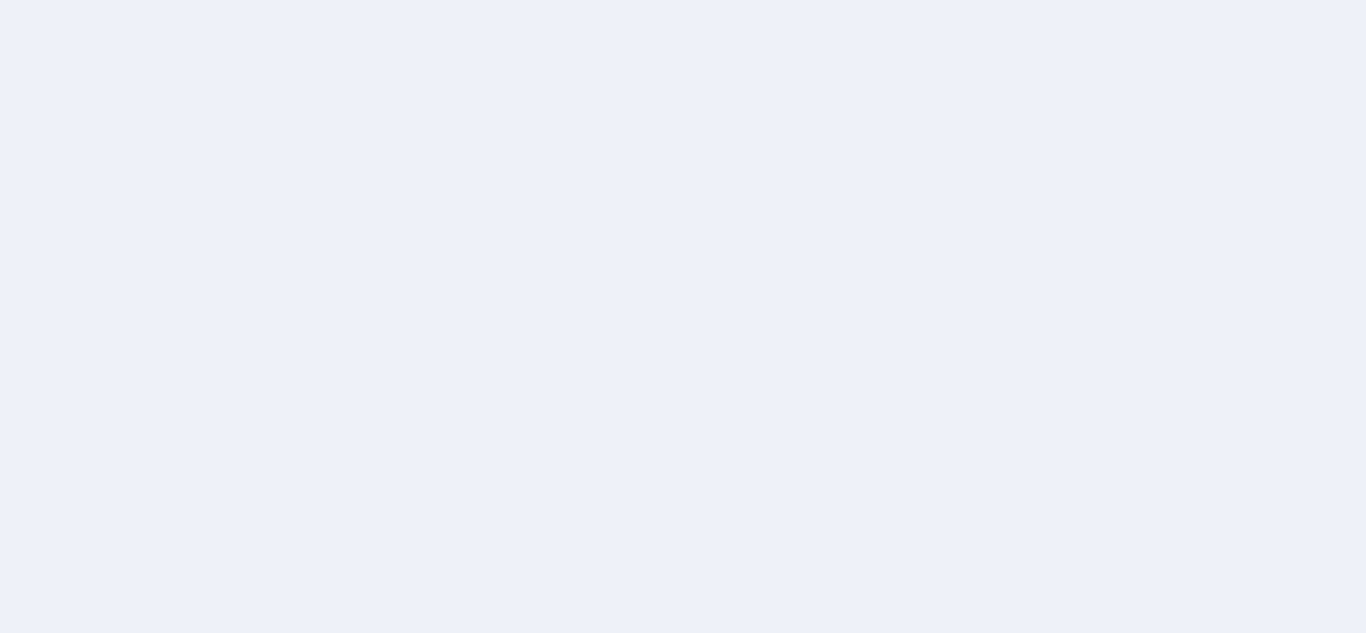 scroll, scrollTop: 0, scrollLeft: 0, axis: both 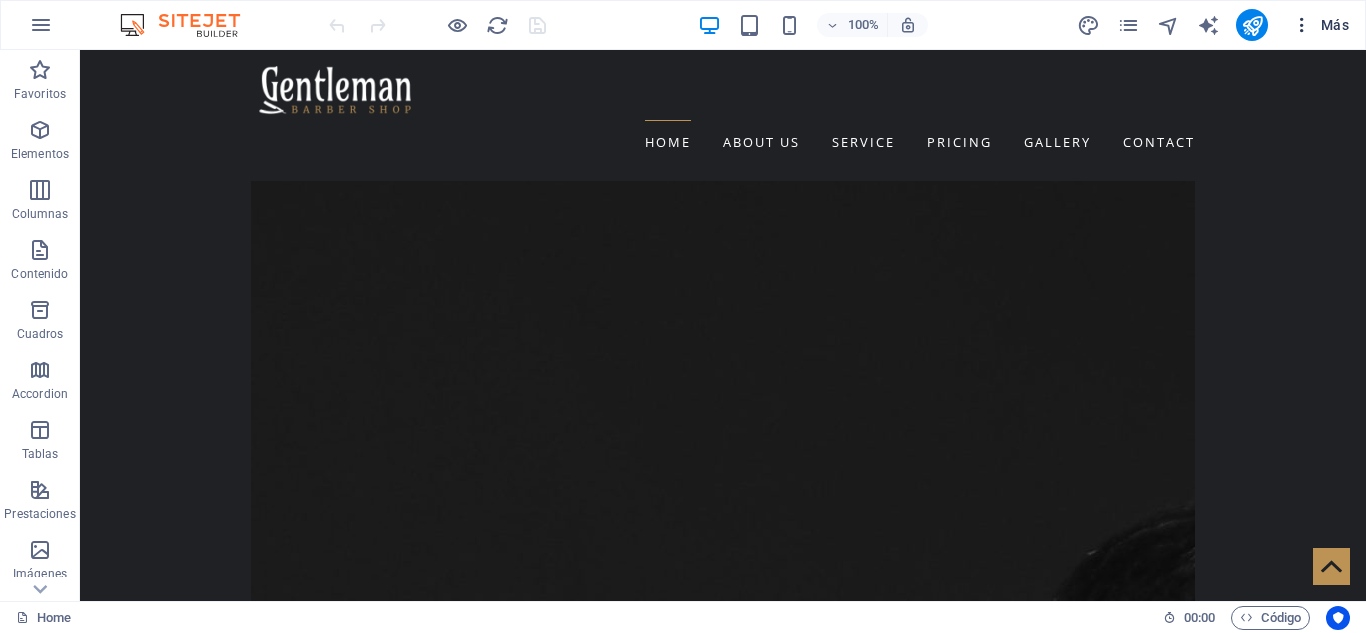 click at bounding box center (1302, 25) 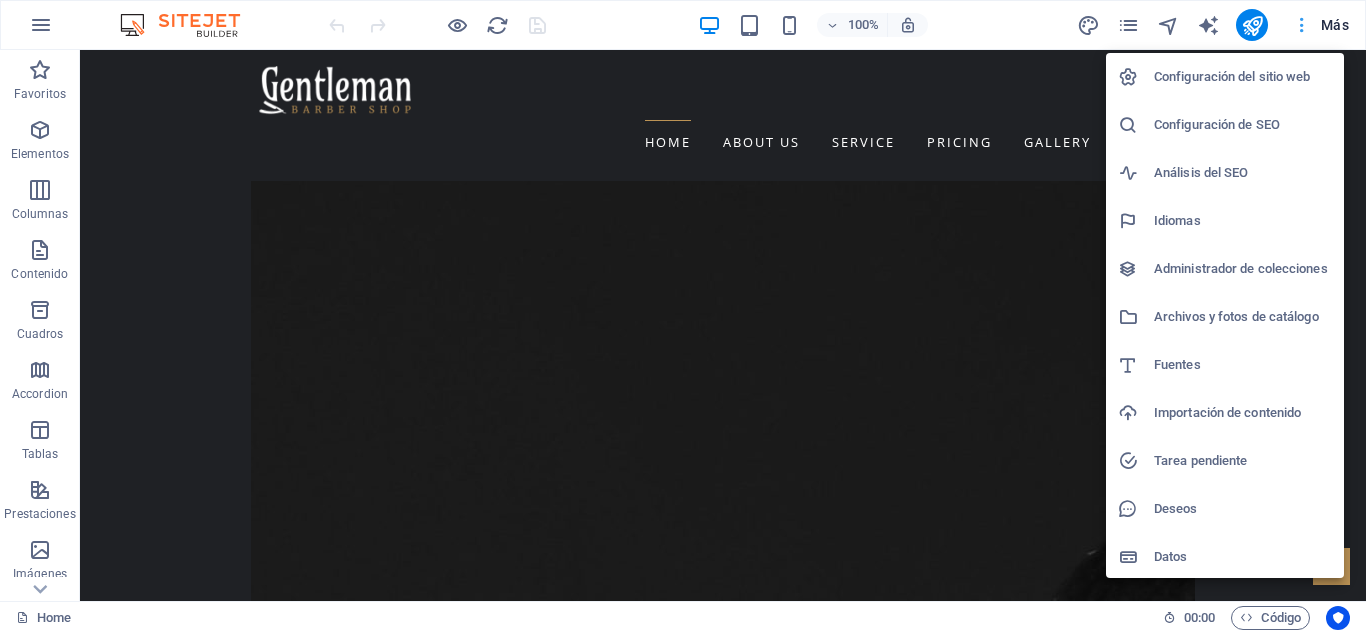 click at bounding box center [683, 316] 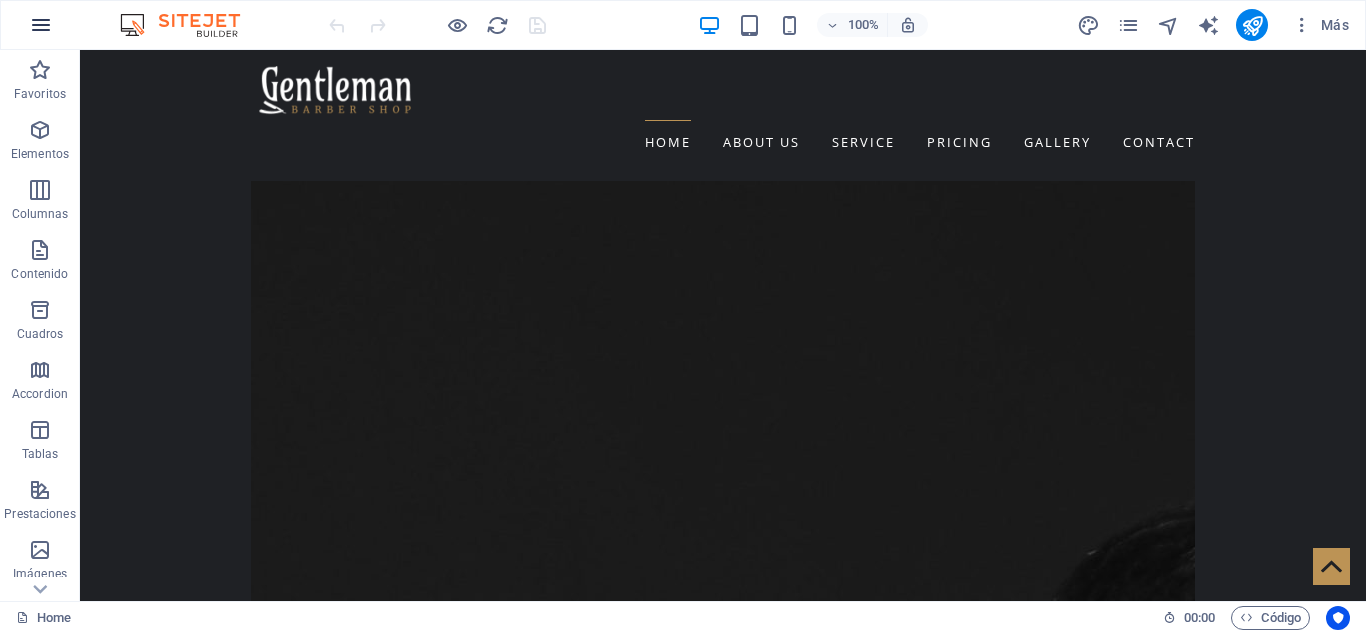 click at bounding box center [41, 25] 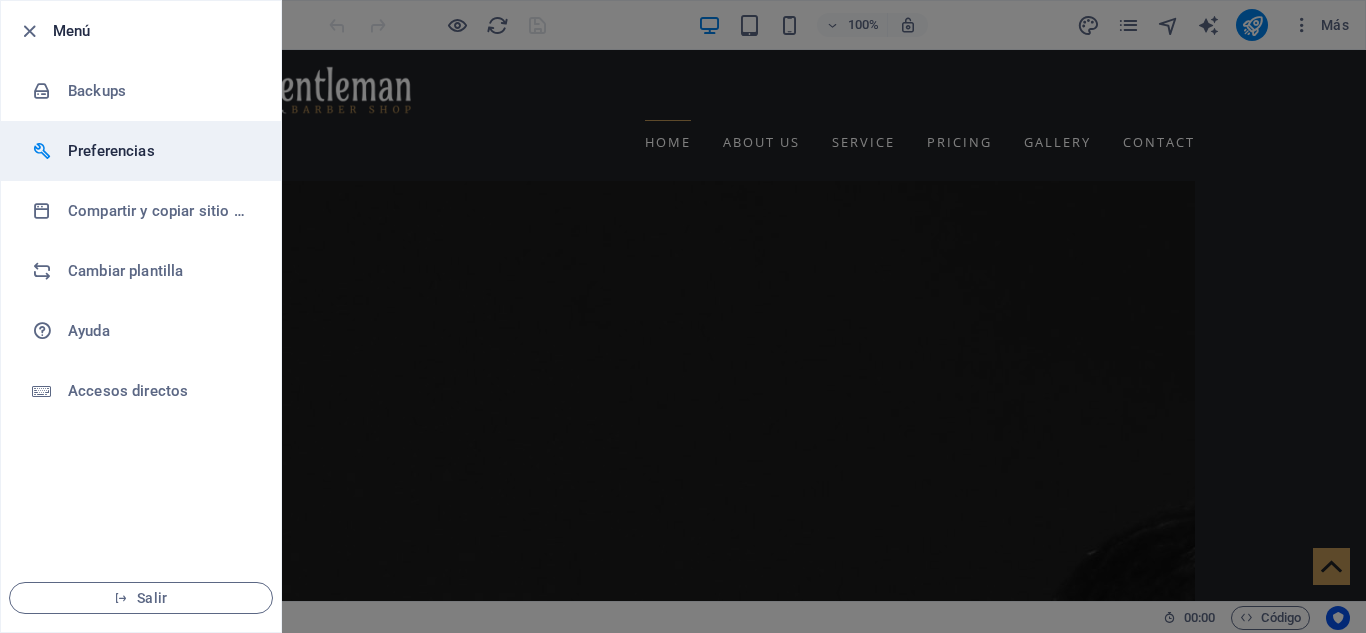 click on "Preferencias" at bounding box center (160, 151) 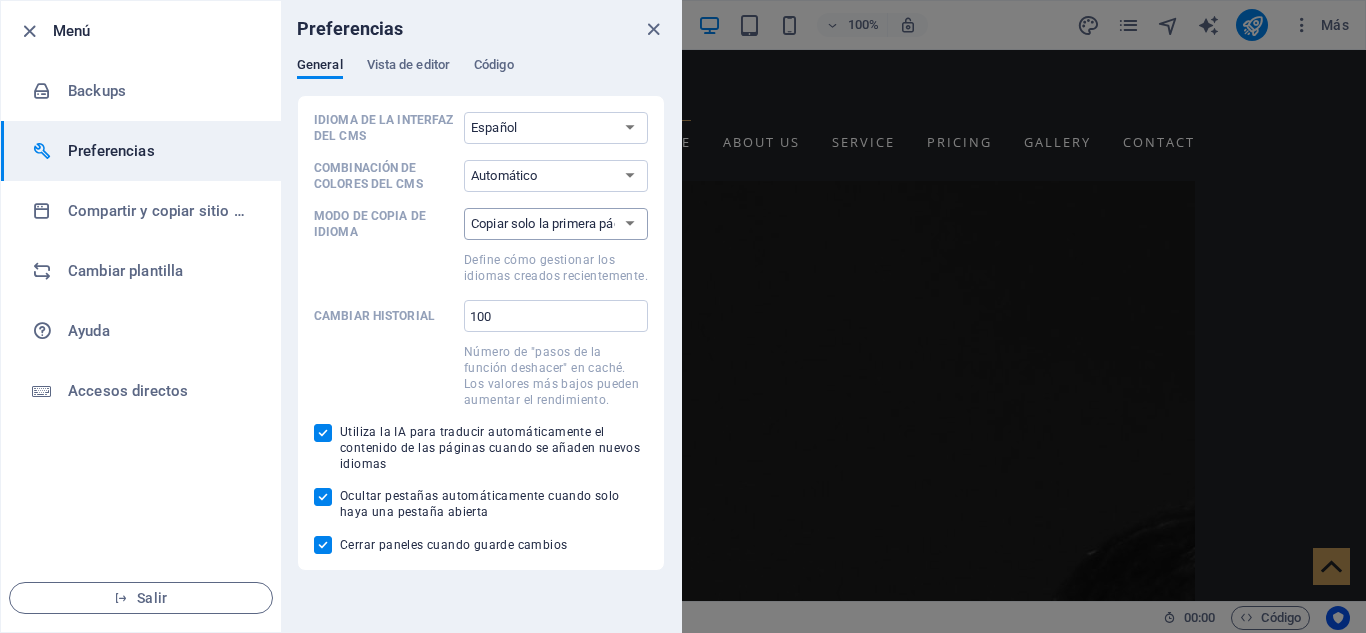 click on "Copiar solo la primera página Copiar todas las páginas" at bounding box center [556, 224] 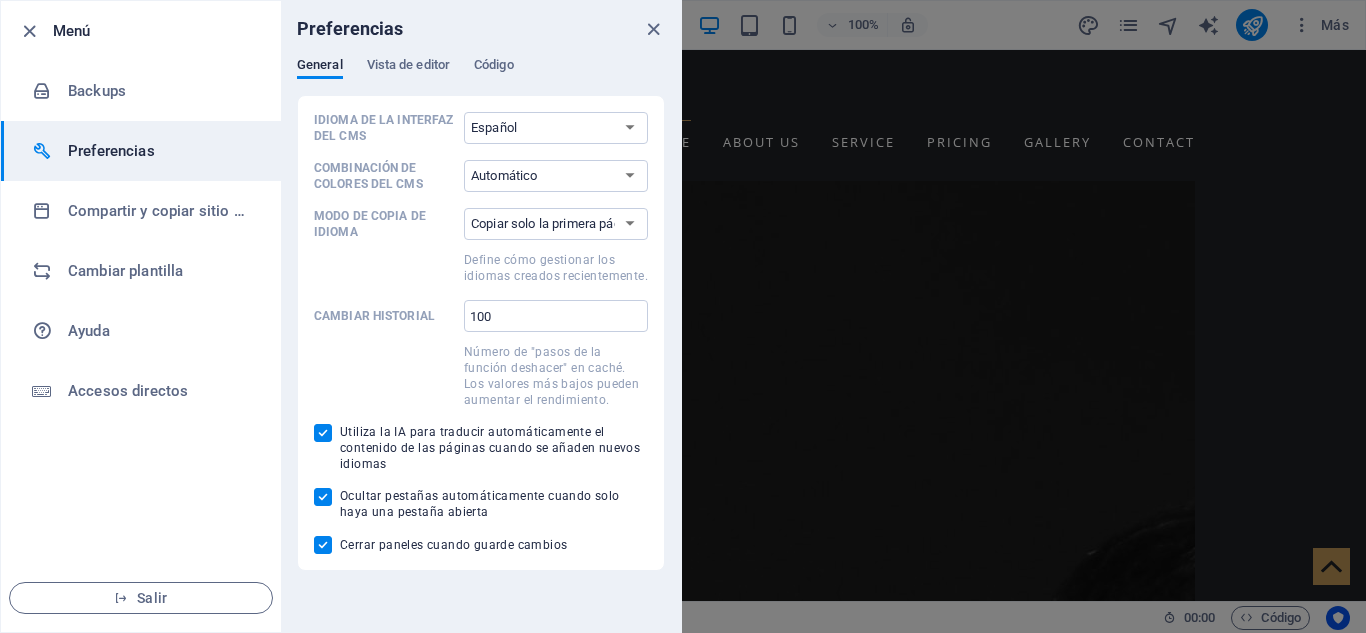 click at bounding box center [683, 316] 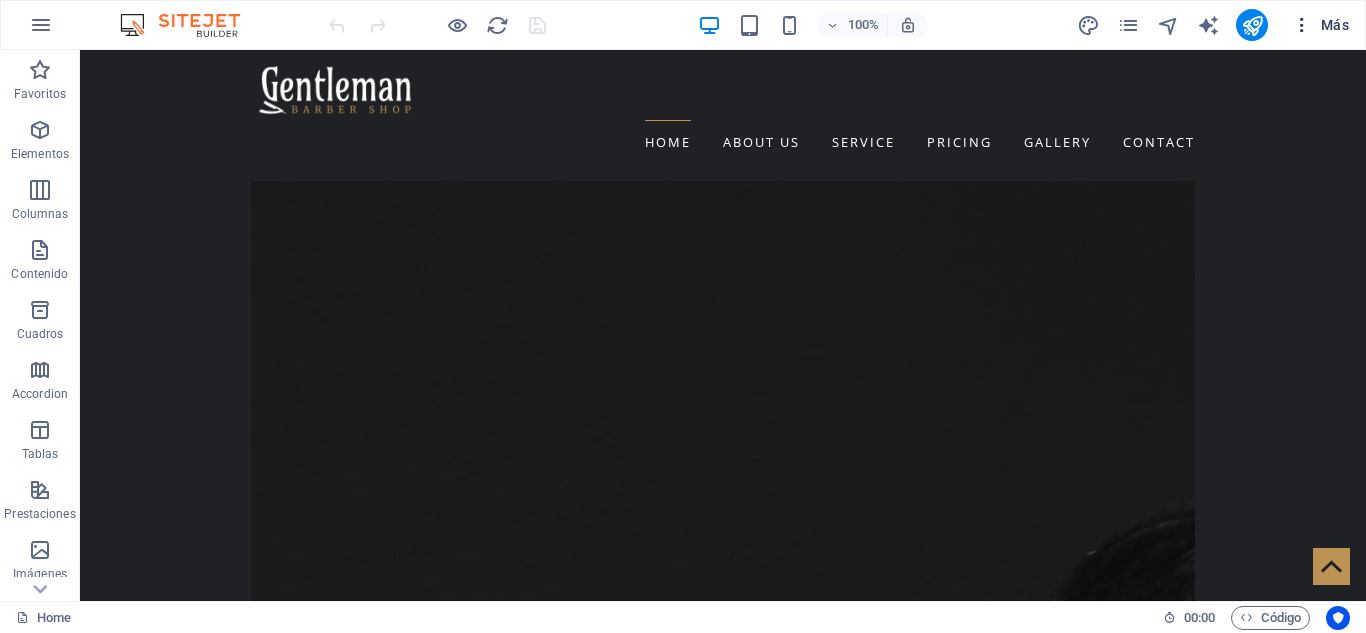 click at bounding box center [1302, 25] 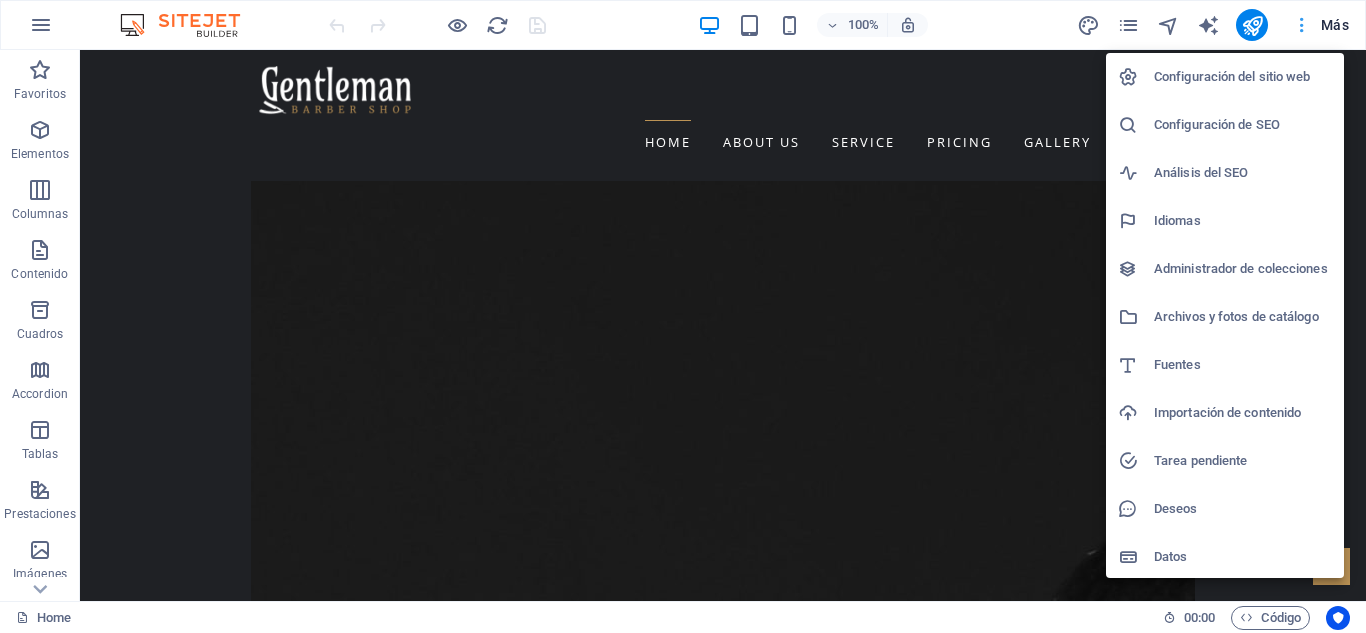 click at bounding box center (683, 316) 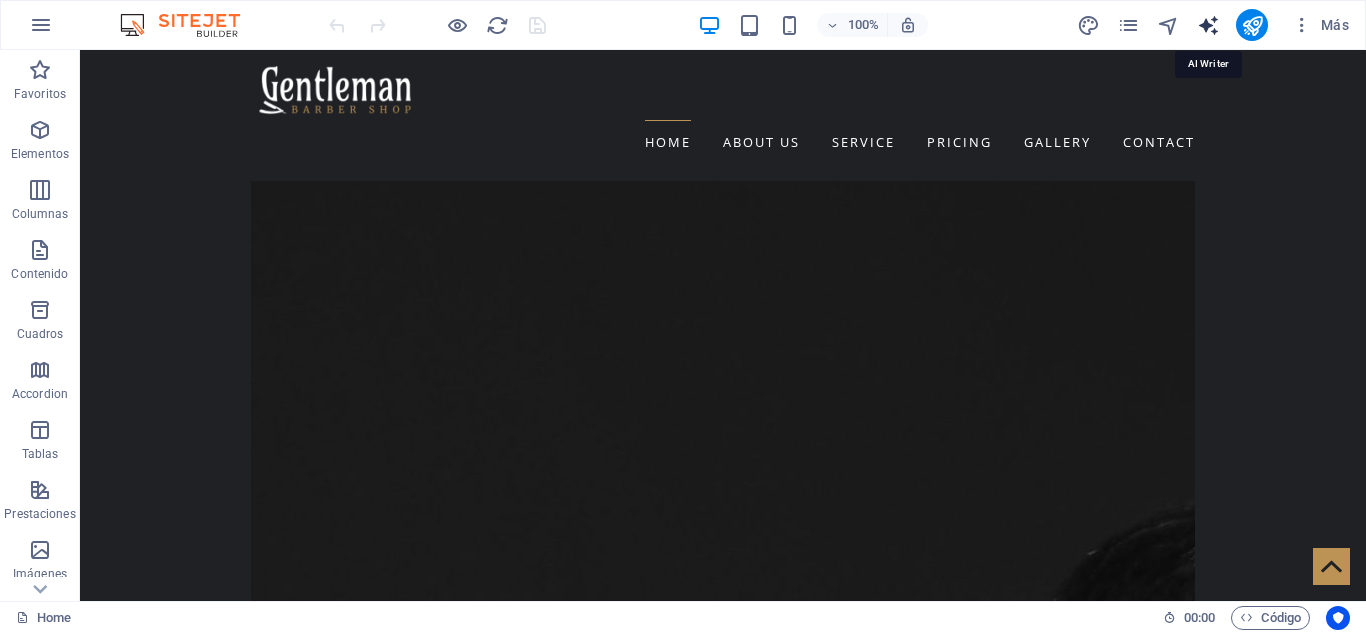 click at bounding box center (1208, 25) 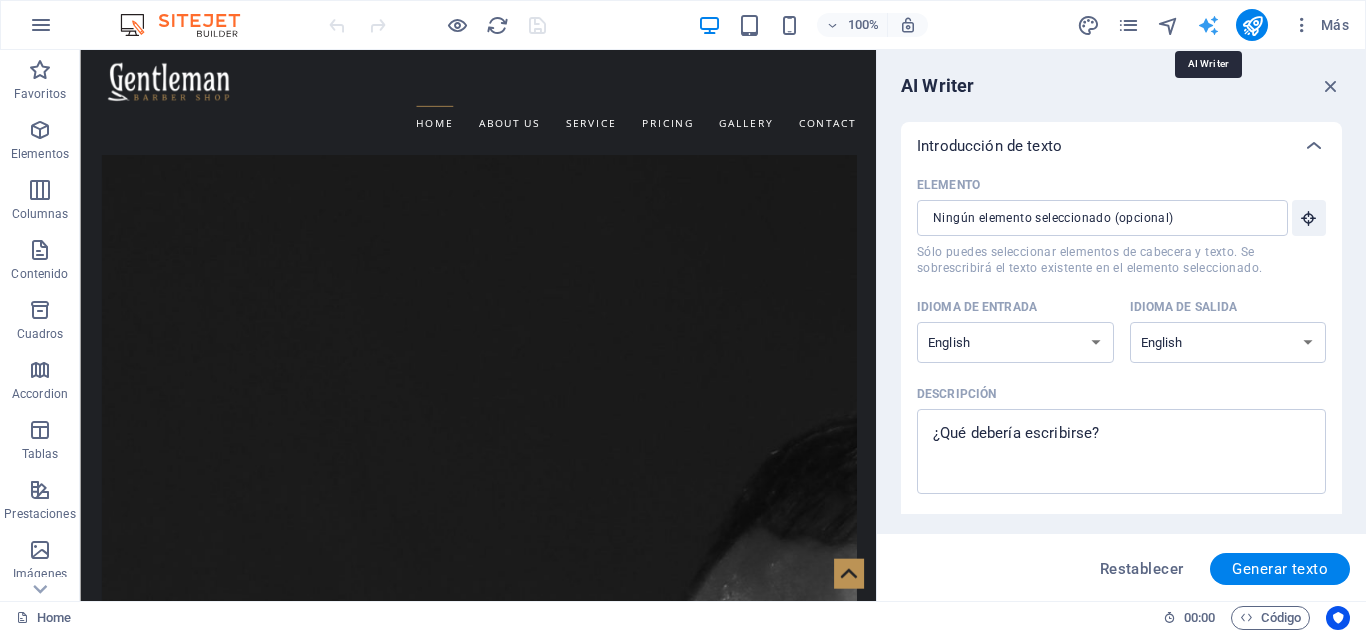 scroll, scrollTop: 0, scrollLeft: 0, axis: both 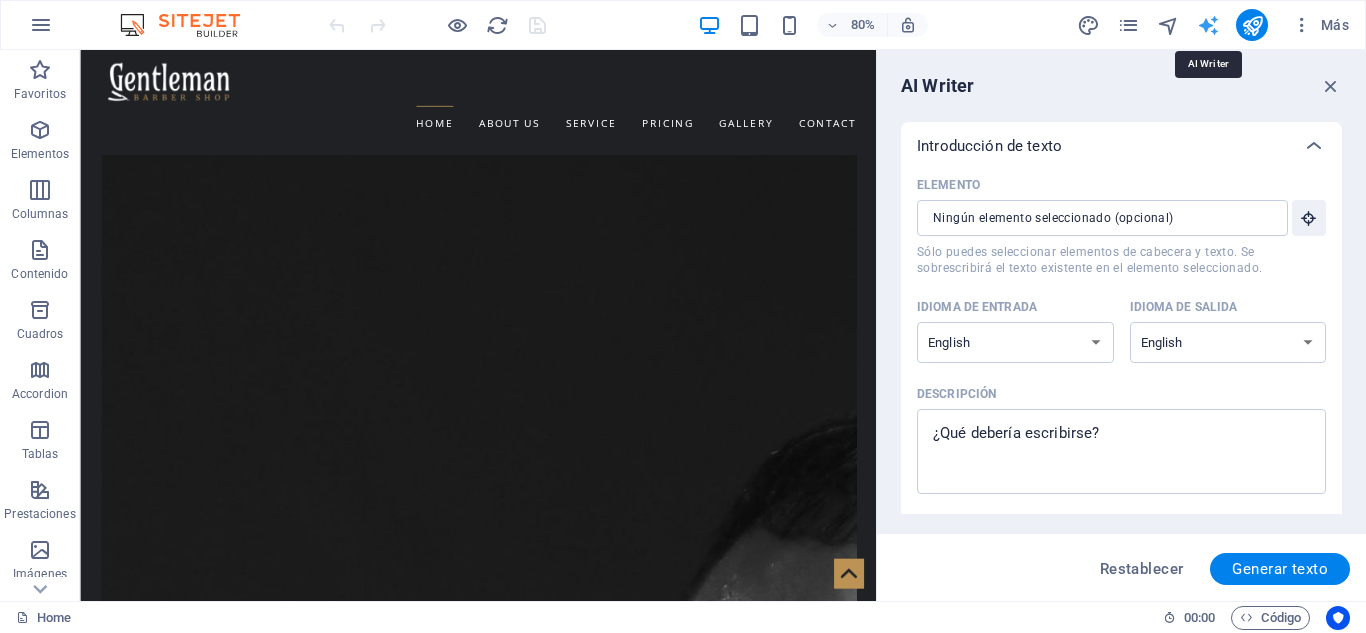 click at bounding box center [1208, 25] 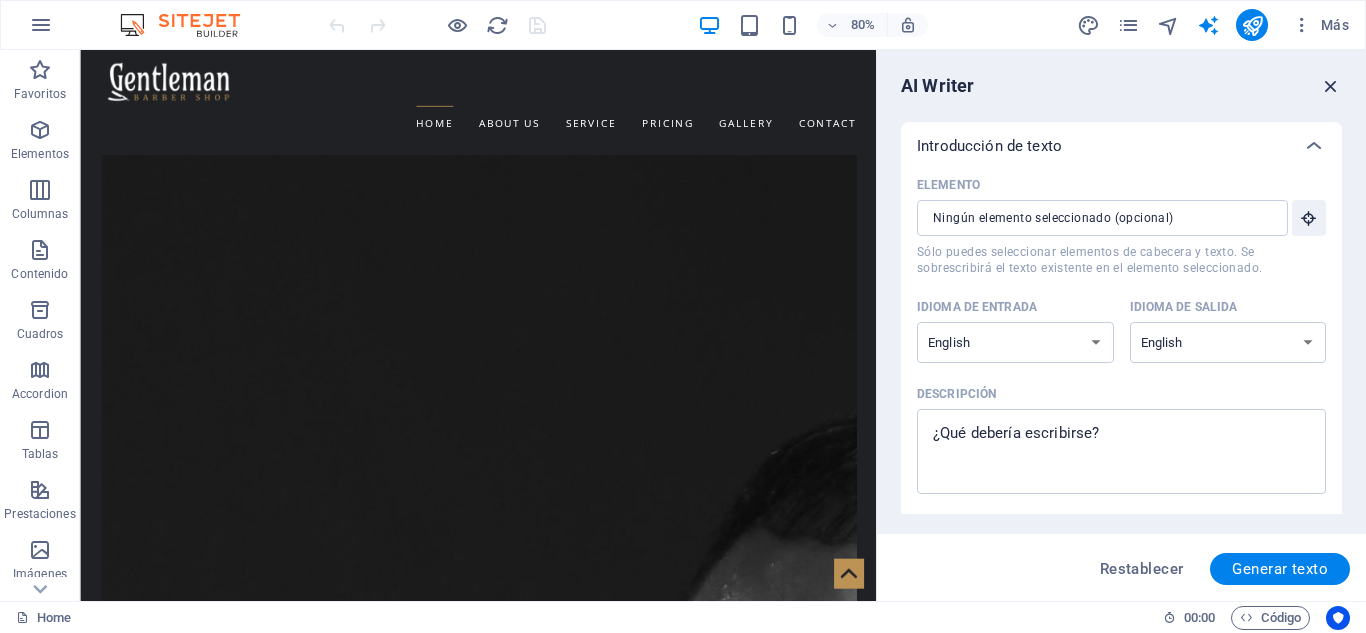 click at bounding box center [1331, 86] 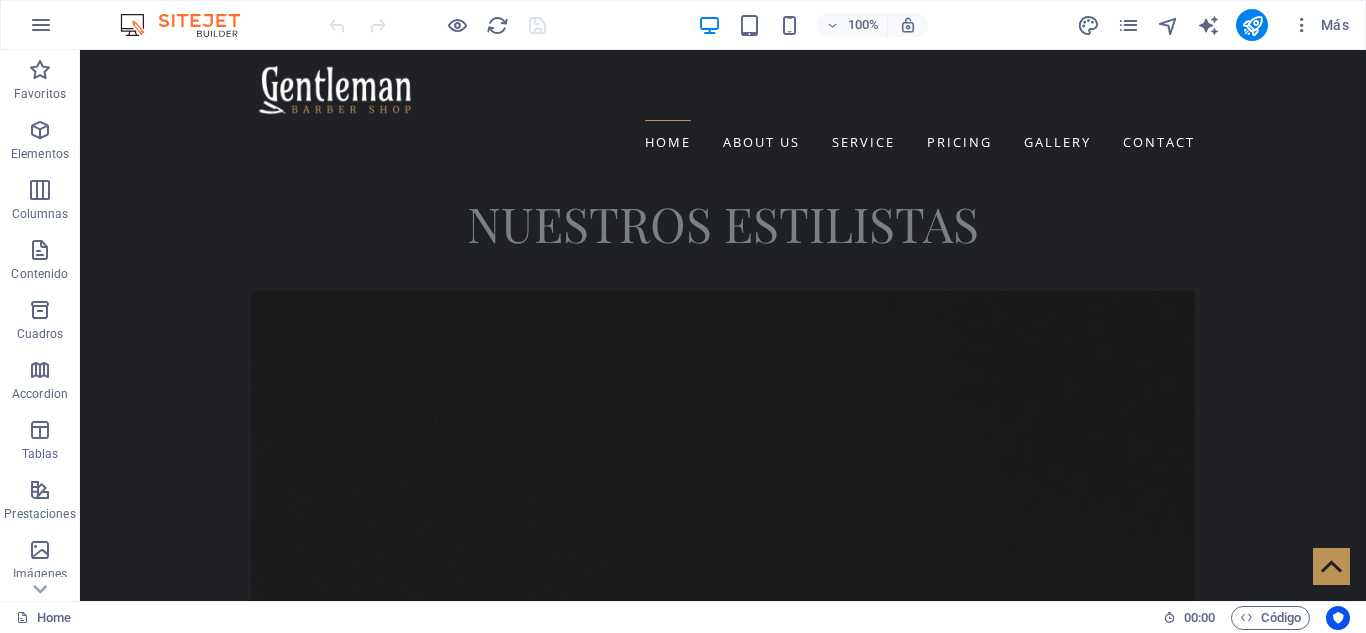 click at bounding box center (190, 25) 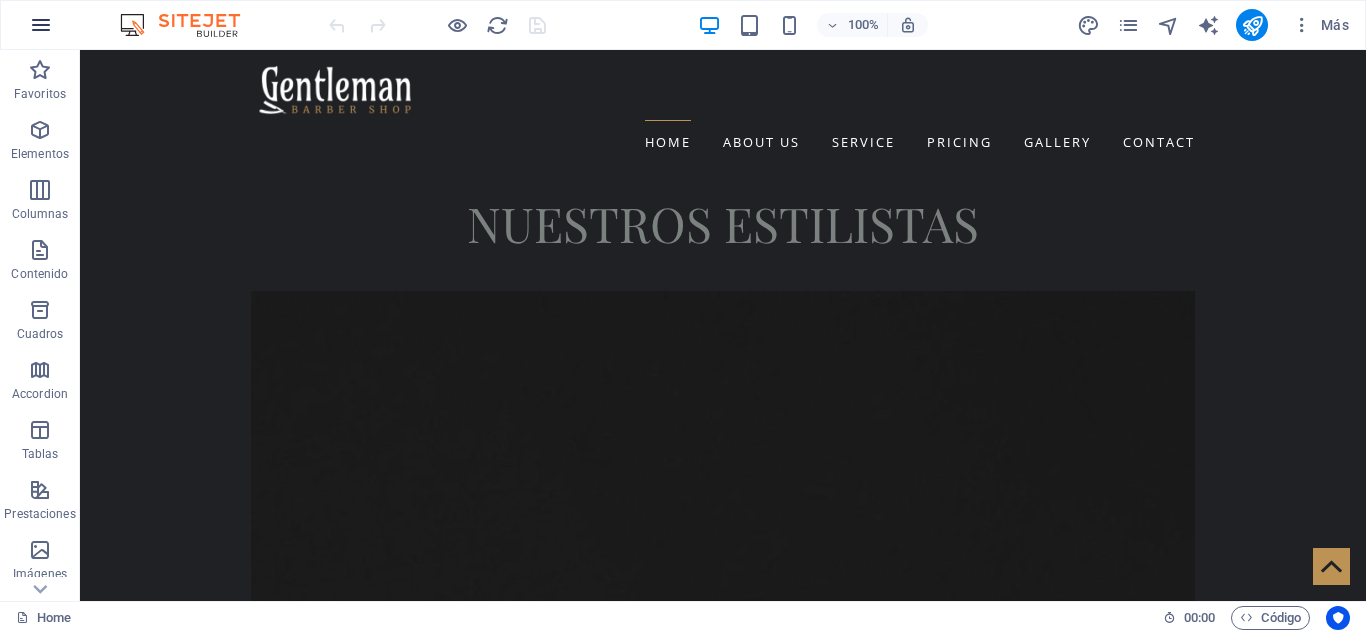 click at bounding box center (41, 25) 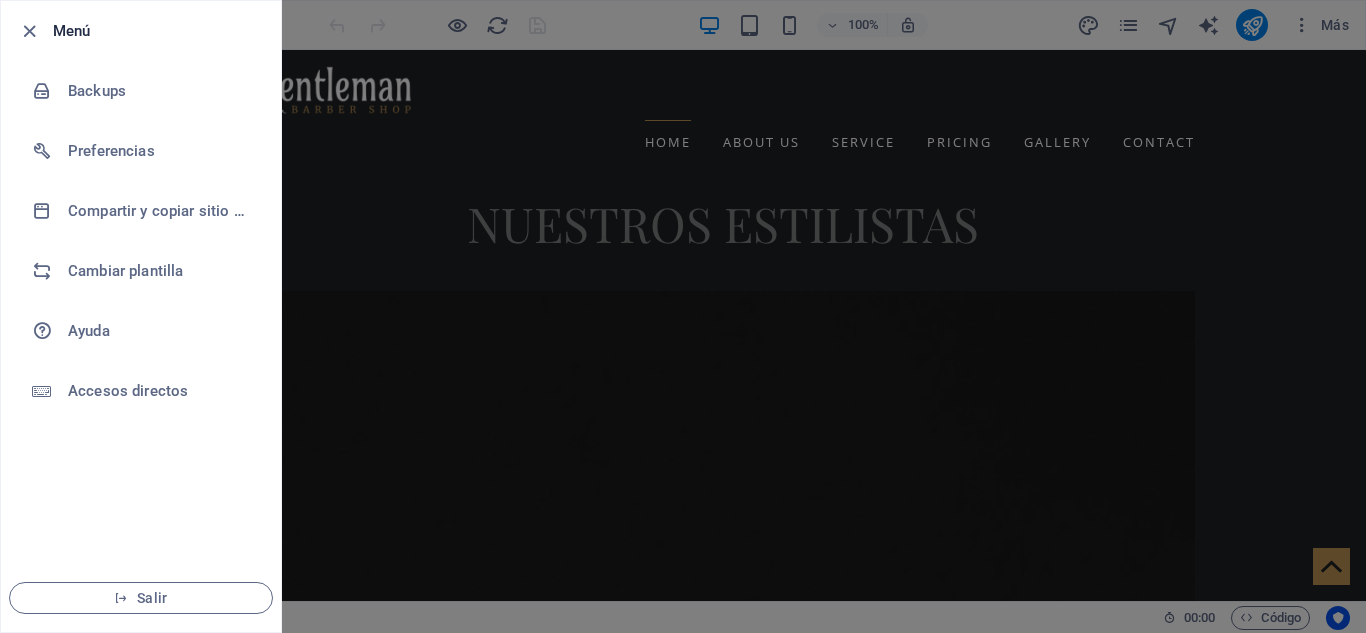 click at bounding box center [683, 316] 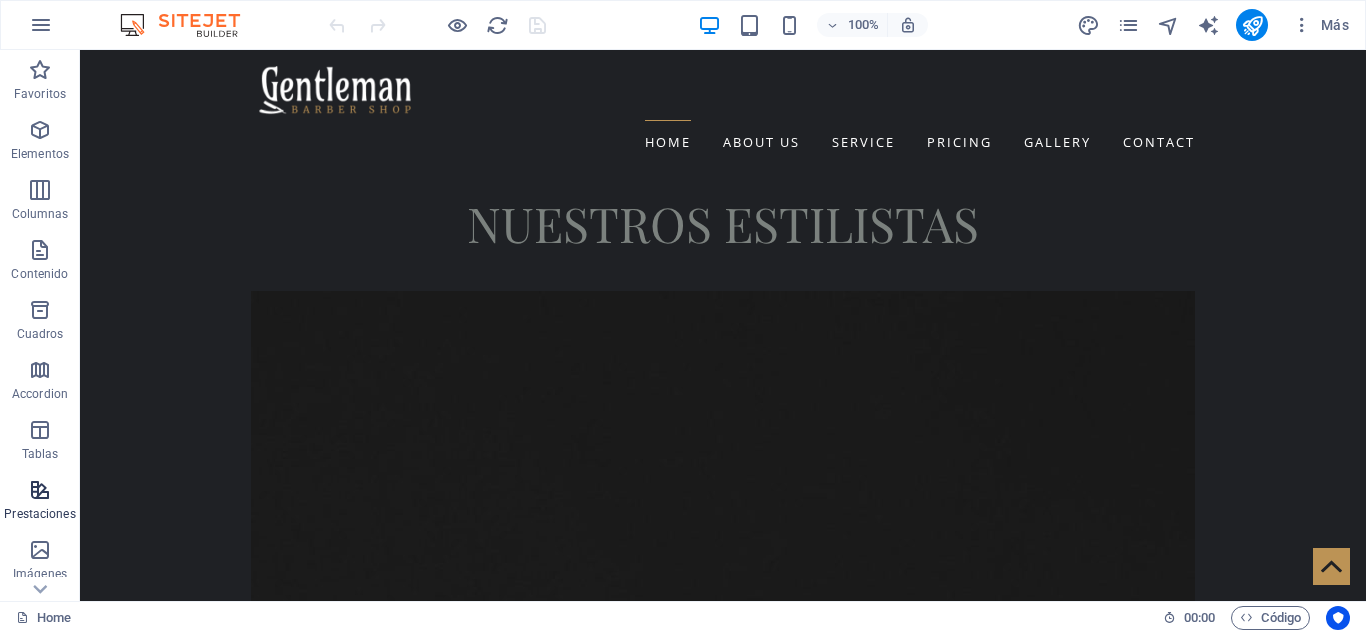 click on "Prestaciones" at bounding box center [40, 502] 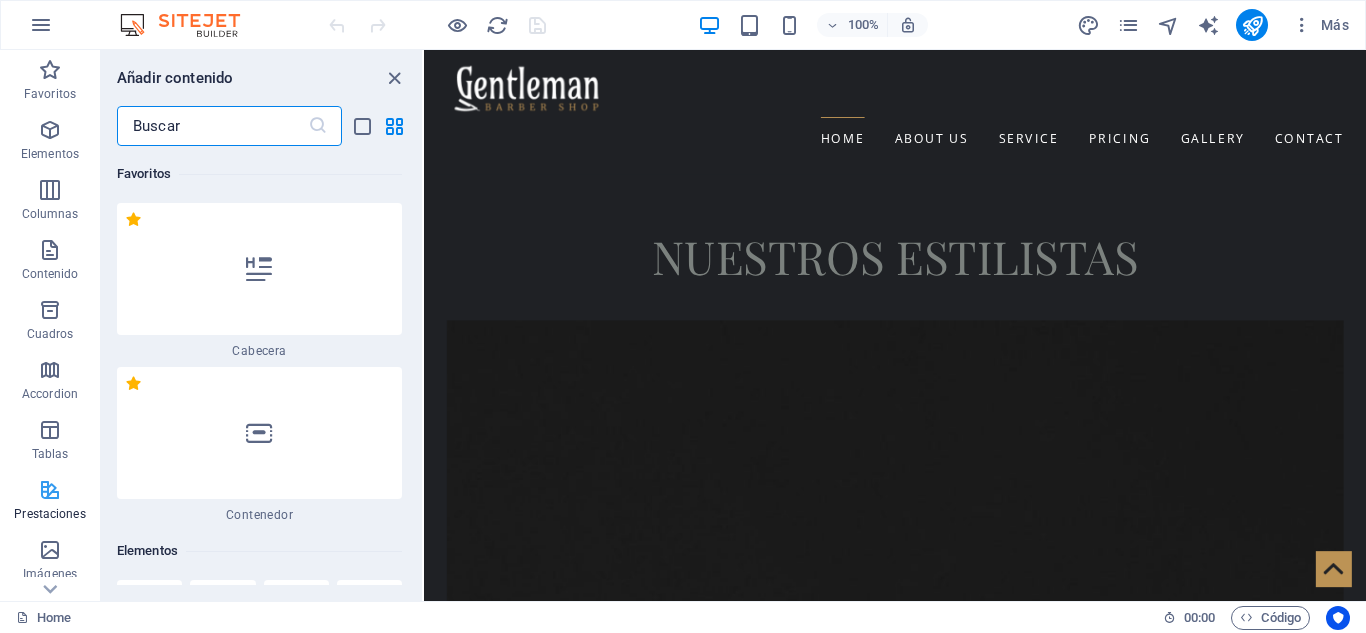 scroll, scrollTop: 4580, scrollLeft: 0, axis: vertical 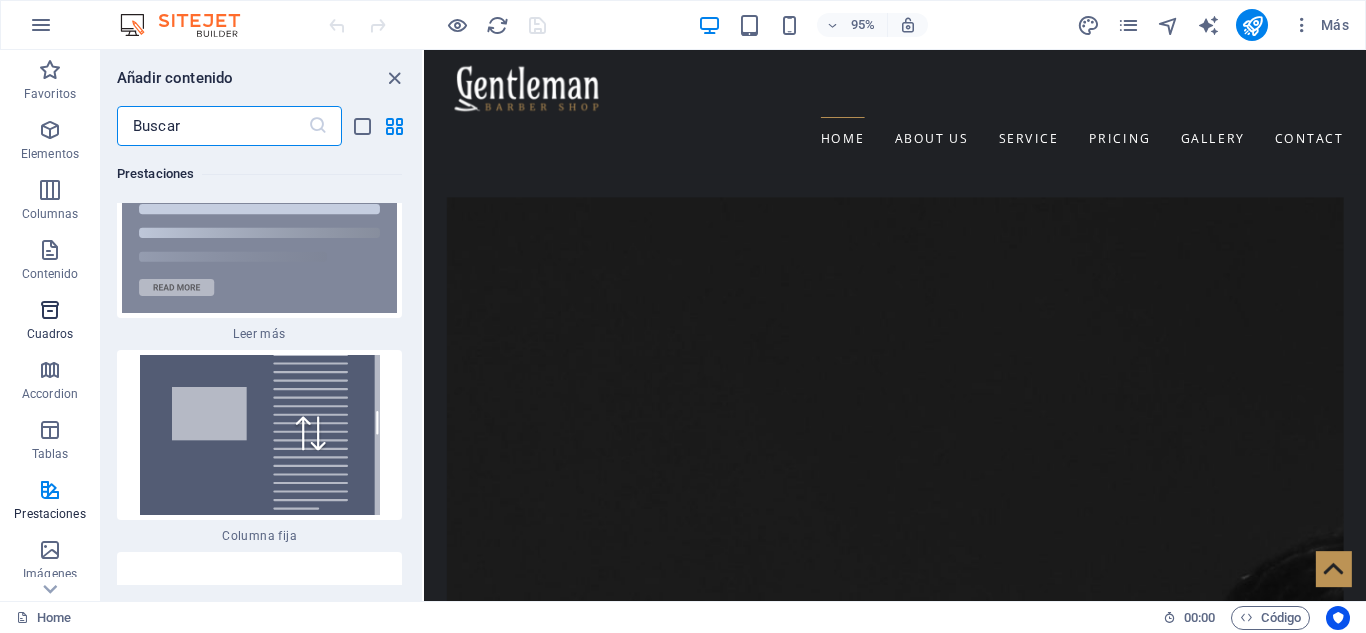 click at bounding box center (50, 310) 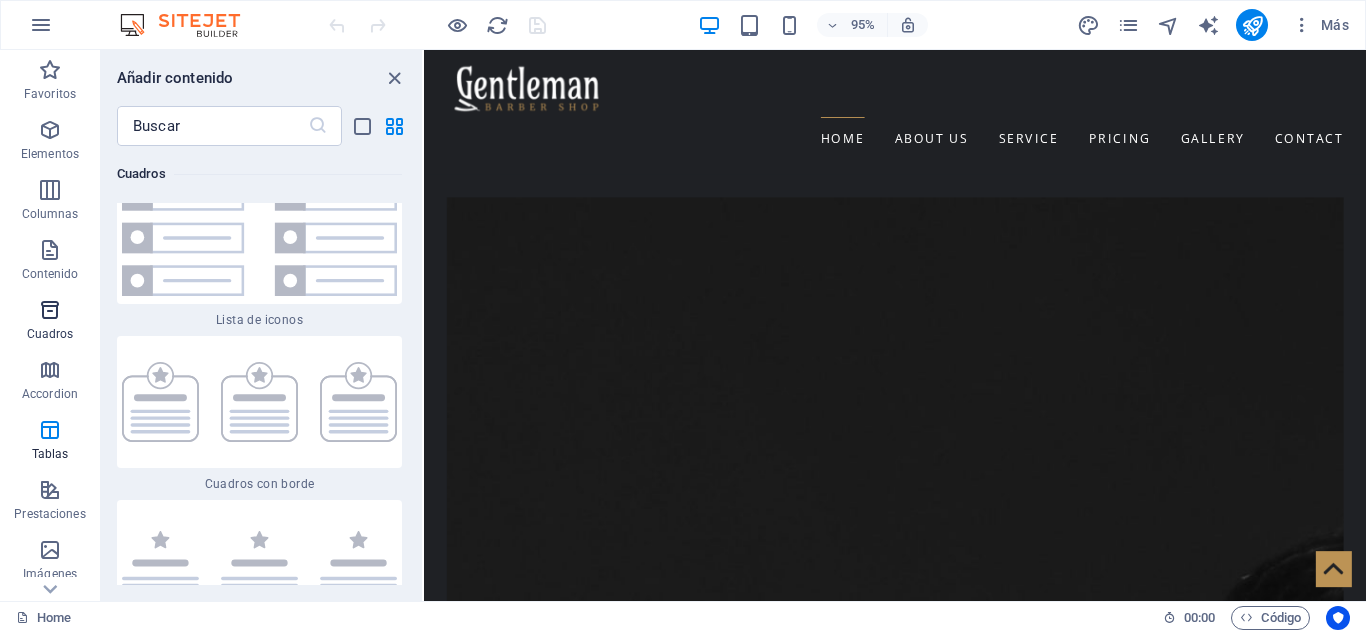 scroll, scrollTop: 10850, scrollLeft: 0, axis: vertical 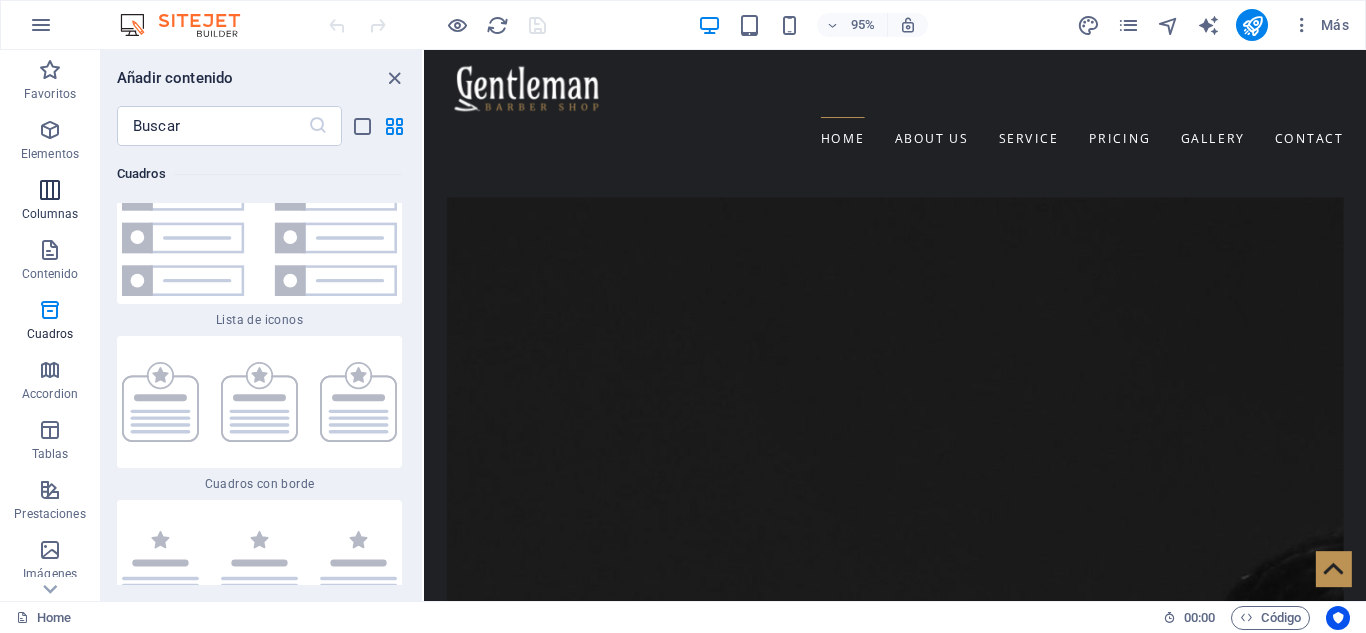 click on "Columnas" at bounding box center (50, 200) 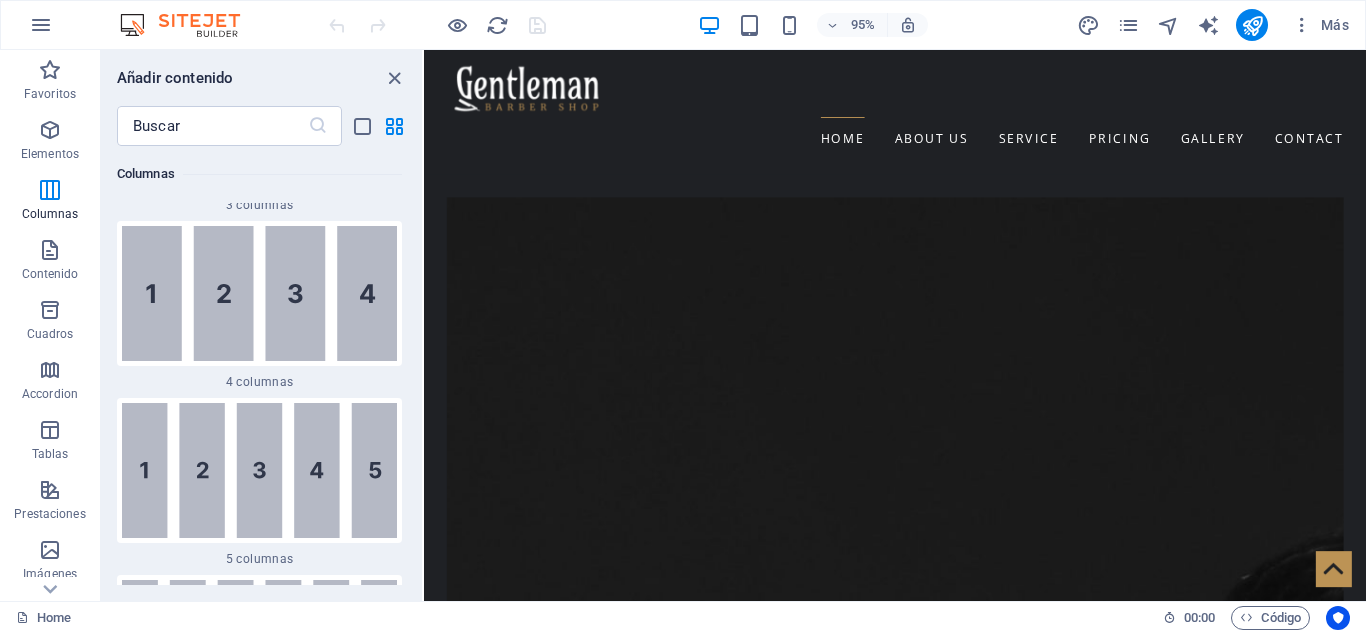 scroll, scrollTop: 954, scrollLeft: 0, axis: vertical 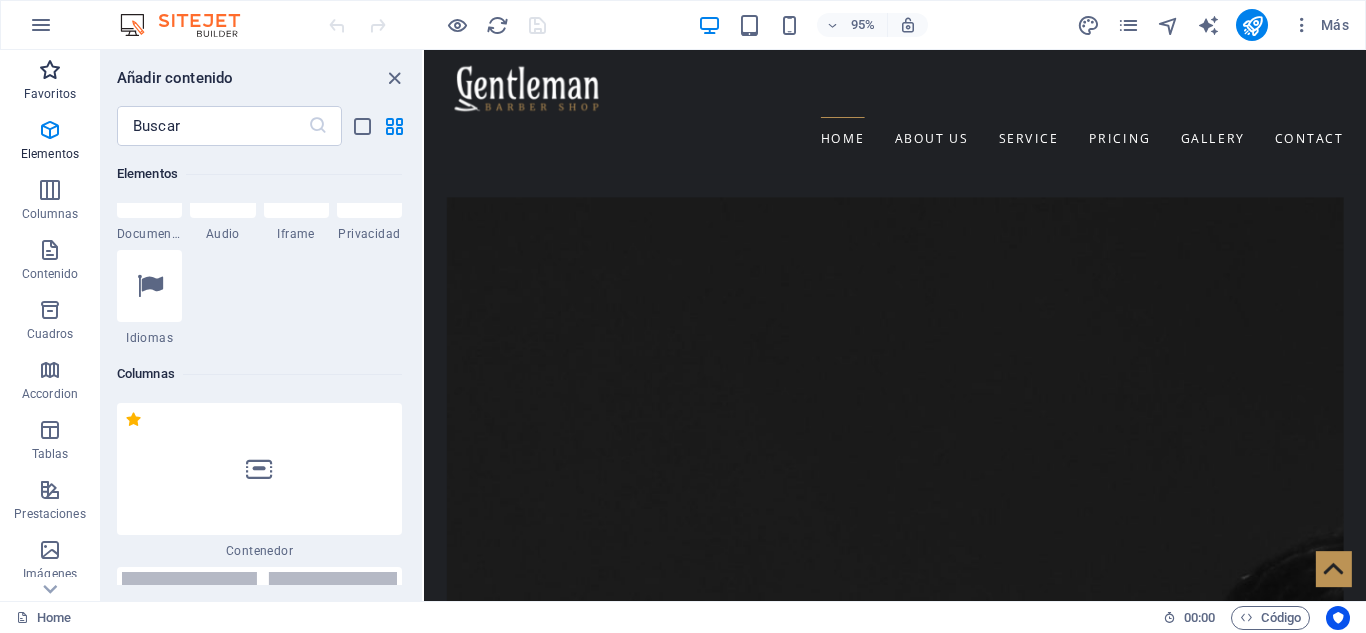 click at bounding box center (50, 70) 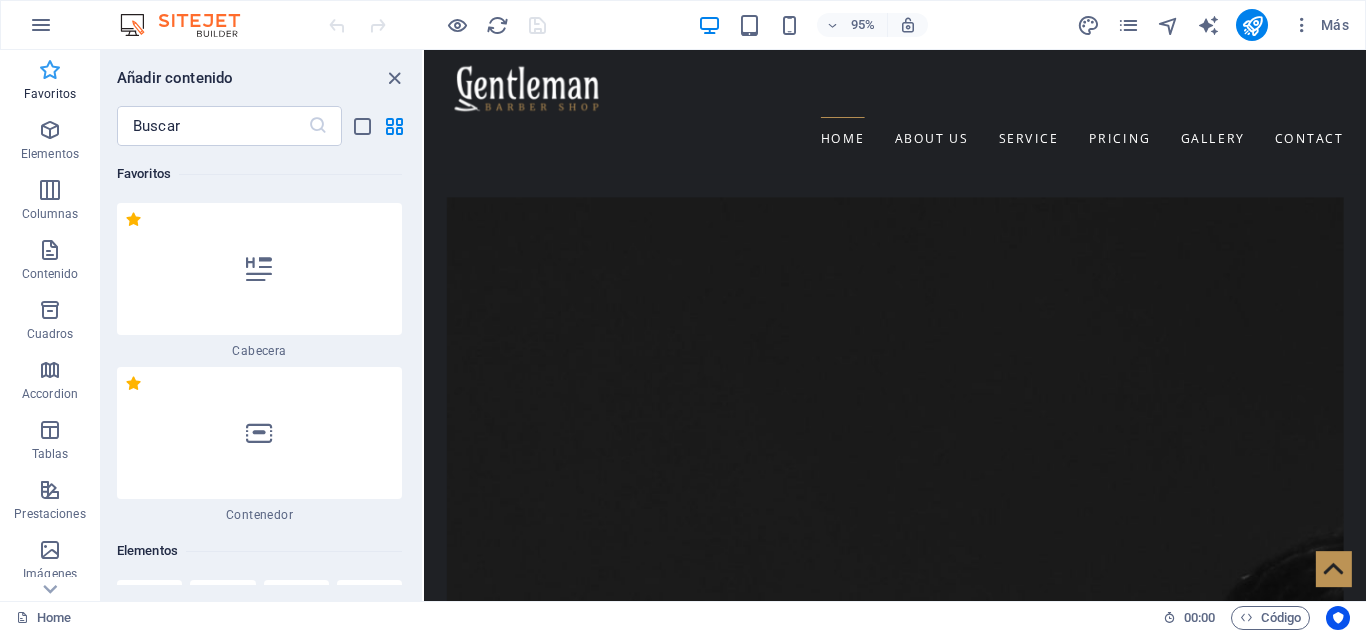 scroll, scrollTop: 0, scrollLeft: 0, axis: both 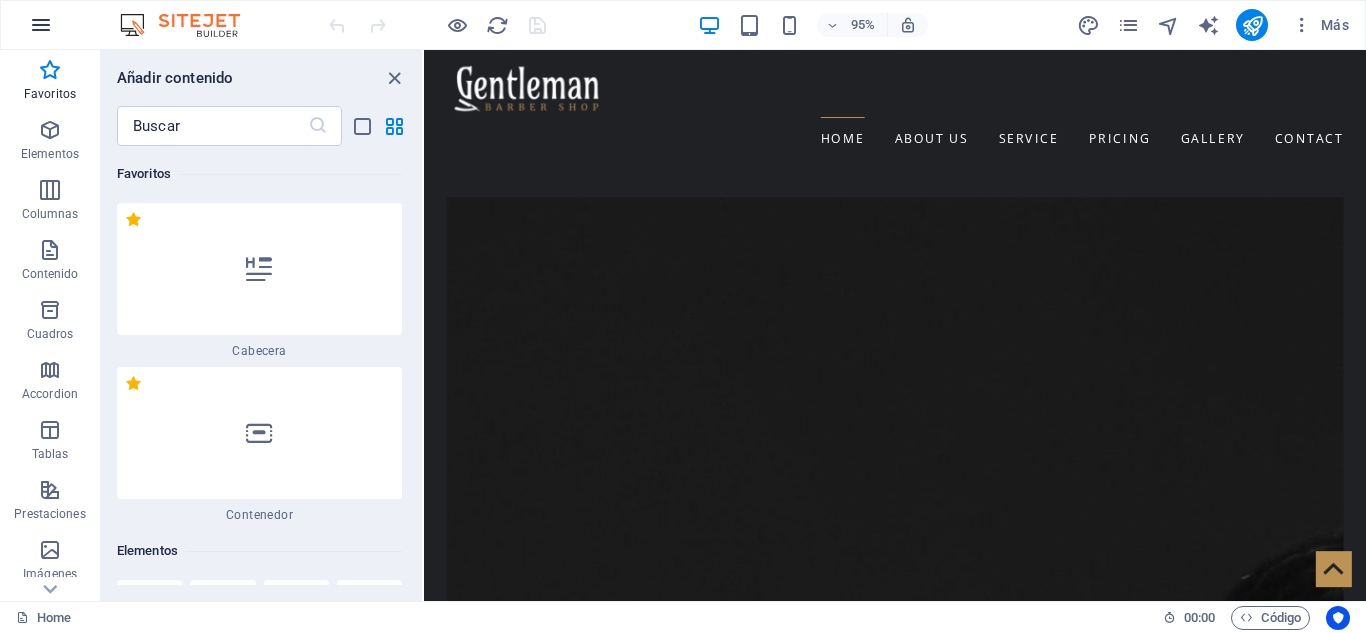 click at bounding box center (41, 25) 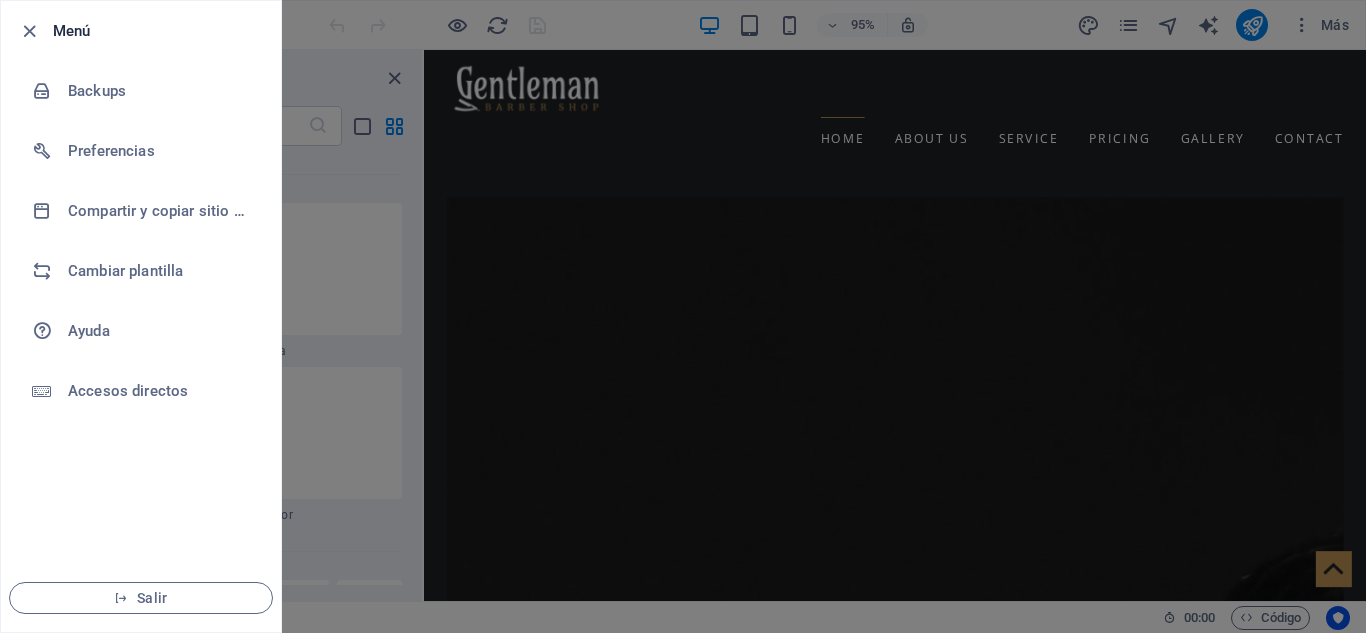 click on "Salir" at bounding box center (141, 598) 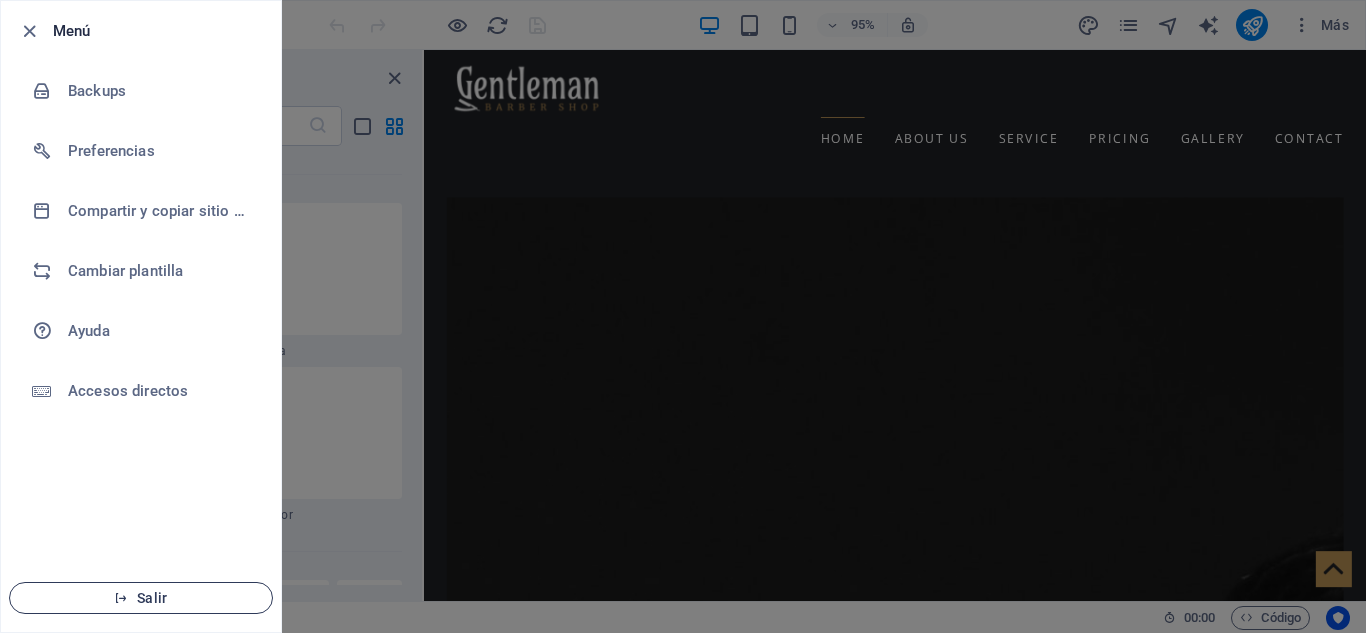 click on "Salir" at bounding box center [141, 598] 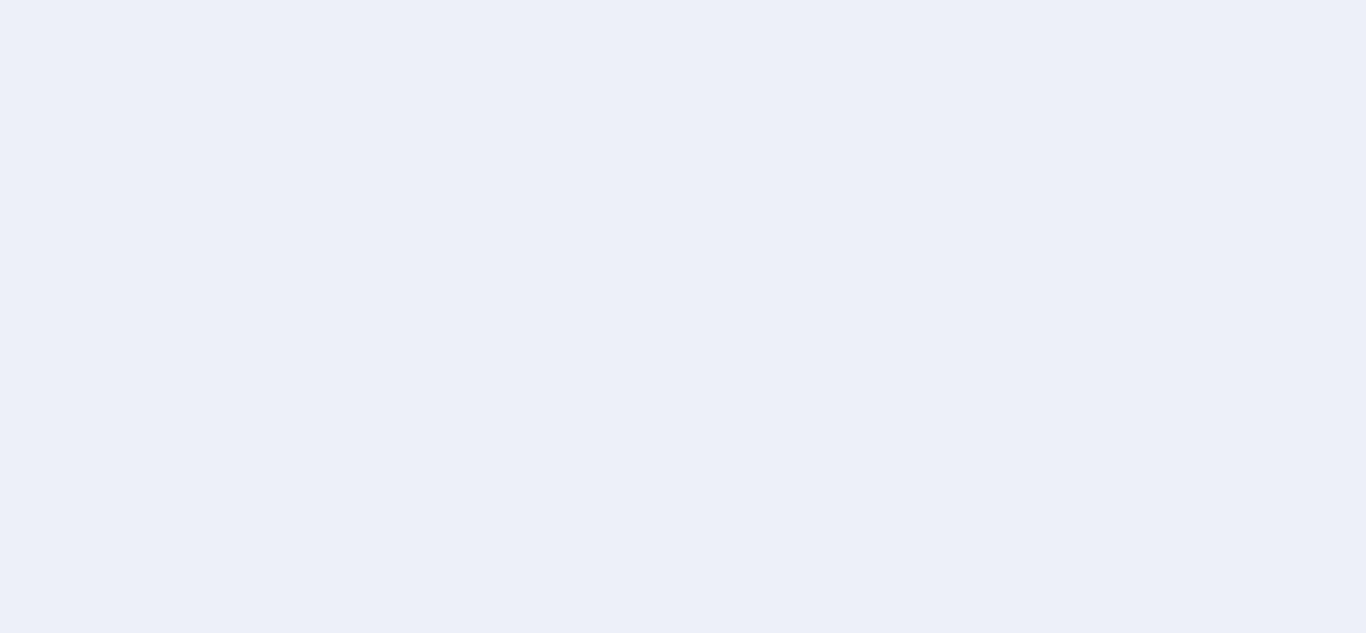 scroll, scrollTop: 0, scrollLeft: 0, axis: both 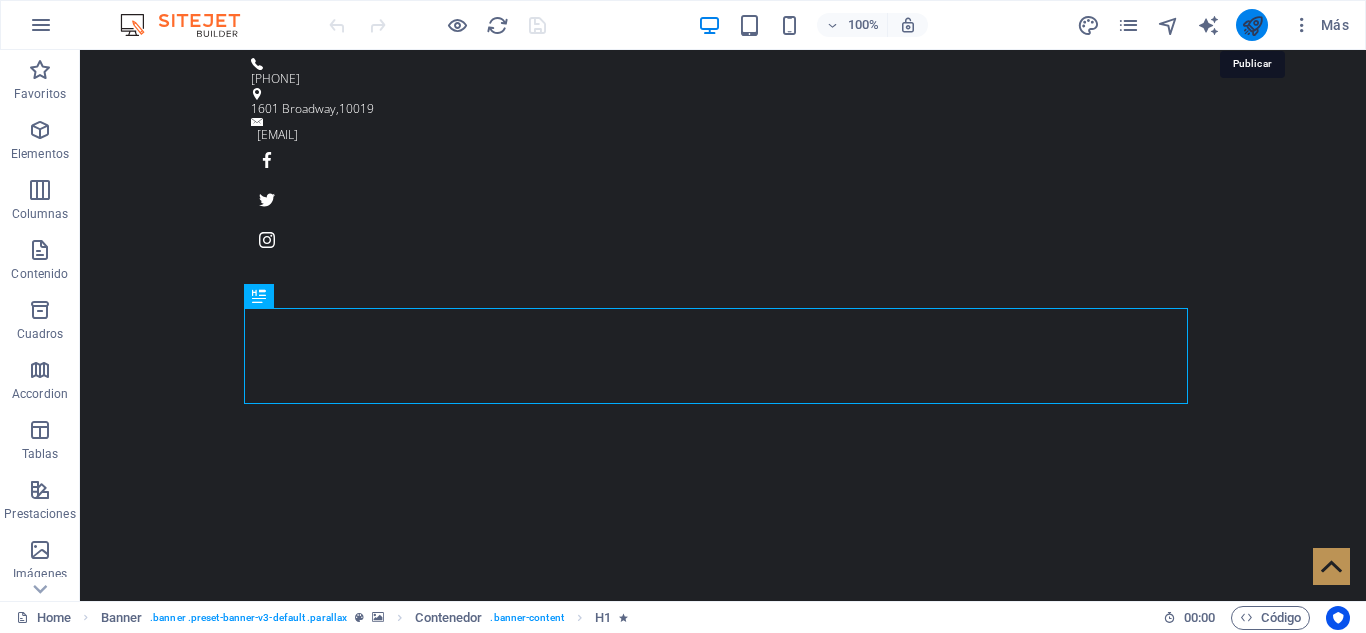 click at bounding box center (1252, 25) 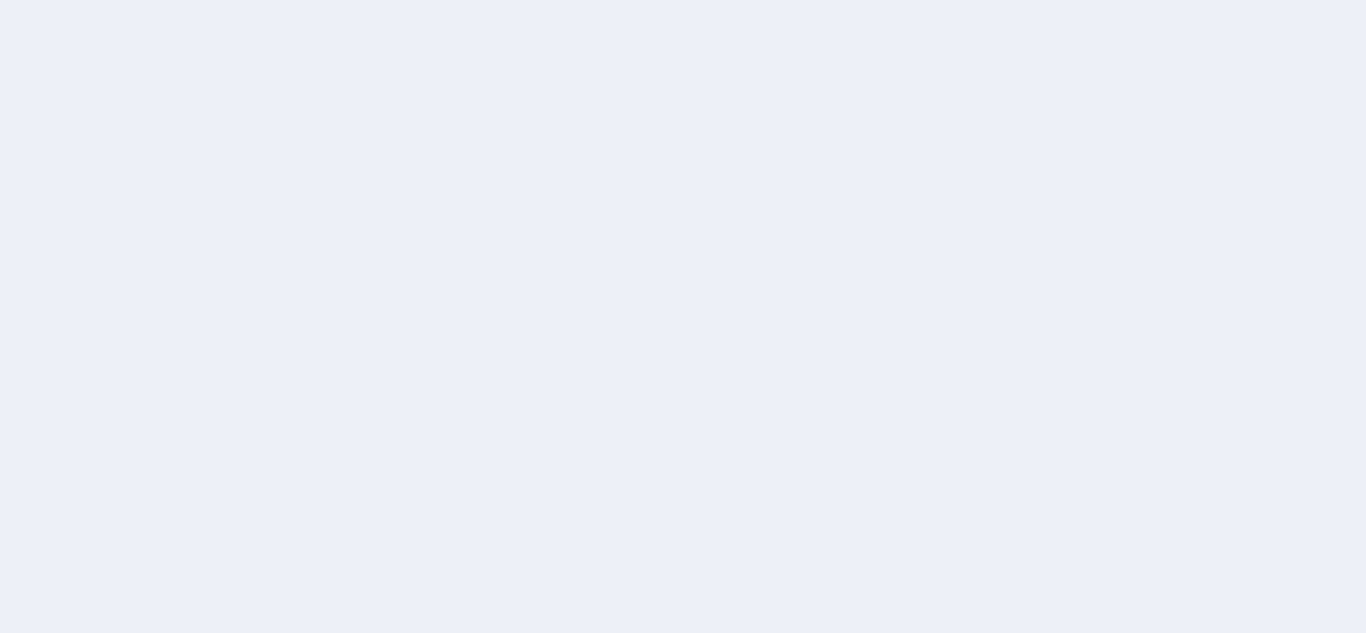 scroll, scrollTop: 0, scrollLeft: 0, axis: both 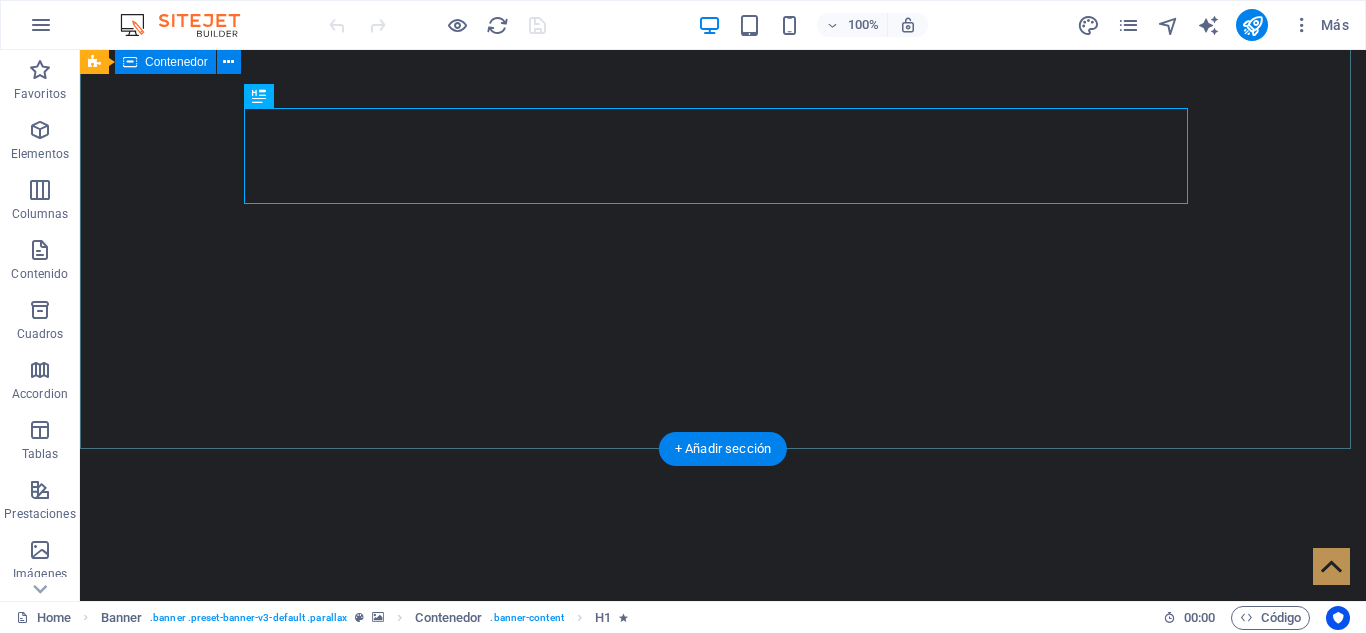 click on "ELKIN GAVIRIA "LA NUEVA VOZ" Más información" at bounding box center [723, 935] 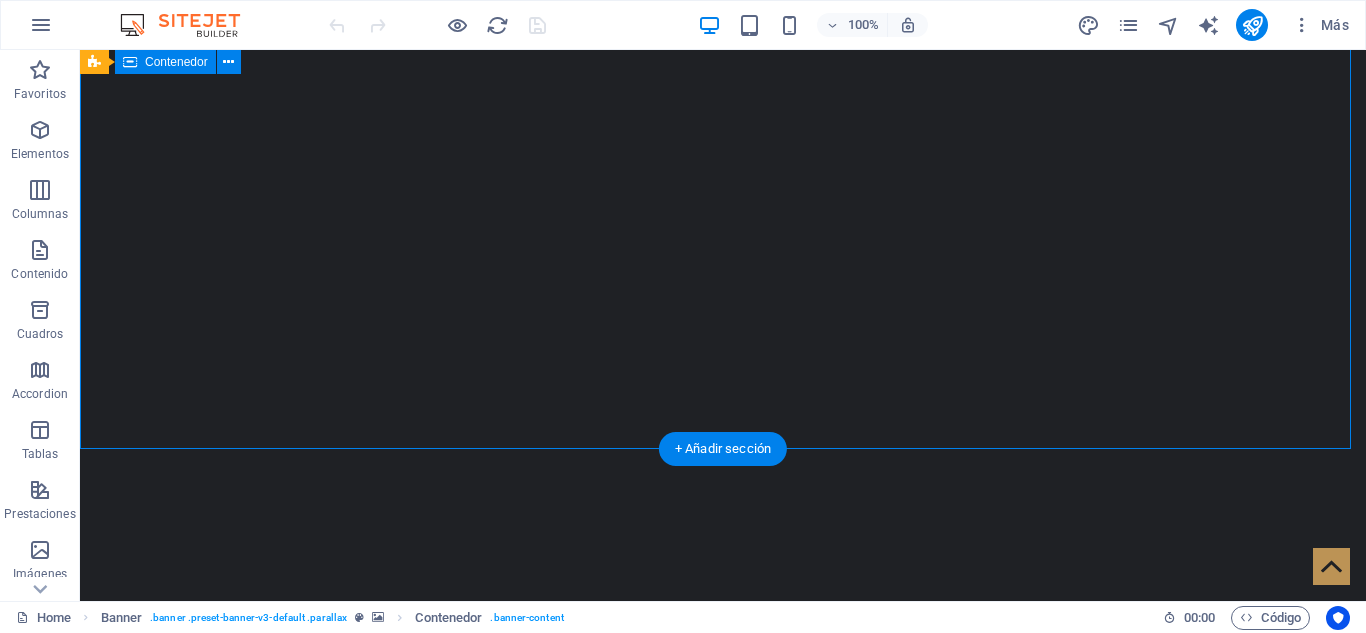 click on "ELKIN GAVIRIA "LA NUEVA VOZ" Más información" at bounding box center (723, 935) 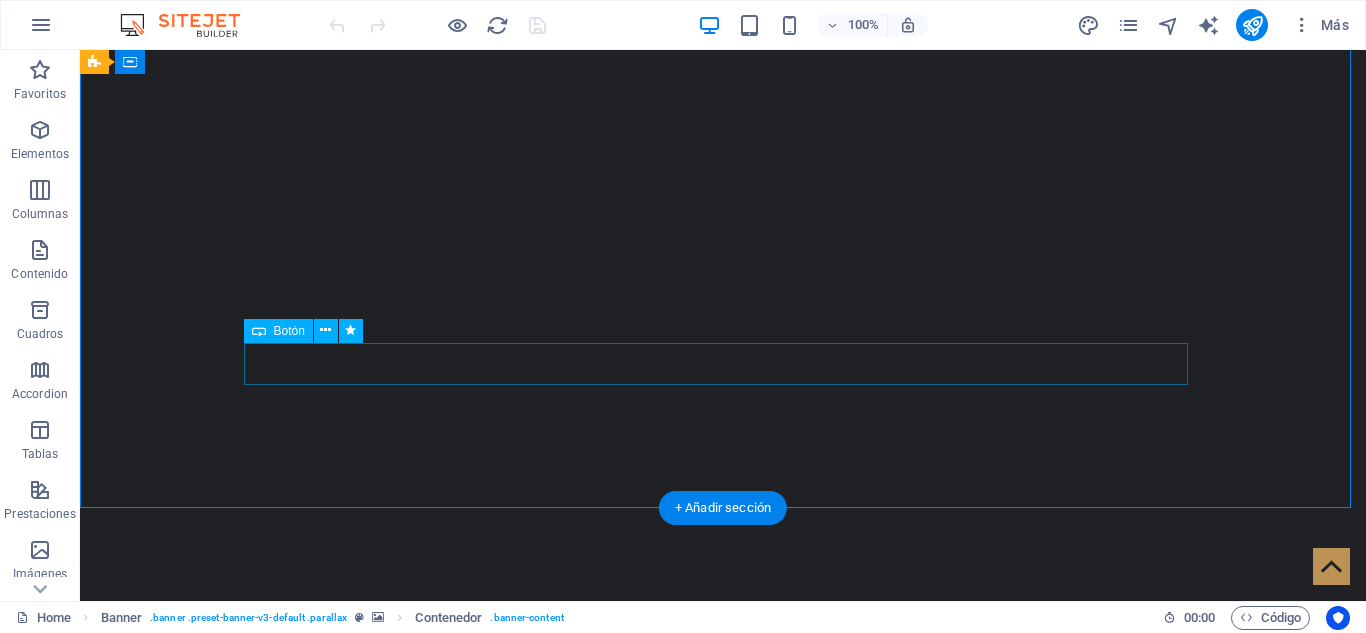 scroll, scrollTop: 0, scrollLeft: 0, axis: both 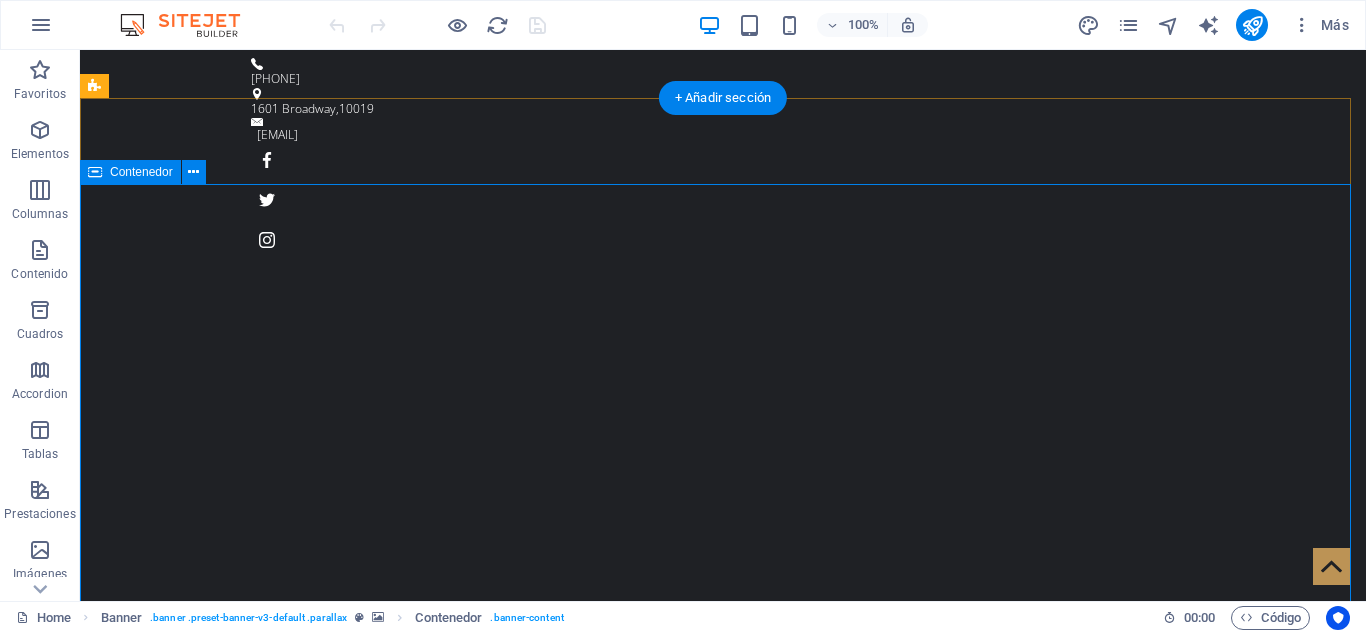 click on "ELKIN GAVIRIA "LA NUEVA VOZ" Más información" at bounding box center [723, 1135] 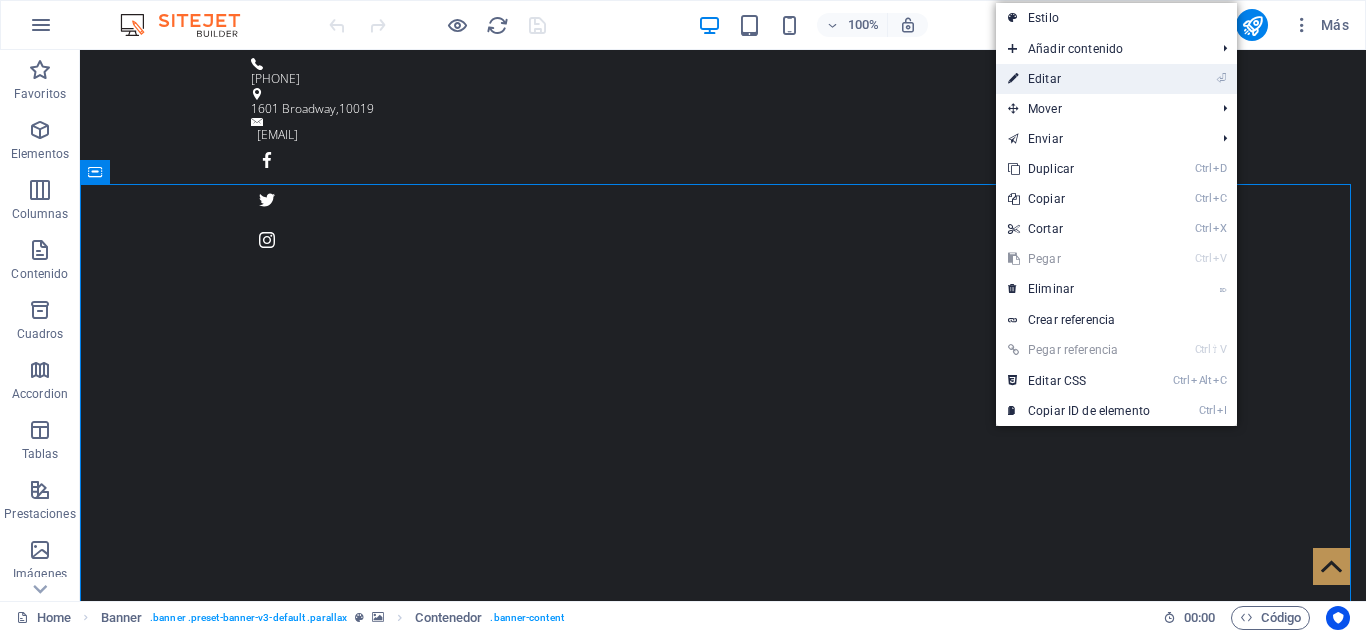 click on "⏎  Editar" at bounding box center (1079, 79) 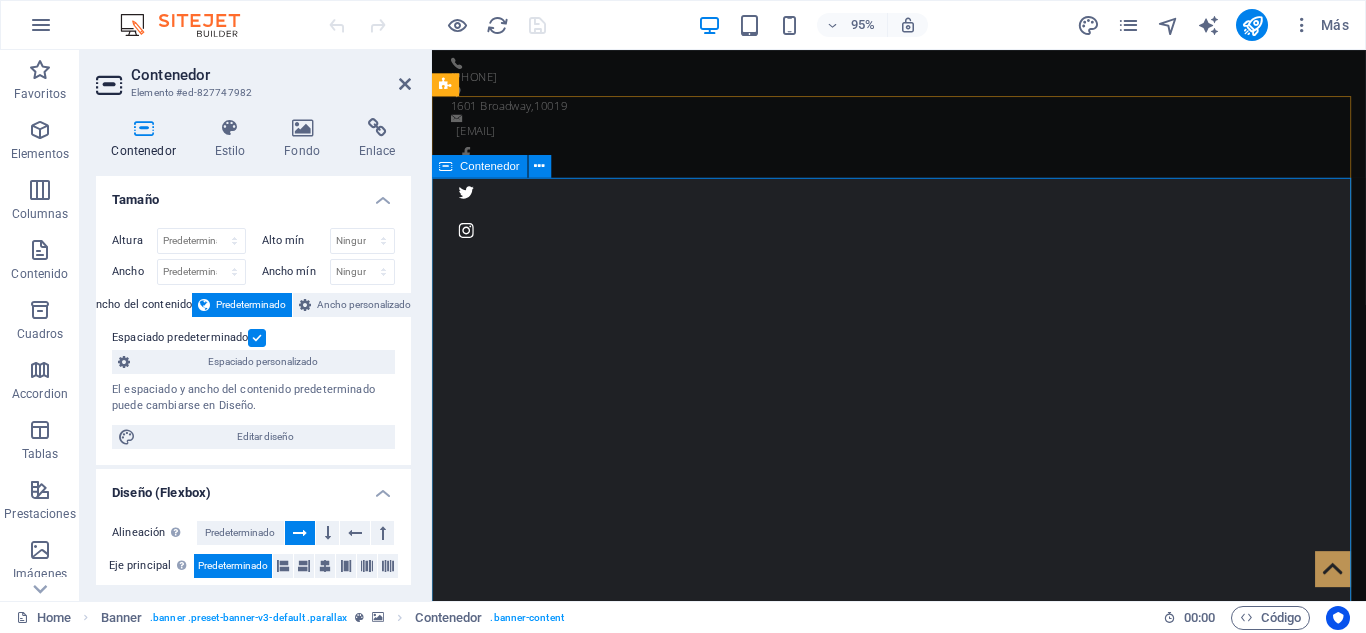 click on "[NAME] "LA NUEVA VOZ" Más información" at bounding box center [923, 1135] 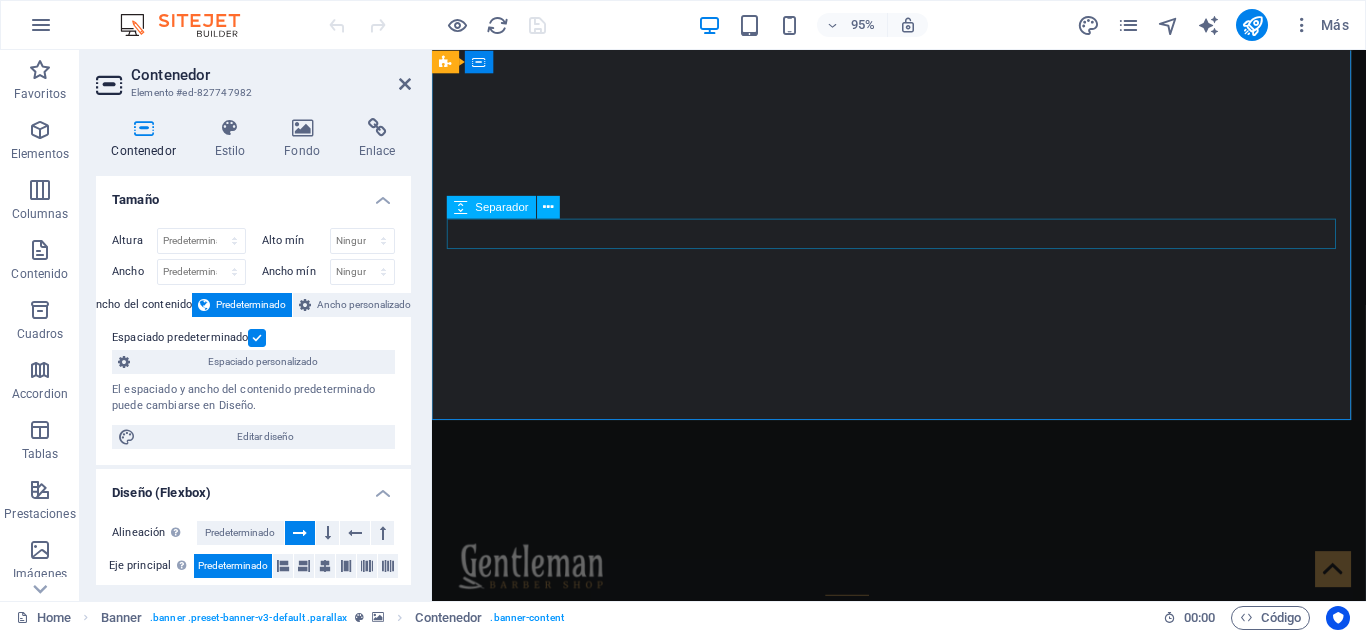 scroll, scrollTop: 200, scrollLeft: 0, axis: vertical 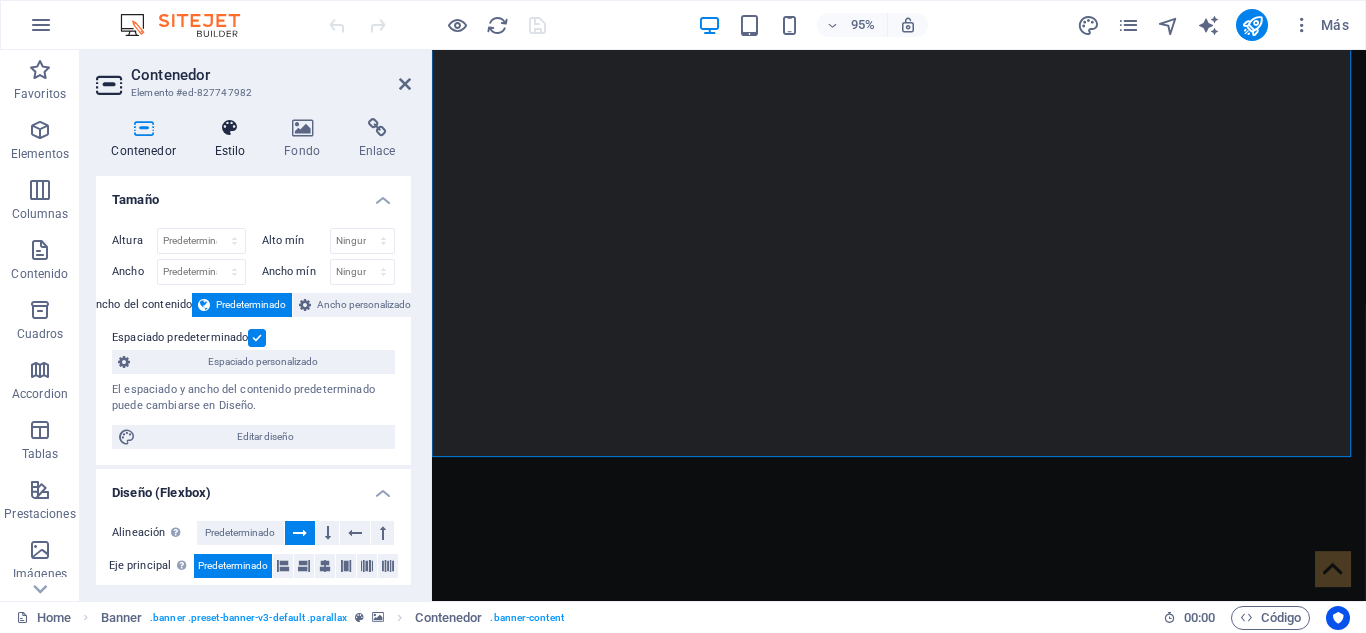 click at bounding box center (230, 128) 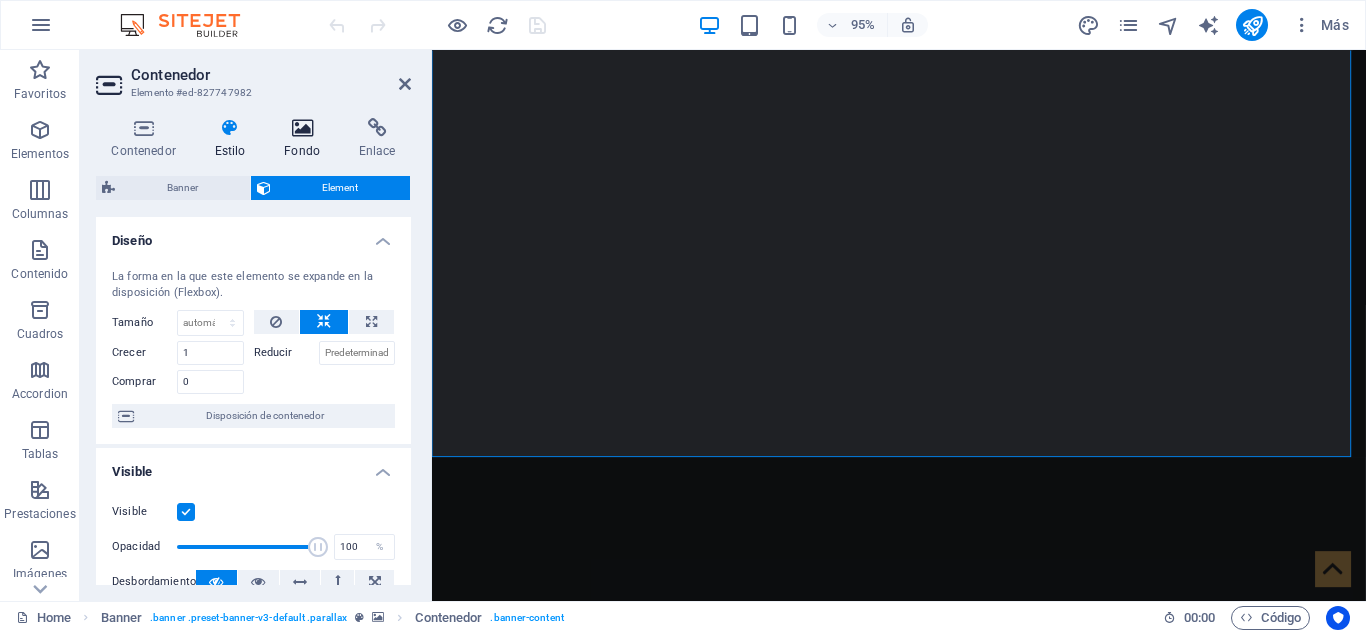 click at bounding box center [302, 128] 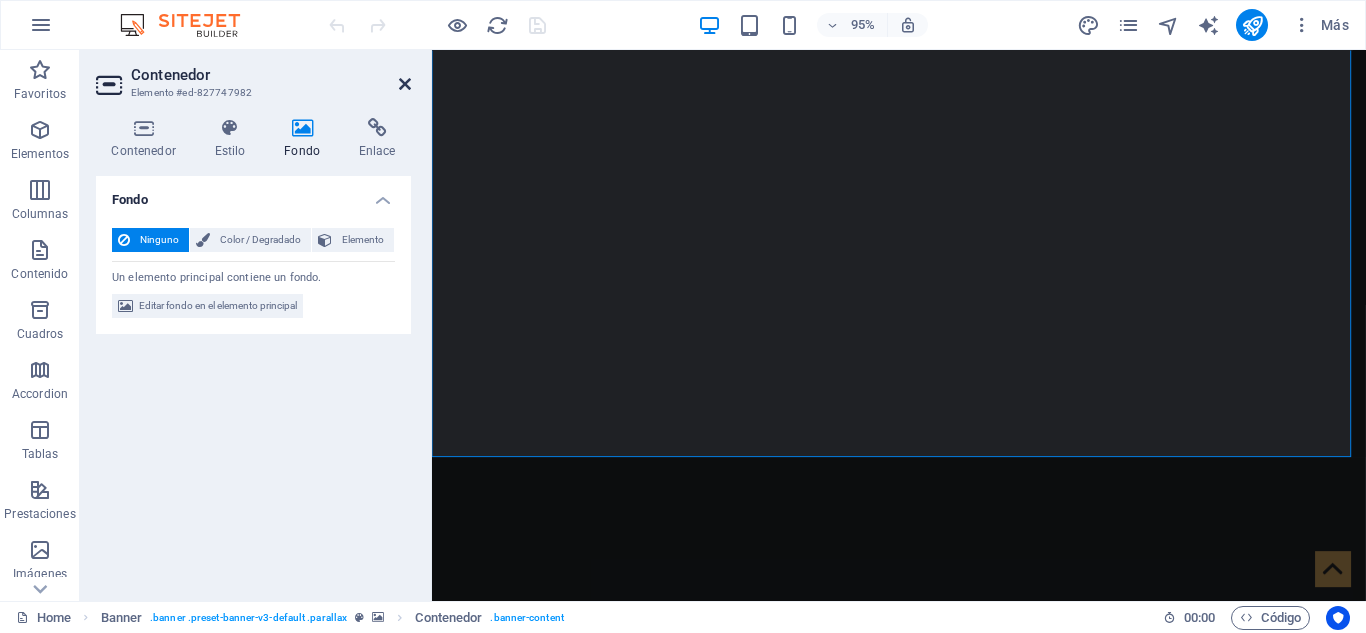 drag, startPoint x: 401, startPoint y: 84, endPoint x: 386, endPoint y: 71, distance: 19.849434 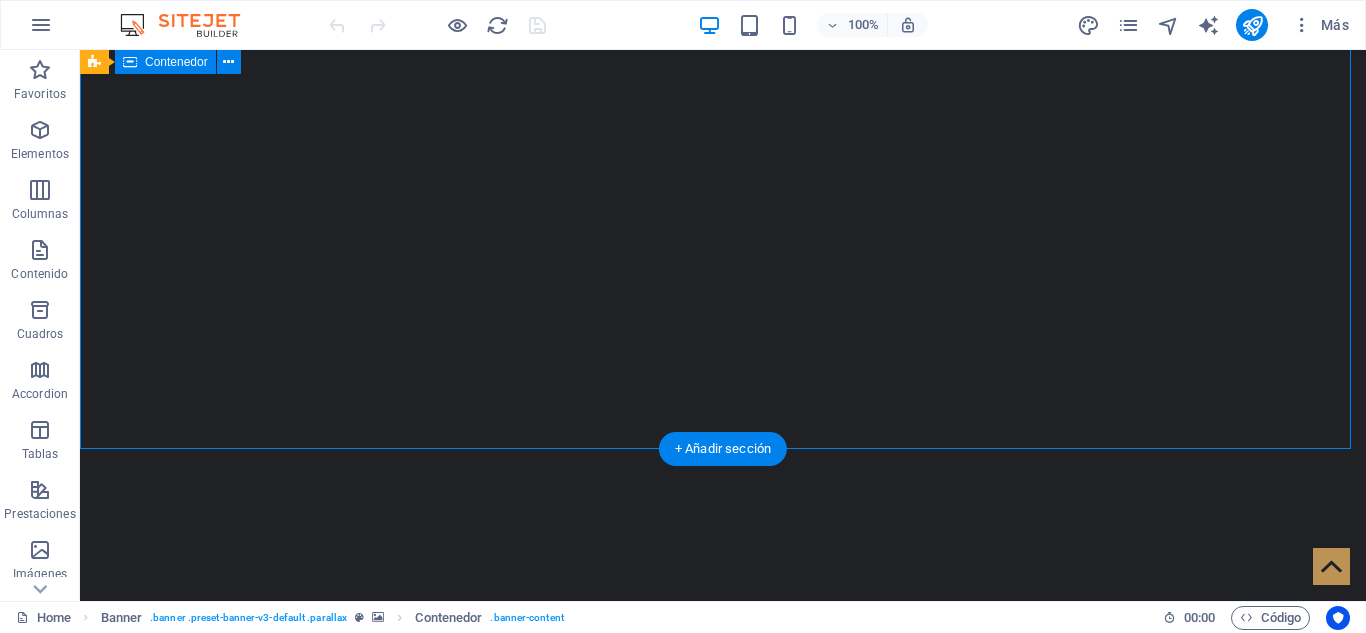 click on "[NAME] "LA NUEVA VOZ" Más información" at bounding box center [723, 964] 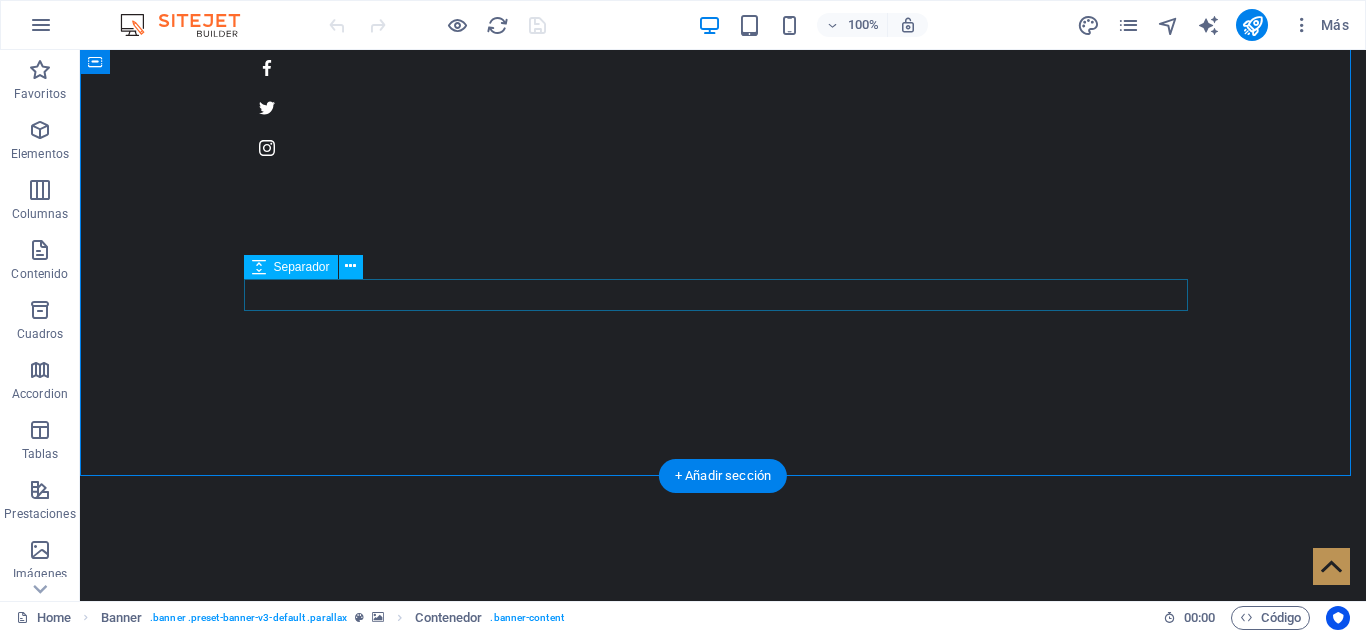 scroll, scrollTop: 200, scrollLeft: 0, axis: vertical 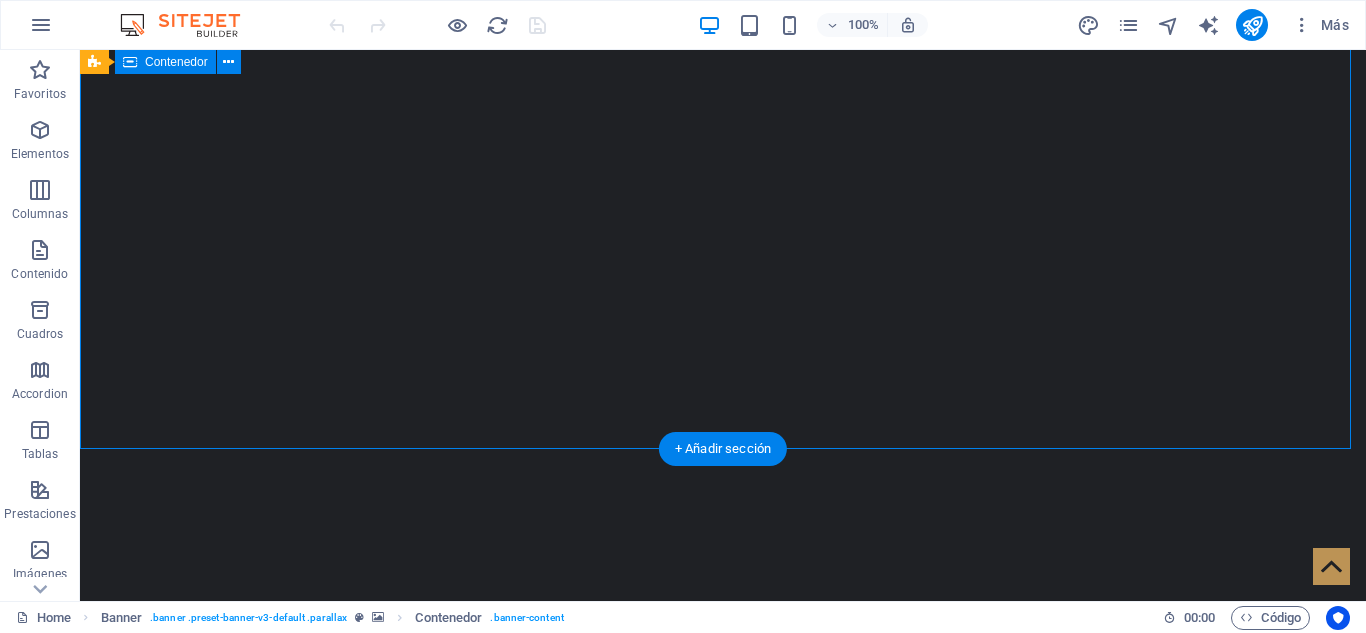 click on "[NAME] "LA NUEVA VOZ" Más información" at bounding box center (723, 935) 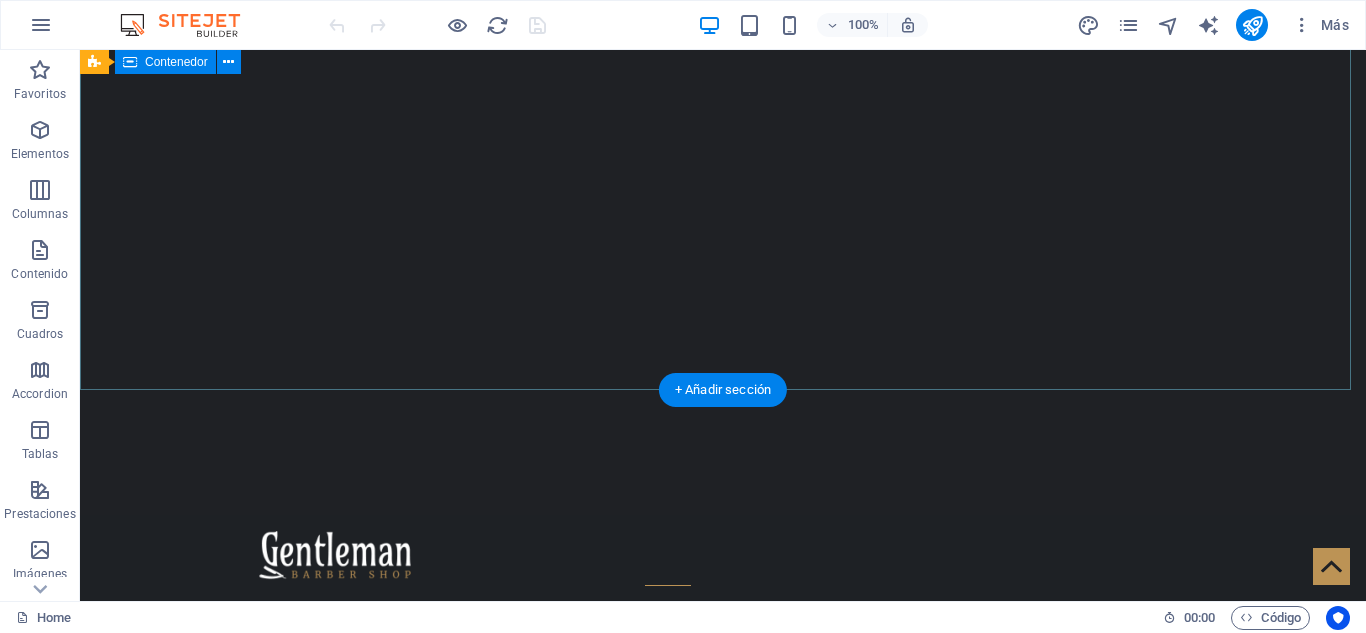scroll, scrollTop: 100, scrollLeft: 0, axis: vertical 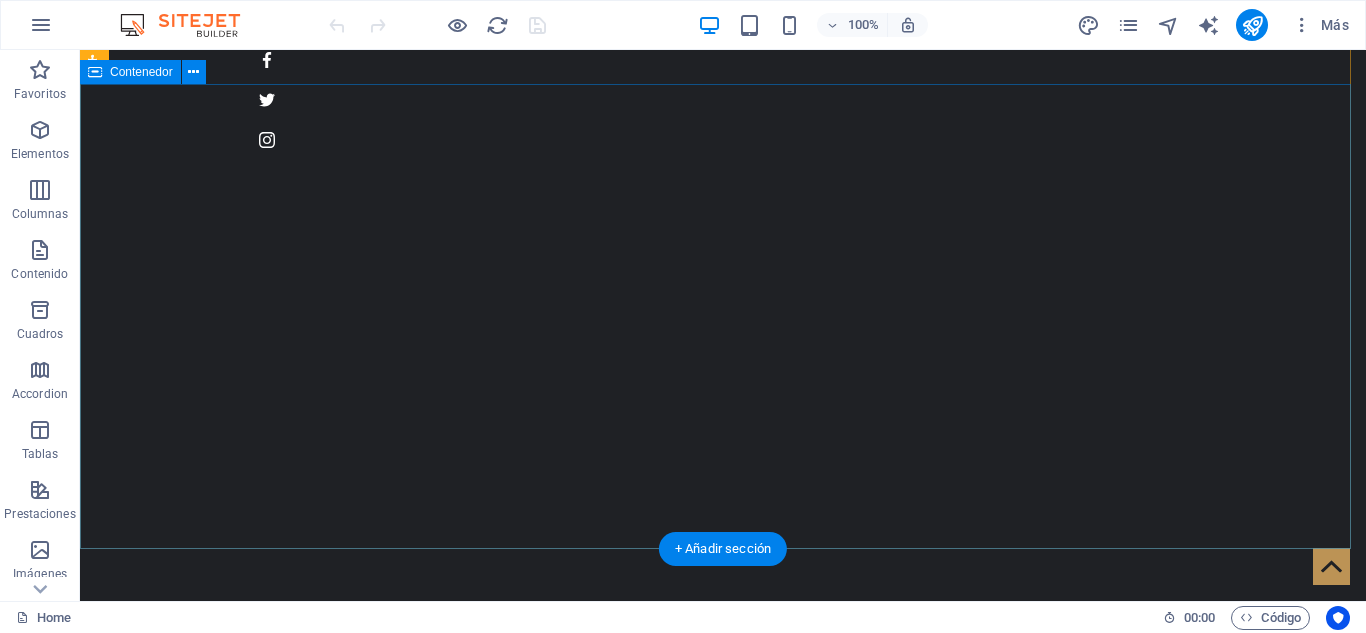 click on "[NAME] "LA NUEVA VOZ" Más información" at bounding box center (723, 1035) 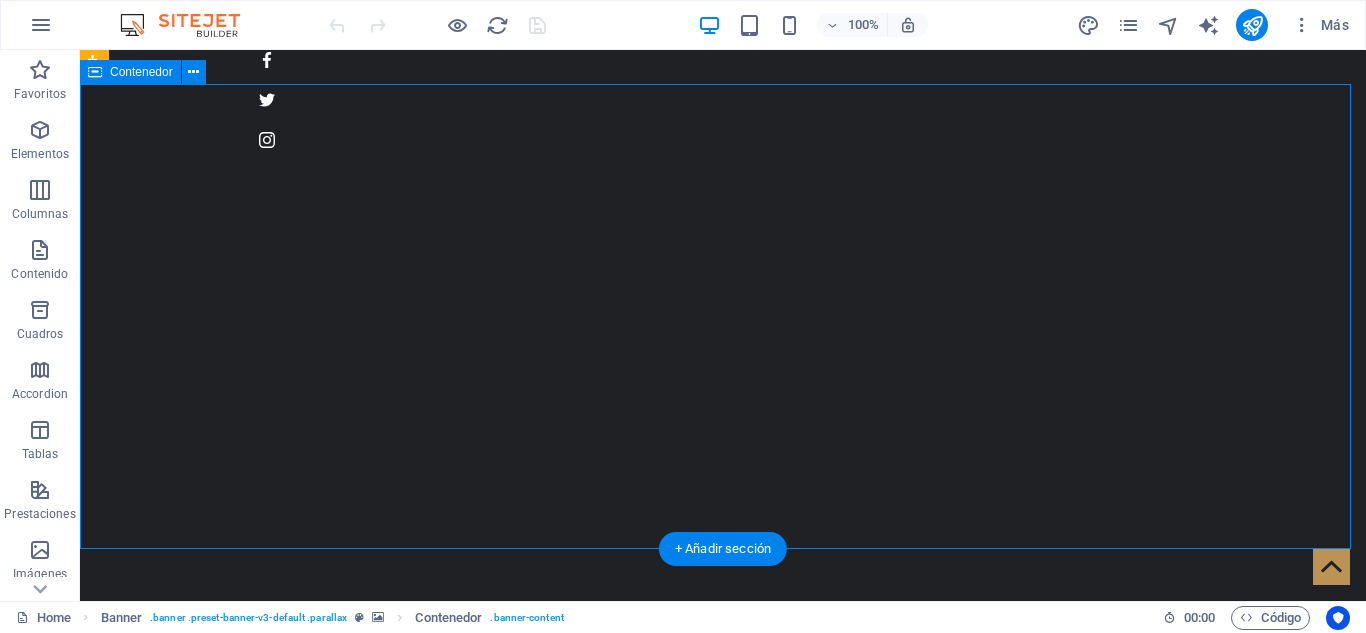 click on "[NAME] "LA NUEVA VOZ" Más información" at bounding box center (723, 1035) 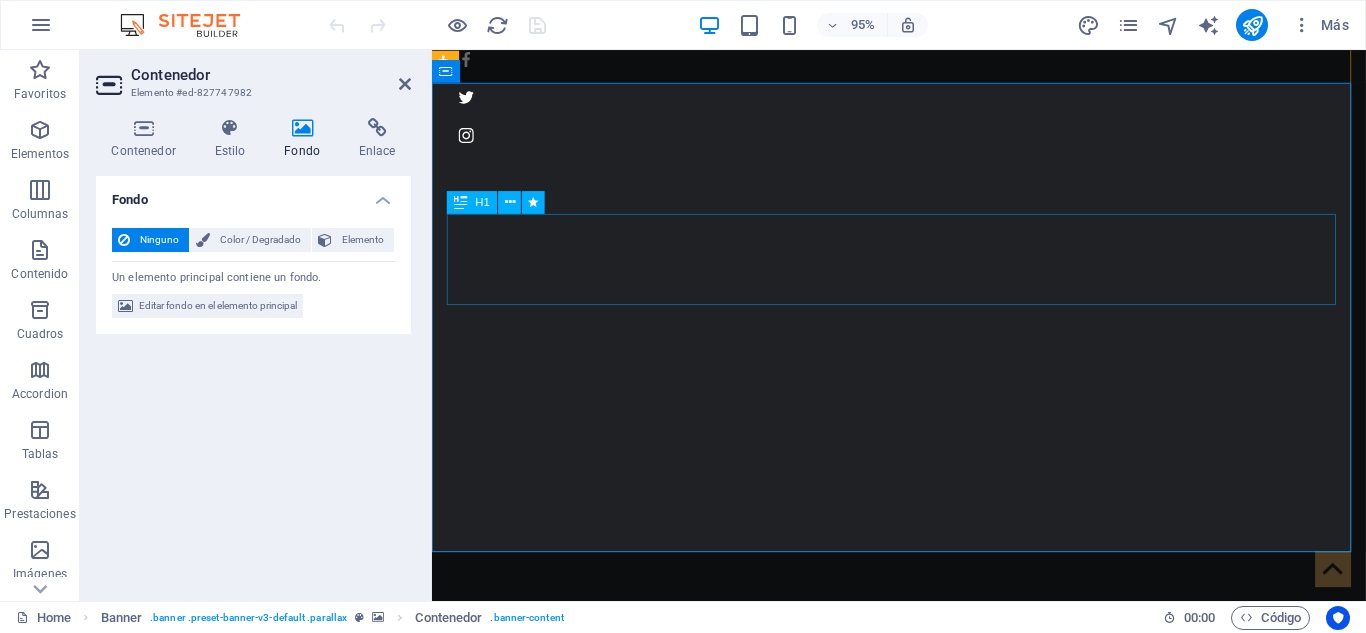 click on "ELKIN GAVIRIA" at bounding box center [924, 974] 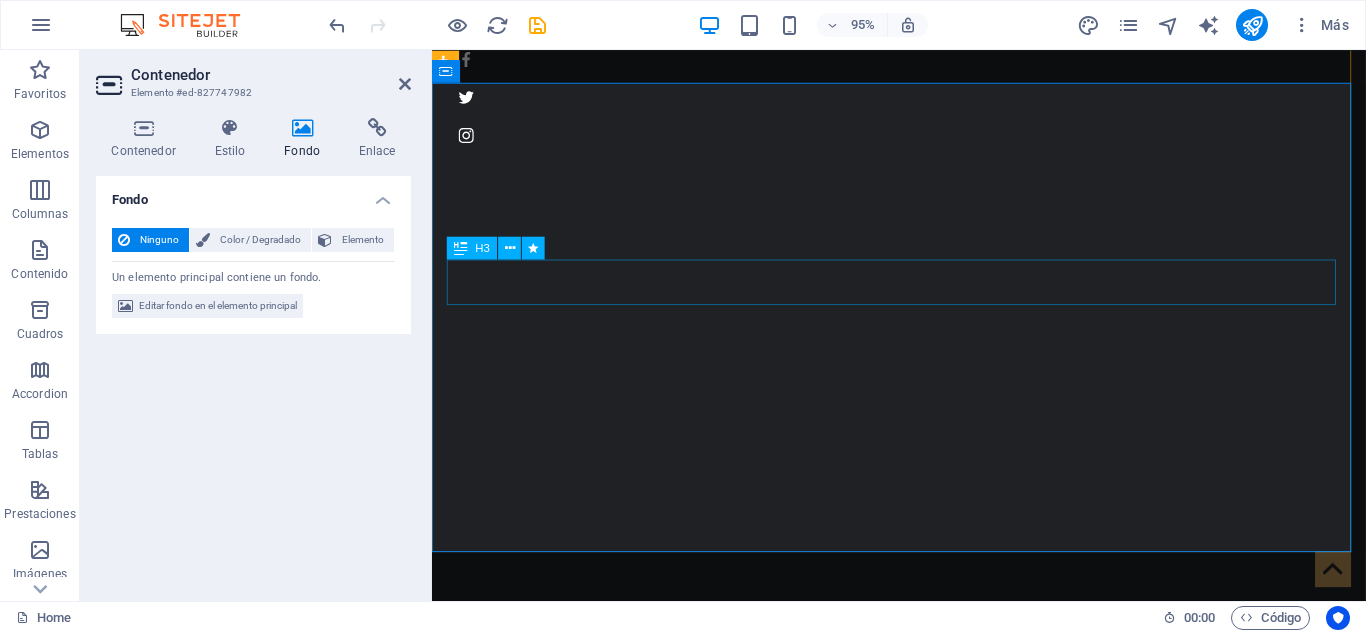 click on ""LA NUEVA VOZ"" at bounding box center [924, 979] 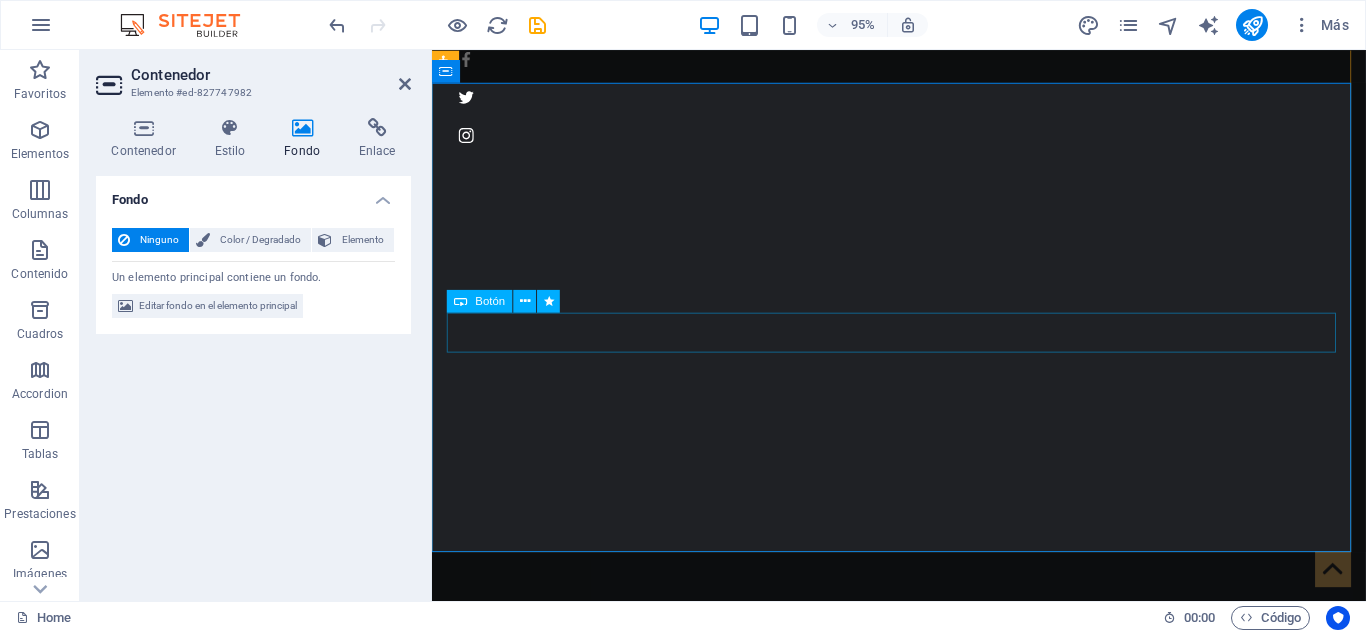 click on "Más información" at bounding box center (924, 1008) 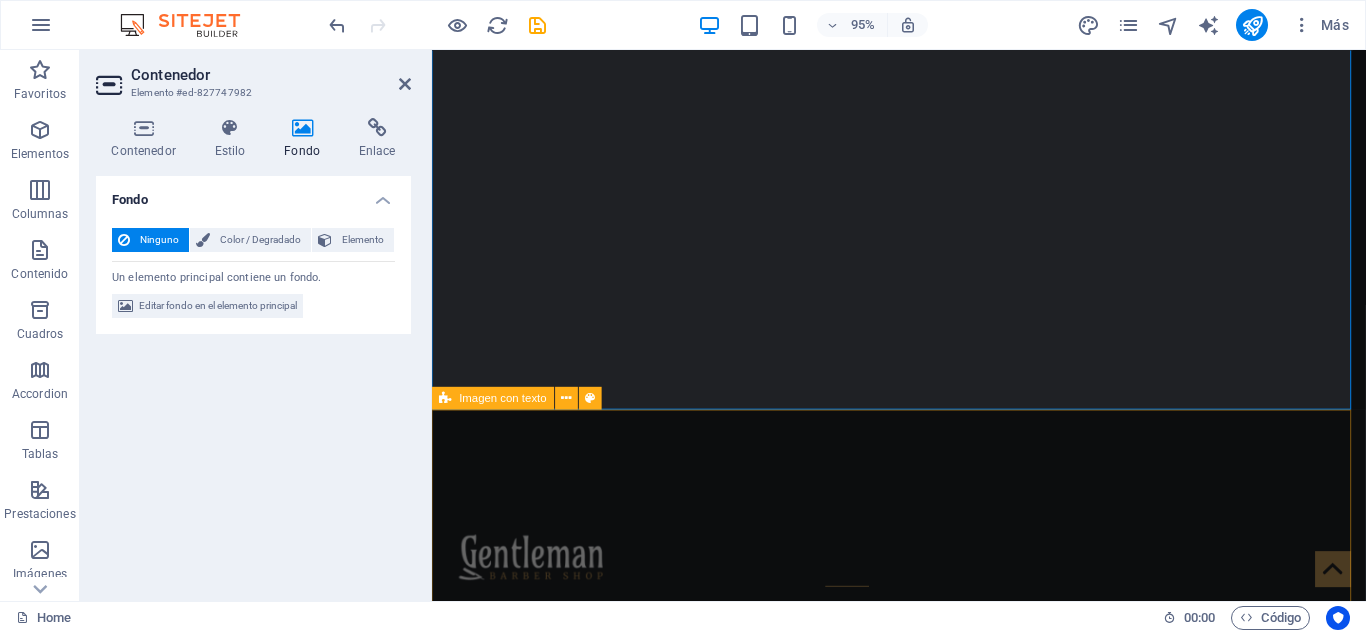 scroll, scrollTop: 0, scrollLeft: 0, axis: both 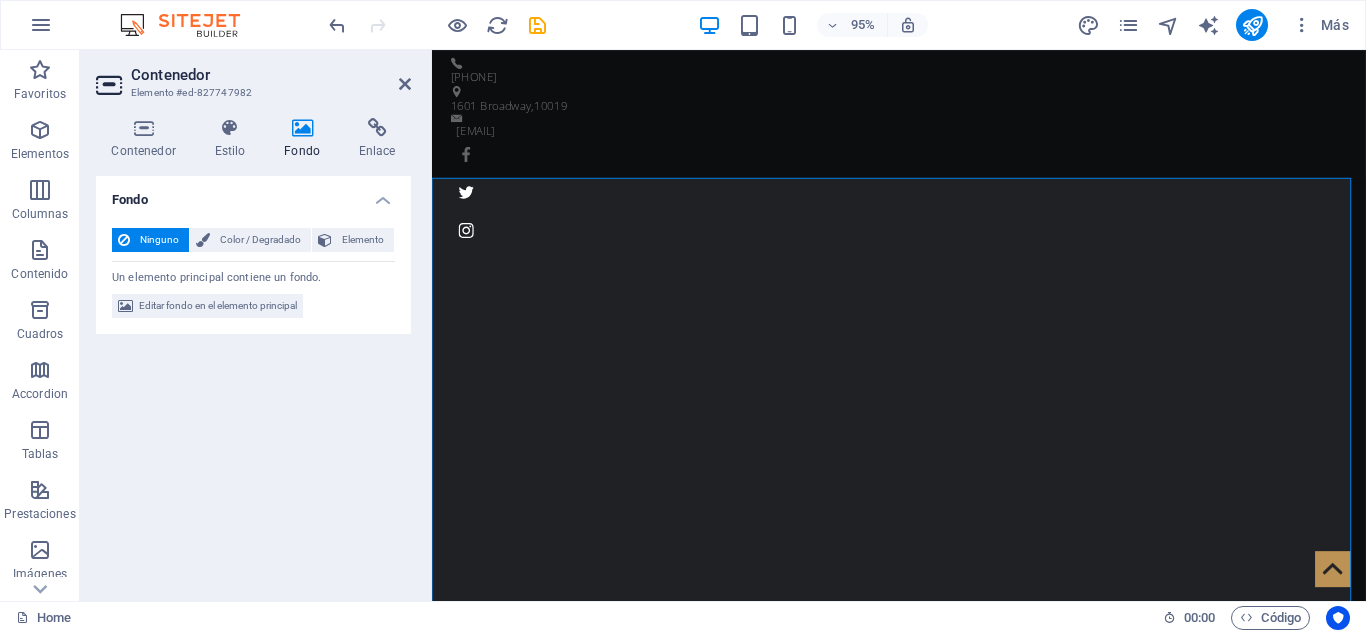 click at bounding box center (302, 128) 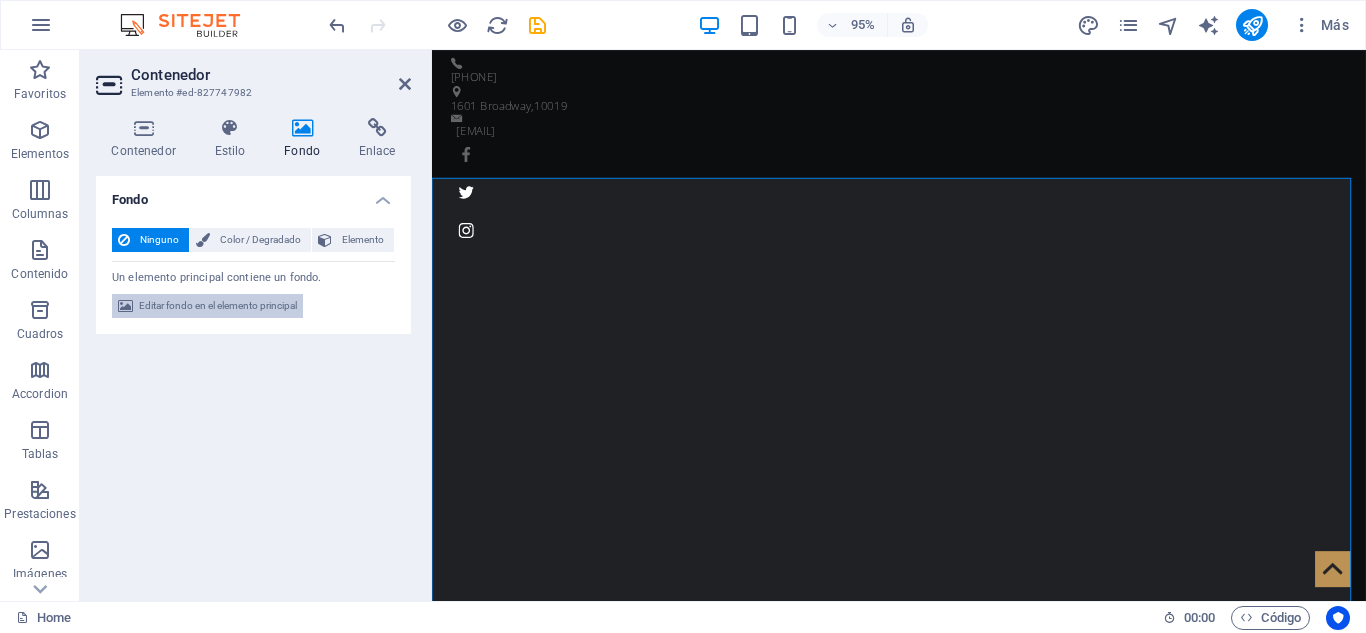click on "Editar fondo en el elemento principal" at bounding box center [218, 306] 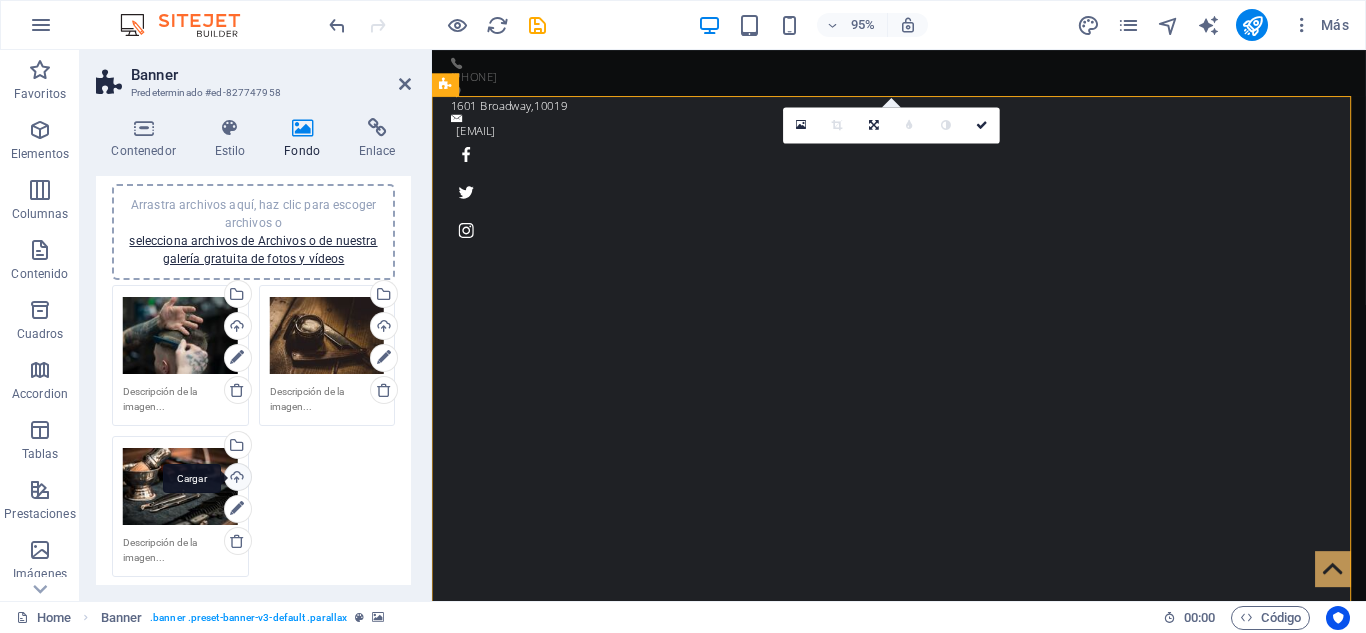 scroll, scrollTop: 200, scrollLeft: 0, axis: vertical 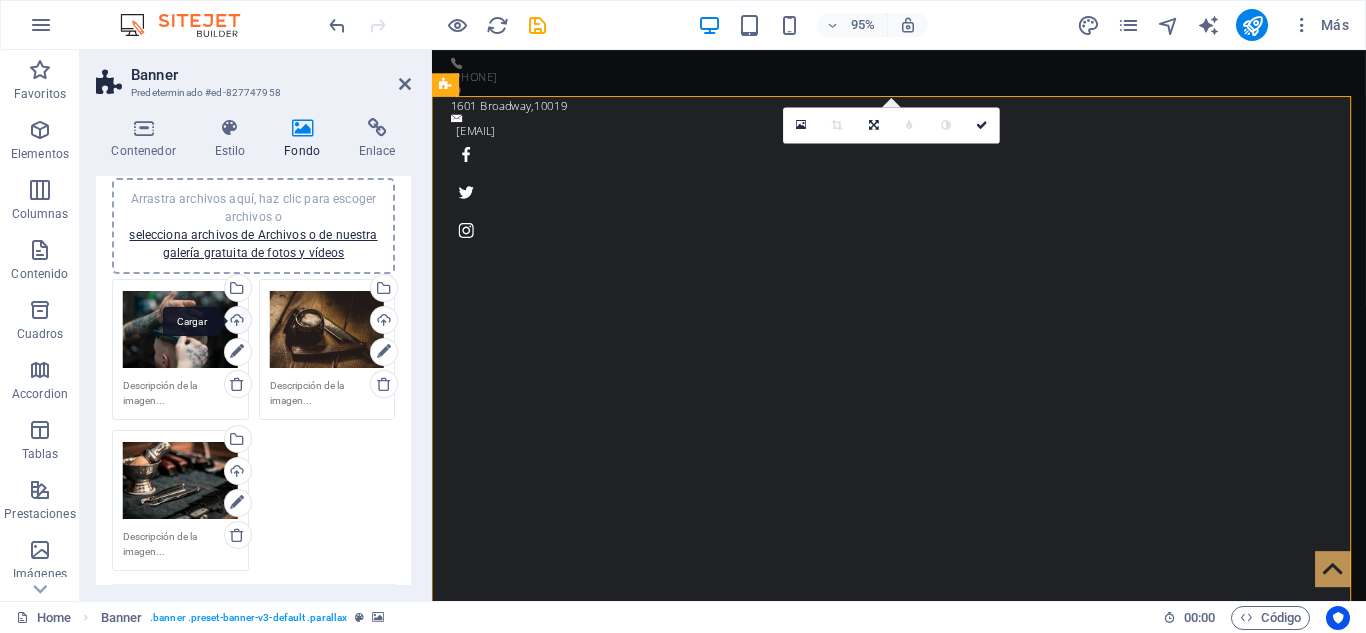 click on "Cargar" at bounding box center [236, 322] 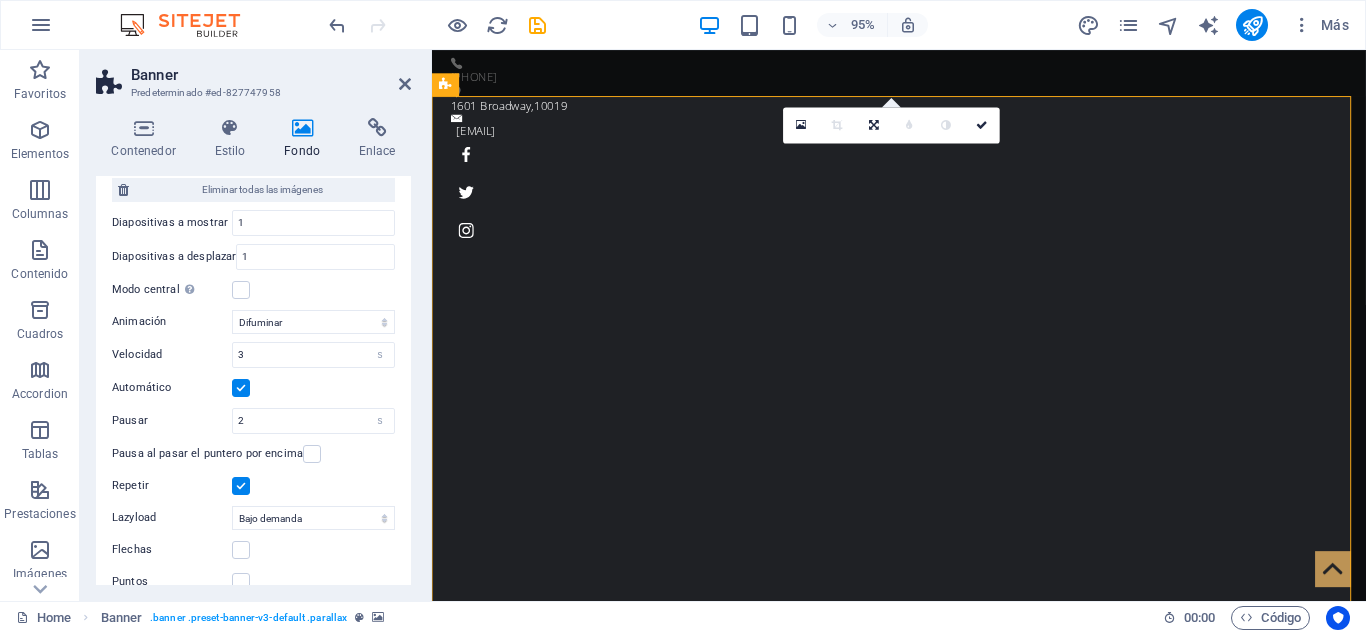 scroll, scrollTop: 631, scrollLeft: 0, axis: vertical 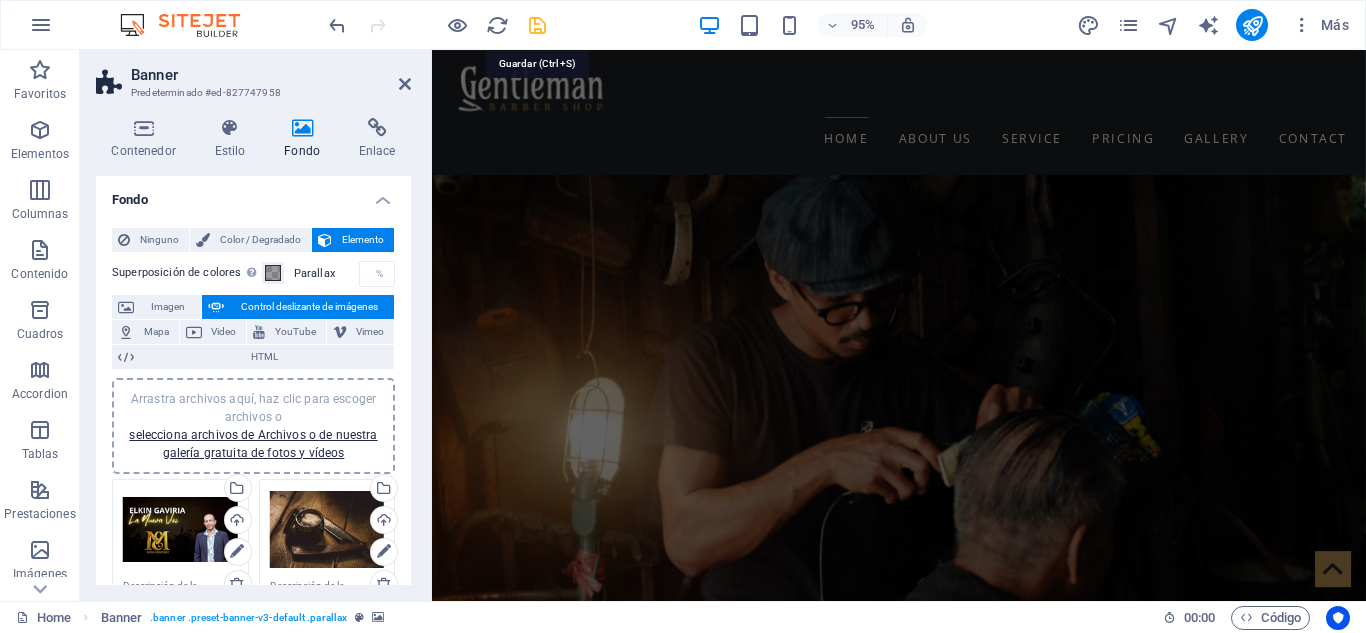 click at bounding box center [537, 25] 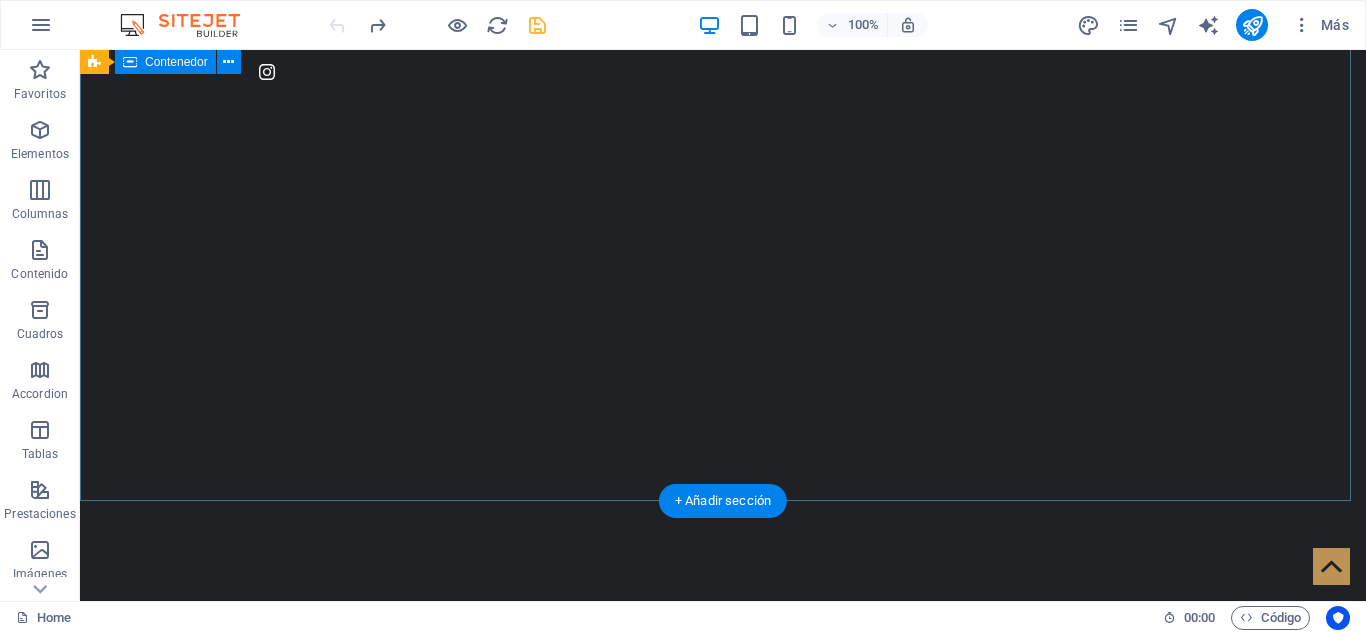 scroll, scrollTop: 148, scrollLeft: 0, axis: vertical 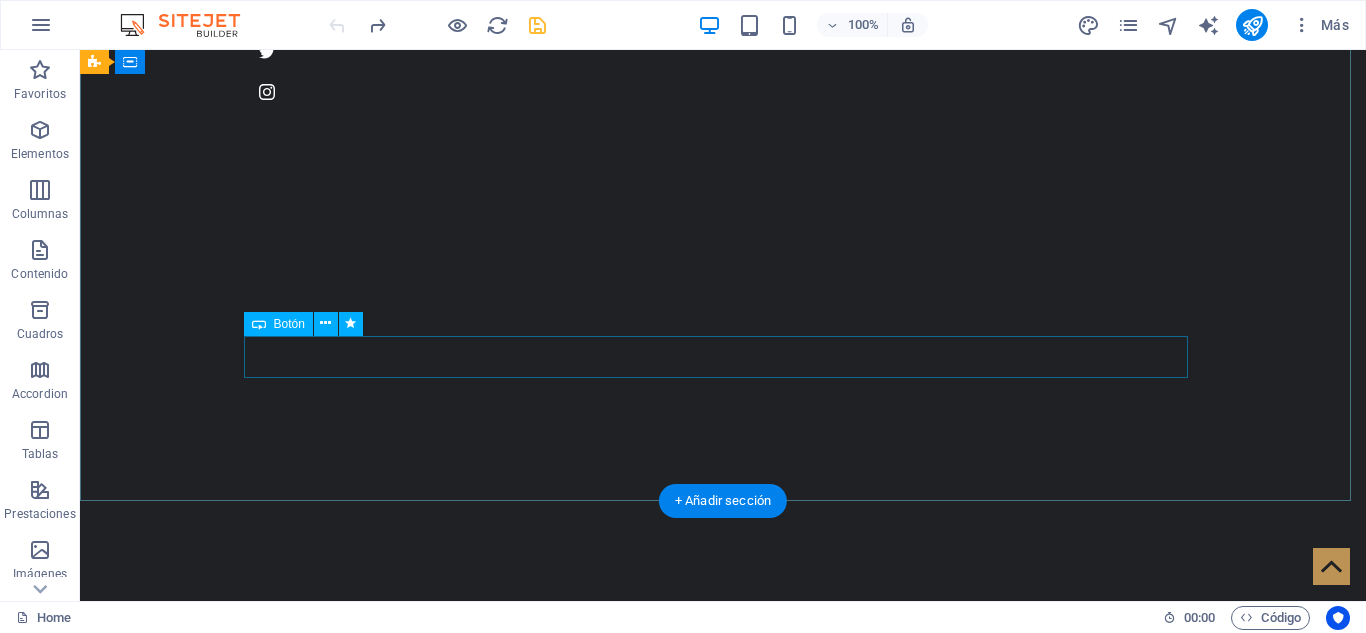 click on "Más información" at bounding box center [723, 1075] 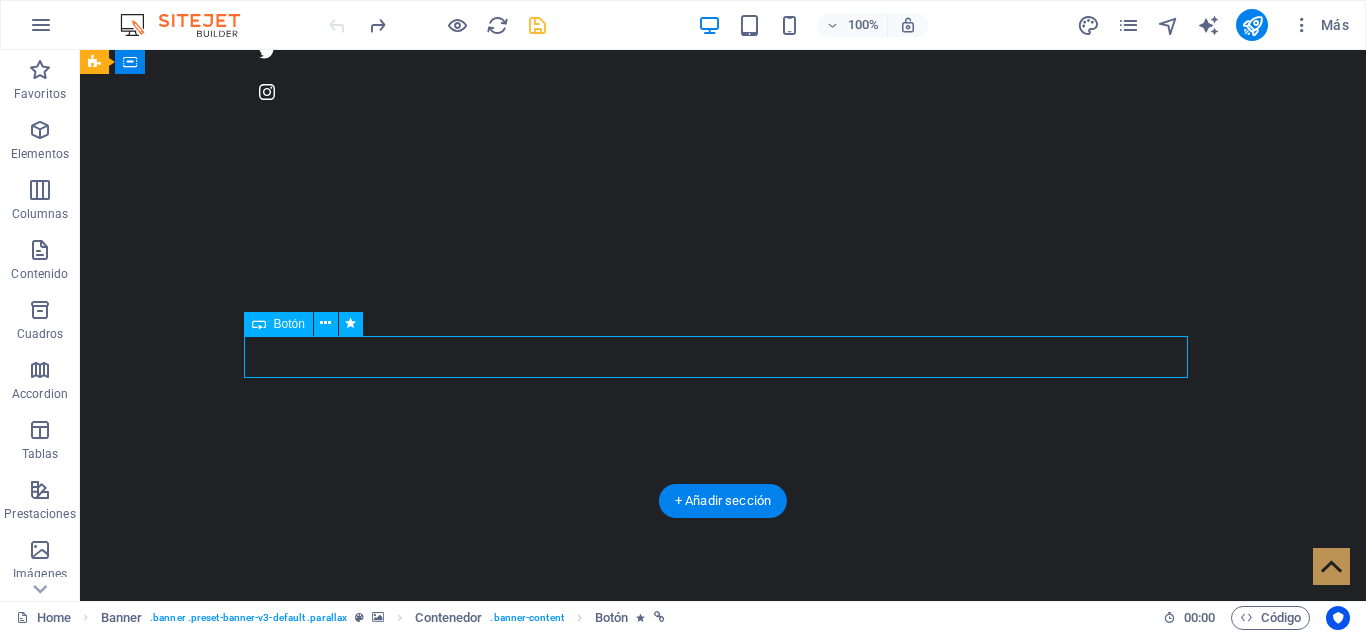 click on "Más información" at bounding box center [723, 1075] 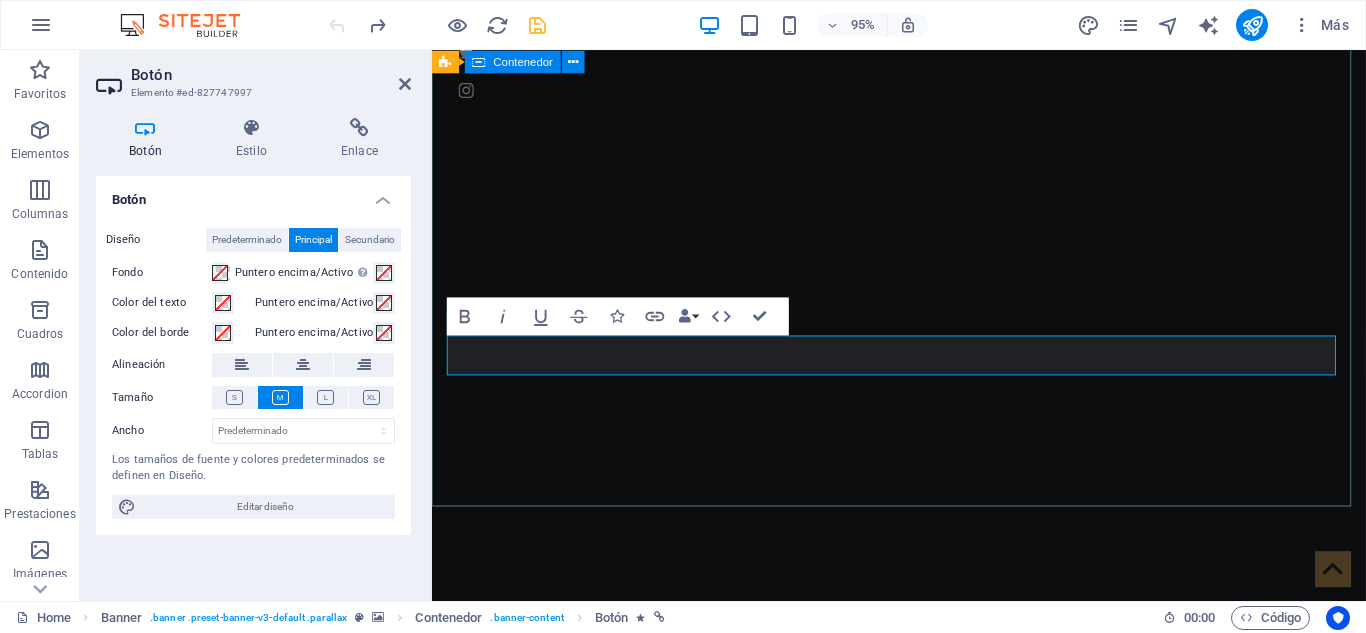 click on "[NAME] "LA NUEVA VOZ" Más información" at bounding box center (923, 987) 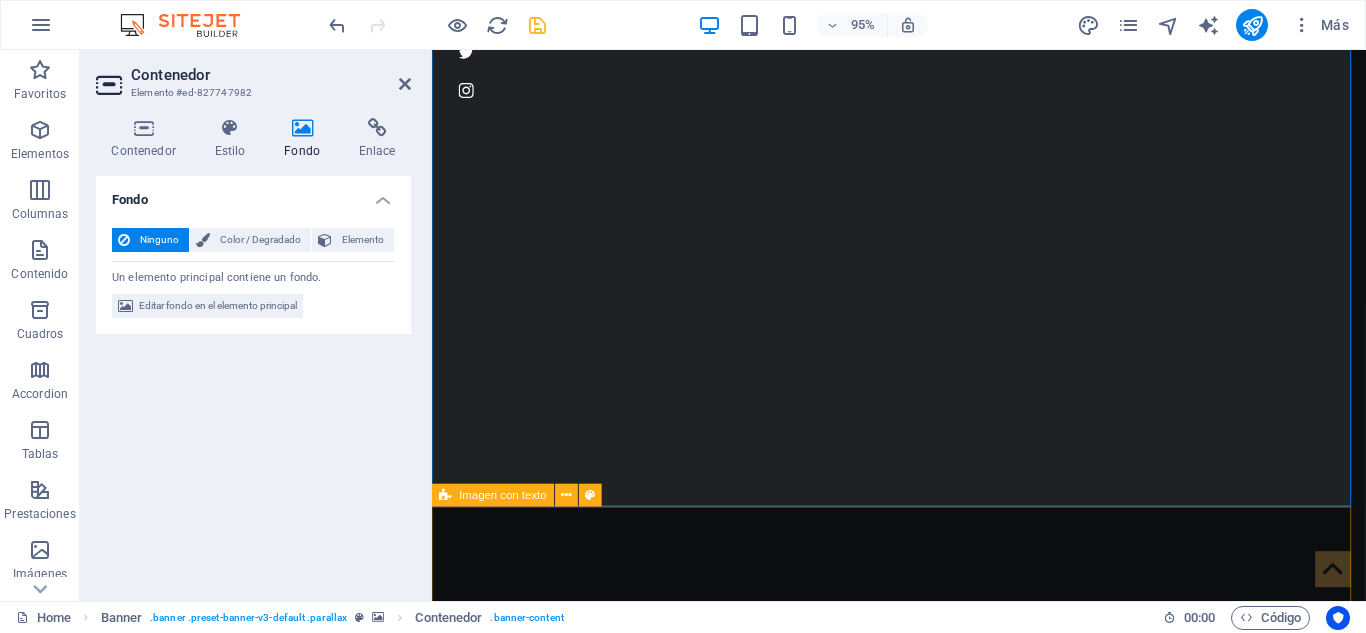 click on "BIENVENIDO A GENTLEMAN Lorem ipsum dolor sit amet, consectetur adipisicing elit. Repellat, maiores, a libero atque supuesto praesentium cum magni odio dolor accusantium explicabo repudiandae molestiae itaque provident sit debitis aspernatur soluta deserunt incidunt ad cumque ex laboriosam. Distinctio, mollitia, molestias excepturi voluptatem veritatis iusto nam nulla.   SÍGUENOS EN" at bounding box center (923, 1851) 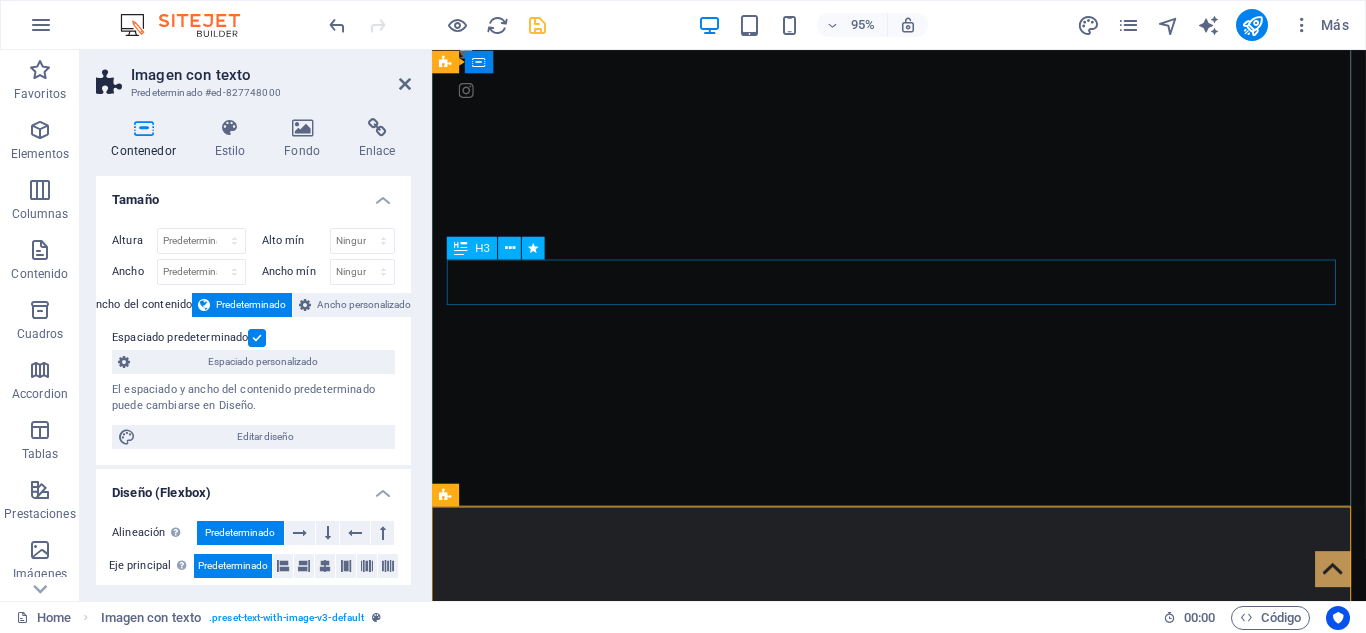 click on ""LA NUEVA VOZ"" at bounding box center (924, 998) 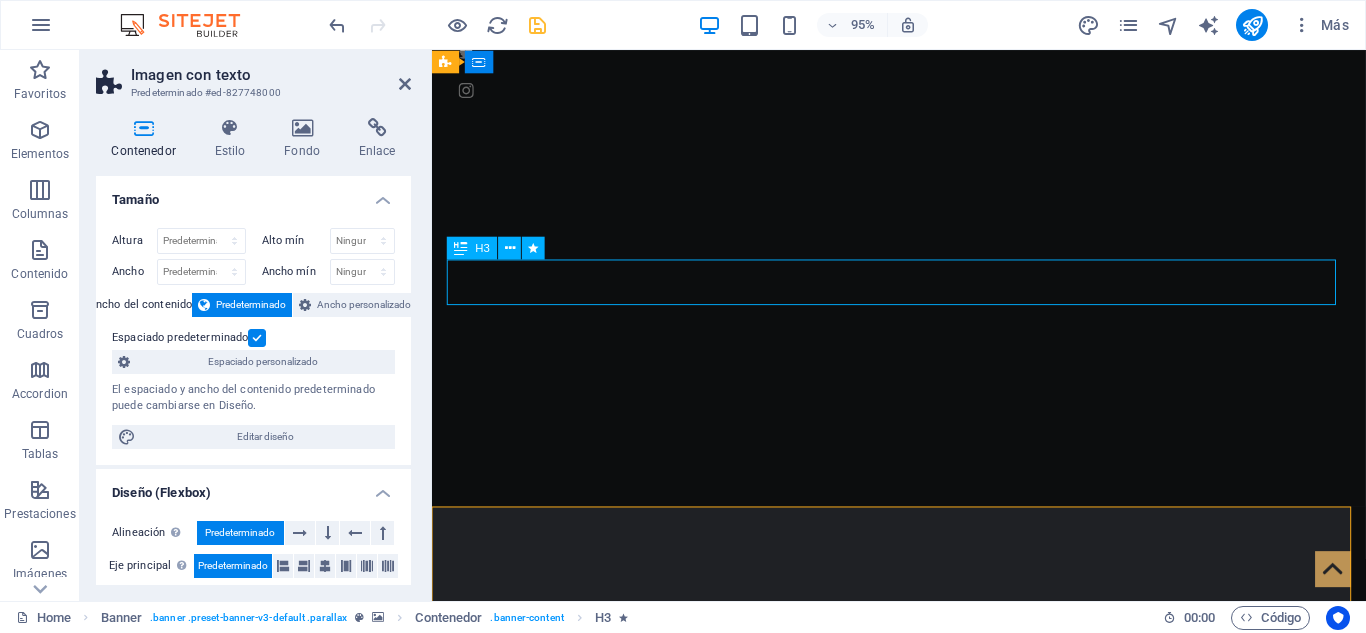 click on ""LA NUEVA VOZ"" at bounding box center (924, 998) 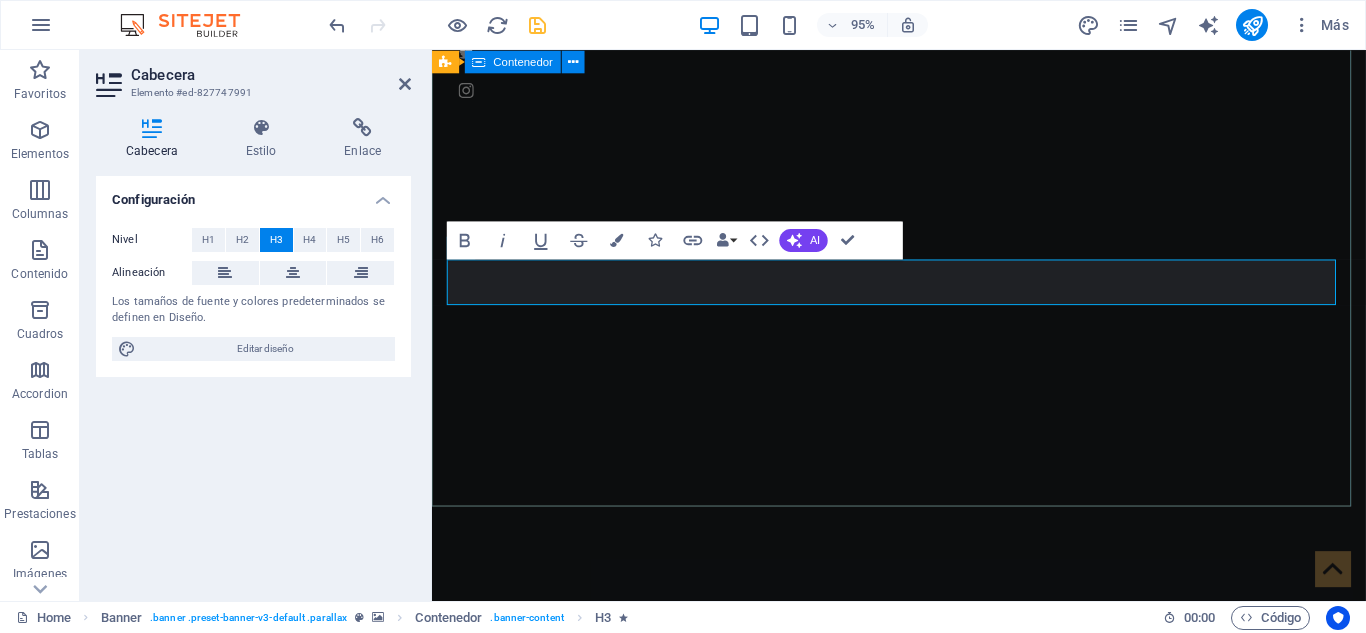 click on "[NAME] "LA NUEVA VOZ" Más información" at bounding box center [923, 1016] 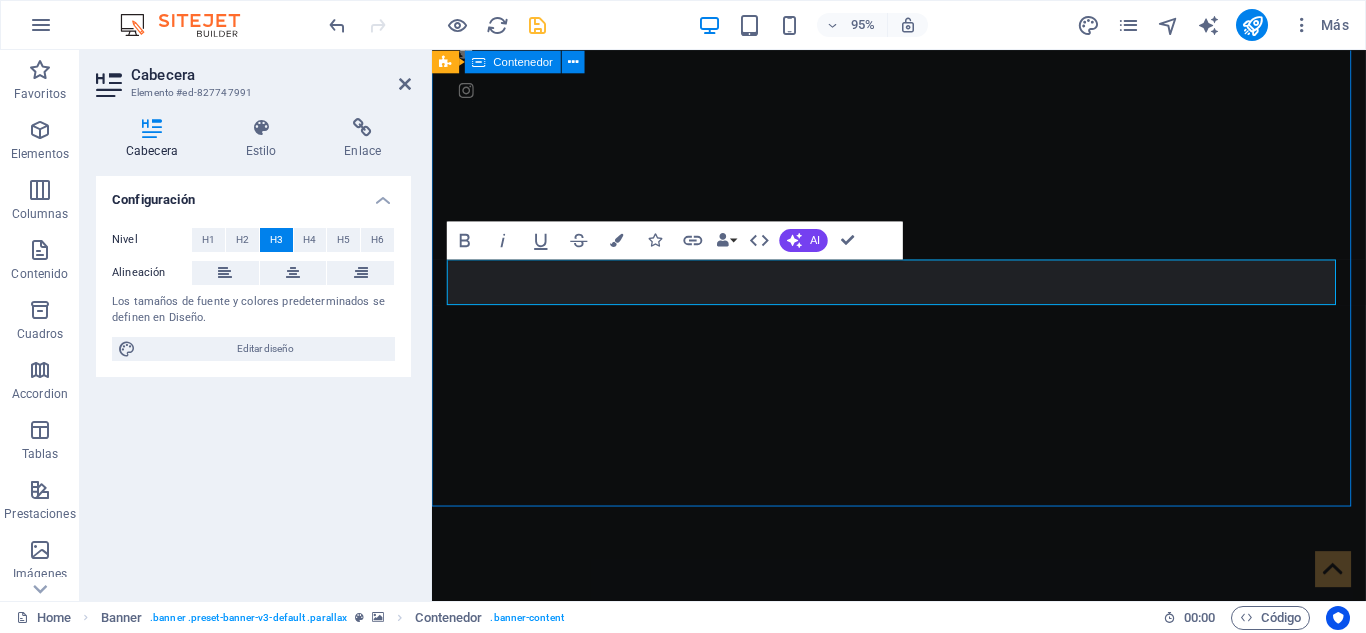 click on "[NAME] "LA NUEVA VOZ" Más información" at bounding box center [923, 1016] 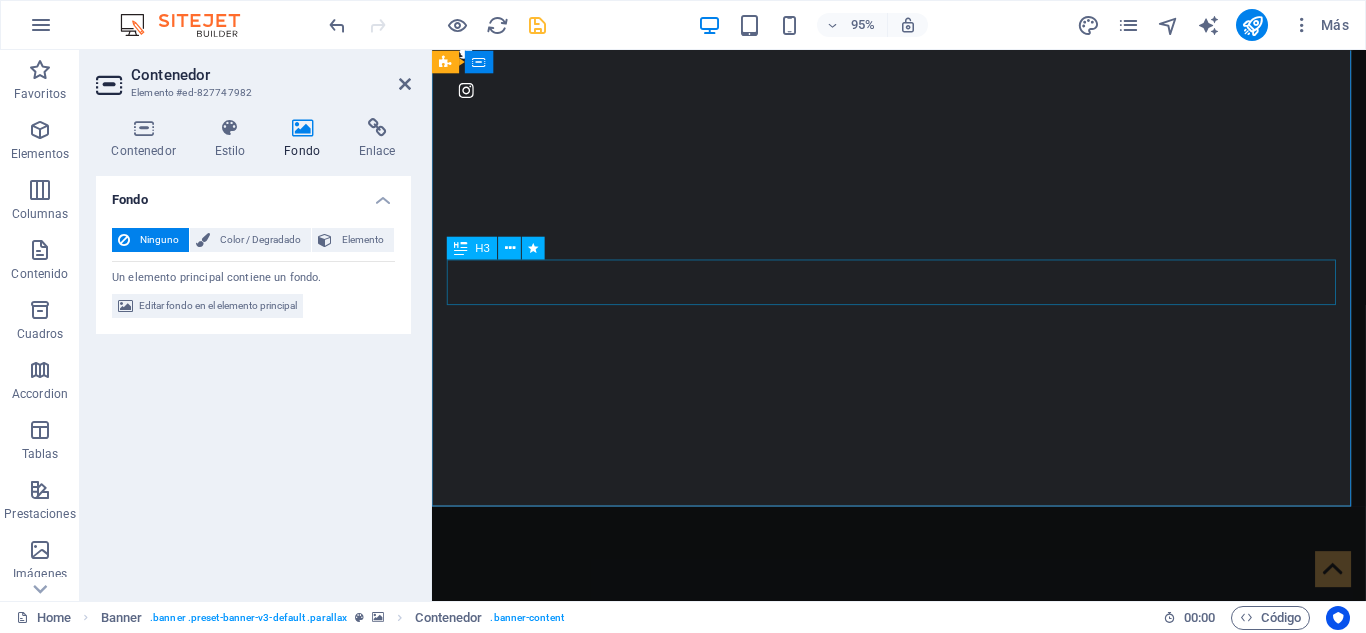 click on ""LA NUEVA VOZ"" at bounding box center [924, 998] 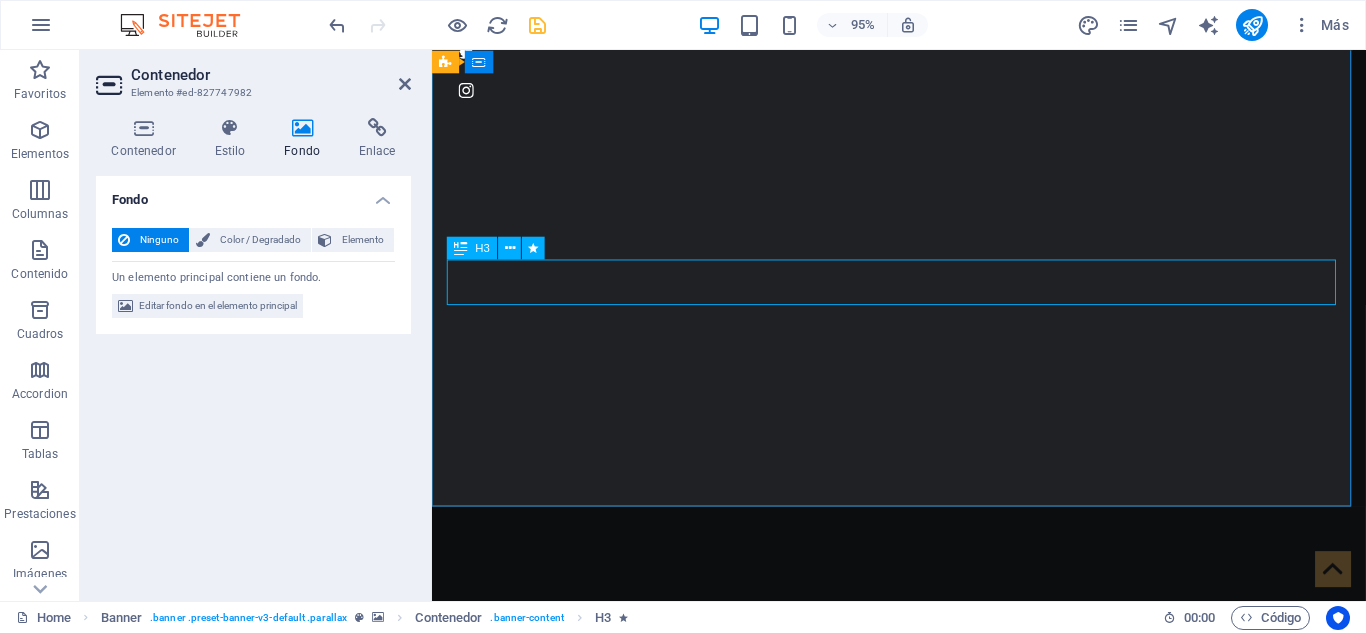 click at bounding box center (461, 247) 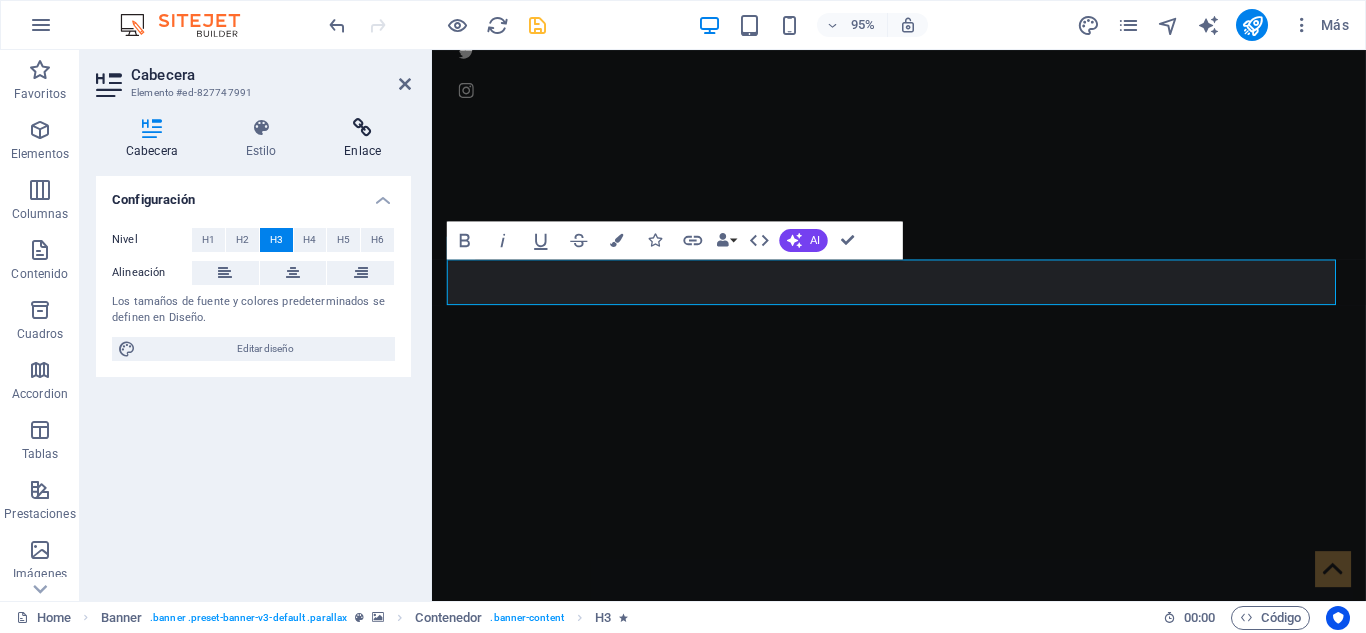 click at bounding box center (362, 128) 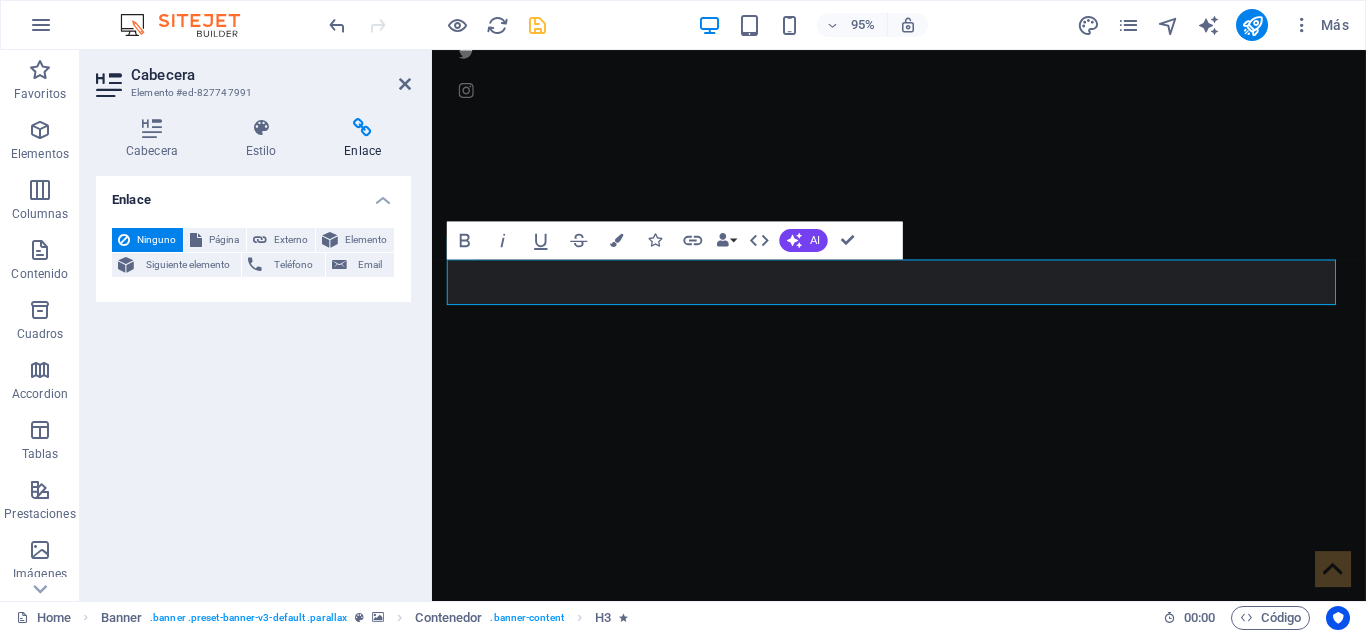 click at bounding box center [362, 128] 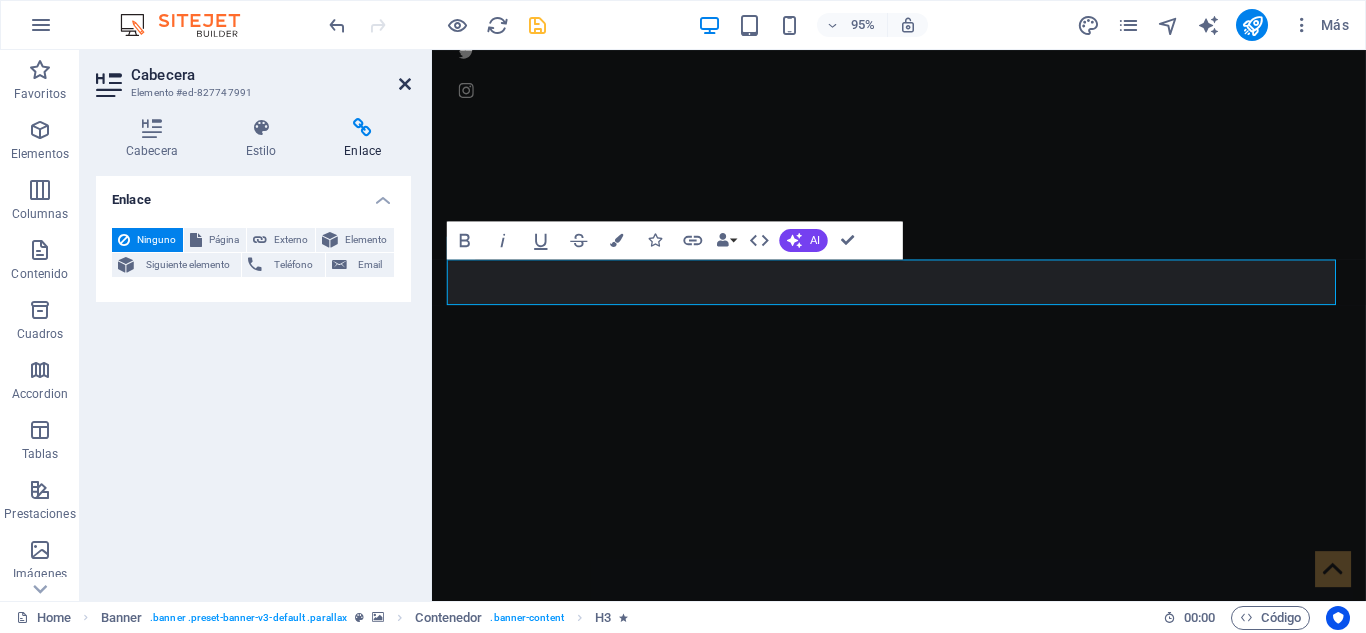 click at bounding box center [405, 84] 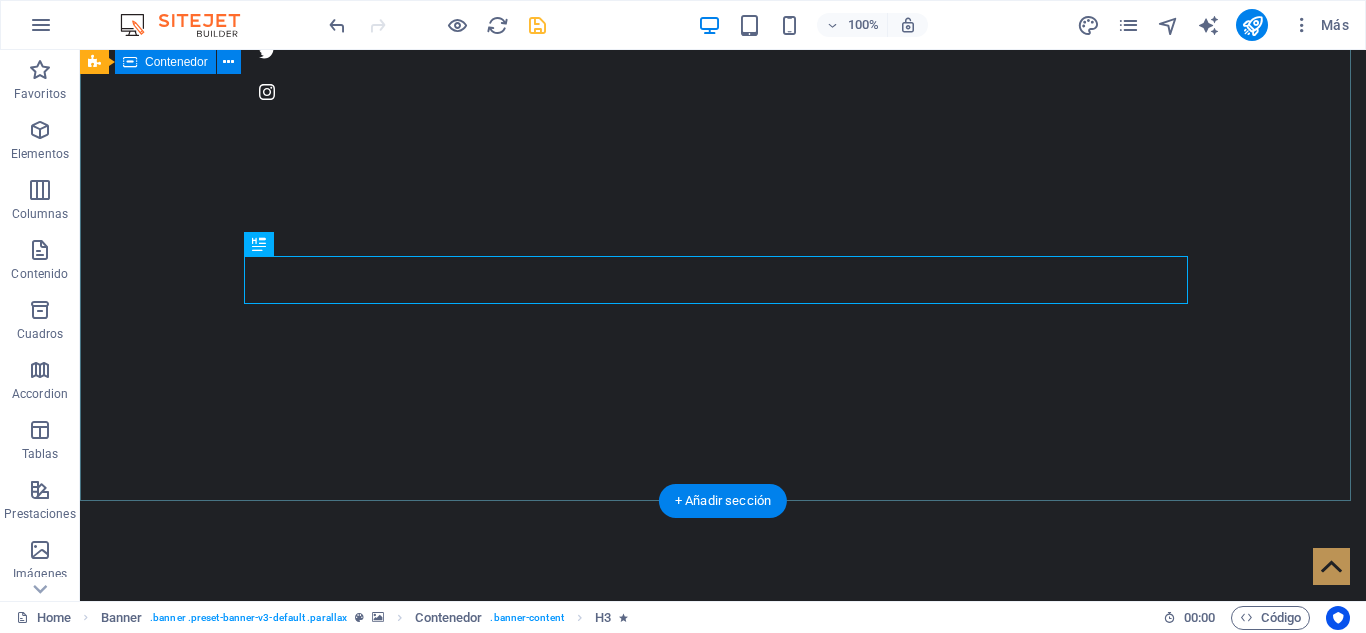 click on "[NAME] "LA NUEVA VOZ" Más información" at bounding box center (723, 987) 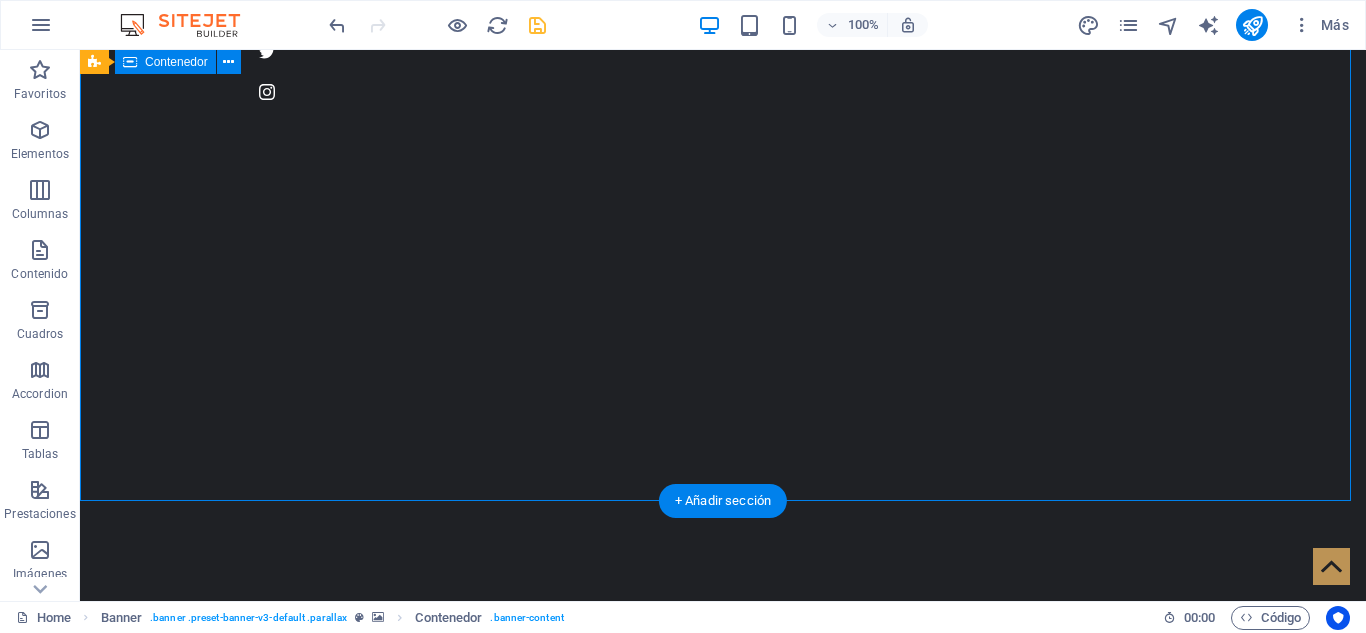 click on "[NAME] "LA NUEVA VOZ" Más información" at bounding box center (723, 987) 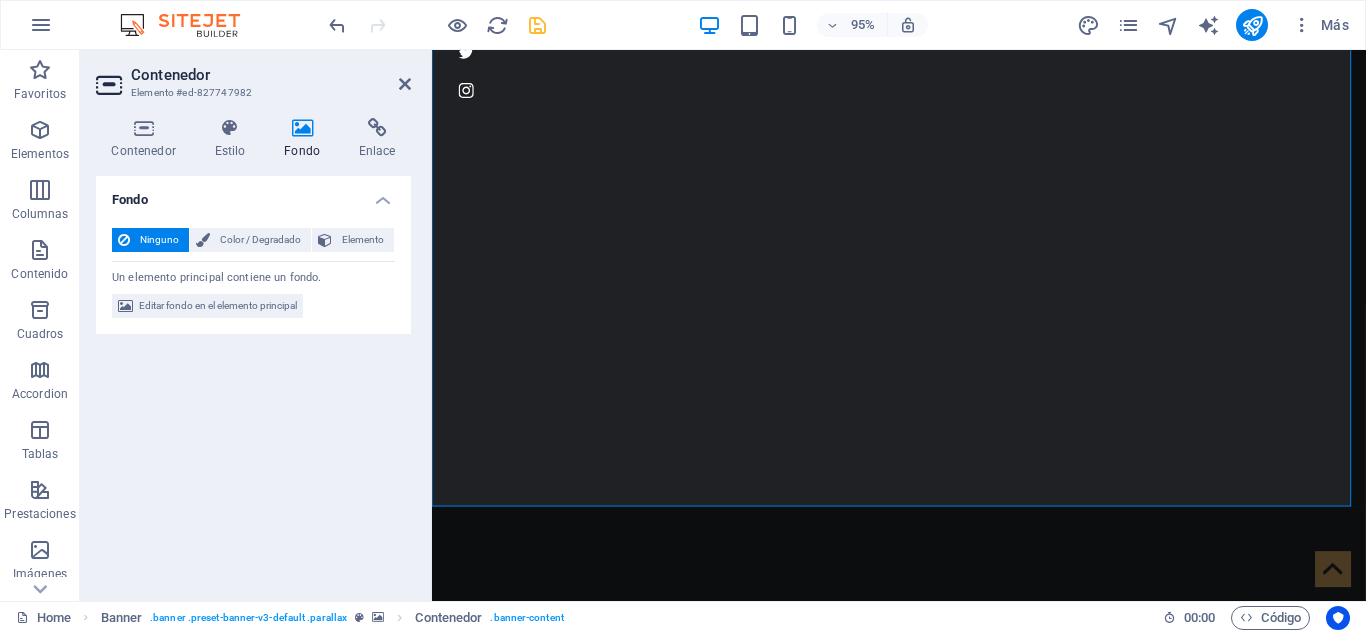 click at bounding box center [302, 128] 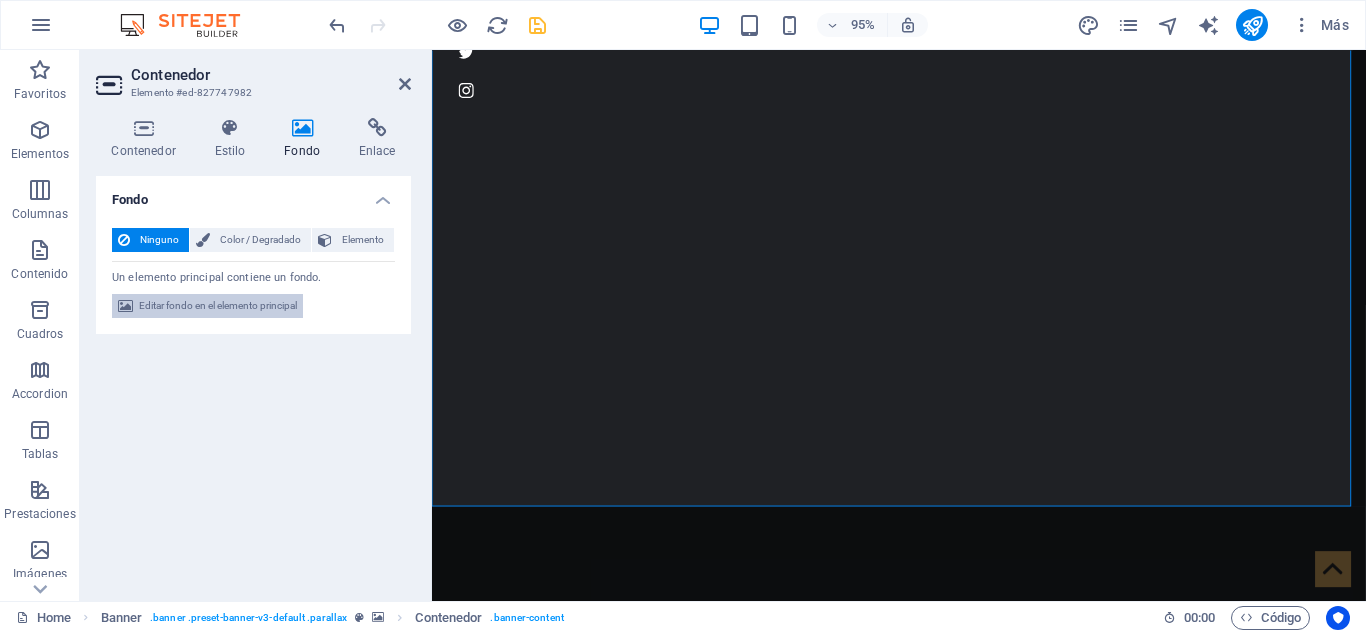 click on "Editar fondo en el elemento principal" at bounding box center [218, 306] 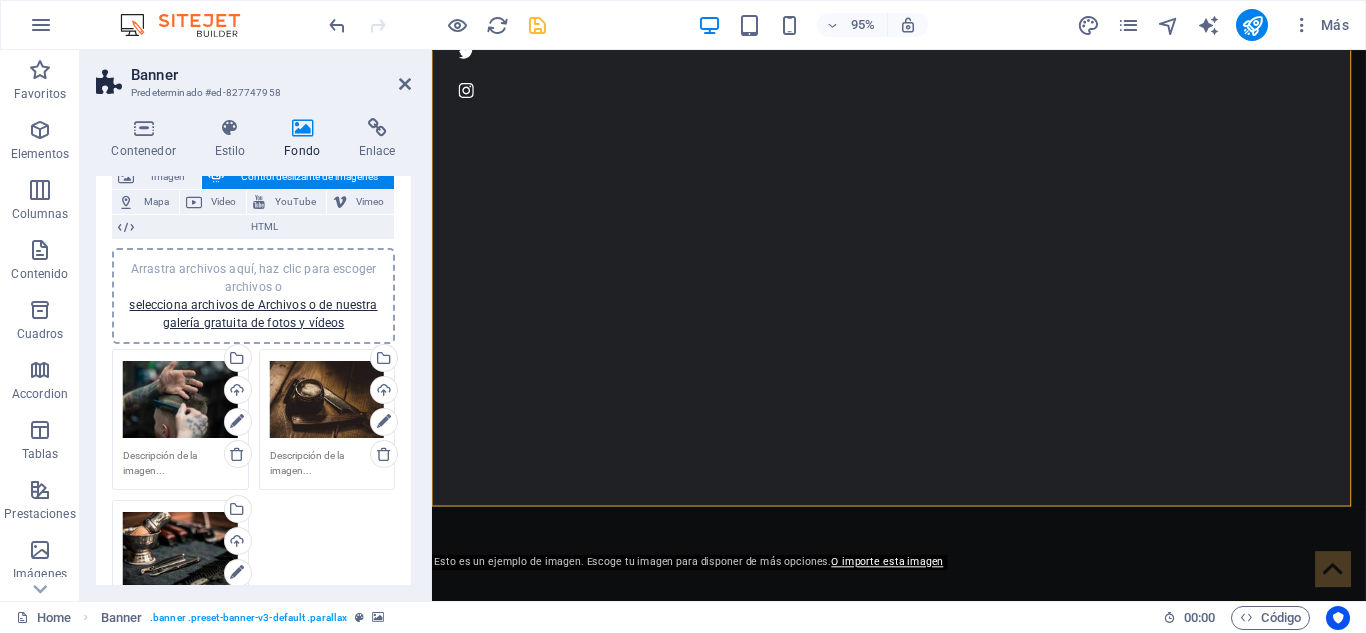 scroll, scrollTop: 200, scrollLeft: 0, axis: vertical 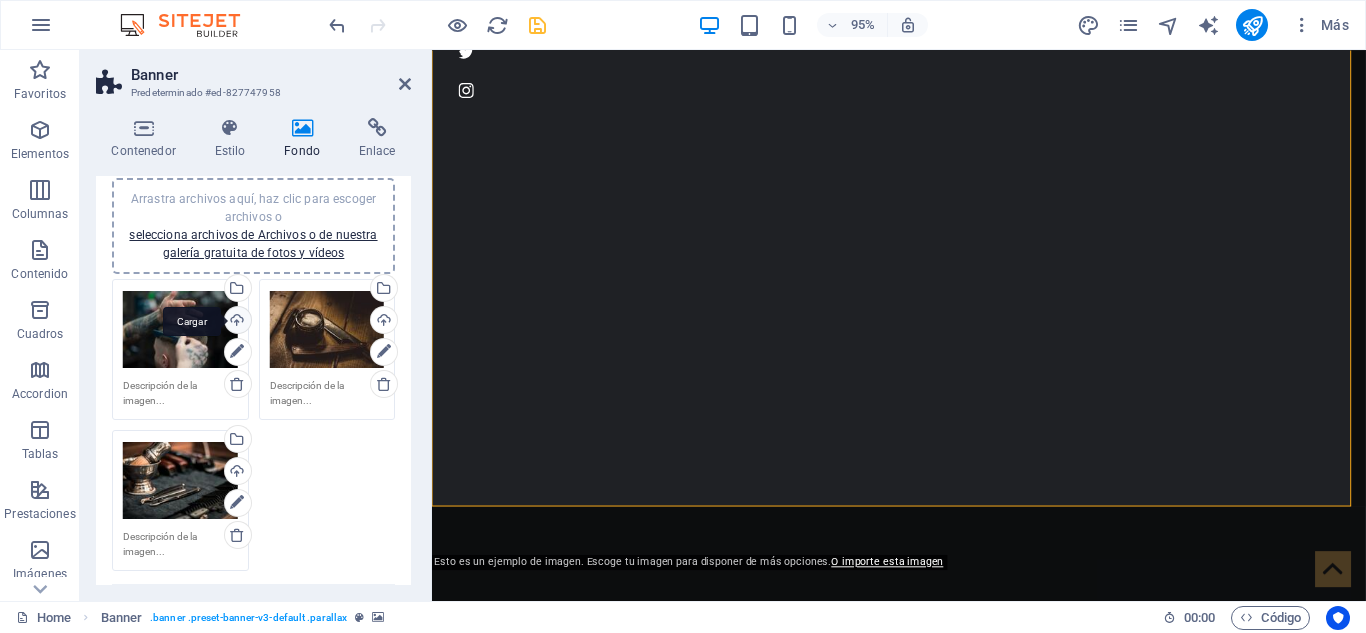 click on "Cargar" at bounding box center (236, 322) 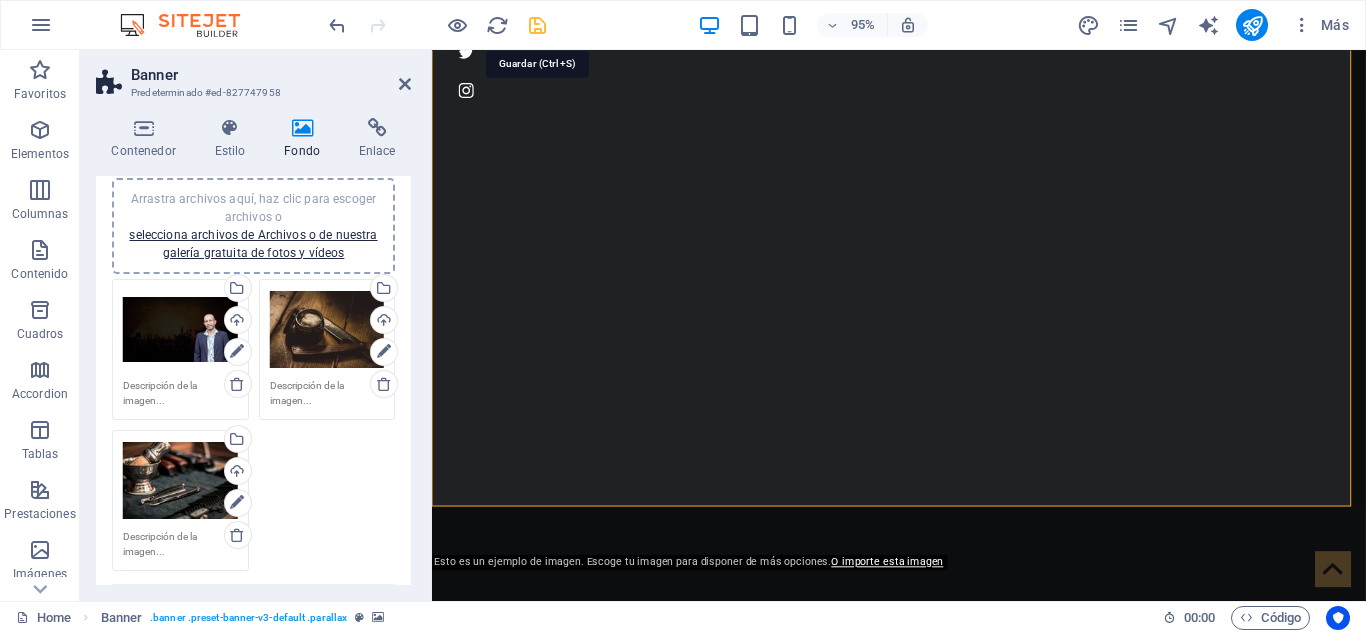 click at bounding box center [537, 25] 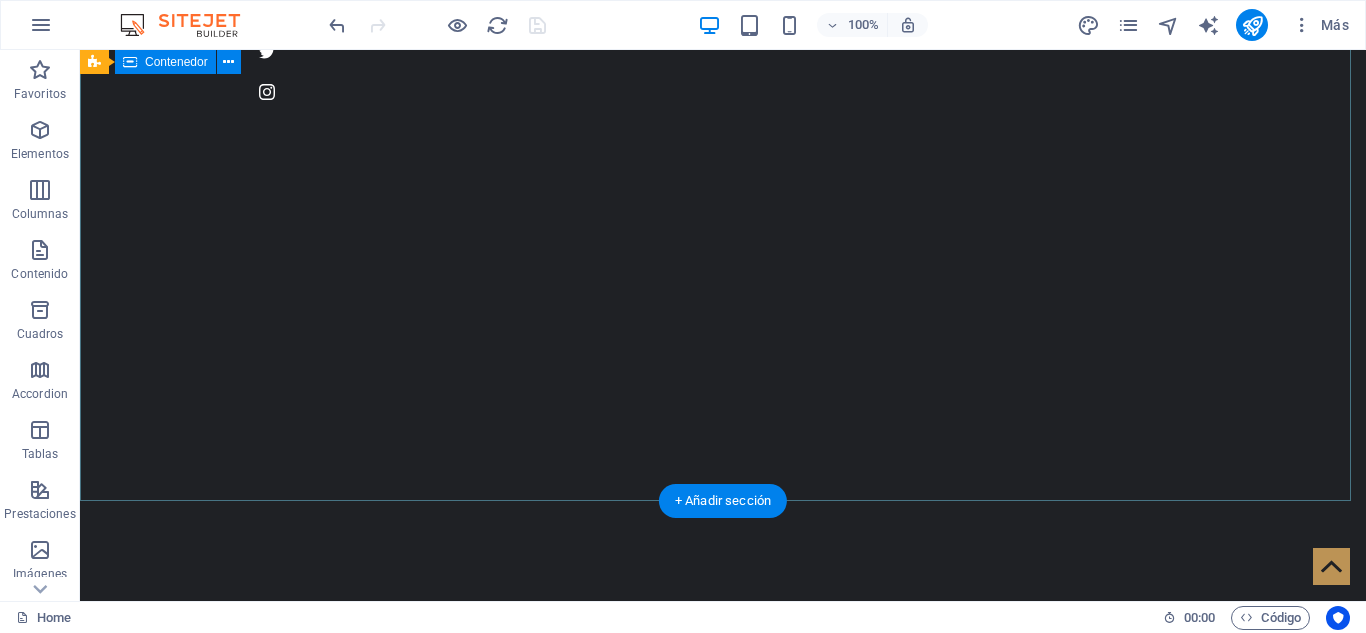 click on "[NAME] "LA NUEVA VOZ" Más información" at bounding box center [723, 987] 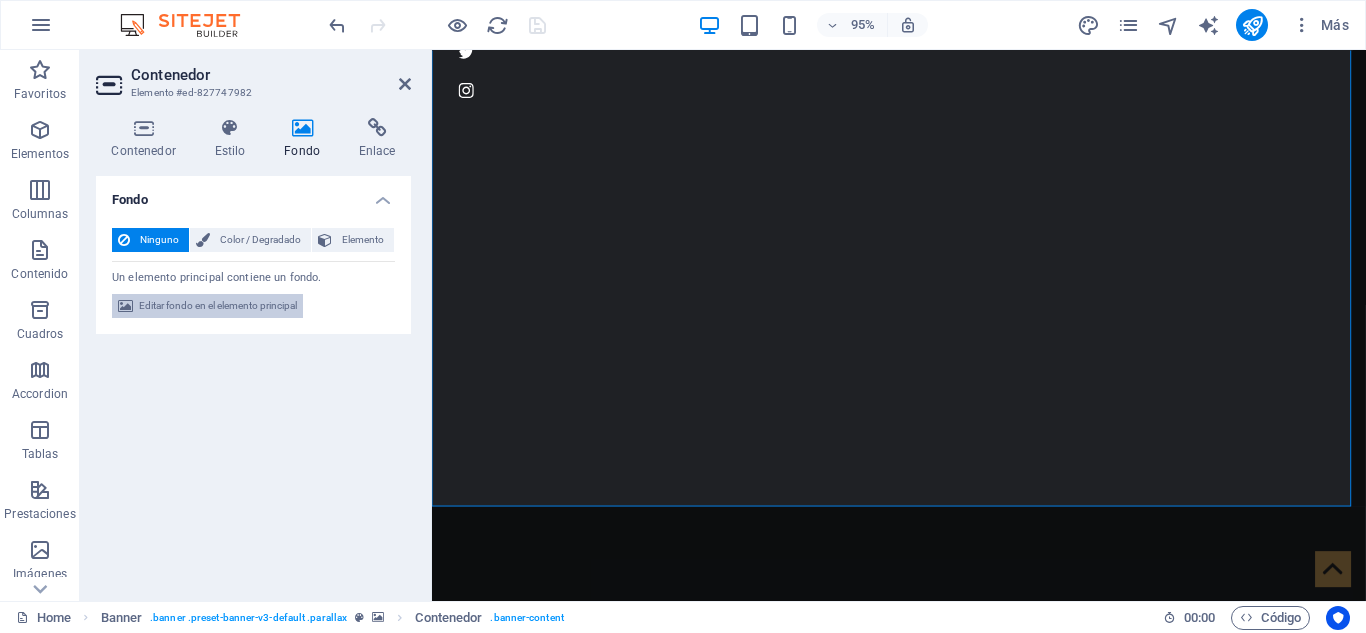 click on "Editar fondo en el elemento principal" at bounding box center (218, 306) 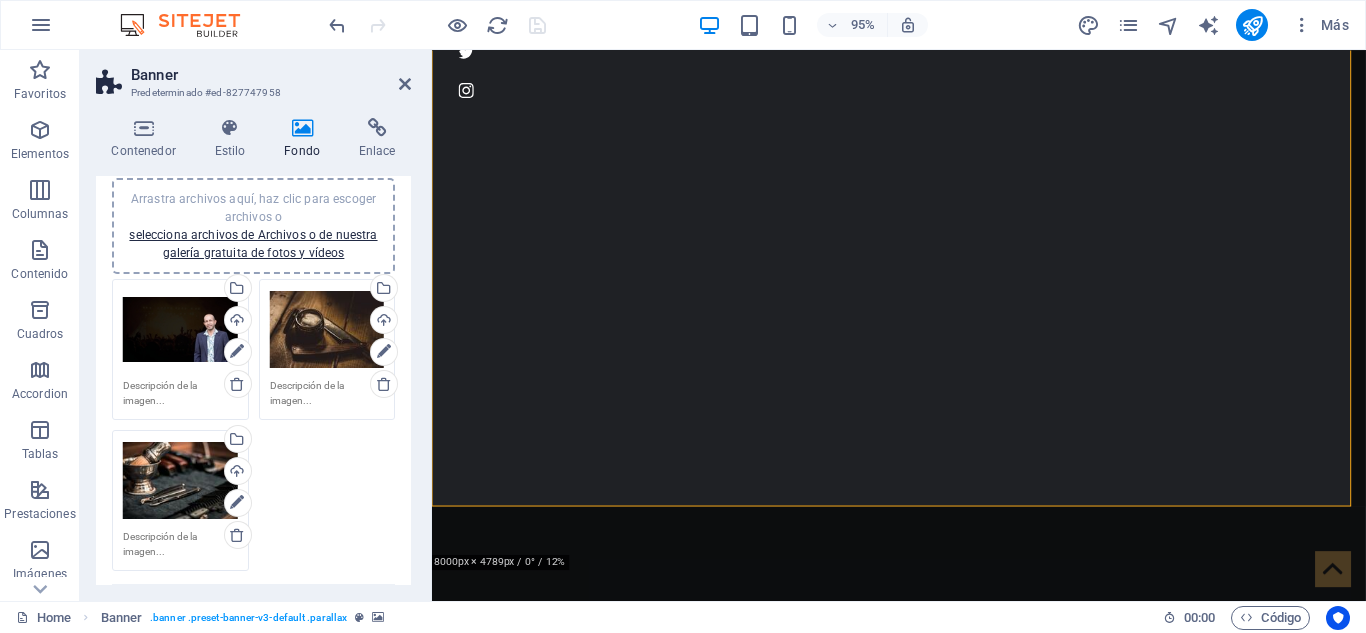 scroll, scrollTop: 300, scrollLeft: 0, axis: vertical 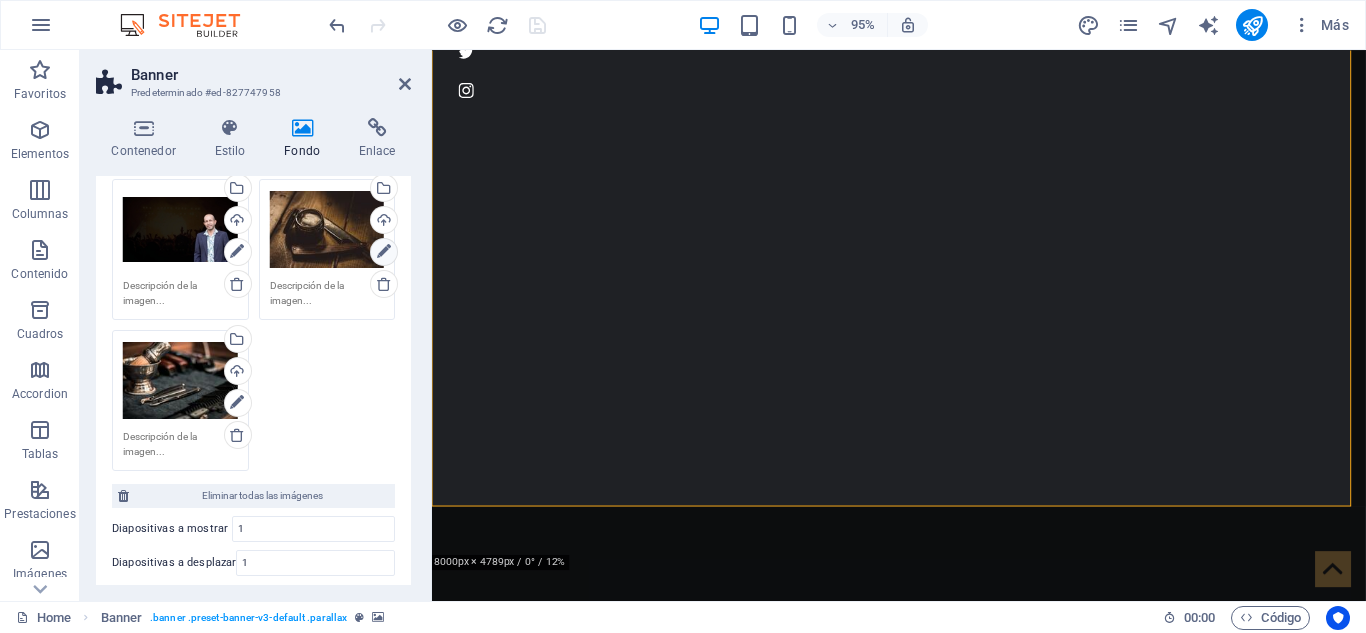 click at bounding box center (384, 252) 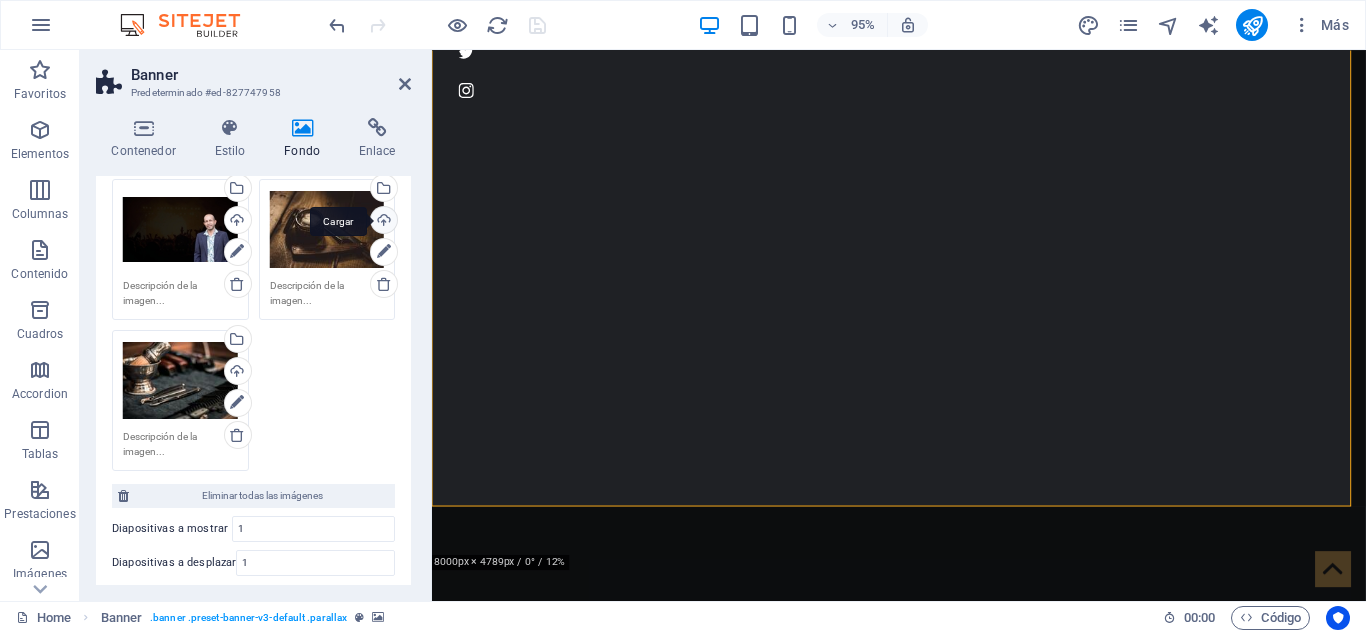 click on "Cargar" at bounding box center [382, 222] 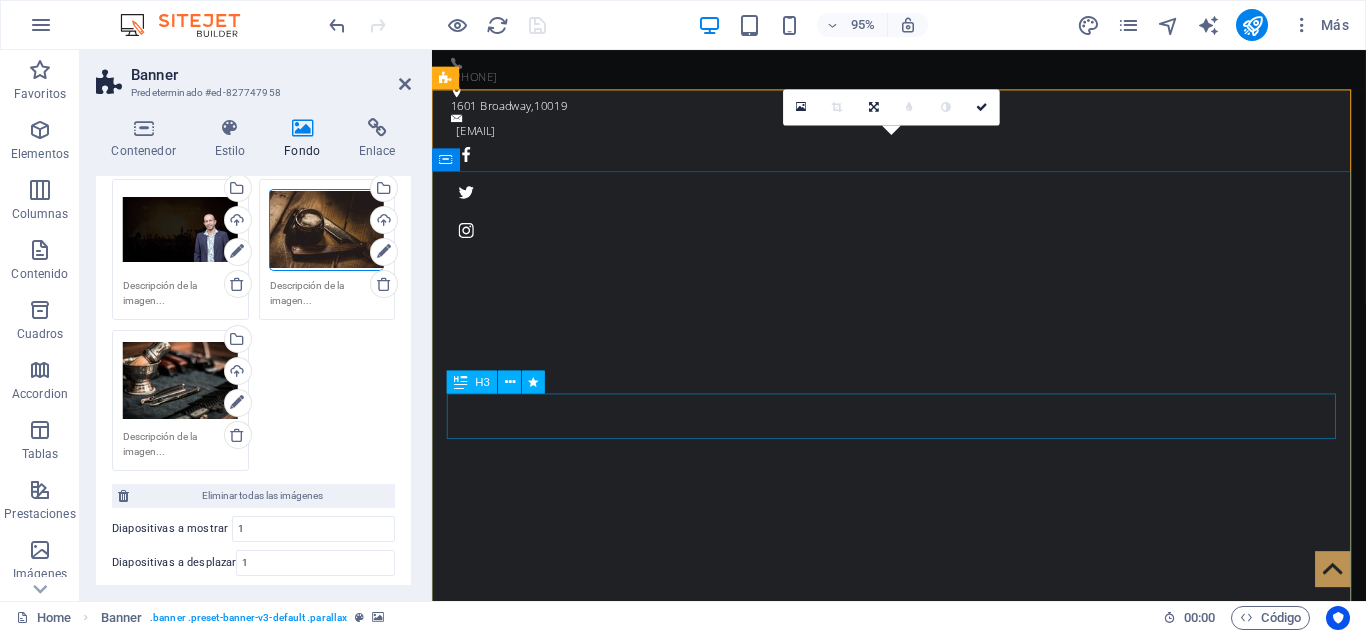 scroll, scrollTop: 200, scrollLeft: 0, axis: vertical 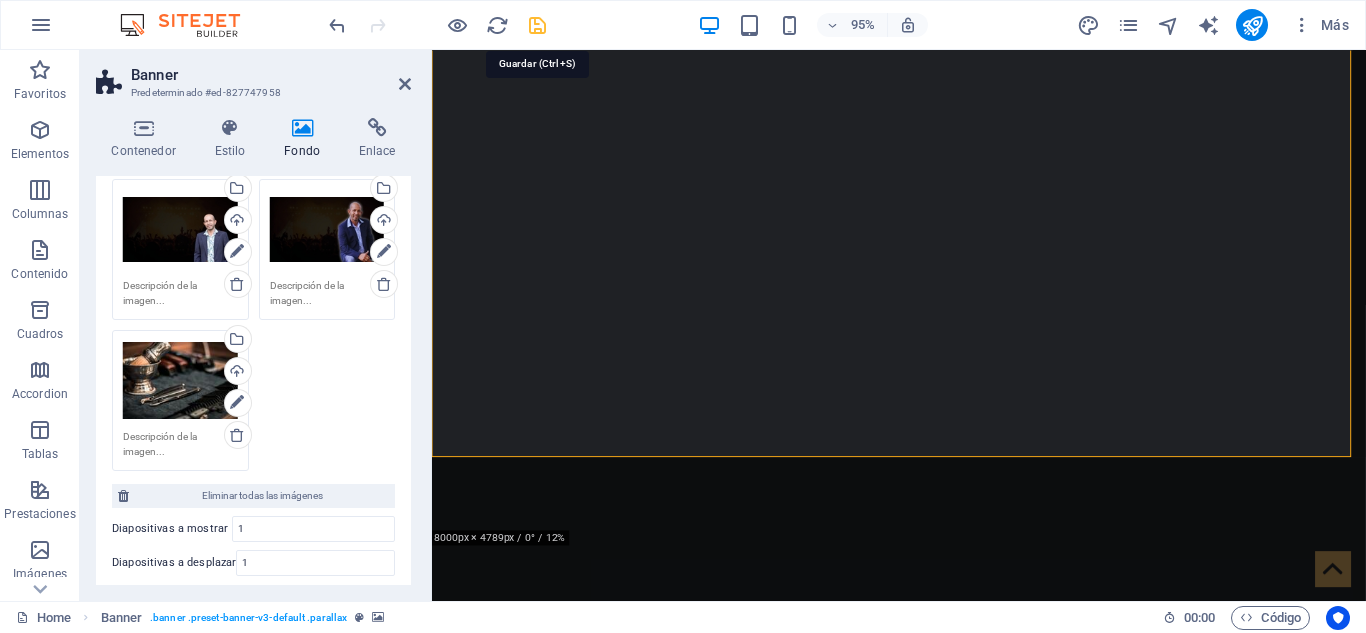 click at bounding box center [537, 25] 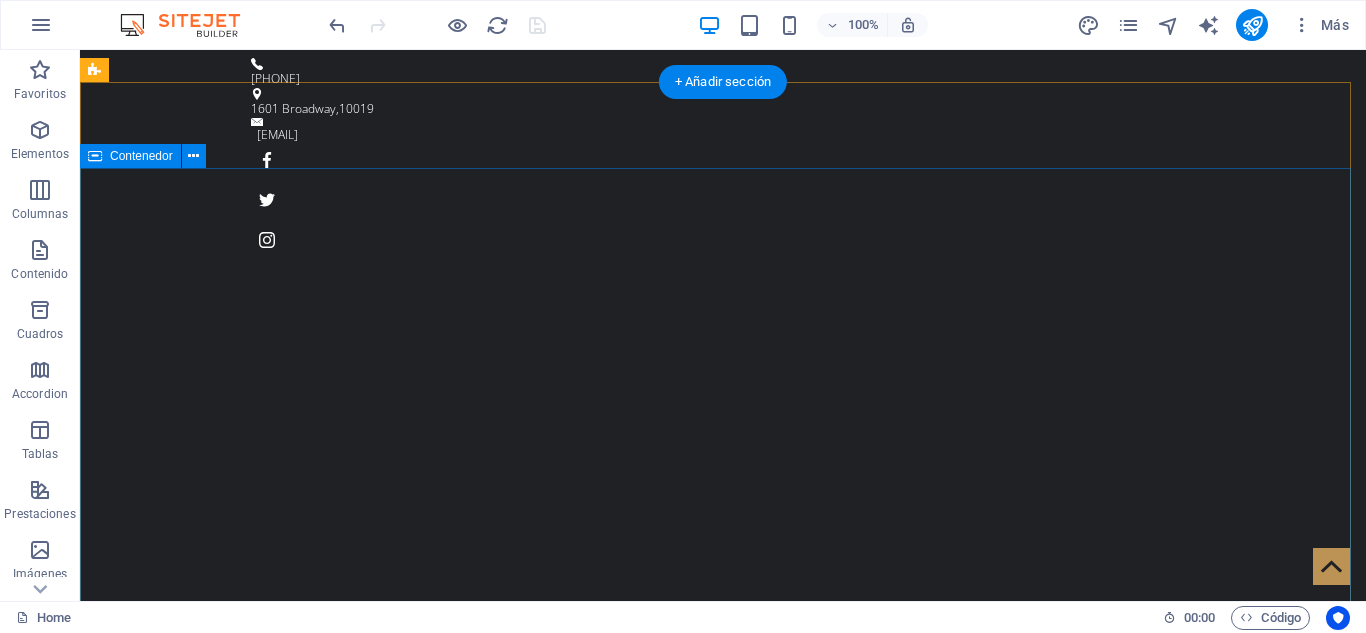 scroll, scrollTop: 200, scrollLeft: 0, axis: vertical 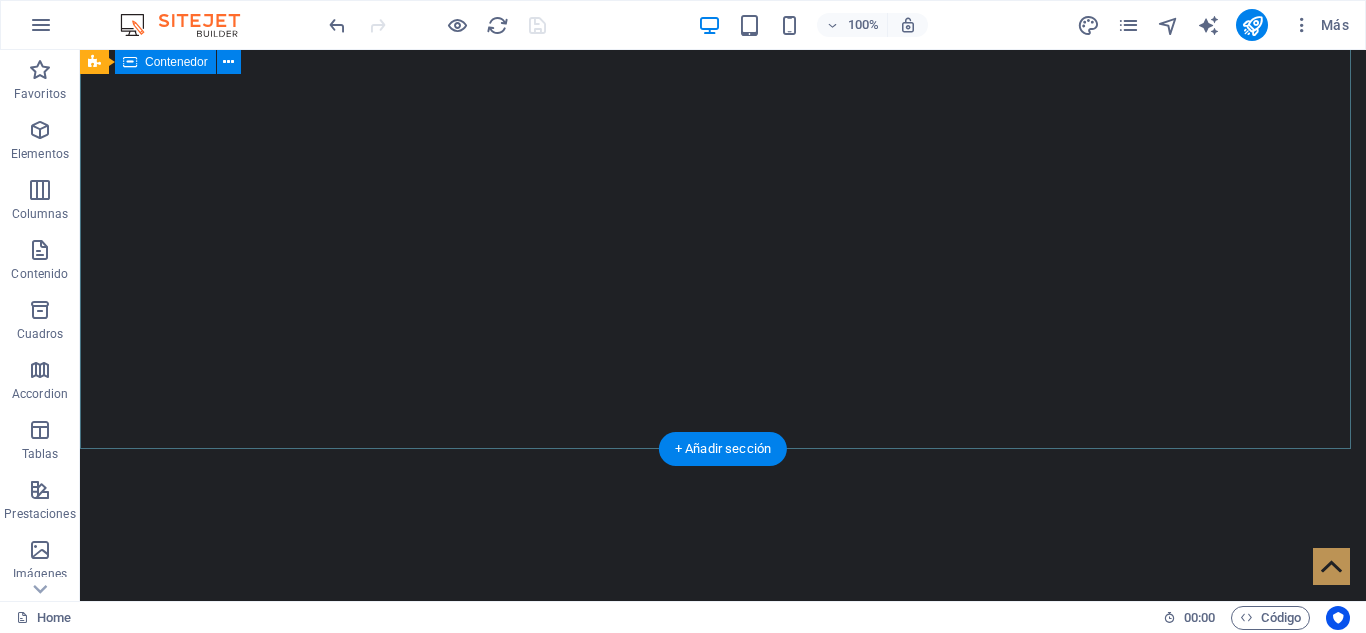 click on "[NAME] "LA NUEVA VOZ" Más información" at bounding box center [723, 935] 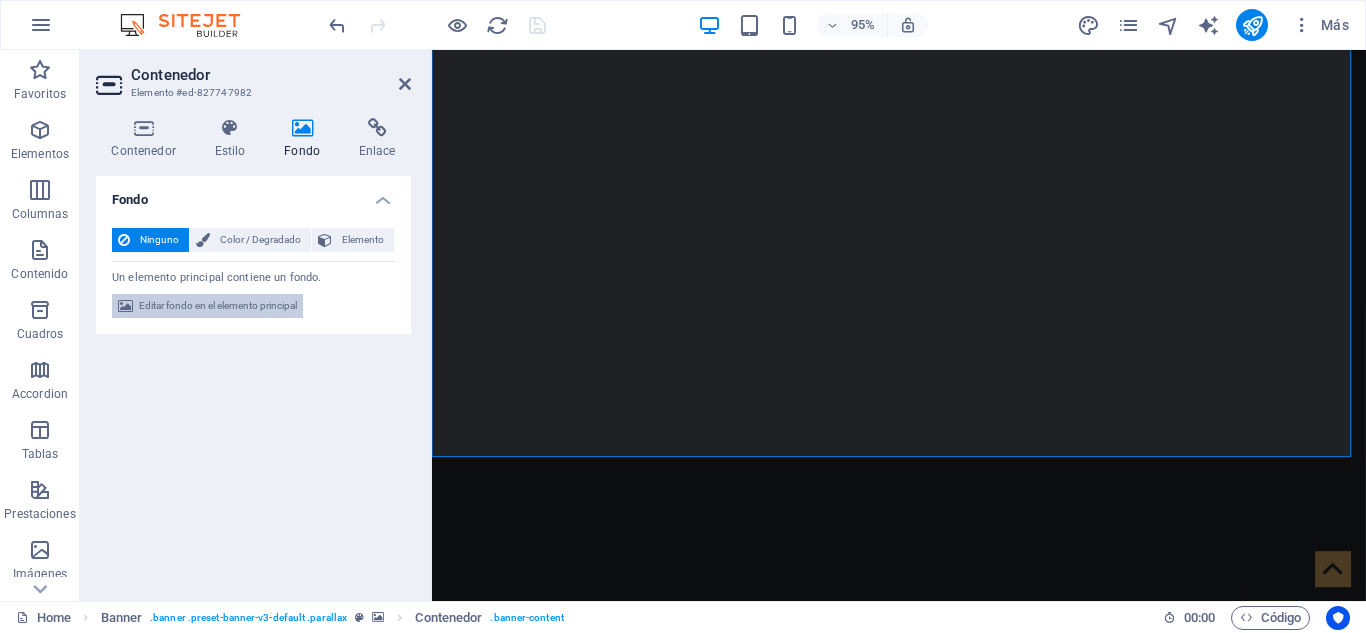 click on "Editar fondo en el elemento principal" at bounding box center [218, 306] 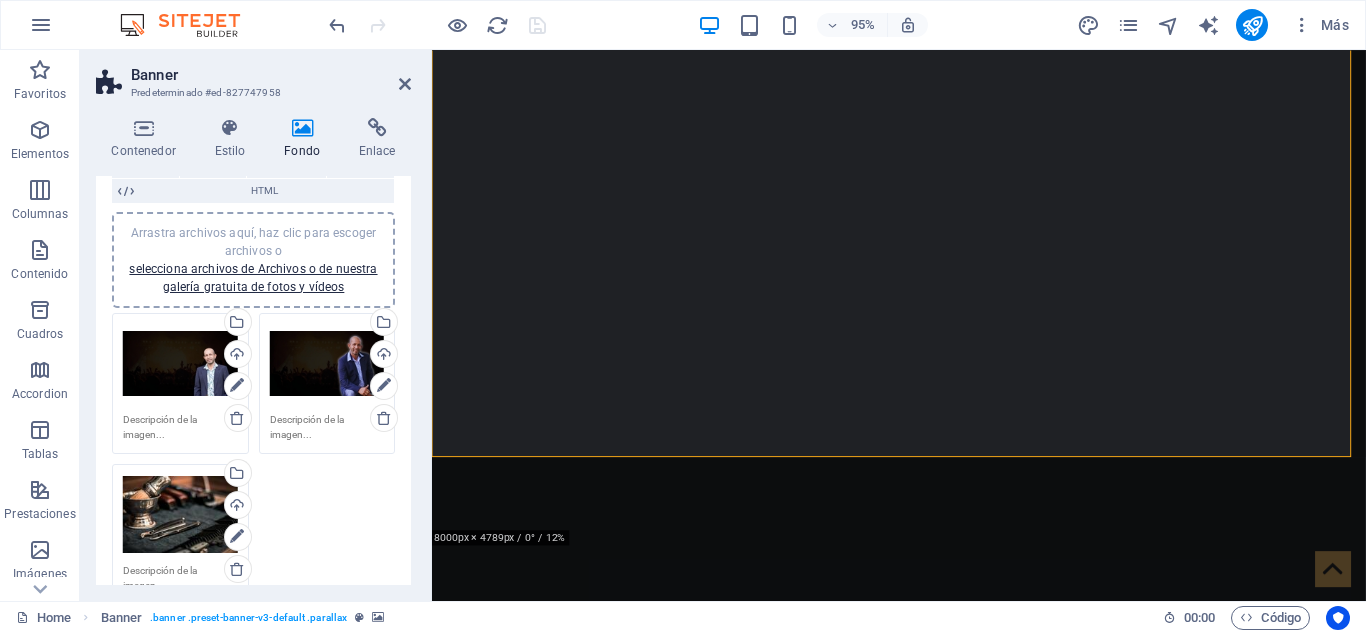 scroll, scrollTop: 300, scrollLeft: 0, axis: vertical 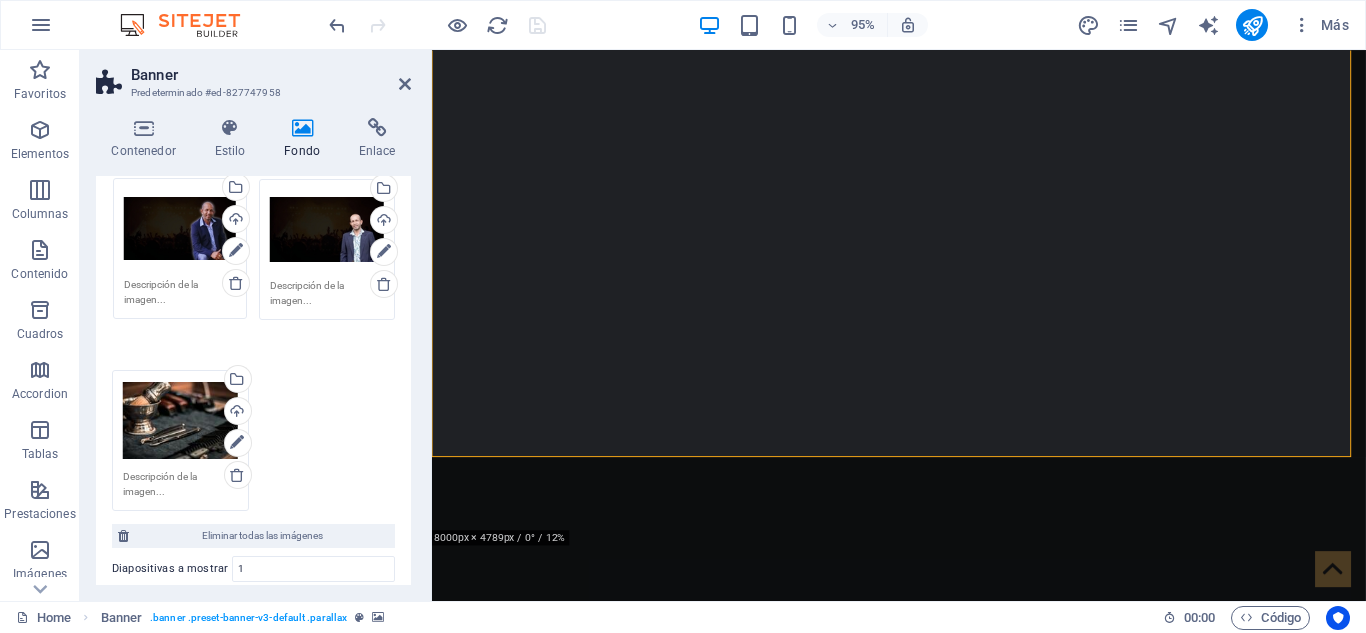 drag, startPoint x: 335, startPoint y: 223, endPoint x: 191, endPoint y: 222, distance: 144.00348 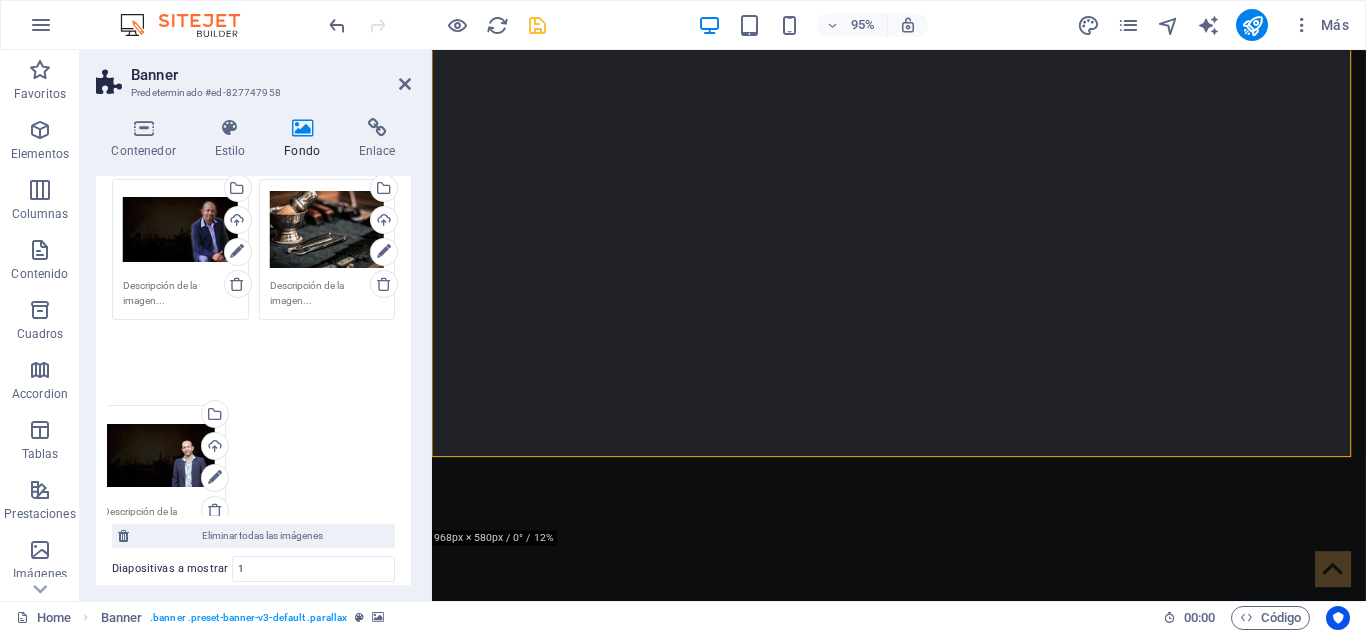 drag, startPoint x: 299, startPoint y: 222, endPoint x: 134, endPoint y: 448, distance: 279.82315 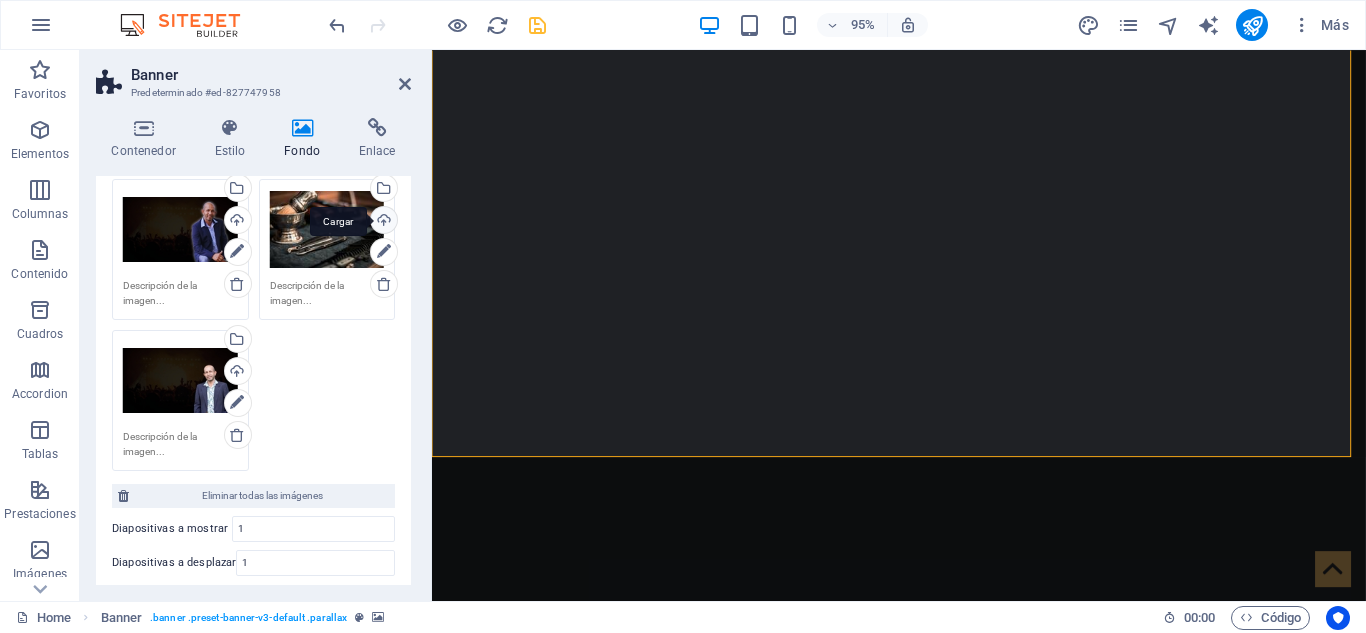 click on "Cargar" at bounding box center [382, 222] 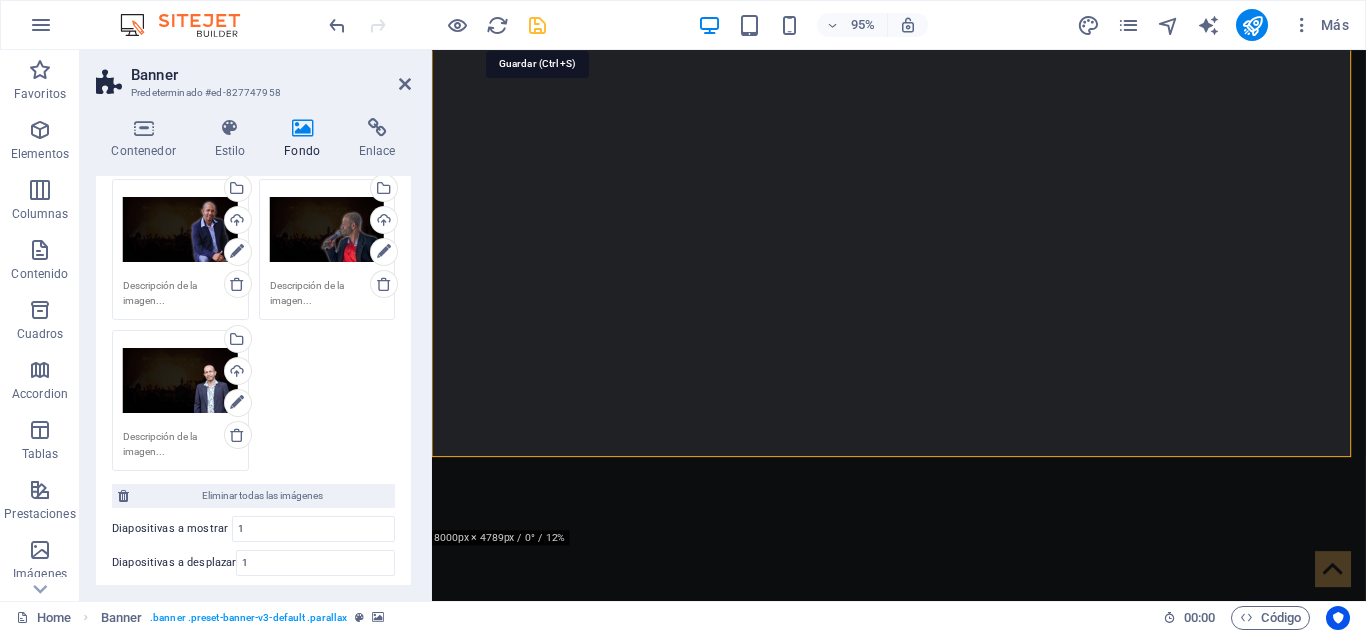 click at bounding box center (537, 25) 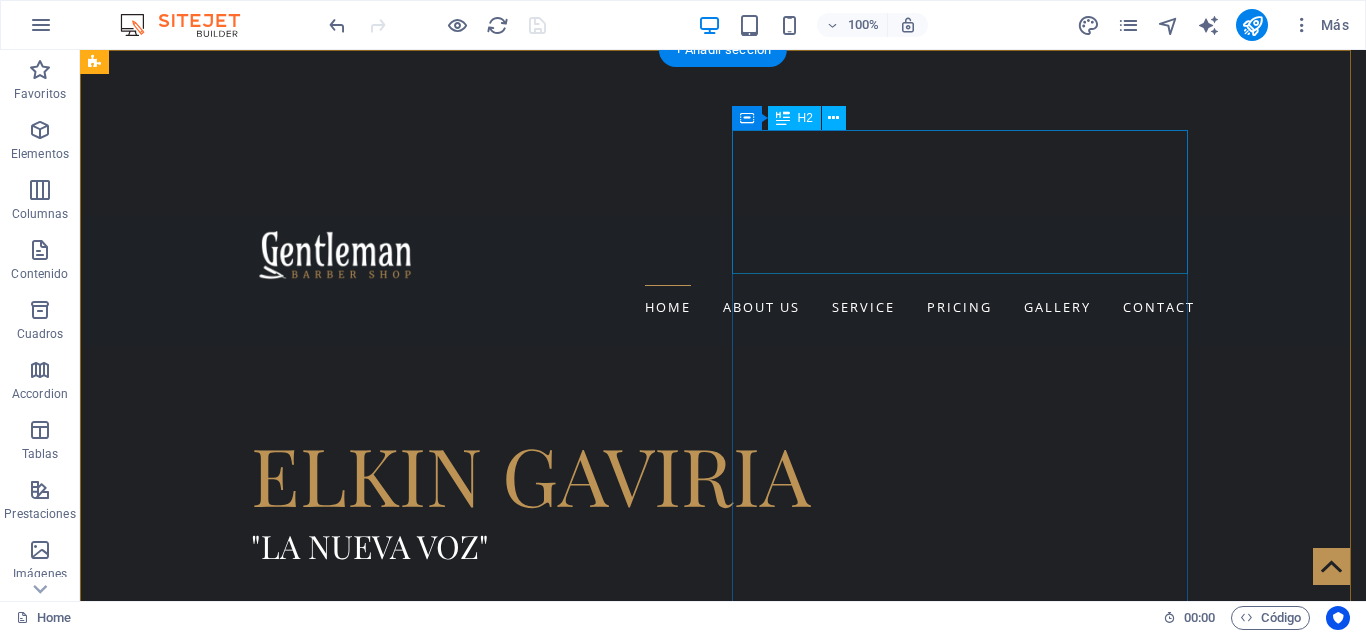 scroll, scrollTop: 200, scrollLeft: 0, axis: vertical 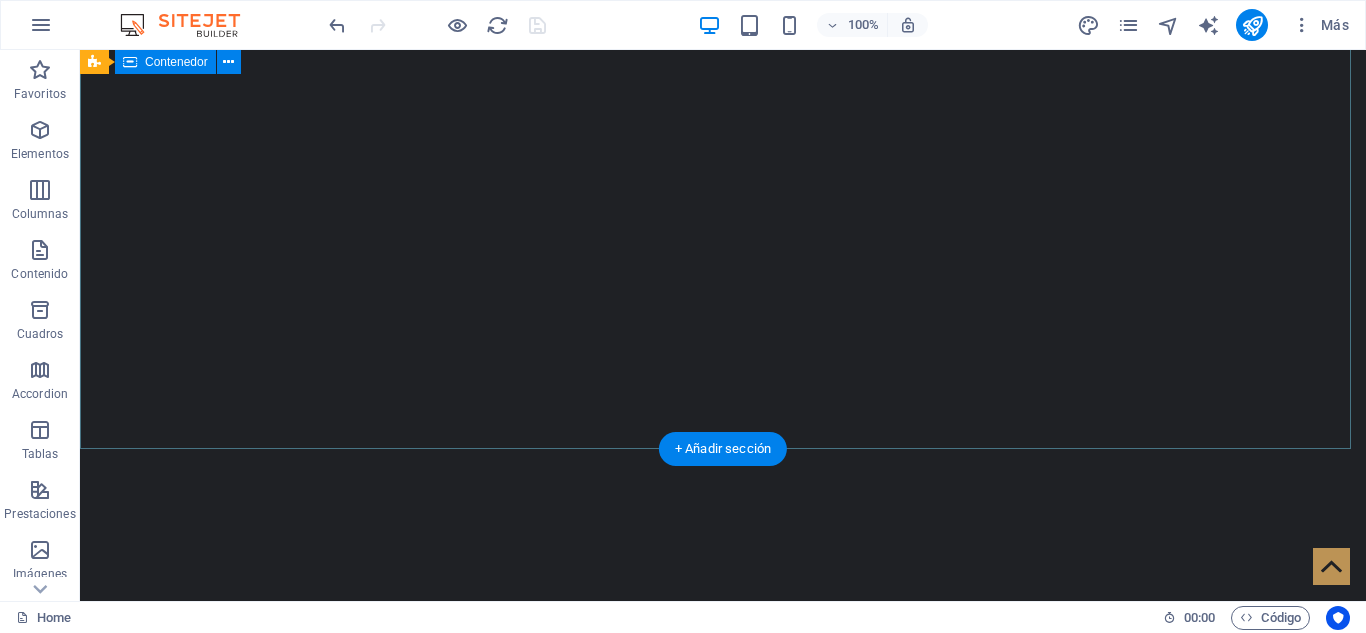 click on "[NAME] "LA NUEVA VOZ" Más información" at bounding box center (723, 935) 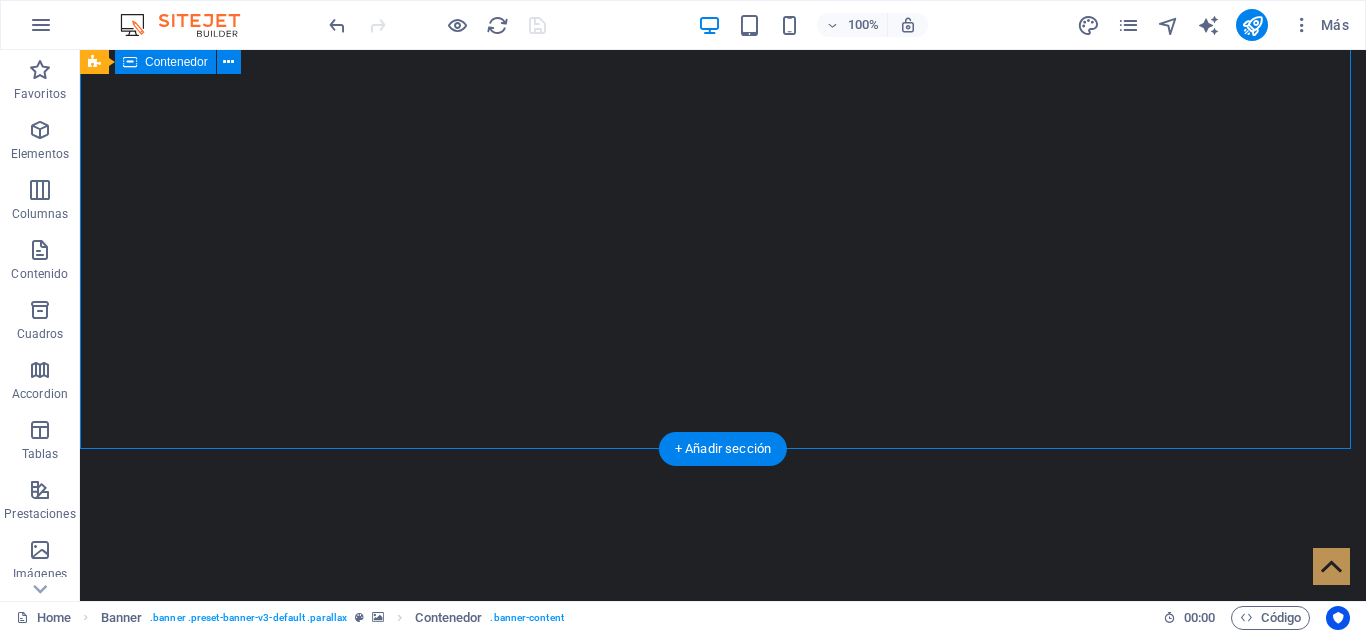 click on "[NAME] "LA NUEVA VOZ" Más información" at bounding box center [723, 935] 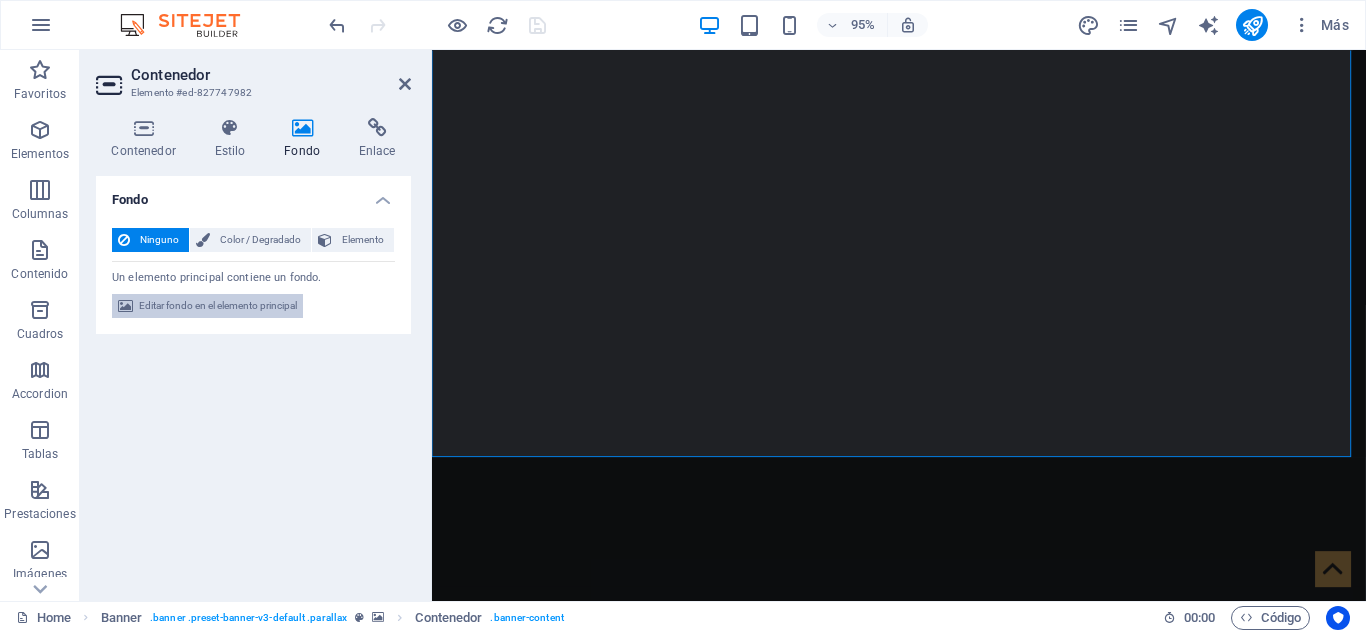 click on "Editar fondo en el elemento principal" at bounding box center [218, 306] 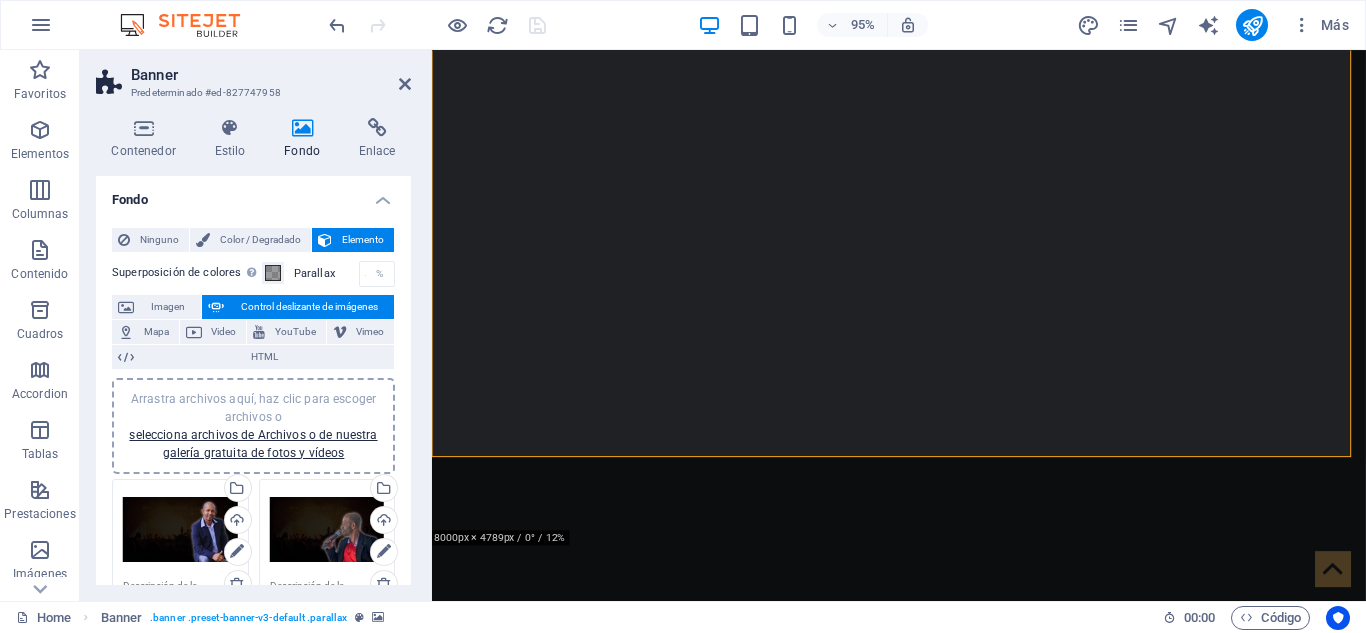 scroll, scrollTop: 300, scrollLeft: 0, axis: vertical 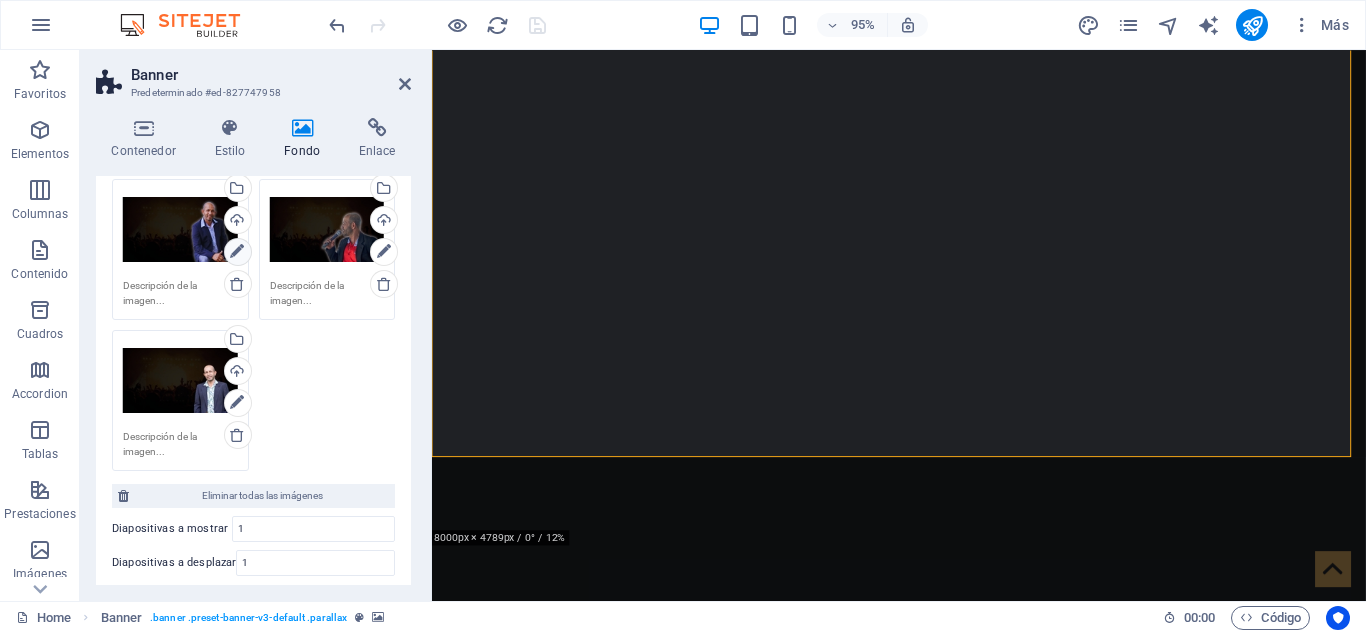 click at bounding box center (237, 252) 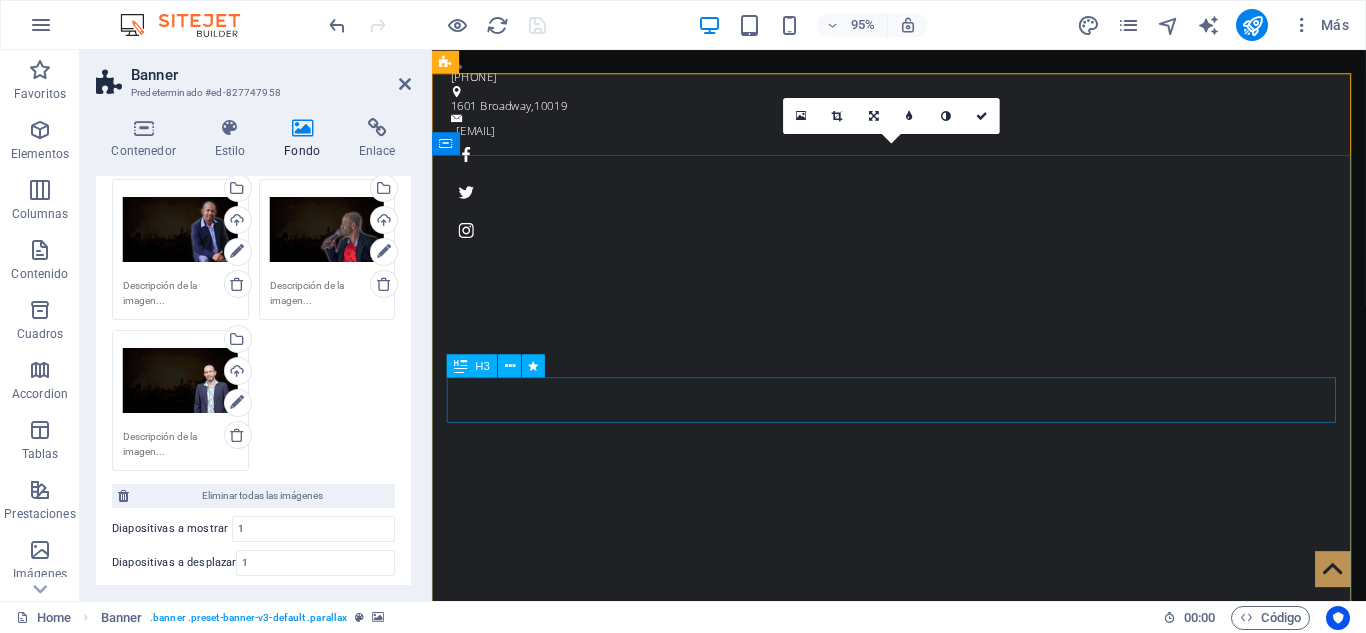 scroll, scrollTop: 100, scrollLeft: 0, axis: vertical 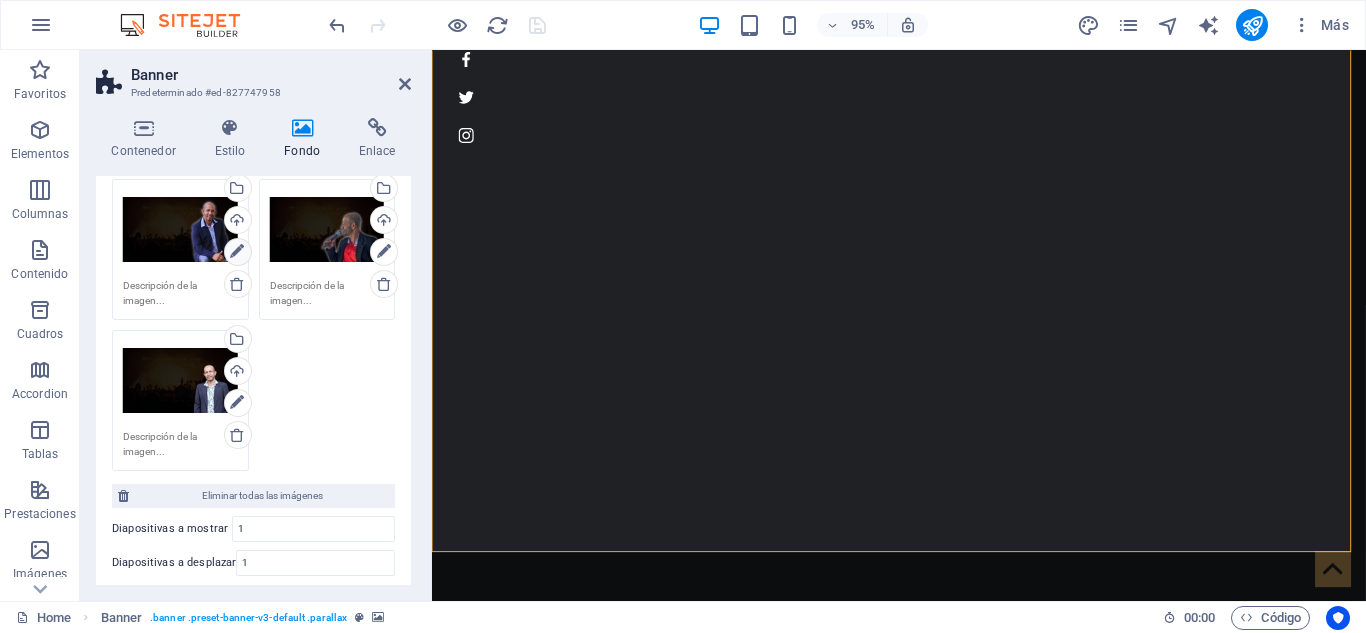 click at bounding box center [237, 252] 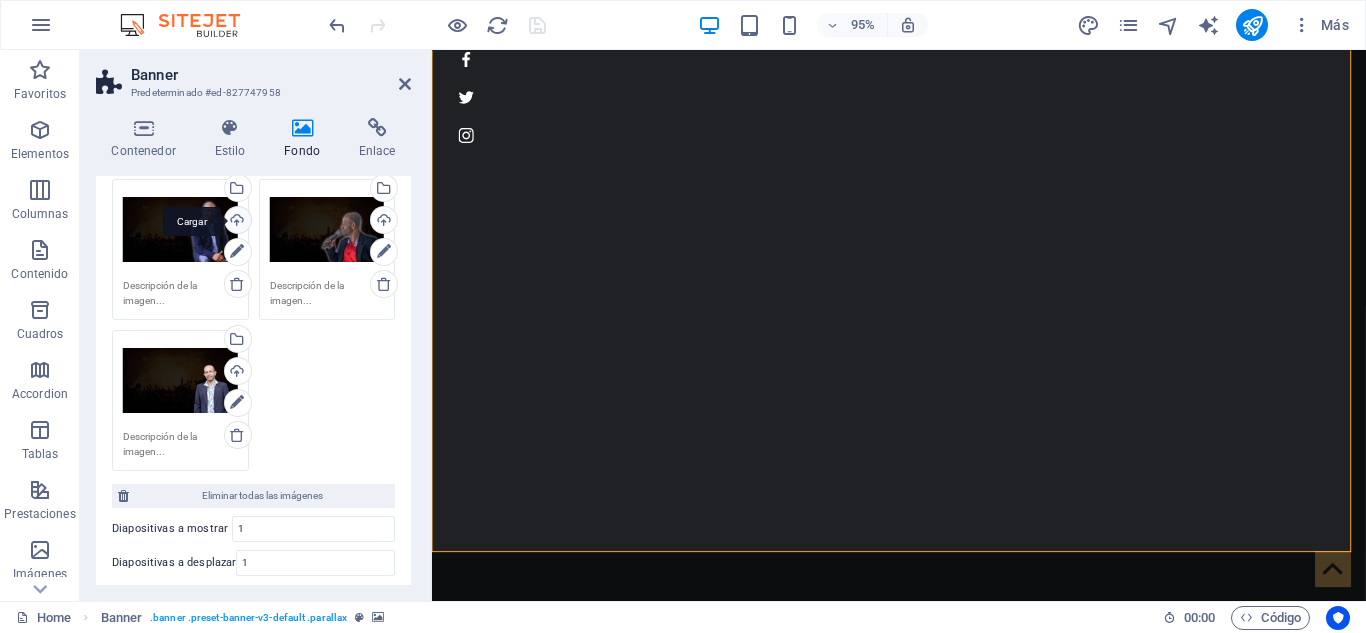click on "Cargar" at bounding box center [236, 222] 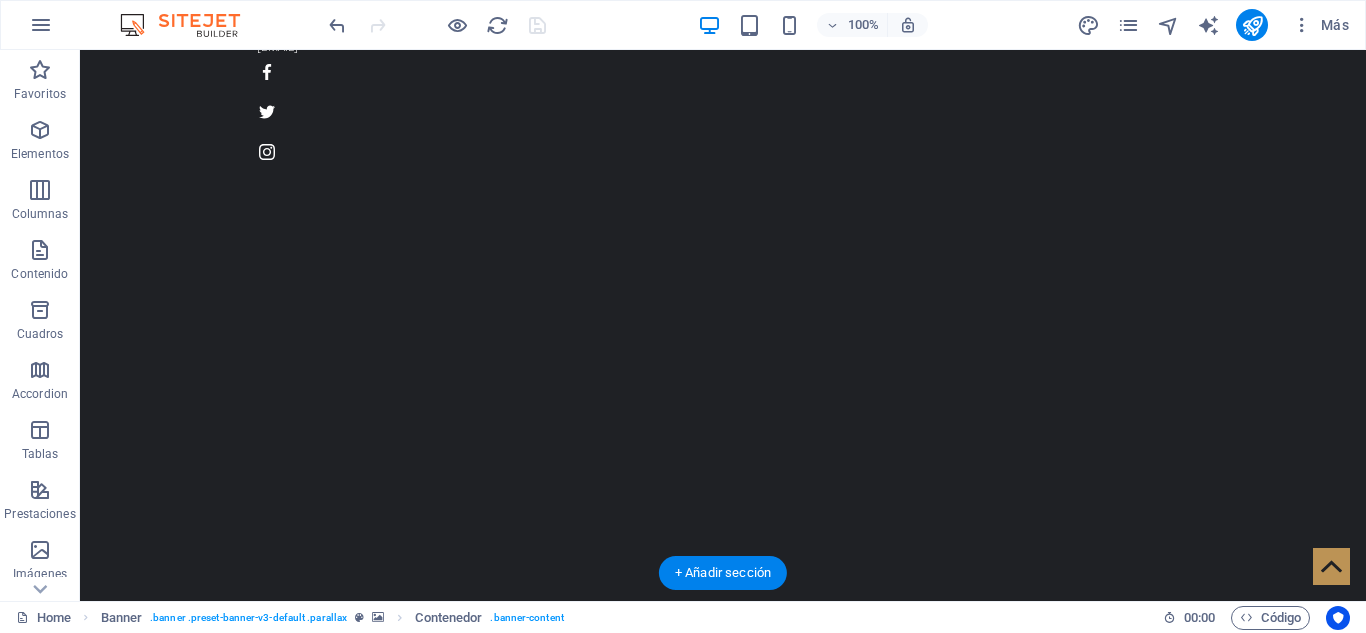 scroll, scrollTop: 0, scrollLeft: 0, axis: both 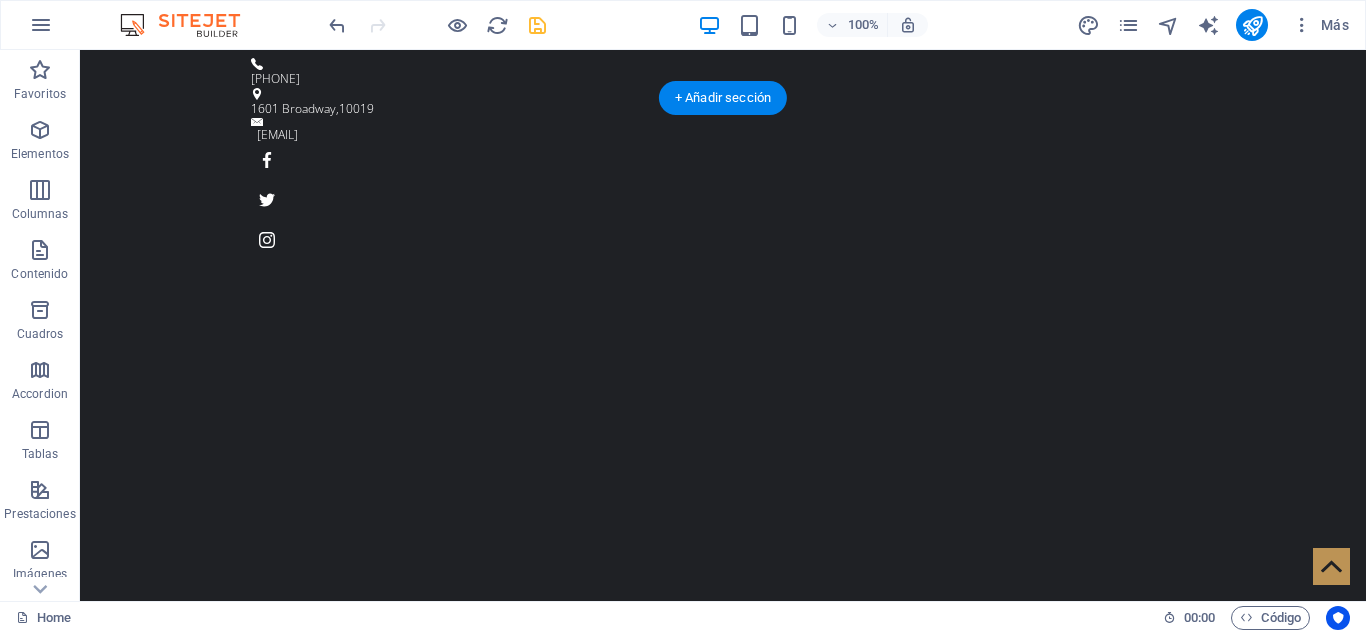 drag, startPoint x: 445, startPoint y: 134, endPoint x: 863, endPoint y: 160, distance: 418.80783 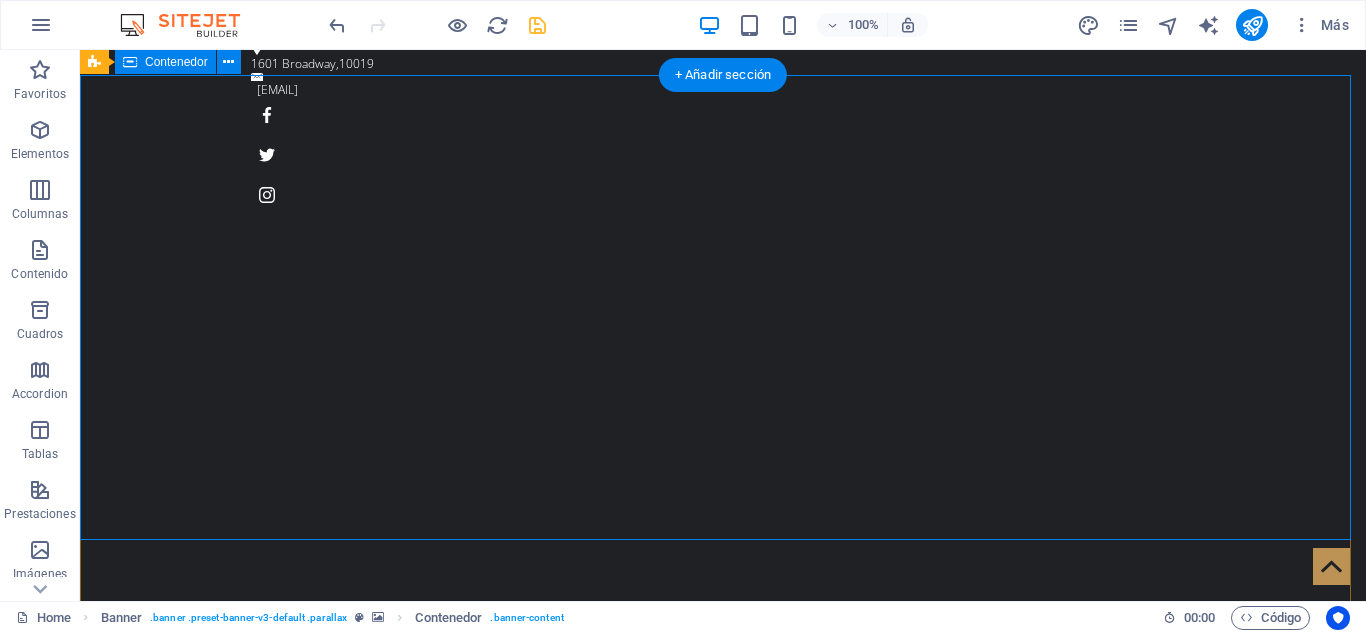 scroll, scrollTop: 0, scrollLeft: 0, axis: both 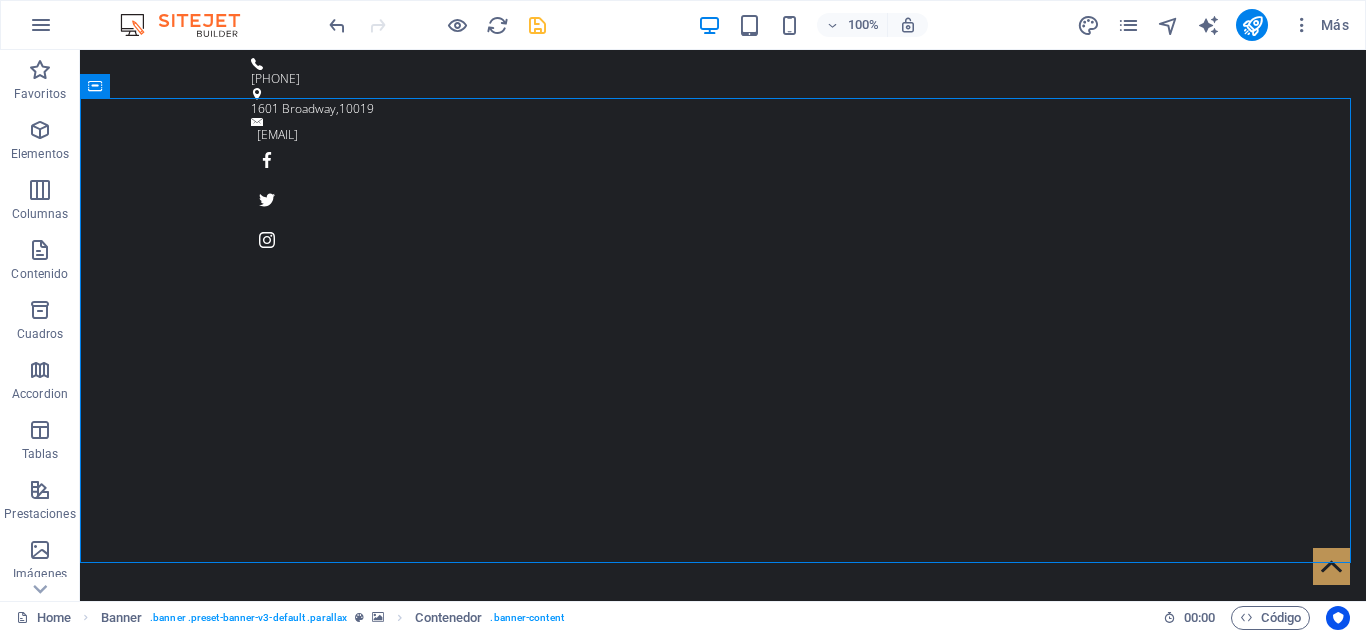 click at bounding box center [537, 25] 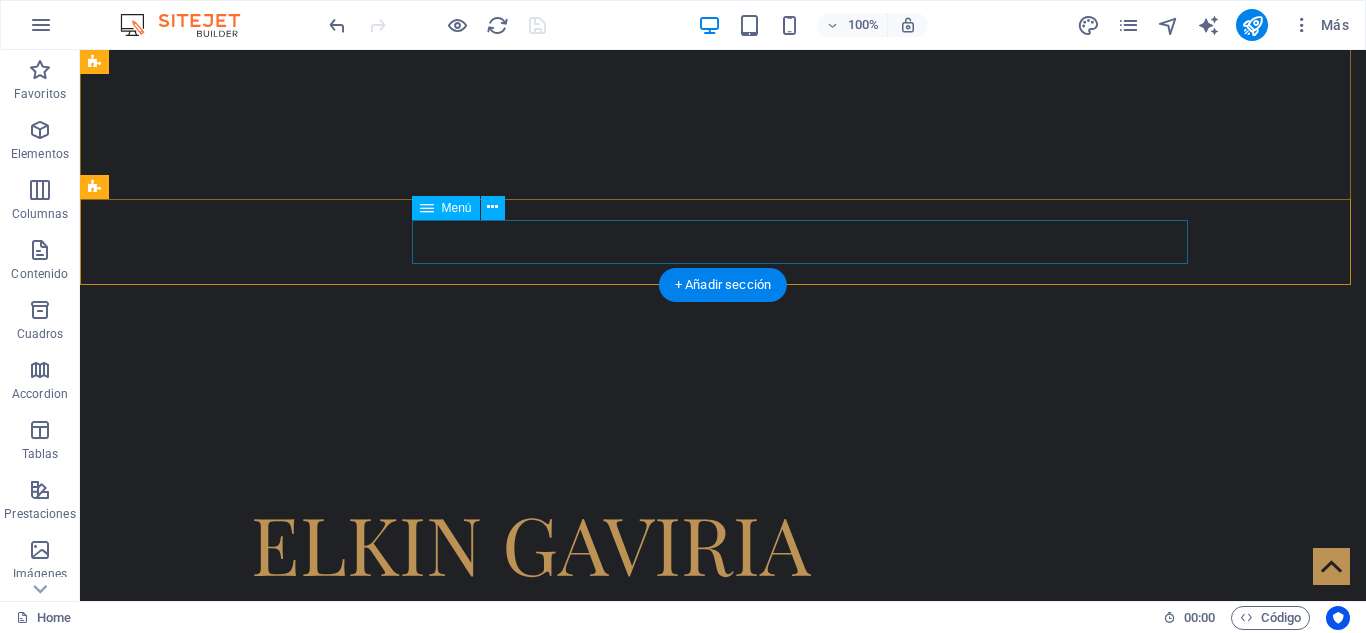 scroll, scrollTop: 0, scrollLeft: 0, axis: both 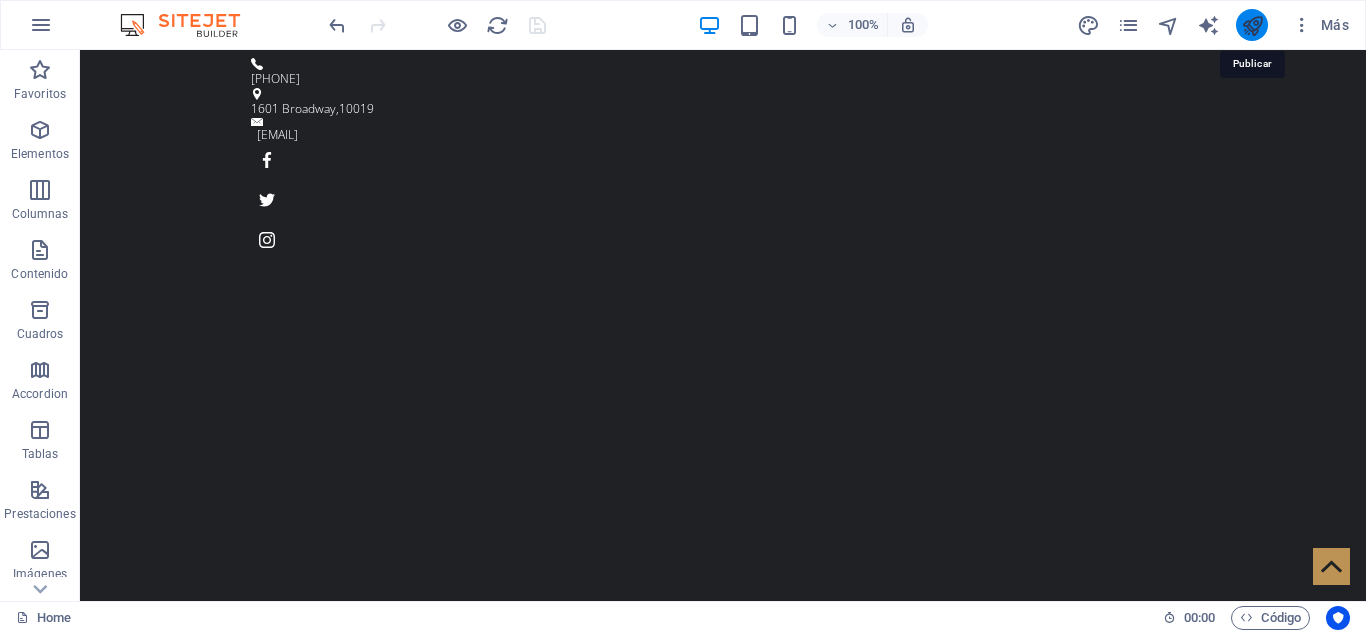 click at bounding box center [1252, 25] 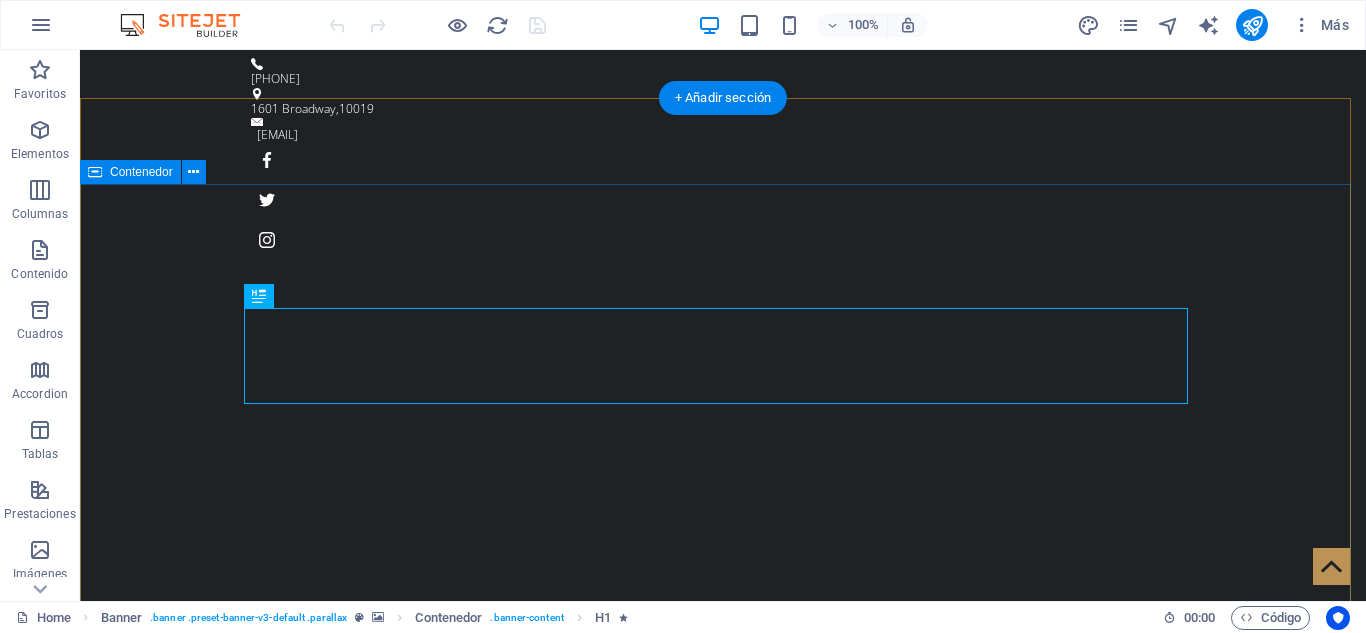 scroll, scrollTop: 197, scrollLeft: 0, axis: vertical 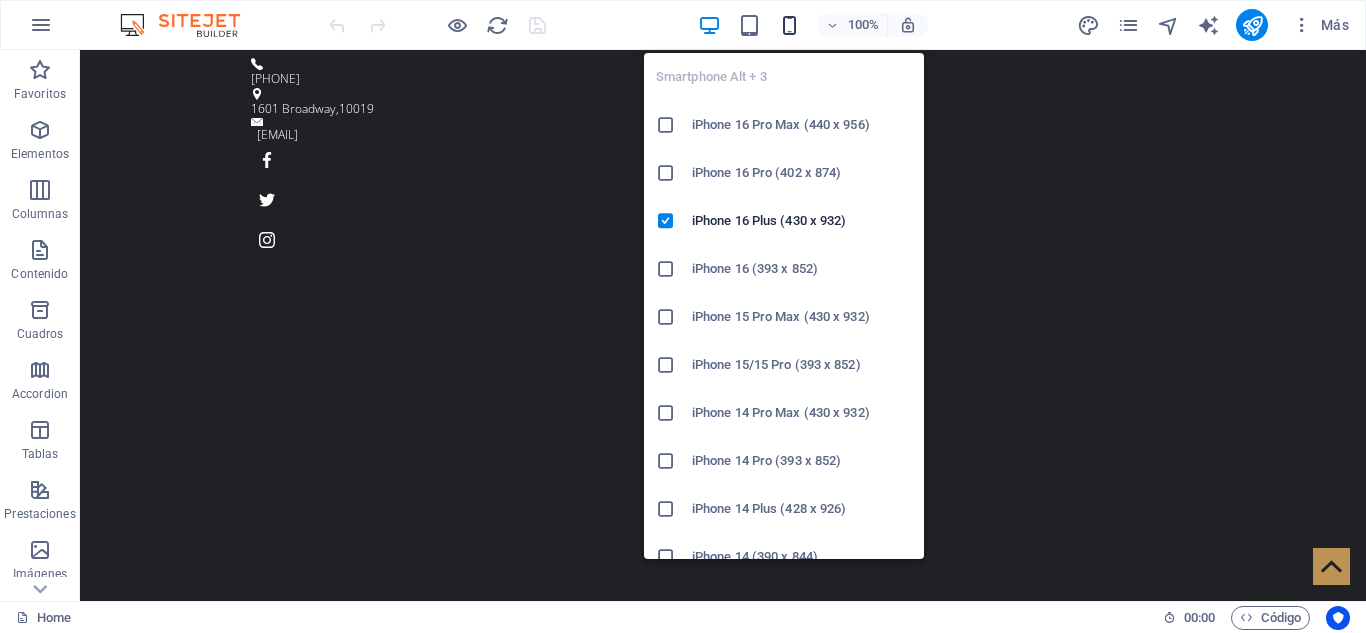 click at bounding box center (789, 25) 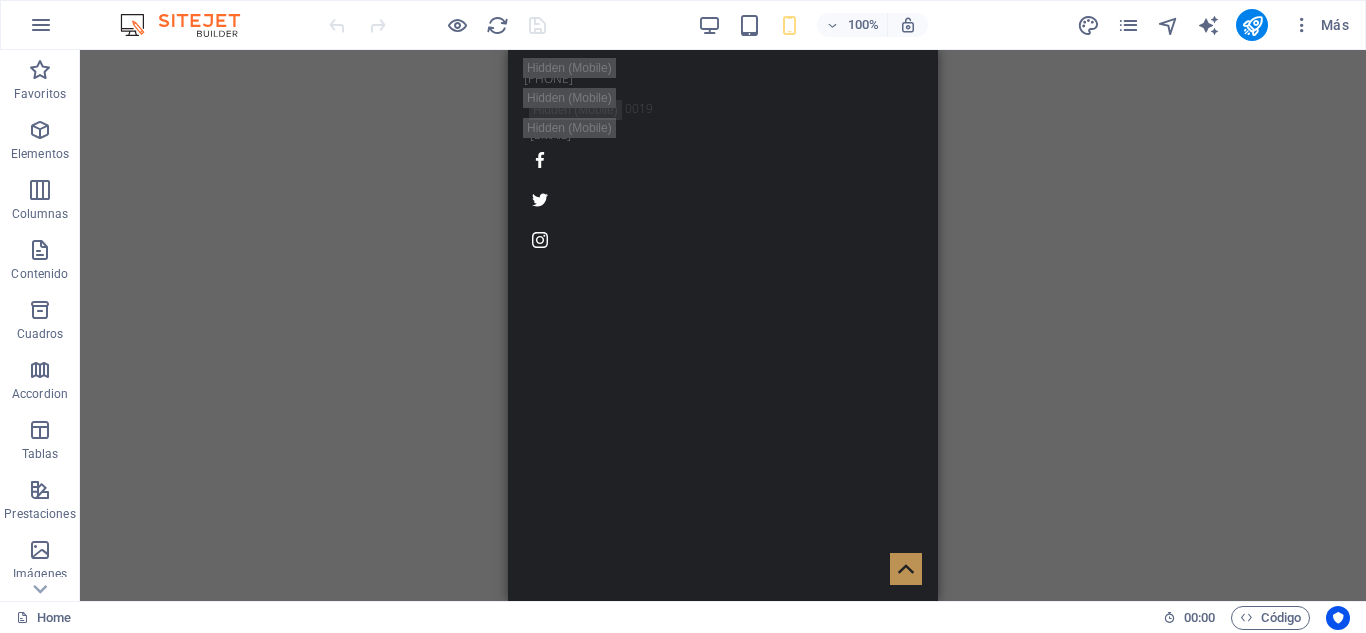 click on "Arrastra aquí para reemplazar el contenido existente. Si quieres crear un elemento nuevo, pulsa “Ctrl”.
H1   Banner   Contenedor   Banner   Barra de menús   Menú   Contenedor   Texto   Barra de información   Contenedor   Icono   Iconos de redes sociales   H3   Separador   Botón   Imagen con texto" at bounding box center [723, 325] 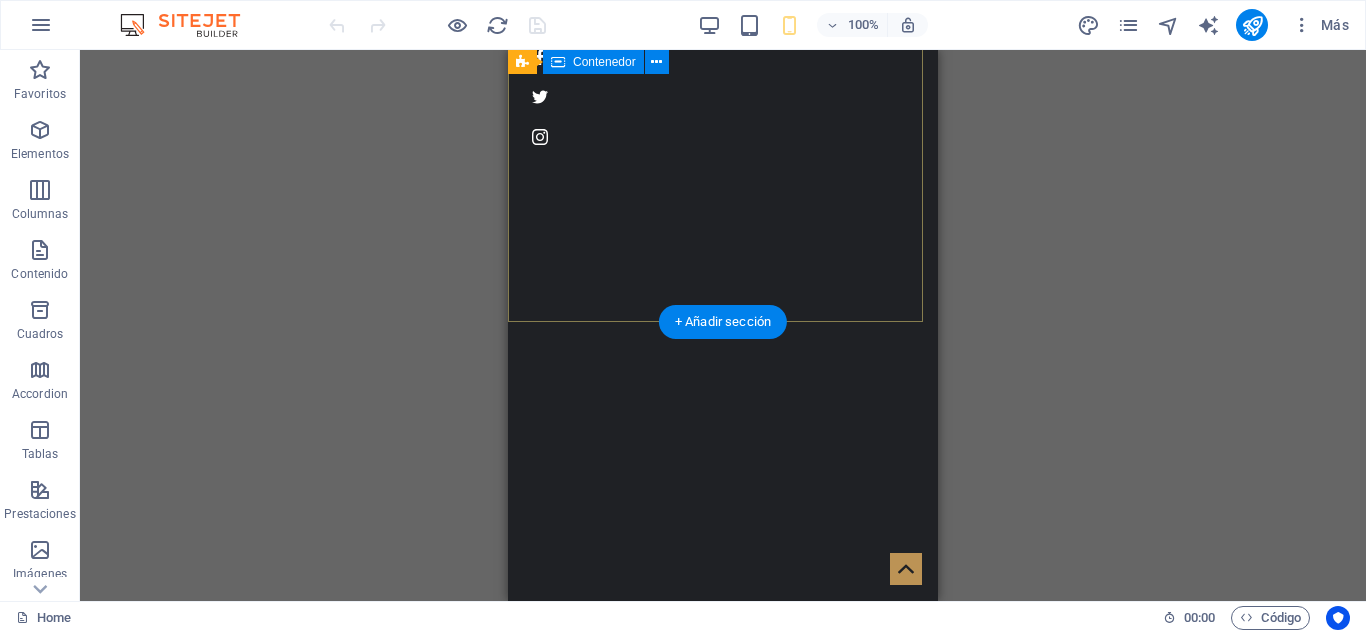 scroll, scrollTop: 0, scrollLeft: 0, axis: both 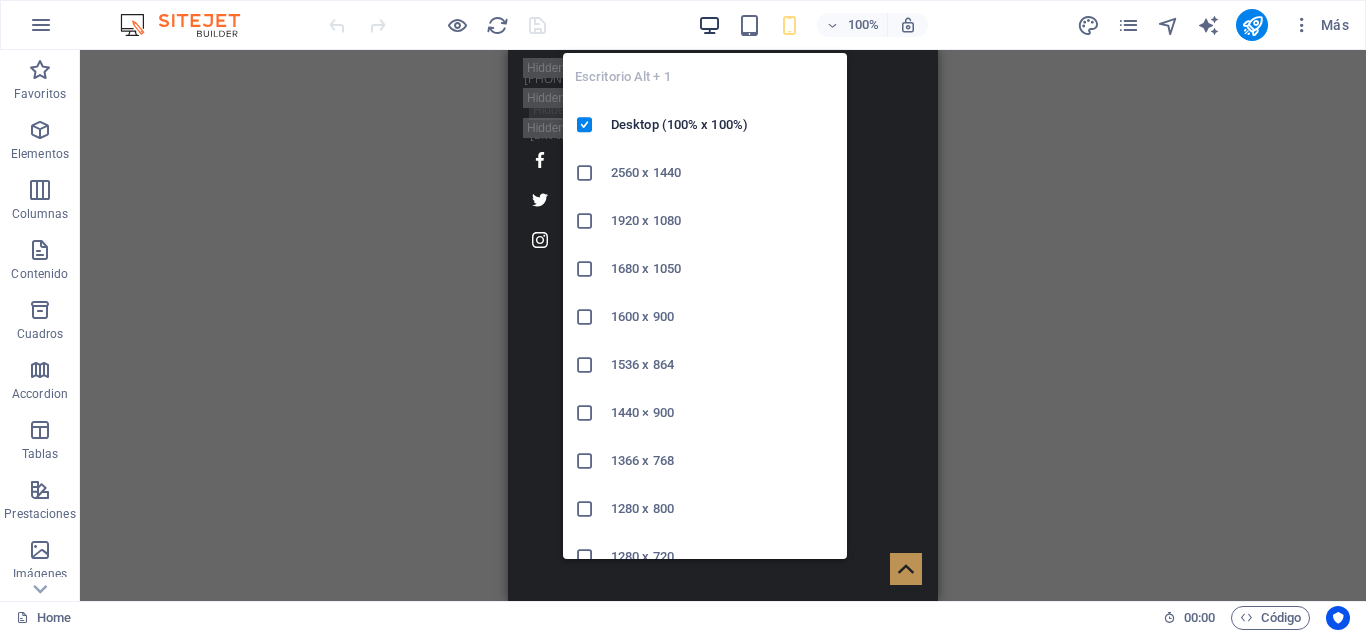 click at bounding box center (709, 25) 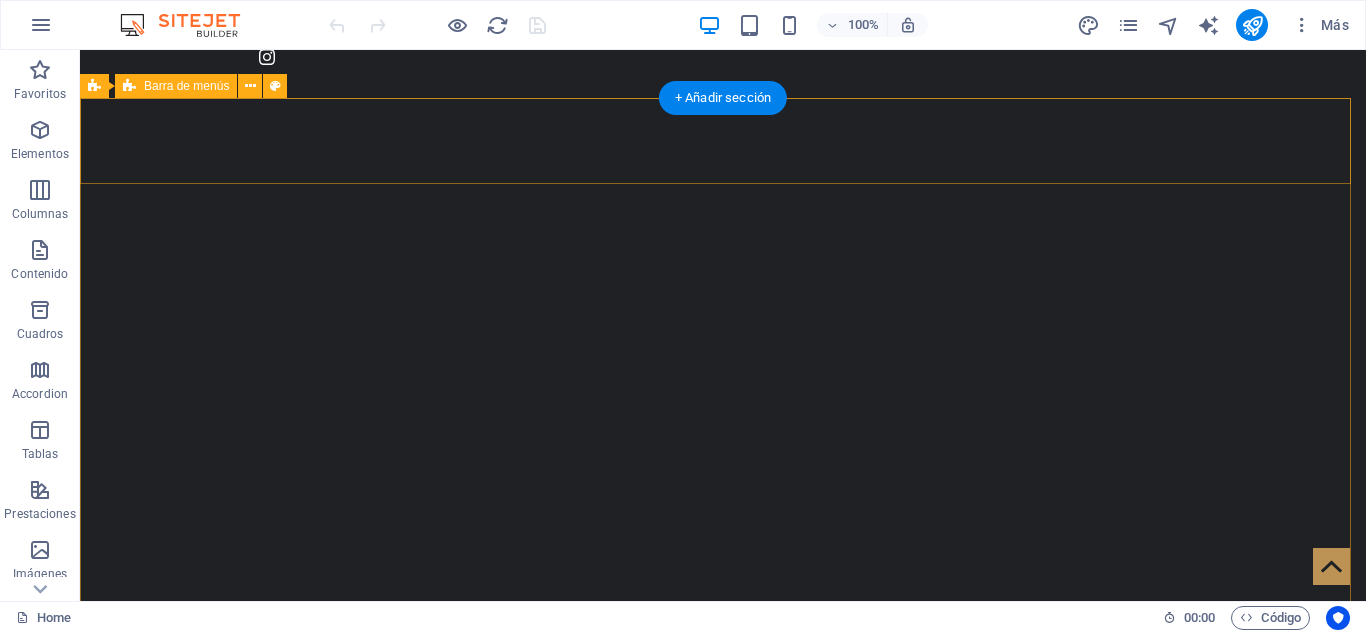 scroll, scrollTop: 0, scrollLeft: 0, axis: both 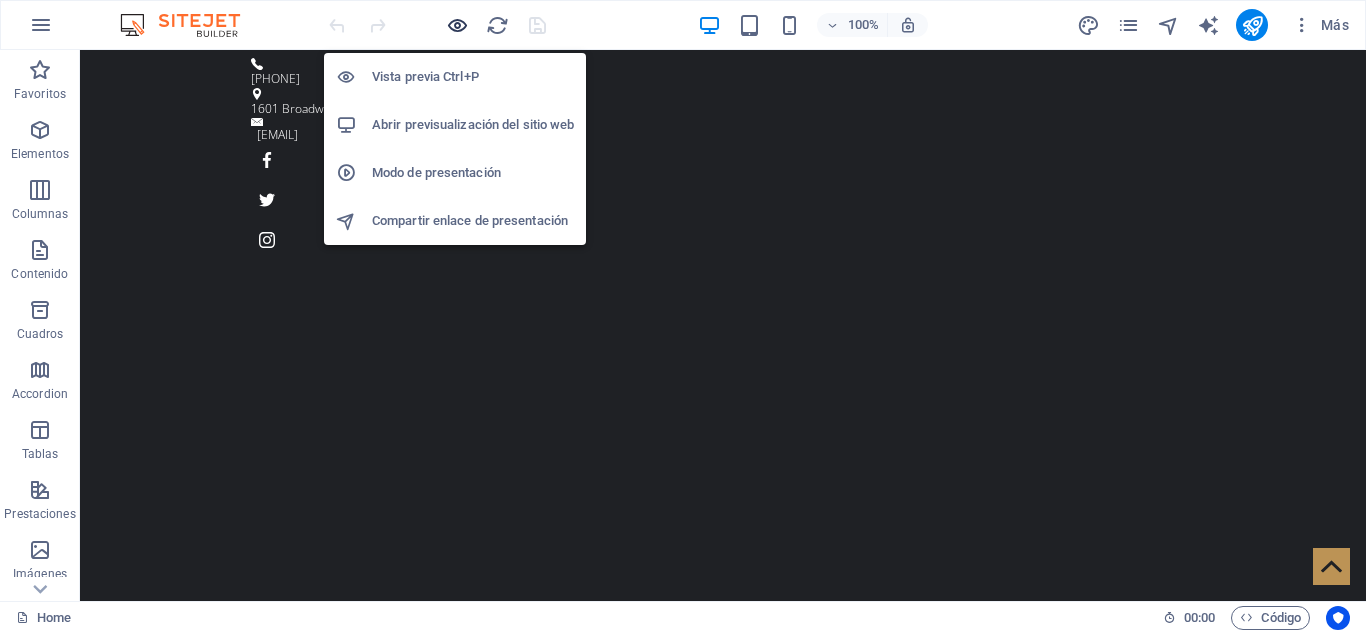 click at bounding box center [457, 25] 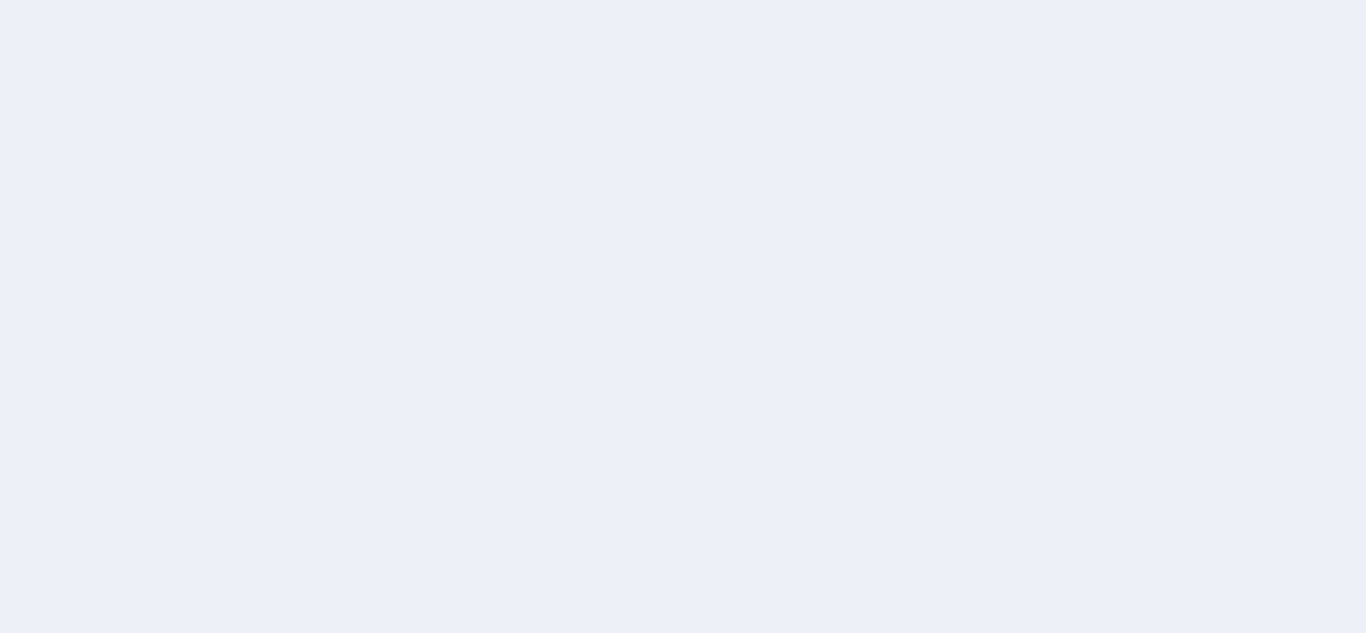scroll, scrollTop: 0, scrollLeft: 0, axis: both 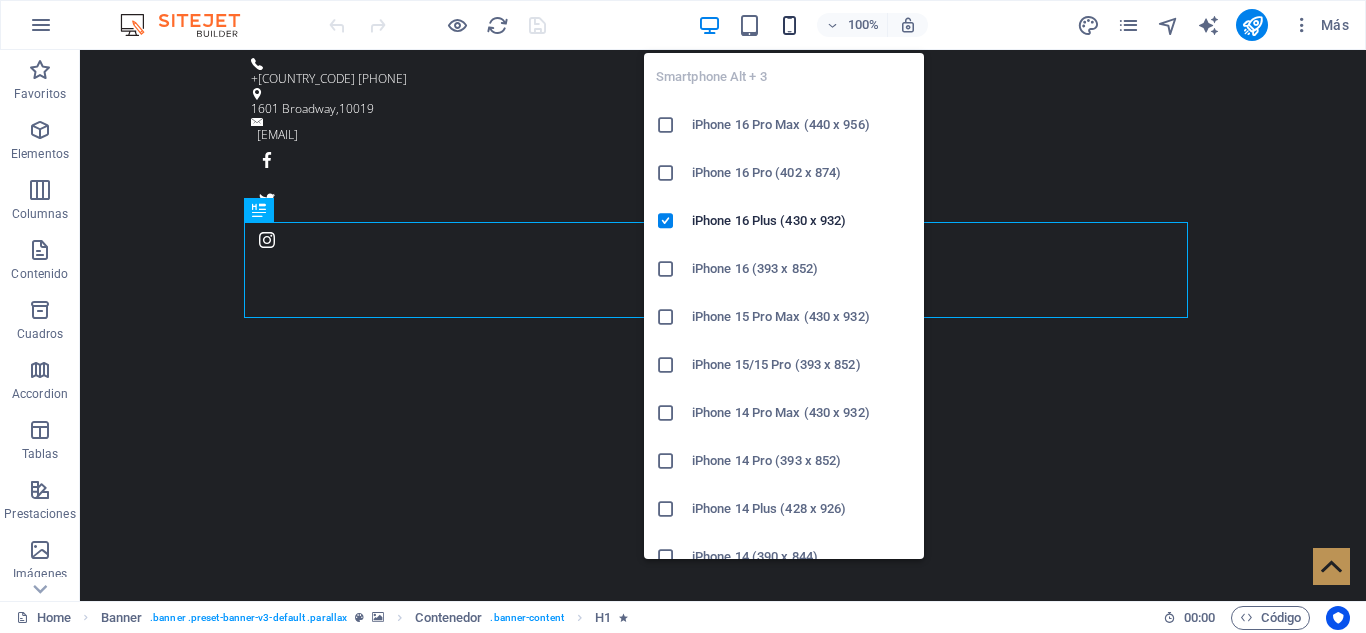 click at bounding box center [789, 25] 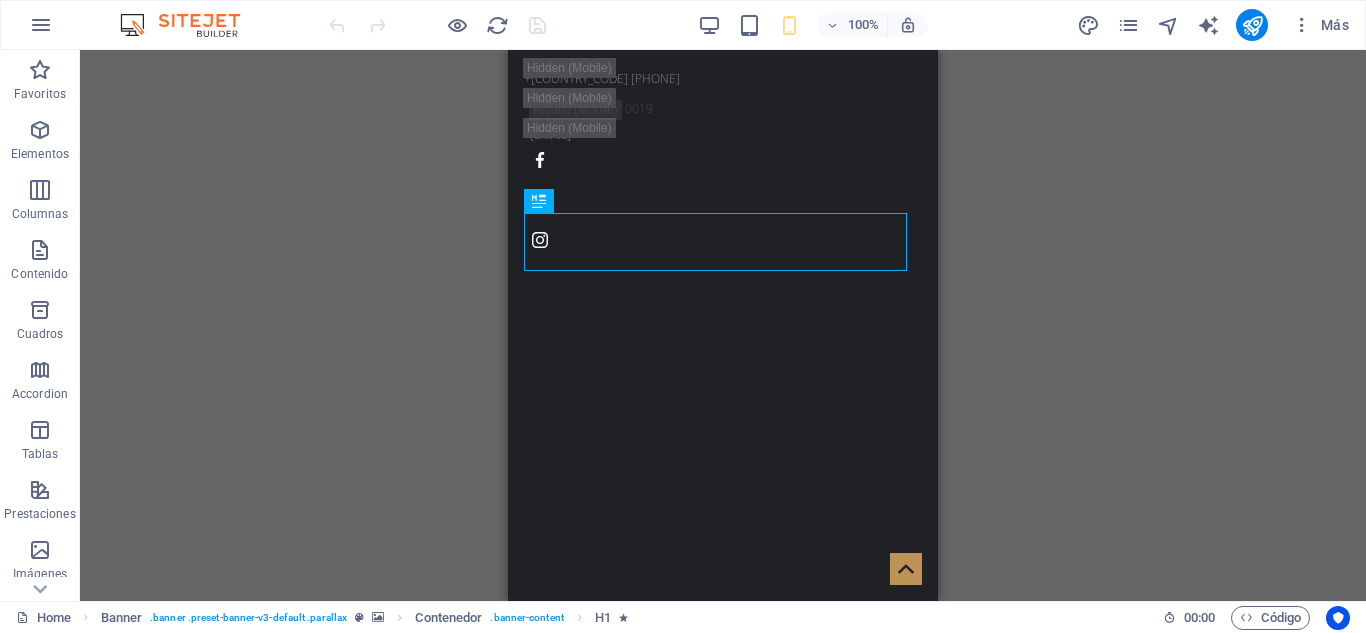 click on "Arrastra aquí para reemplazar el contenido existente. Si quieres crear un elemento nuevo, pulsa “Ctrl”.
H1   Banner   Banner   Contenedor   Contenedor   Texto   Barra de información   Contenedor   Icono" at bounding box center (723, 325) 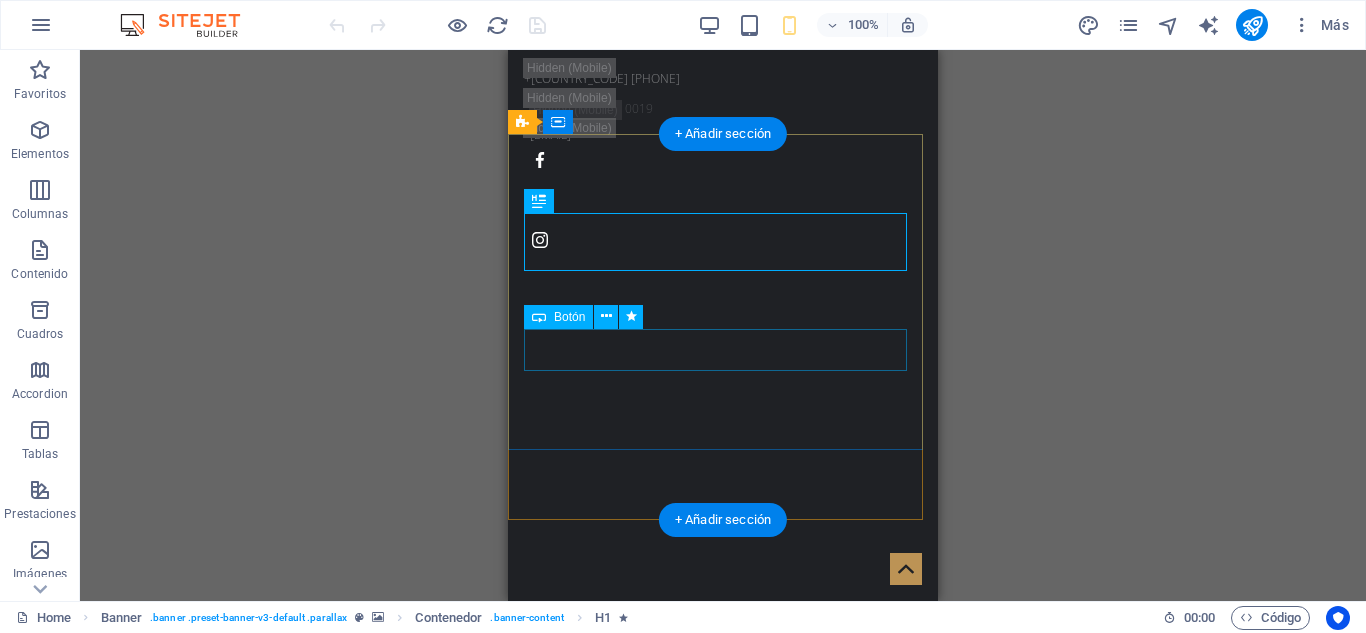 click on "Más información" at bounding box center (723, 1016) 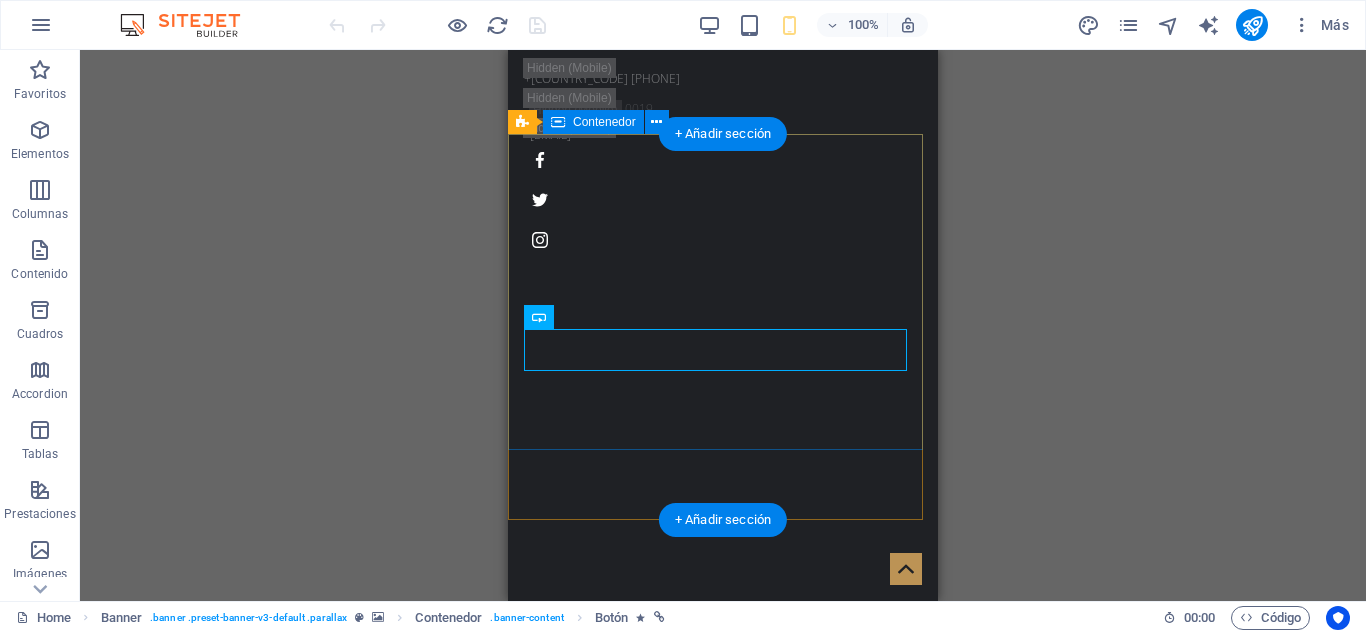 click on "ELKIN [NAME] "LA NUEVA VOZ" Más información" at bounding box center (723, 958) 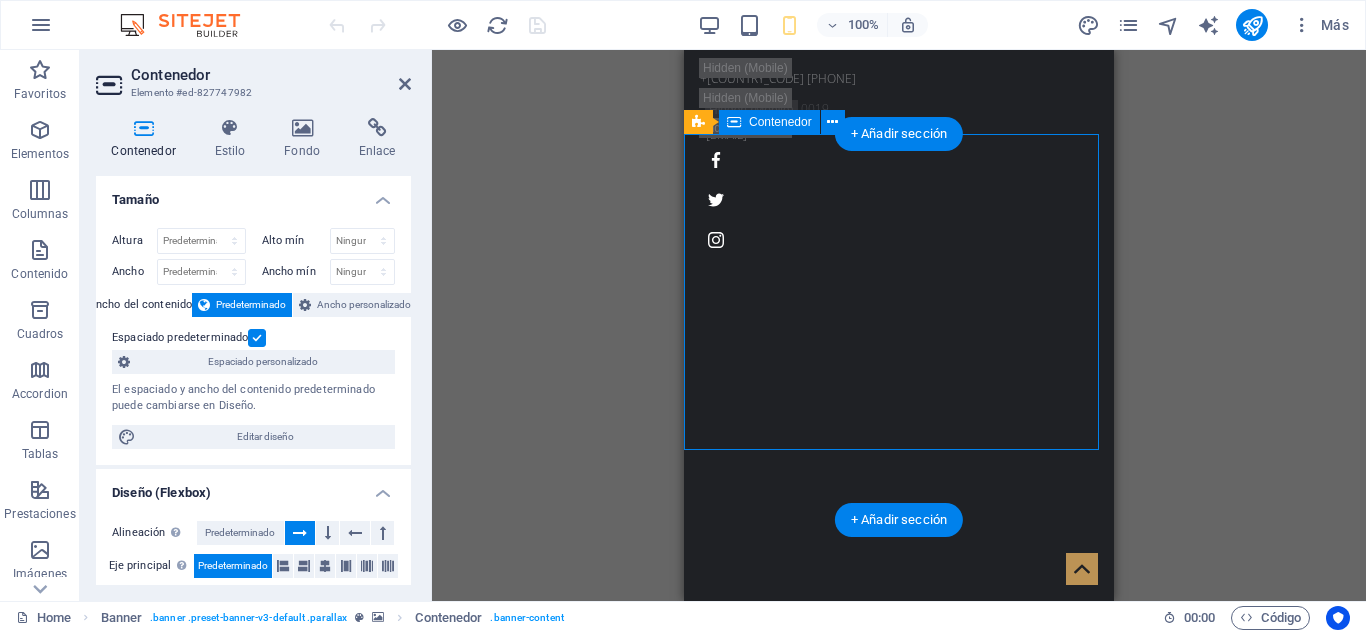 drag, startPoint x: 1005, startPoint y: 385, endPoint x: 885, endPoint y: 365, distance: 121.65525 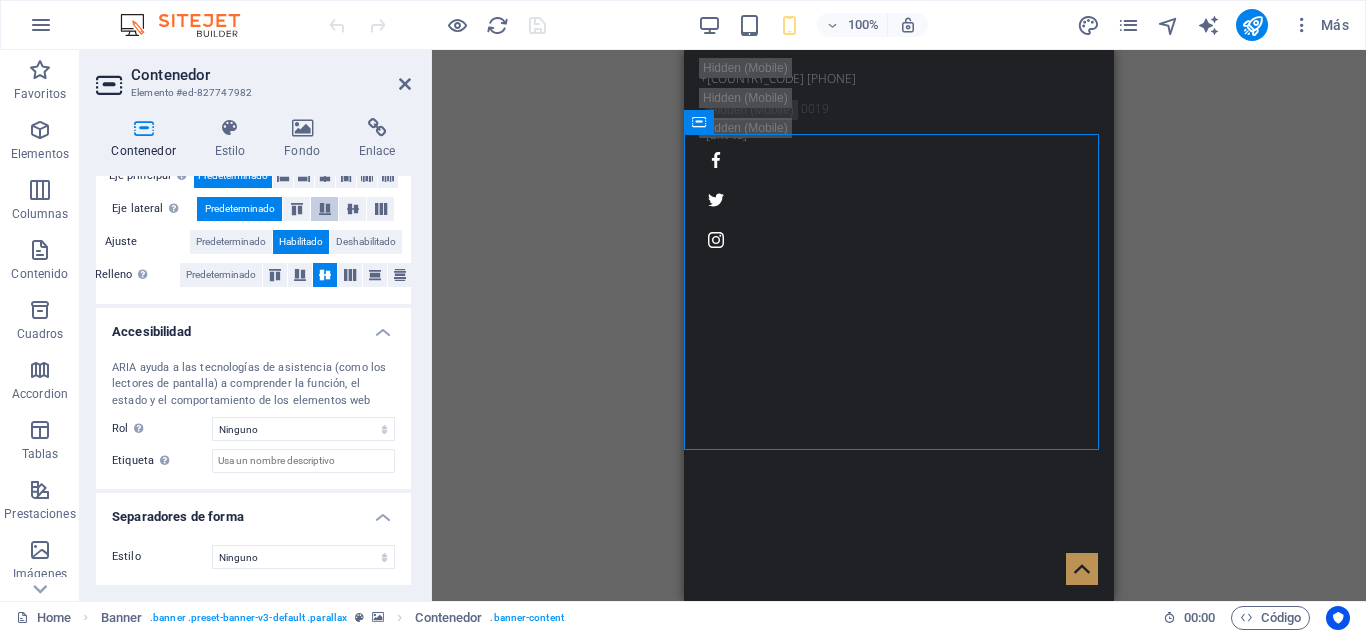 scroll, scrollTop: 0, scrollLeft: 0, axis: both 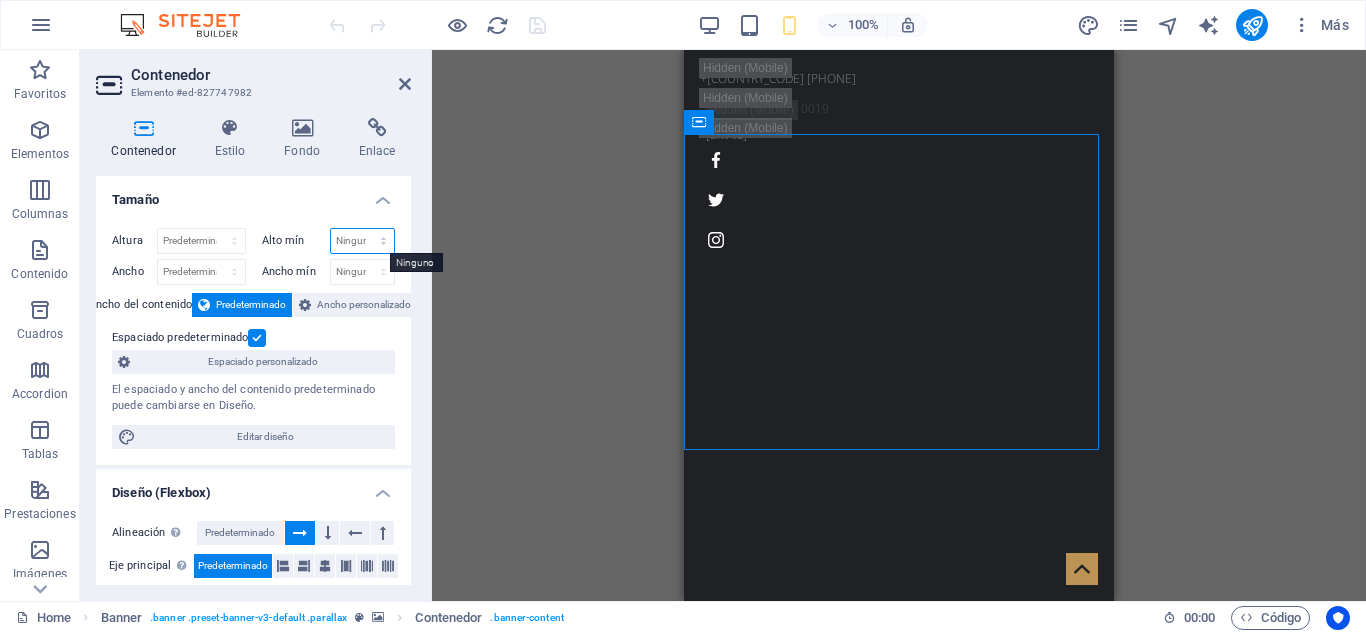 click on "Ninguno px rem % vh vw" at bounding box center [363, 241] 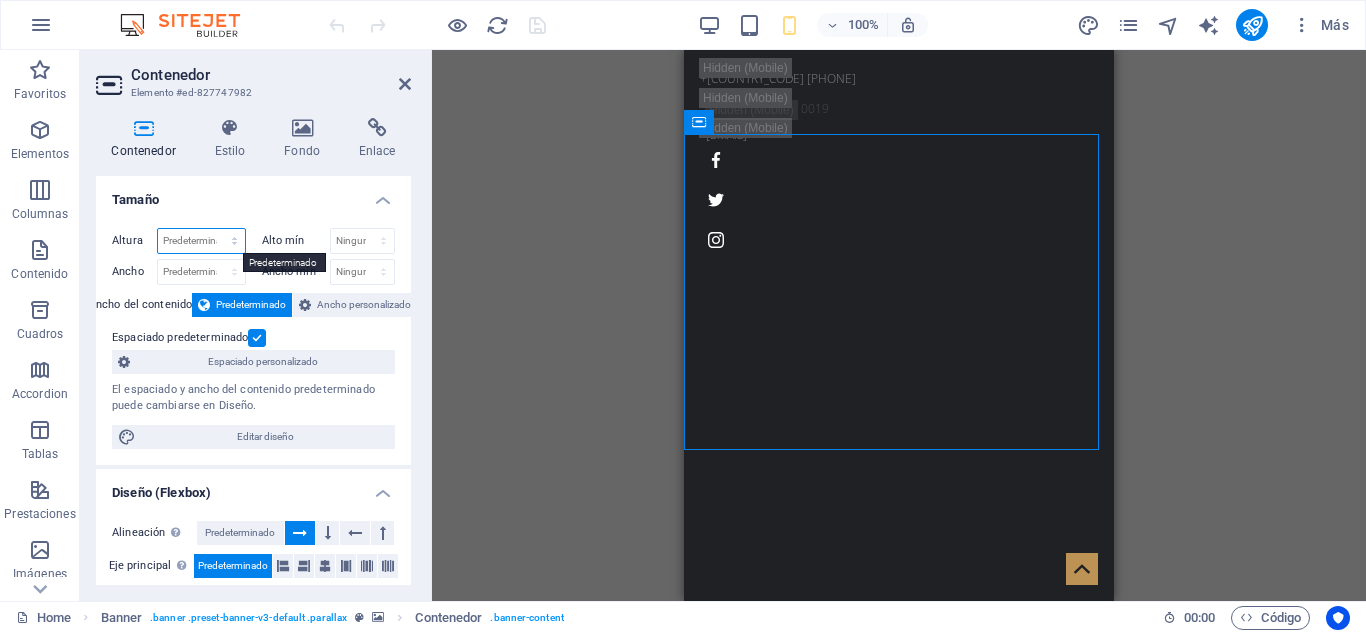 click on "Predeterminado px rem % vh vw" at bounding box center [201, 241] 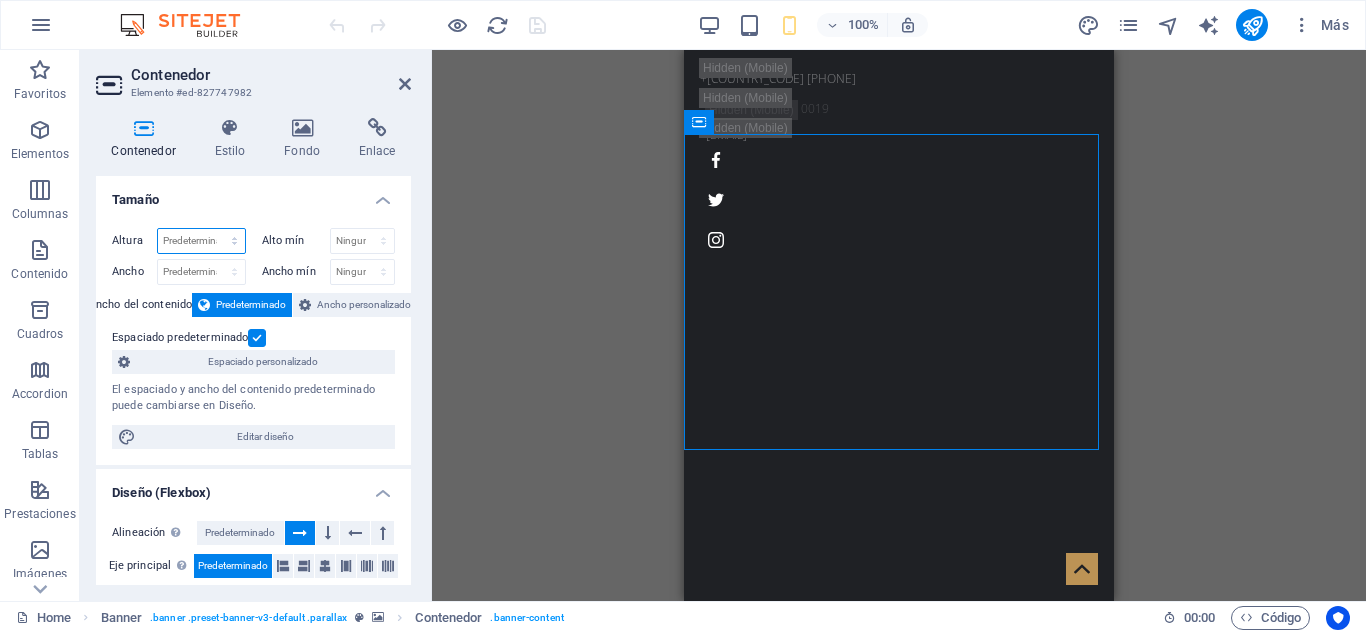 click on "Predeterminado px rem % vh vw" at bounding box center (201, 241) 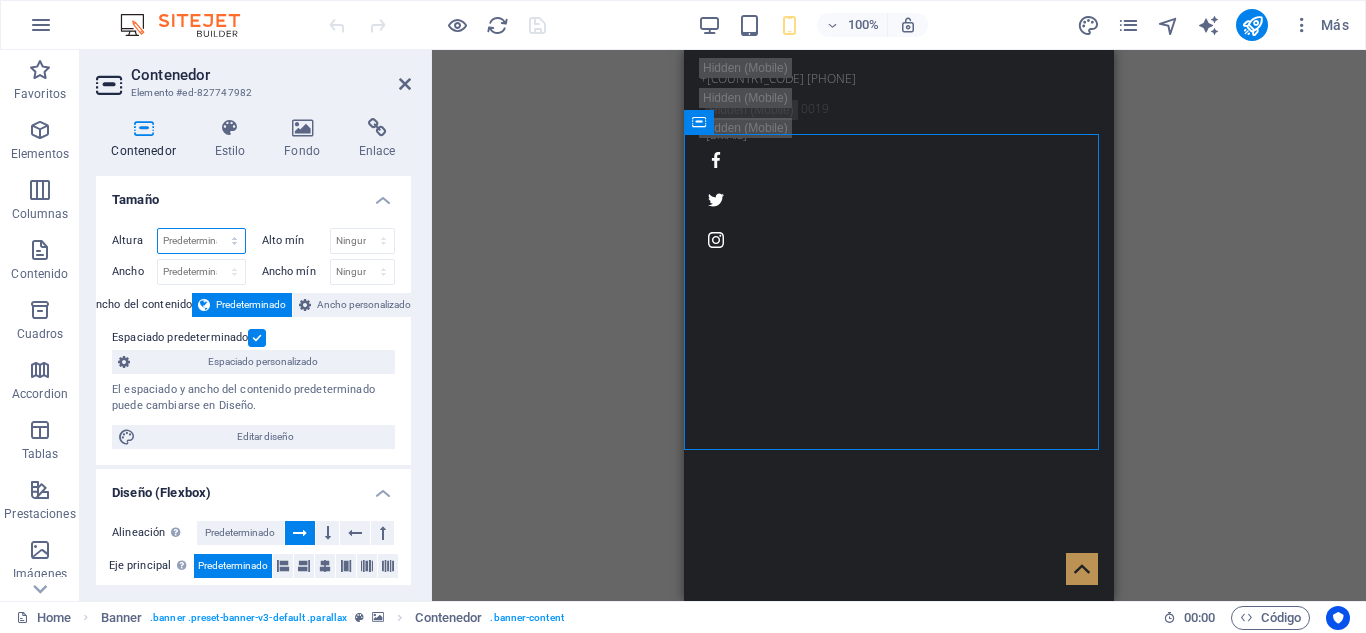 click on "Predeterminado px rem % vh vw" at bounding box center (201, 241) 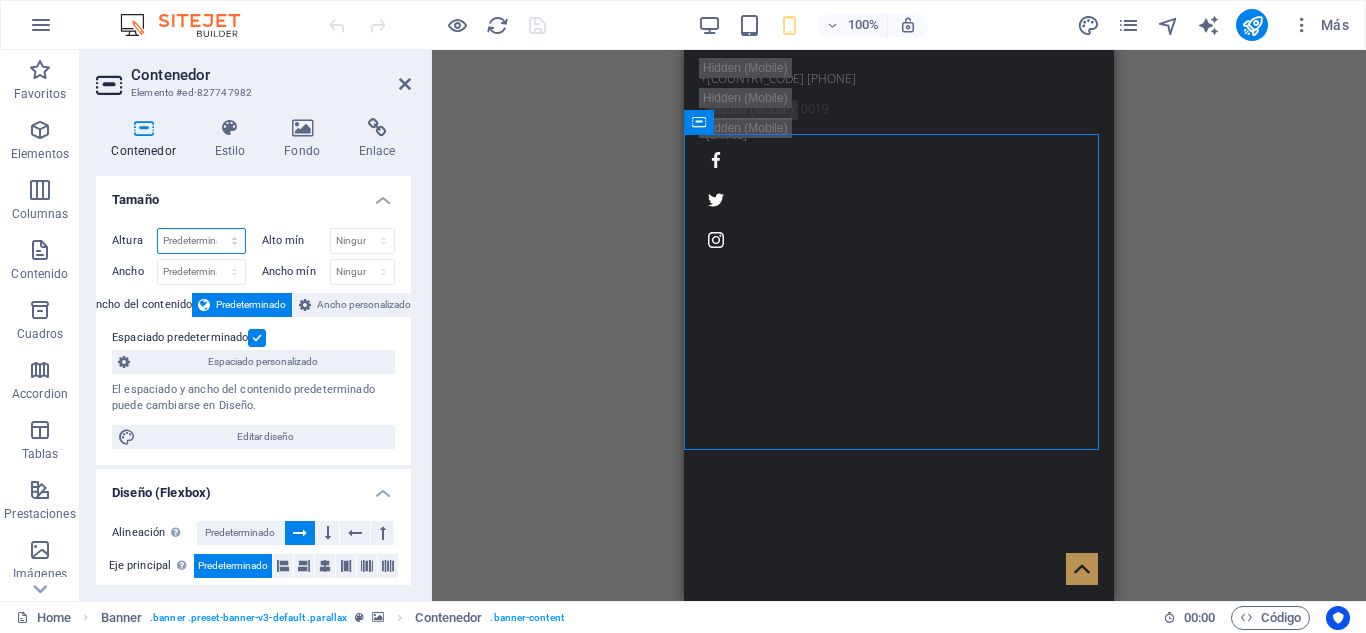 select on "px" 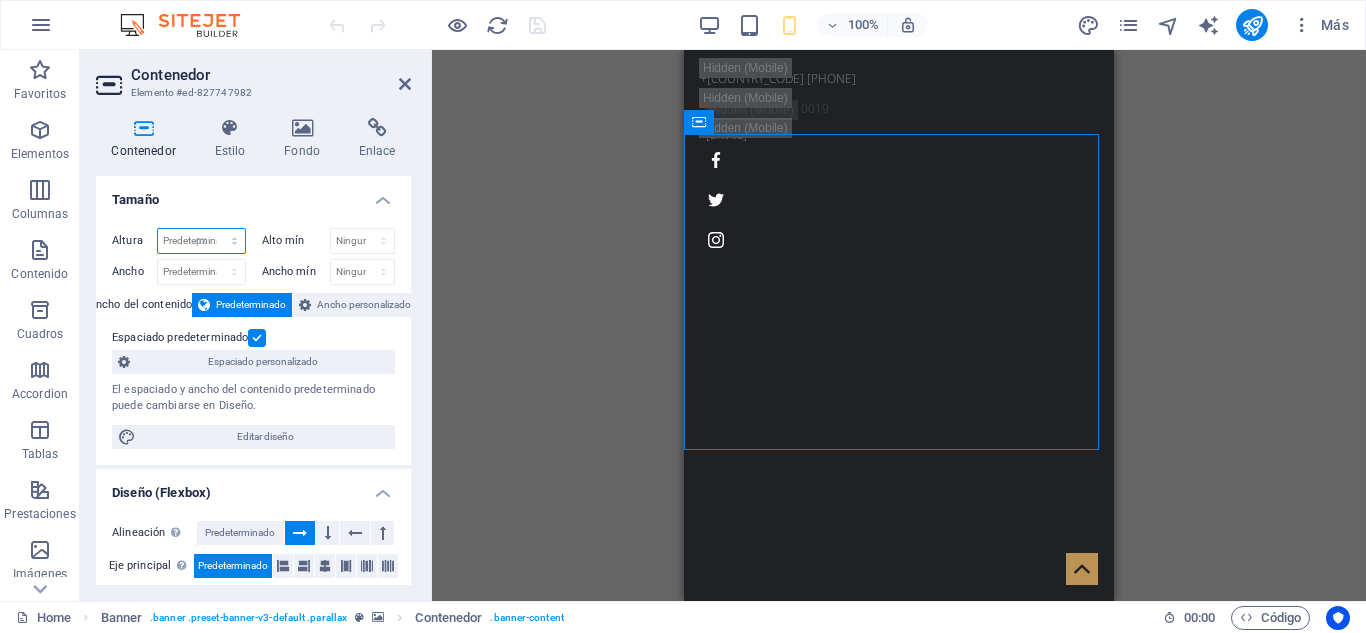 click on "Predeterminado px rem % vh vw" at bounding box center [201, 241] 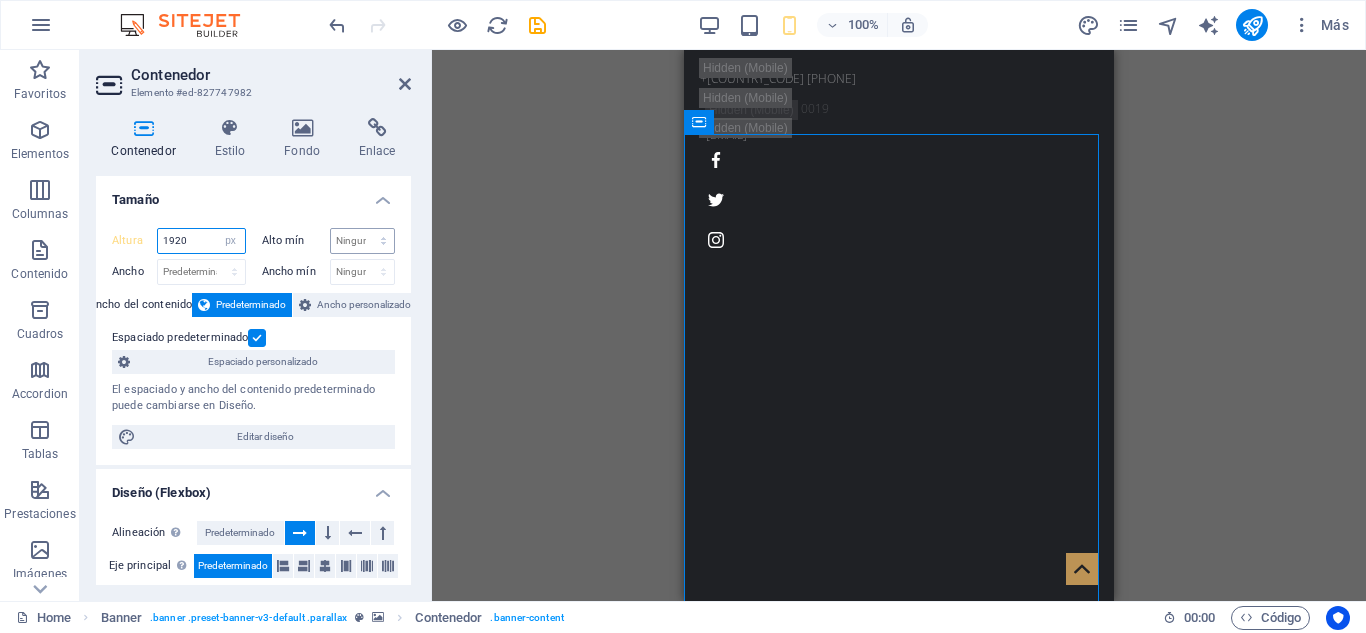 type on "1920" 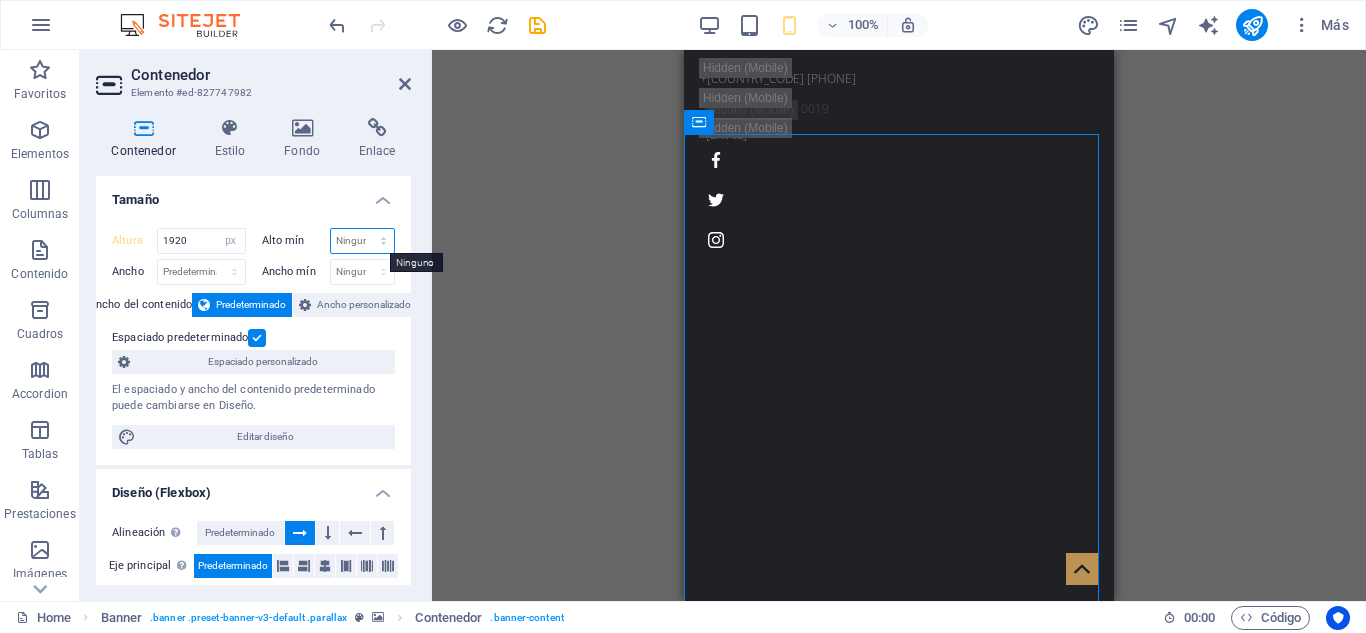 click on "Ninguno px rem % vh vw" at bounding box center [363, 241] 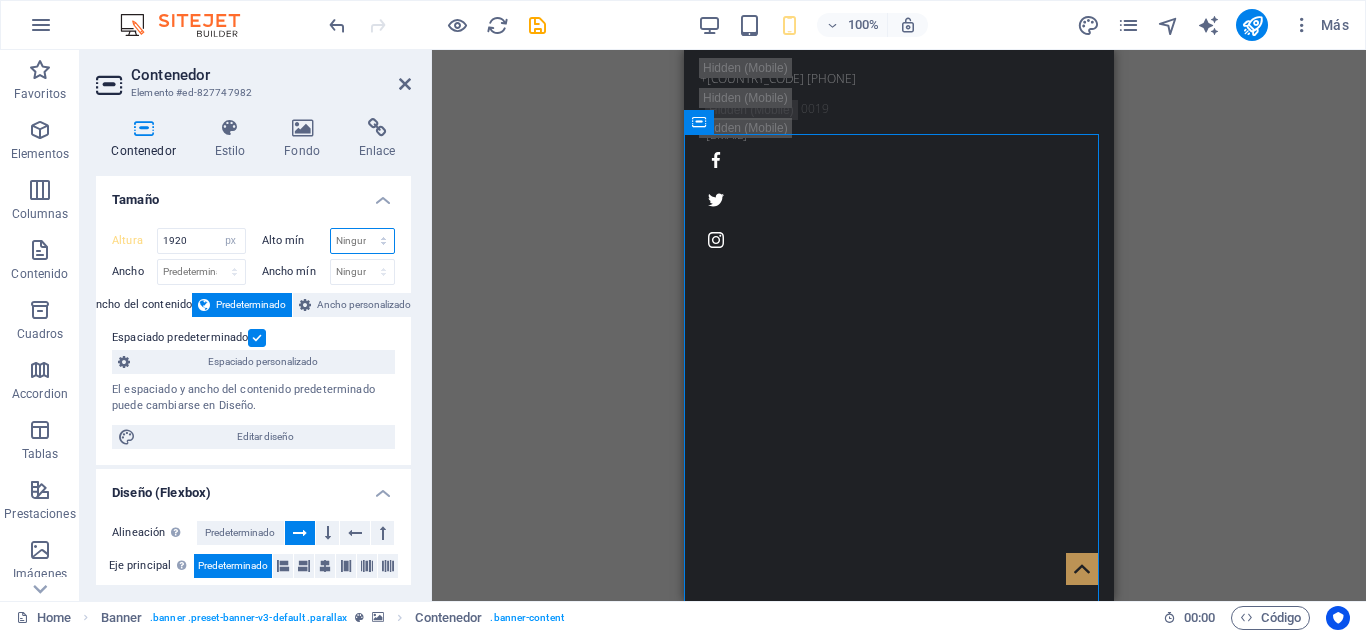 select on "px" 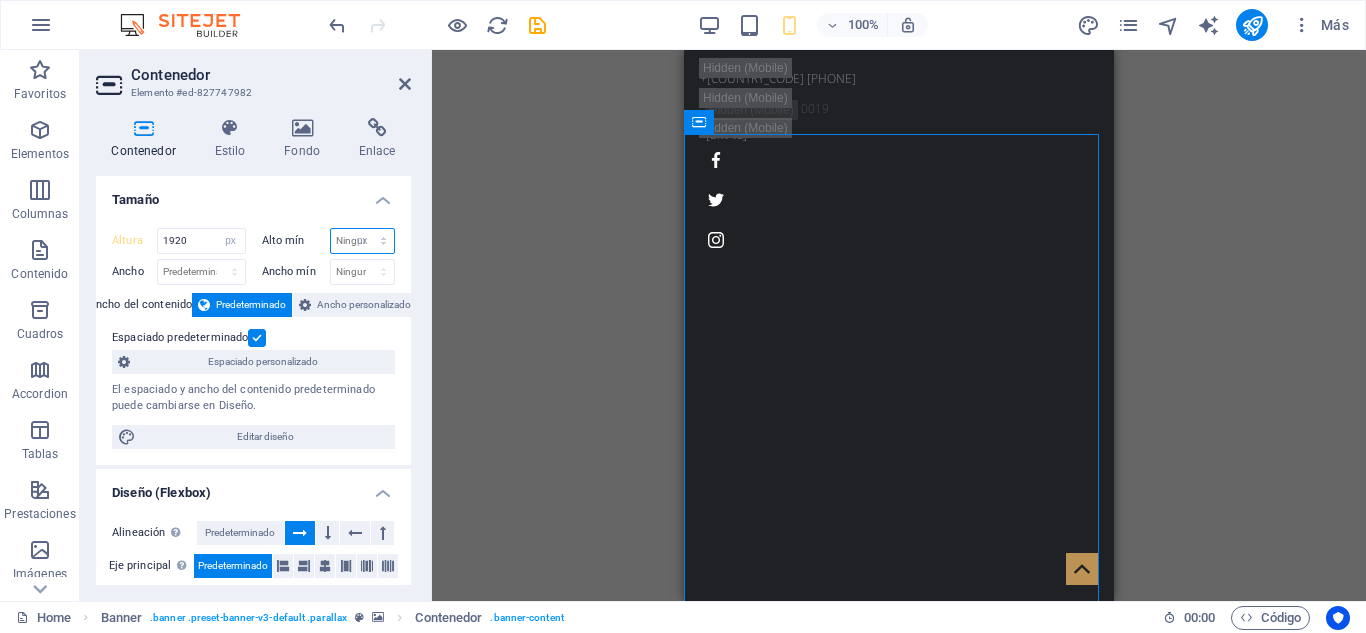 click on "Ninguno px rem % vh vw" at bounding box center [363, 241] 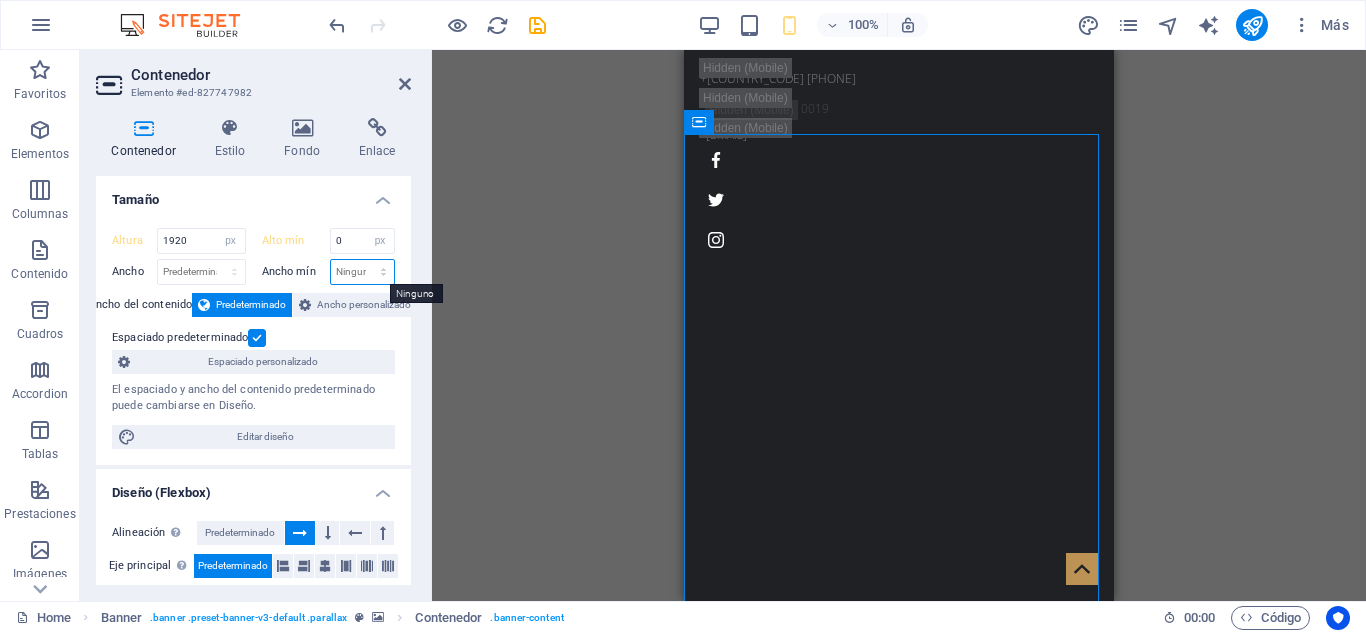 click on "Ninguno px rem % vh vw" at bounding box center (363, 272) 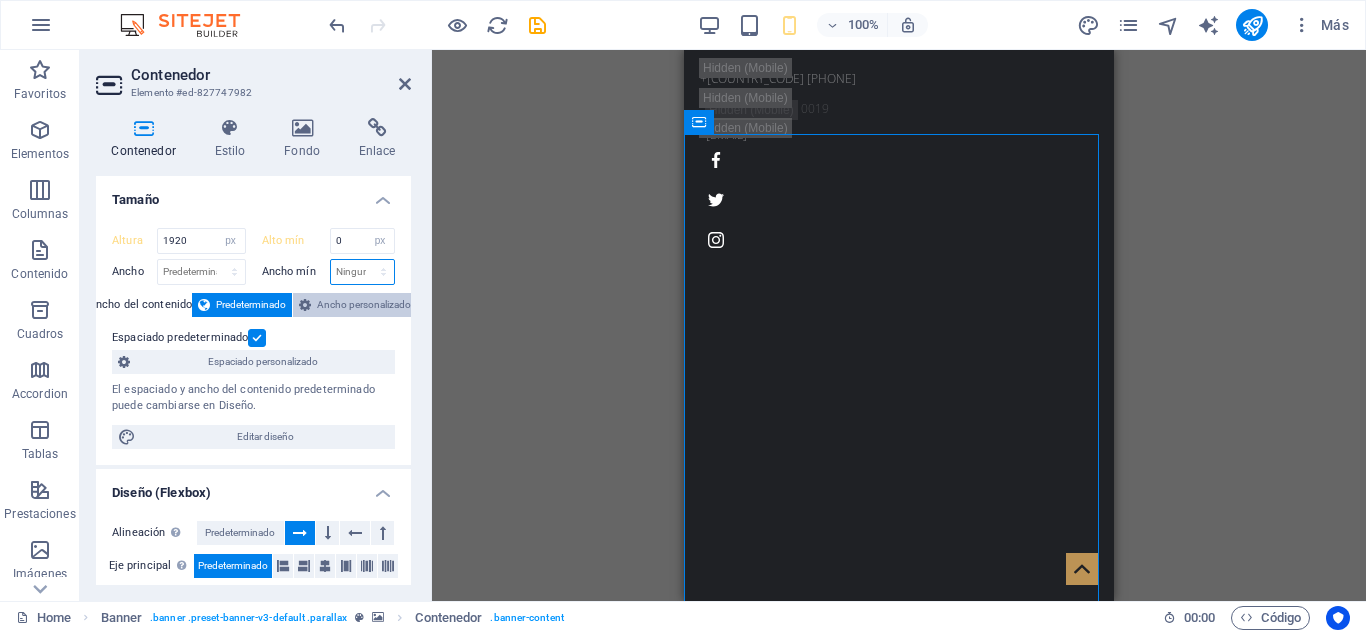 select on "px" 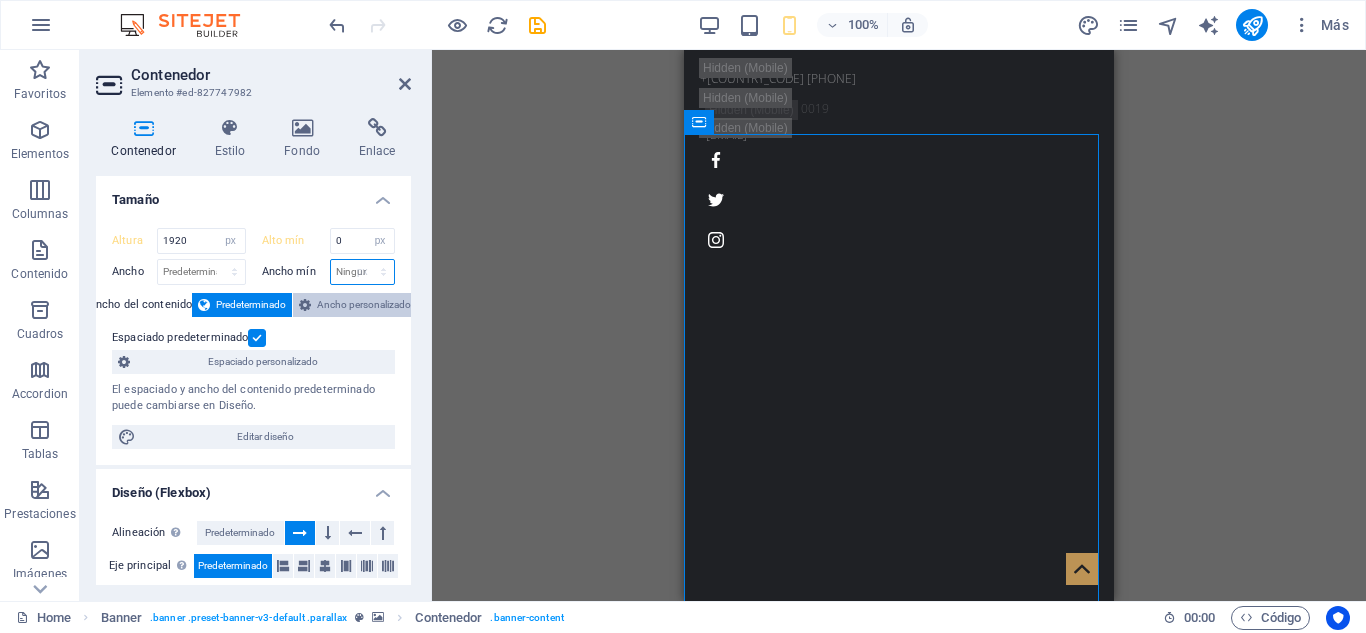 click on "Ninguno px rem % vh vw" at bounding box center [363, 272] 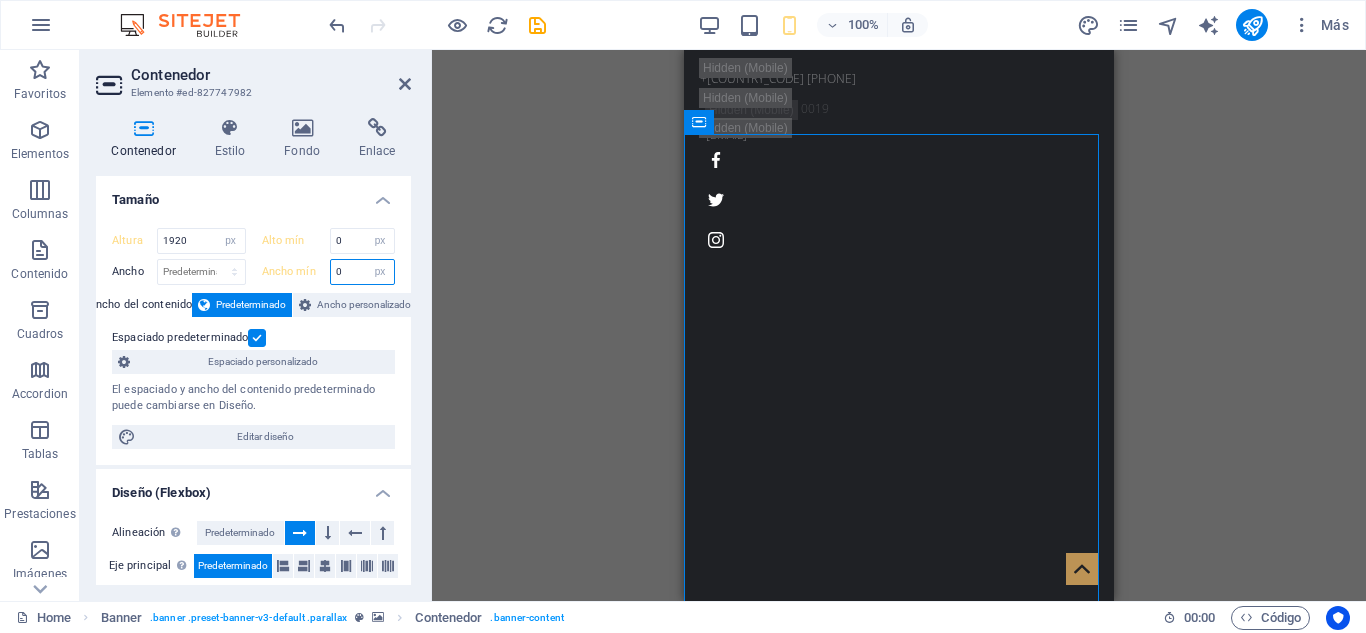 click on "0" at bounding box center [363, 272] 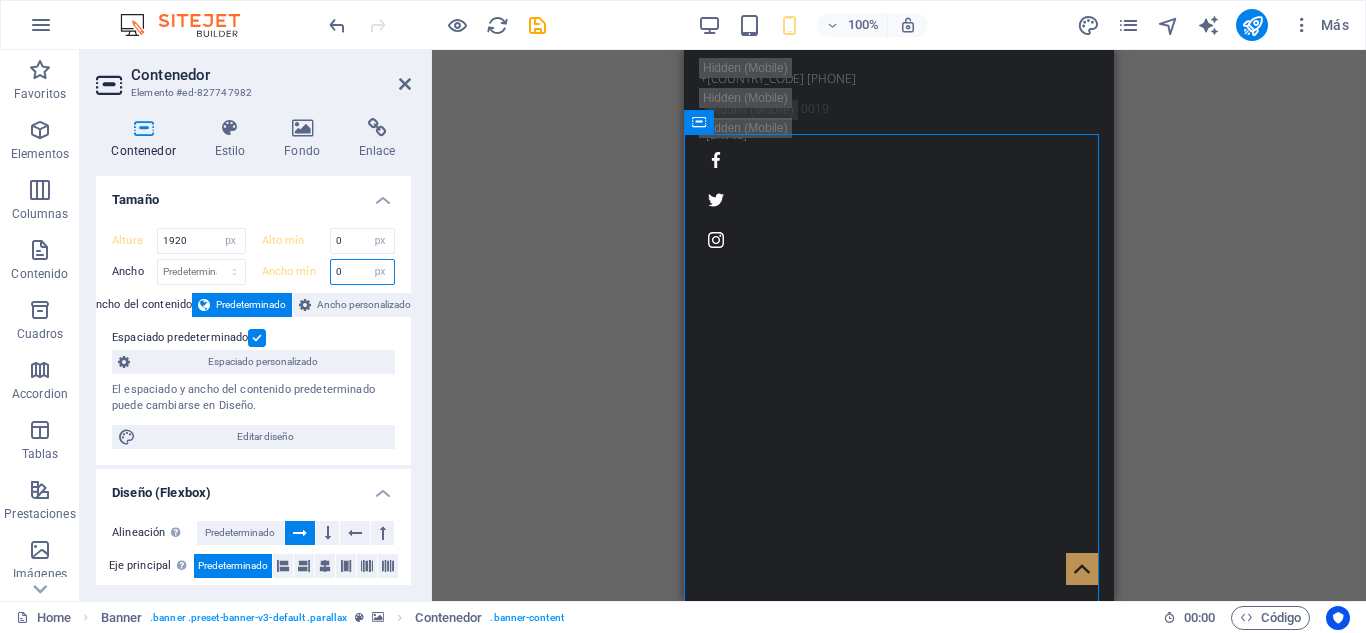 click on "0" at bounding box center (363, 272) 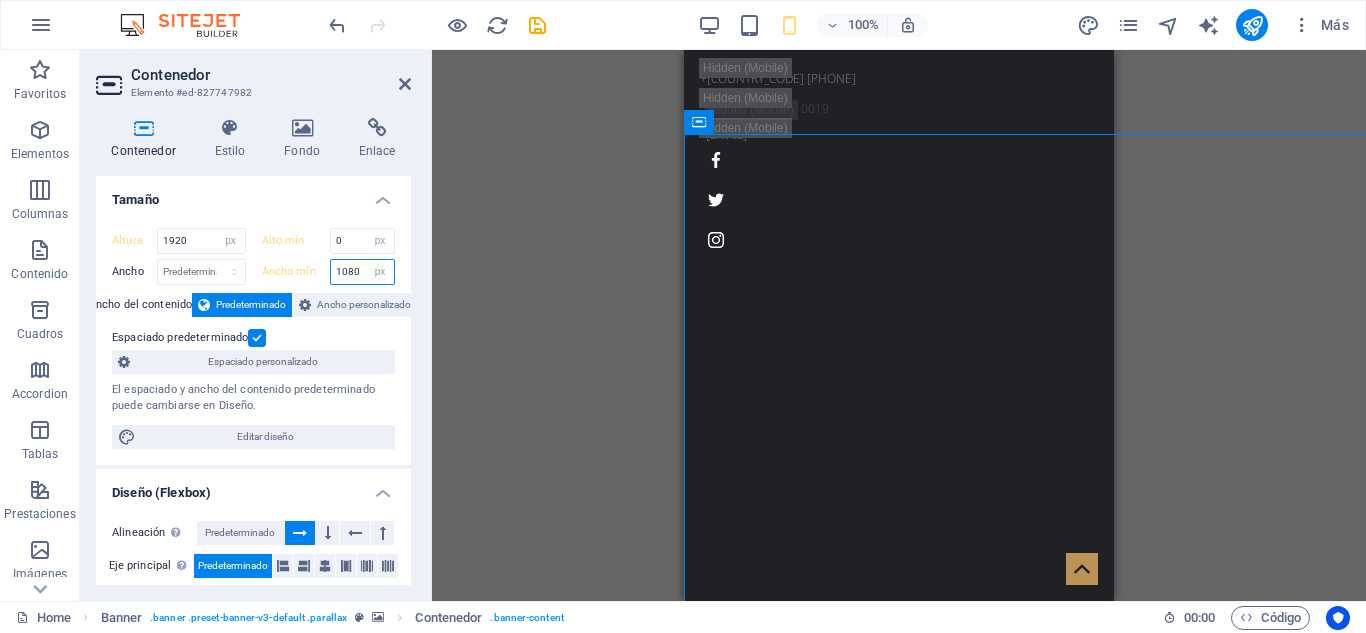 type on "1080" 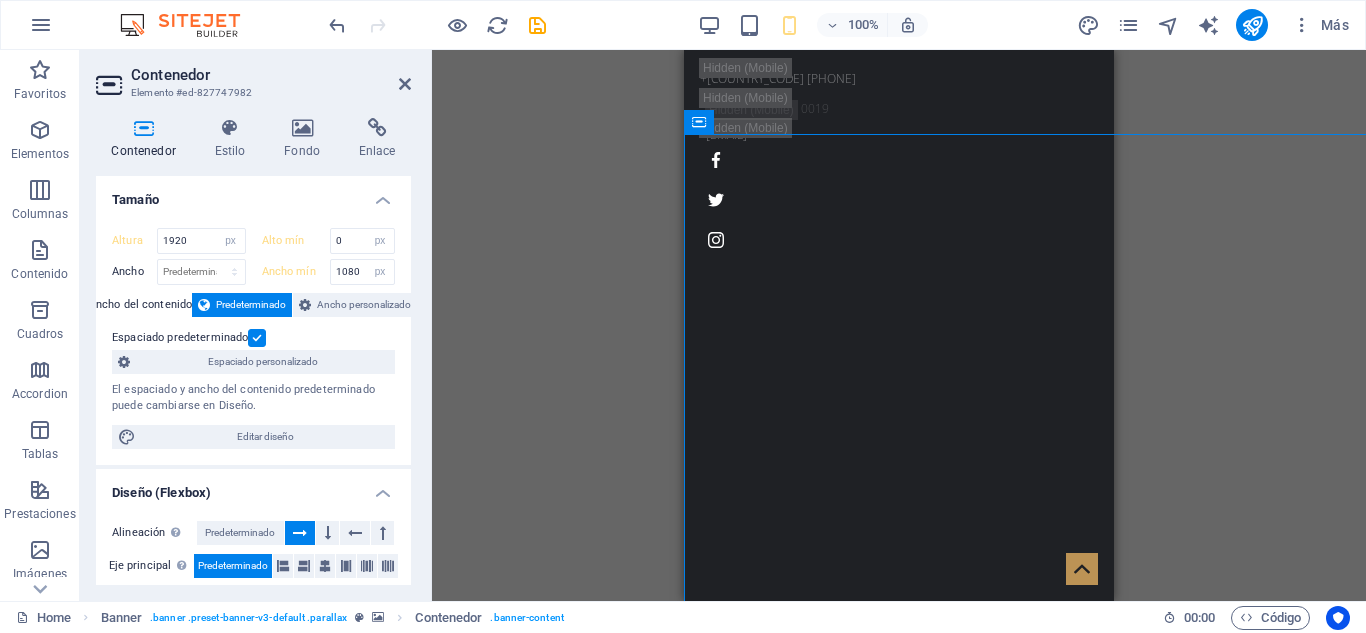 click on "Arrastra aquí para reemplazar el contenido existente. Si quieres crear un elemento nuevo, pulsa “Ctrl”.
H1   Banner   Banner   Contenedor   Contenedor   Texto   Barra de información   Contenedor   Icono   Separador   Botón" at bounding box center [899, 325] 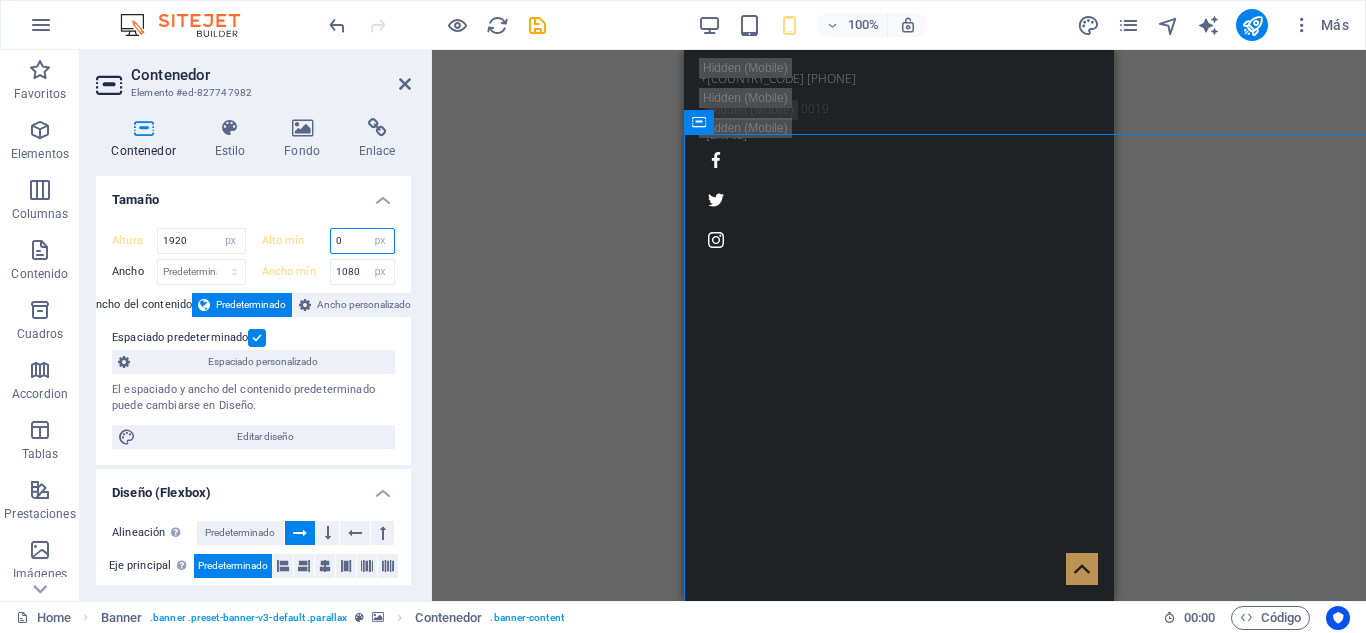 click on "0" at bounding box center [363, 241] 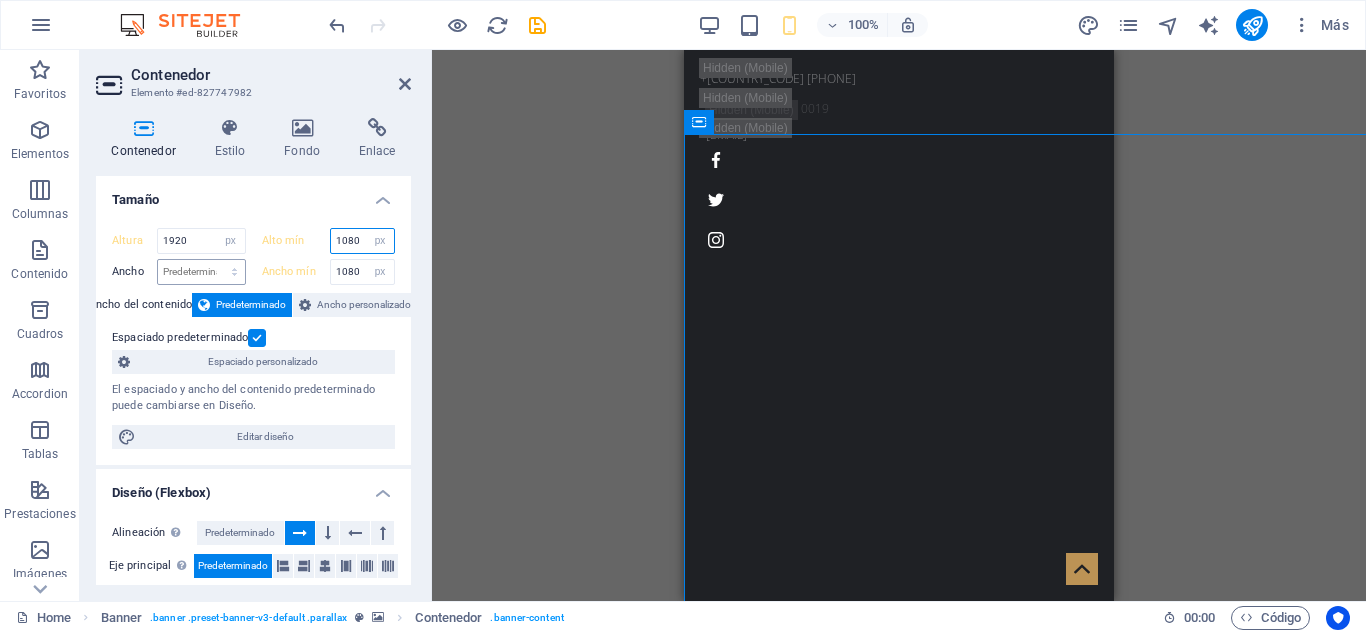 type on "1080" 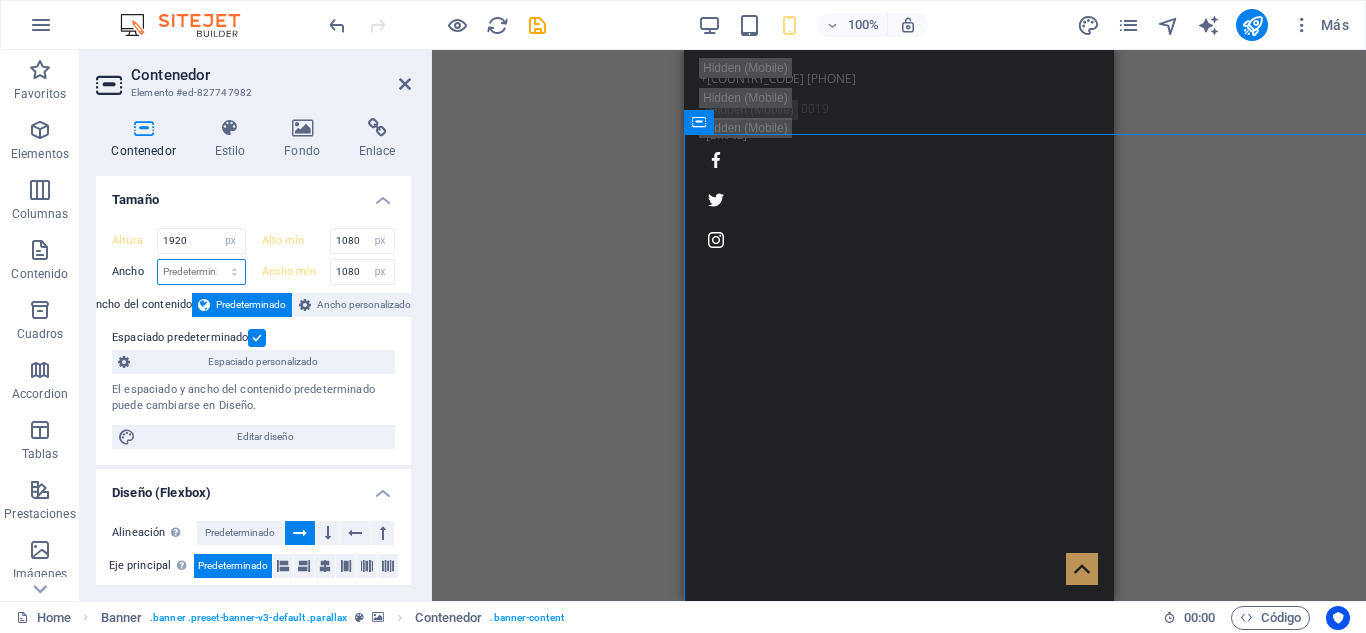click on "Predeterminado px rem % em vh vw" at bounding box center (201, 272) 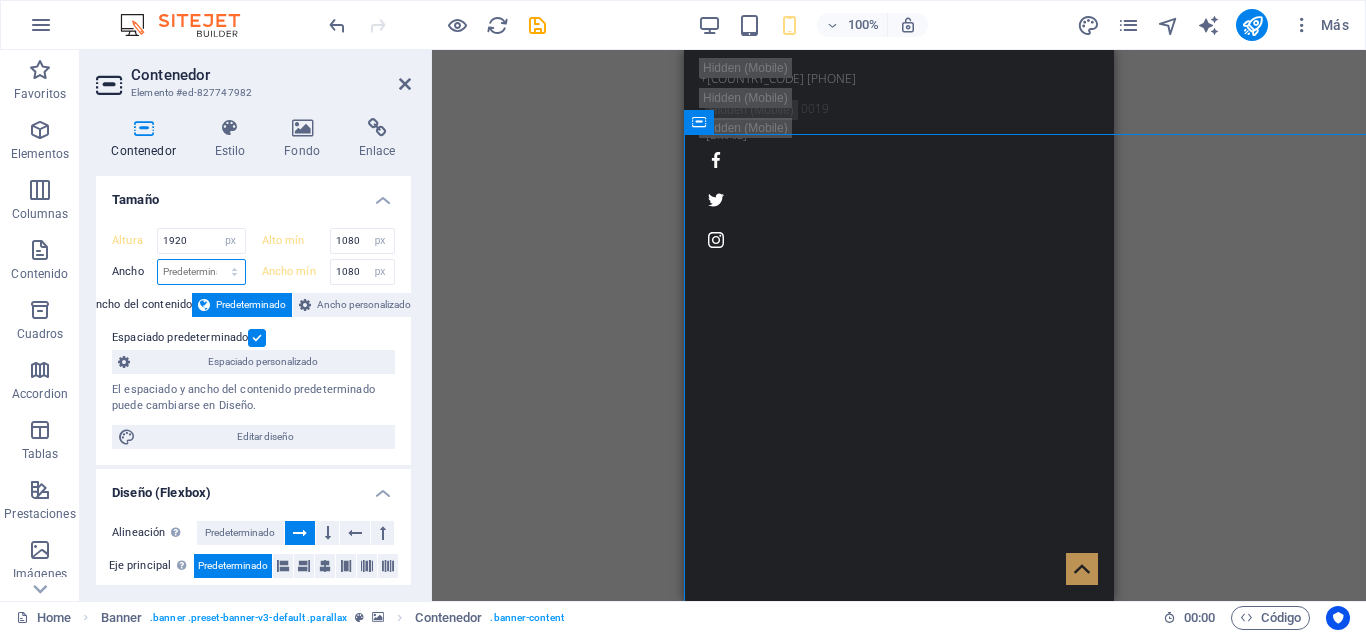 select on "px" 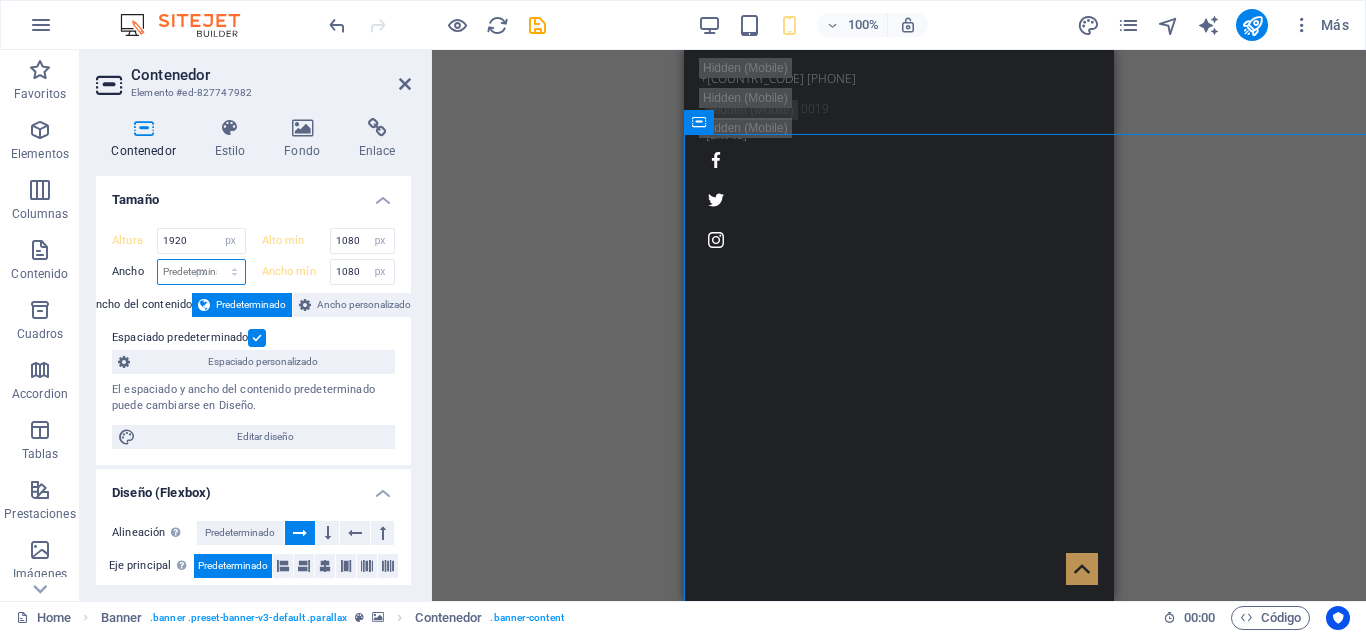 click on "Predeterminado px rem % em vh vw" at bounding box center [201, 272] 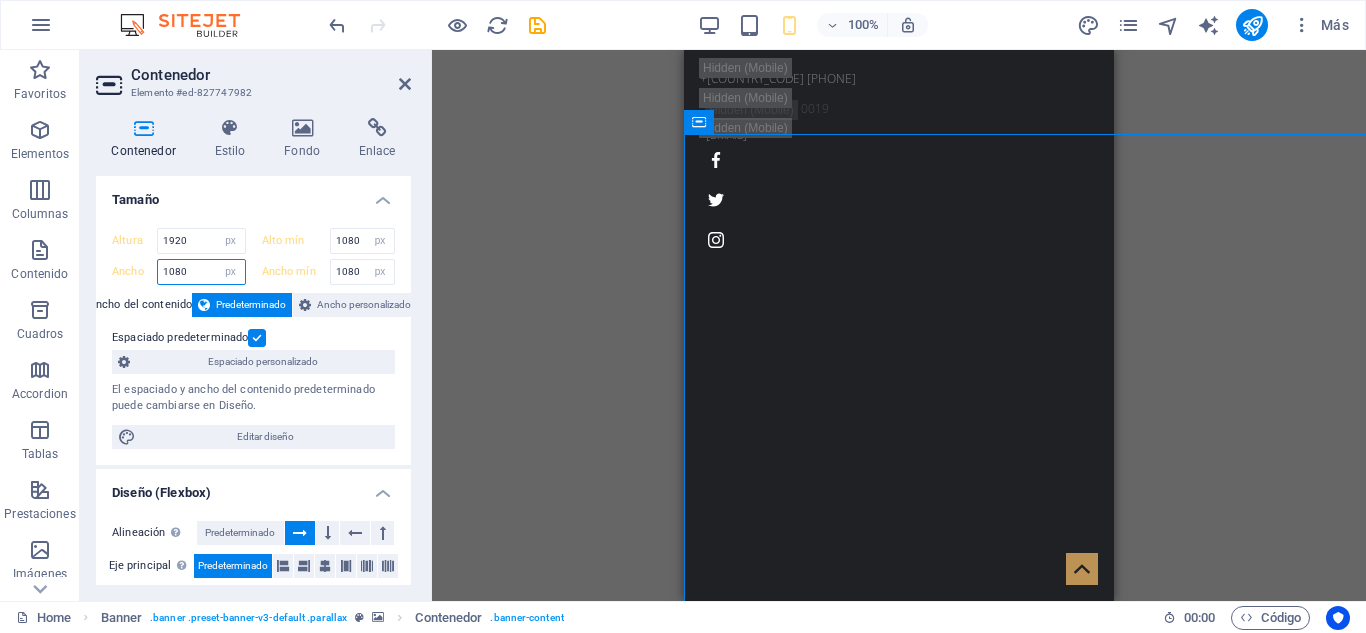 click on "1080" at bounding box center [201, 272] 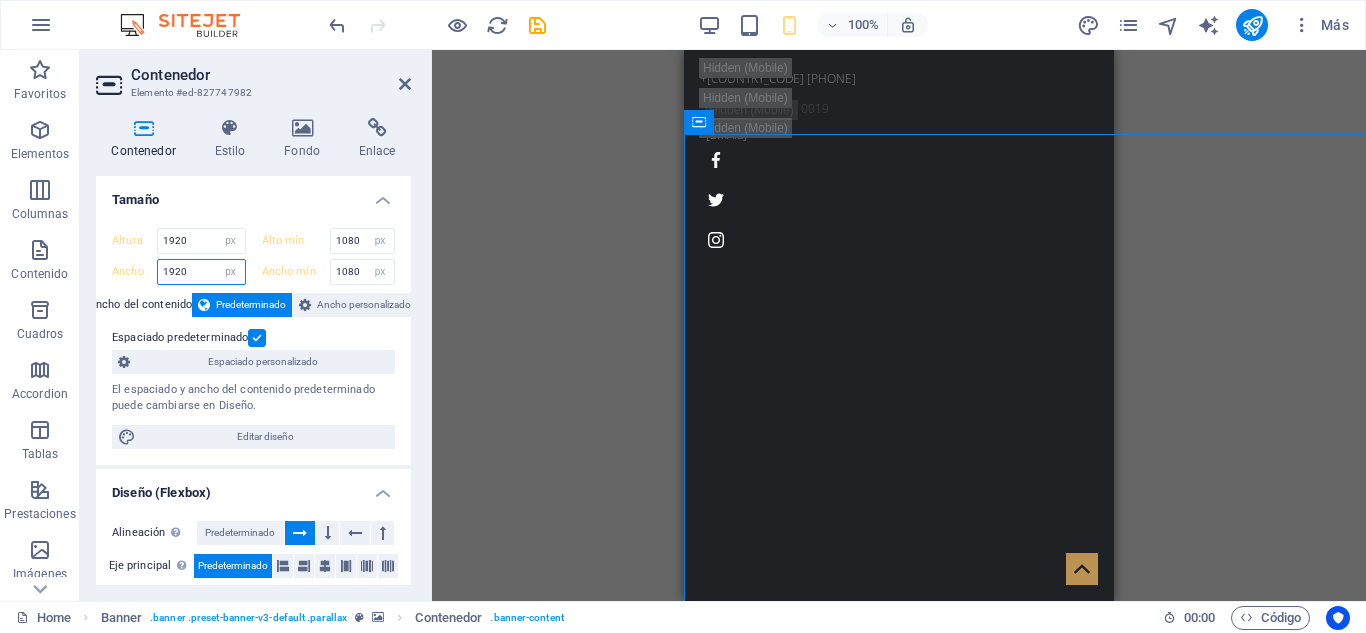 type on "1920" 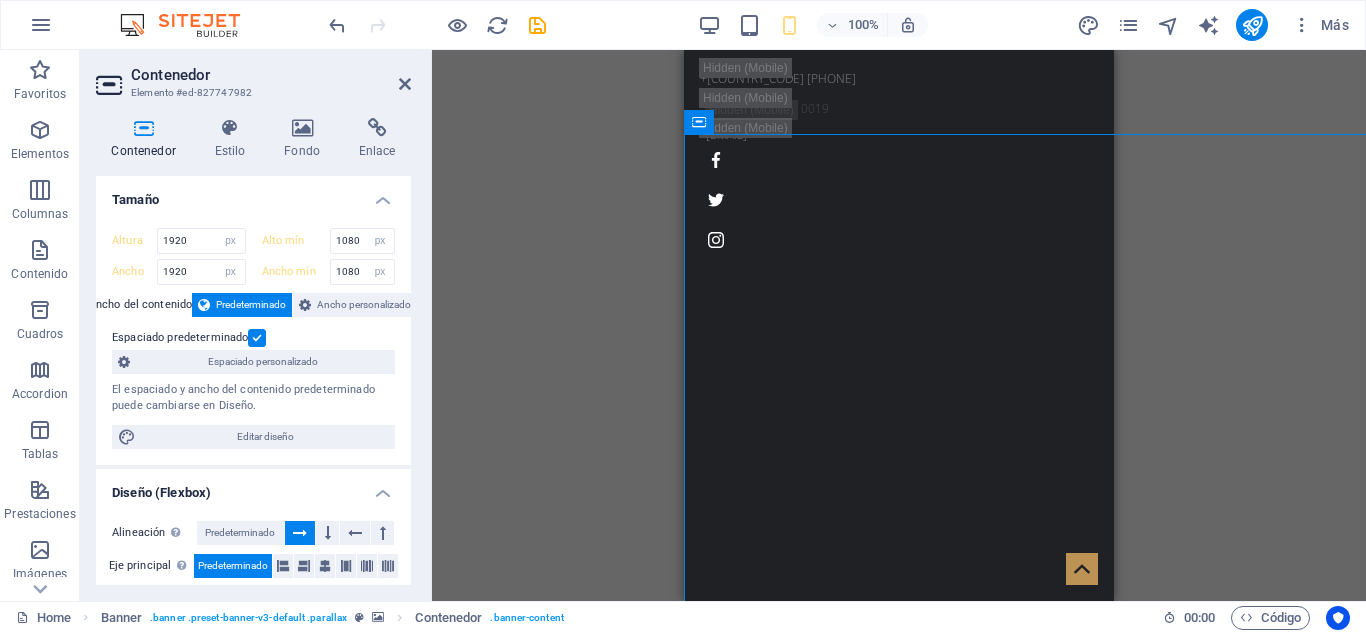 click on "Espaciado predeterminado" at bounding box center (251, 338) 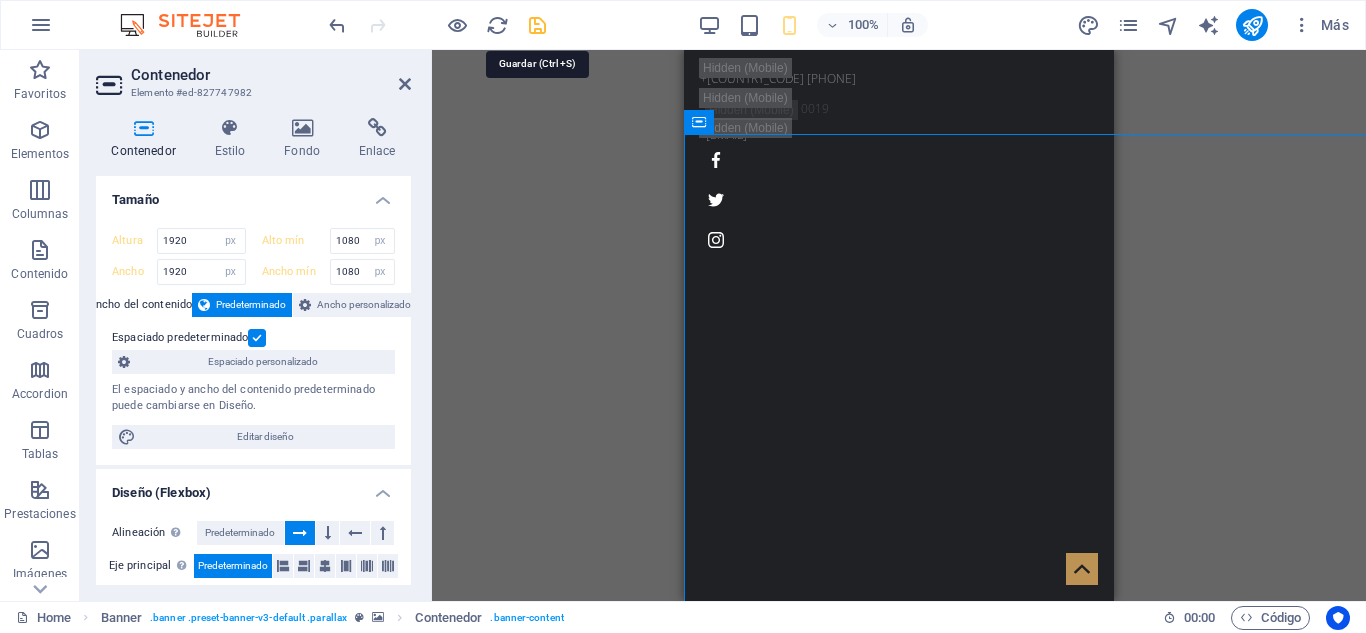 click at bounding box center (537, 25) 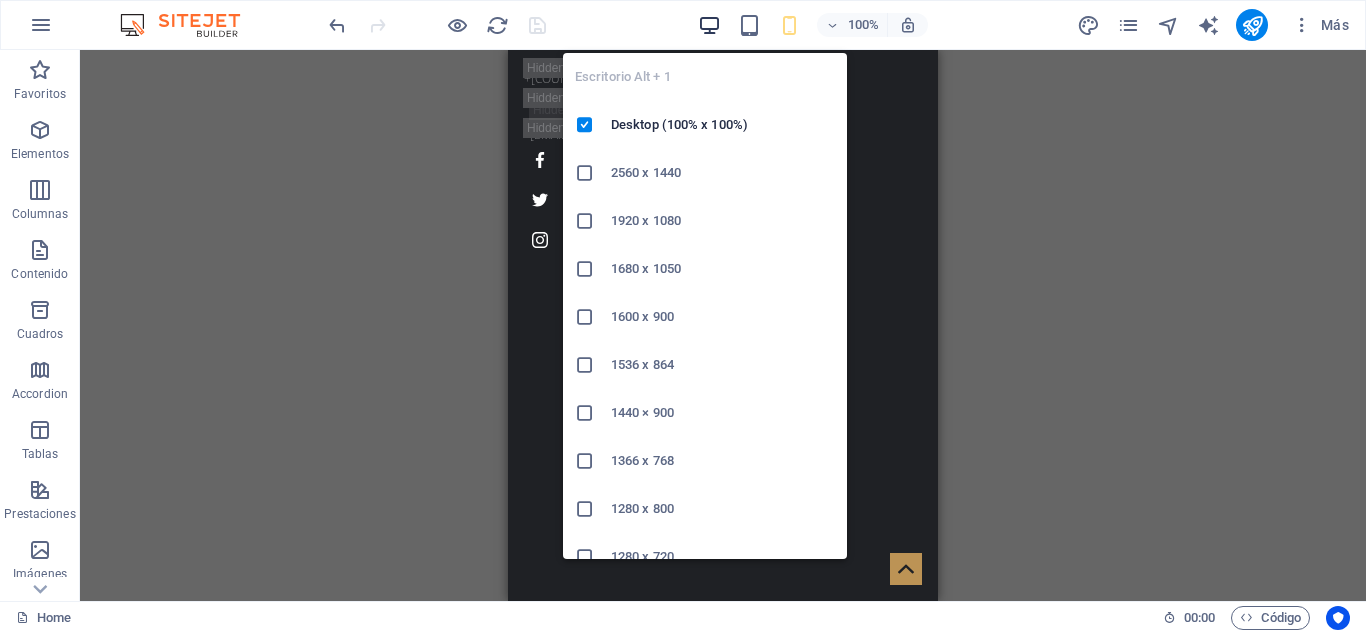 click at bounding box center [709, 25] 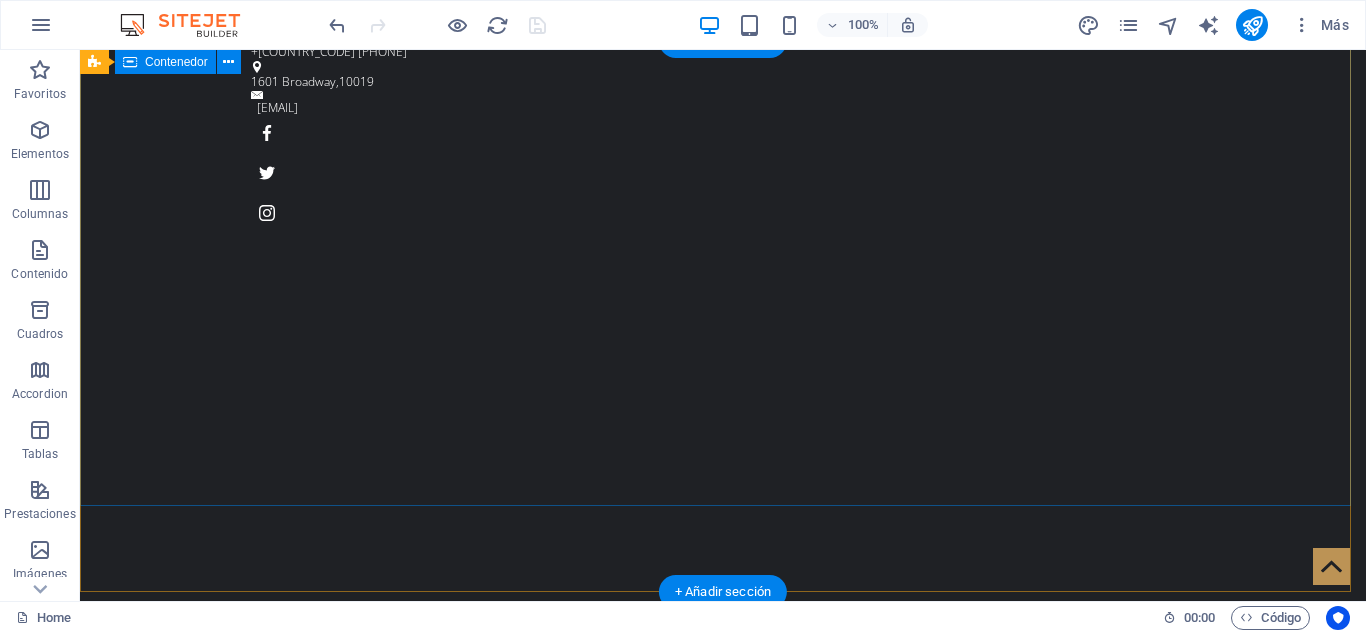 scroll, scrollTop: 0, scrollLeft: 0, axis: both 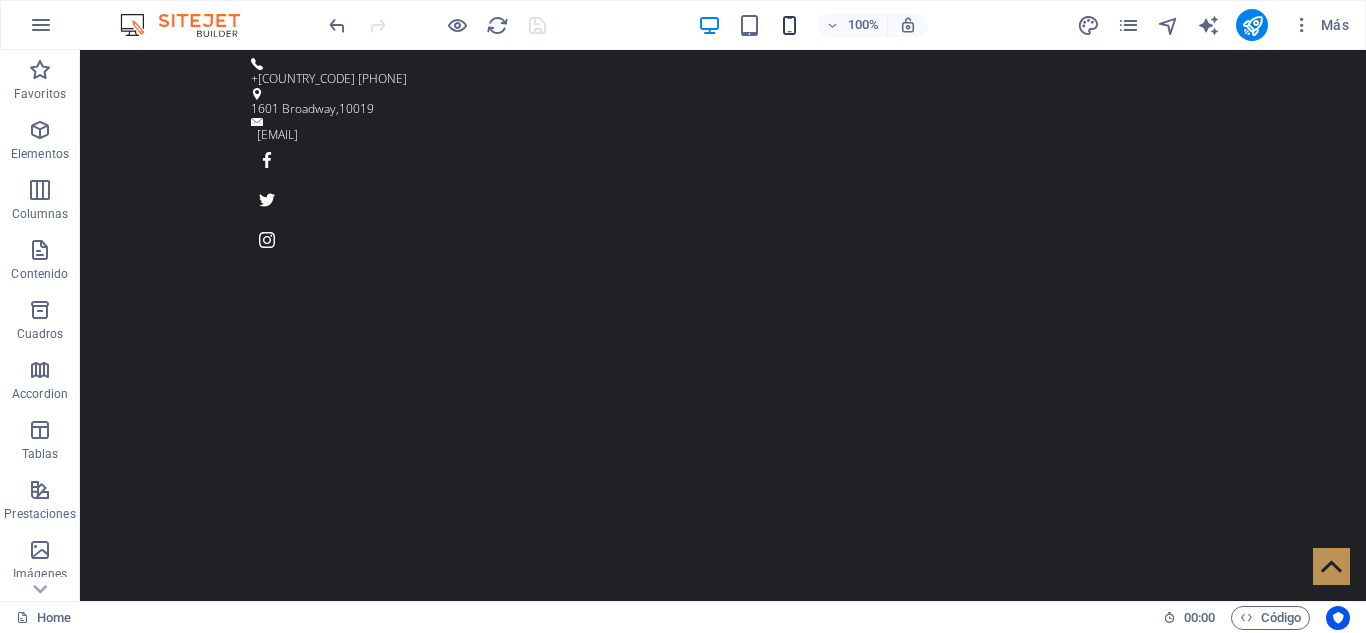 click at bounding box center [789, 25] 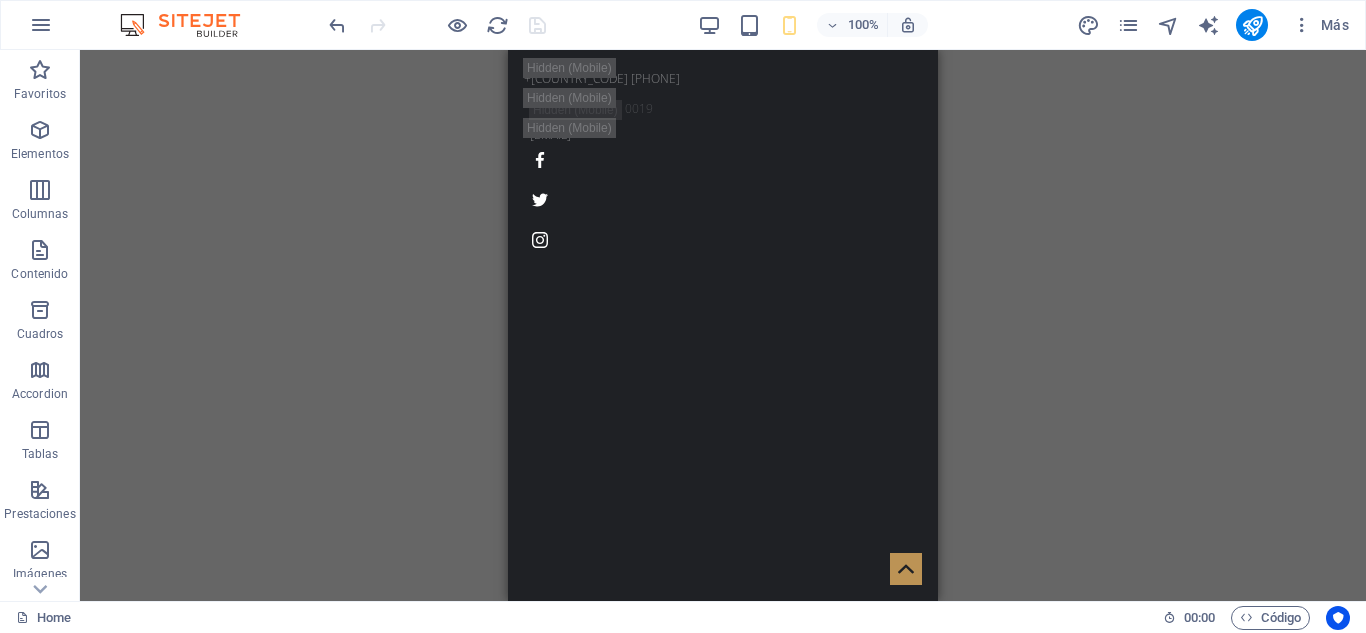 click on "Arrastra aquí para reemplazar el contenido existente. Si quieres crear un elemento nuevo, pulsa “Ctrl”.
H1   Banner   Banner   Contenedor   Contenedor   Texto   Barra de información   Contenedor   Icono   Separador   Botón   H3   Barra de menús   Imagen con texto   Contenedor   H2   Contenedor   Menú" at bounding box center (723, 325) 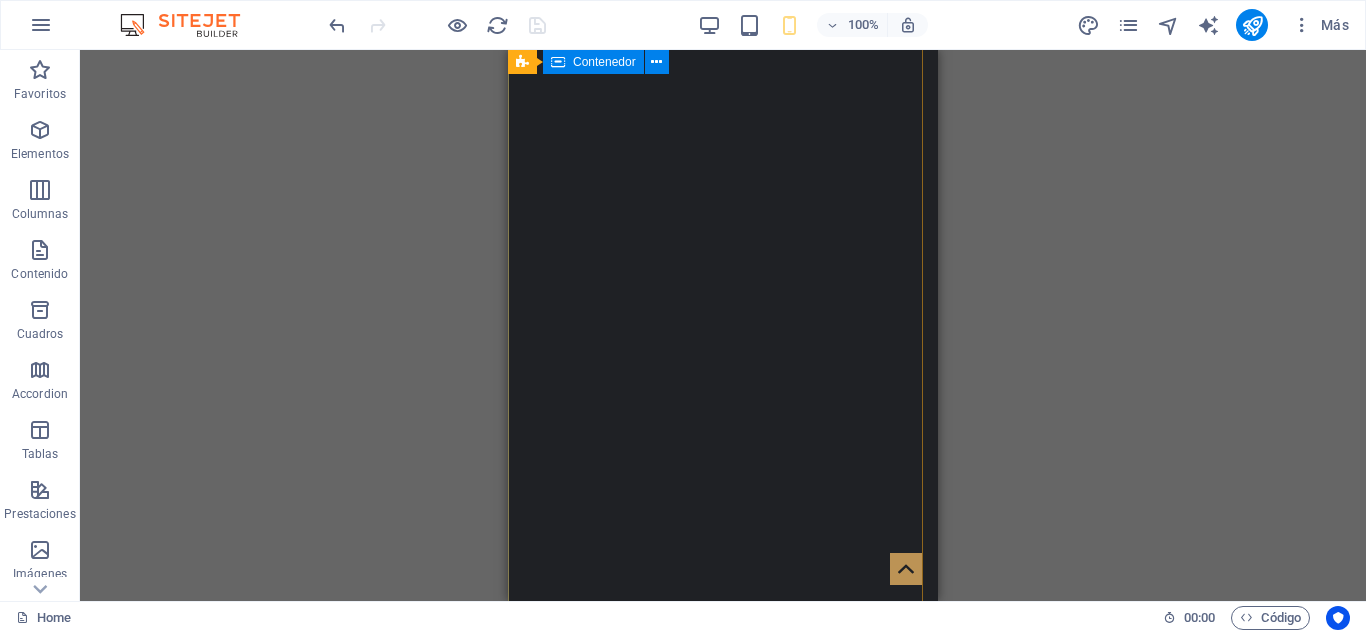 scroll, scrollTop: 0, scrollLeft: 0, axis: both 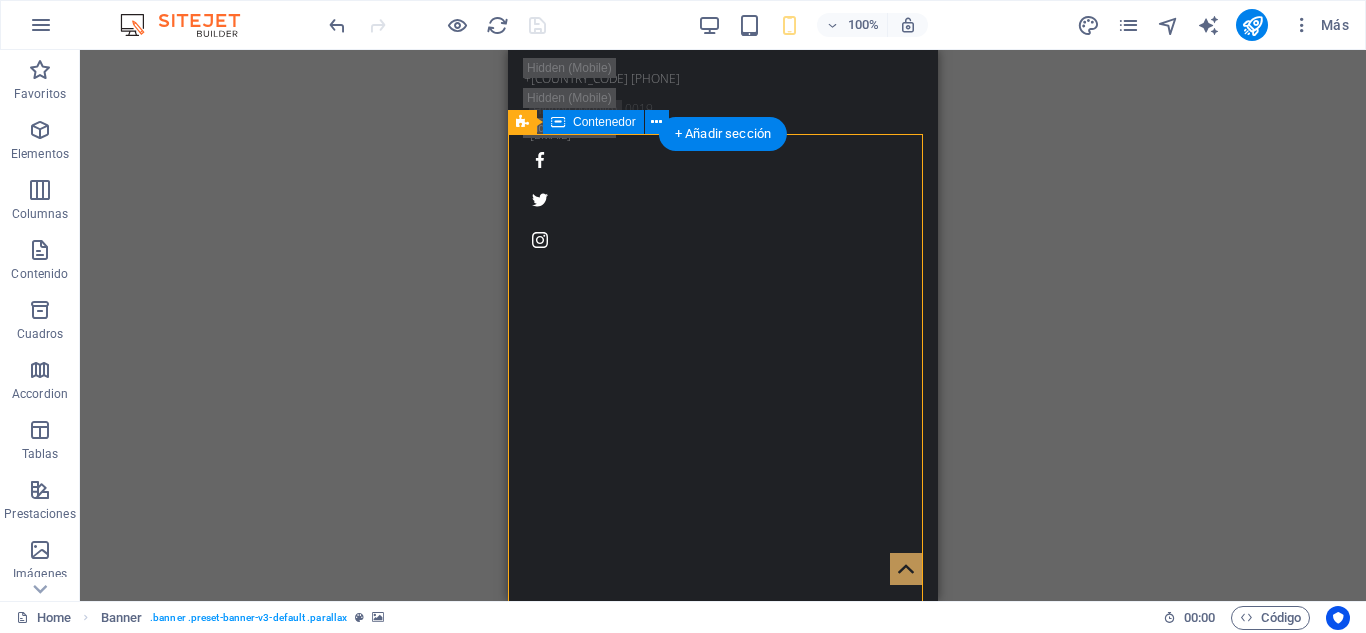 drag, startPoint x: 846, startPoint y: 421, endPoint x: 523, endPoint y: 355, distance: 329.67407 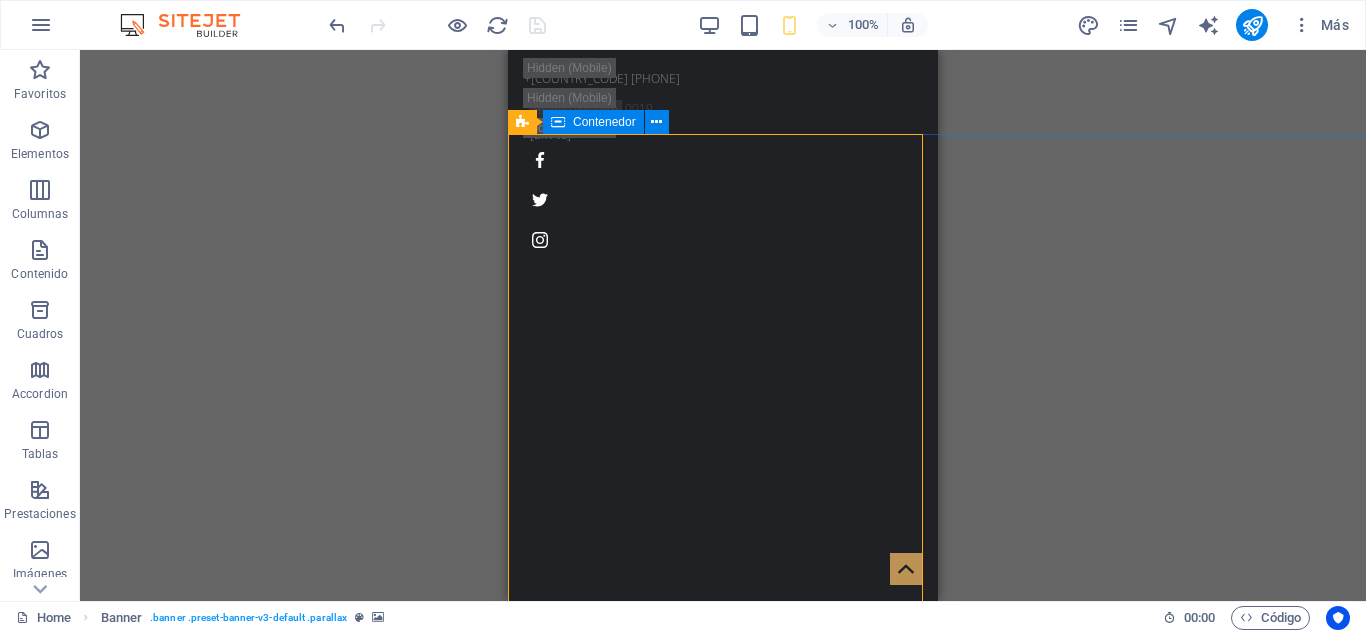 click on "Contenedor" at bounding box center (604, 122) 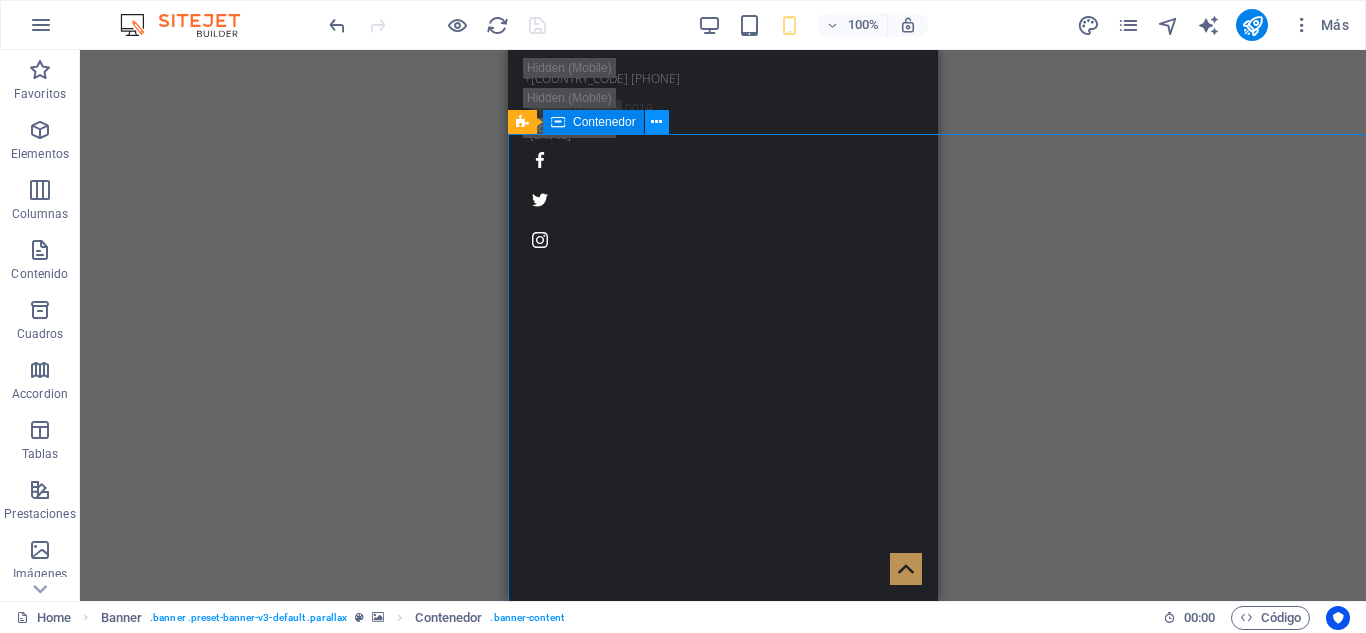 click at bounding box center (657, 122) 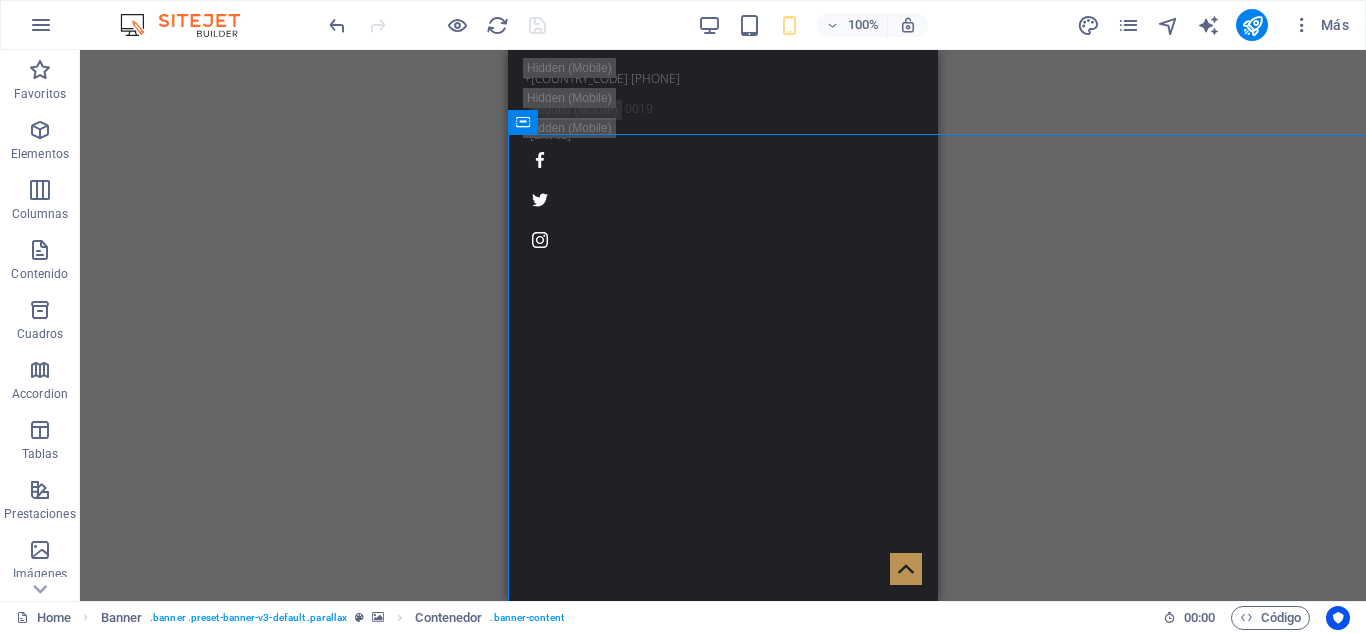 click on "Arrastra aquí para reemplazar el contenido existente. Si quieres crear un elemento nuevo, pulsa “Ctrl”.
H1   Banner   Banner   Contenedor   Contenedor   Texto   Barra de información   Contenedor   Icono   Separador   Botón   H3   Barra de menús   Imagen con texto   Contenedor   H2   Contenedor   Menú" at bounding box center [723, 325] 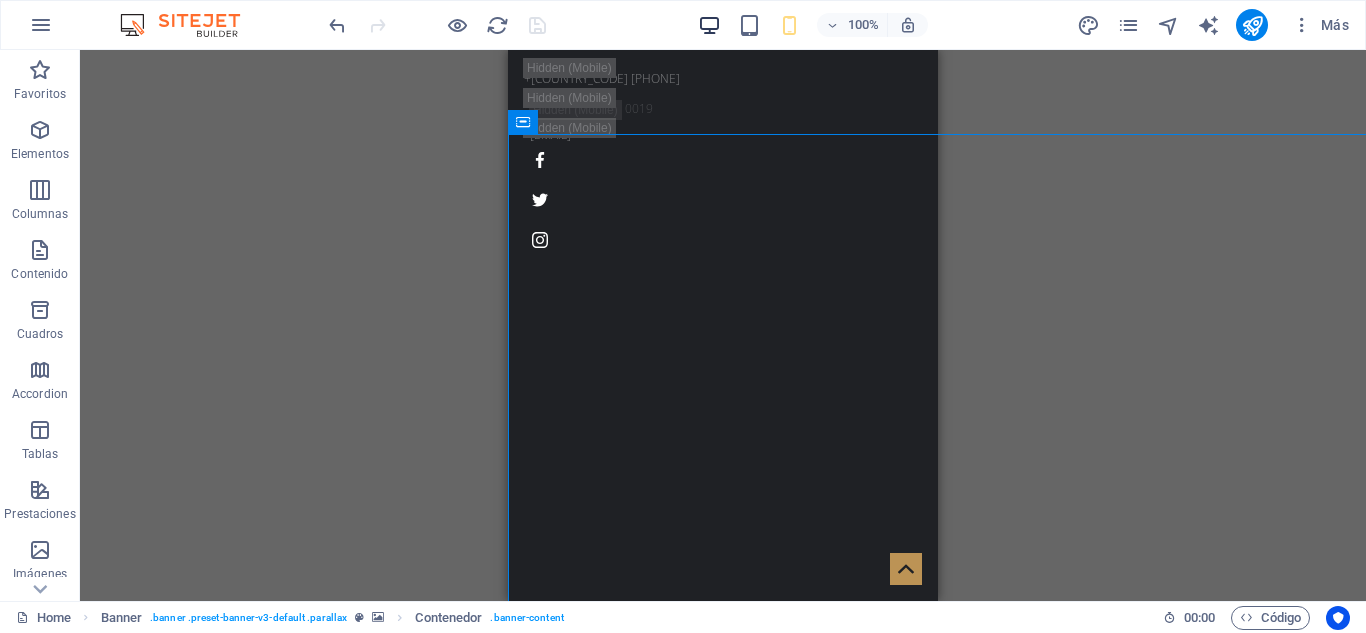 click at bounding box center (709, 25) 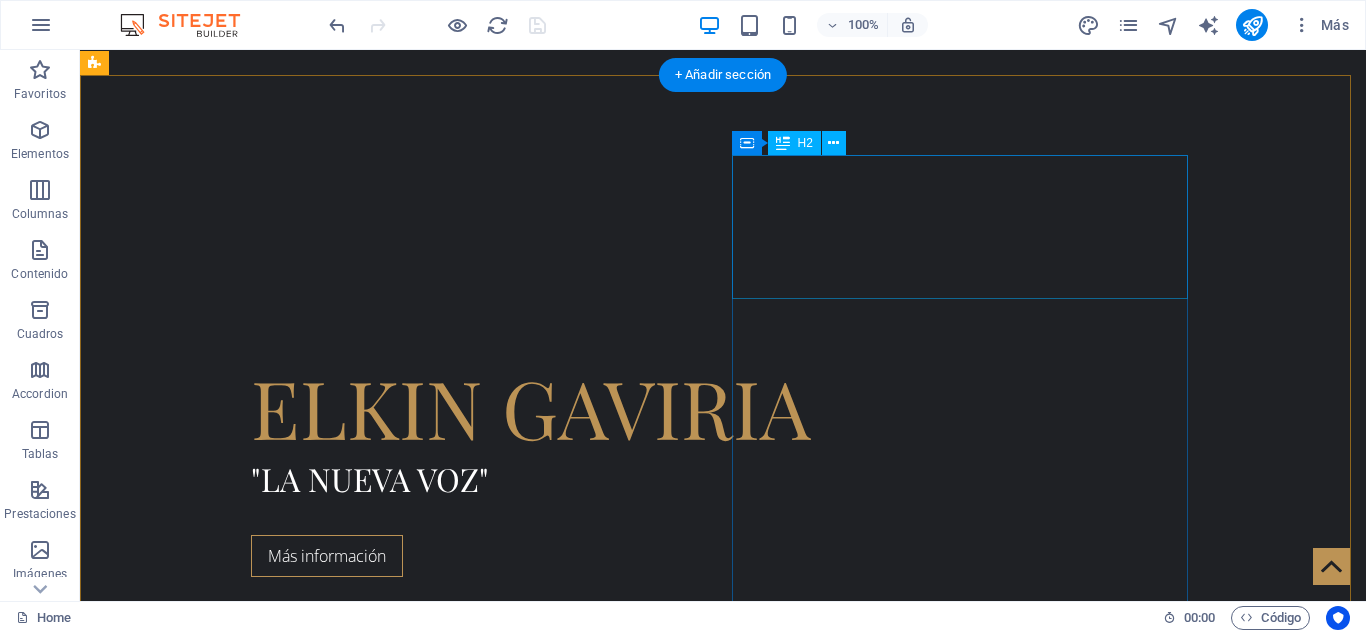 scroll, scrollTop: 600, scrollLeft: 0, axis: vertical 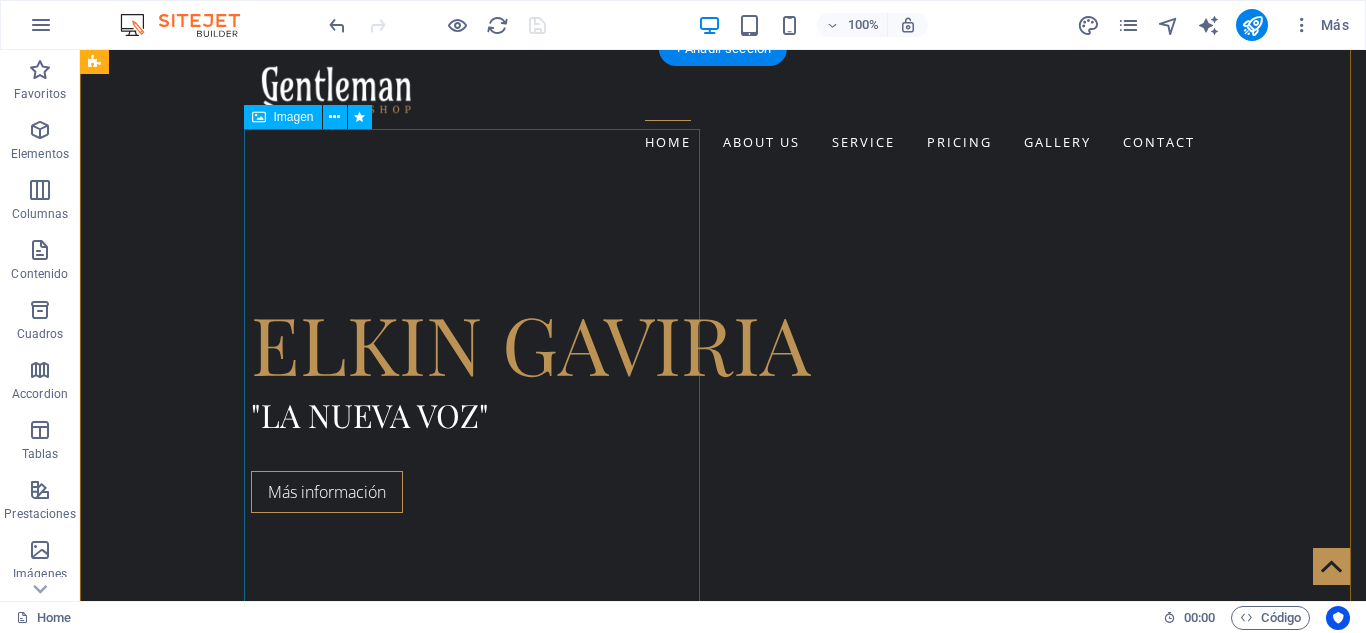 click at bounding box center [568, 1014] 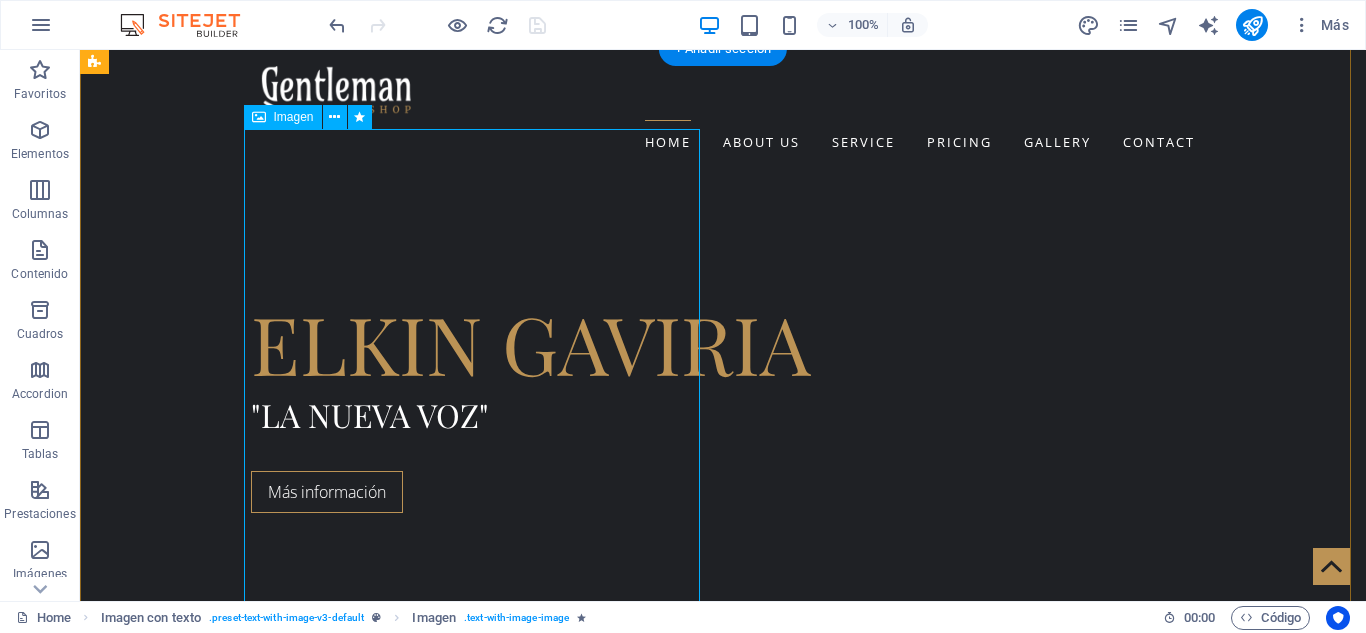 click at bounding box center [568, 1014] 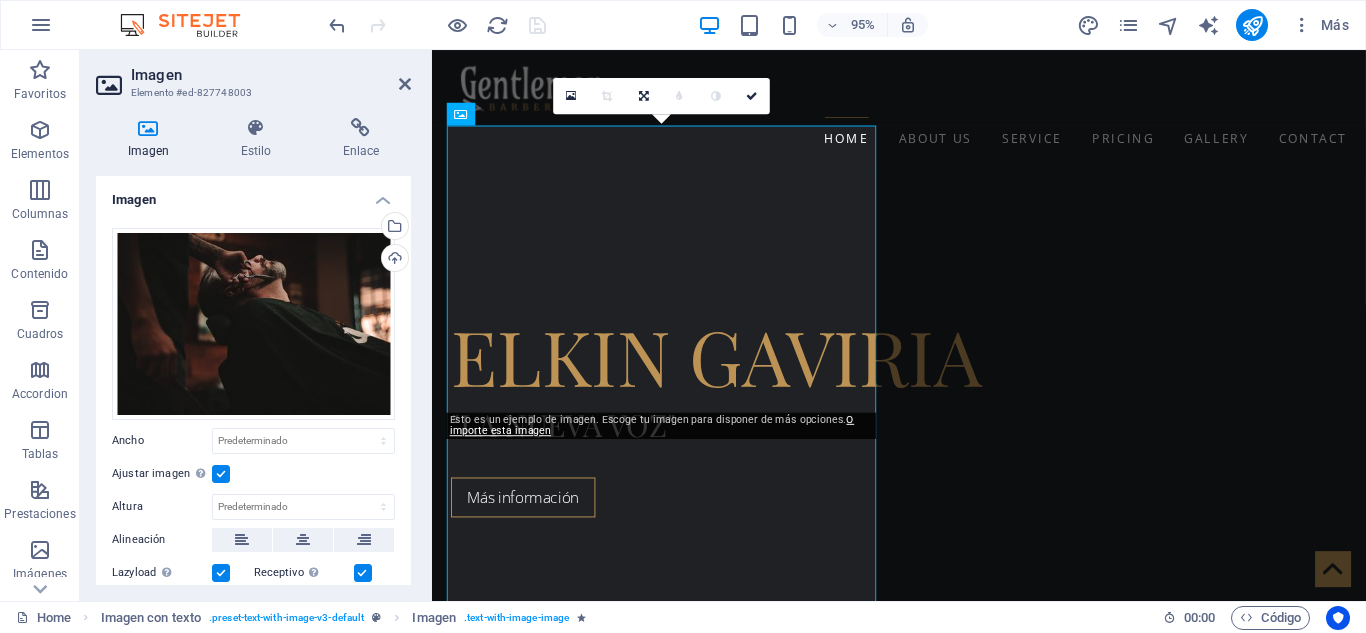 scroll, scrollTop: 629, scrollLeft: 0, axis: vertical 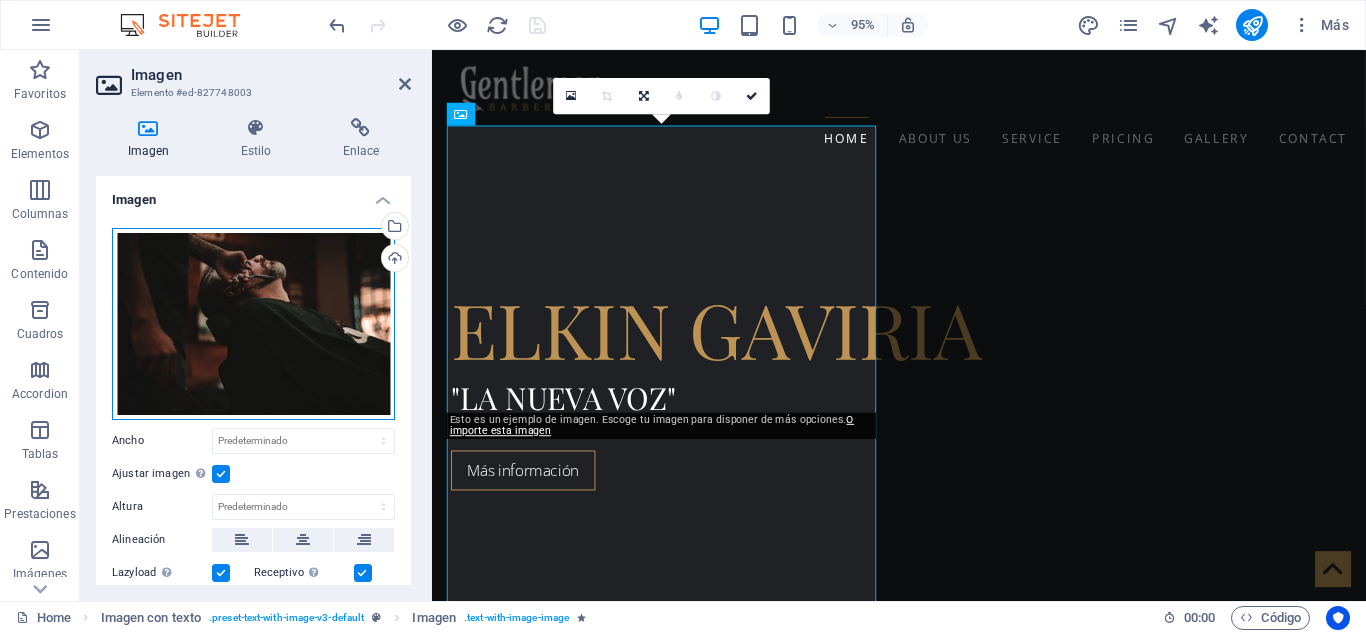 click on "Arrastra archivos aquí, haz clic para escoger archivos o  selecciona archivos de Archivos o de nuestra galería gratuita de fotos y vídeos" at bounding box center [253, 324] 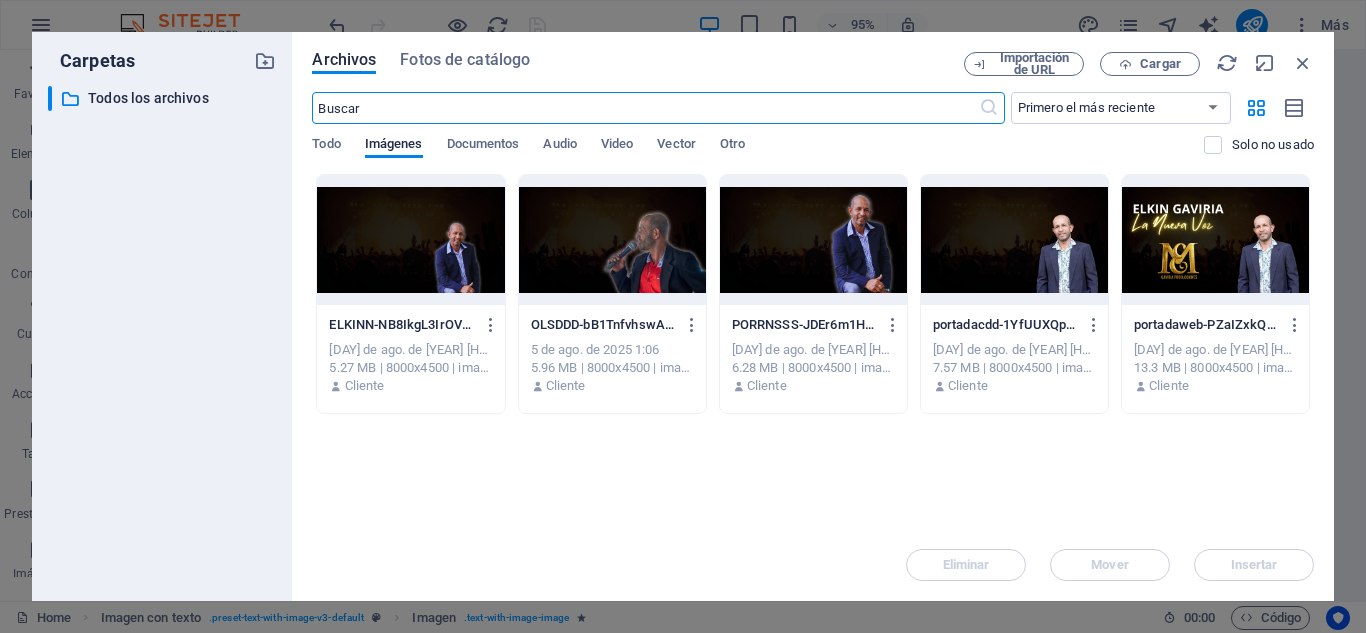scroll, scrollTop: 1273, scrollLeft: 0, axis: vertical 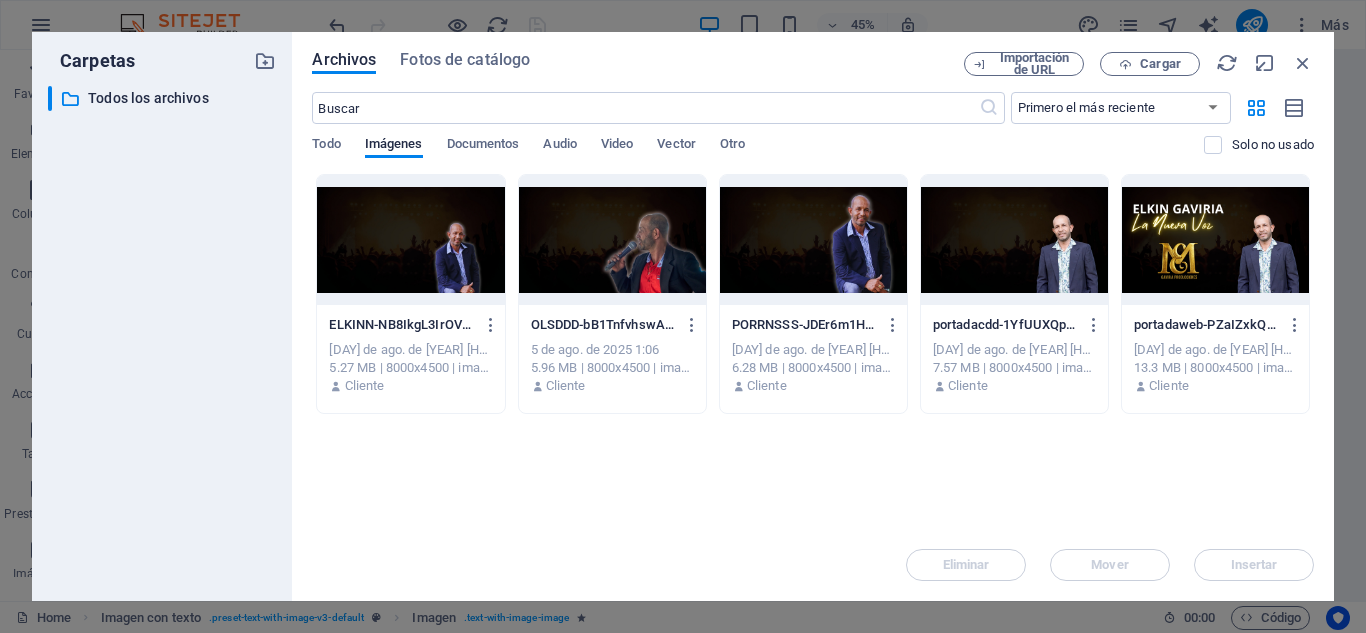 click at bounding box center [1215, 240] 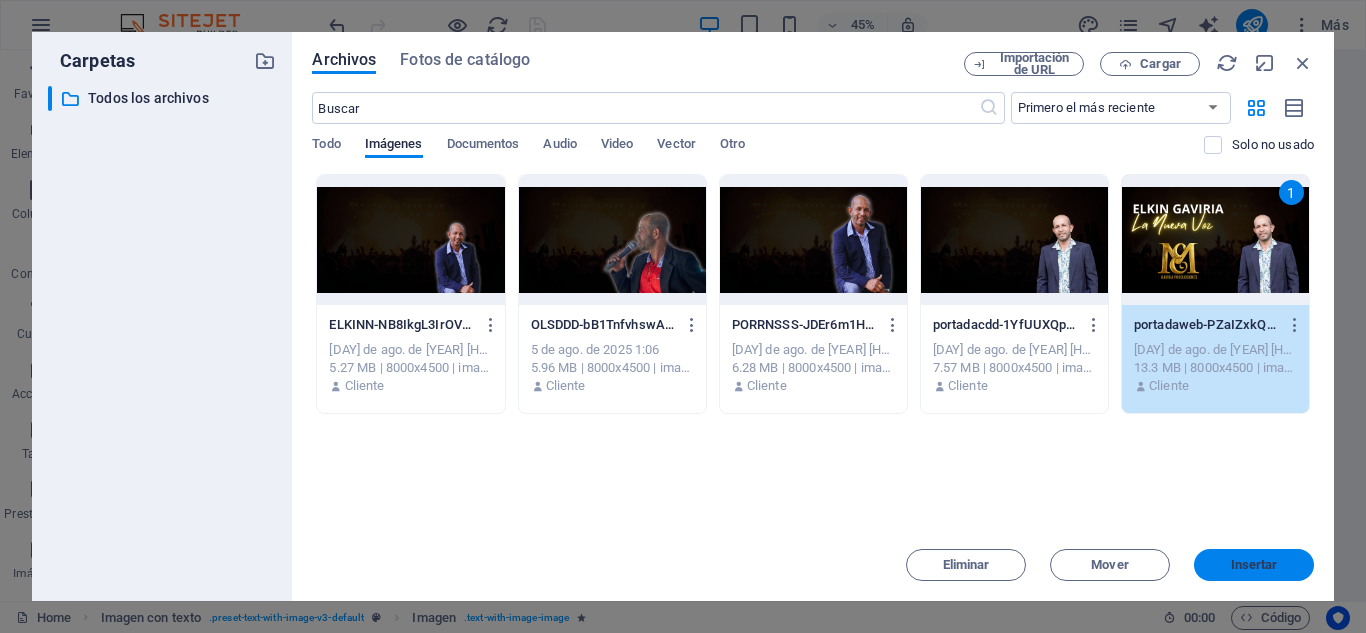 click on "Insertar" at bounding box center (1254, 565) 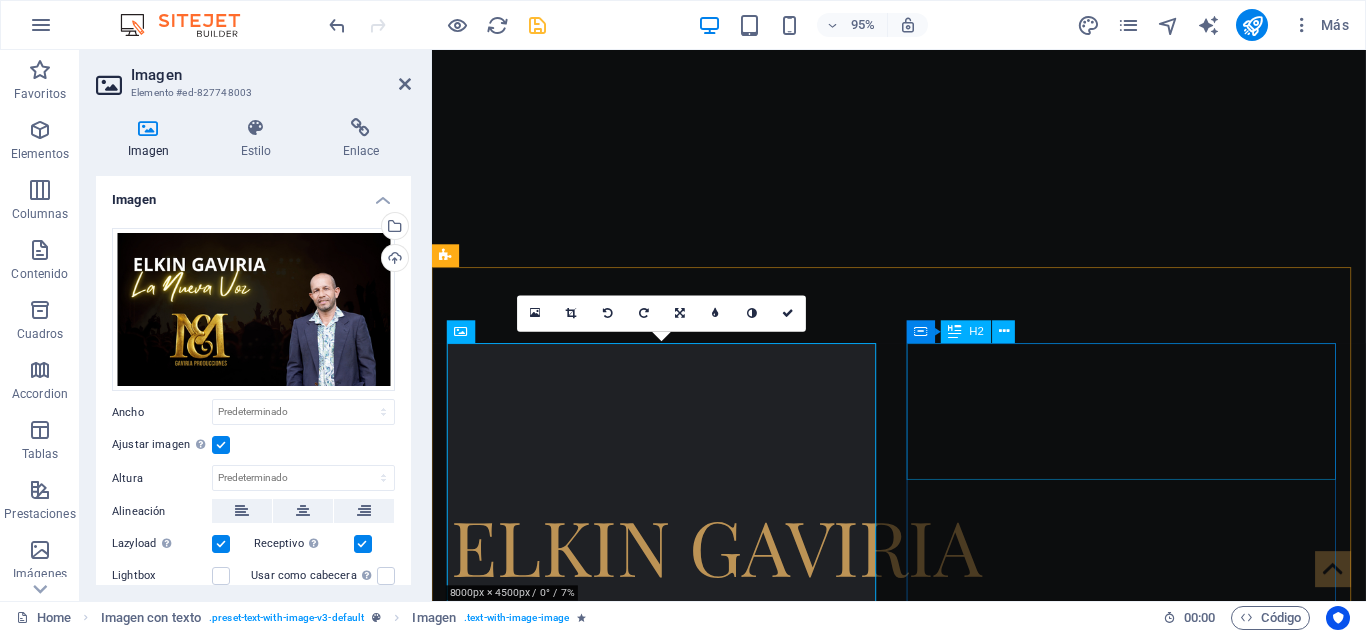 scroll, scrollTop: 700, scrollLeft: 0, axis: vertical 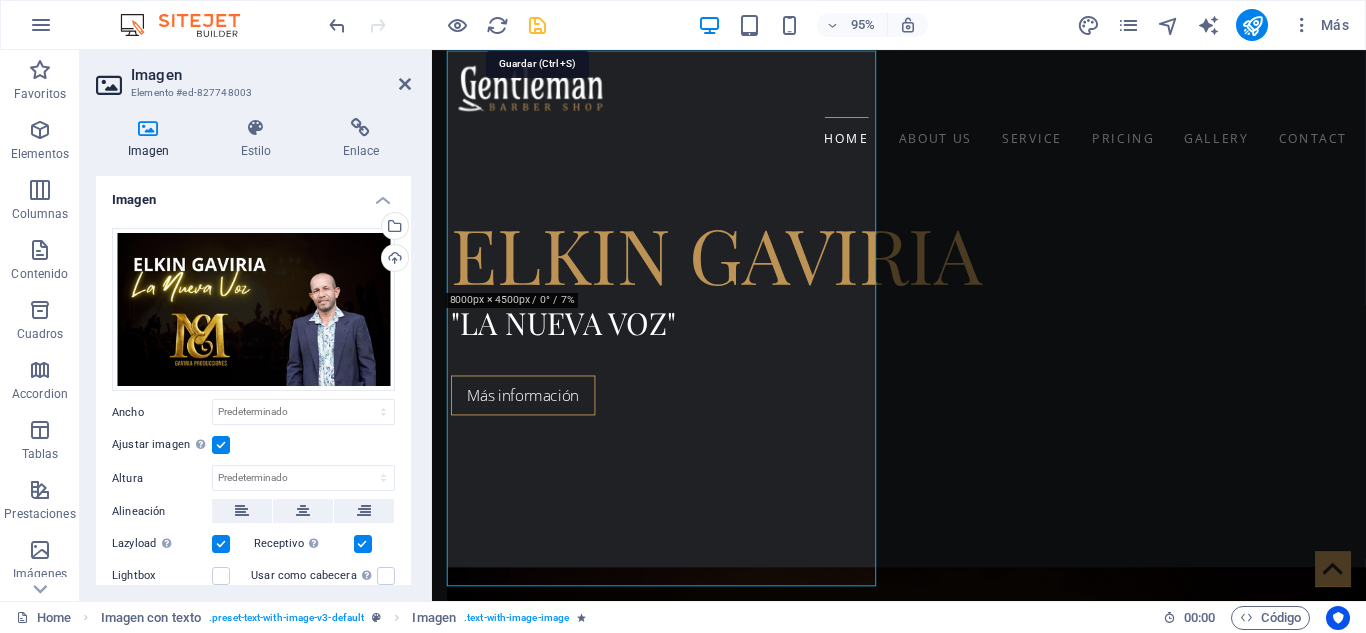 click at bounding box center (537, 25) 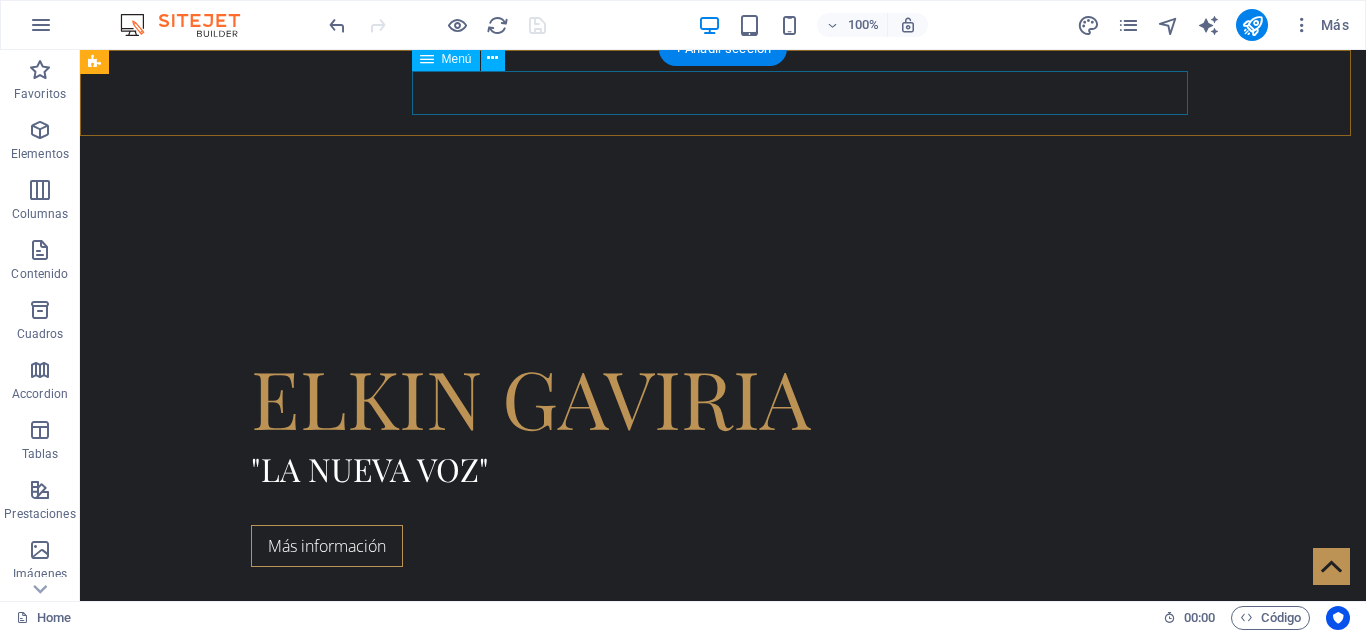 scroll, scrollTop: 500, scrollLeft: 0, axis: vertical 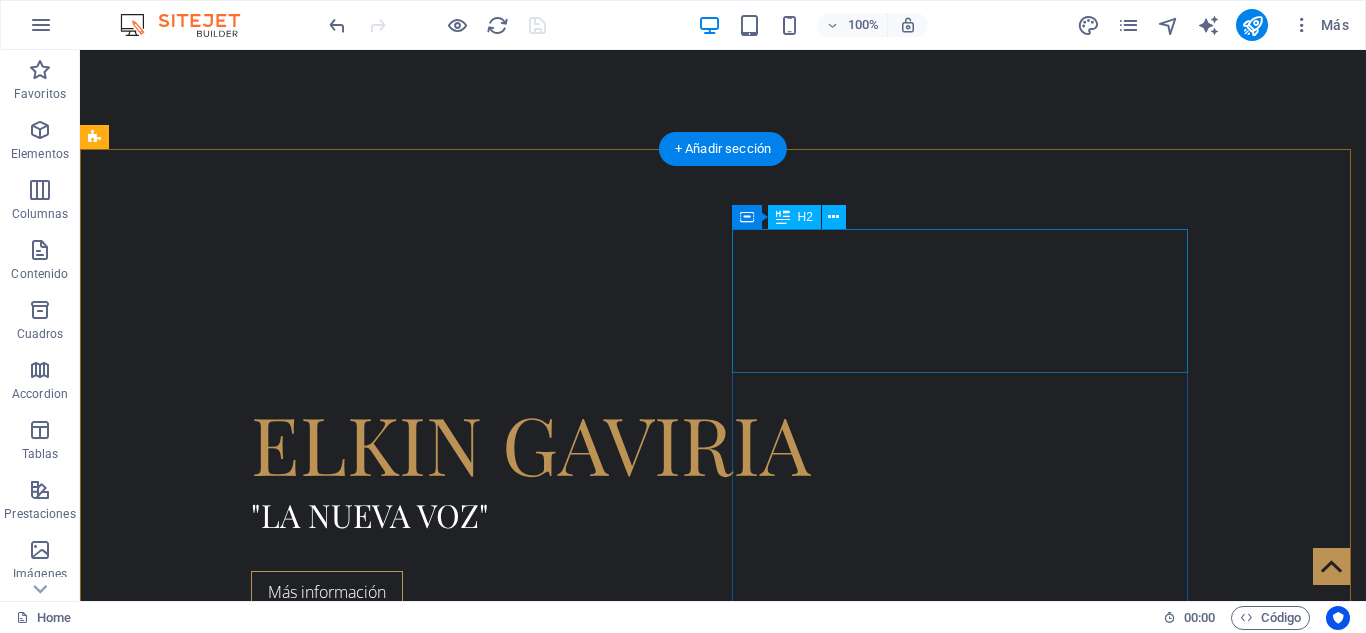 click on "BIENVENIDO A GENTLEMAN" at bounding box center [568, 1532] 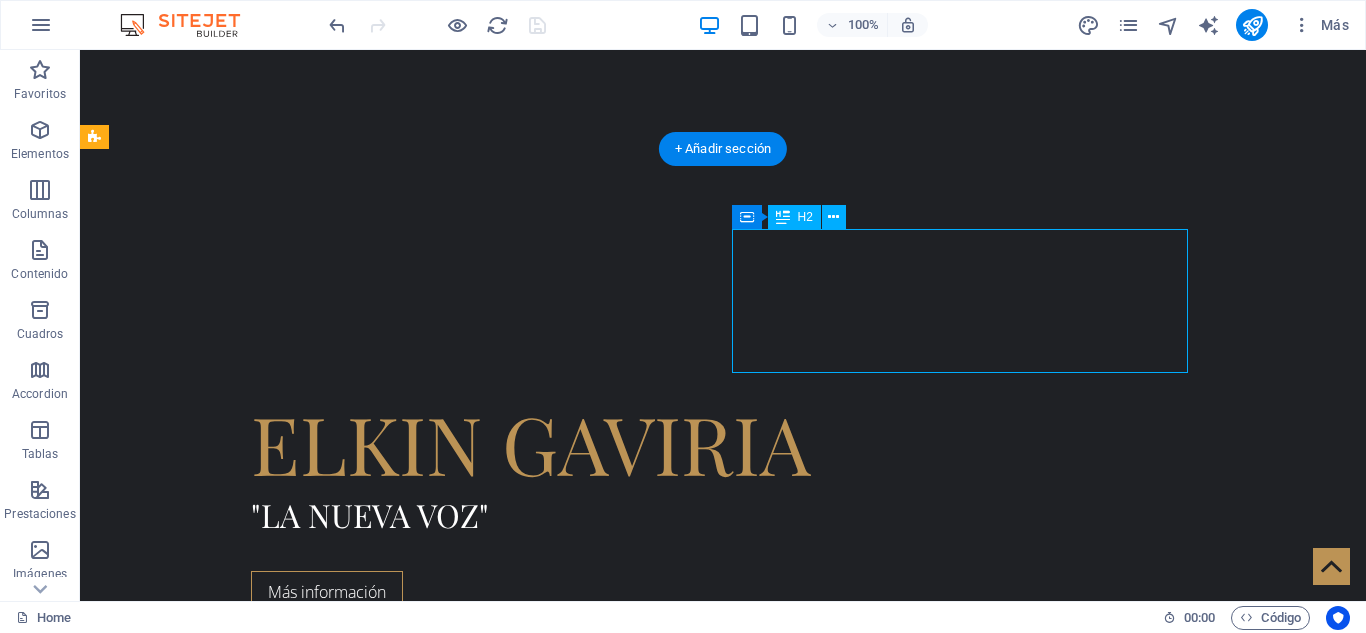 click on "BIENVENIDO A GENTLEMAN" at bounding box center [568, 1532] 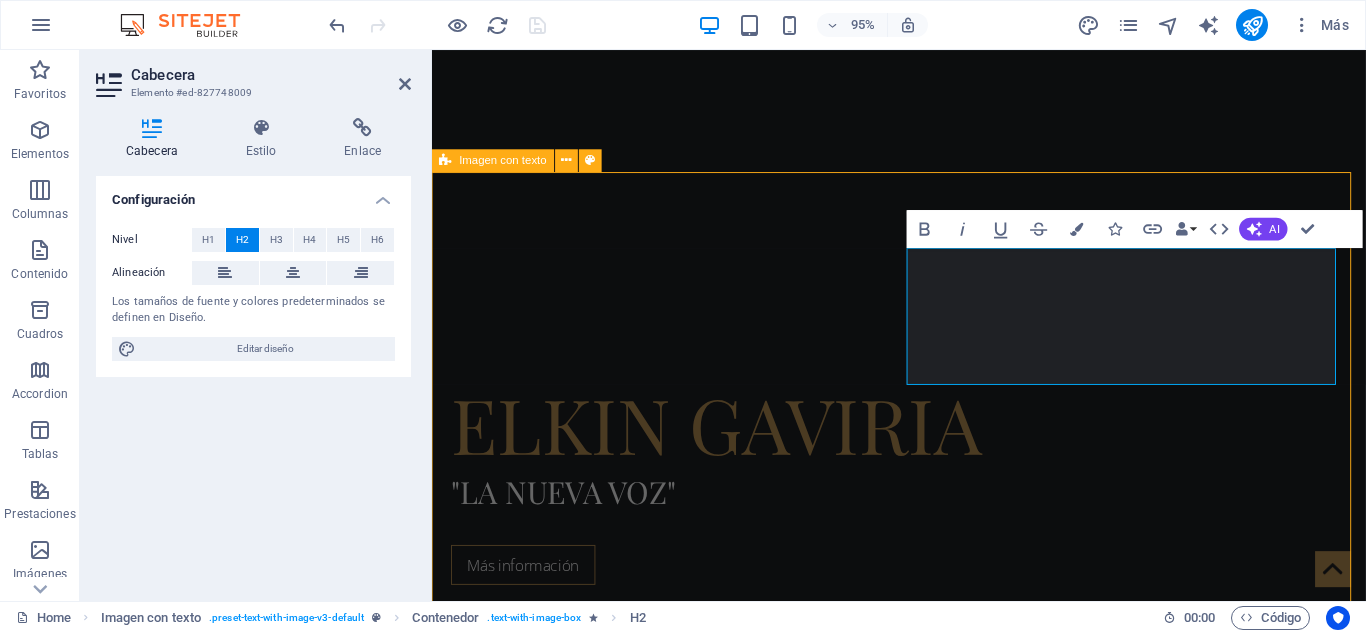 scroll, scrollTop: 471, scrollLeft: 0, axis: vertical 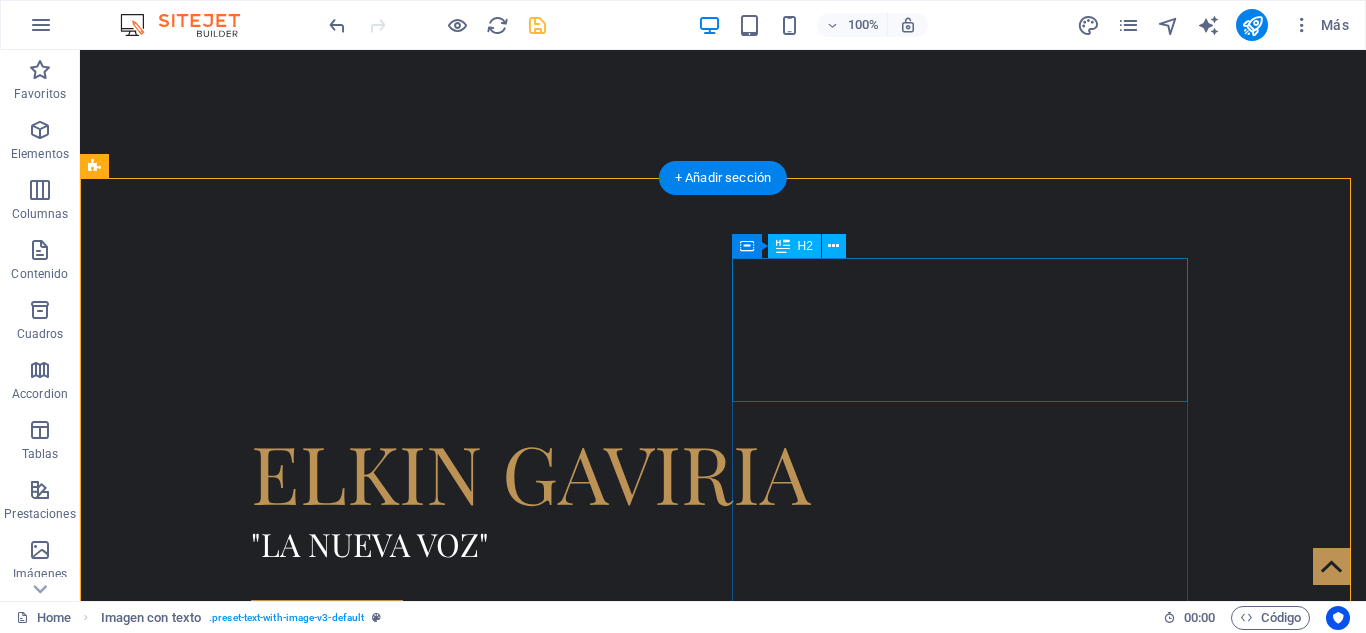 click on "BIENVENIDO A GENTLEMAN" at bounding box center [568, 1561] 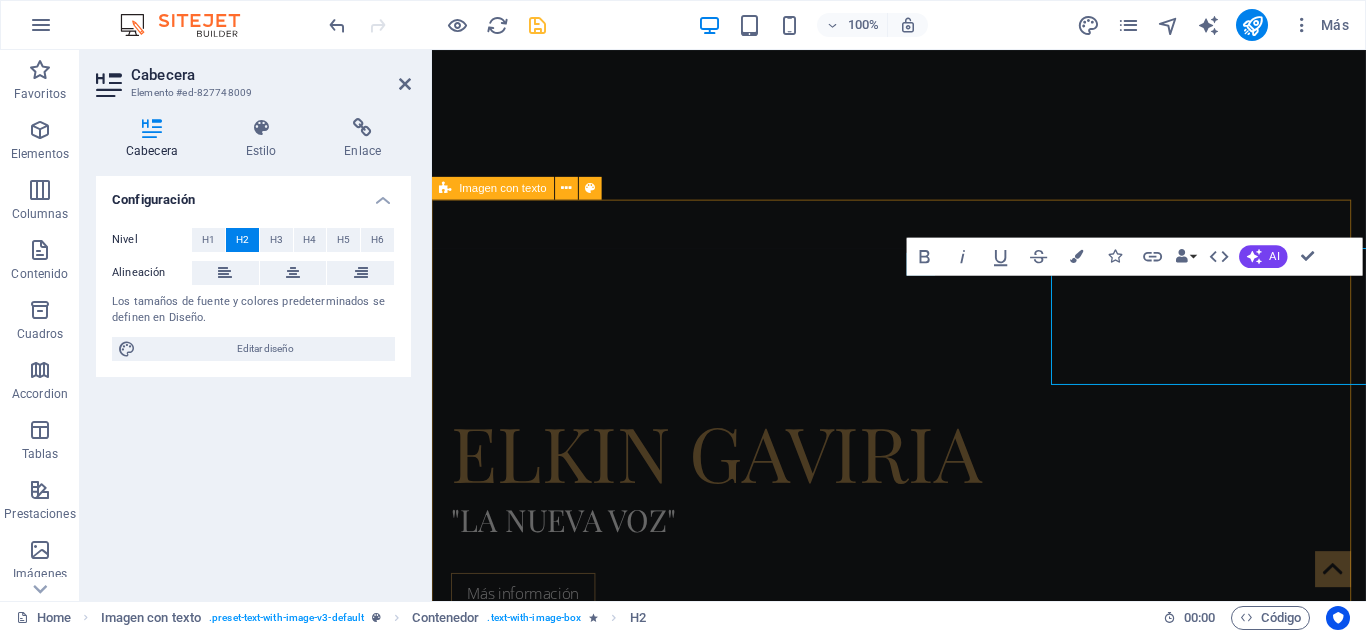 click on "BIENVENIDO A GENTLEMAN Lorem ipsum dolor sit amet, consectetur adipisicing elit. Repellat, maiores, a libero atque supuesto praesentium cum magni odio dolor accusantium explicabo repudiandae molestiae itaque provident sit debitis aspernatur soluta deserunt incidunt ad cumque ex laboriosam. Distinctio, mollitia, molestias excepturi voluptatem veritatis iusto nam nulla.   SÍGUENOS EN" at bounding box center [923, 1475] 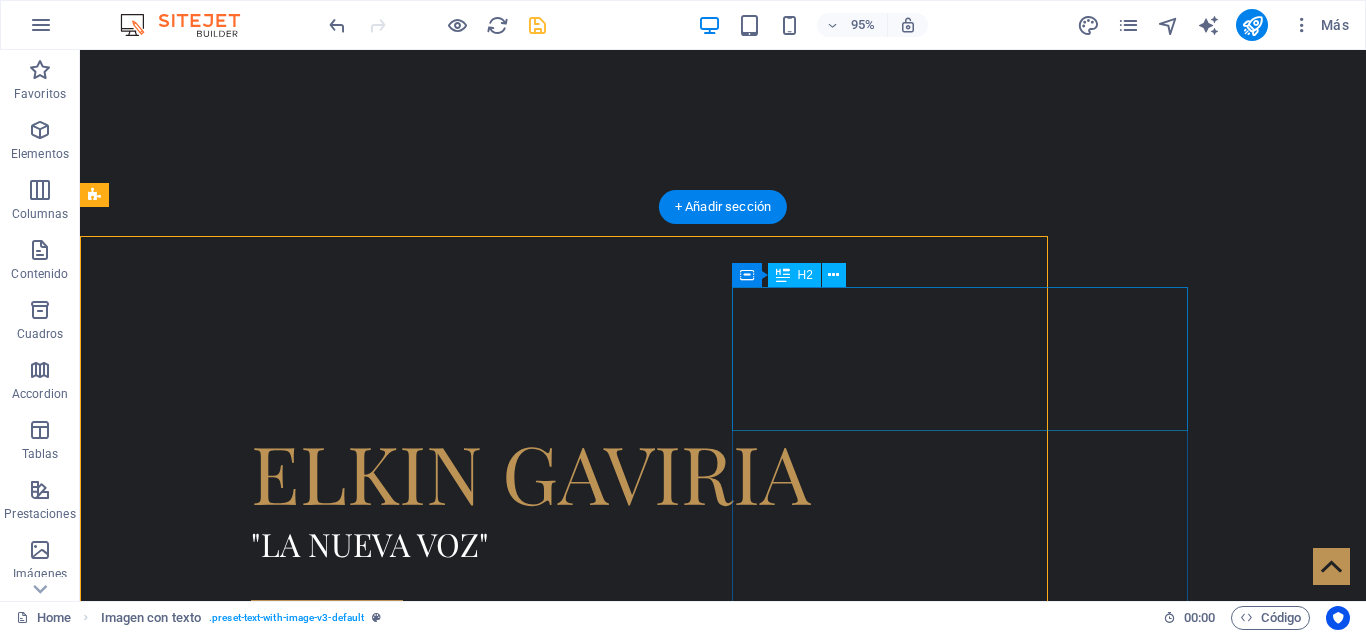 scroll, scrollTop: 442, scrollLeft: 0, axis: vertical 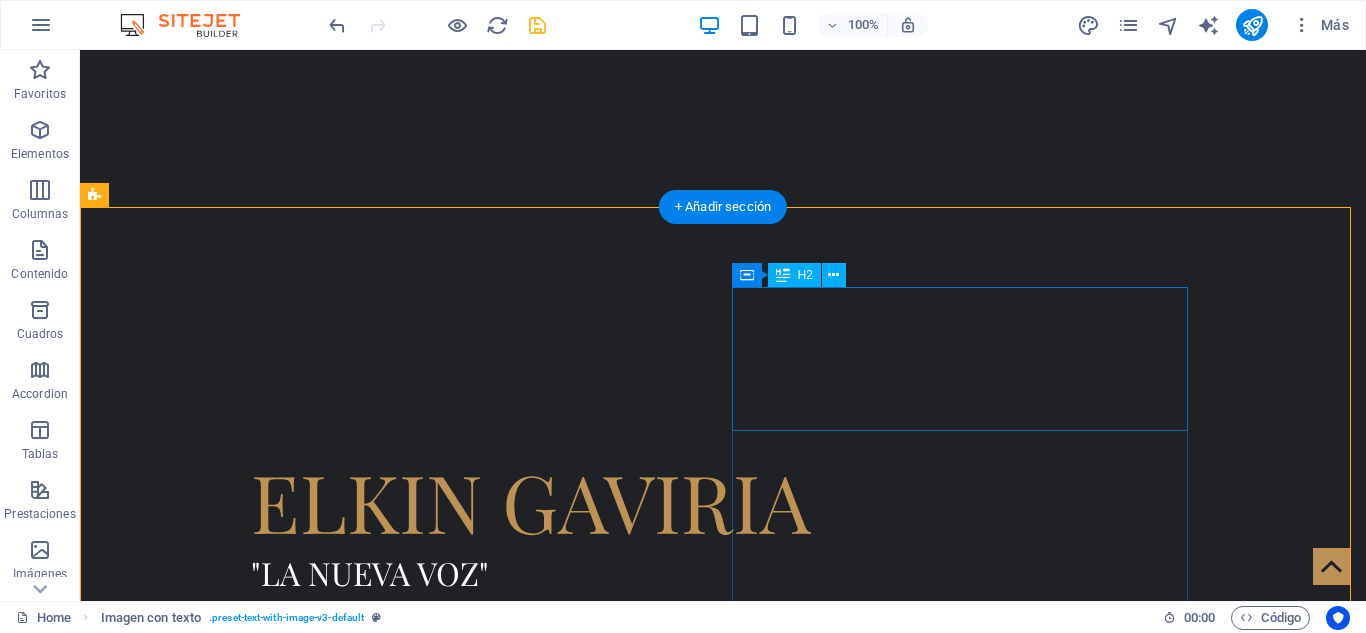 click on "BIENVENIDO A GENTLEMAN" at bounding box center [568, 1590] 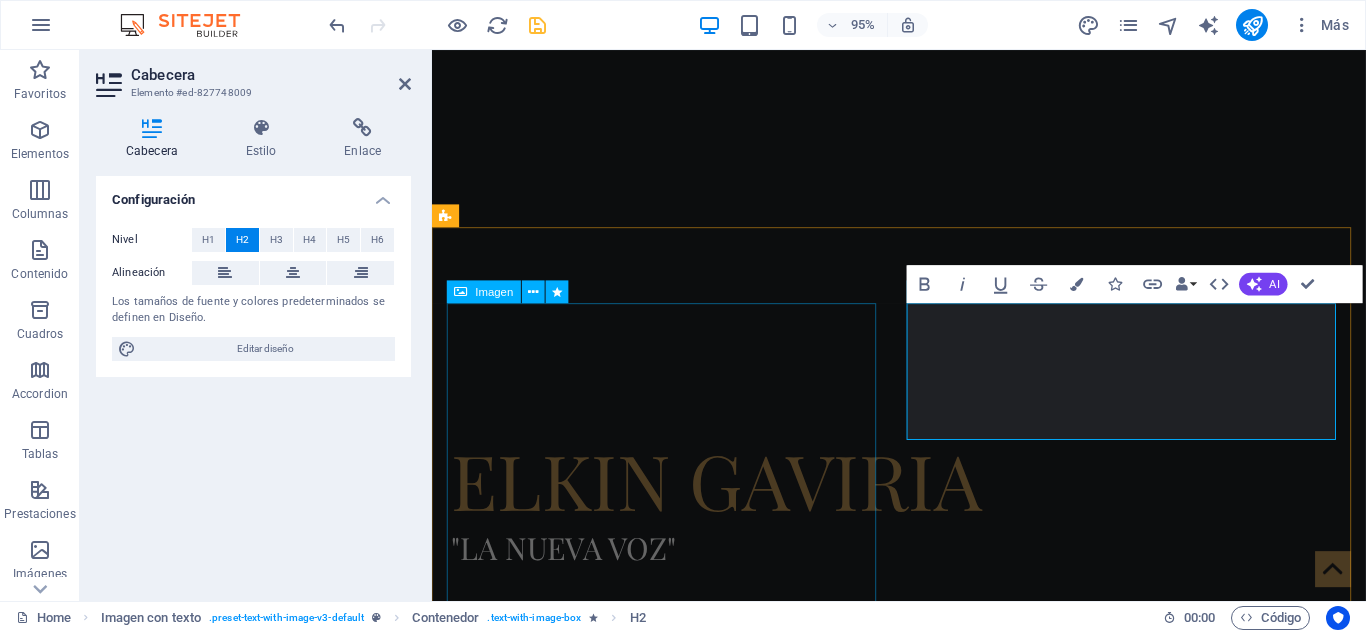type 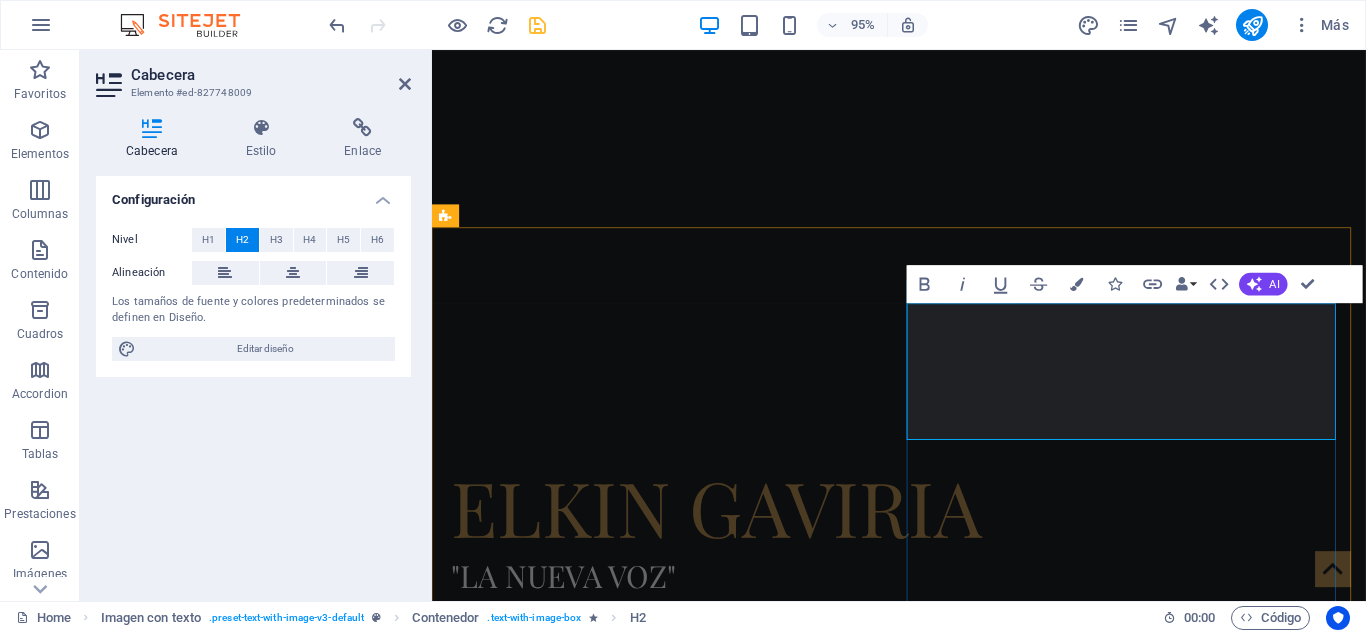 click on "QUIEN ES EKIN GAVIRIA?" at bounding box center (920, 1619) 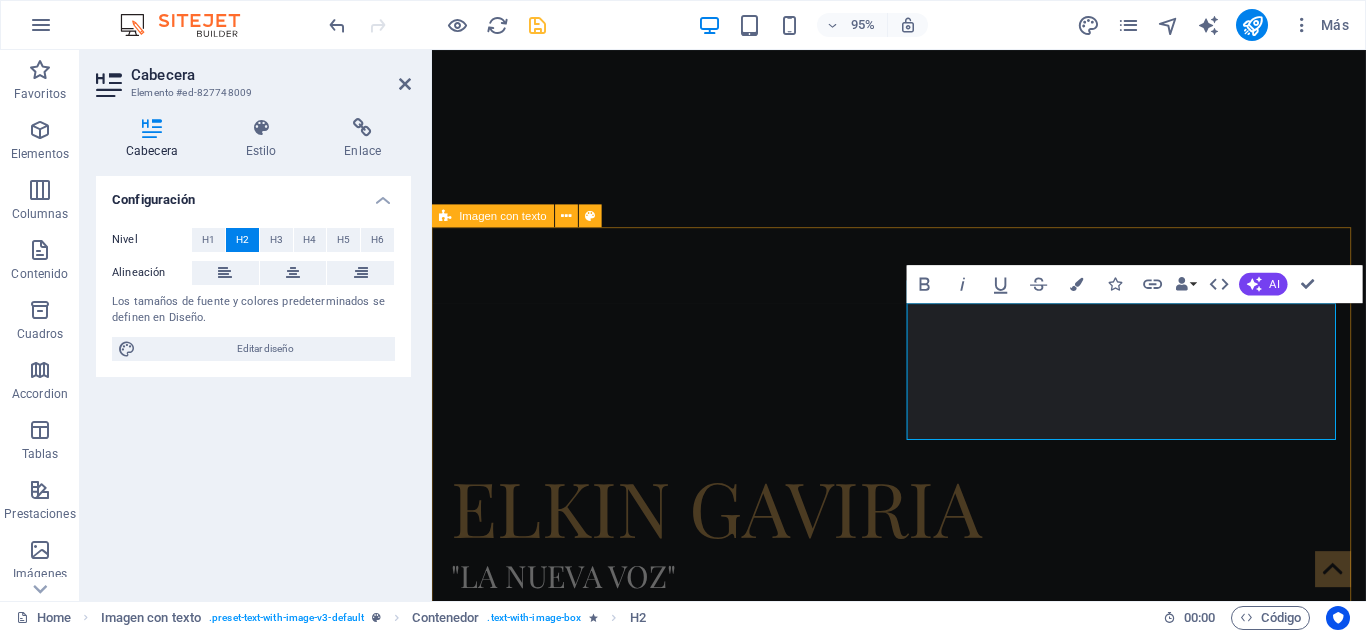 click on "¿QUIEN ES EKIN GAVIRIA? Lorem ipsum dolor sit amet, consectetur adipisicing elit. Repellat, maiores, a libero atque supuesto praesentium cum magni odio dolor accusantium explicabo repudiandae molestiae itaque provident sit debitis aspernatur soluta deserunt incidunt ad cumque ex laboriosam. Distinctio, mollitia, molestias excepturi voluptatem veritatis iusto nam nulla.   SÍGUENOS EN" at bounding box center [923, 1533] 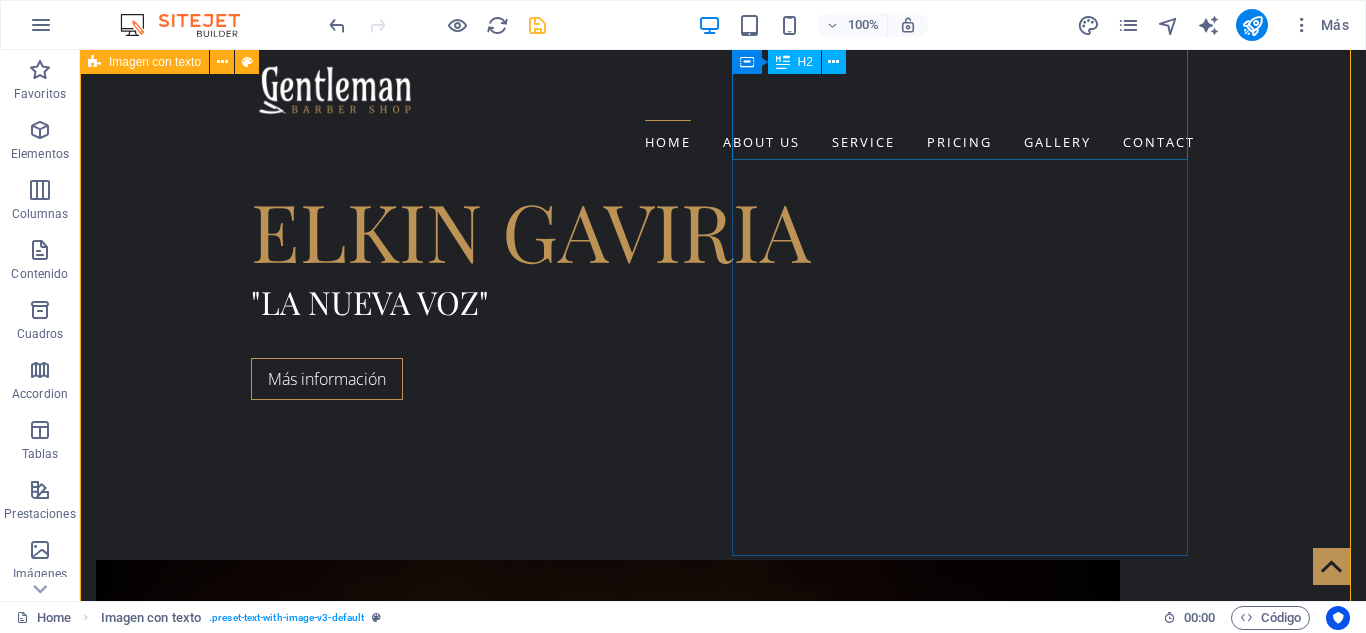 click on "¿QUIEN ES EKIN GAVIRIA? Lorem ipsum dolor sit amet, consectetur adipisicing elit. Repellat, maiores, a libero atque supuesto praesentium cum magni odio dolor accusantium explicabo repudiandae molestiae itaque provident sit debitis aspernatur soluta deserunt incidunt ad cumque ex laboriosam. Distinctio, mollitia, molestias excepturi voluptatem veritatis iusto nam nulla.   SÍGUENOS EN" at bounding box center [723, 1102] 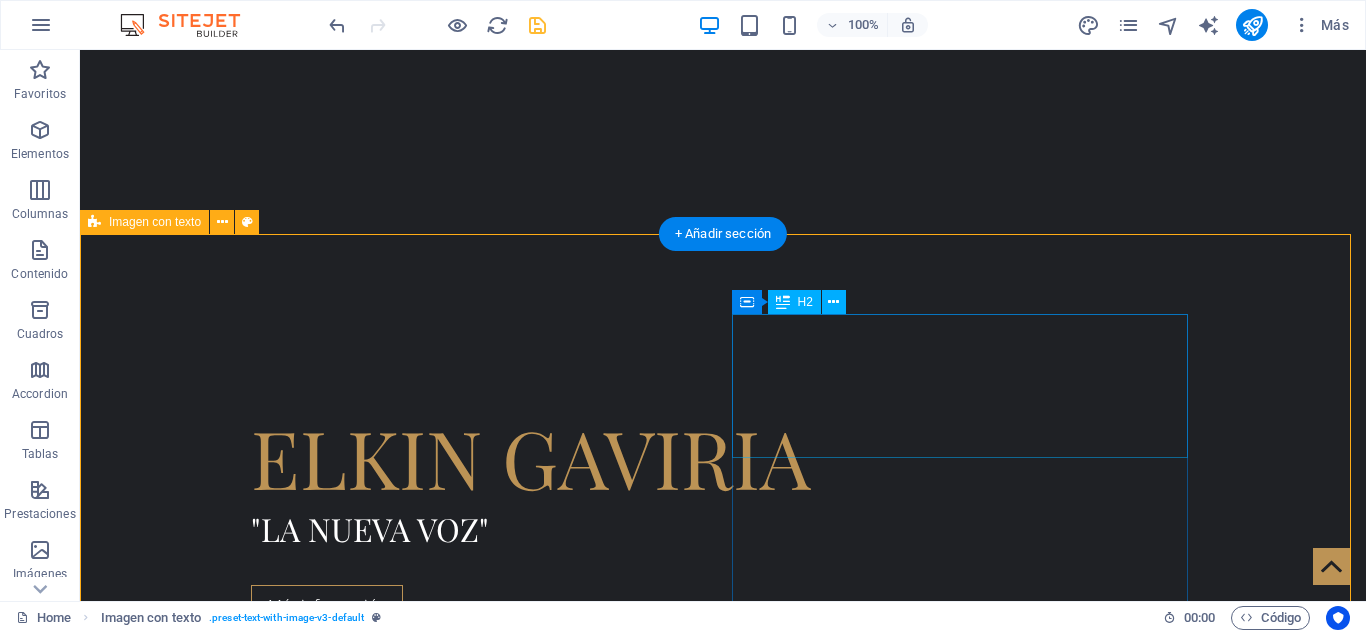 scroll, scrollTop: 513, scrollLeft: 0, axis: vertical 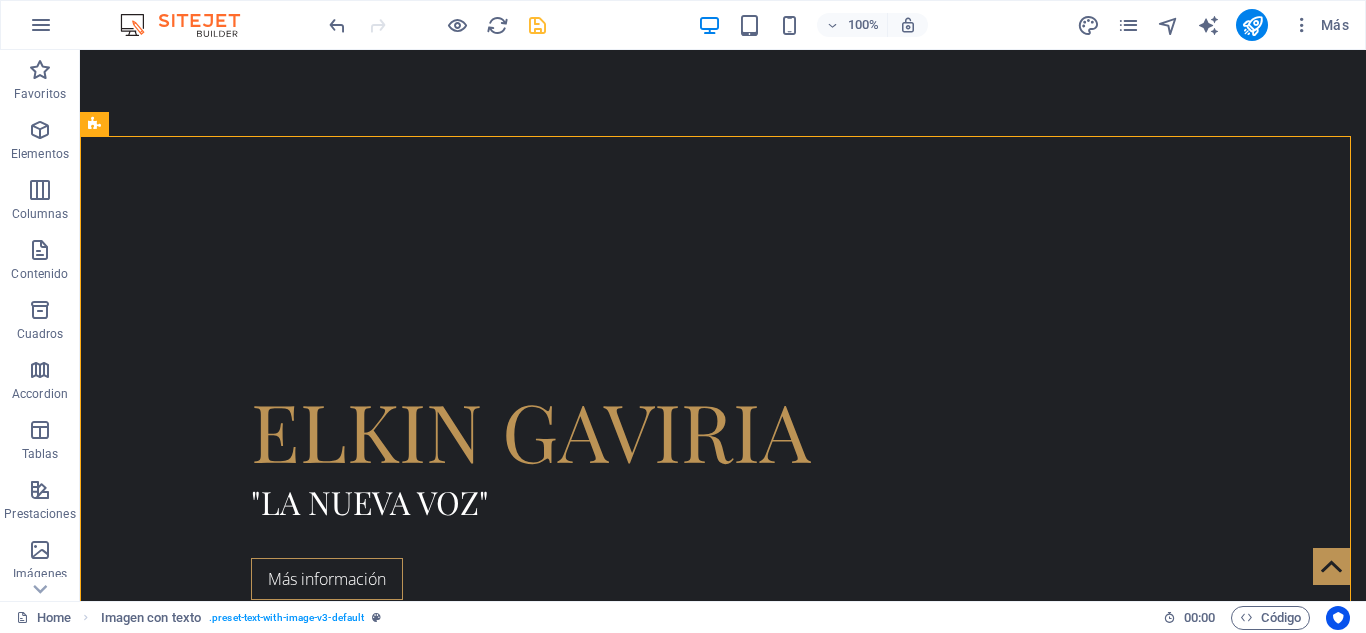 click on "100% Más" at bounding box center (841, 25) 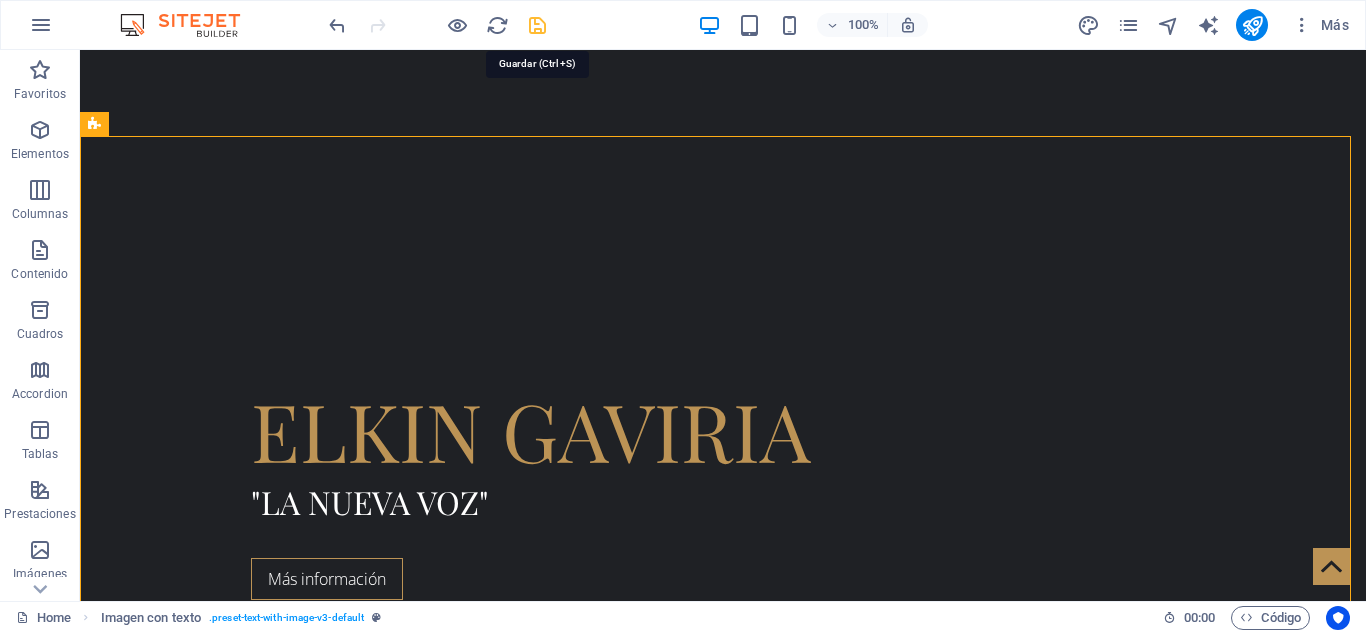click at bounding box center (537, 25) 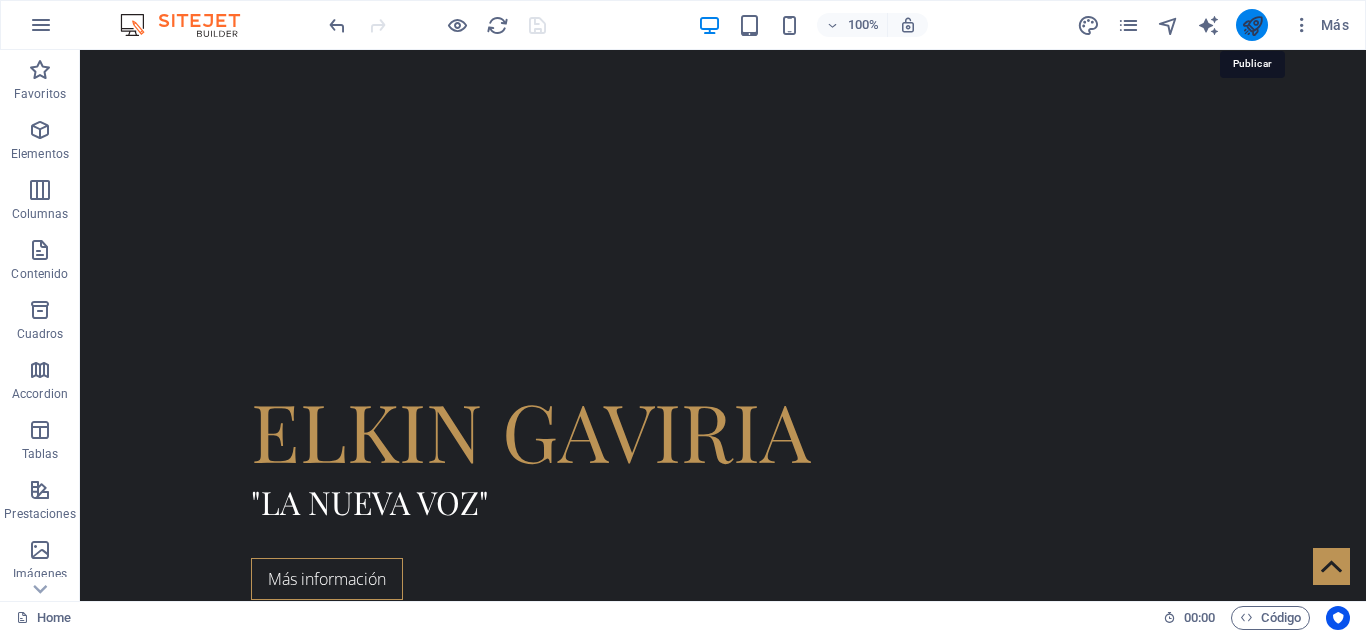 click at bounding box center [1252, 25] 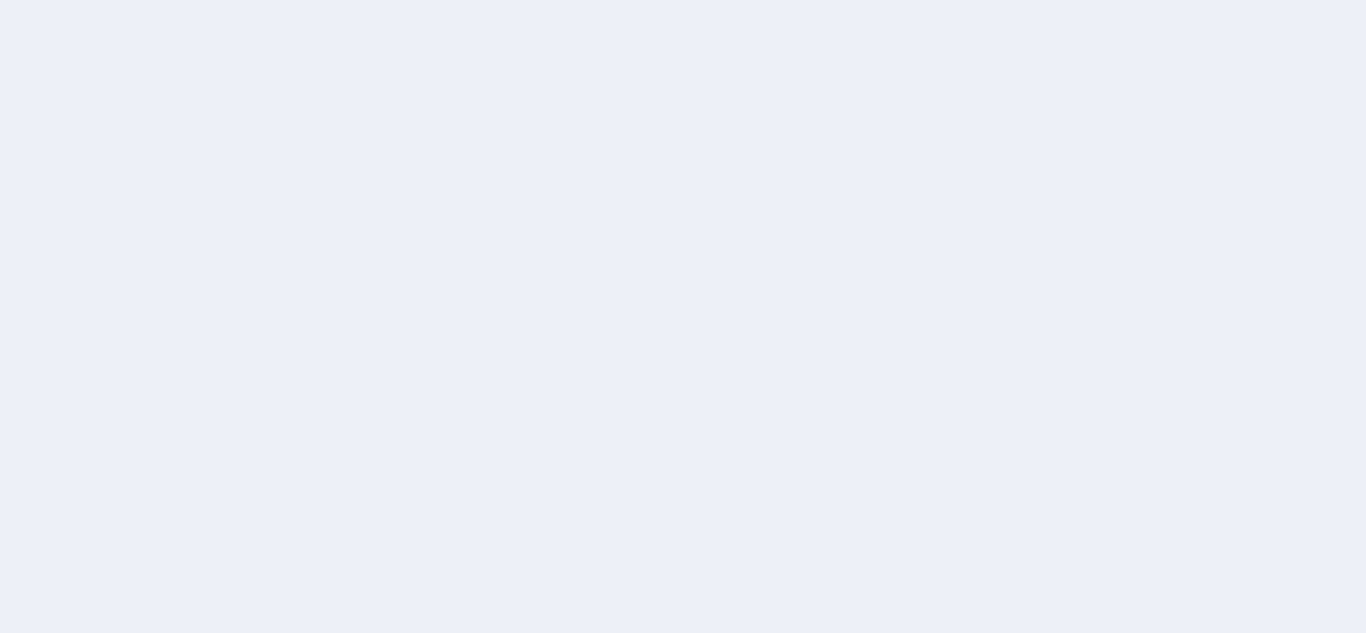 scroll, scrollTop: 0, scrollLeft: 0, axis: both 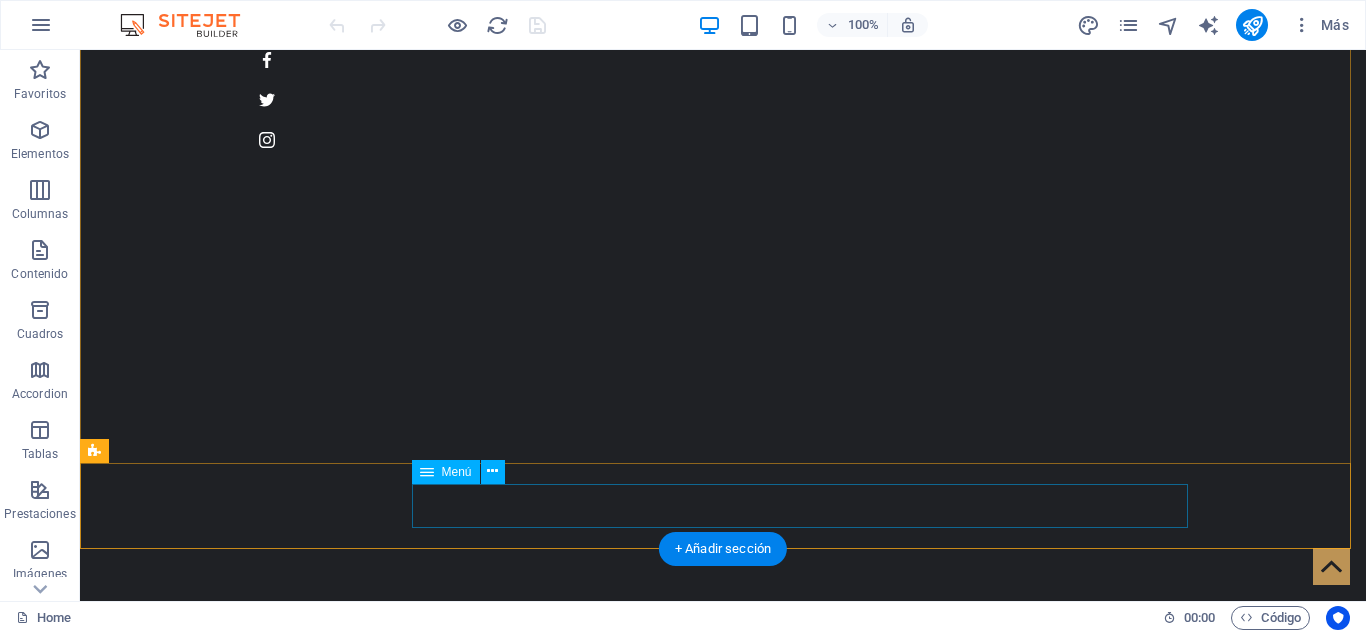 click on "Home About us Service Pricing Gallery Contact" at bounding box center (723, 1185) 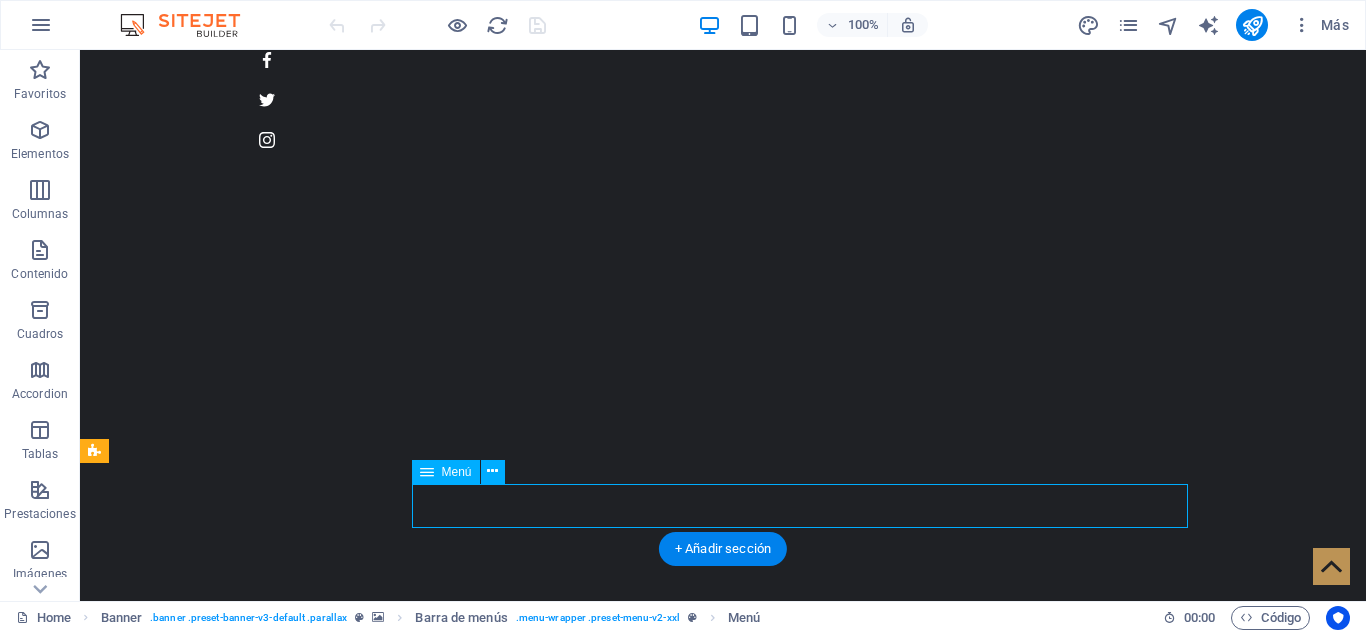 click on "Home About us Service Pricing Gallery Contact" at bounding box center [723, 1185] 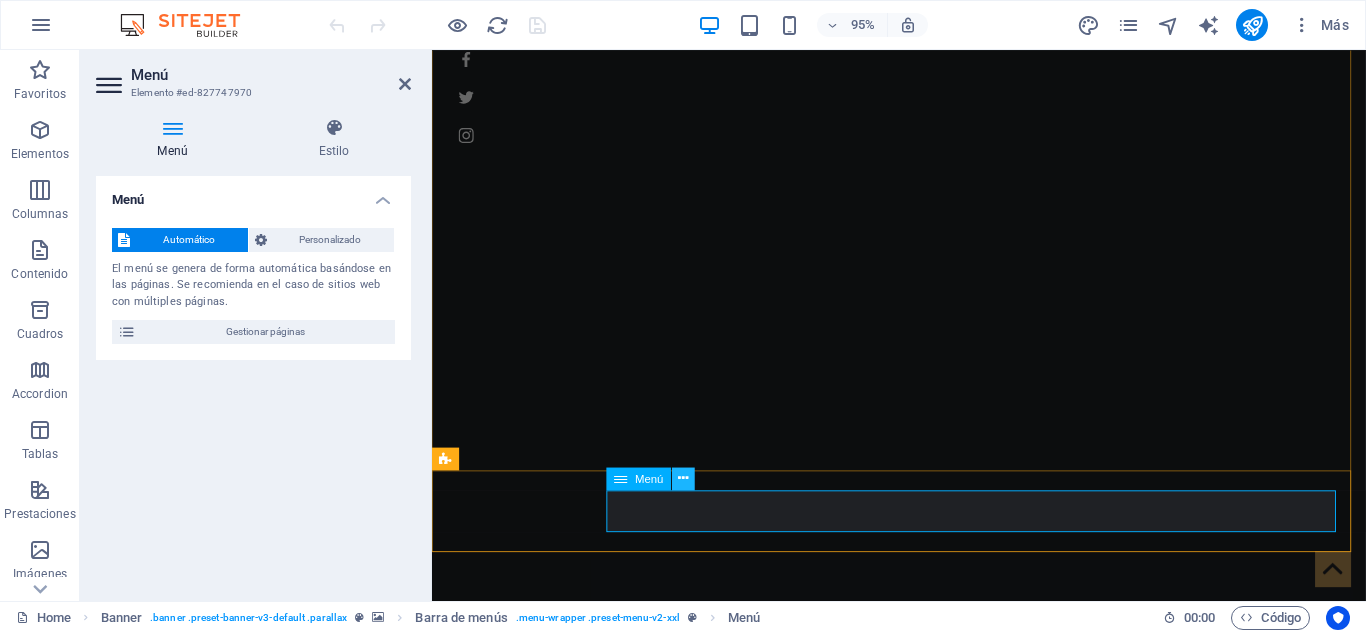 click at bounding box center [684, 478] 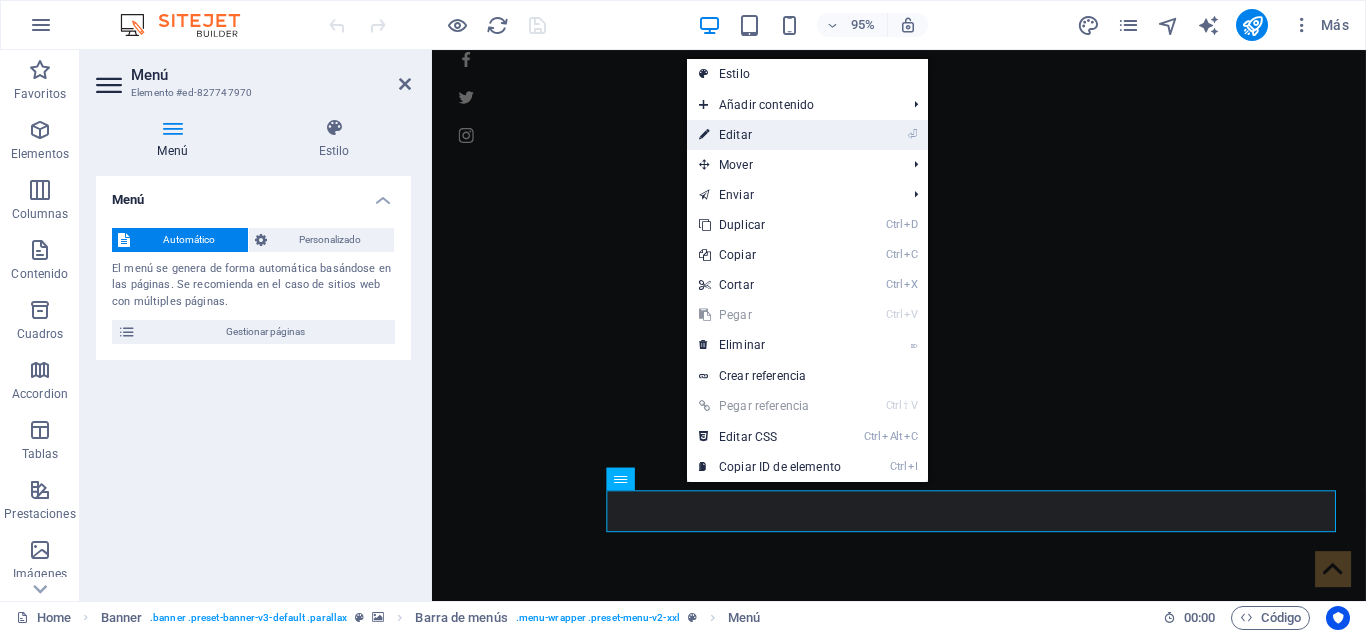 click on "⏎  Editar" at bounding box center (770, 135) 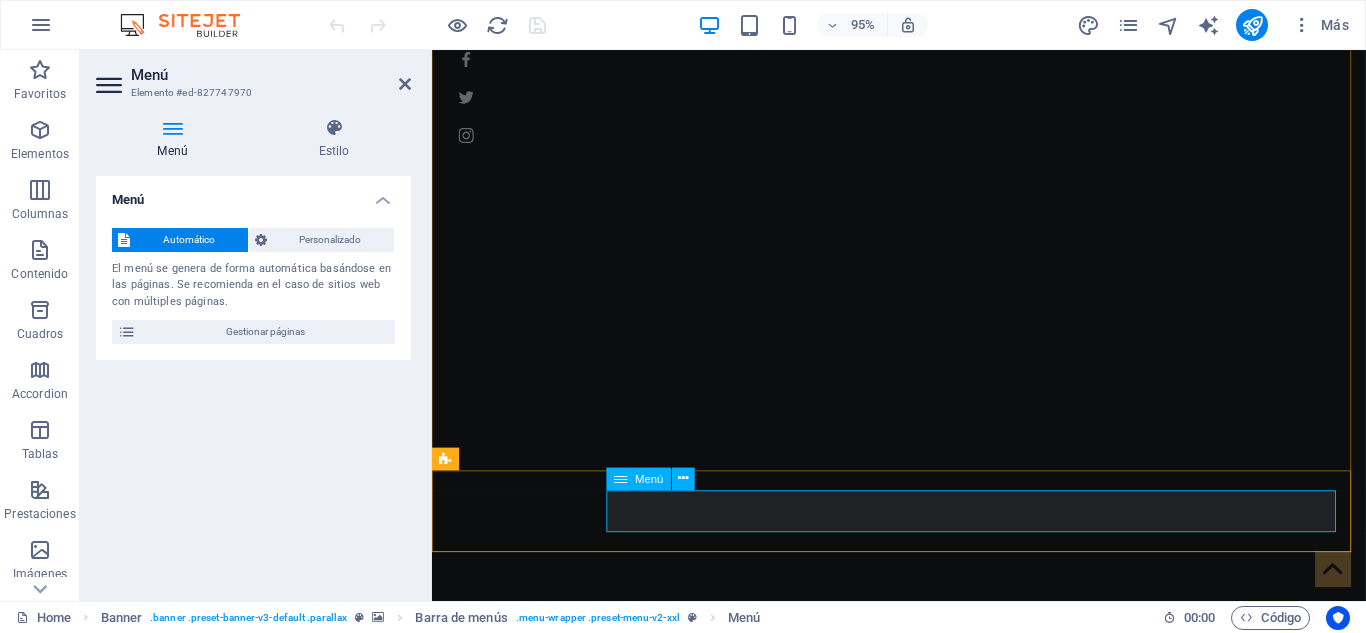 click on "Home About us Service Pricing Gallery Contact" at bounding box center [924, 1185] 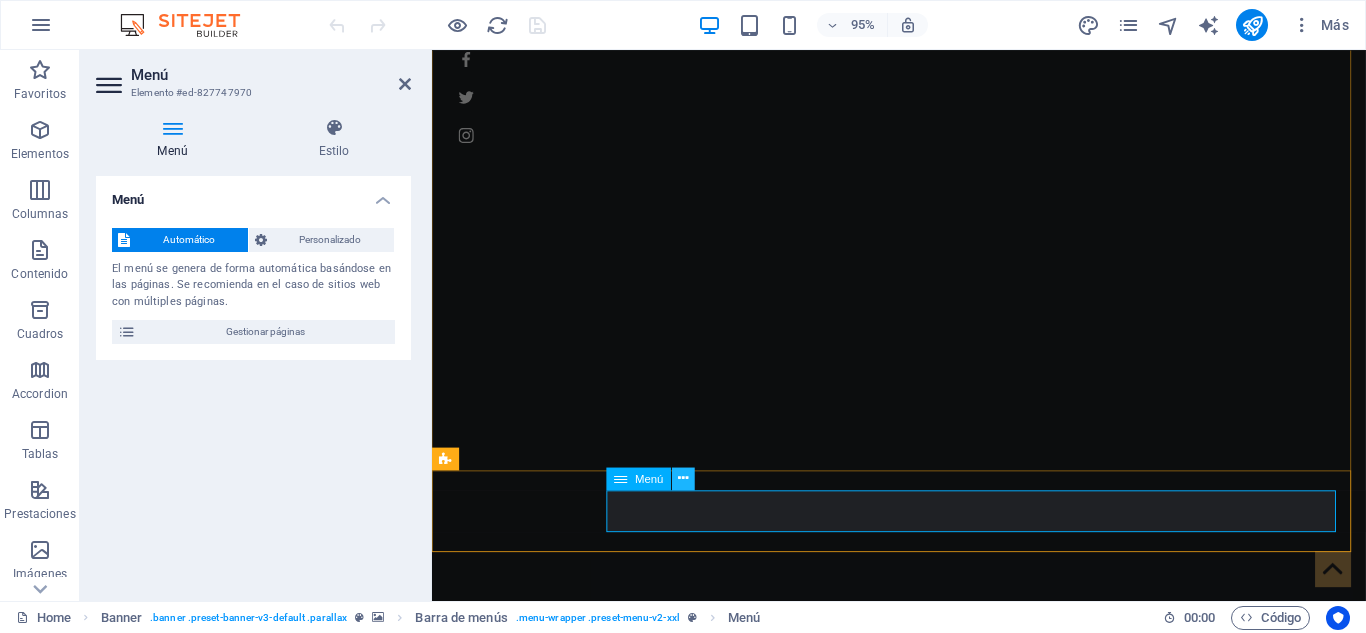 click at bounding box center [684, 478] 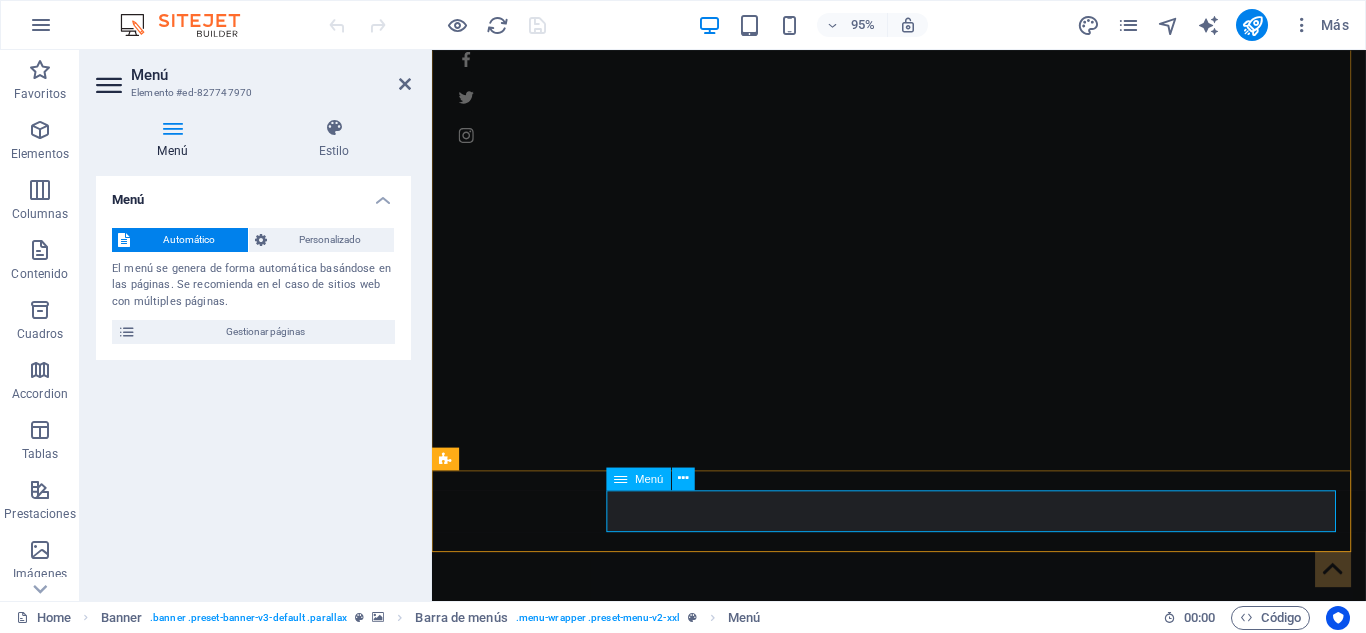 click on "Home About us Service Pricing Gallery Contact" at bounding box center [924, 1185] 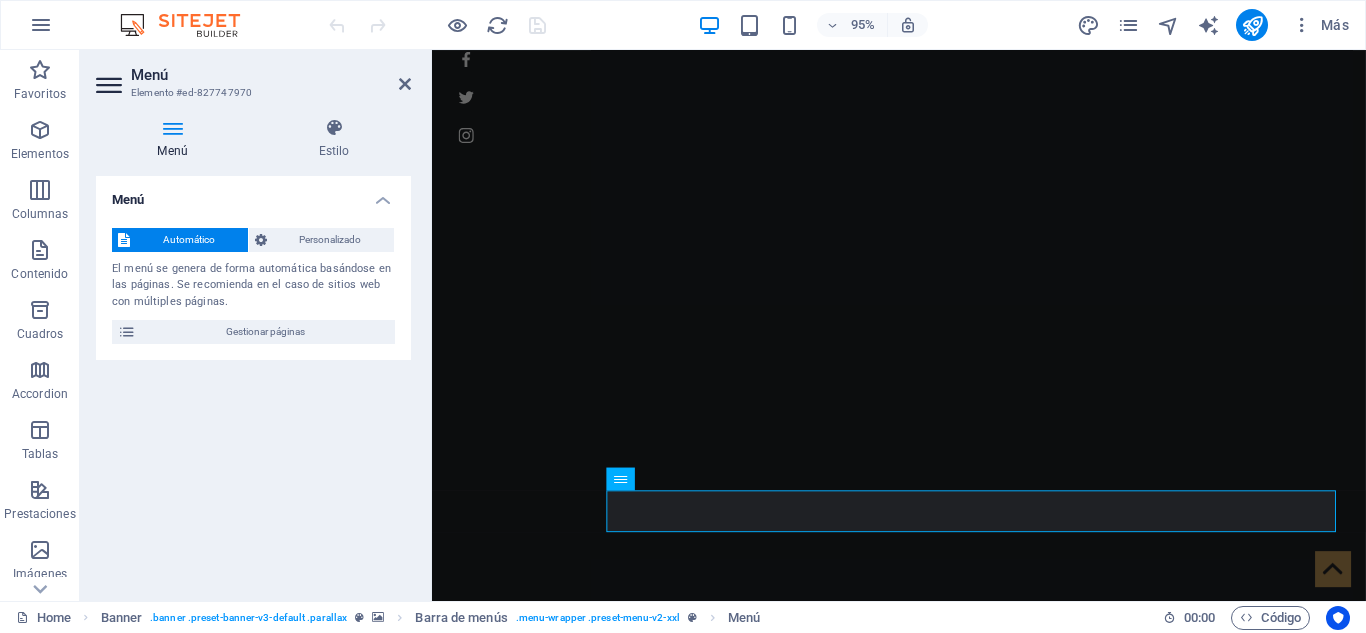 click on "Más" at bounding box center [1216, 25] 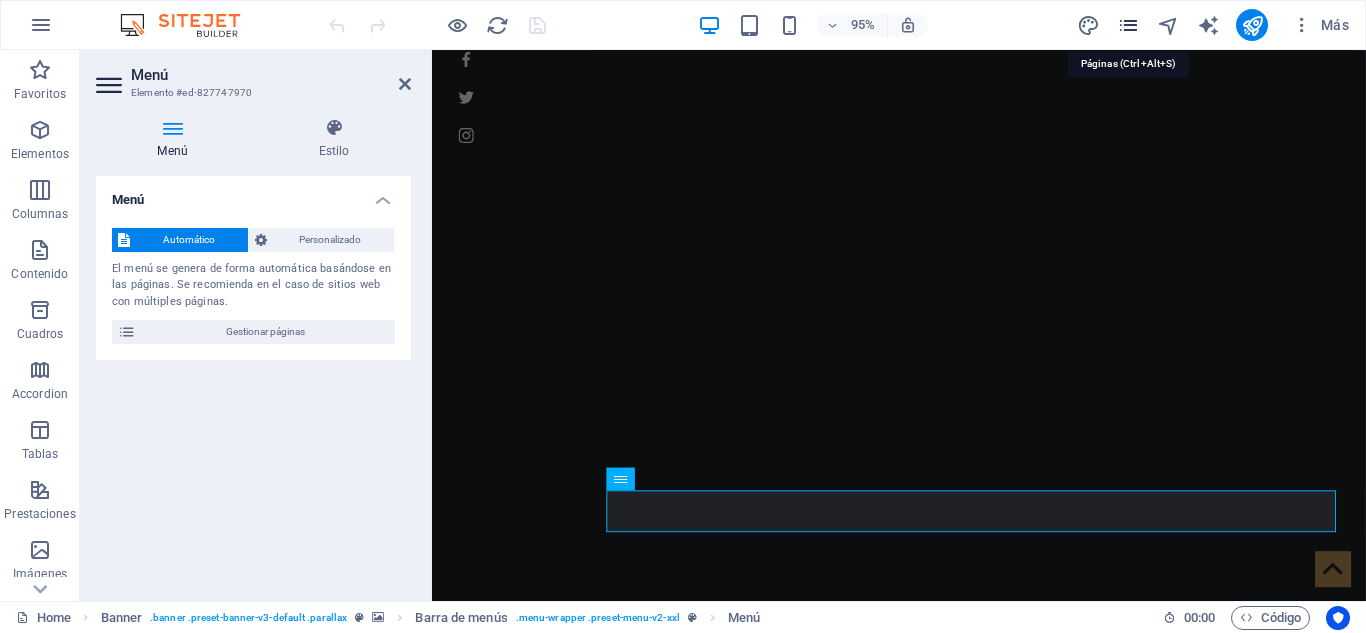 click at bounding box center (1128, 25) 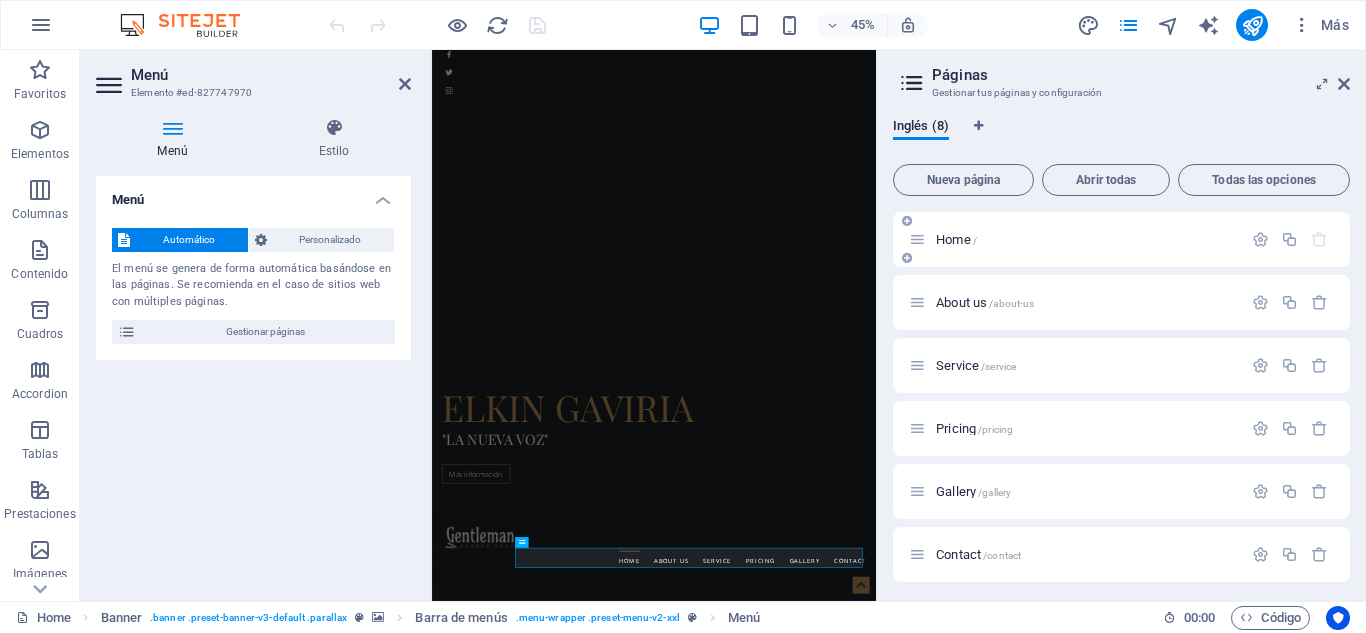 click on "Home /" at bounding box center (956, 239) 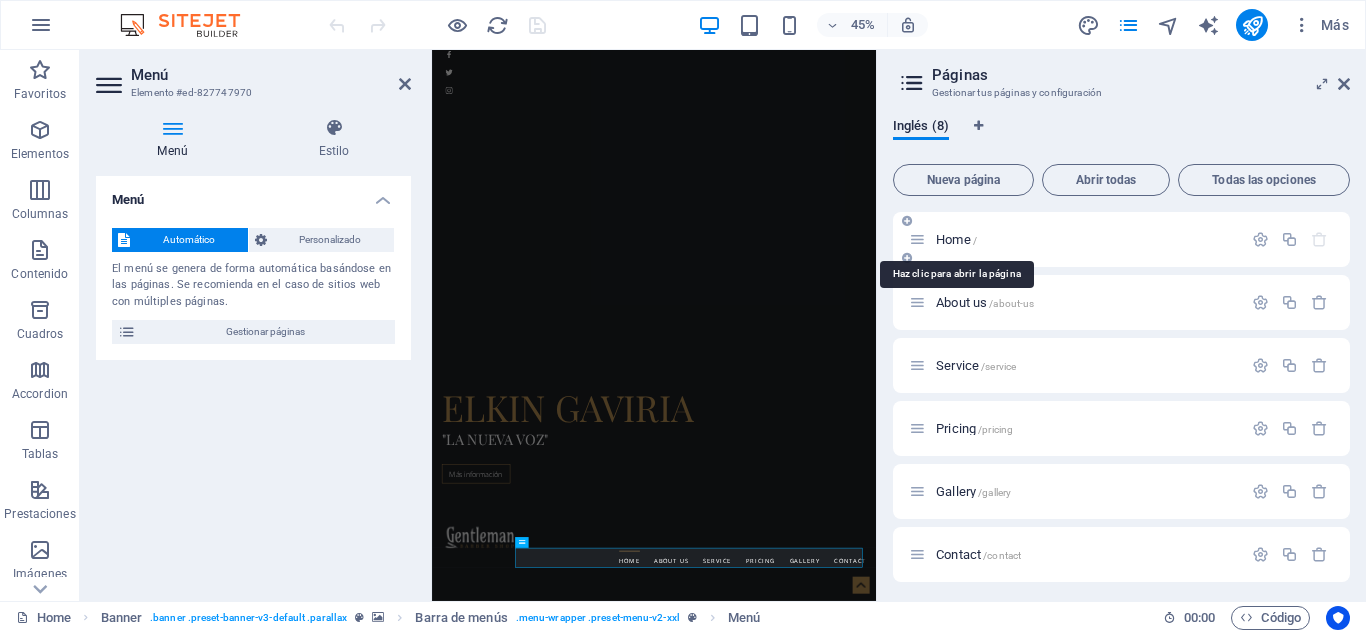 click on "Home /" at bounding box center [956, 239] 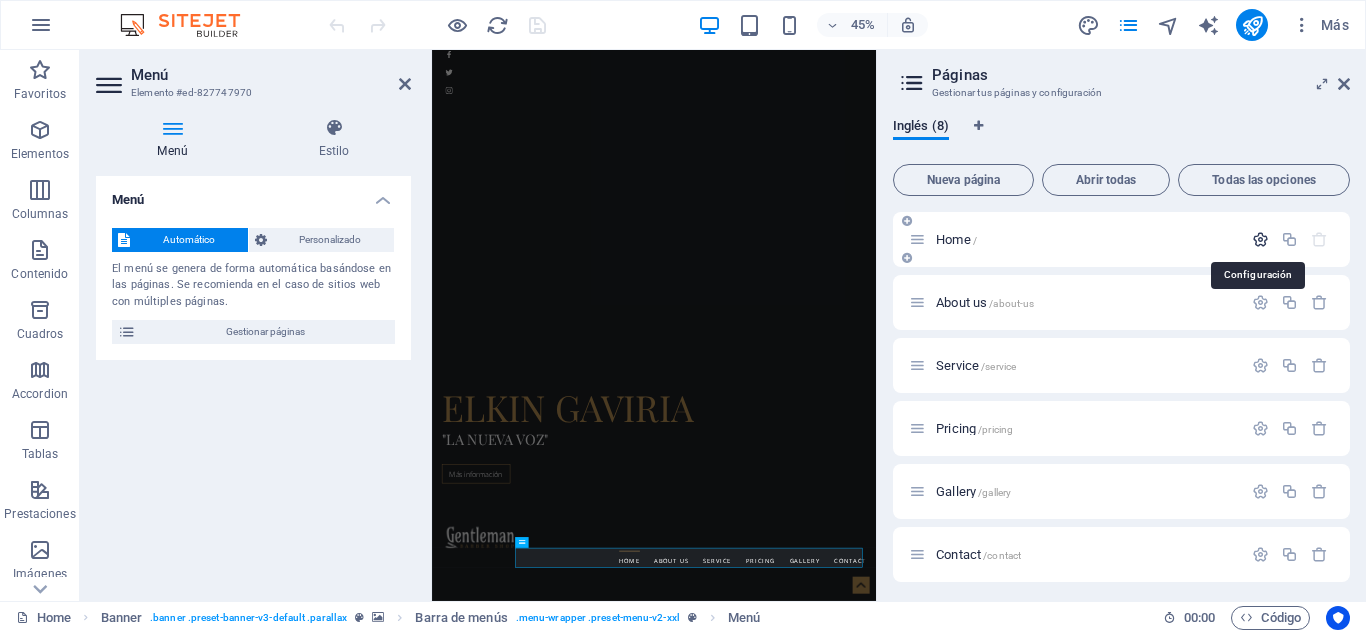 click at bounding box center (1260, 239) 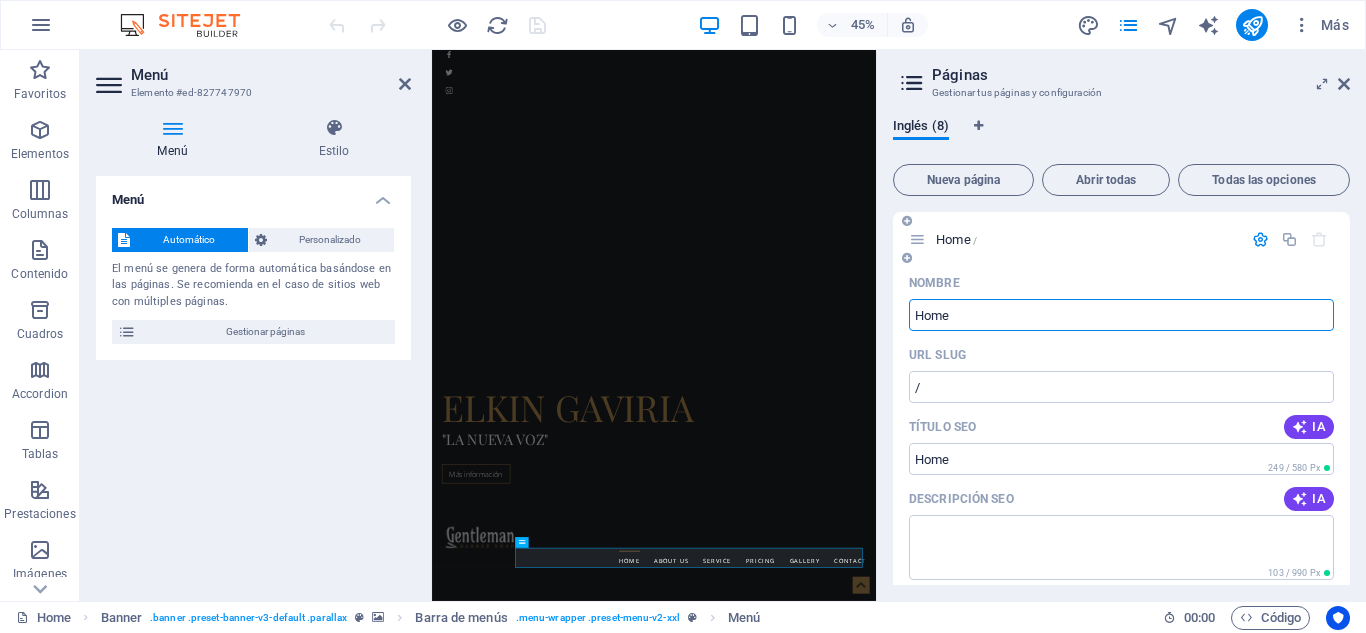drag, startPoint x: 975, startPoint y: 318, endPoint x: 911, endPoint y: 294, distance: 68.35203 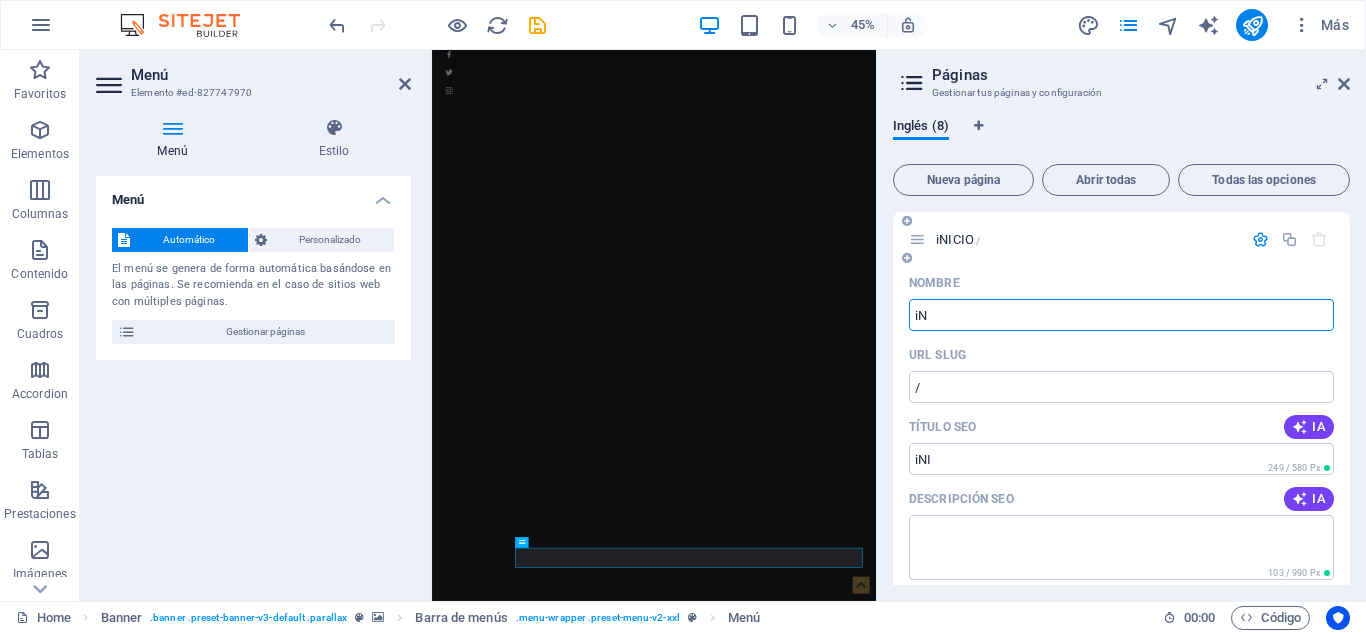 type on "i" 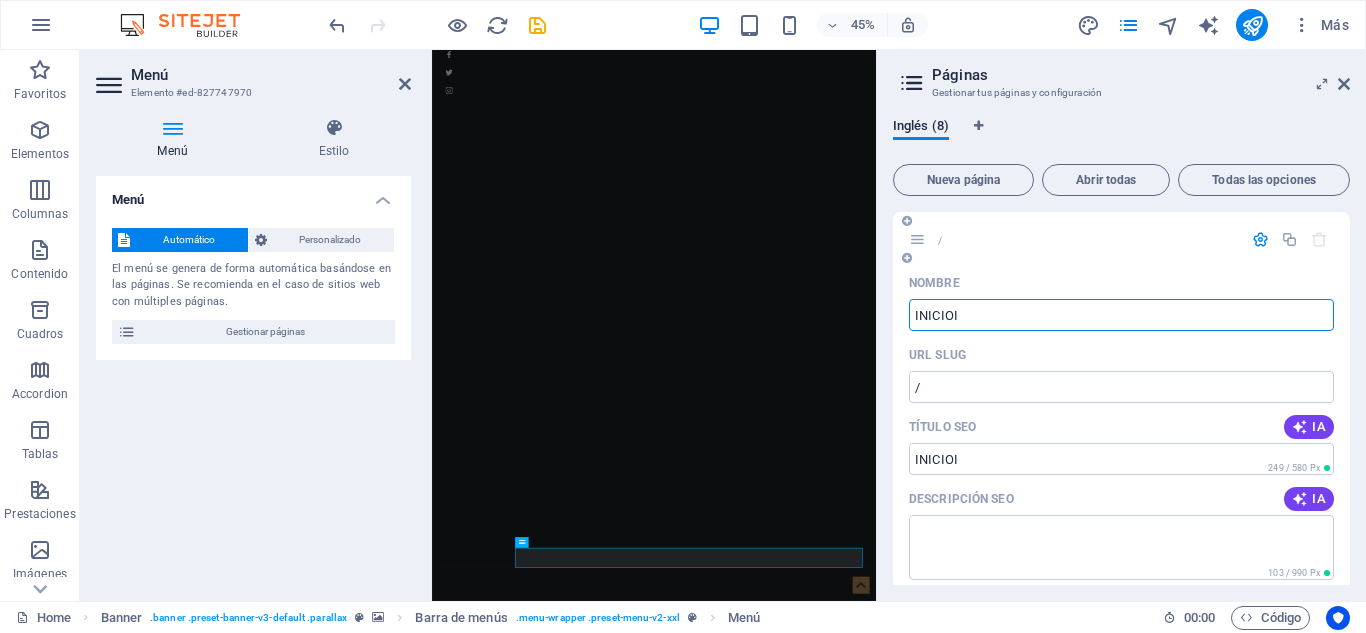 type on "INICIO" 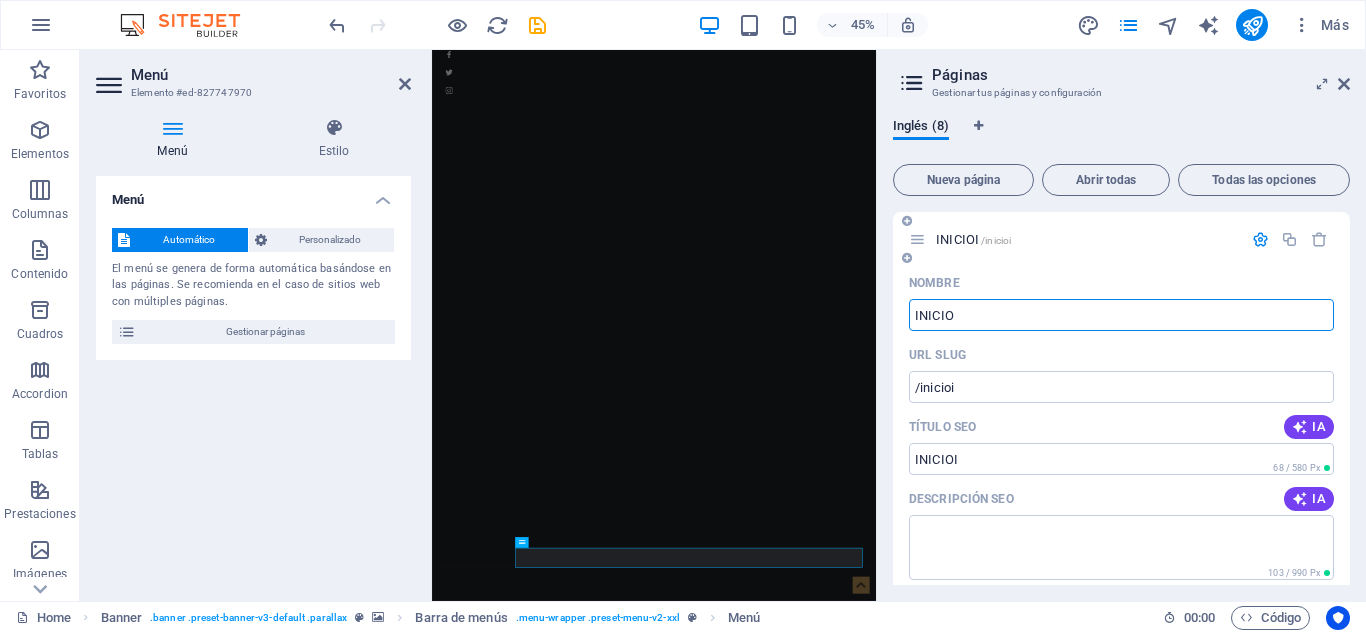 type on "/inicioi" 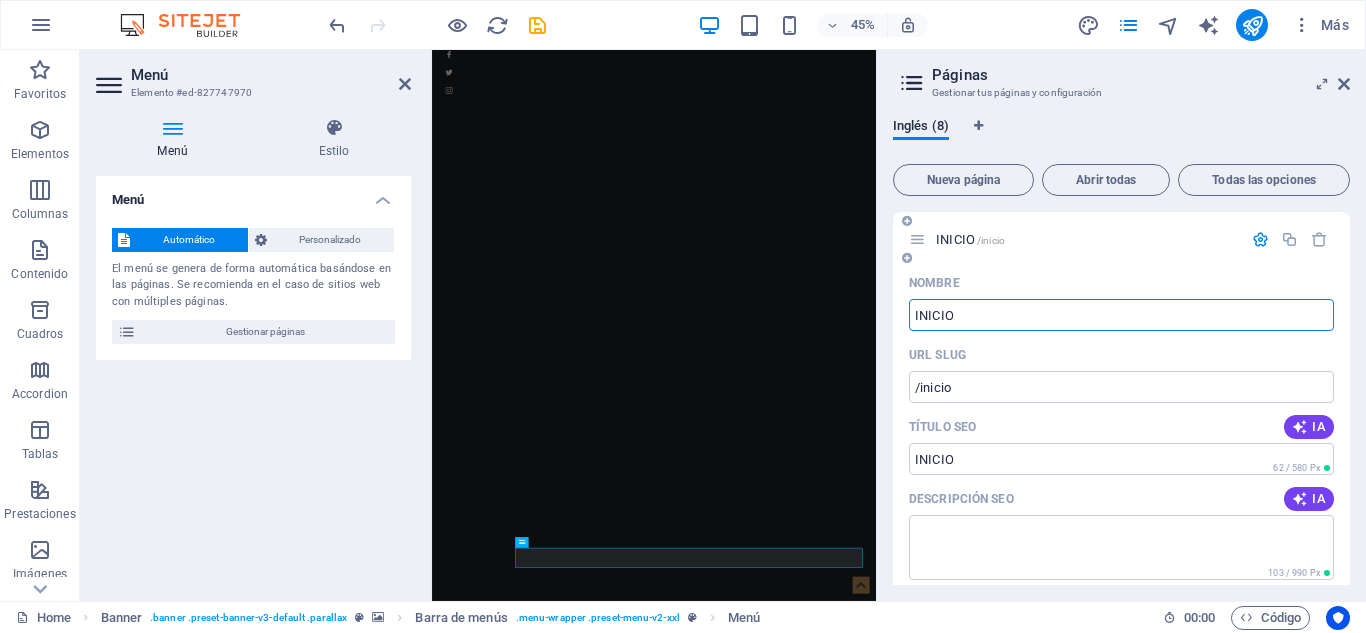 type on "INICIO" 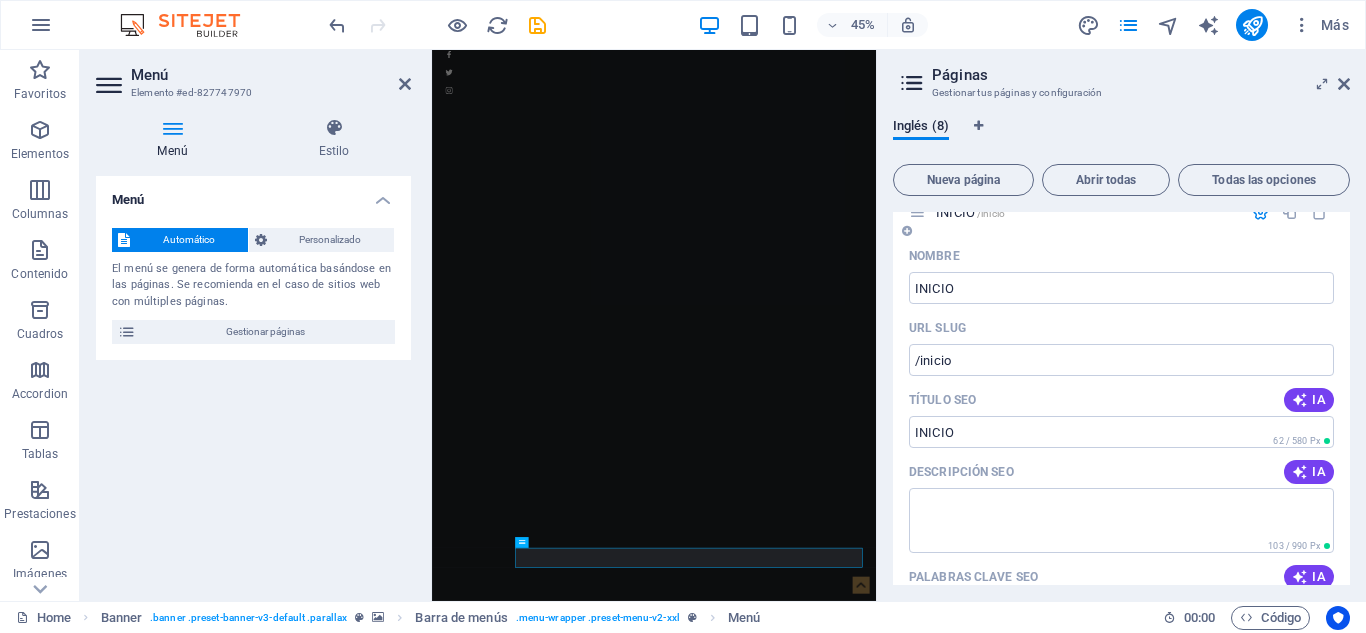scroll, scrollTop: 0, scrollLeft: 0, axis: both 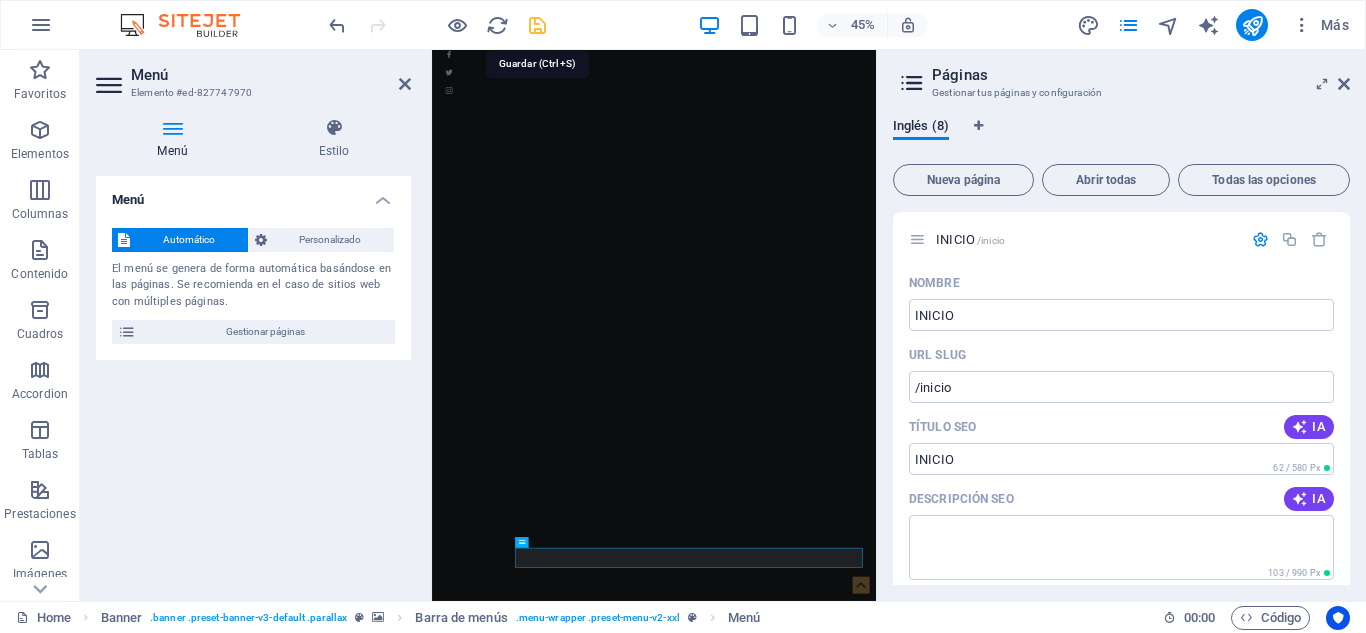 click at bounding box center (537, 25) 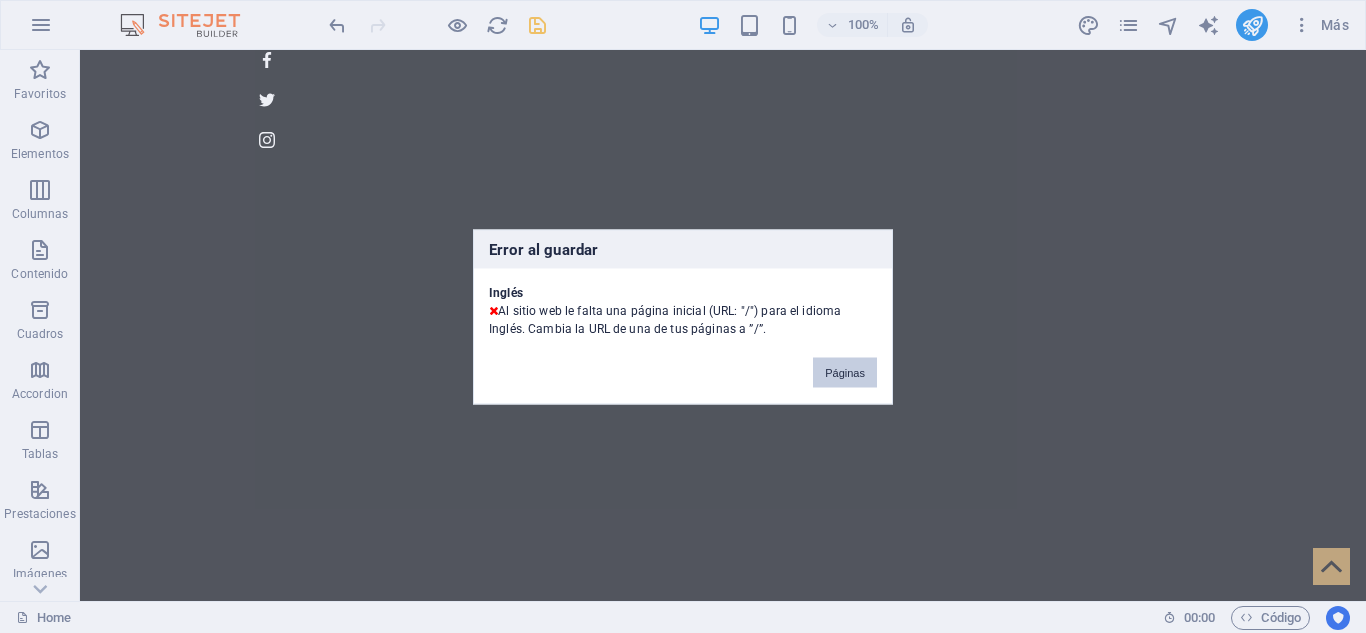 click on "Páginas" at bounding box center [845, 372] 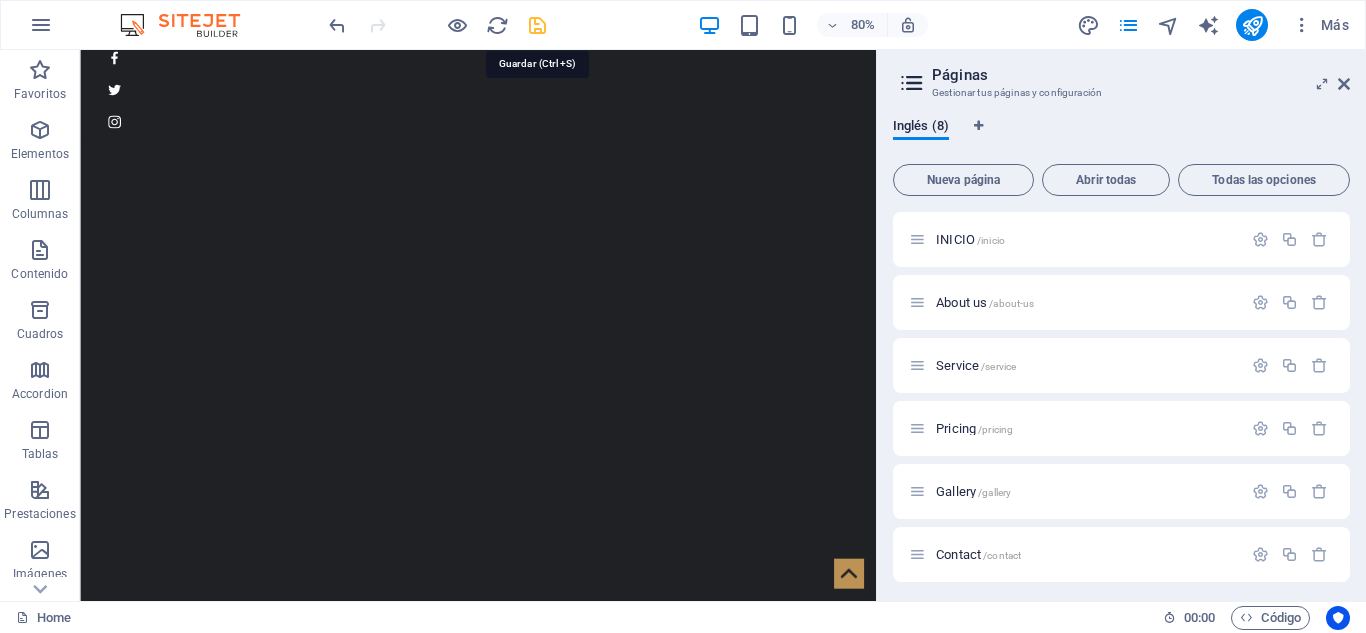 click at bounding box center [537, 25] 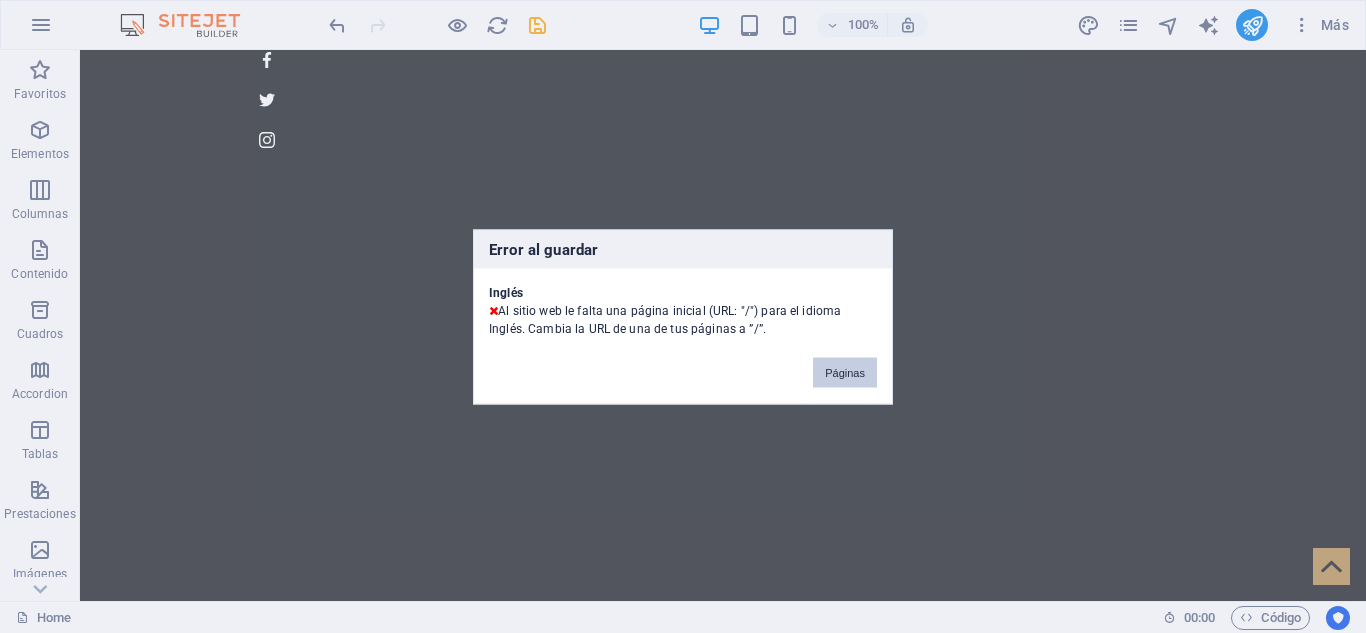 click on "Páginas" at bounding box center [845, 372] 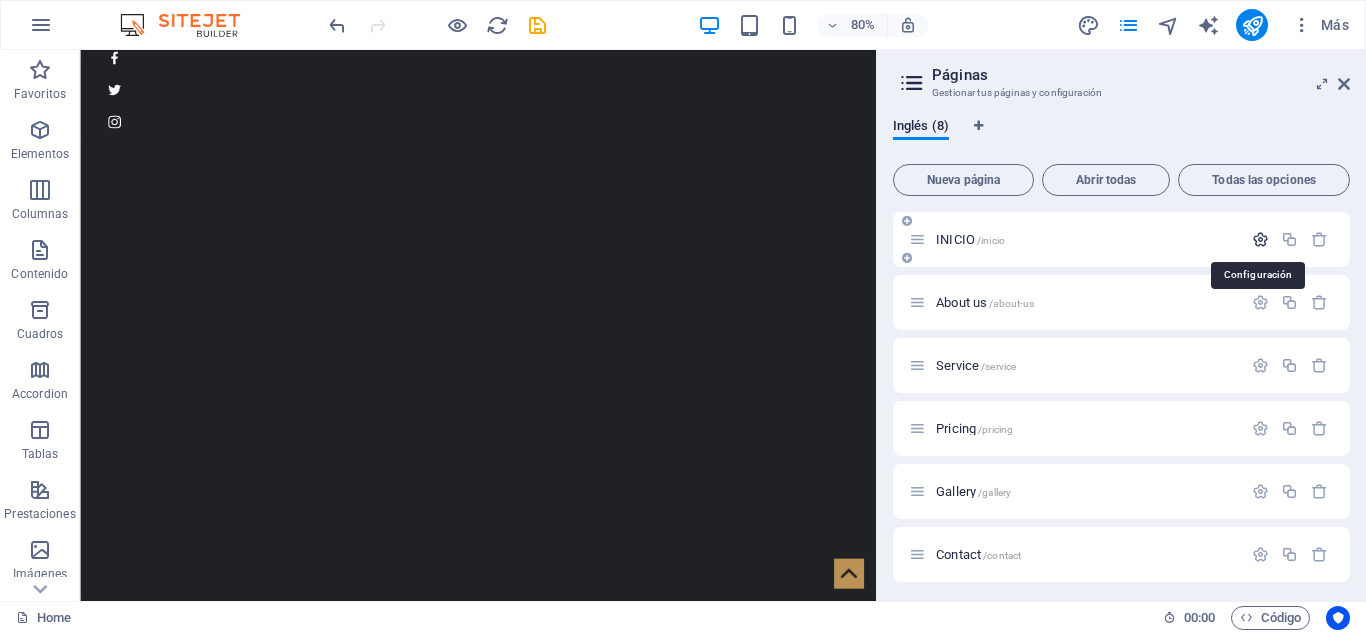 click at bounding box center [1260, 239] 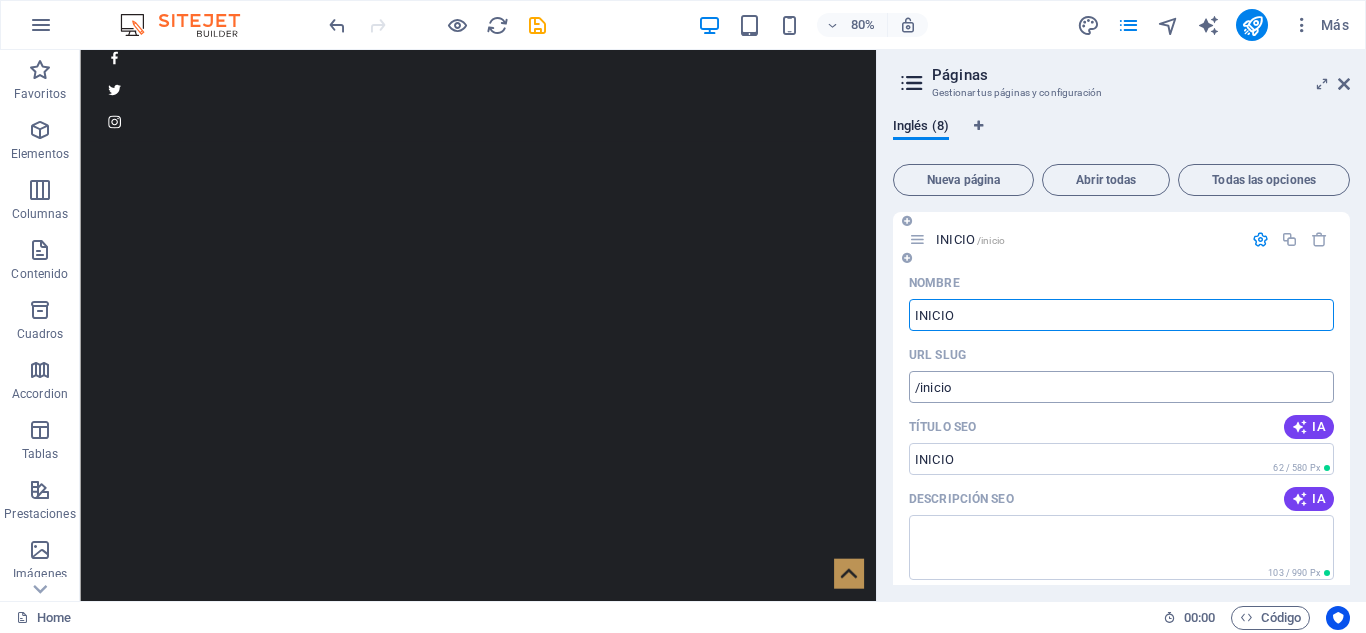 click on "/inicio" at bounding box center [1121, 387] 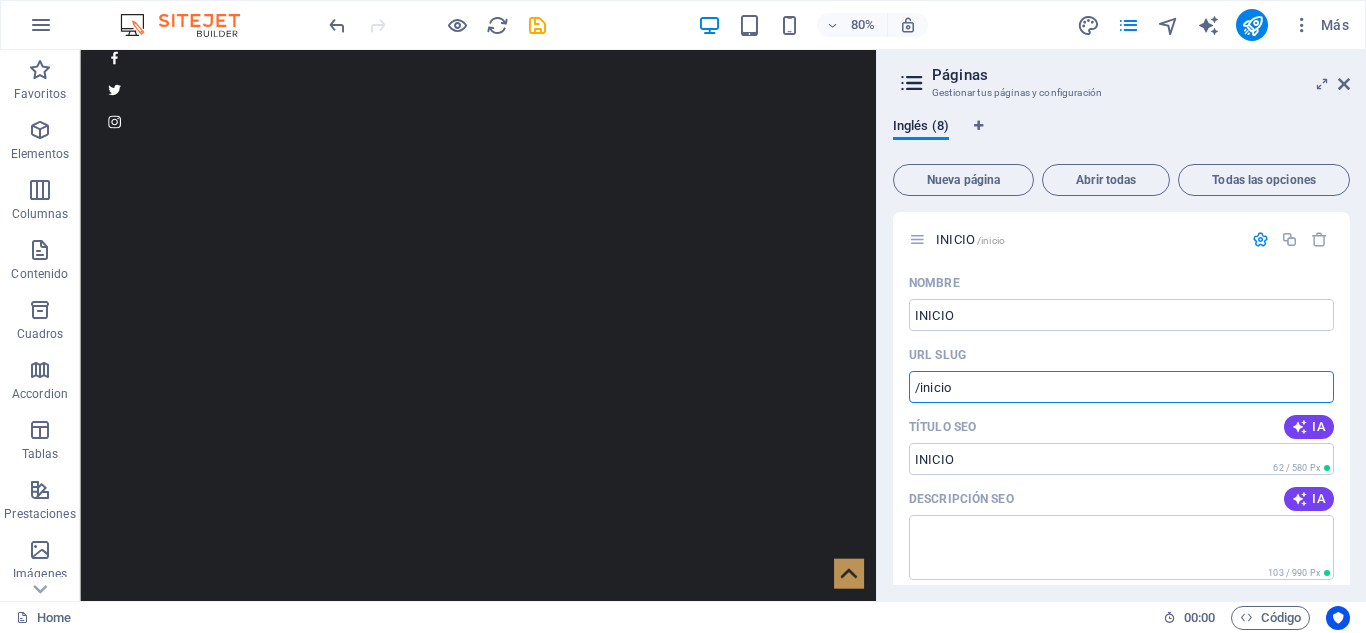 drag, startPoint x: 1051, startPoint y: 444, endPoint x: 1068, endPoint y: 462, distance: 24.758837 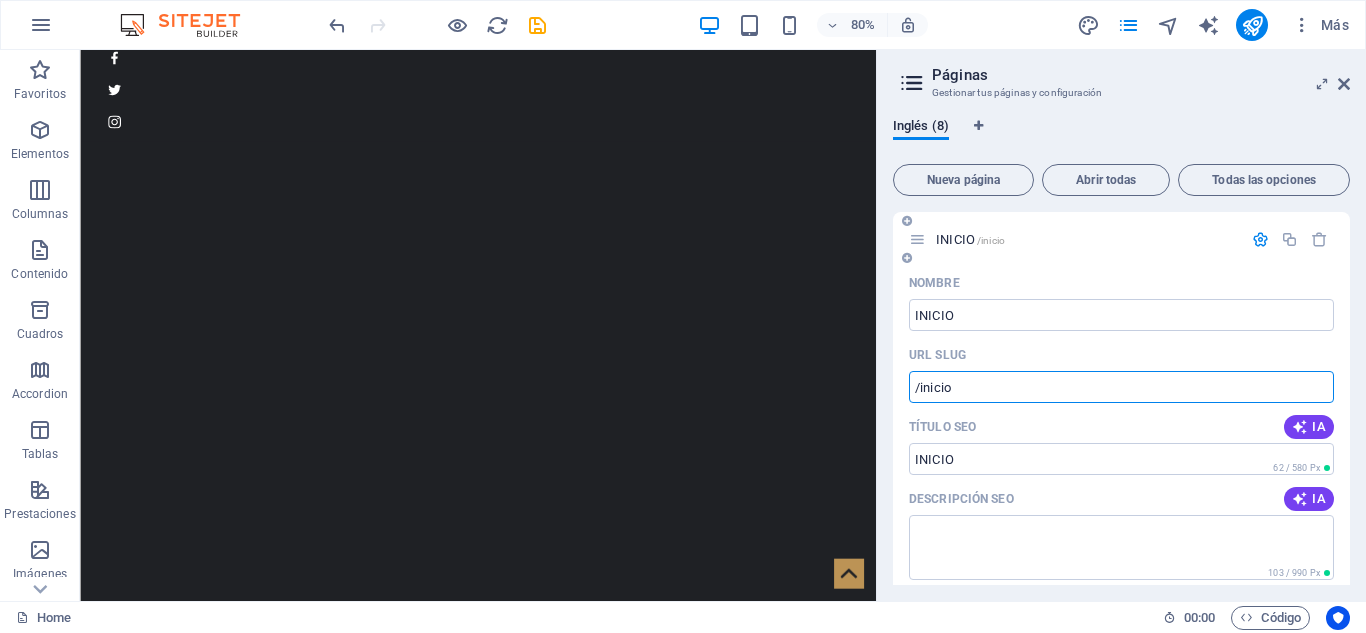 click on "/inicio" at bounding box center [1121, 387] 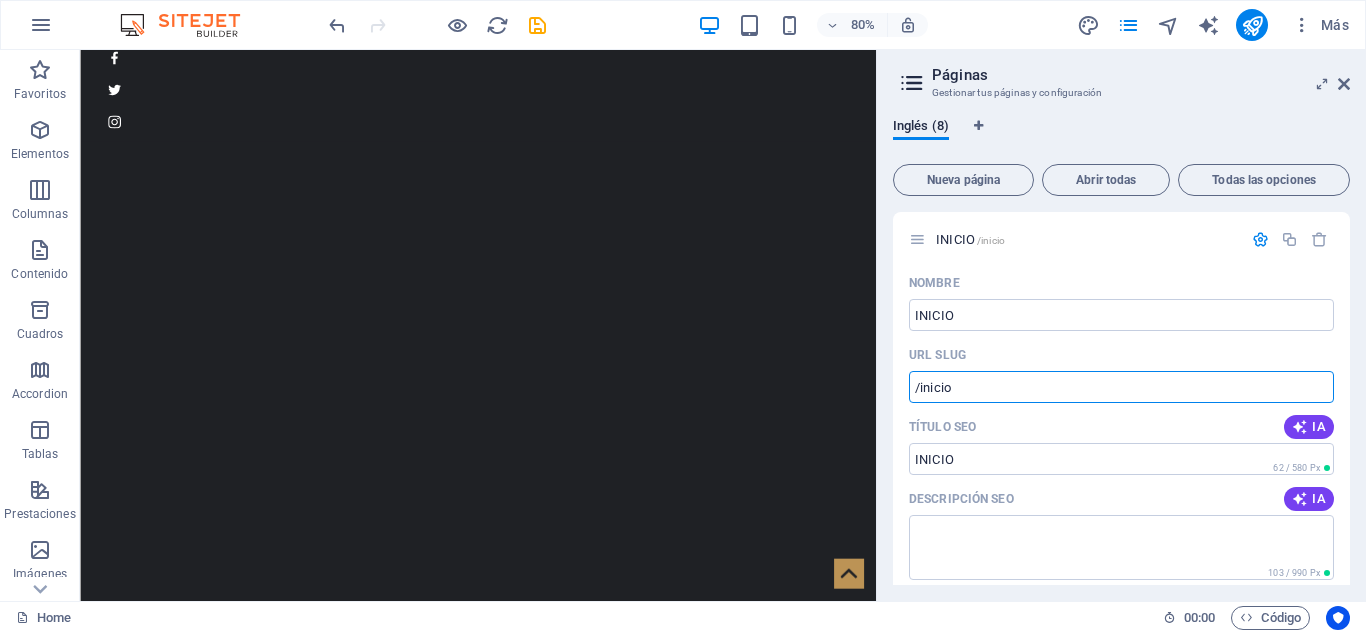 drag, startPoint x: 969, startPoint y: 389, endPoint x: 879, endPoint y: 361, distance: 94.254974 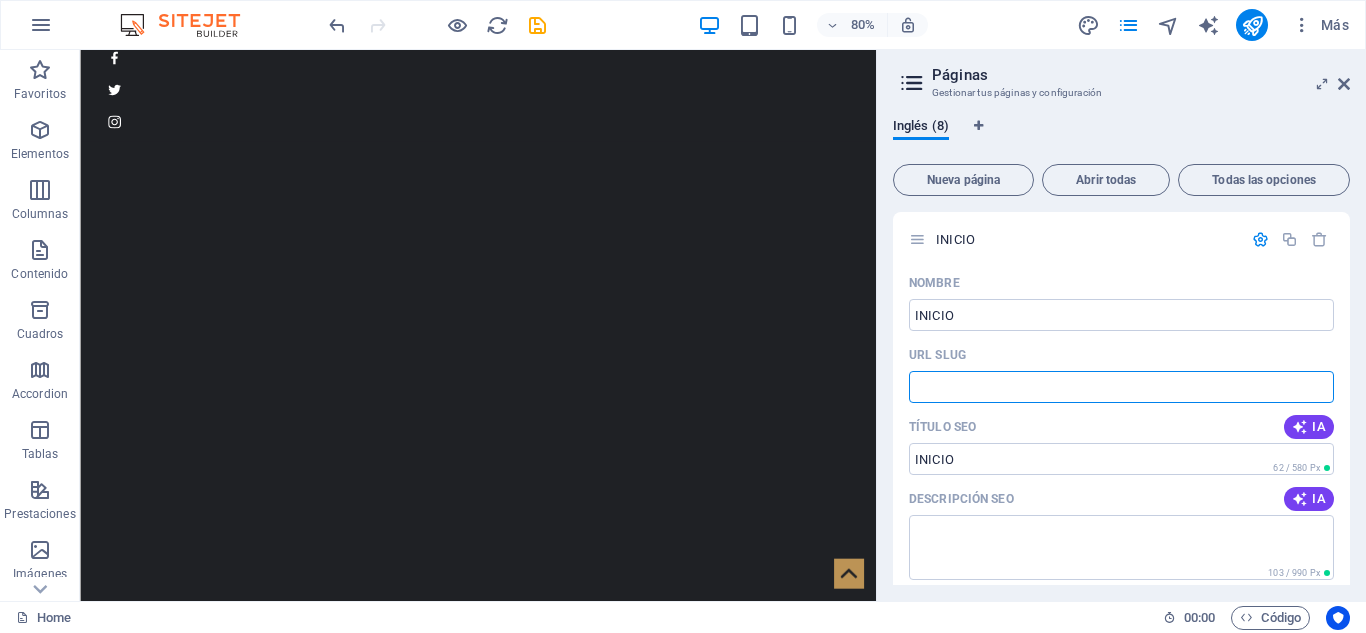 paste 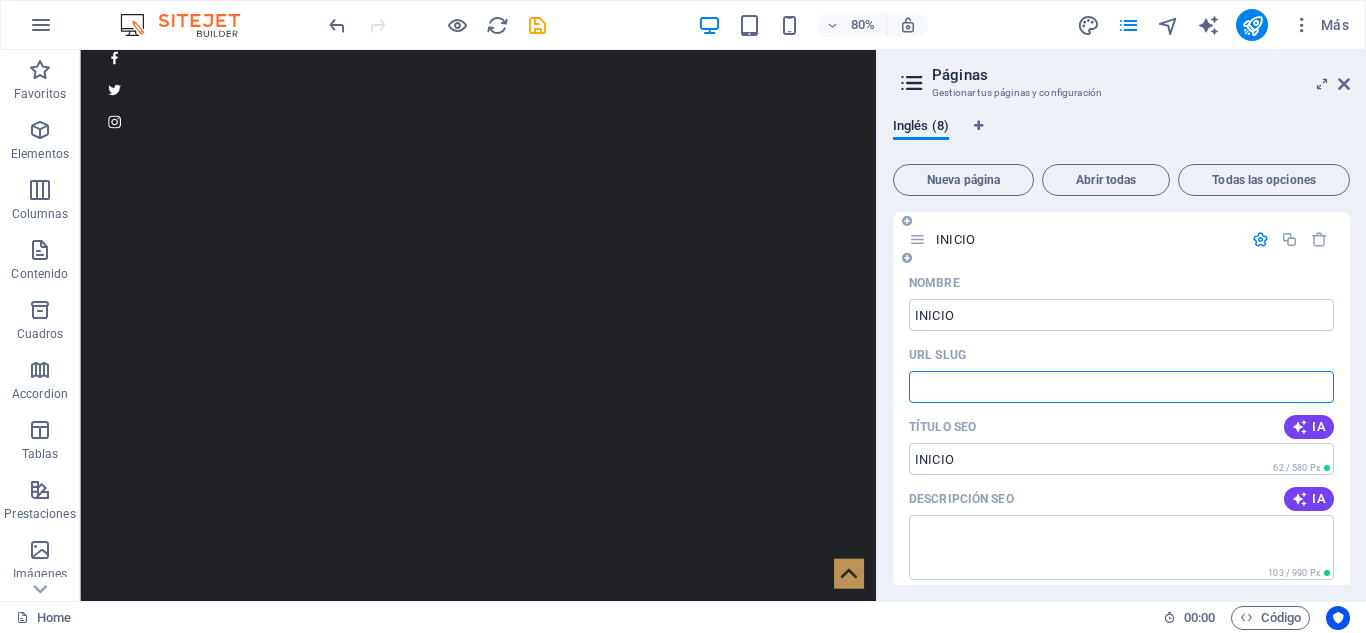 click on "URL SLUG" at bounding box center [1121, 387] 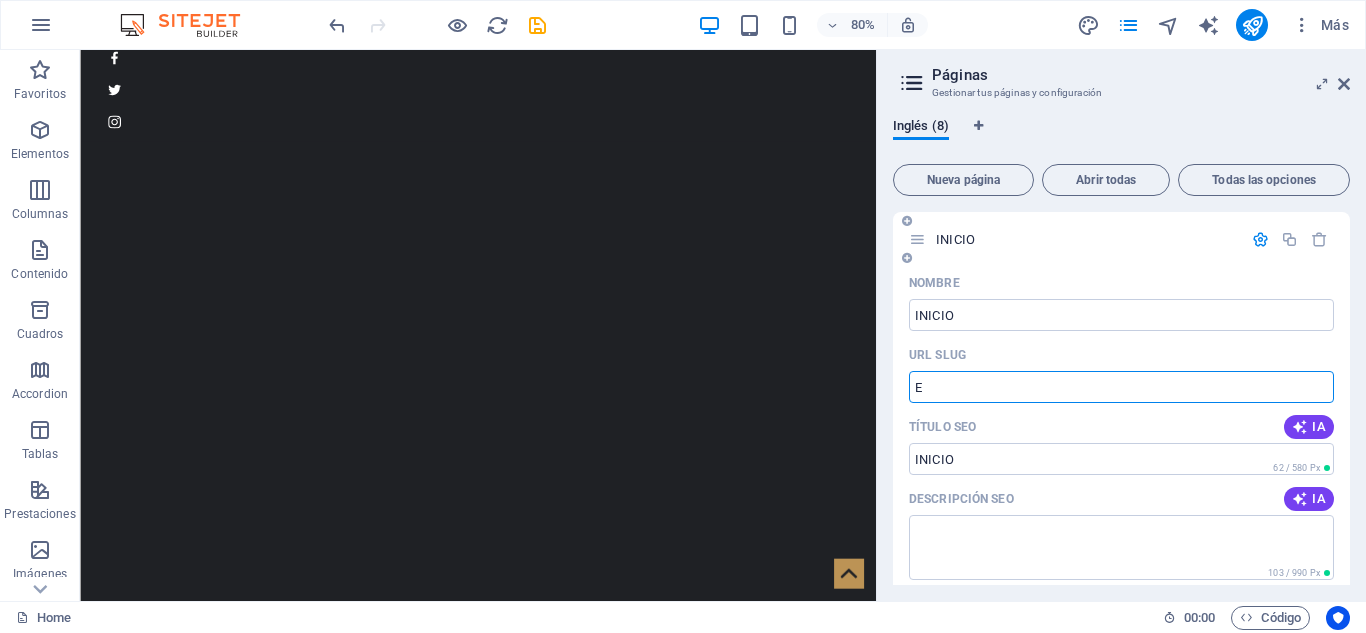type on "E" 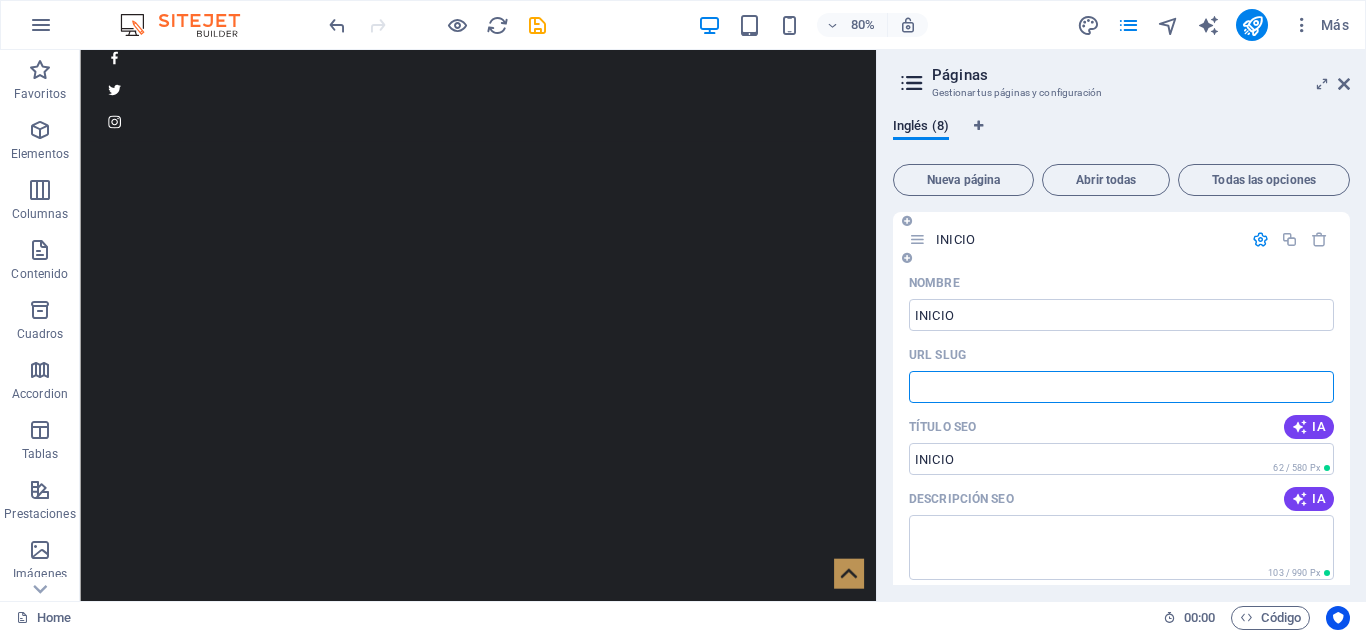 click on "URL SLUG" at bounding box center (1121, 387) 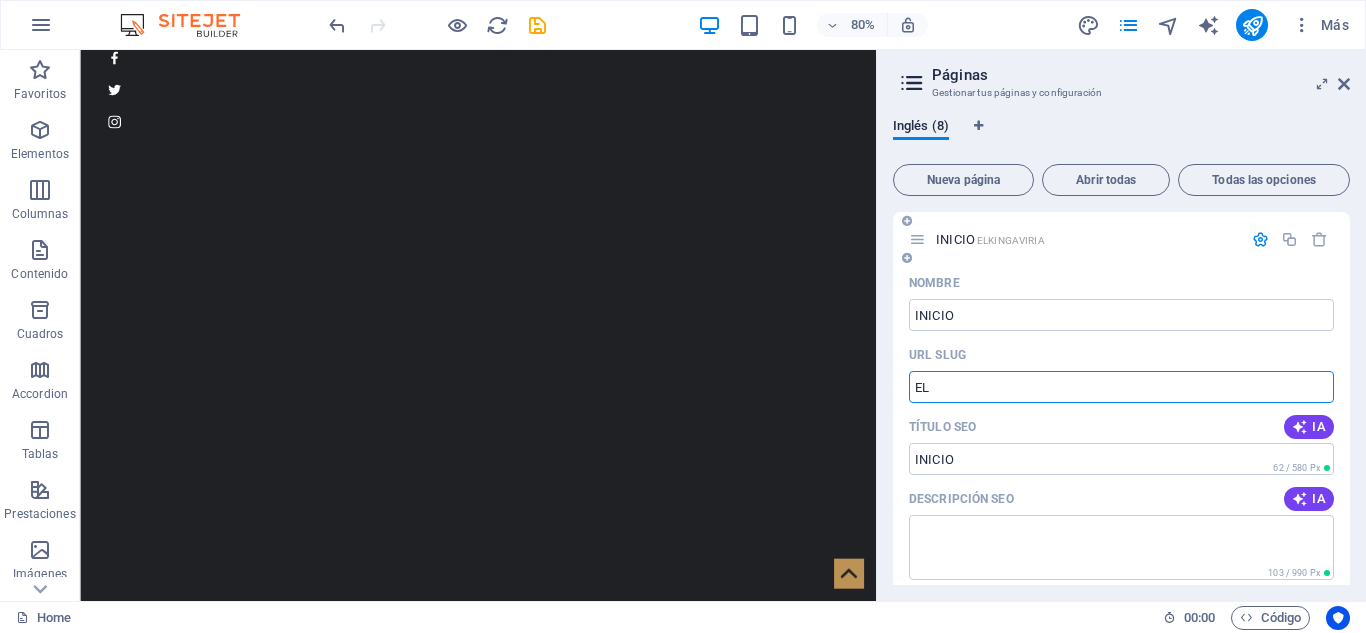 type on "E" 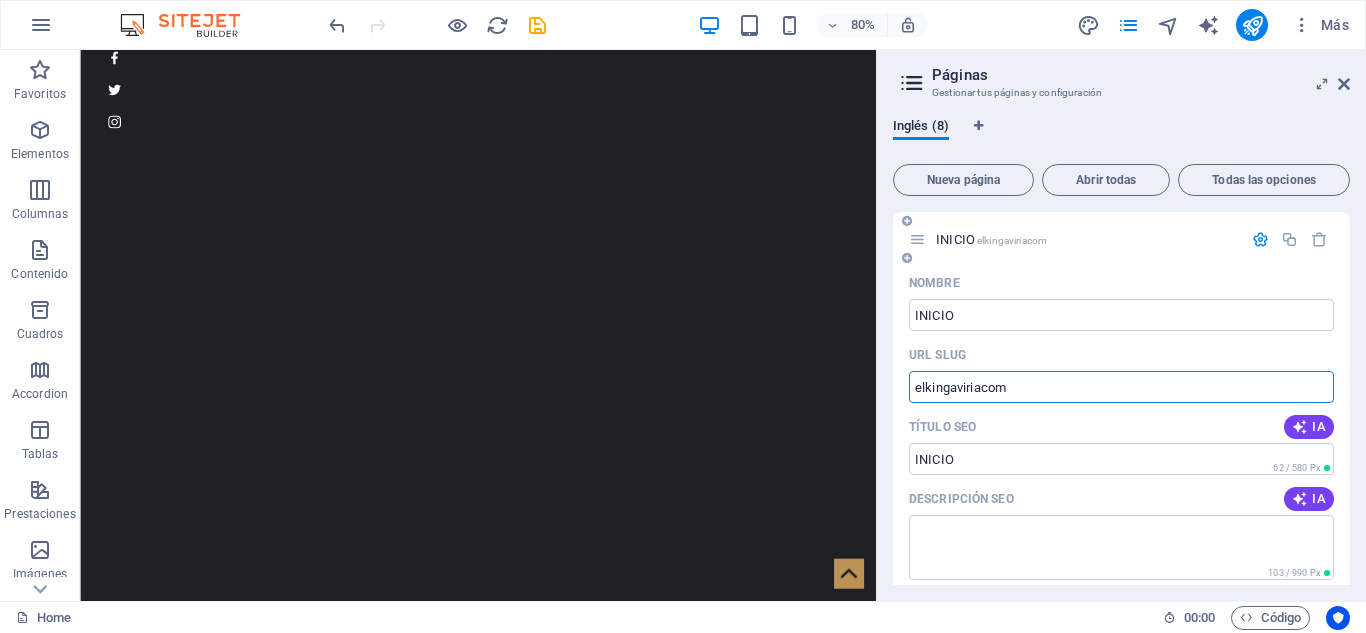 click on "elkingaviriacom" at bounding box center (1121, 387) 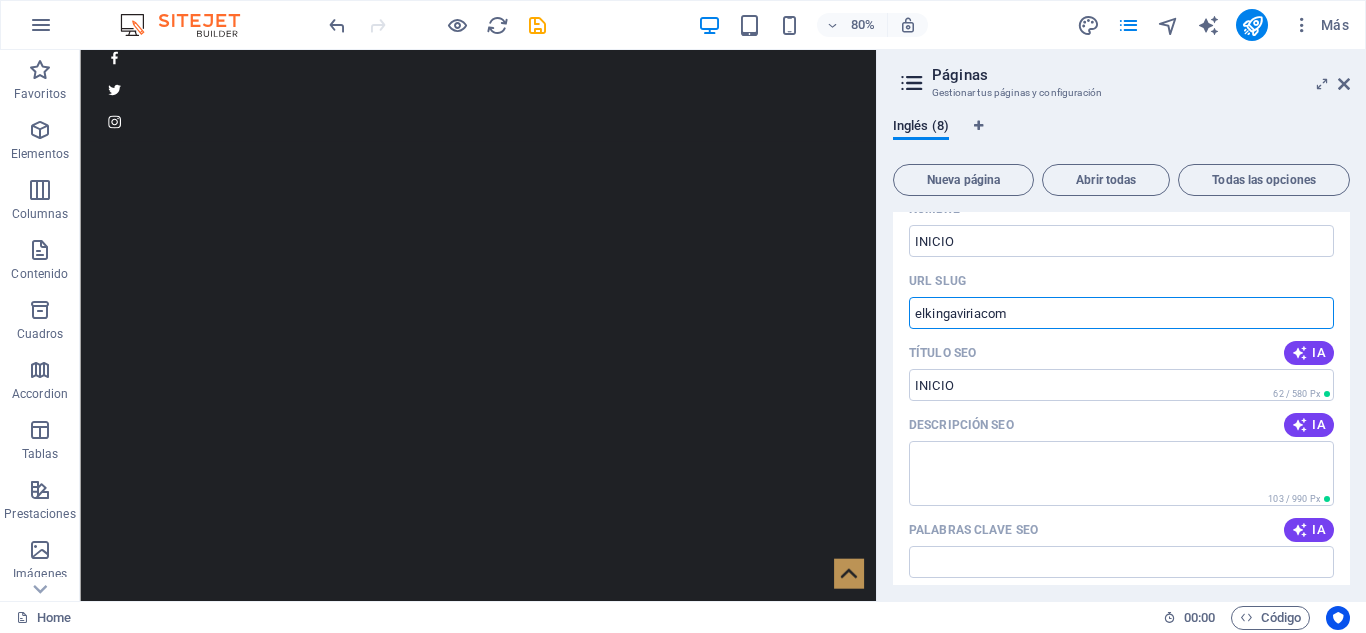 scroll, scrollTop: 100, scrollLeft: 0, axis: vertical 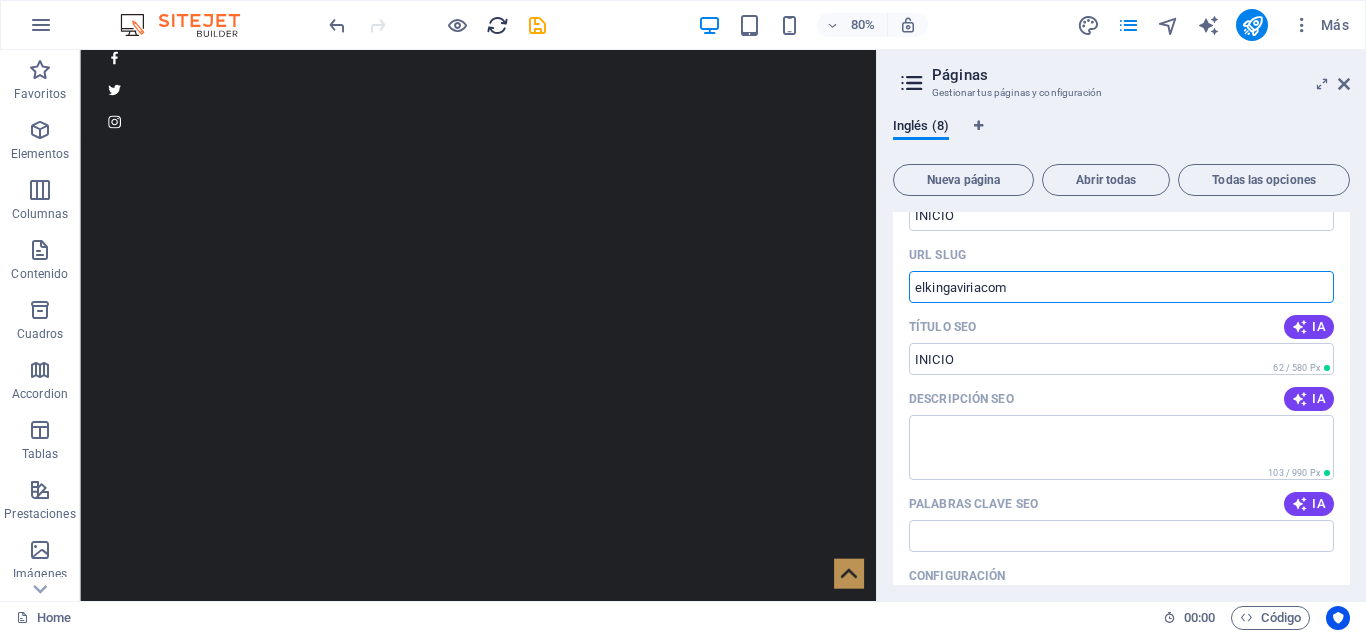 type on "elkingaviriacom" 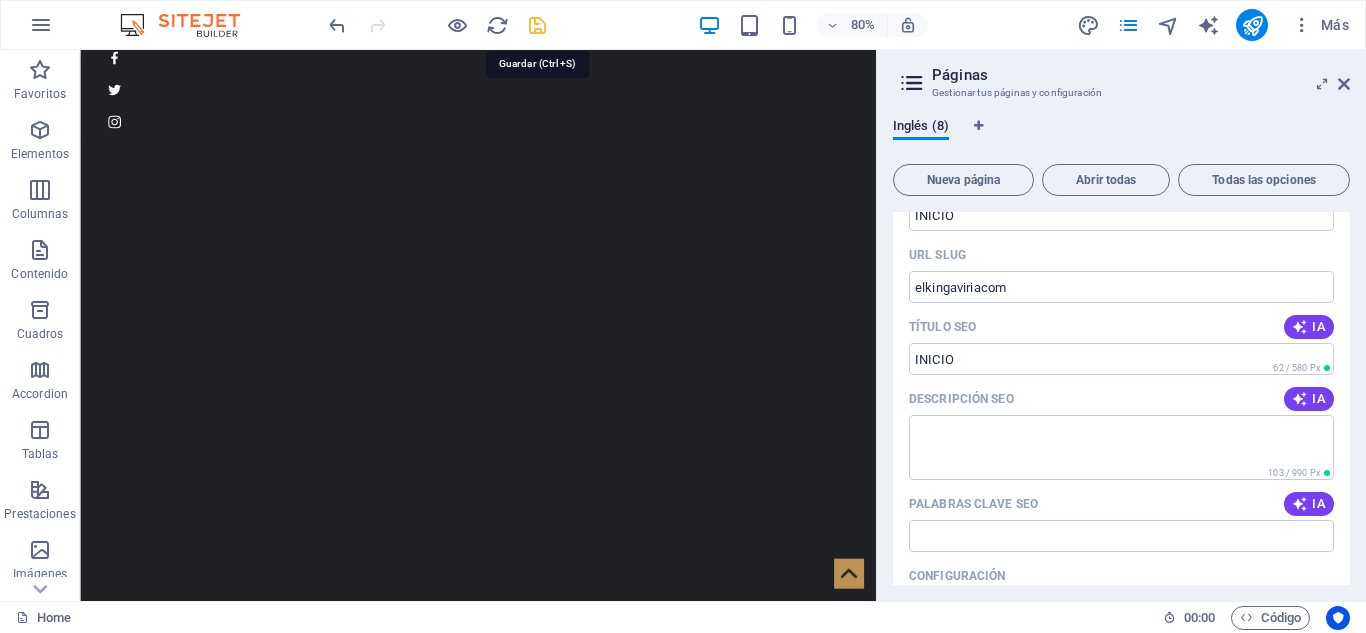 click at bounding box center (537, 25) 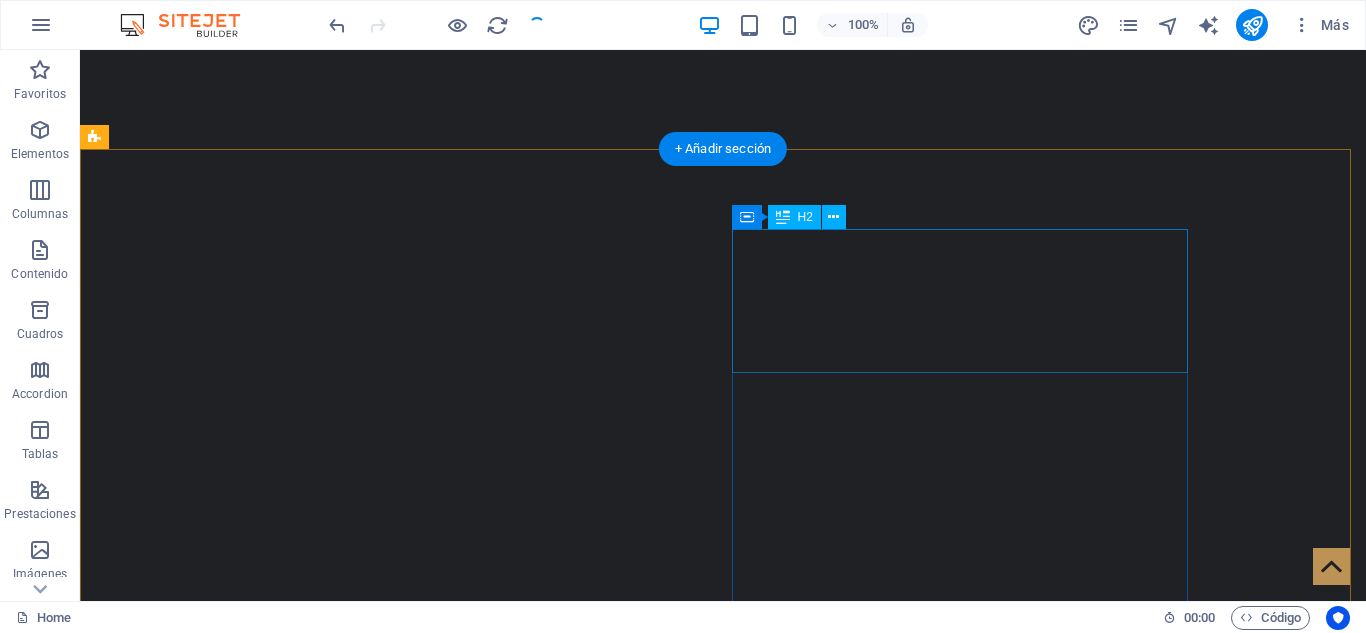 scroll, scrollTop: 500, scrollLeft: 0, axis: vertical 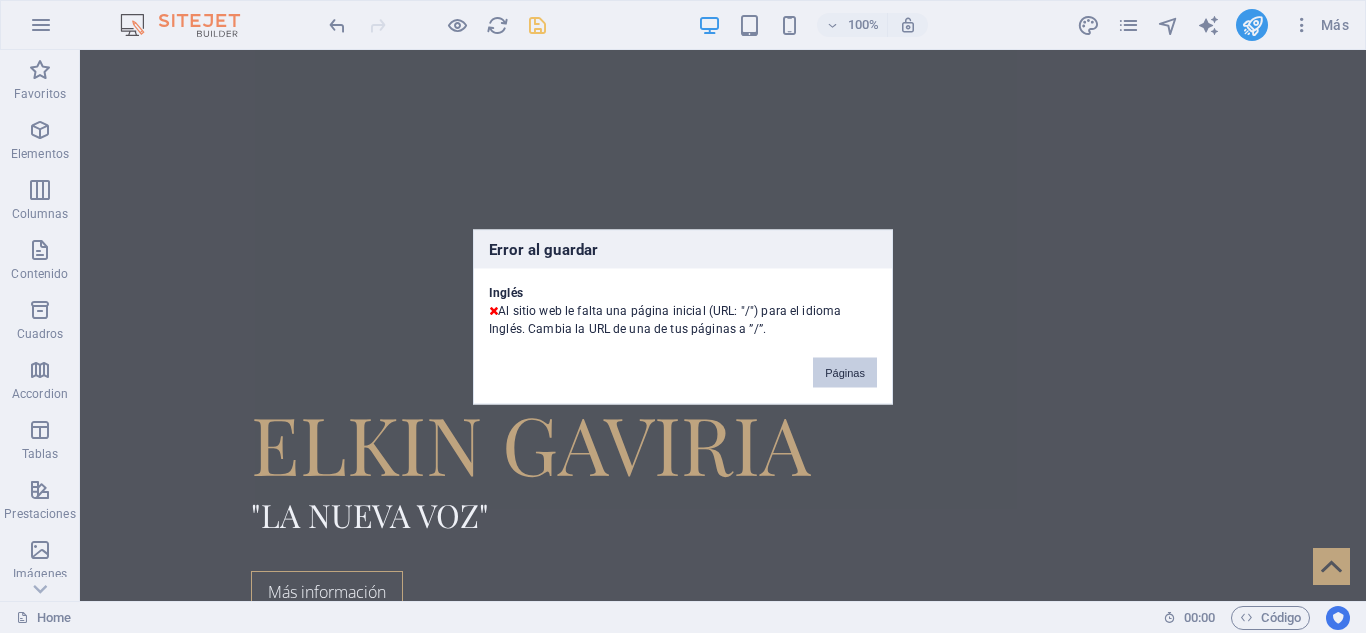 click on "Páginas" at bounding box center [845, 372] 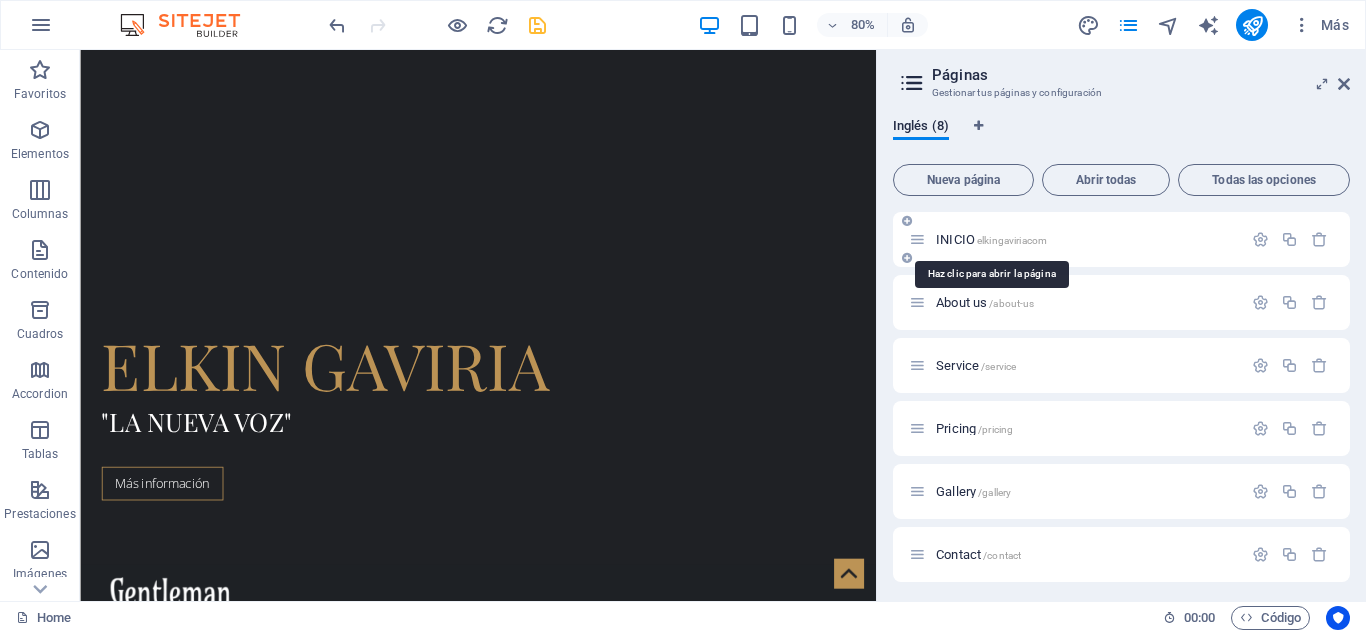 click on "INICIO [PERSON]com" at bounding box center (991, 239) 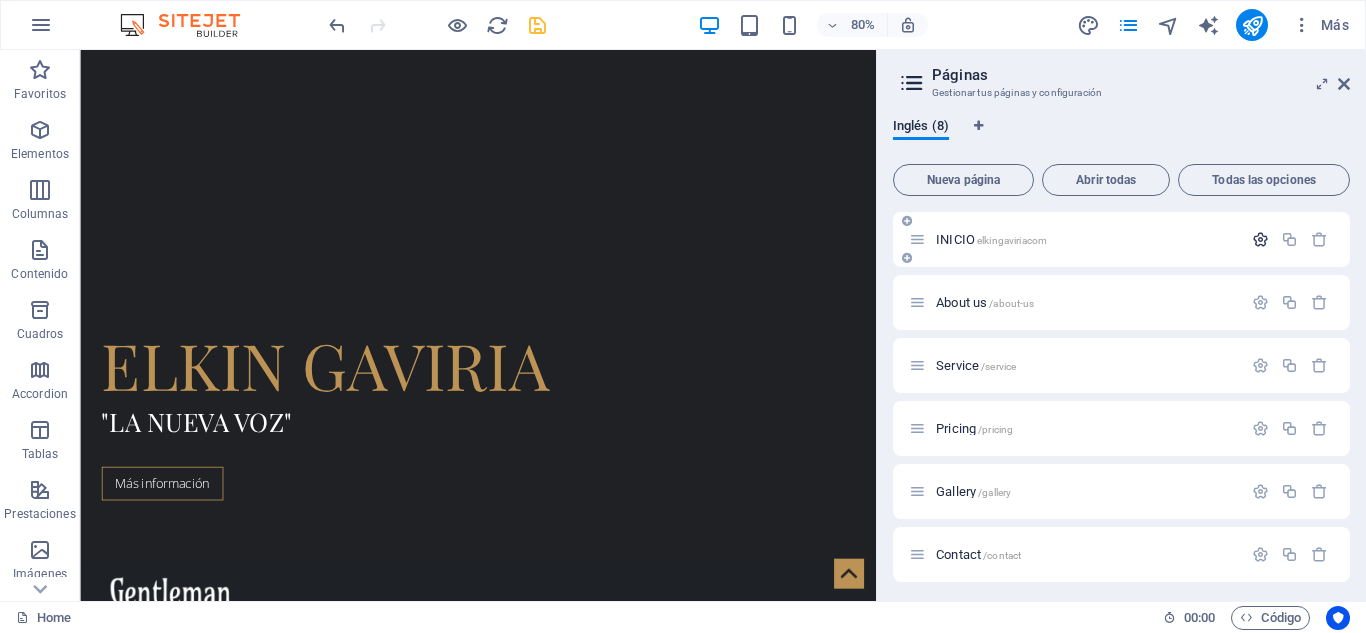 click at bounding box center [1260, 239] 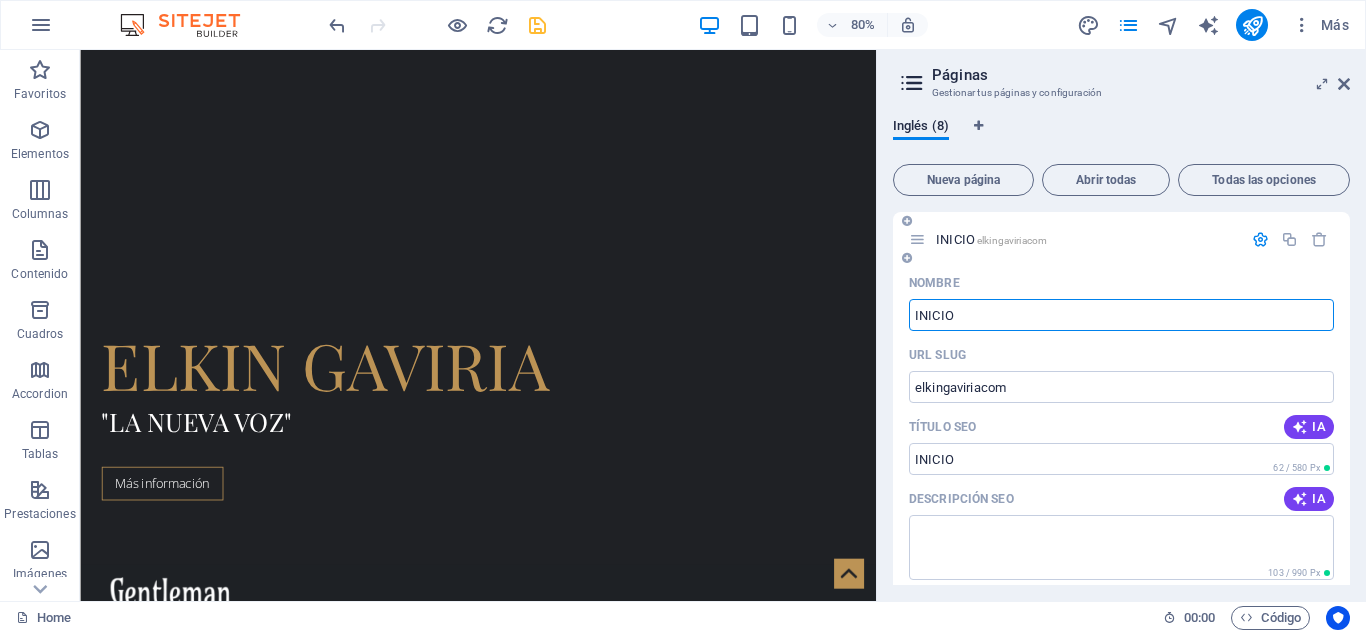 click on "INICIO" at bounding box center (1121, 315) 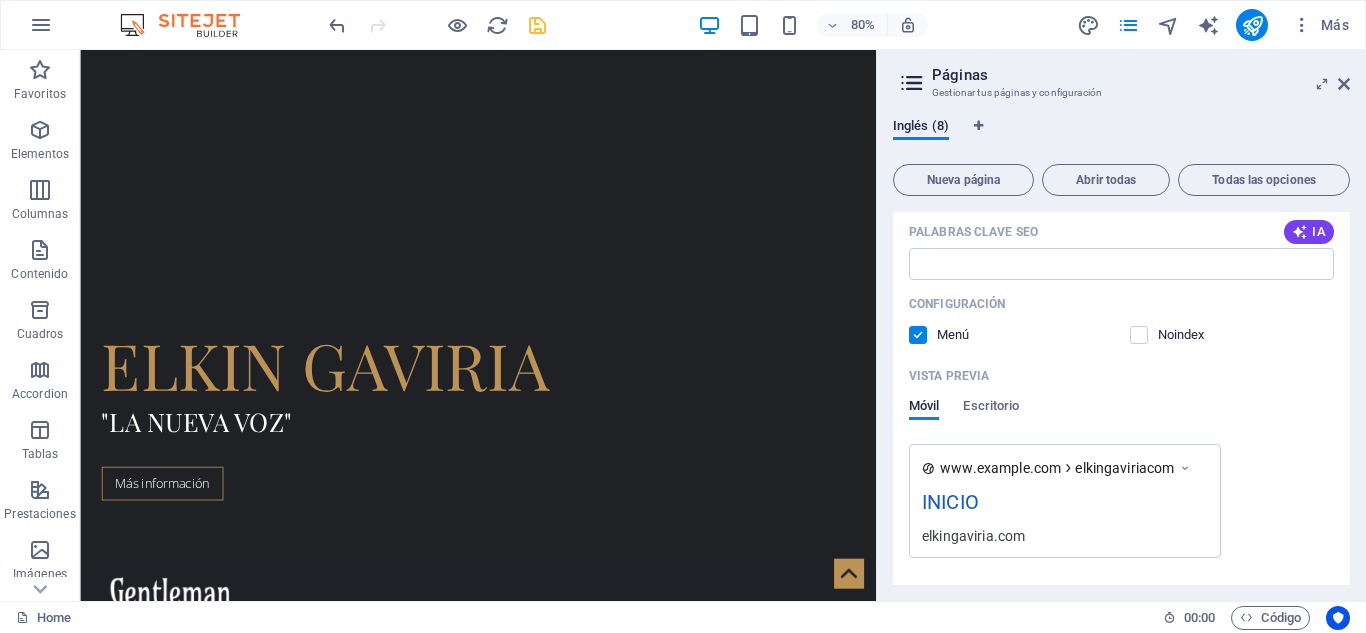 scroll, scrollTop: 400, scrollLeft: 0, axis: vertical 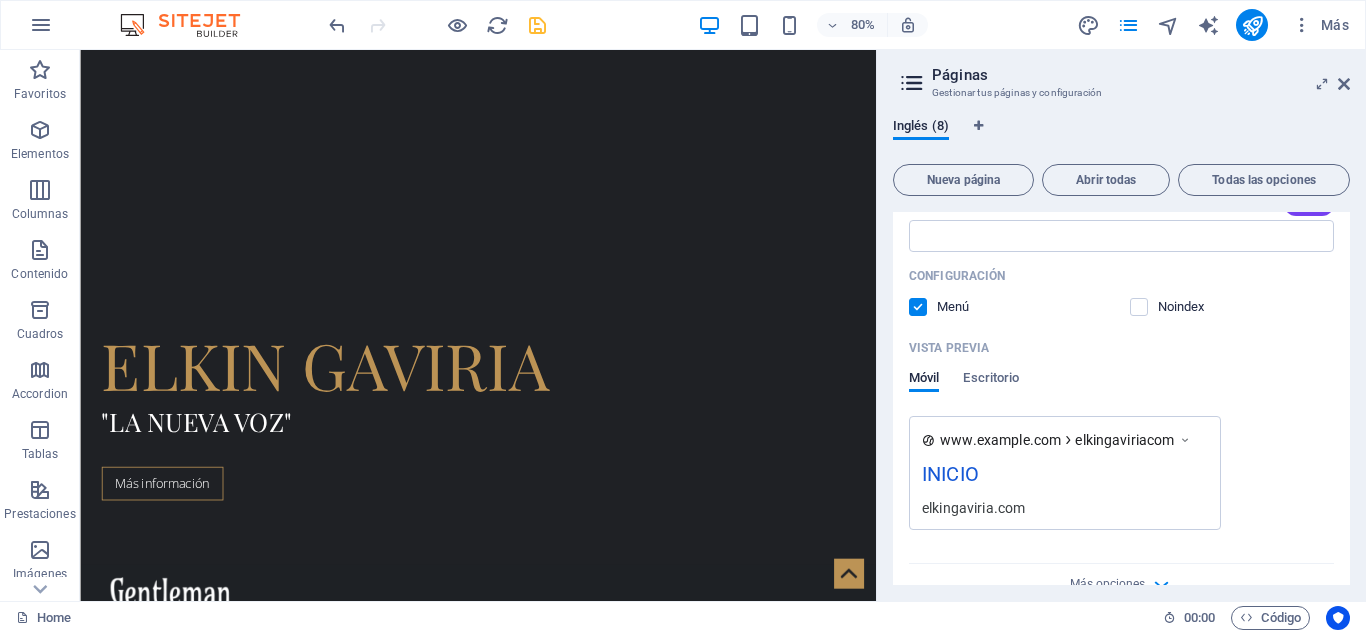 click on "www.example.com [PERSON]com INICIO [PERSON].com" at bounding box center (1065, 473) 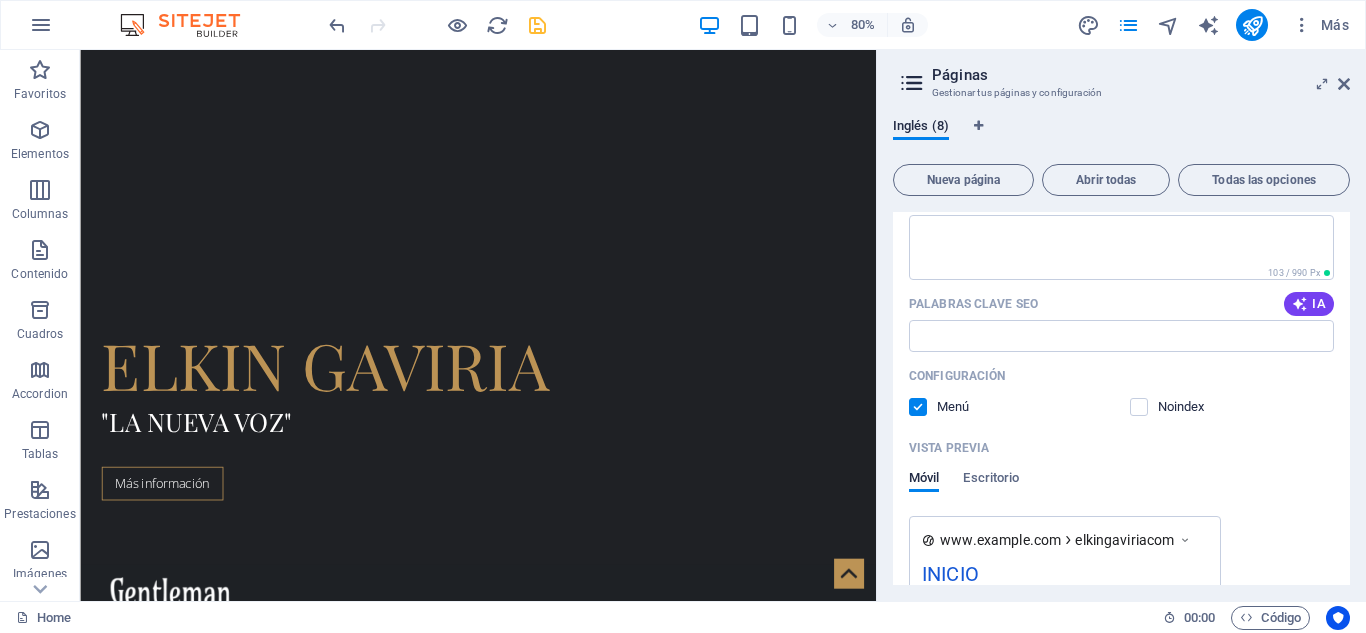 scroll, scrollTop: 0, scrollLeft: 0, axis: both 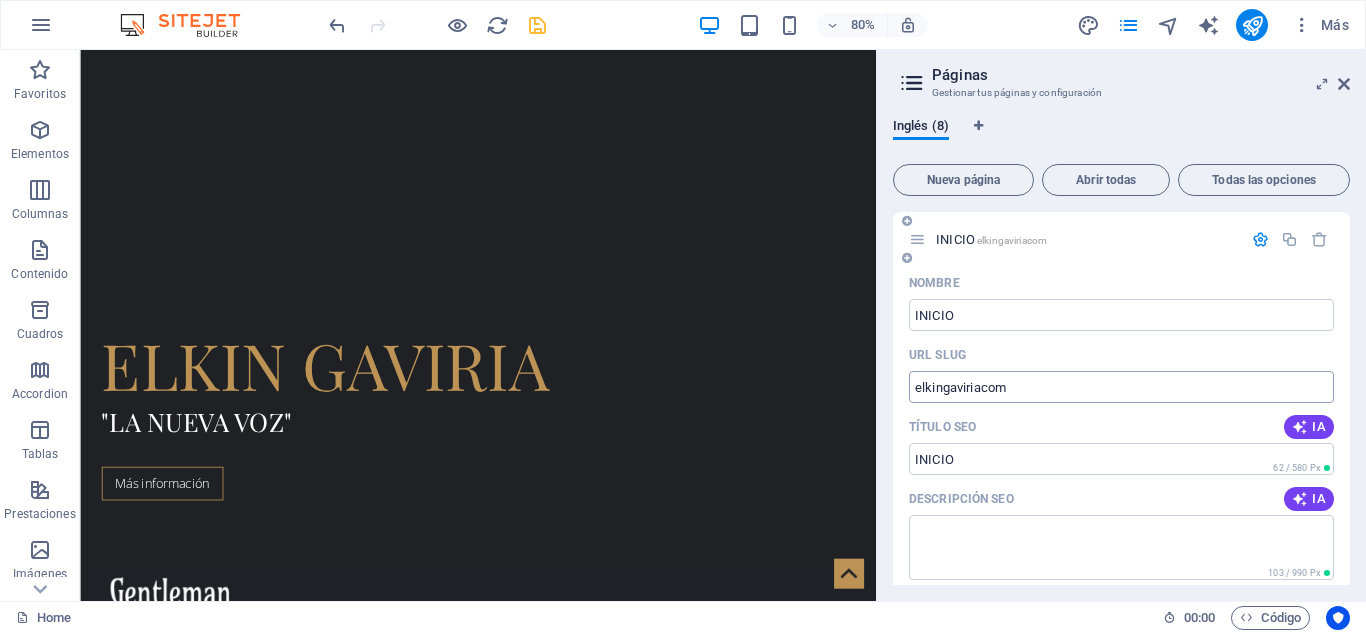 click on "elkingaviriacom" at bounding box center [1121, 387] 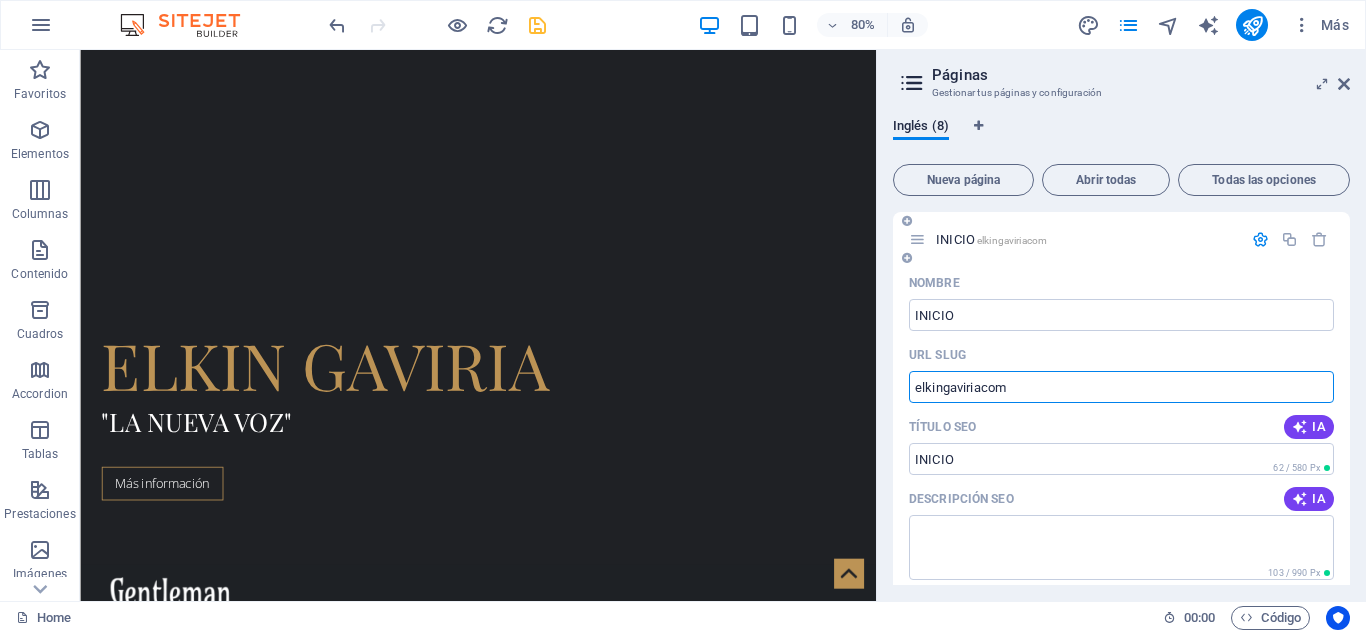 click on "elkingaviriacom" at bounding box center [1121, 387] 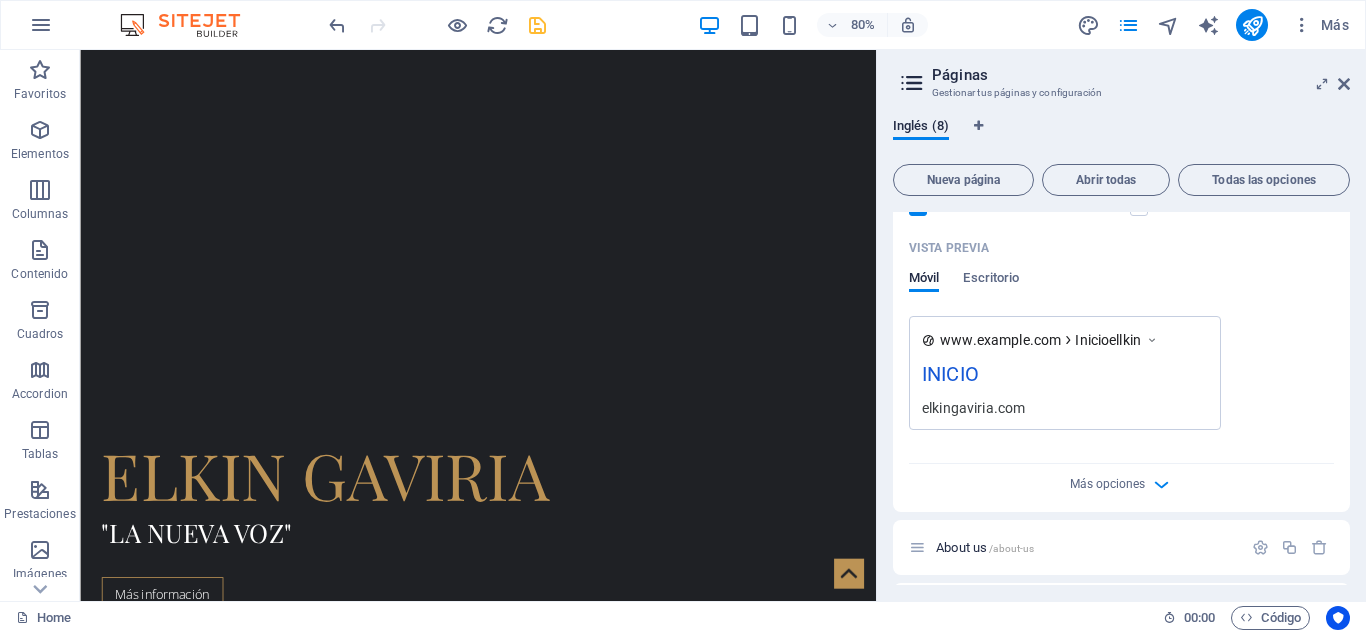scroll, scrollTop: 400, scrollLeft: 0, axis: vertical 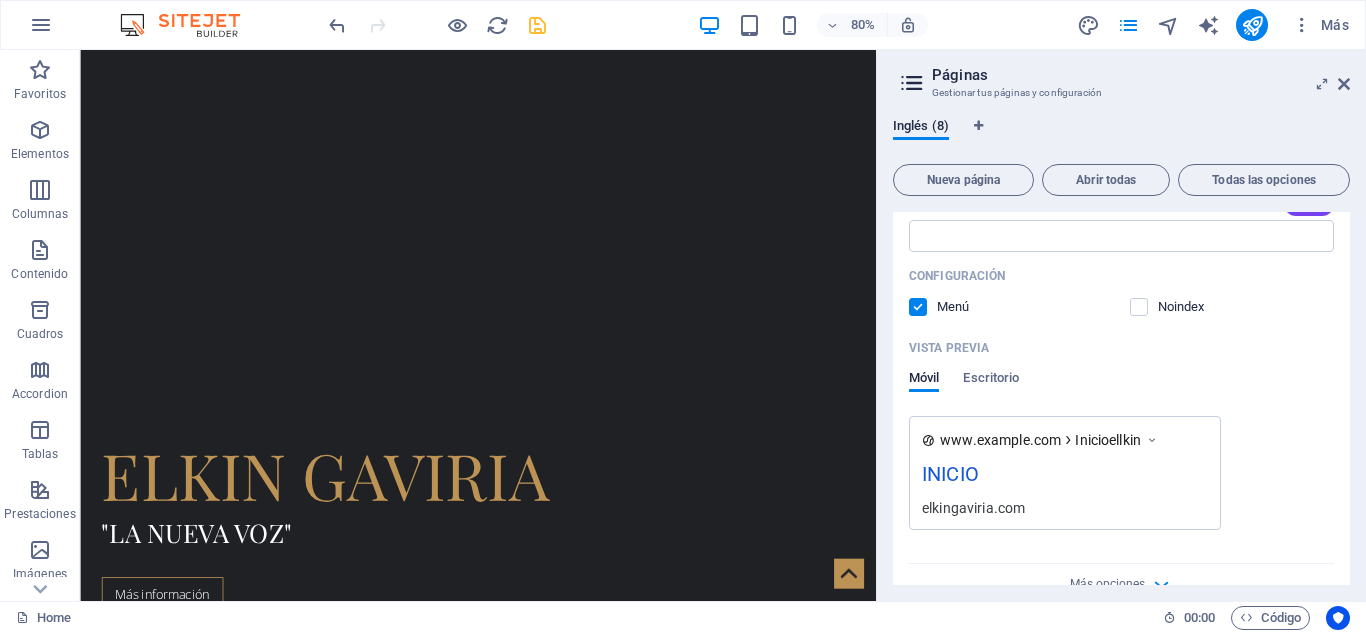 drag, startPoint x: 1157, startPoint y: 430, endPoint x: 1037, endPoint y: 426, distance: 120.06665 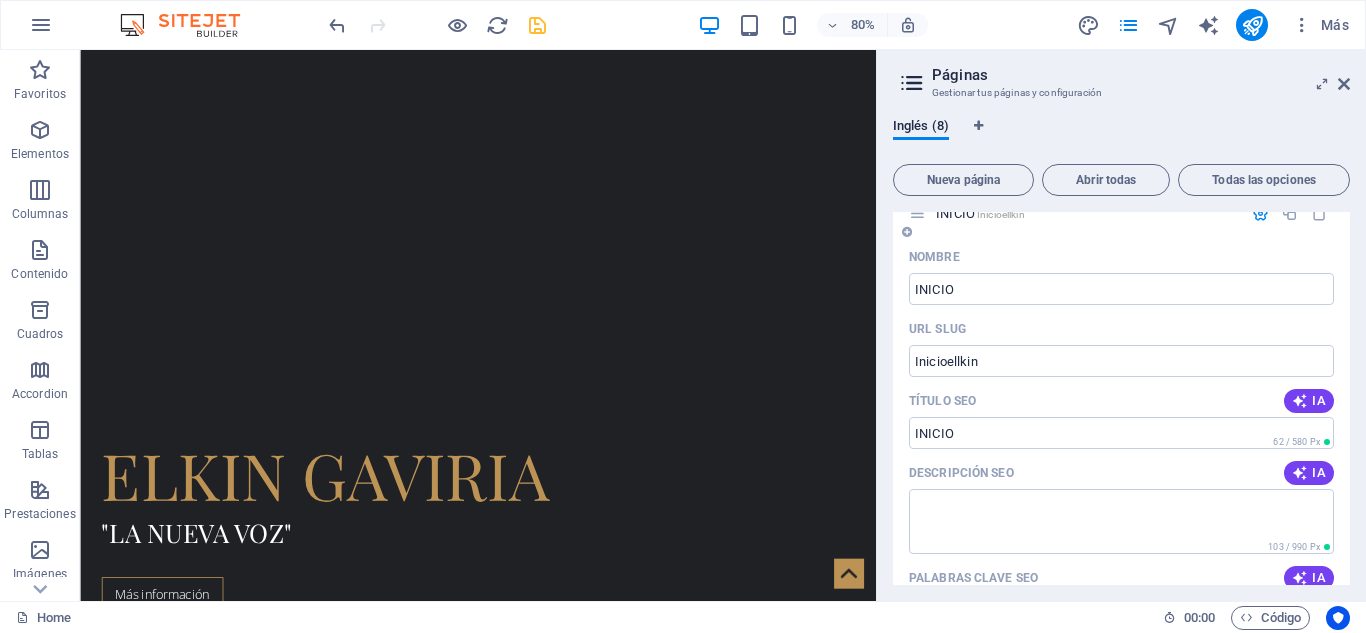 scroll, scrollTop: 0, scrollLeft: 0, axis: both 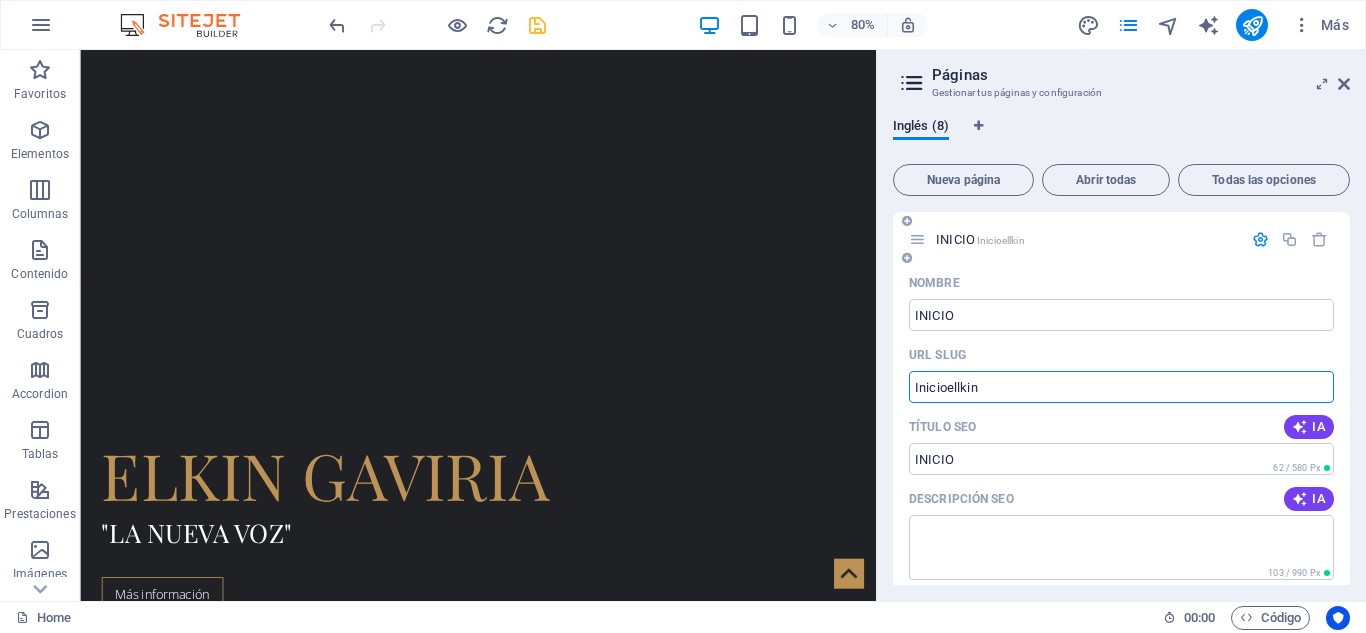 click on "Inicioellkin" at bounding box center (1121, 387) 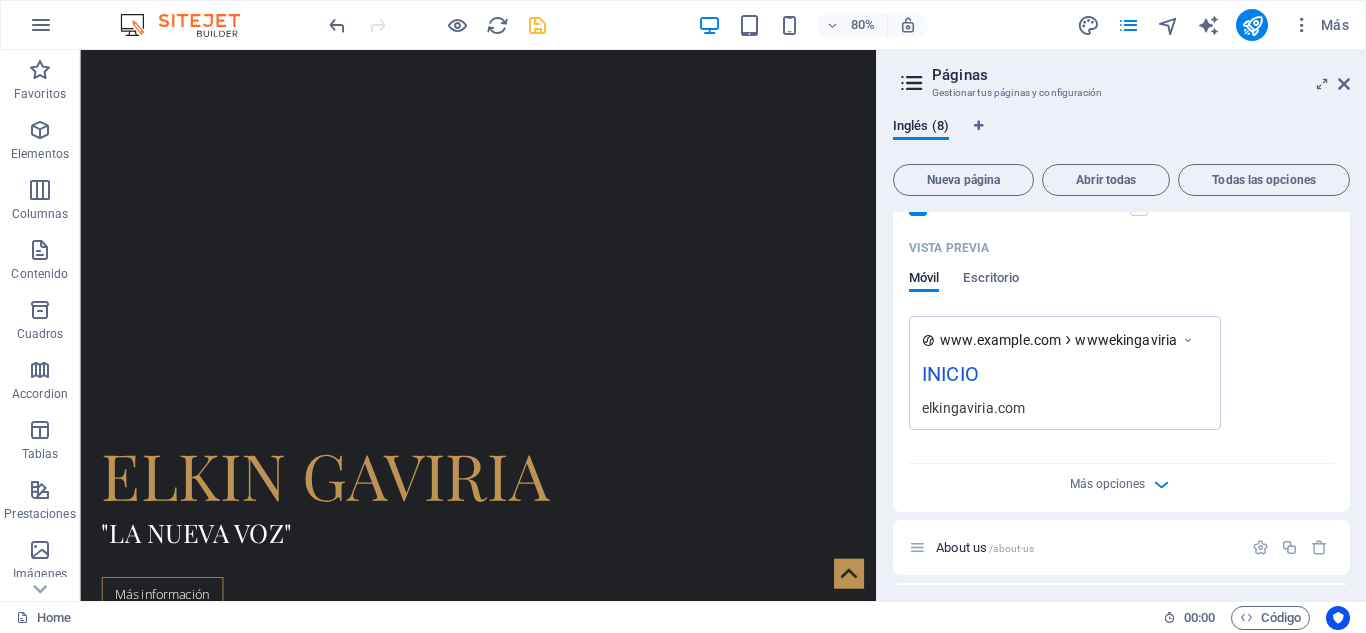 scroll, scrollTop: 400, scrollLeft: 0, axis: vertical 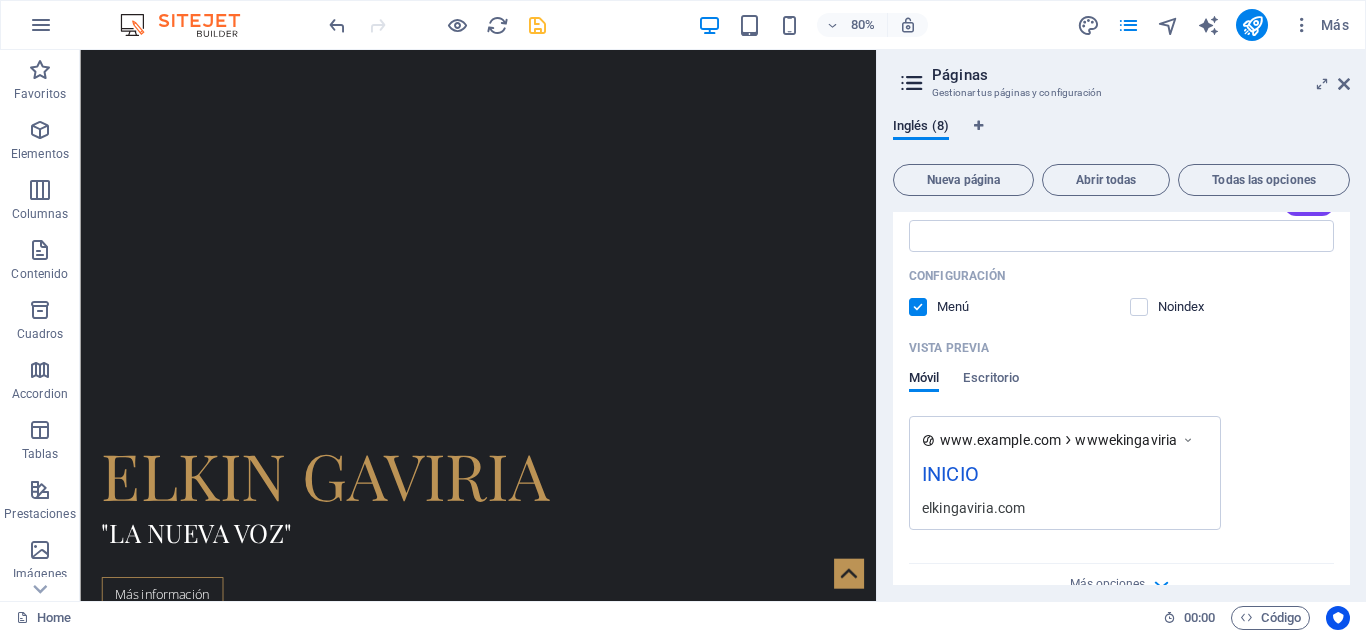 click on "elkingaviria.com" at bounding box center (1065, 507) 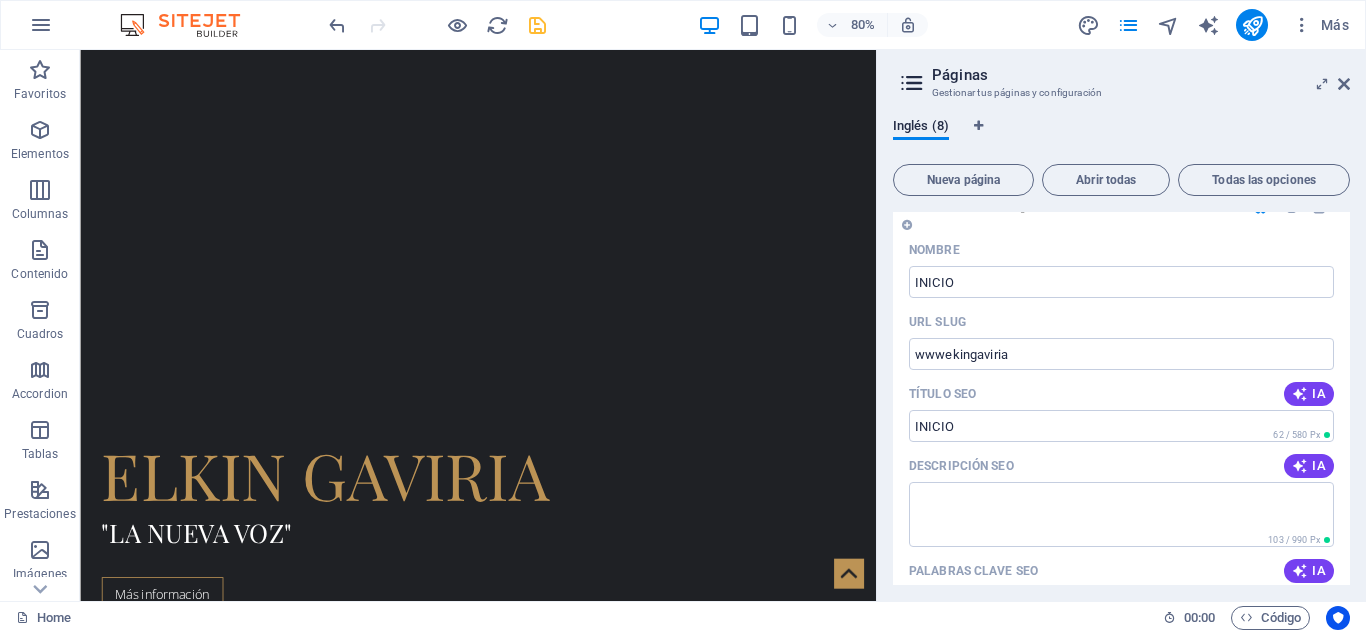 scroll, scrollTop: 0, scrollLeft: 0, axis: both 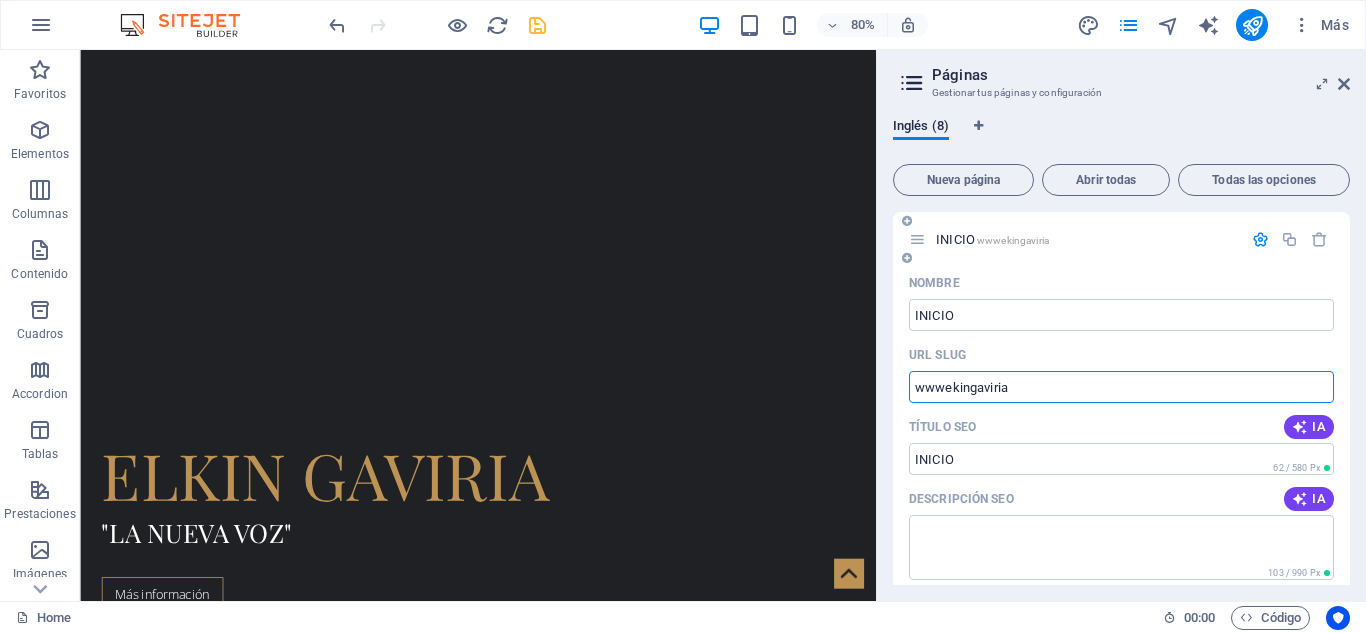 click on "wwwekingaviria" at bounding box center [1121, 387] 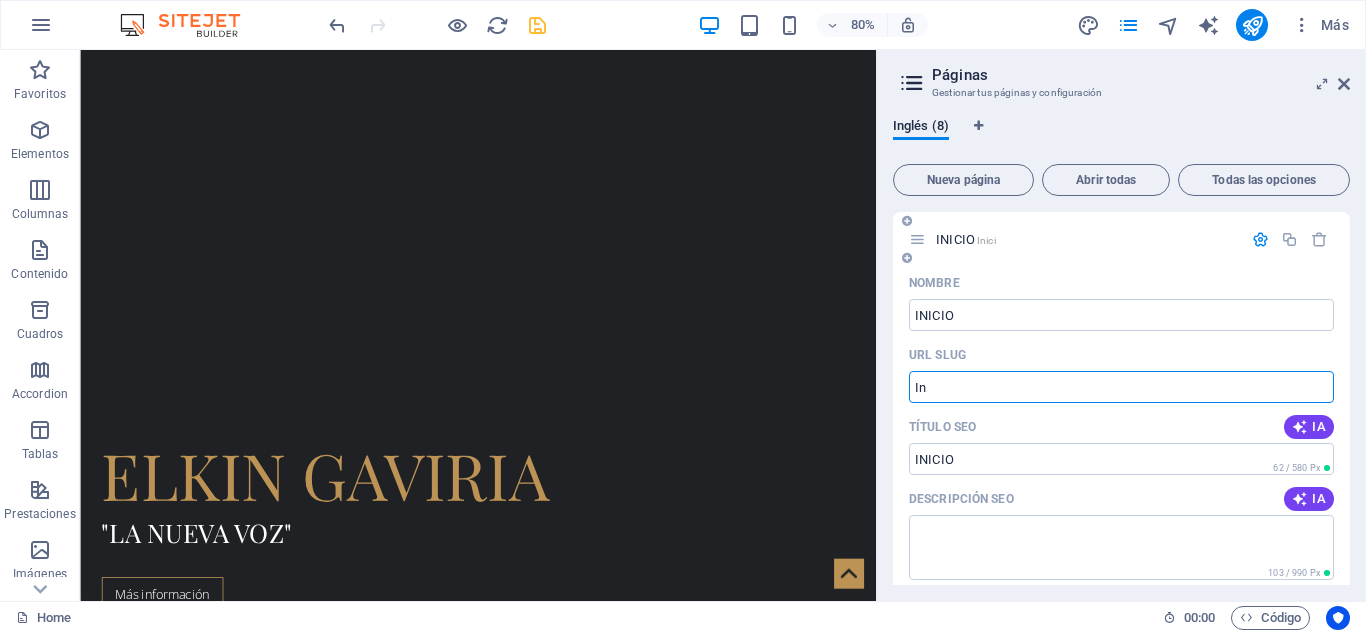 type on "I" 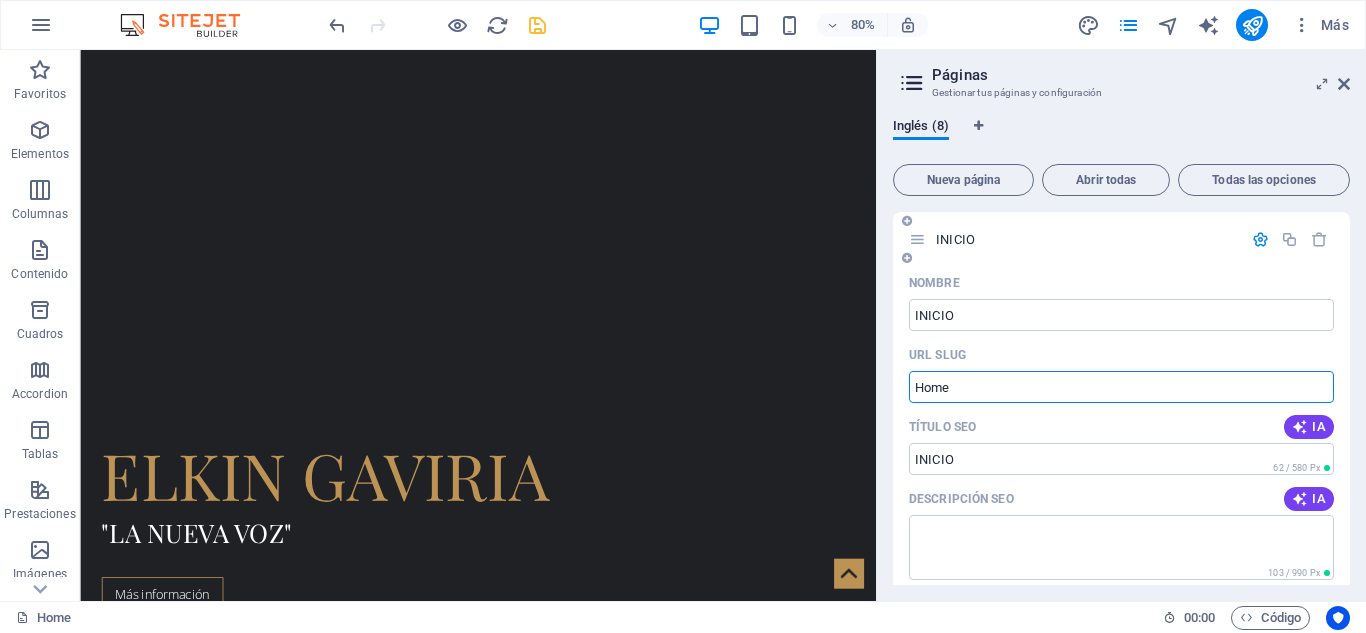 type on "Home" 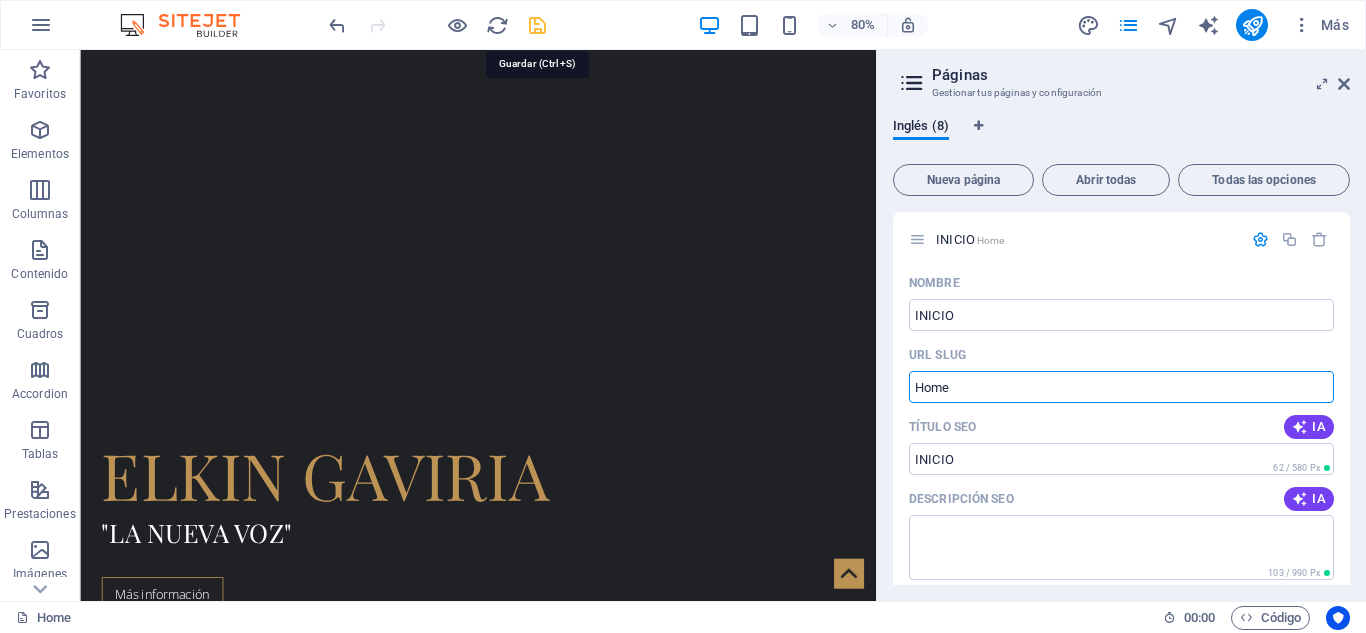 click at bounding box center [537, 25] 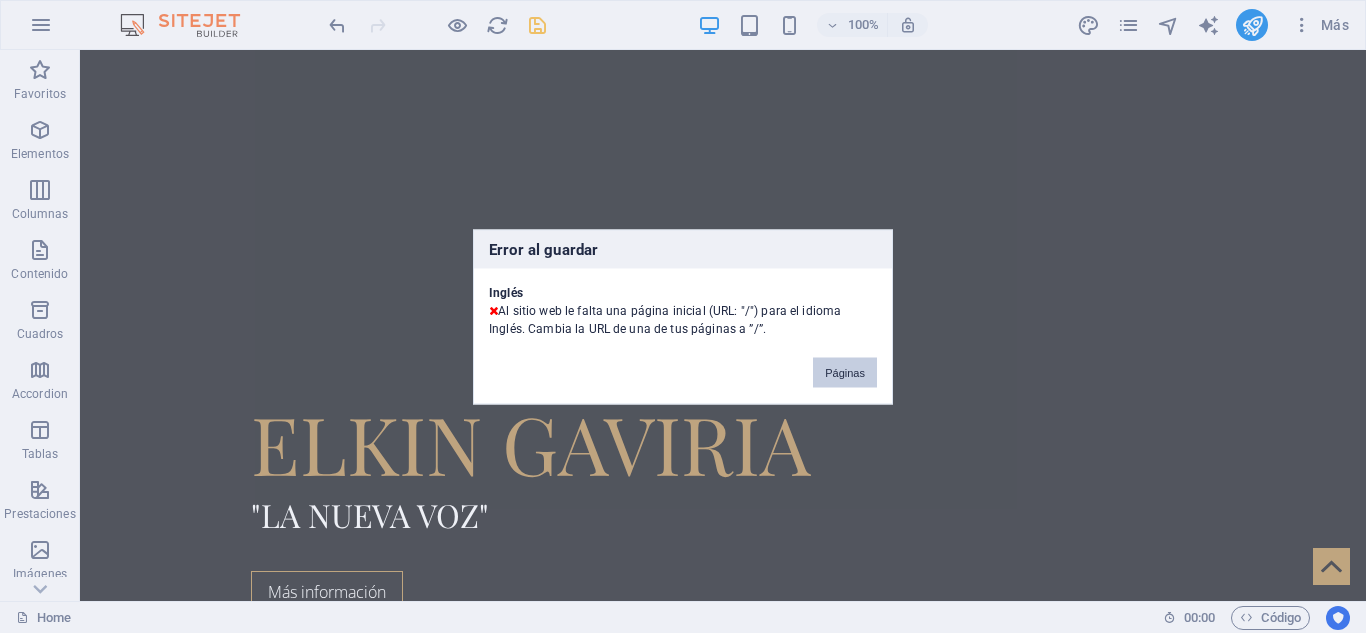 click on "Páginas" at bounding box center (845, 372) 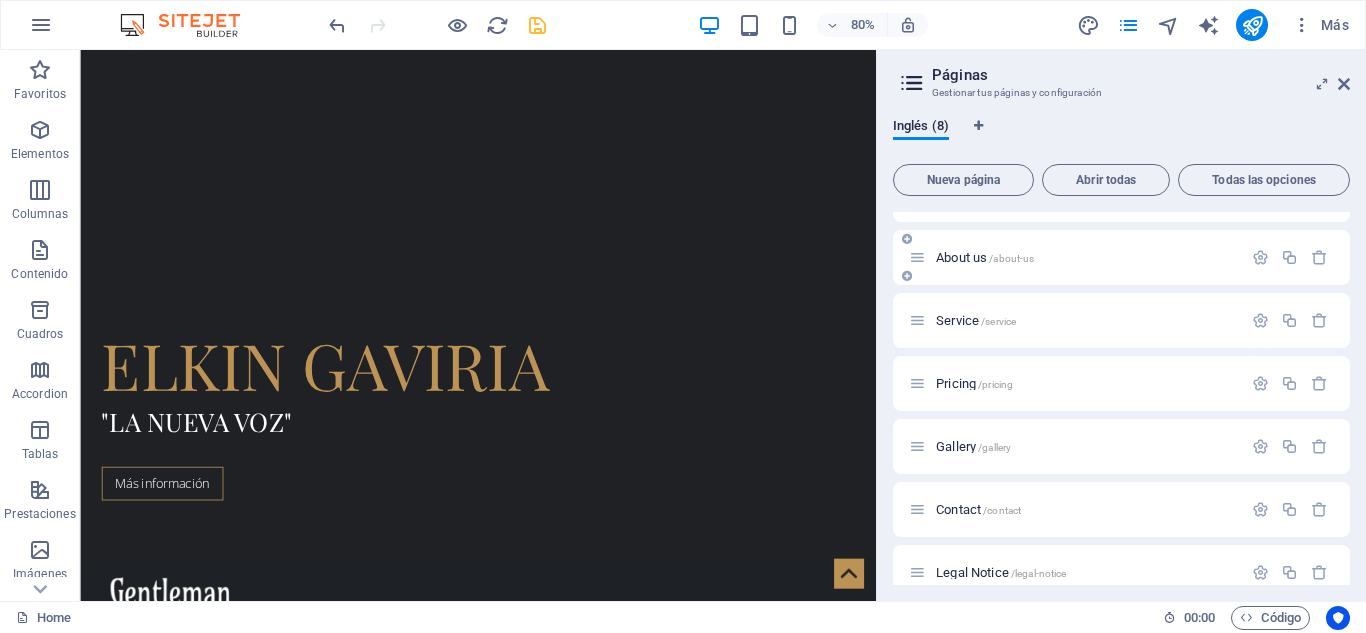 scroll, scrollTop: 0, scrollLeft: 0, axis: both 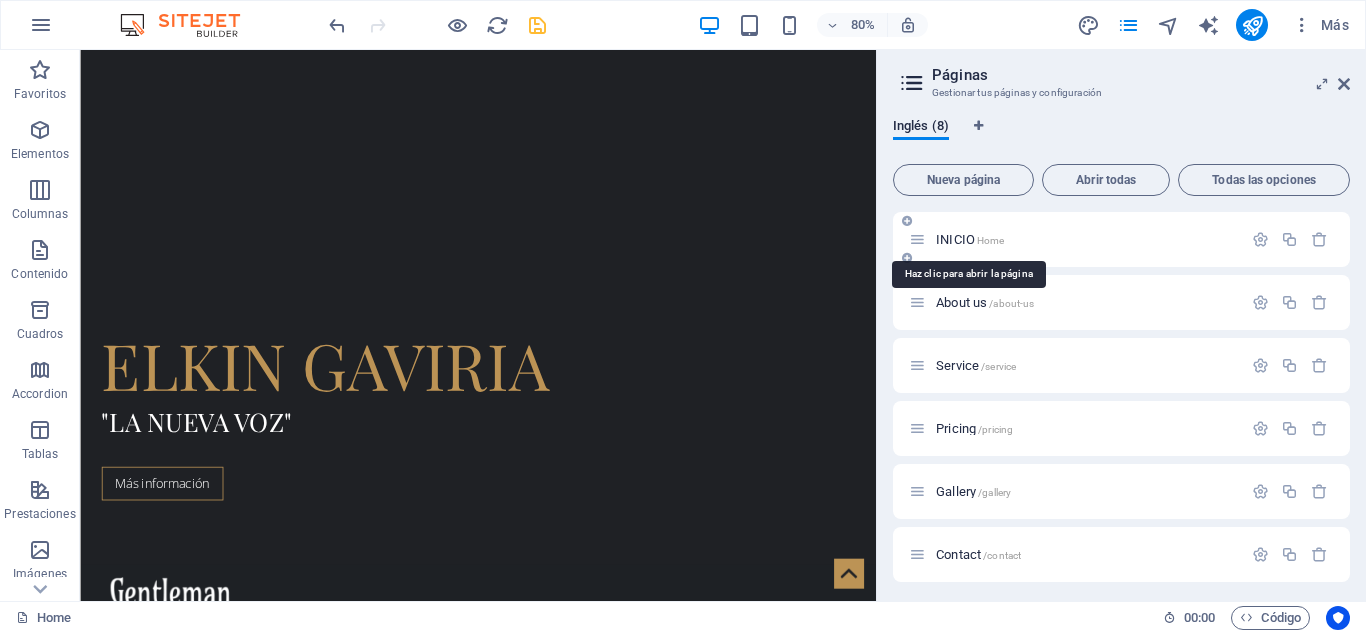 click on "Home" at bounding box center [991, 240] 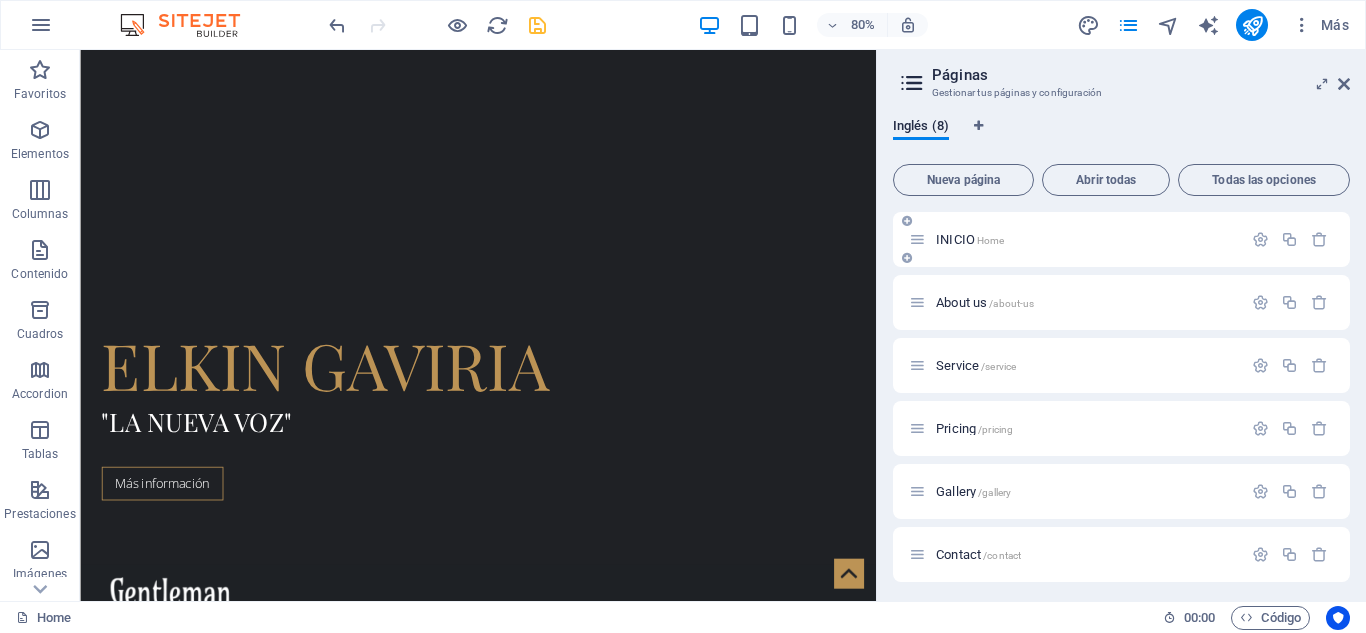 click on "INICIO Home" at bounding box center (1075, 239) 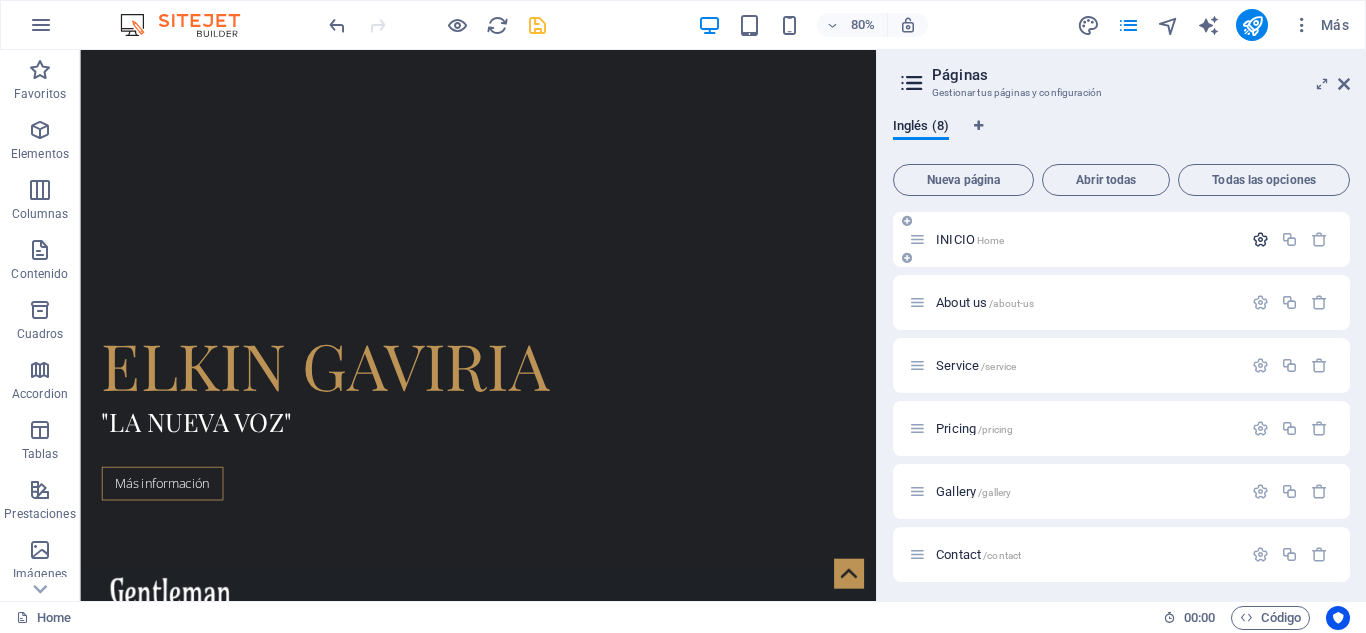 click at bounding box center [1260, 239] 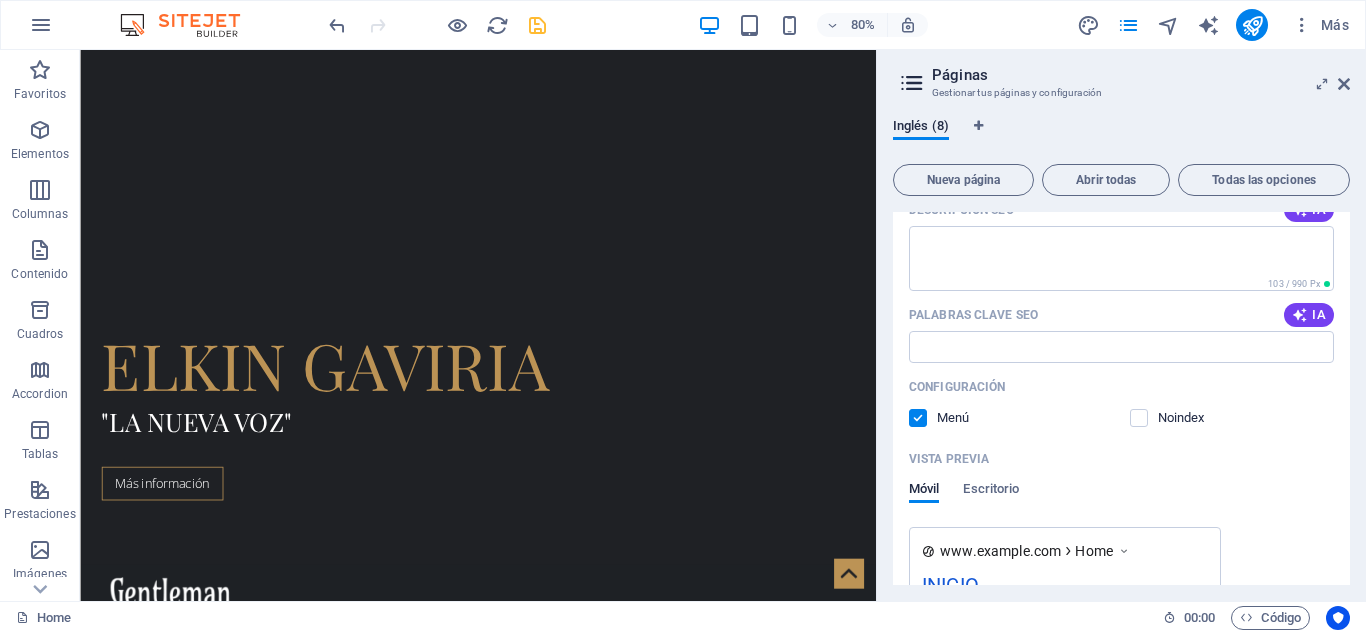 scroll, scrollTop: 300, scrollLeft: 0, axis: vertical 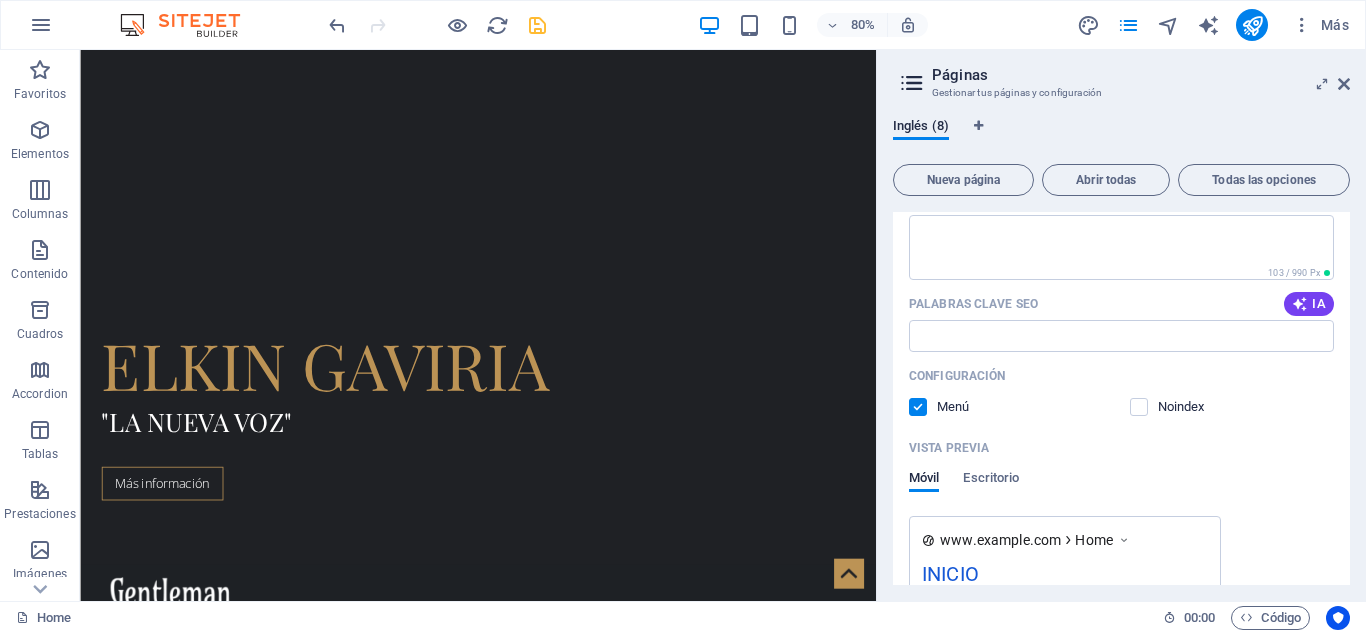 click on "Palabras clave SEO IA" at bounding box center (1121, 304) 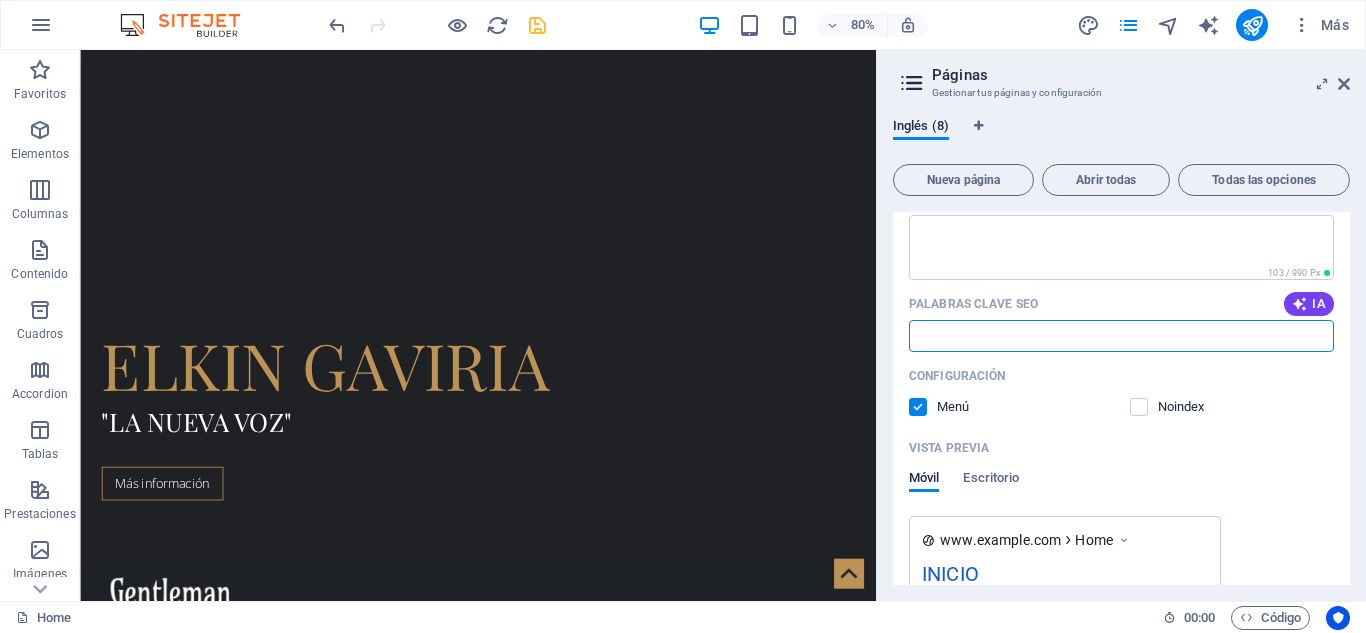 click on "Palabras clave SEO" at bounding box center [1121, 336] 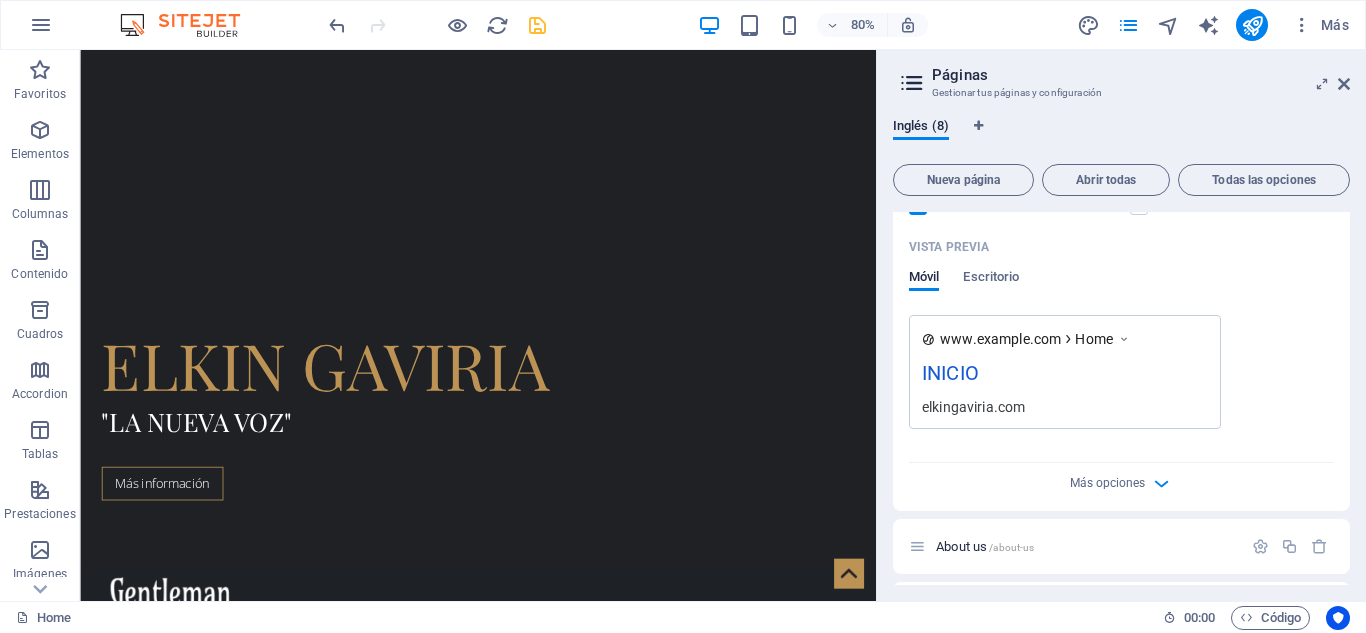 scroll, scrollTop: 400, scrollLeft: 0, axis: vertical 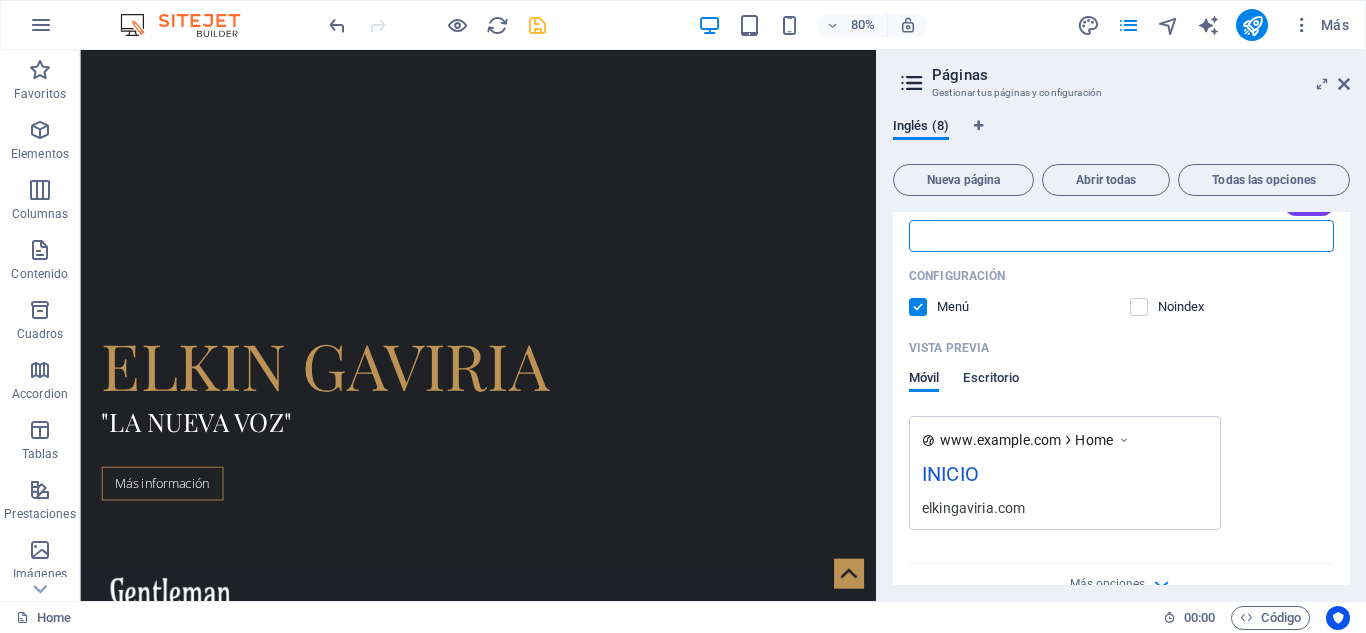 click on "Escritorio" at bounding box center (991, 380) 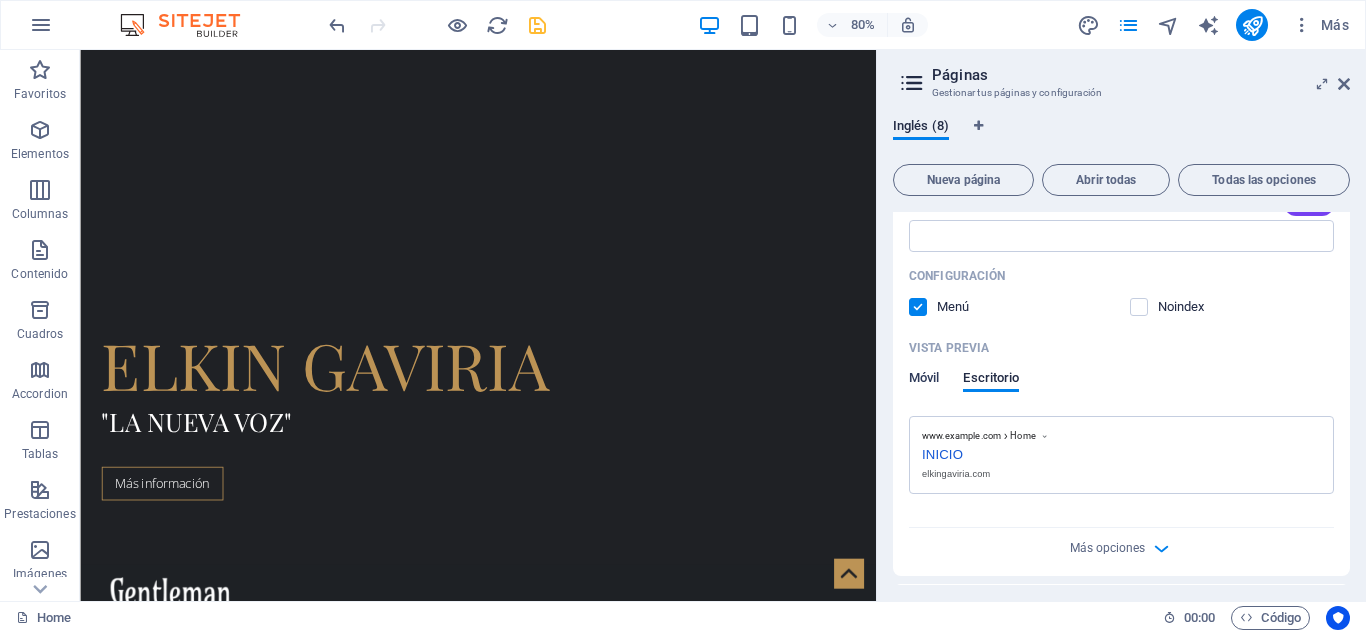 click on "Móvil" at bounding box center (924, 380) 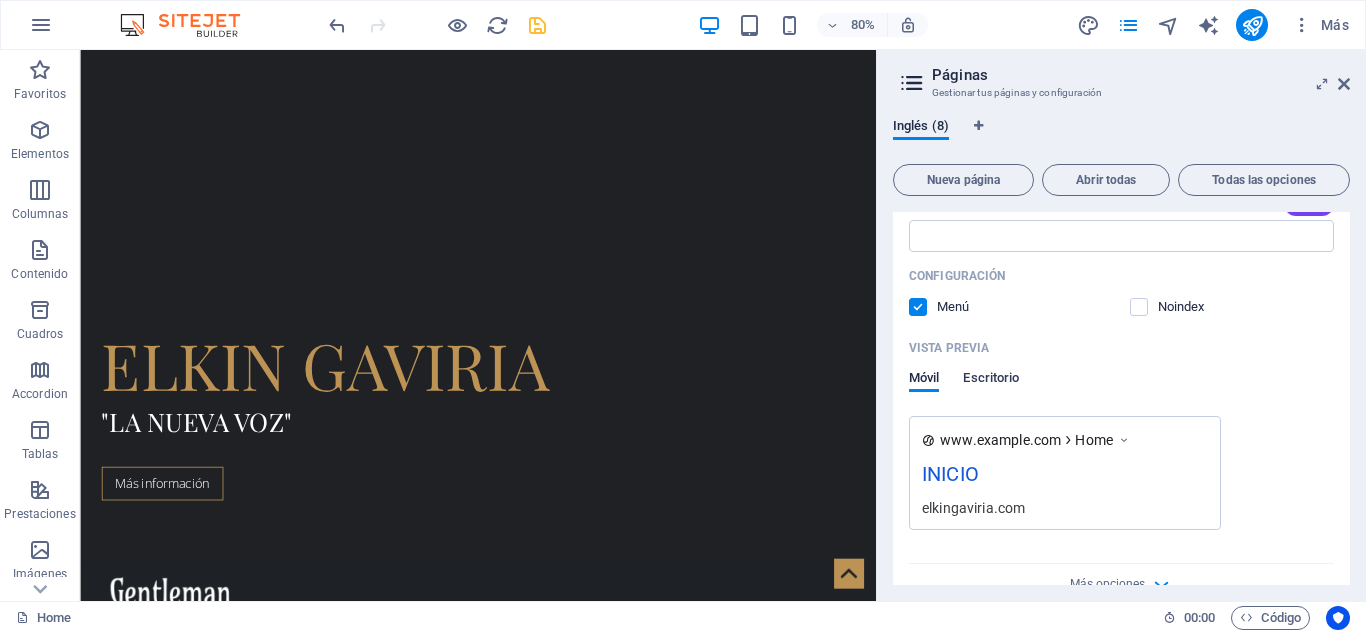click on "Escritorio" at bounding box center (991, 380) 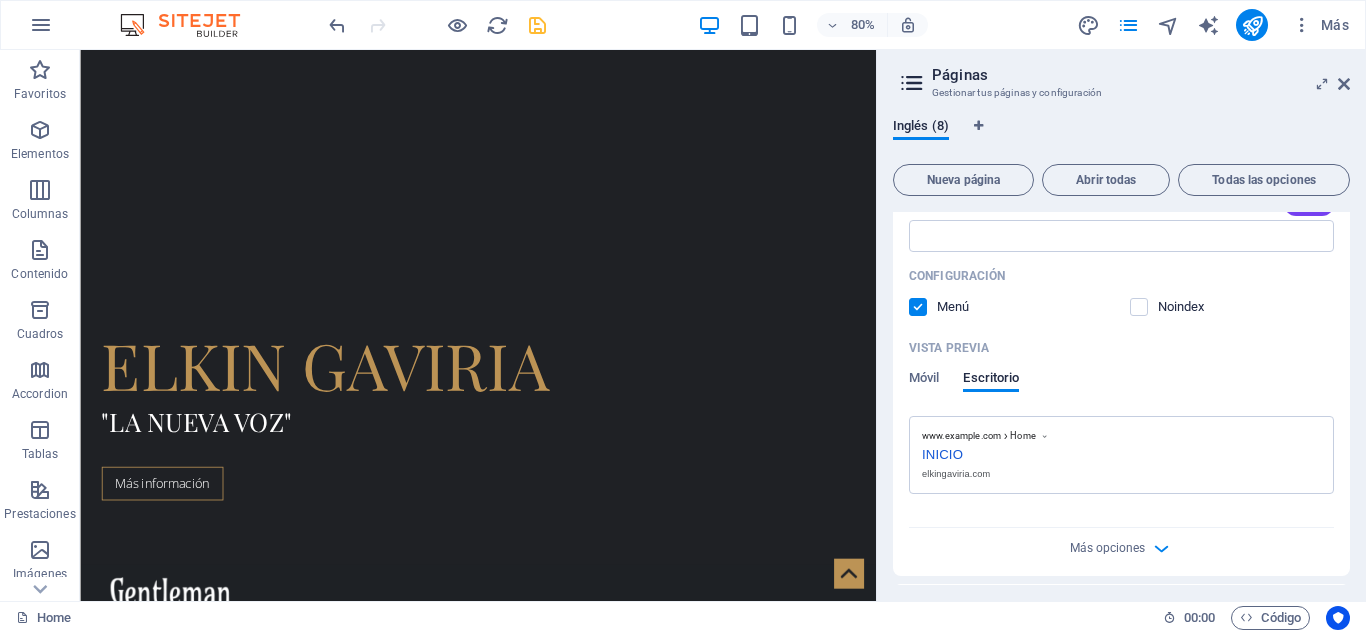 click on "Móvil Escritorio" at bounding box center (964, 389) 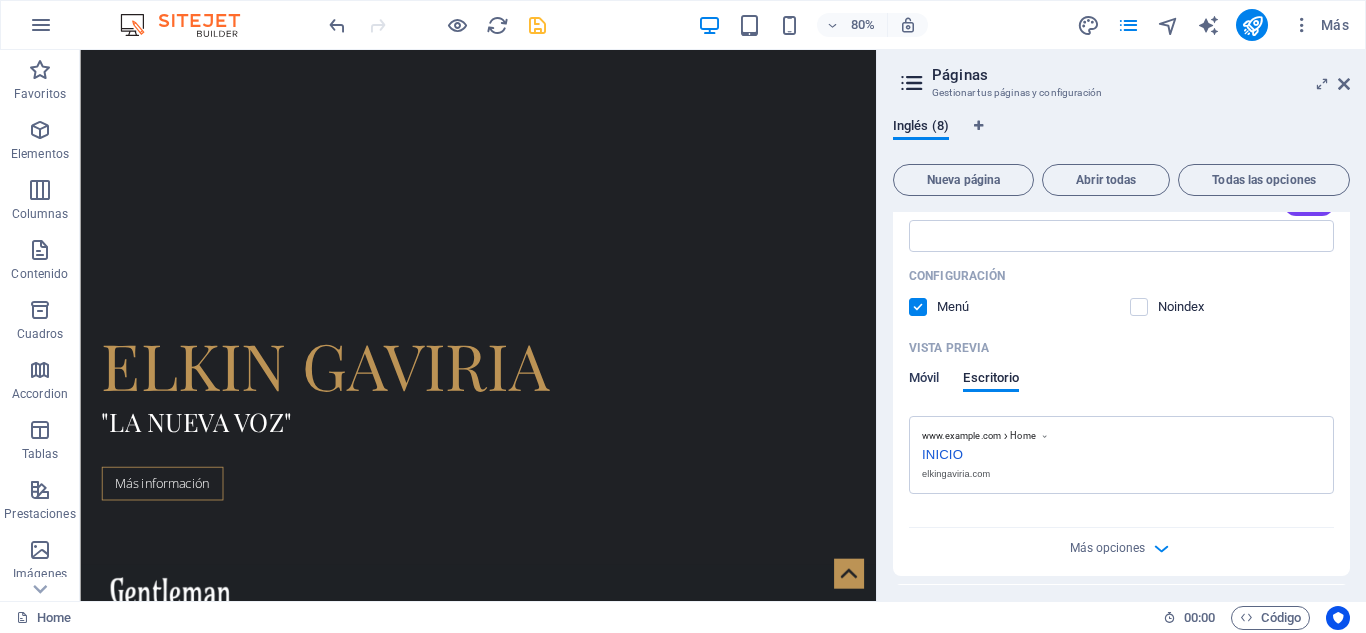 click on "Móvil" at bounding box center (924, 380) 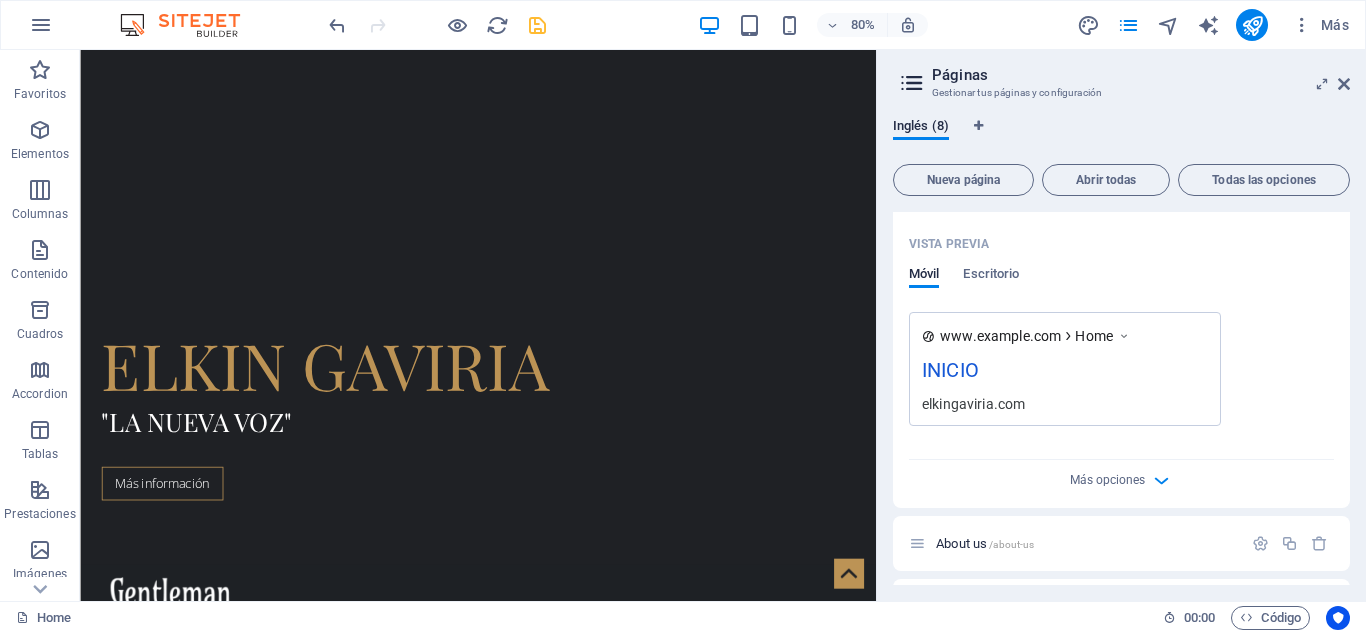 scroll, scrollTop: 600, scrollLeft: 0, axis: vertical 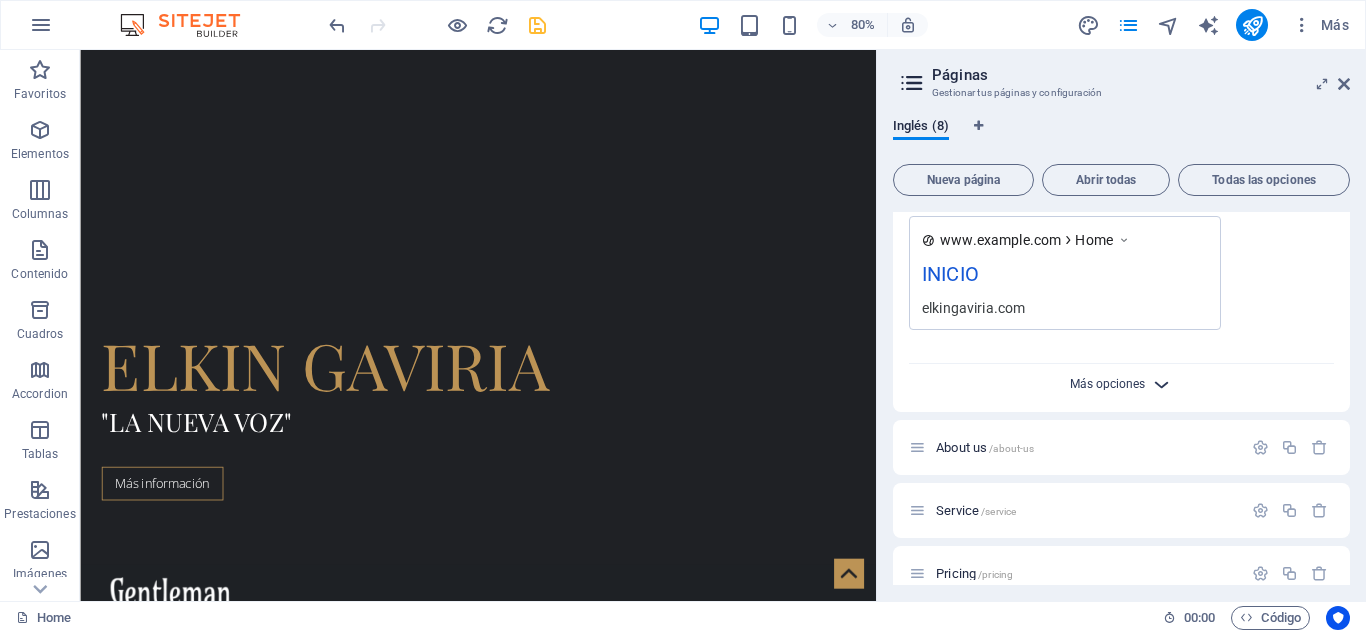 click on "Más opciones" at bounding box center (1107, 384) 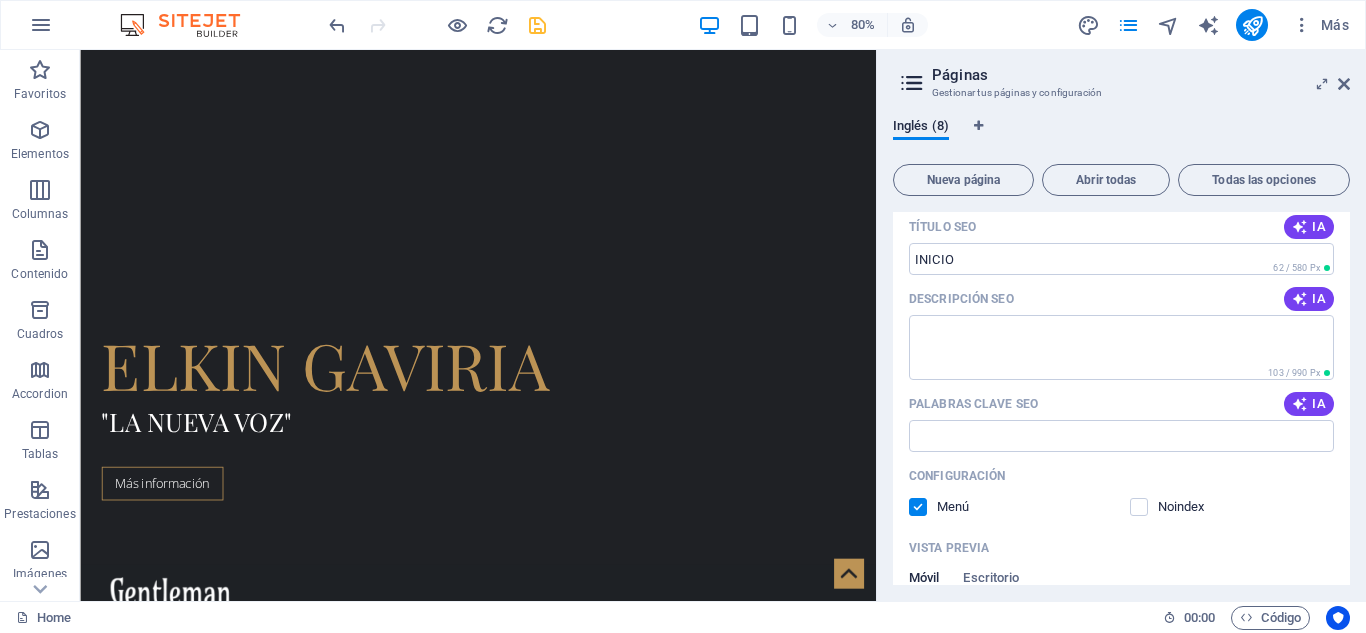 scroll, scrollTop: 0, scrollLeft: 0, axis: both 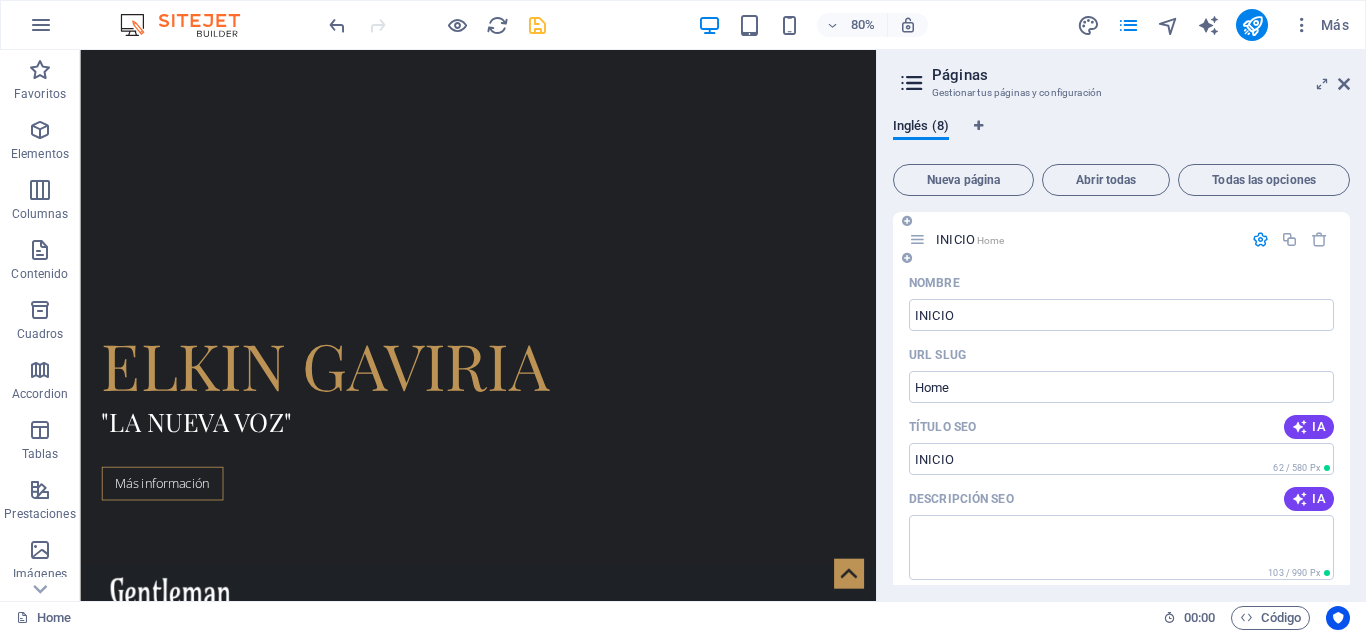 click at bounding box center [917, 239] 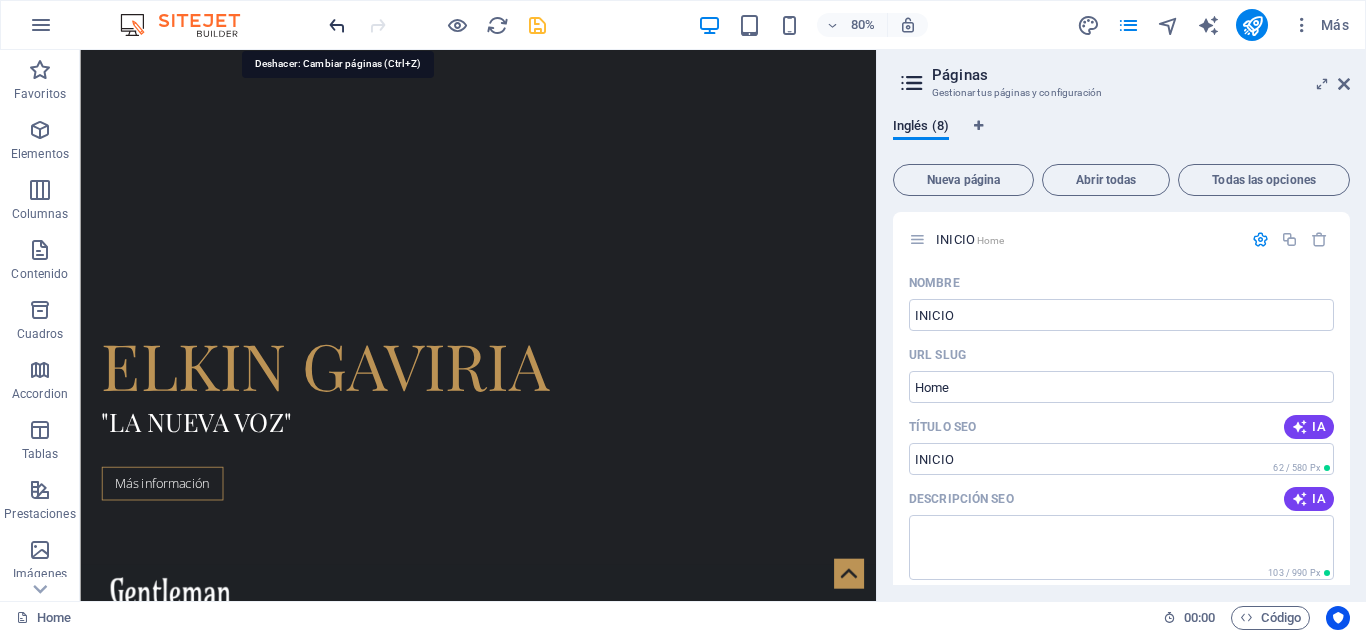 click at bounding box center (337, 25) 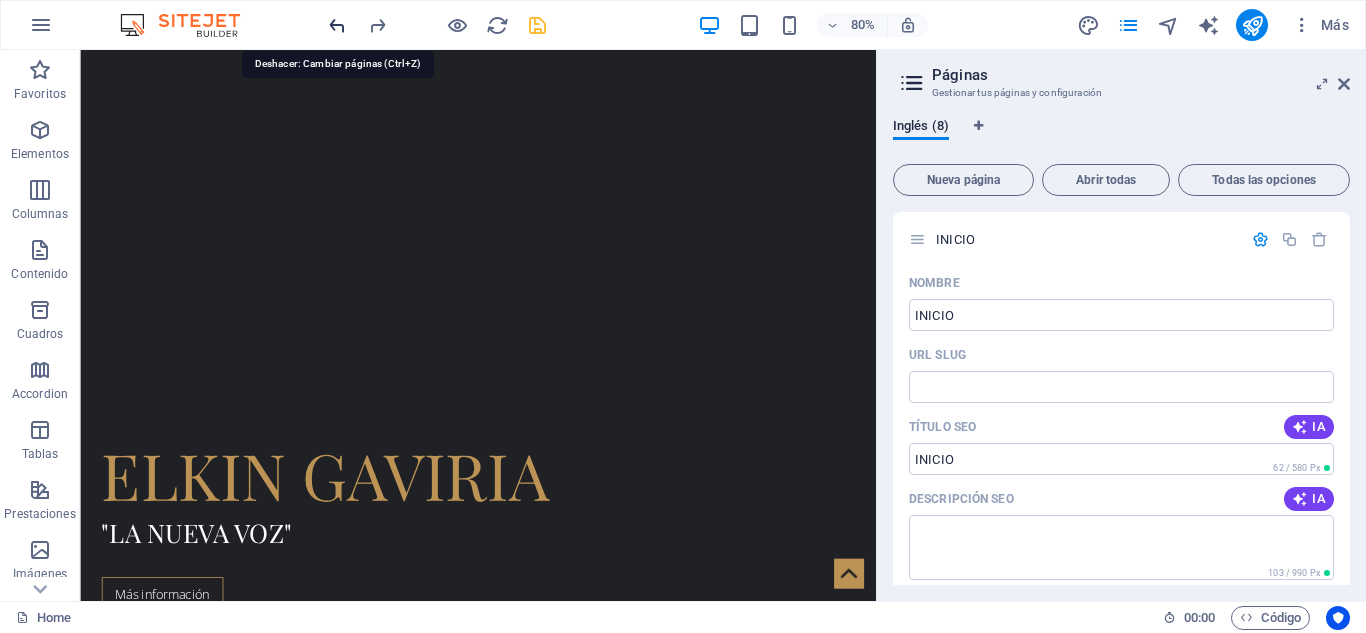 click at bounding box center (337, 25) 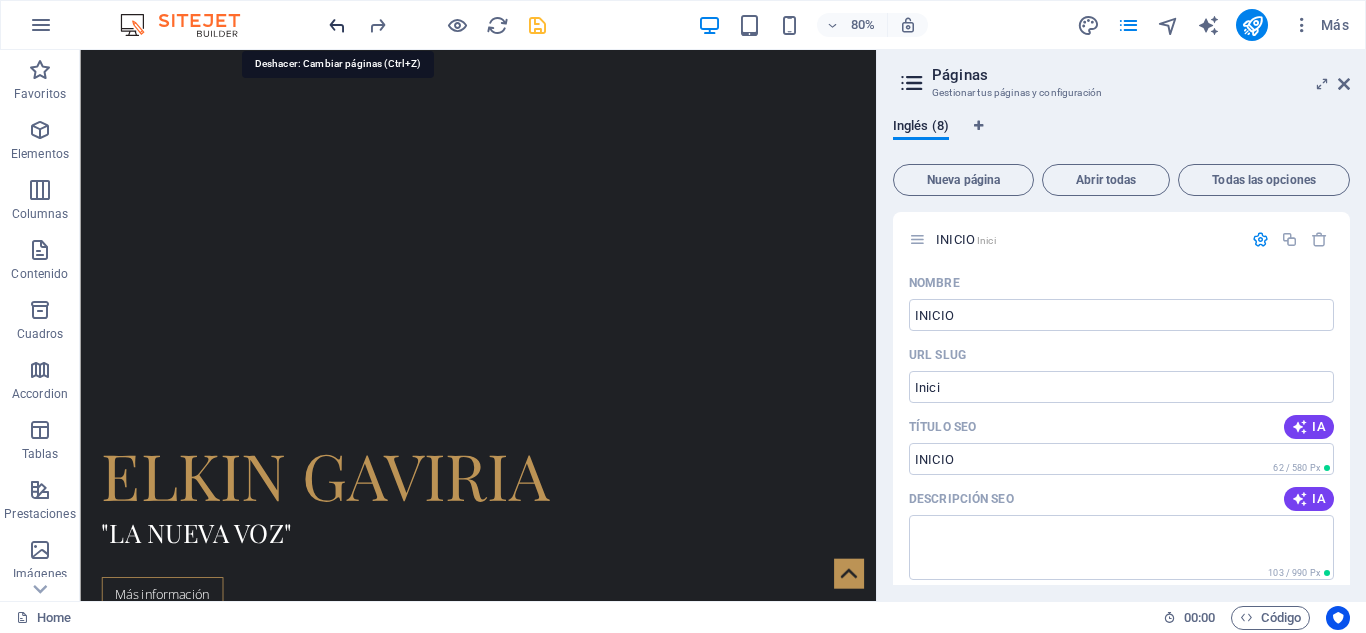 click at bounding box center [337, 25] 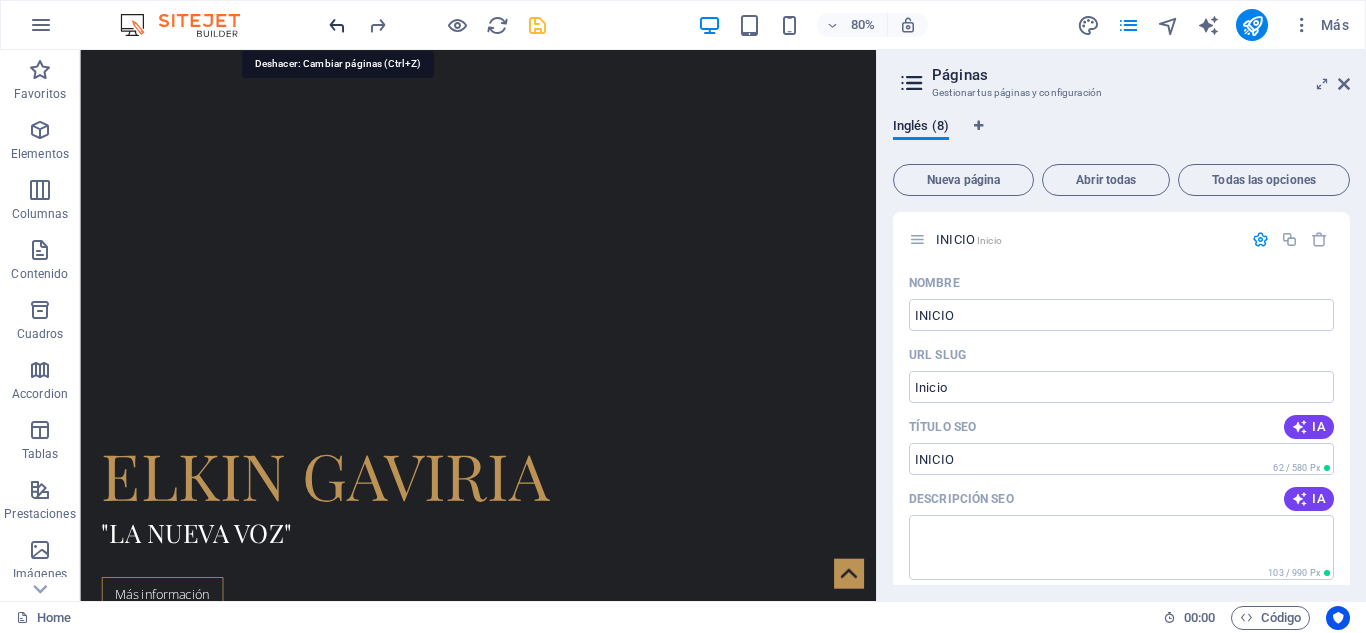 click at bounding box center [337, 25] 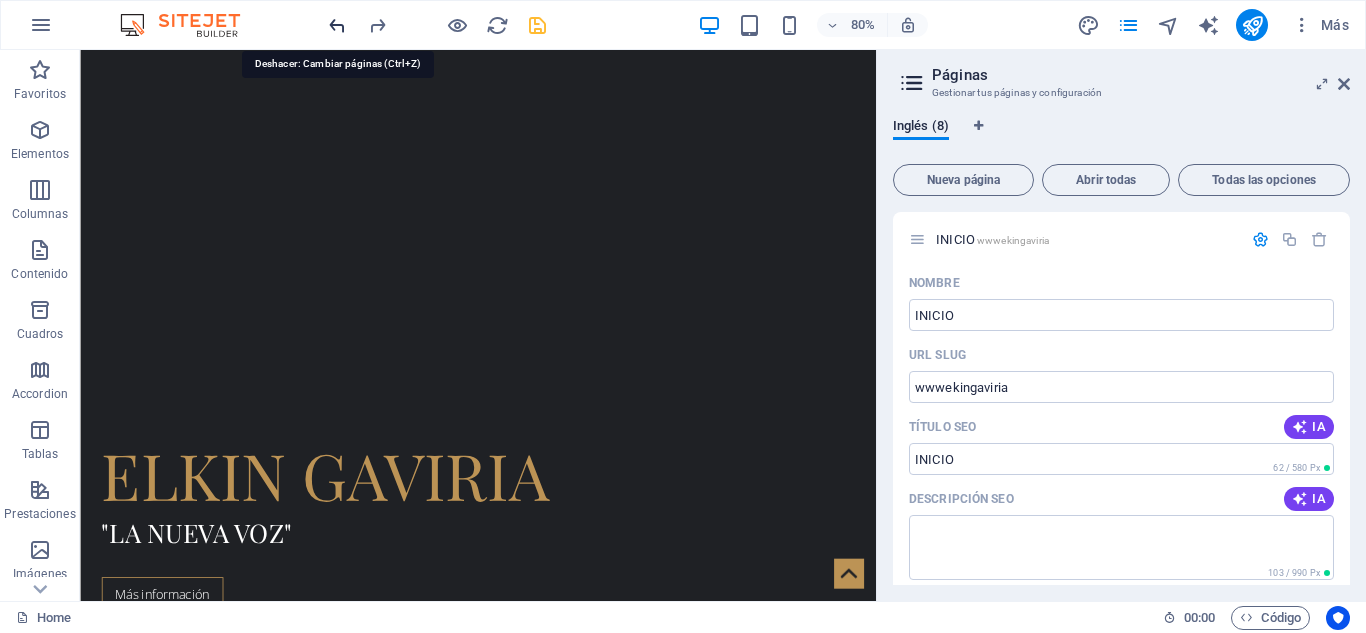 click at bounding box center (337, 25) 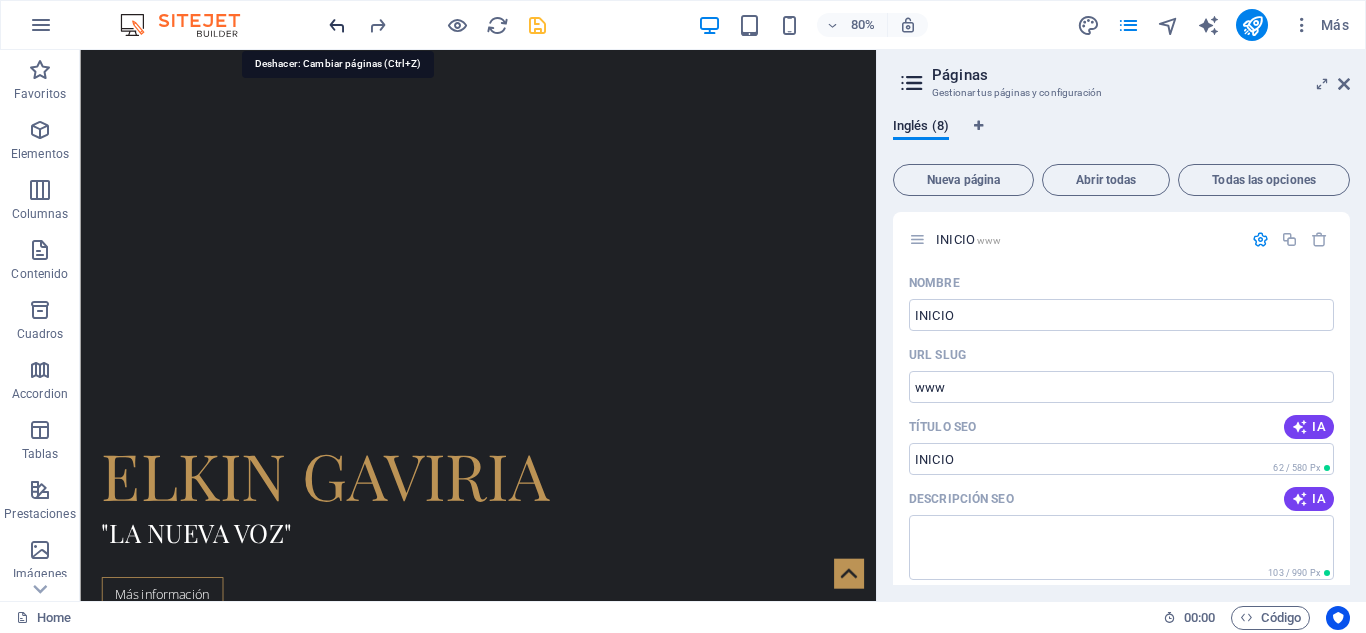 click at bounding box center (337, 25) 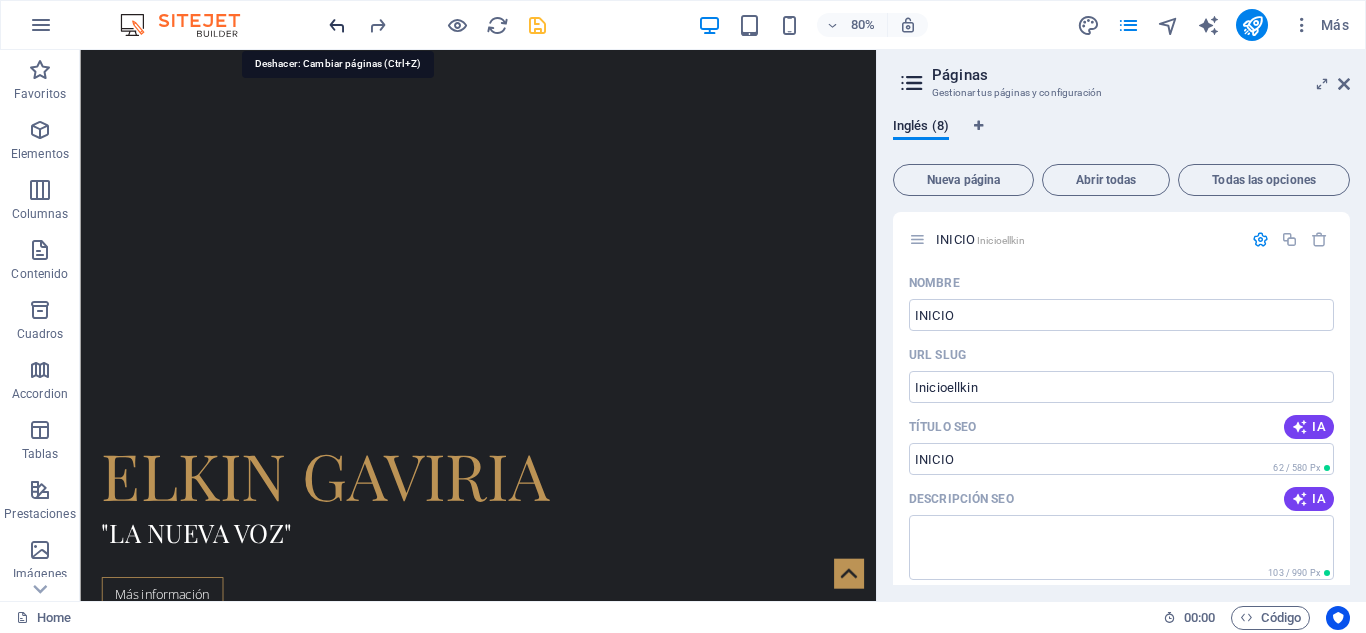 click at bounding box center [337, 25] 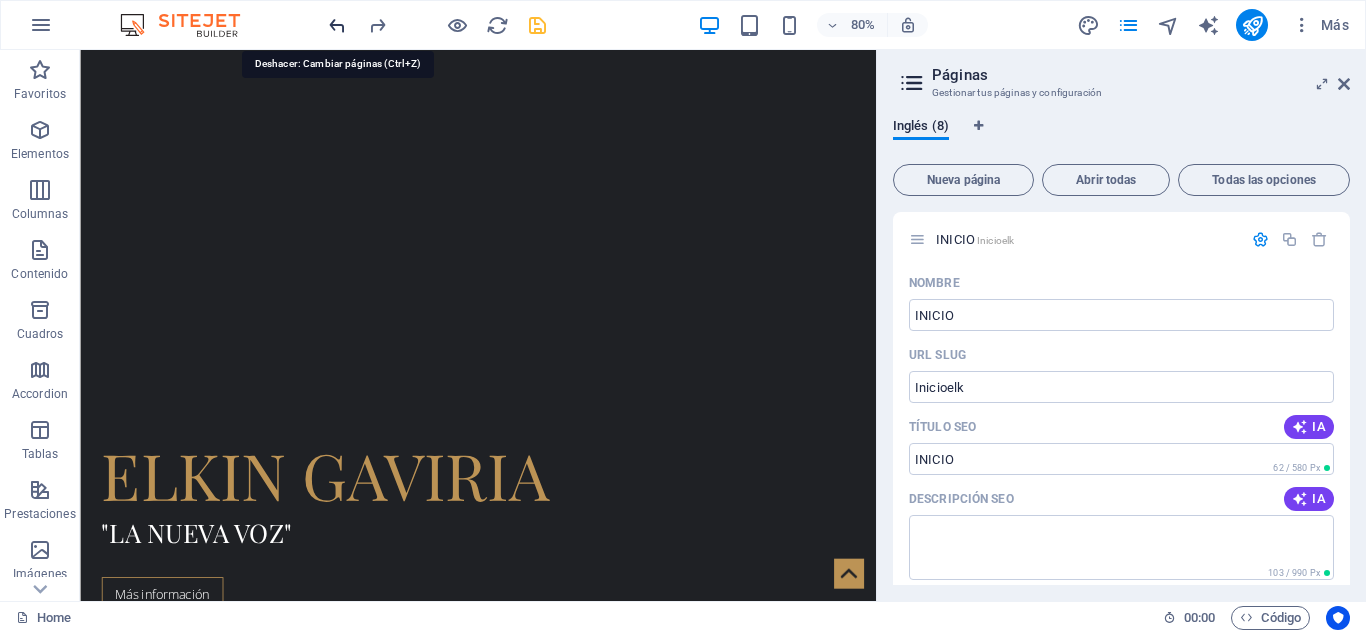 click at bounding box center [337, 25] 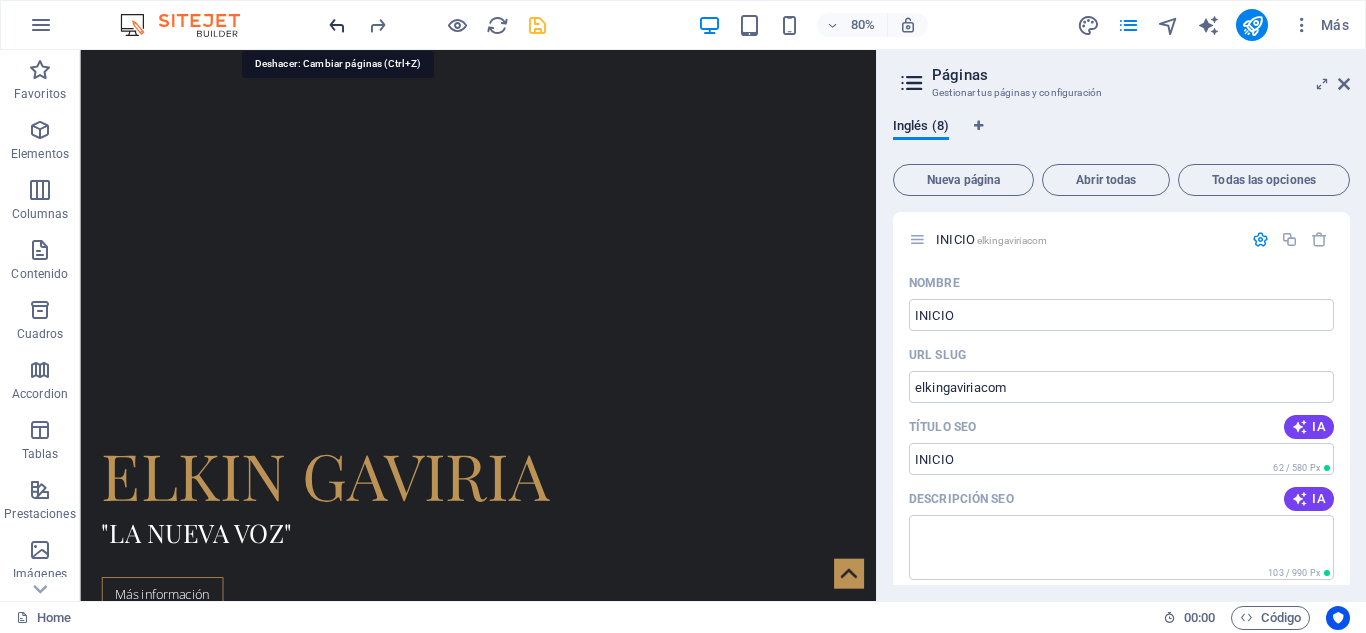 click at bounding box center [337, 25] 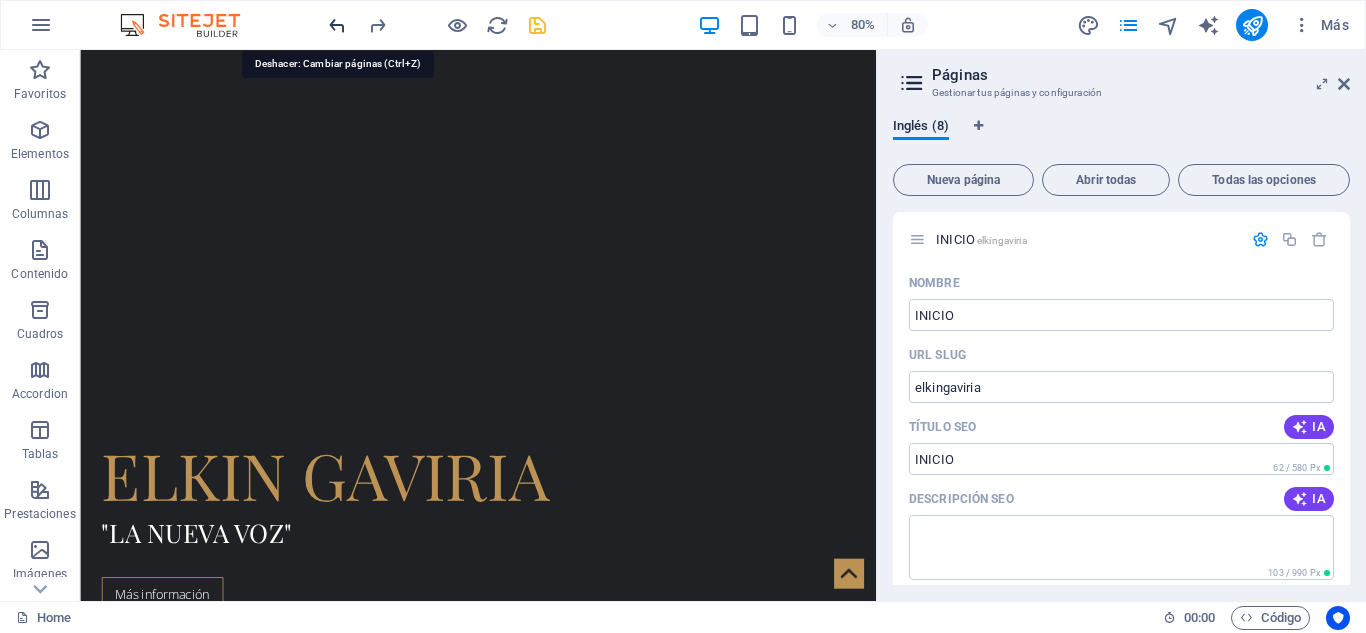 click at bounding box center (337, 25) 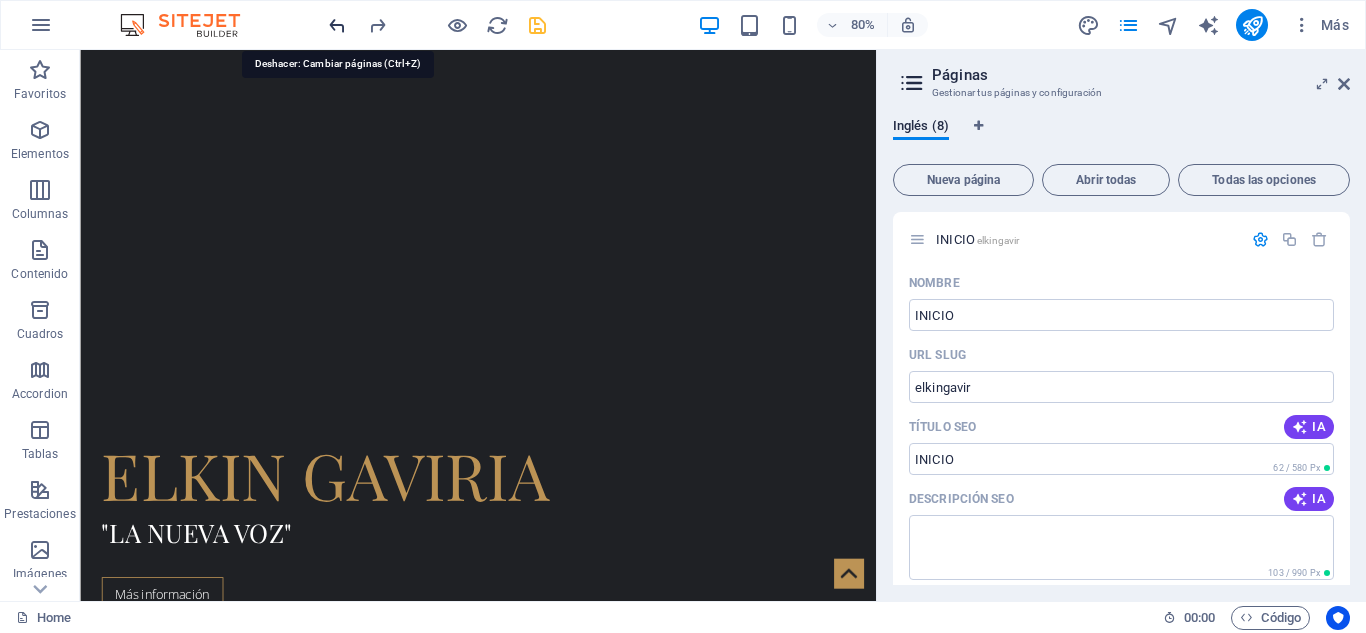 click at bounding box center (337, 25) 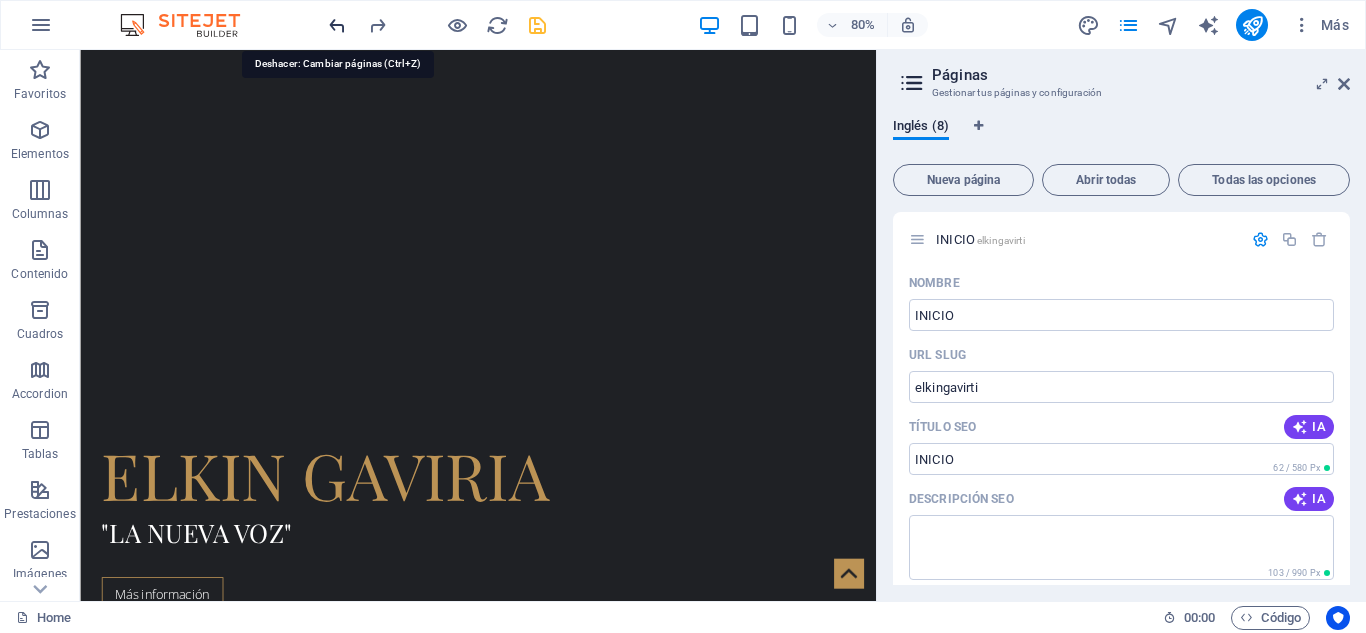 click at bounding box center [337, 25] 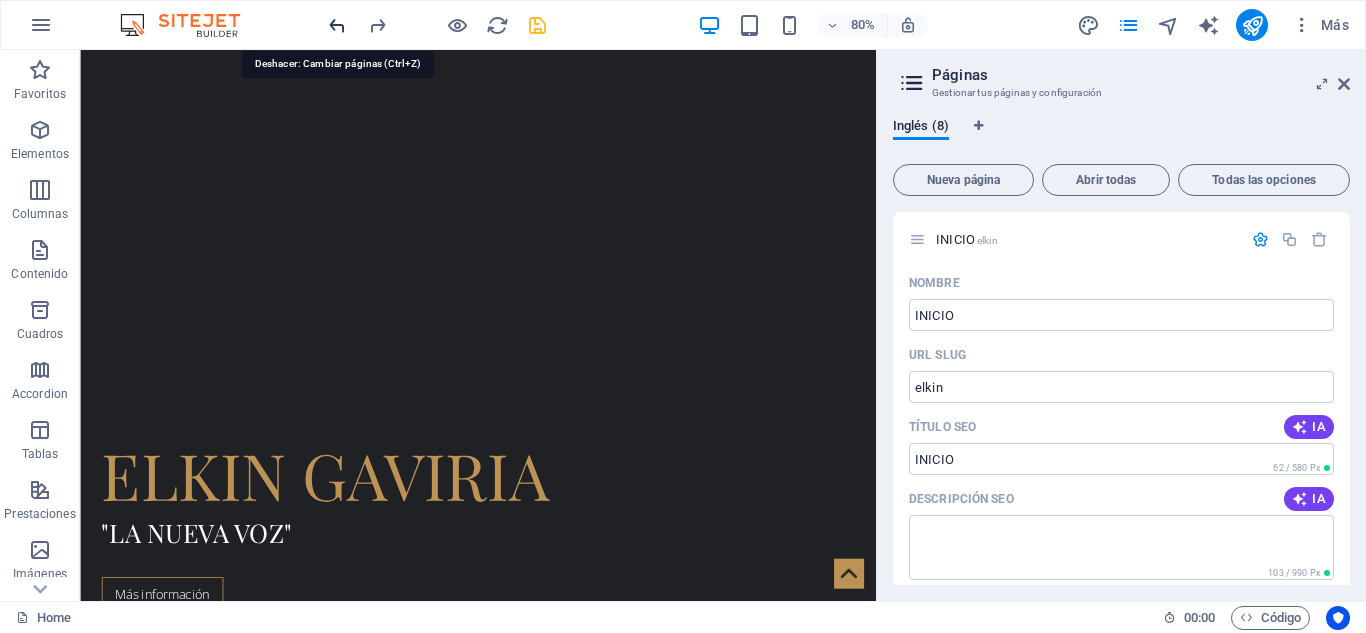 click at bounding box center (337, 25) 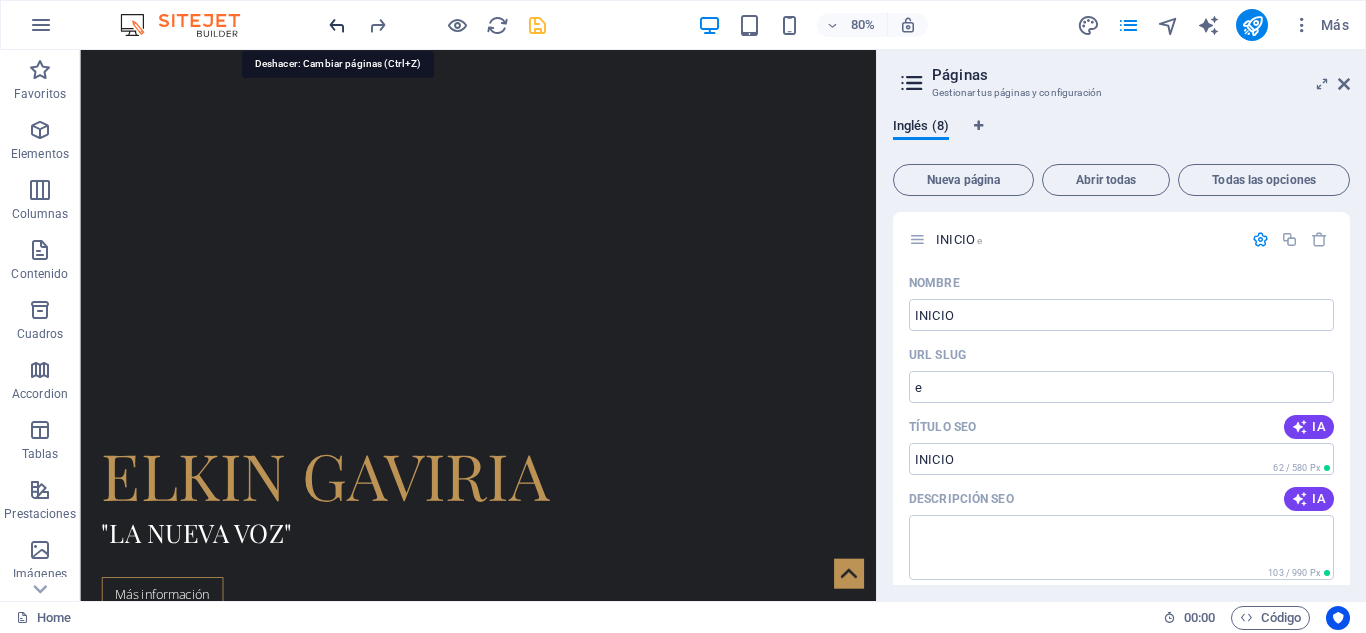 click at bounding box center [337, 25] 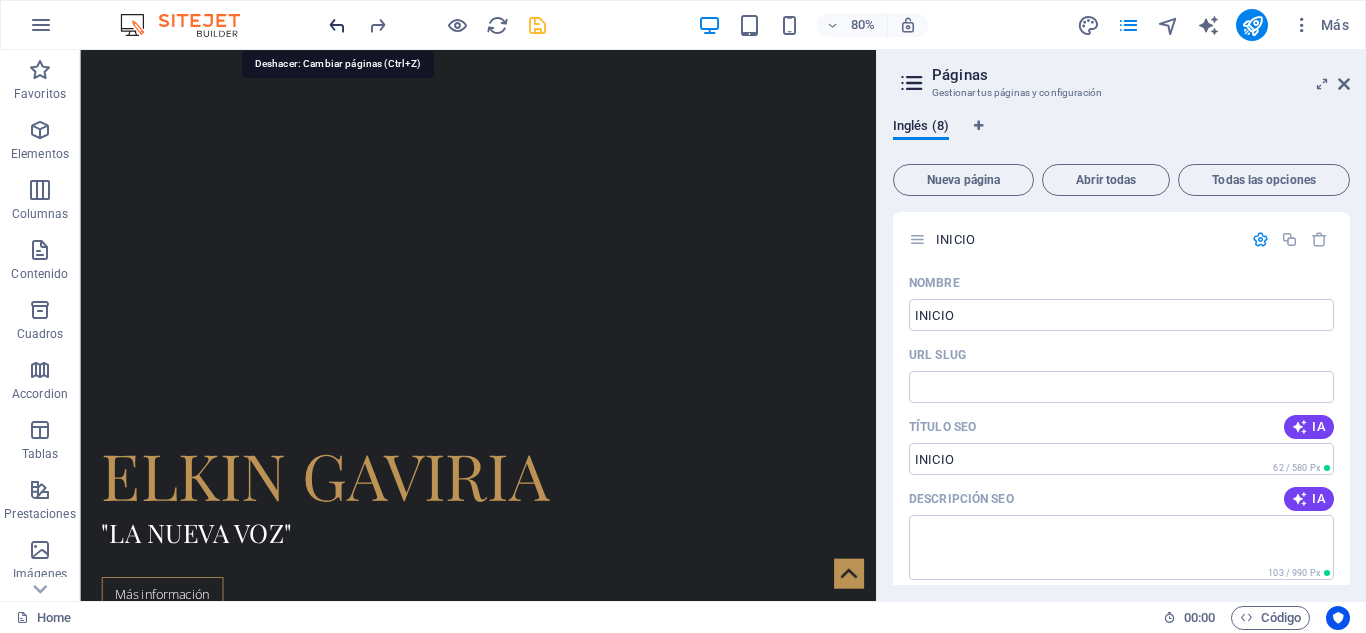click at bounding box center (337, 25) 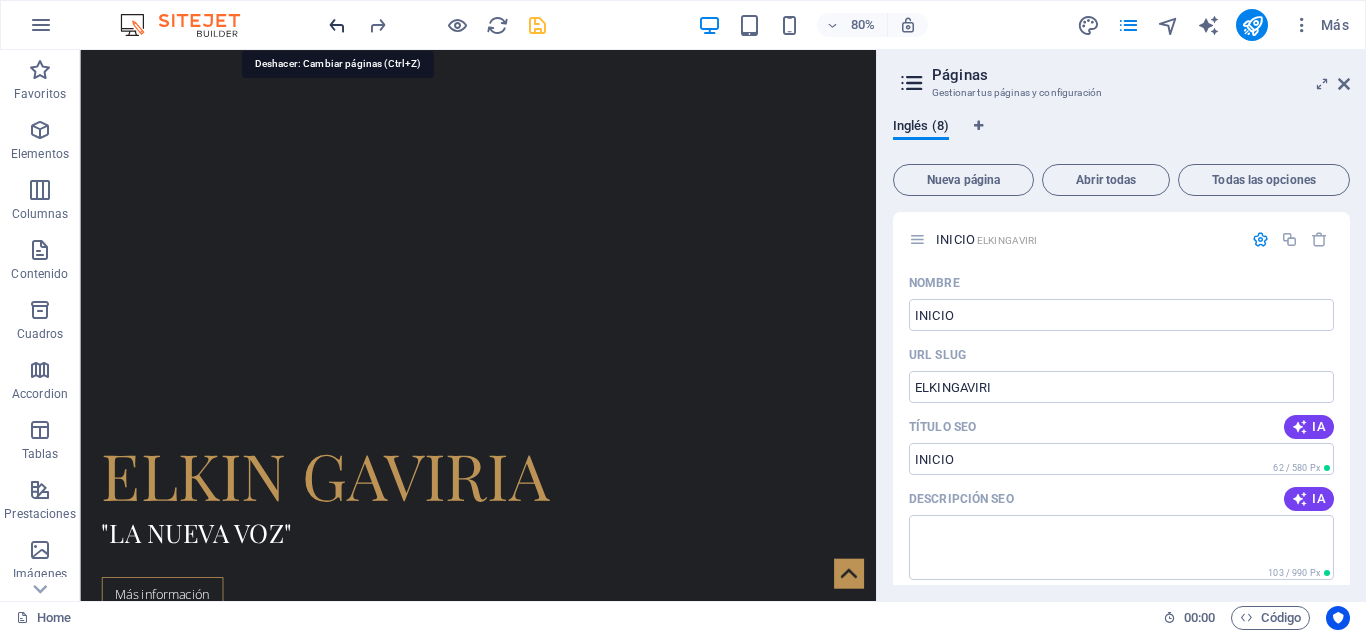 click at bounding box center (337, 25) 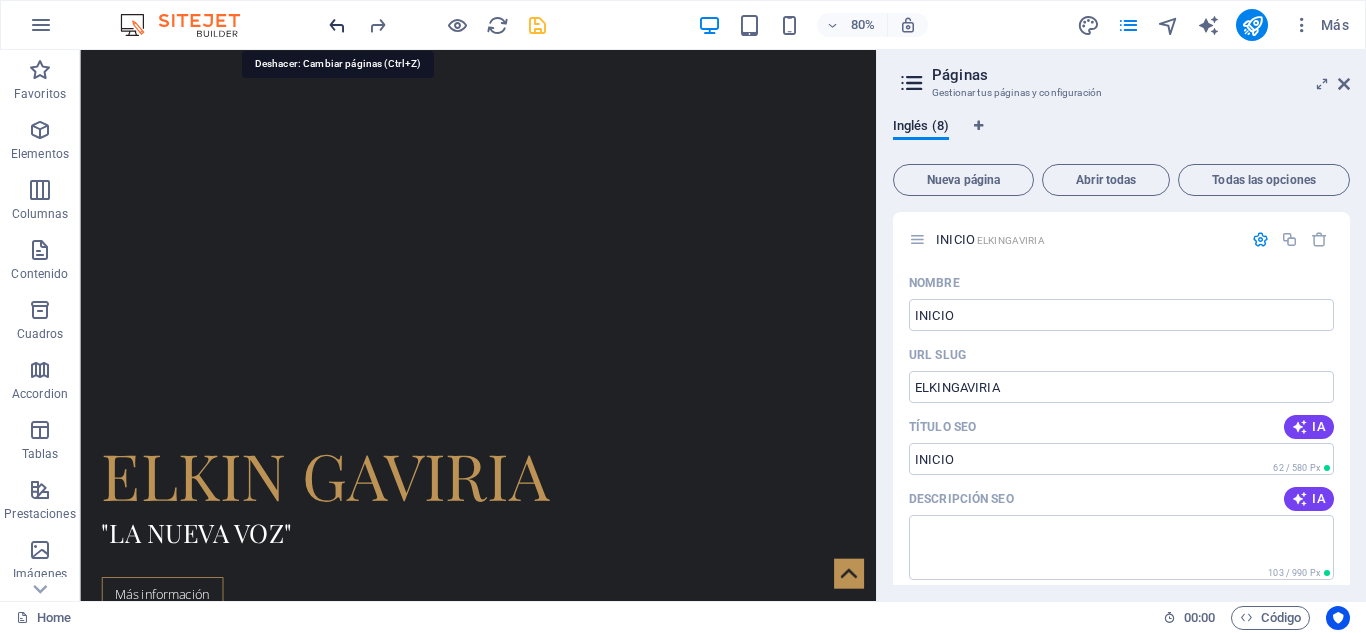 click at bounding box center (337, 25) 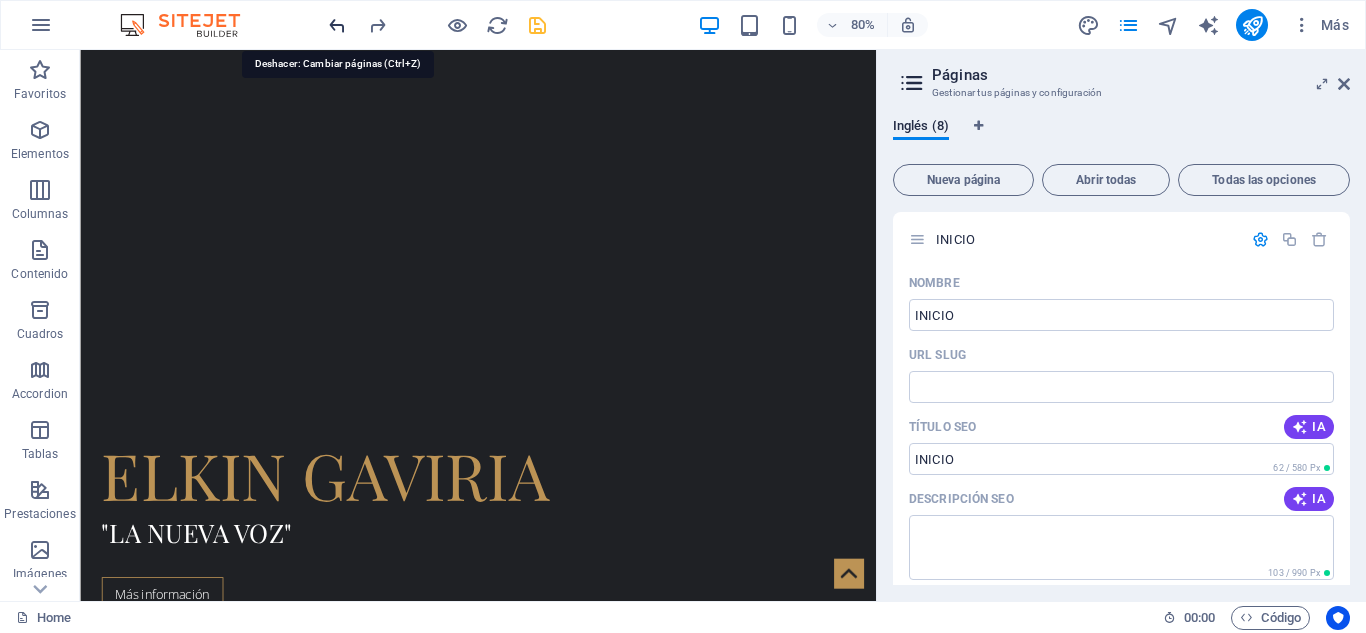 click at bounding box center [337, 25] 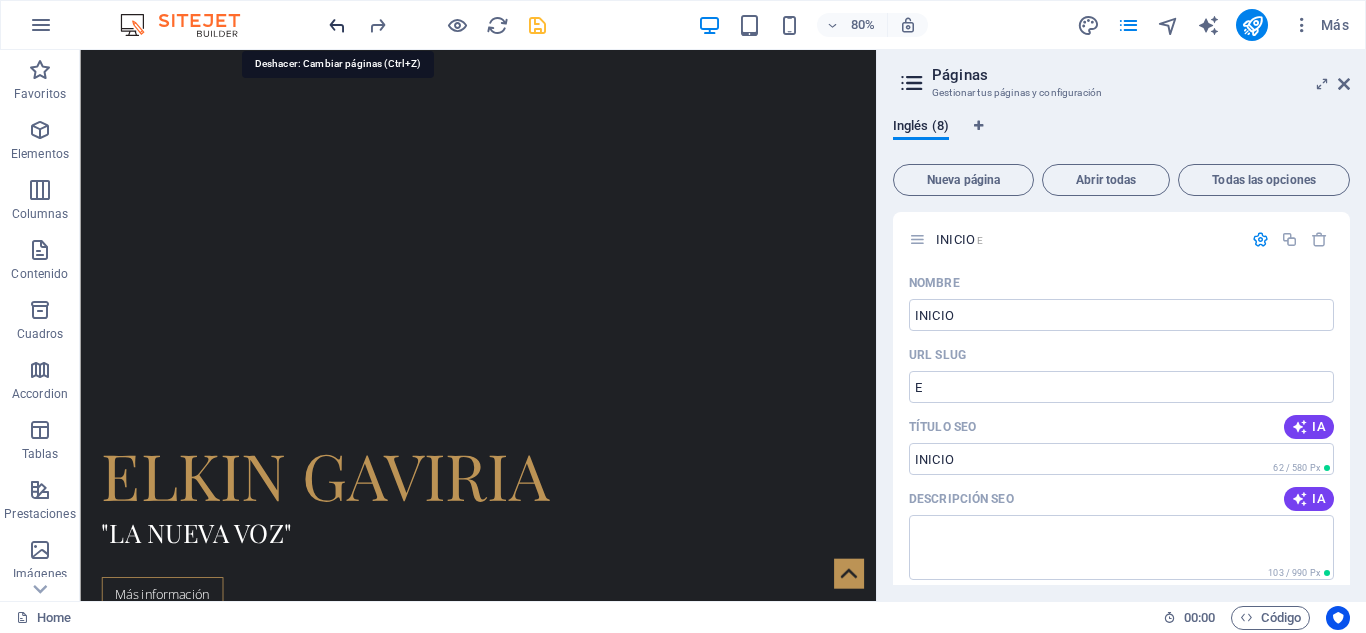 click at bounding box center (337, 25) 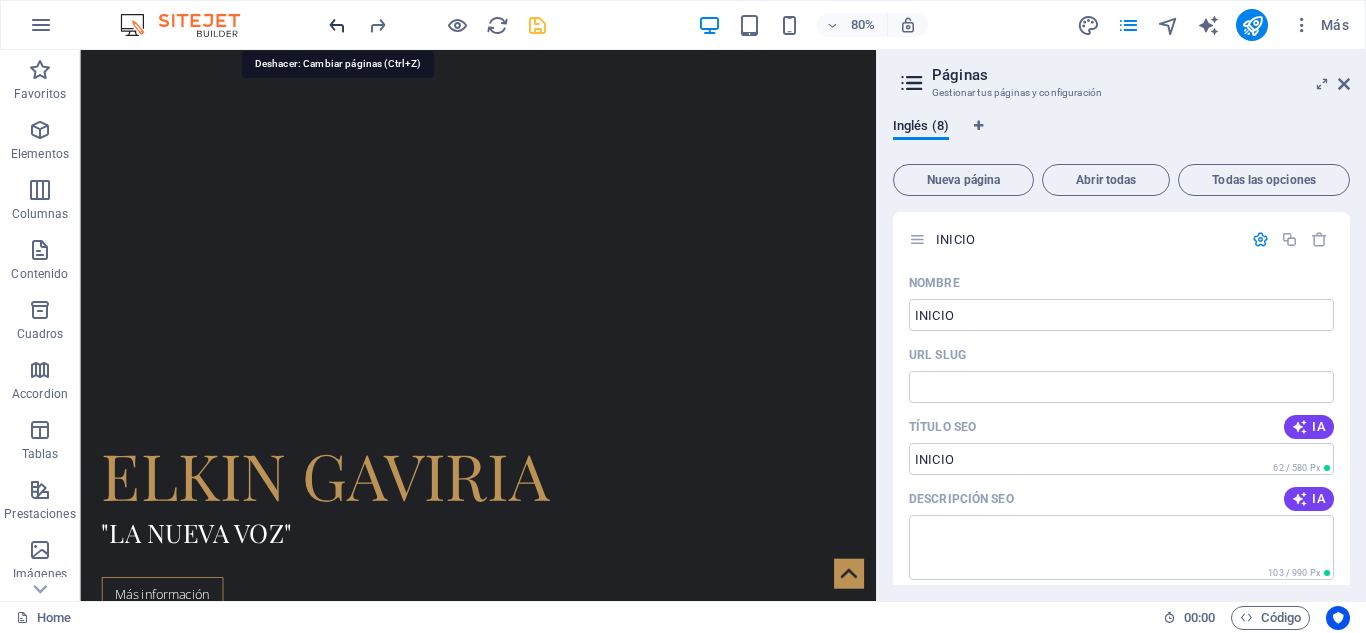 click at bounding box center [337, 25] 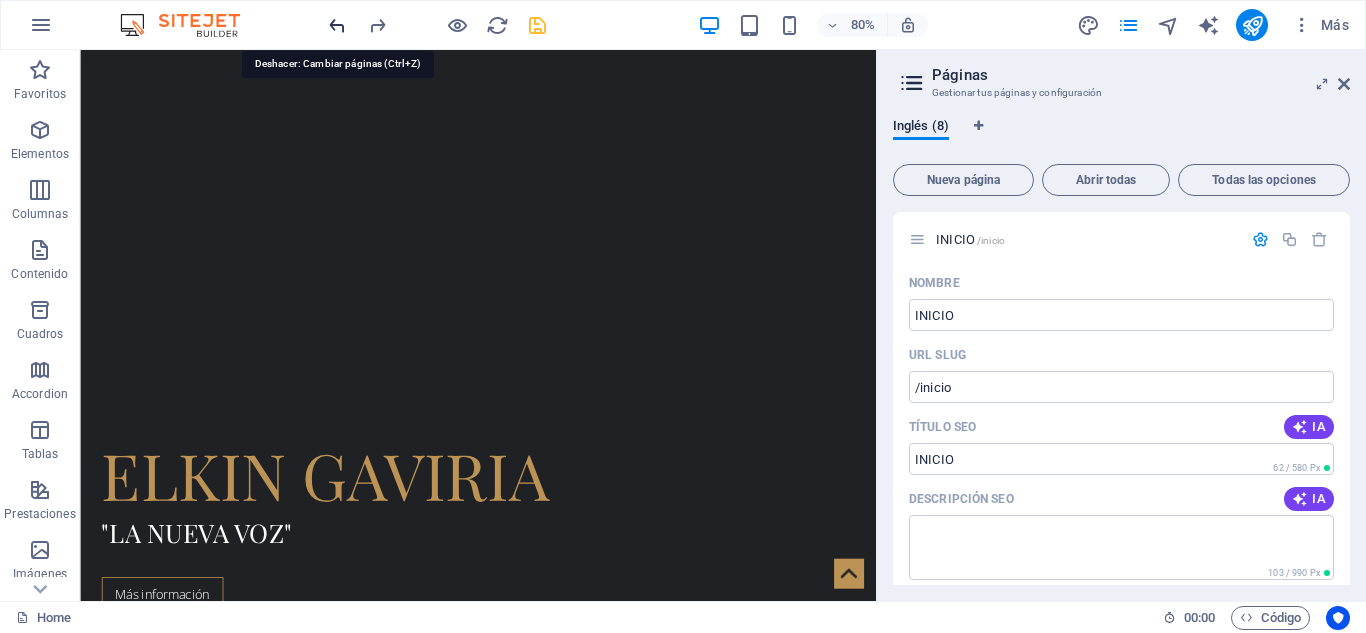 click at bounding box center [337, 25] 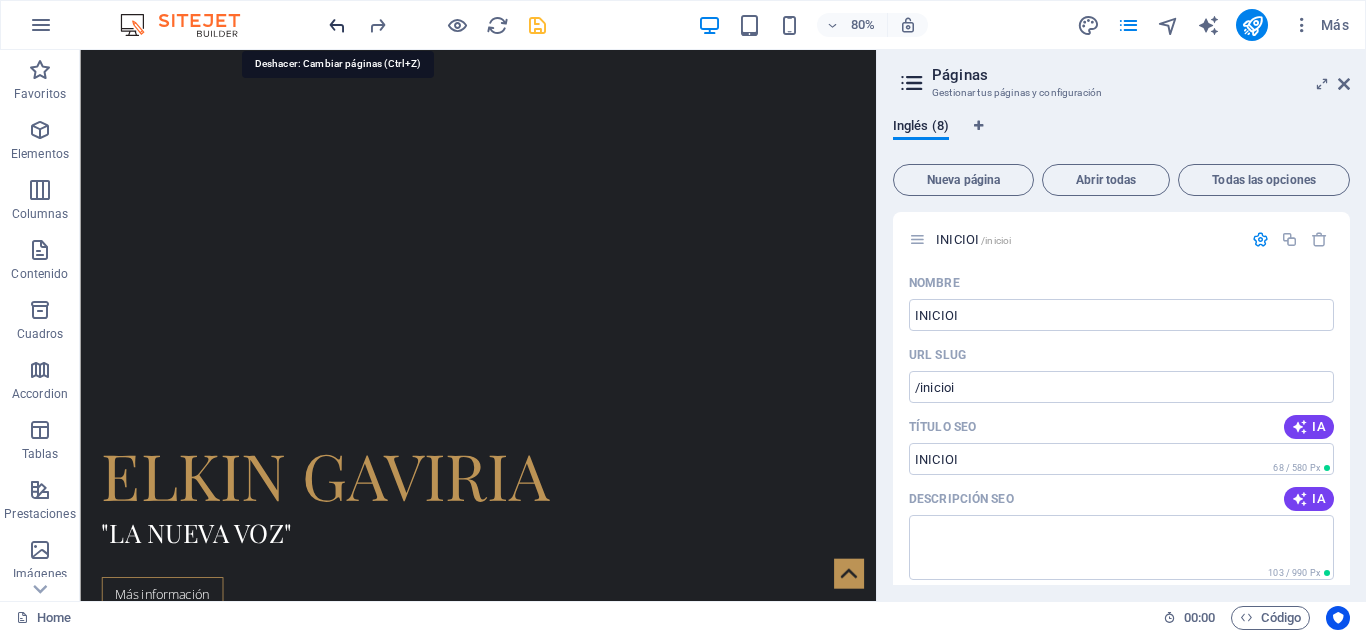click at bounding box center [337, 25] 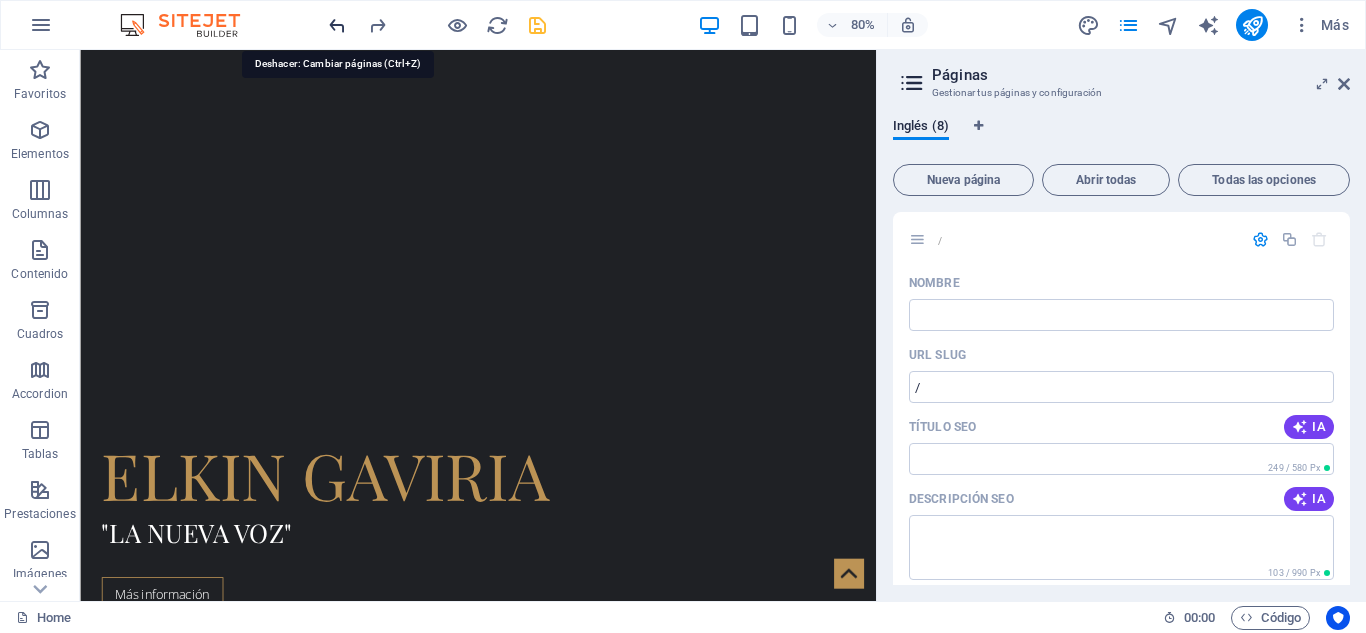click at bounding box center (337, 25) 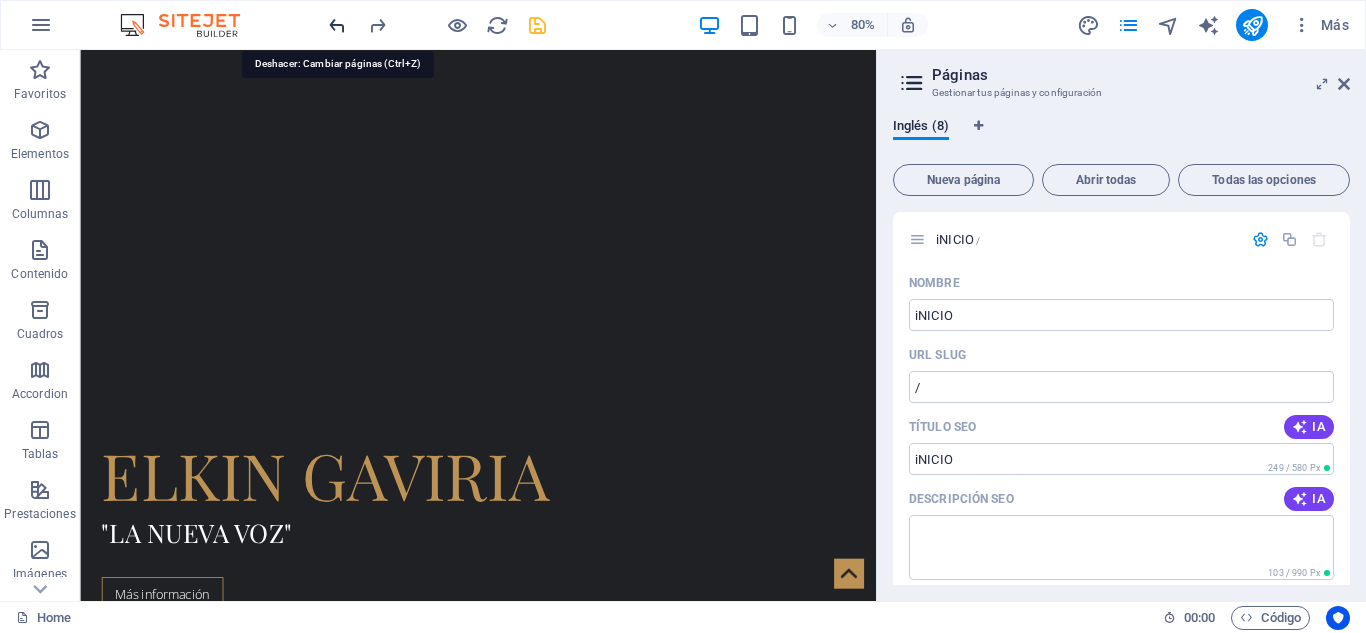 click at bounding box center [337, 25] 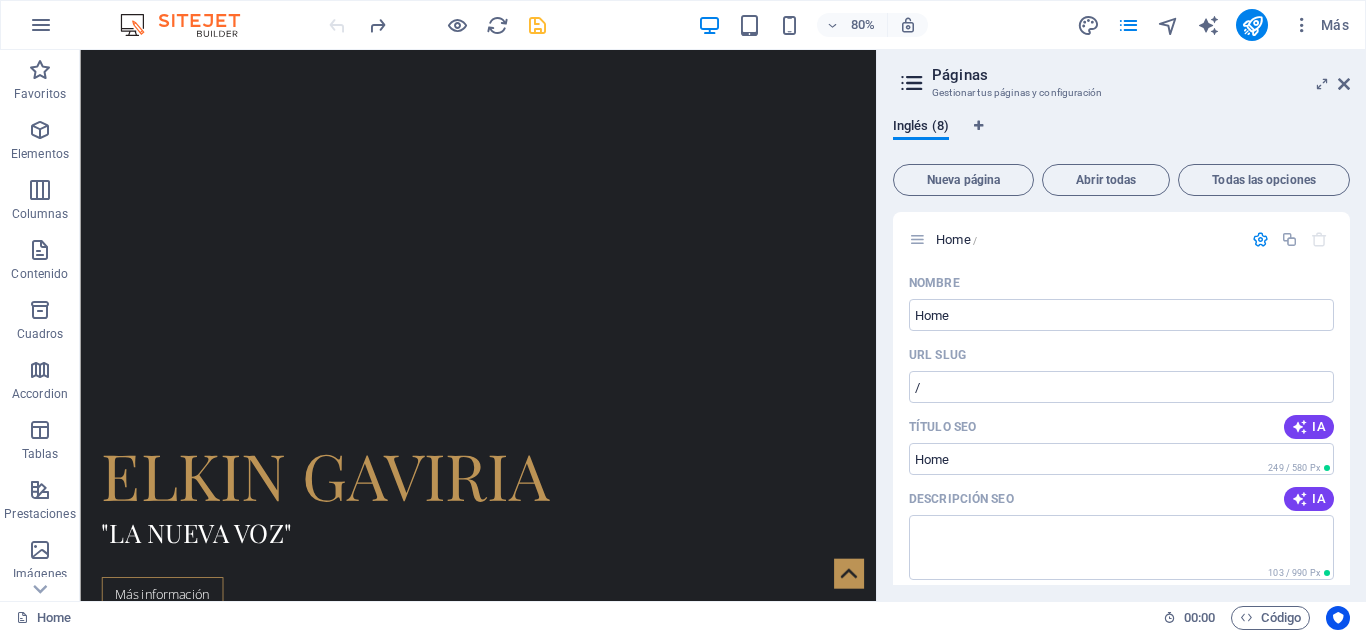 click at bounding box center [437, 25] 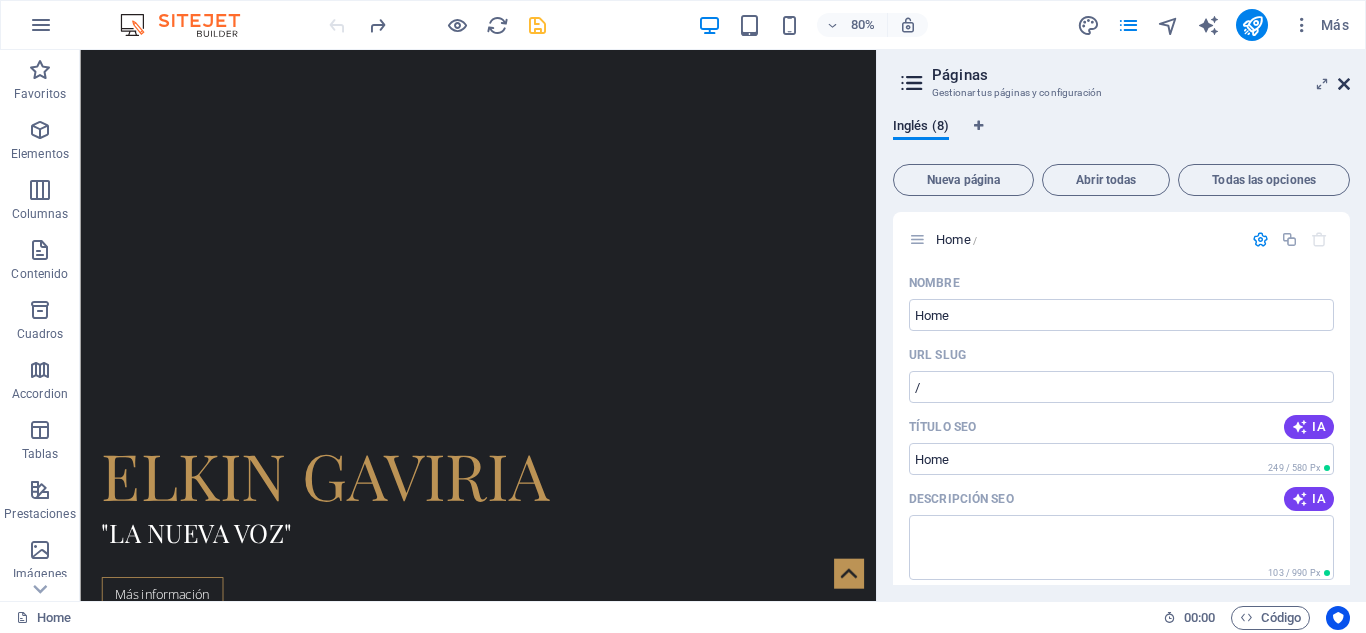 click at bounding box center (1344, 84) 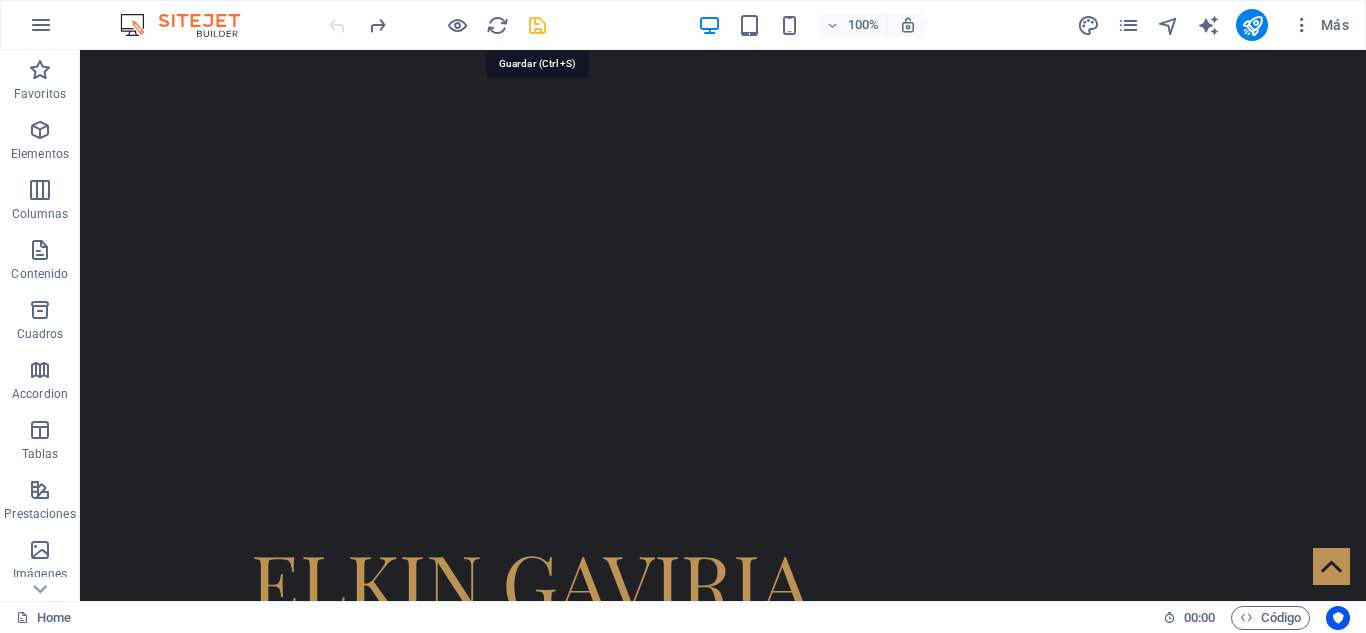 click at bounding box center [537, 25] 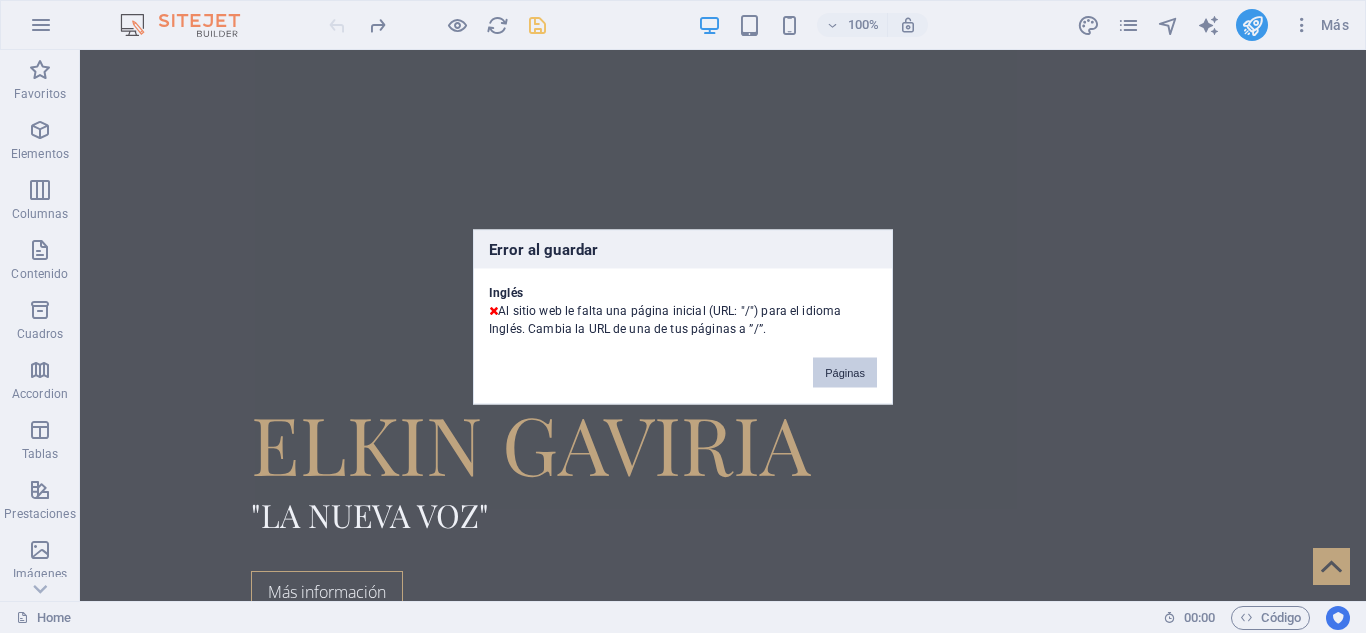 click on "Páginas" at bounding box center (845, 372) 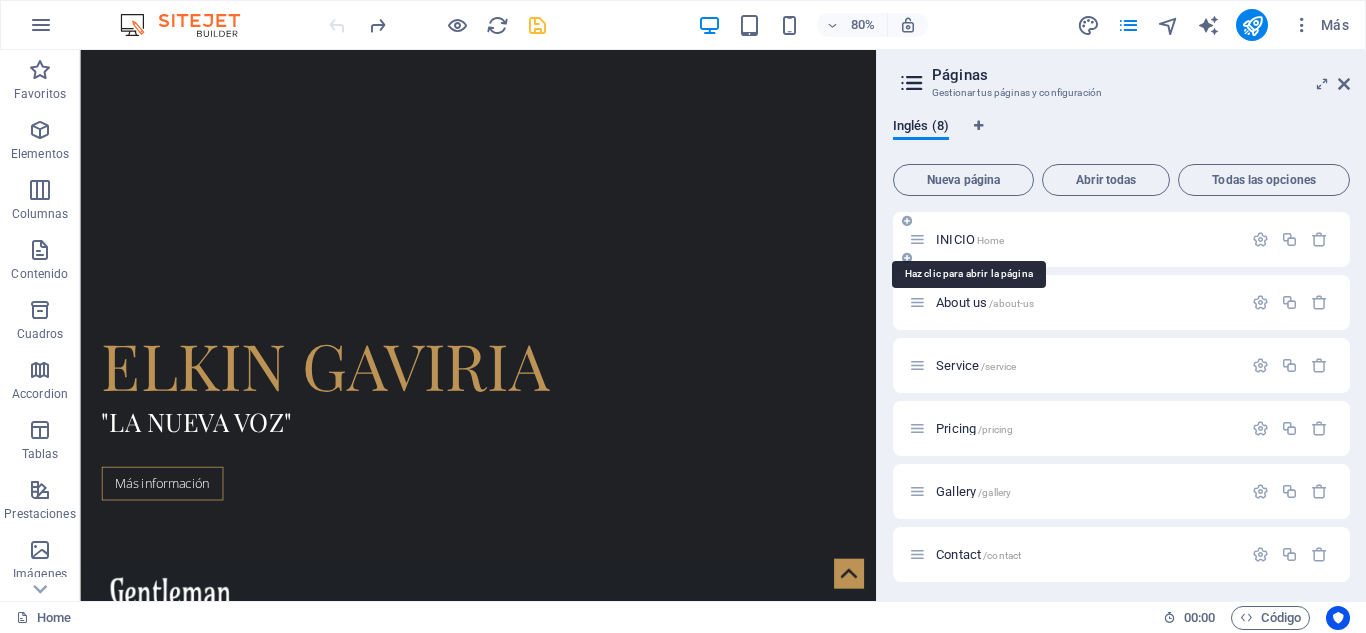 click on "Home" at bounding box center [991, 240] 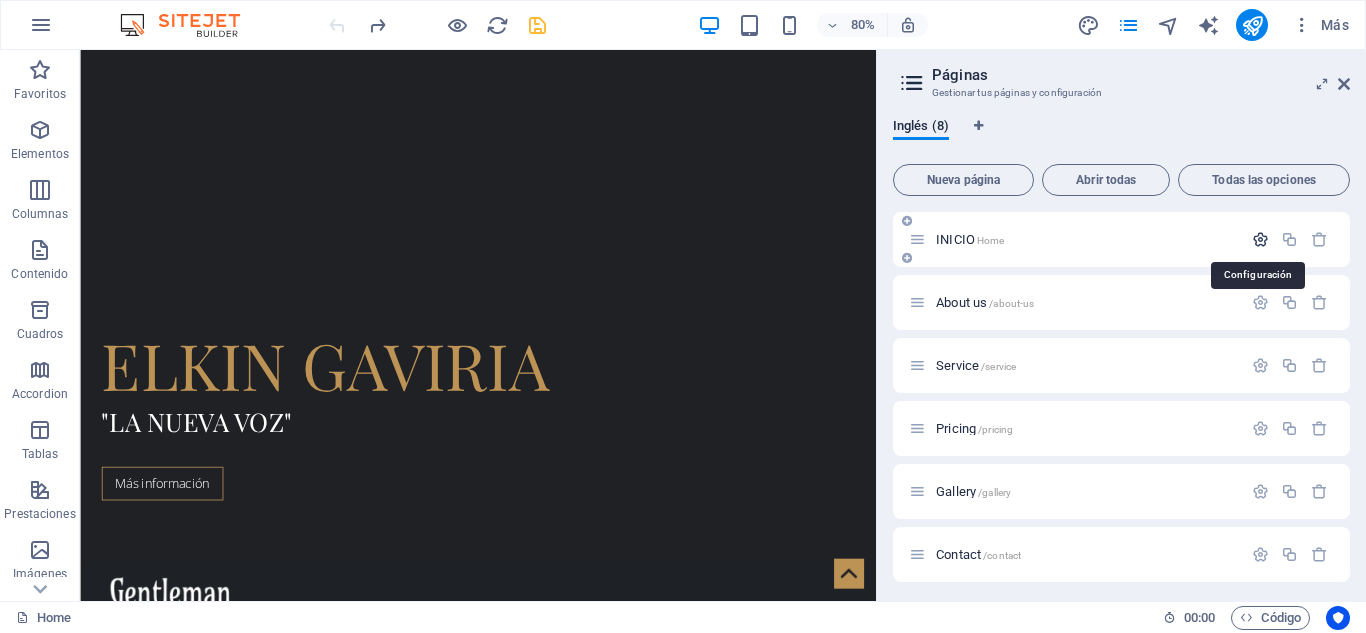 click at bounding box center (1260, 239) 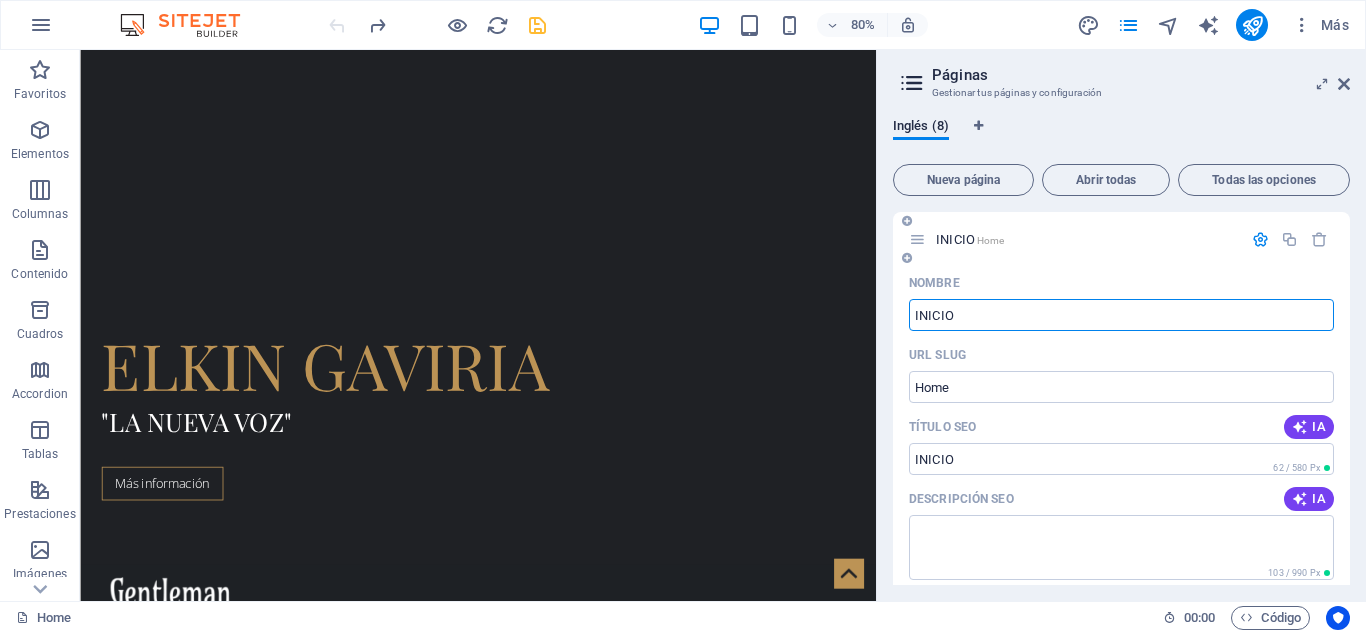 click on "INICIO" at bounding box center [1121, 315] 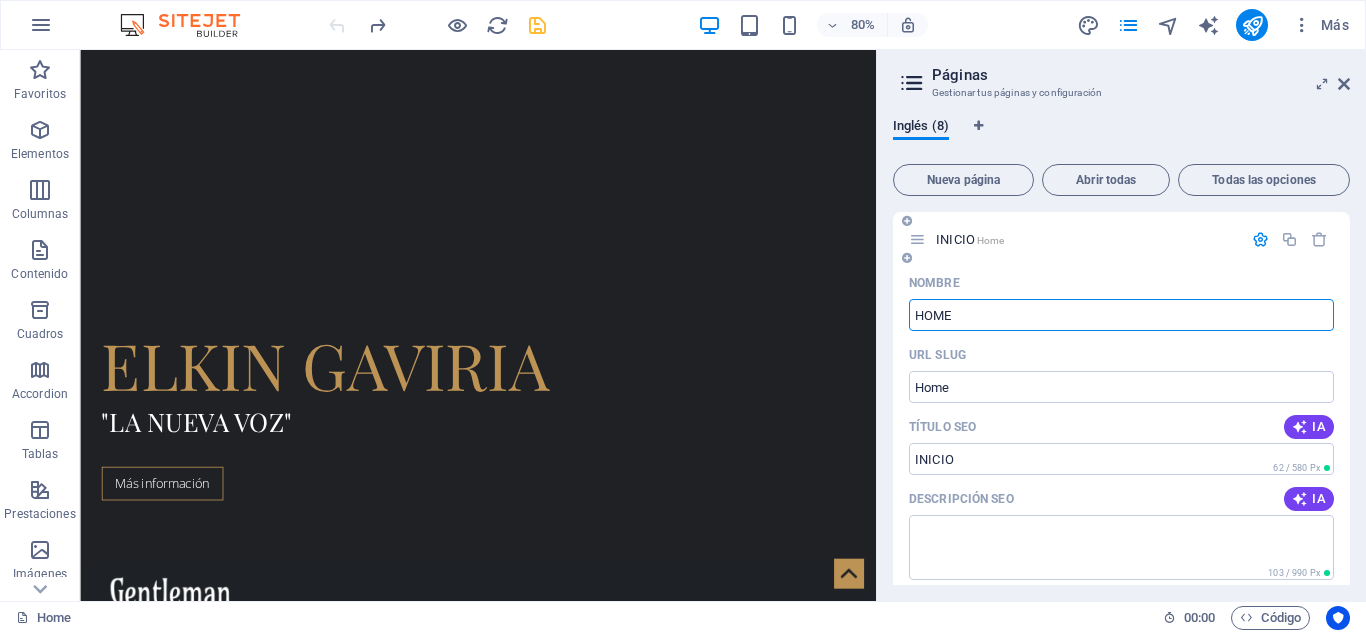 type on "HOME" 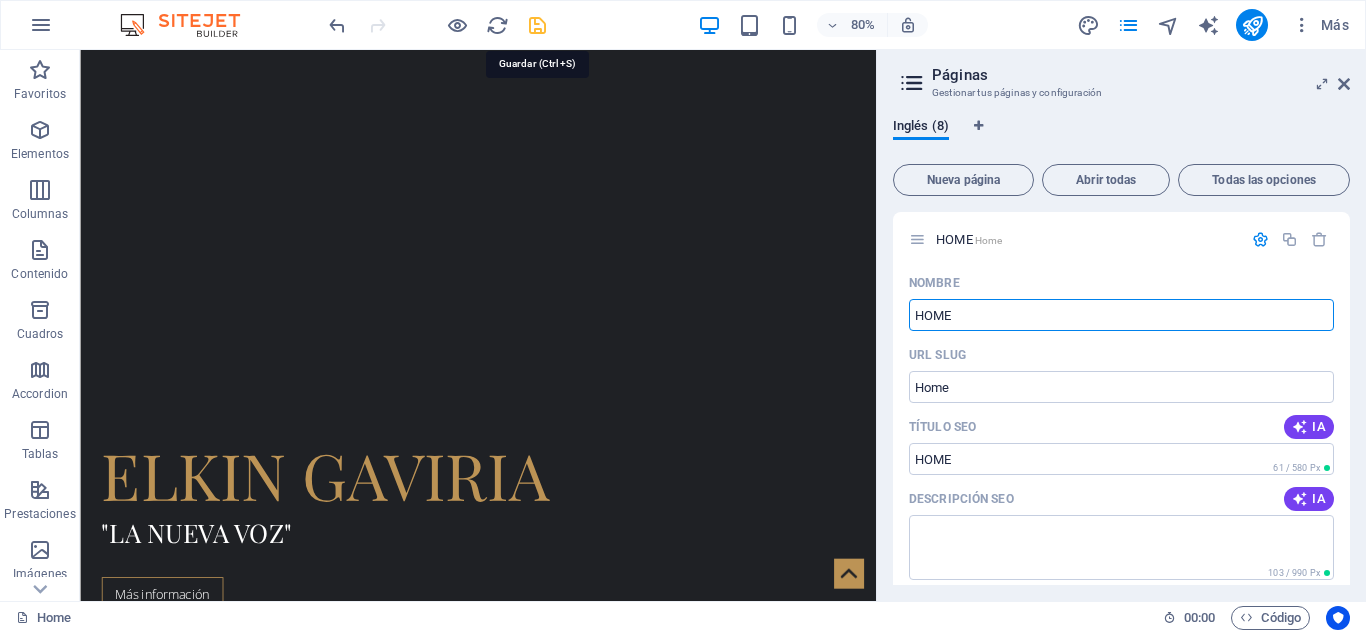 type on "HOME" 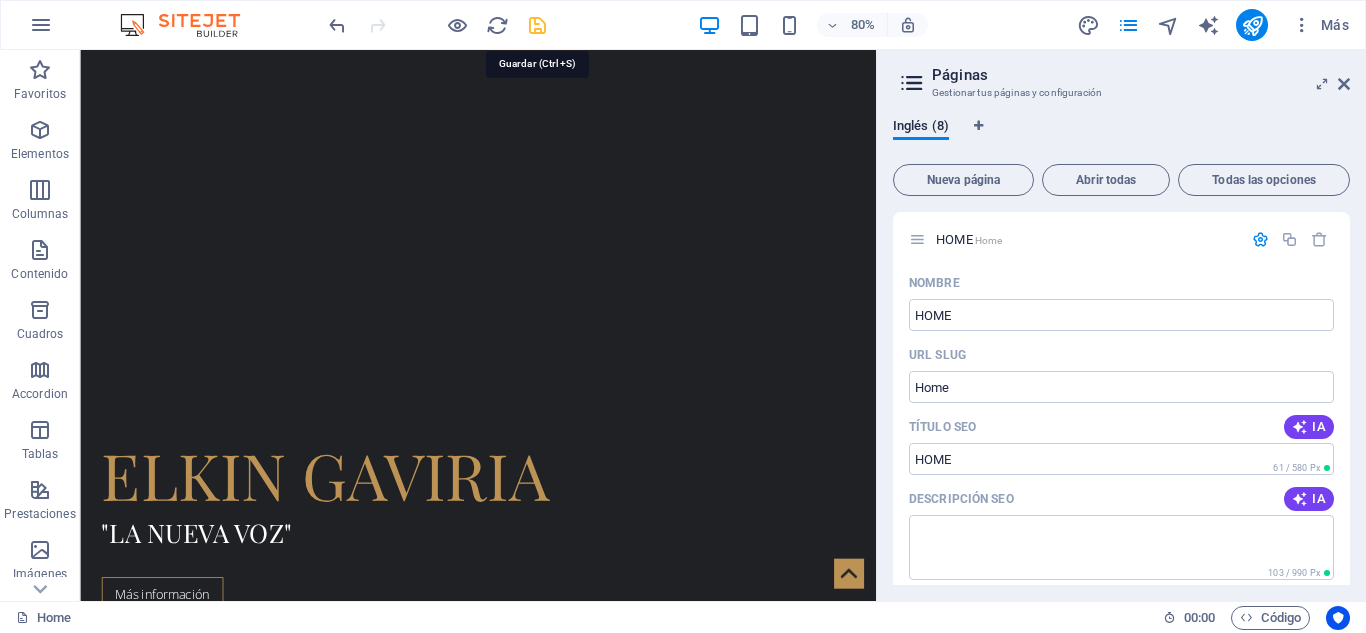 click at bounding box center (537, 25) 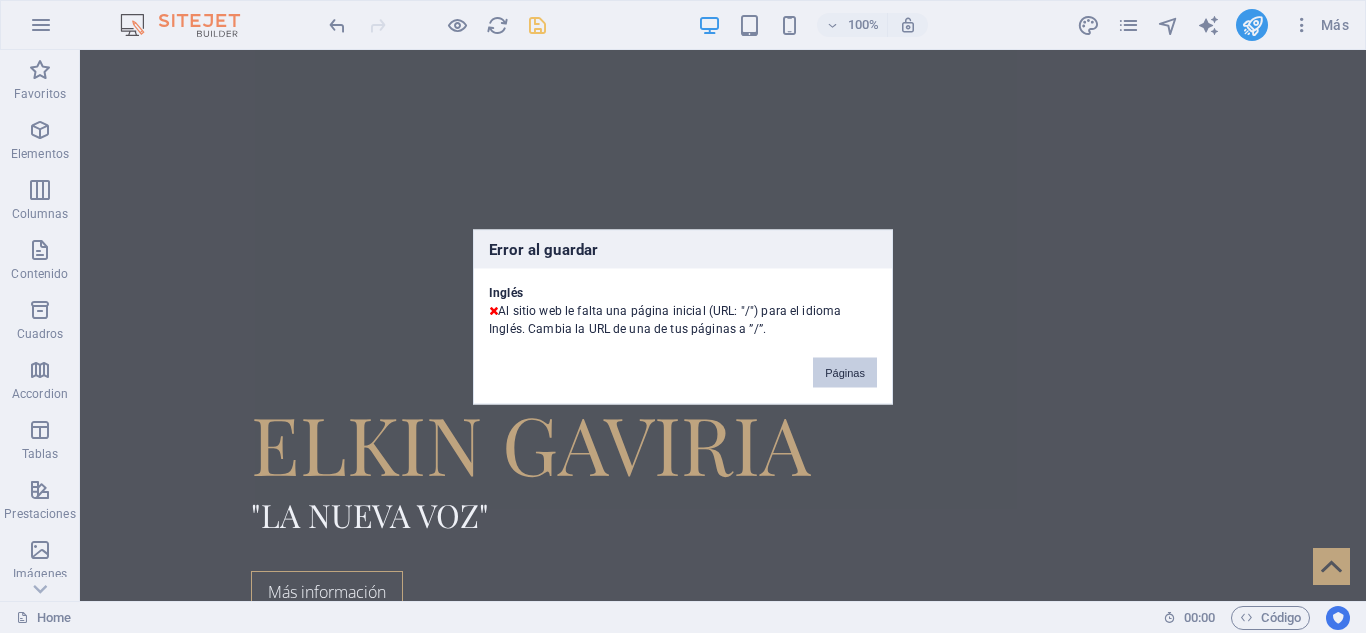 drag, startPoint x: 858, startPoint y: 370, endPoint x: 978, endPoint y: 351, distance: 121.49486 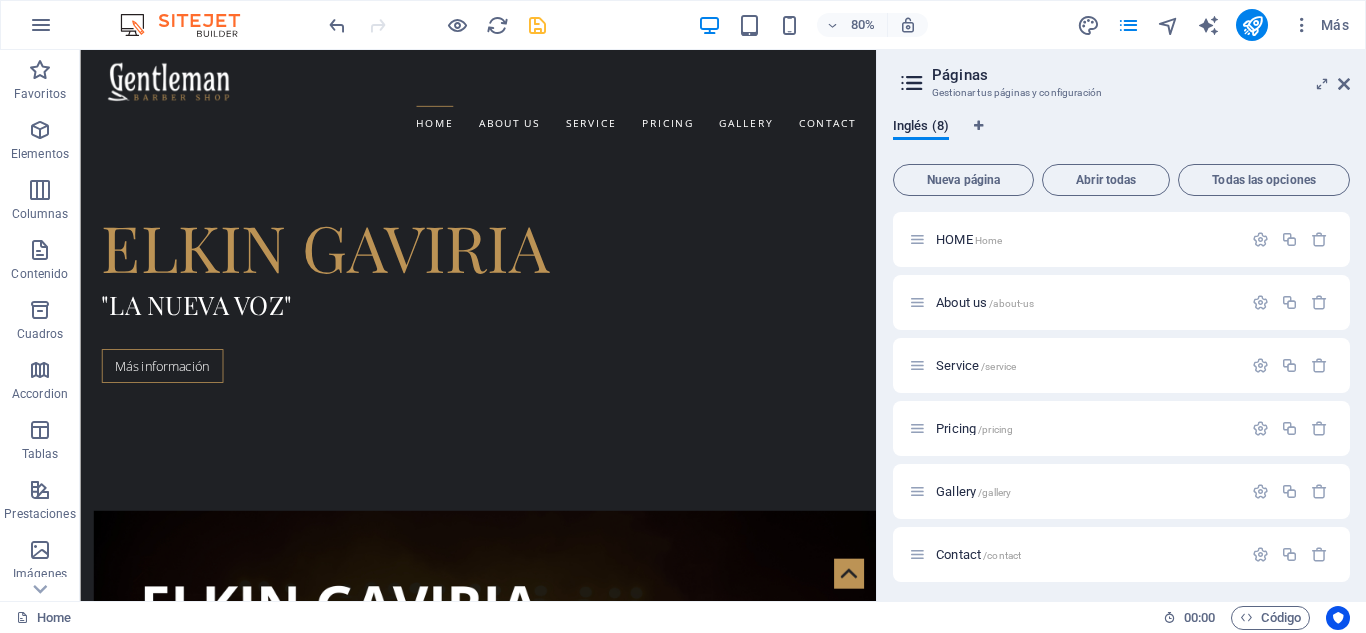 scroll, scrollTop: 1100, scrollLeft: 0, axis: vertical 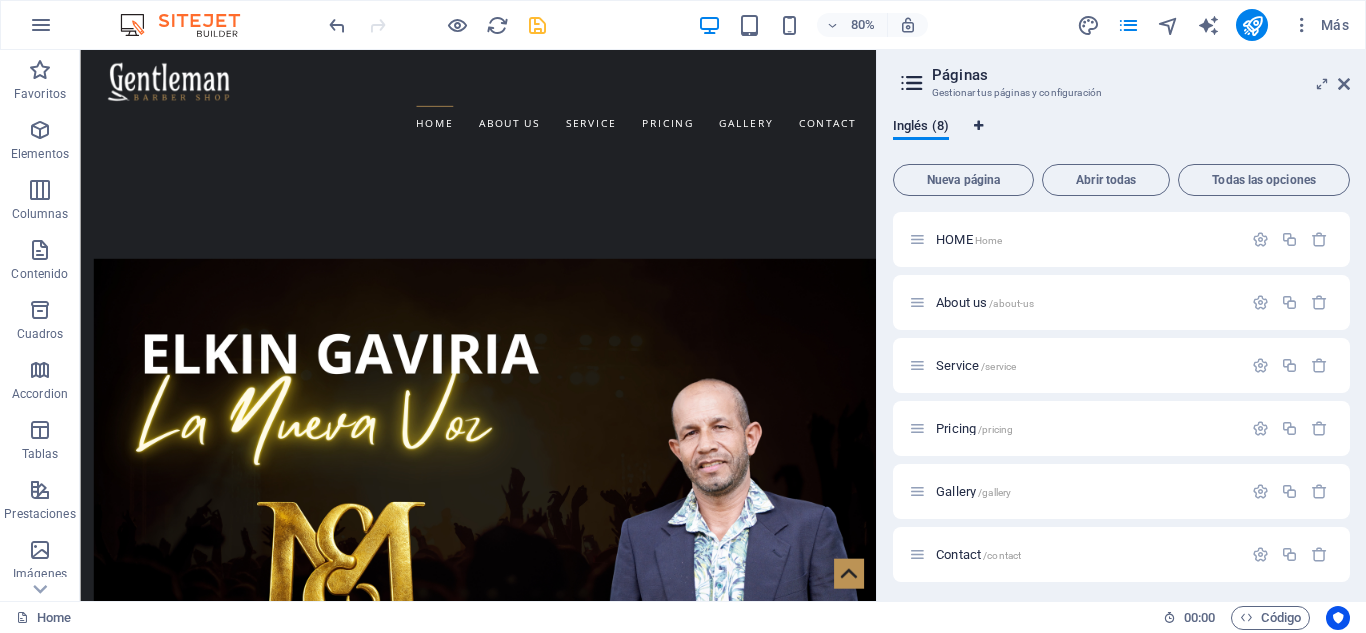 click at bounding box center (979, 126) 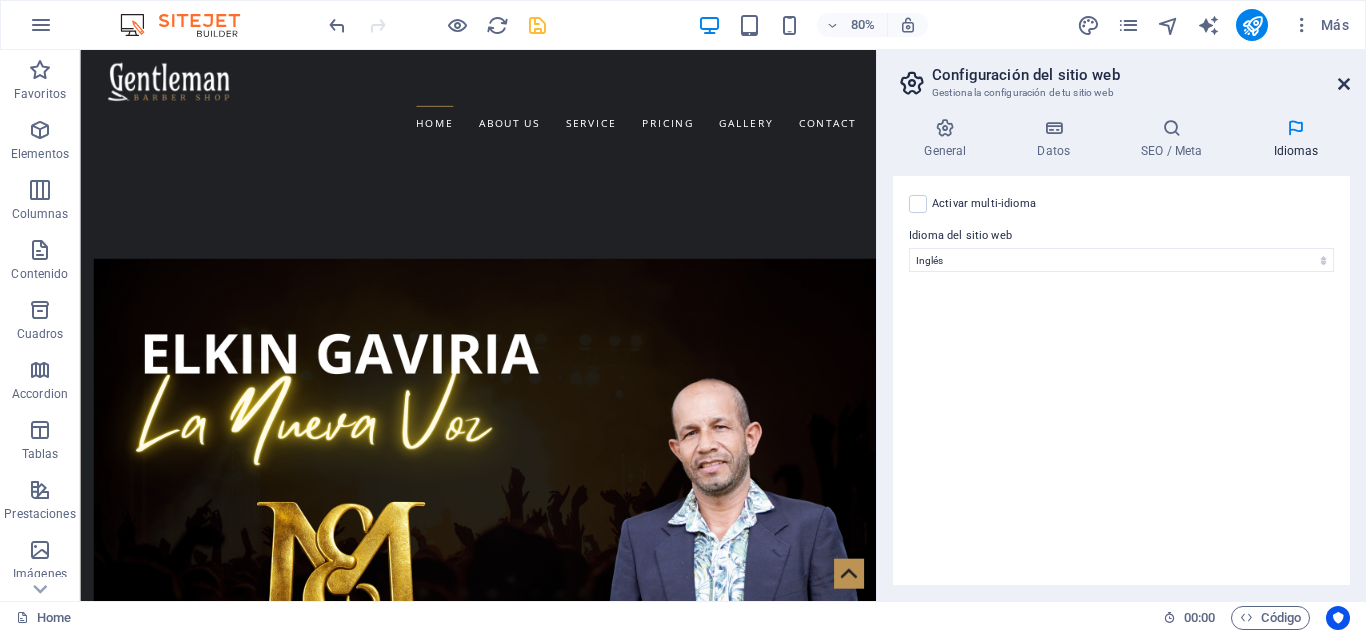 click at bounding box center (1344, 84) 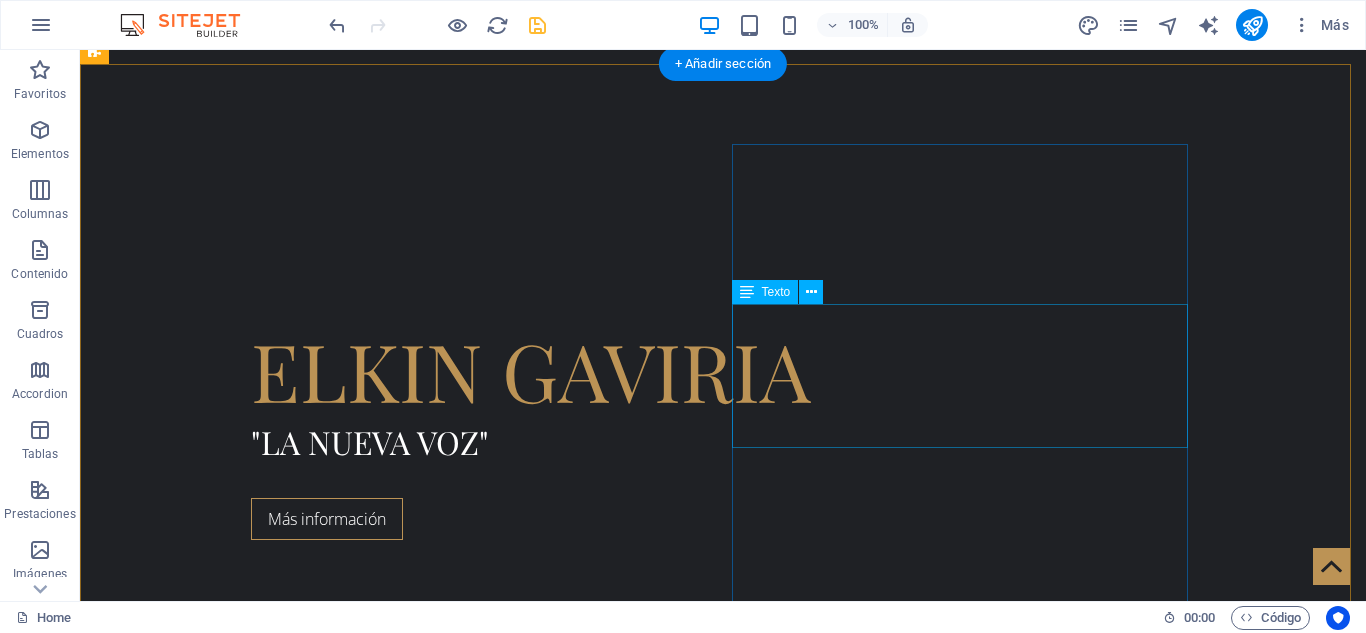 scroll, scrollTop: 600, scrollLeft: 0, axis: vertical 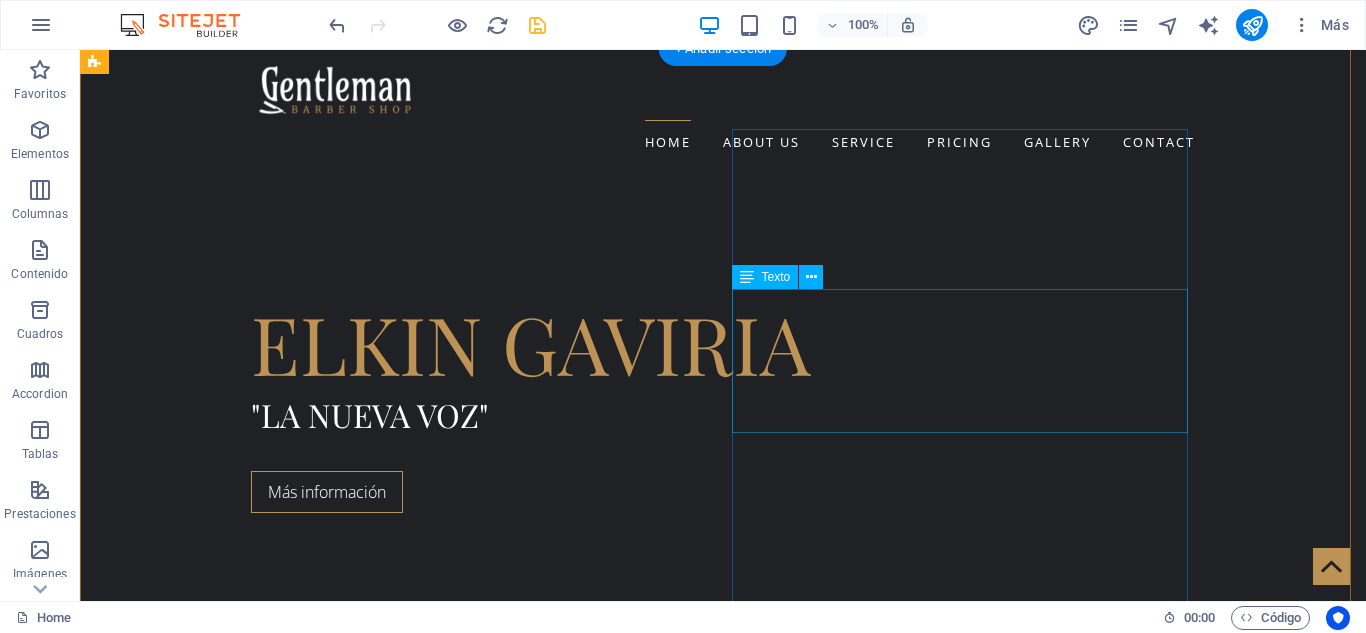 click on "Lorem ipsum dolor sit amet, consectetur adipisicing elit. Repellat, maiores, a libero atque supuesto praesentium cum magni odio dolor accusantium explicabo repudiandae molestiae itaque provident sit debitis aspernatur soluta deserunt incidunt ad cumque ex laboriosam. Distinctio, mollitia, molestias excepturi voluptatem veritatis iusto nam nulla." at bounding box center [568, 1389] 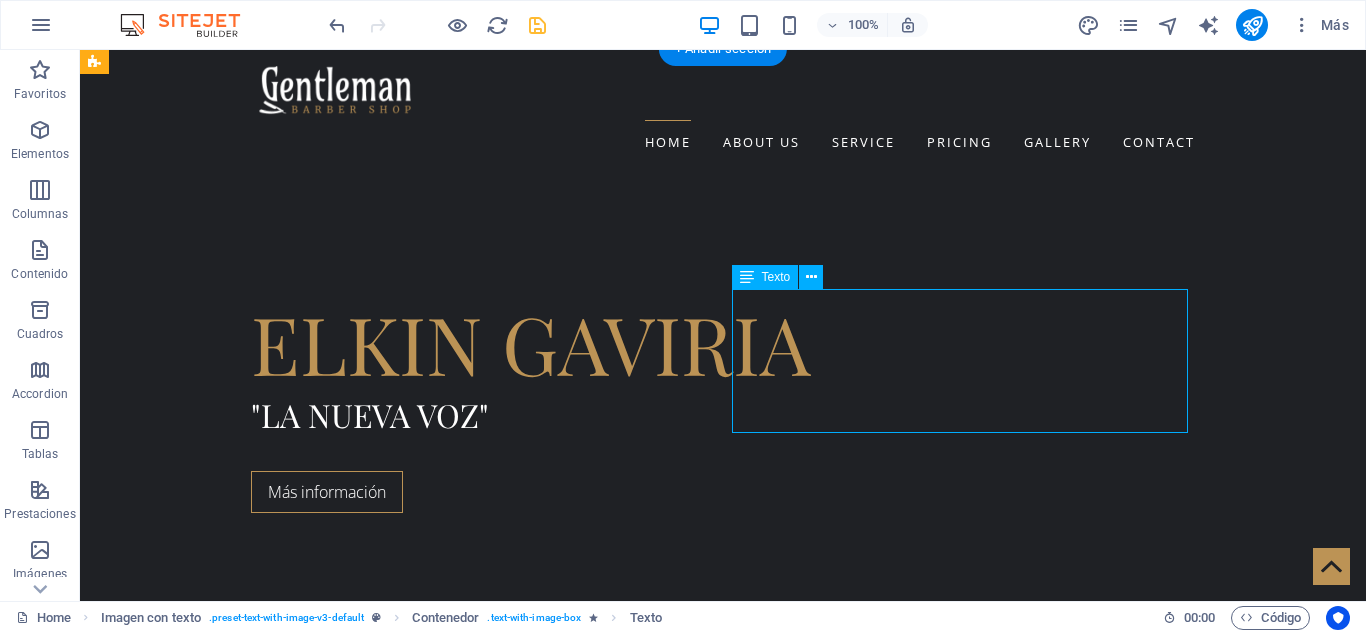 click on "Lorem ipsum dolor sit amet, consectetur adipisicing elit. Repellat, maiores, a libero atque supuesto praesentium cum magni odio dolor accusantium explicabo repudiandae molestiae itaque provident sit debitis aspernatur soluta deserunt incidunt ad cumque ex laboriosam. Distinctio, mollitia, molestias excepturi voluptatem veritatis iusto nam nulla." at bounding box center [568, 1389] 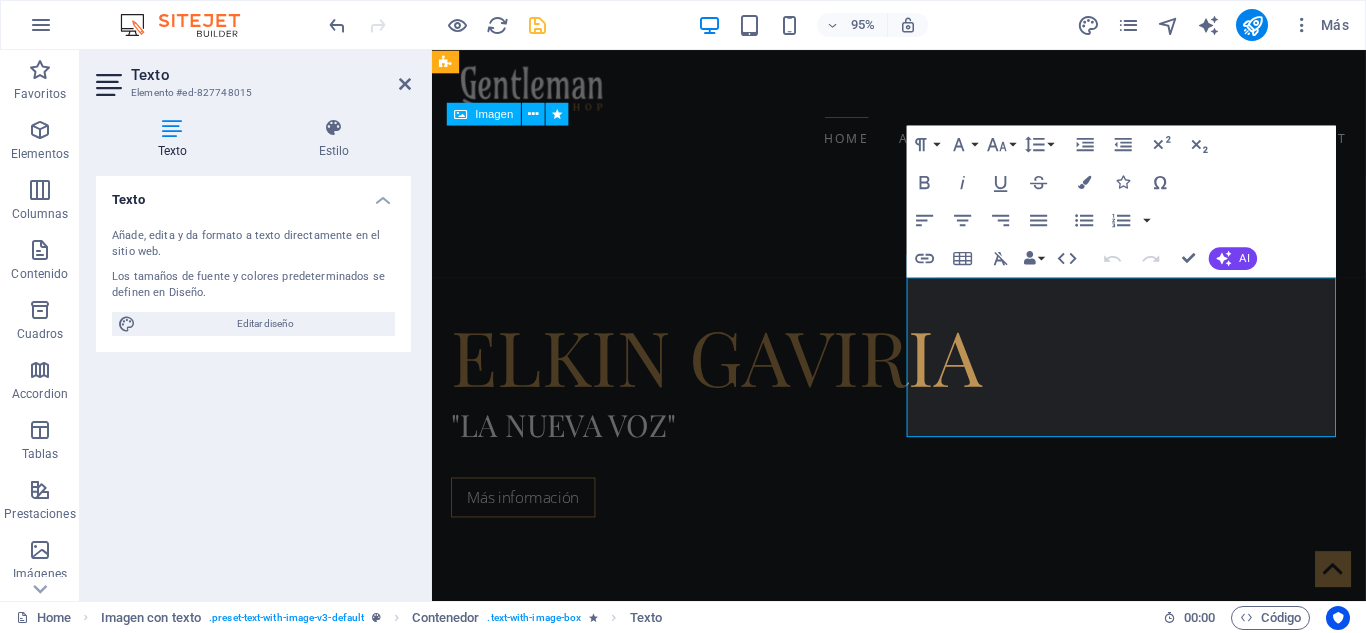 scroll, scrollTop: 629, scrollLeft: 0, axis: vertical 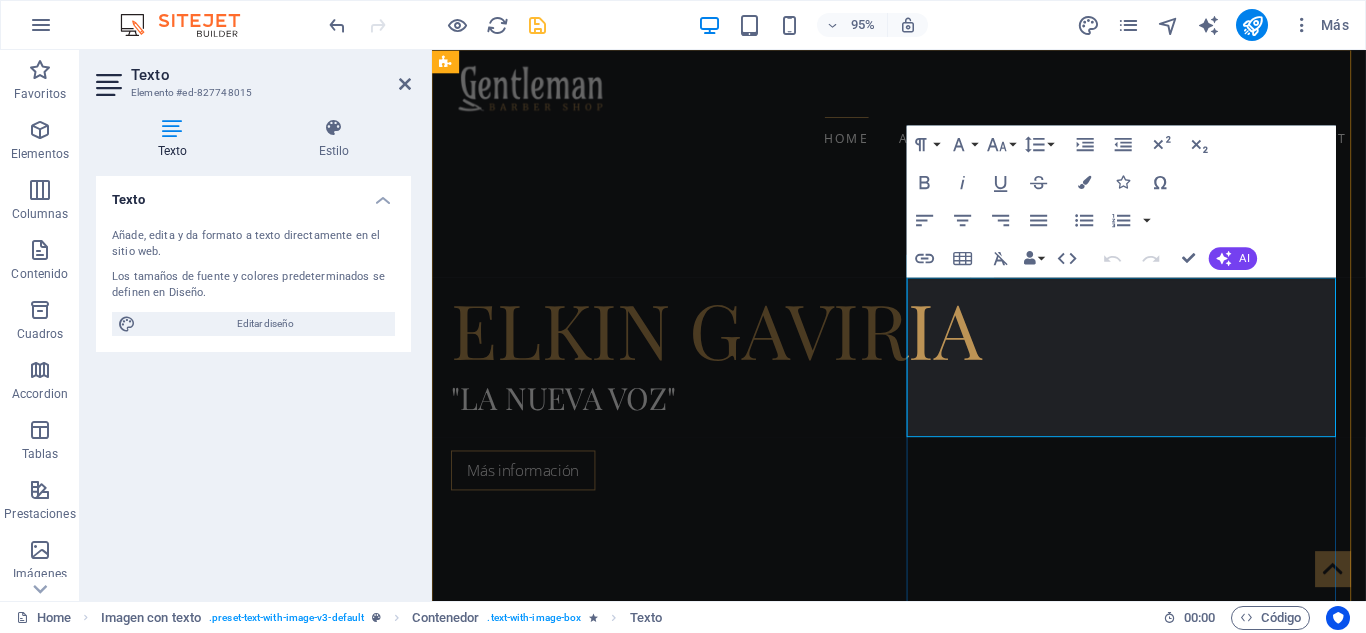 click on "Lorem ipsum dolor sit amet, consectetur adipisicing elit. Repellat, maiores, a libero atque supuesto praesentium cum magni odio dolor accusantium explicabo repudiandae molestiae itaque provident sit debitis aspernatur soluta deserunt incidunt ad cumque ex laboriosam. Distinctio, mollitia, molestias excepturi voluptatem veritatis iusto nam nulla." at bounding box center (920, 1389) 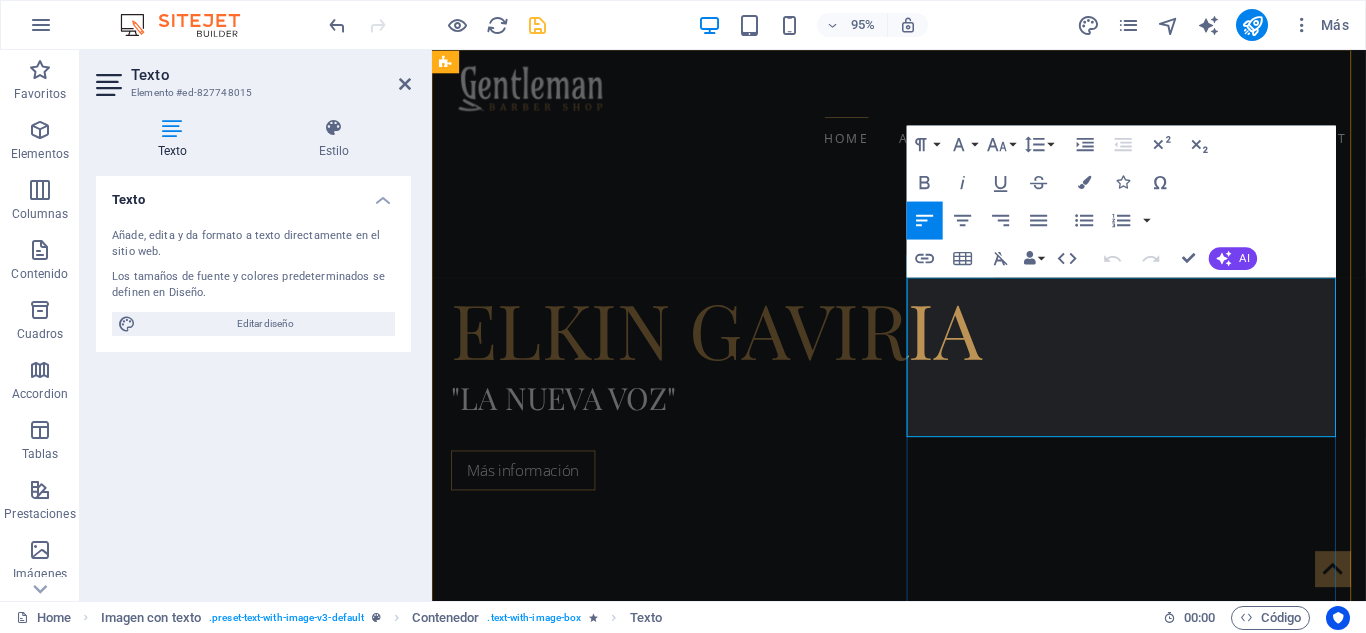 click on "Lorem ipsum dolor sit amet, consectetur adipisicing elit. Repellat, maiores, a libero atque supuesto praesentium cum magni odio dolor accusantium explicabo repudiandae molestiae itaque provident sit debitis aspernatur soluta deserunt incidunt ad cumque ex laboriosam. Distinctio, mollitia, molestias excepturi voluptatem veritatis iusto nam nulla." at bounding box center [920, 1389] 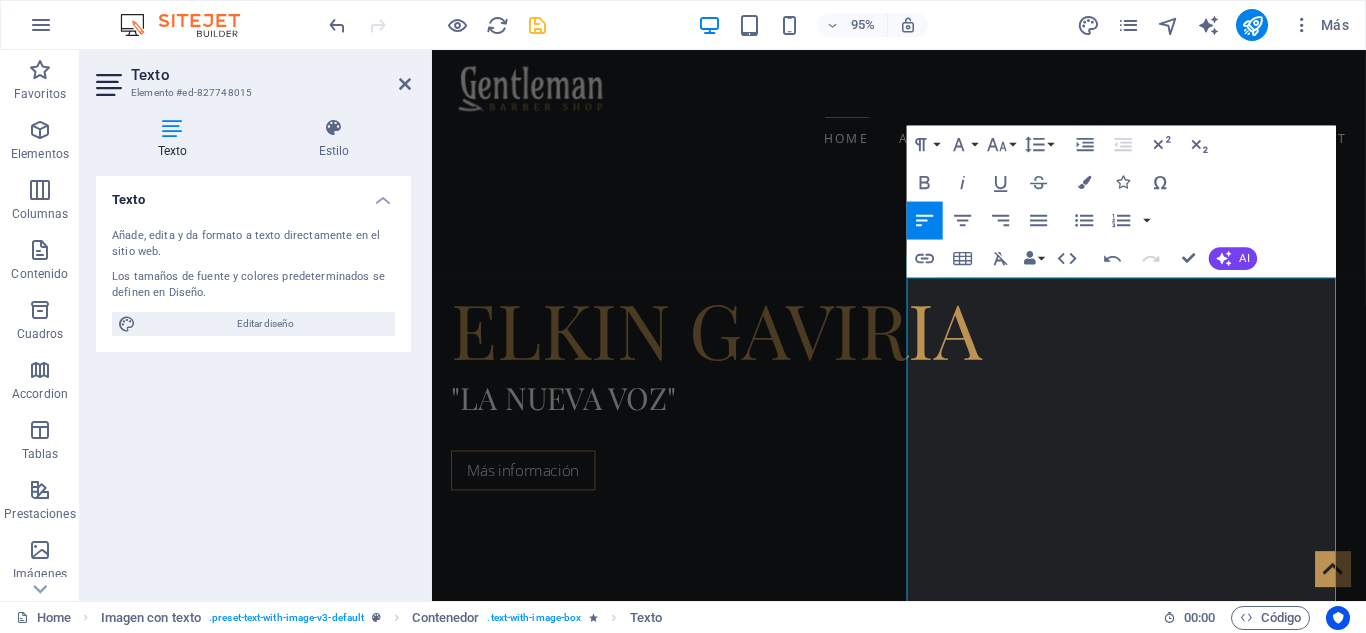 click on "95% Más" at bounding box center [841, 25] 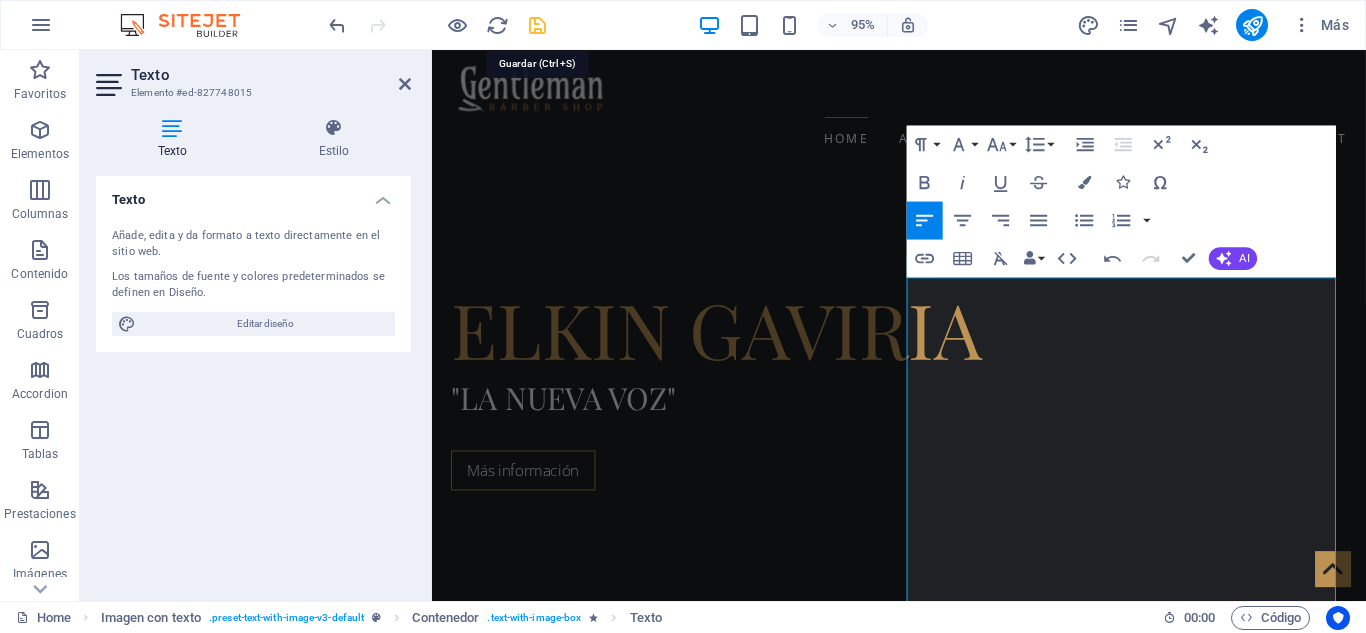click at bounding box center (537, 25) 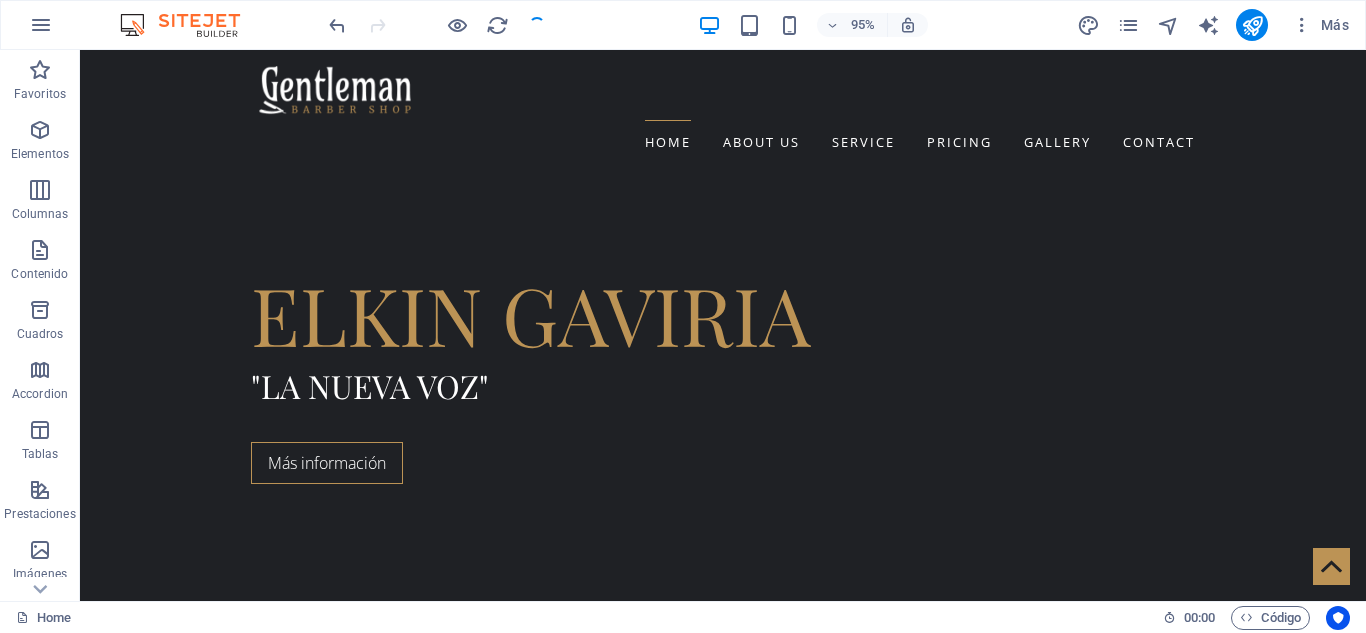 scroll, scrollTop: 600, scrollLeft: 0, axis: vertical 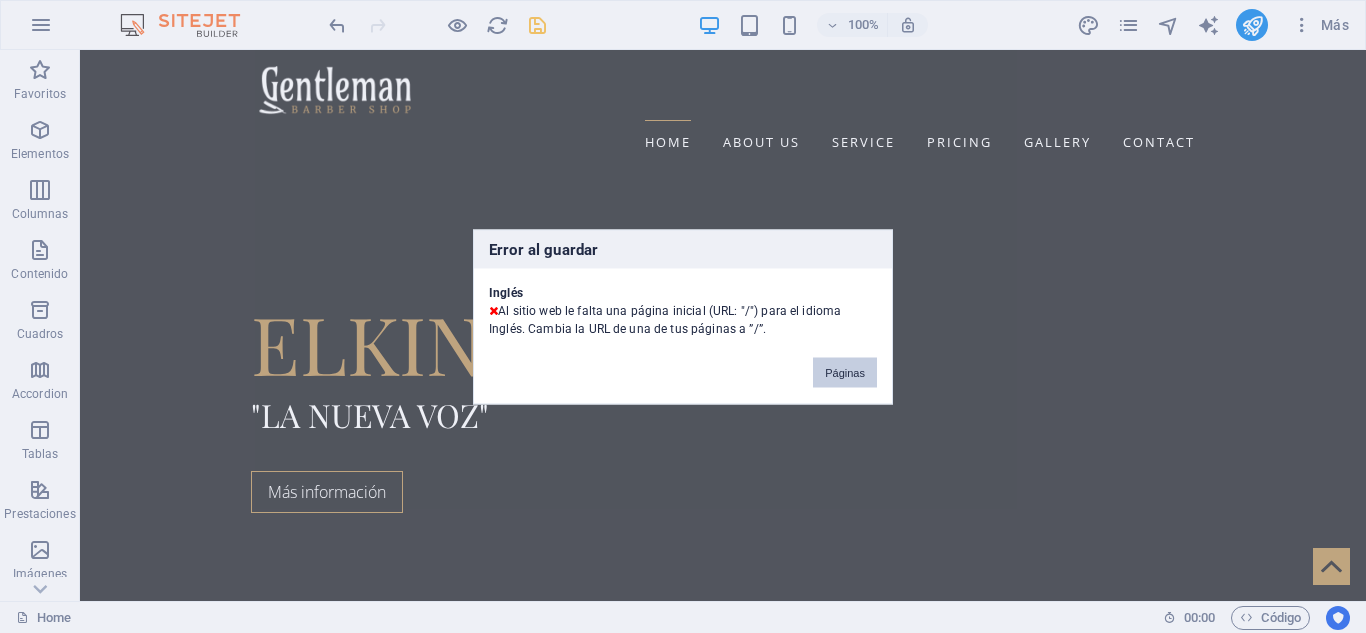 click on "Páginas" at bounding box center (845, 372) 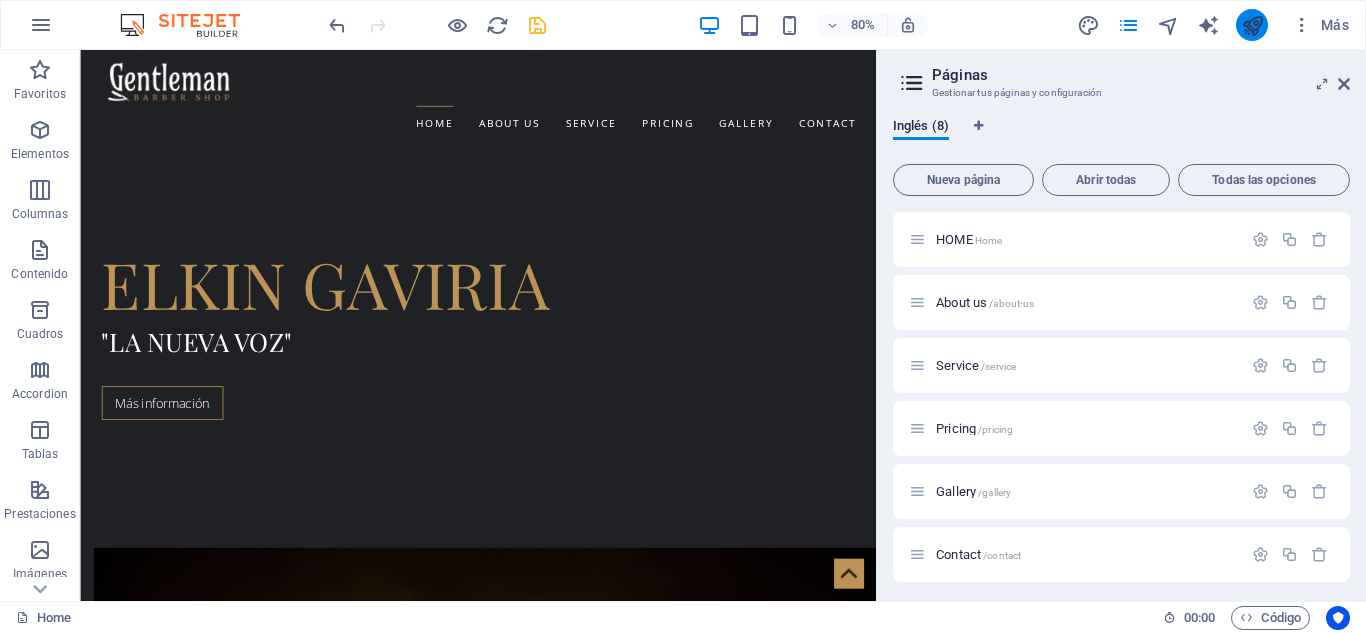 click at bounding box center (1252, 25) 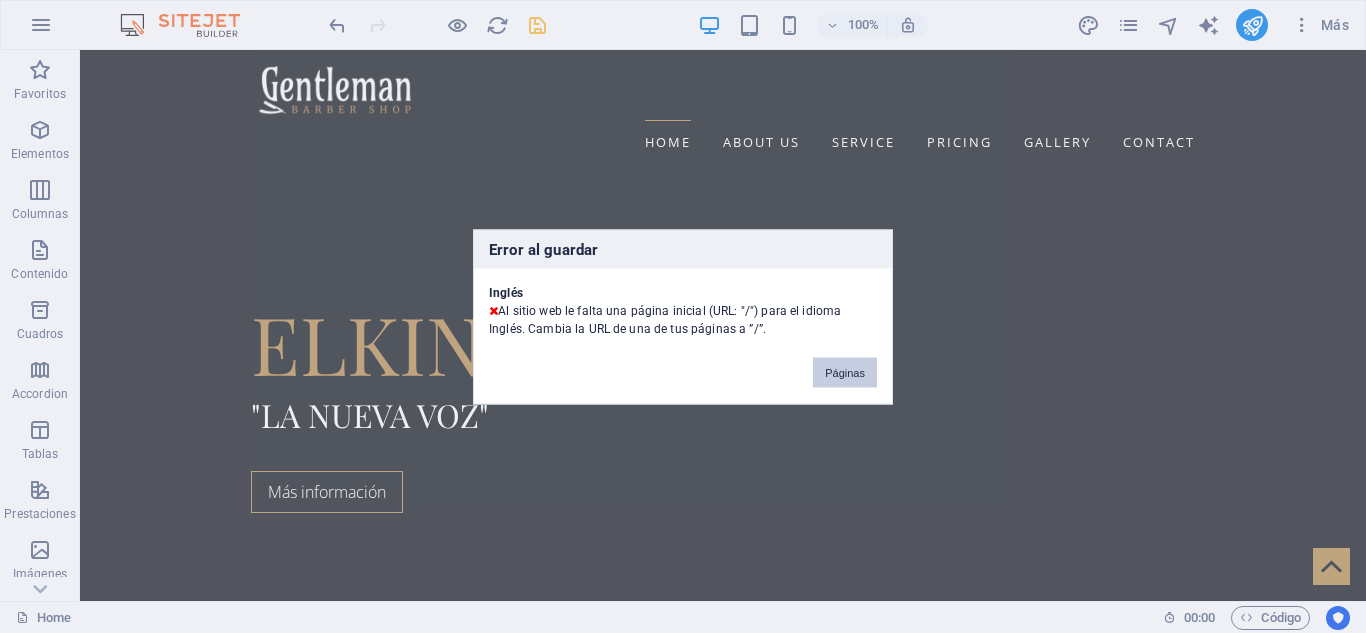 drag, startPoint x: 850, startPoint y: 363, endPoint x: 962, endPoint y: 395, distance: 116.48176 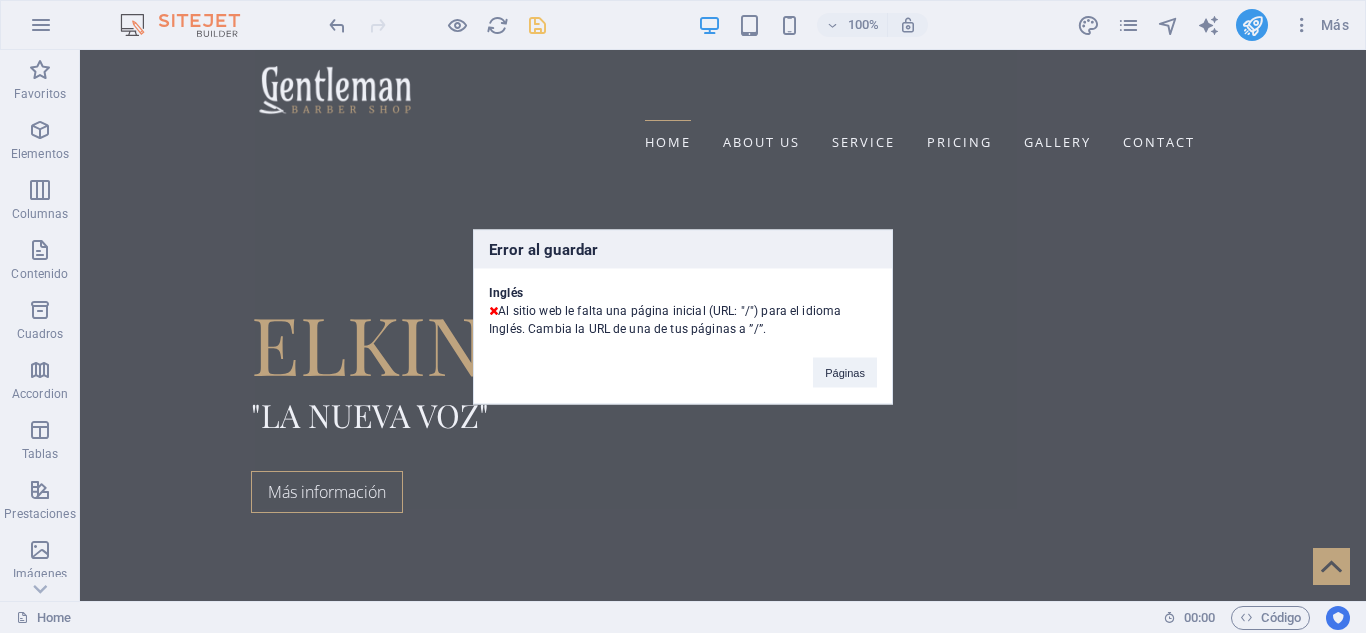 scroll, scrollTop: 738, scrollLeft: 0, axis: vertical 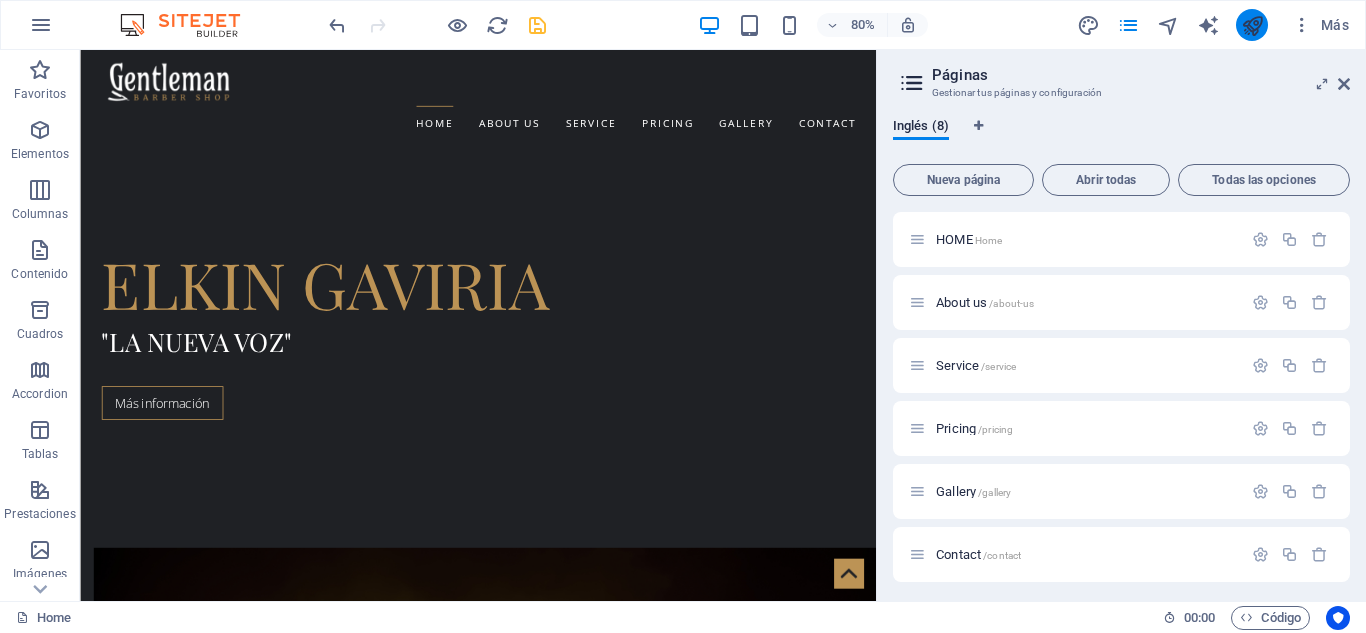 click at bounding box center (1252, 25) 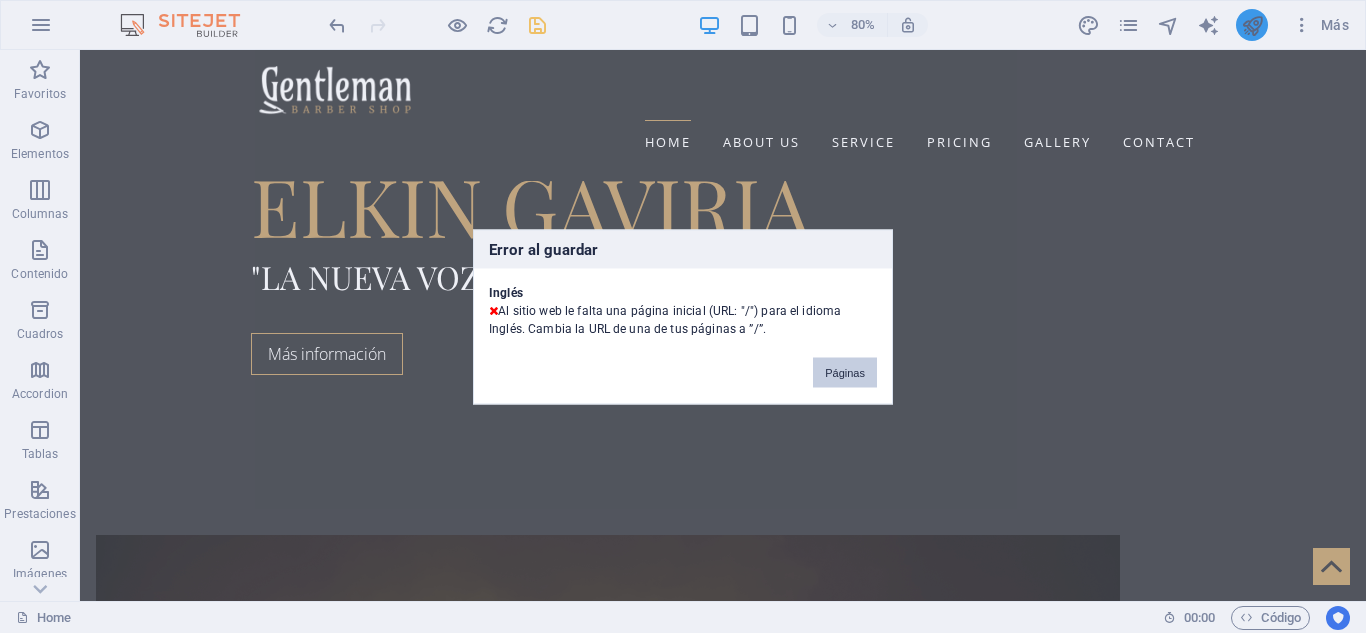 scroll, scrollTop: 600, scrollLeft: 0, axis: vertical 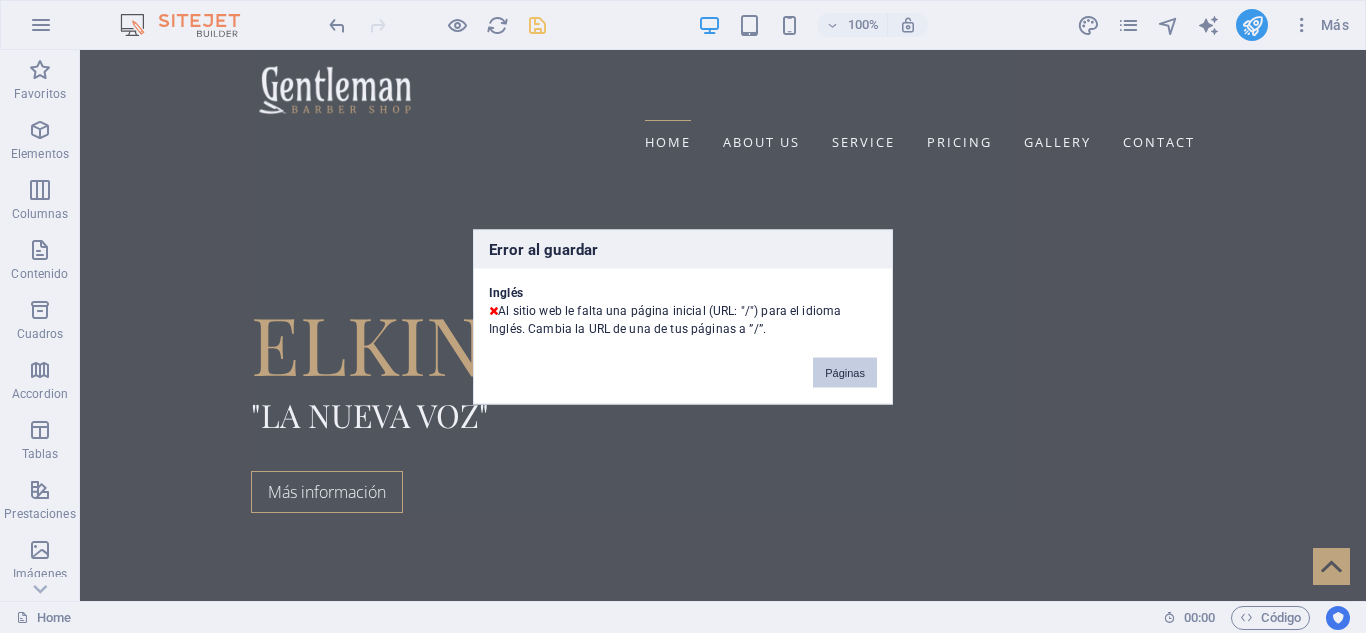 click on "Páginas" at bounding box center [845, 372] 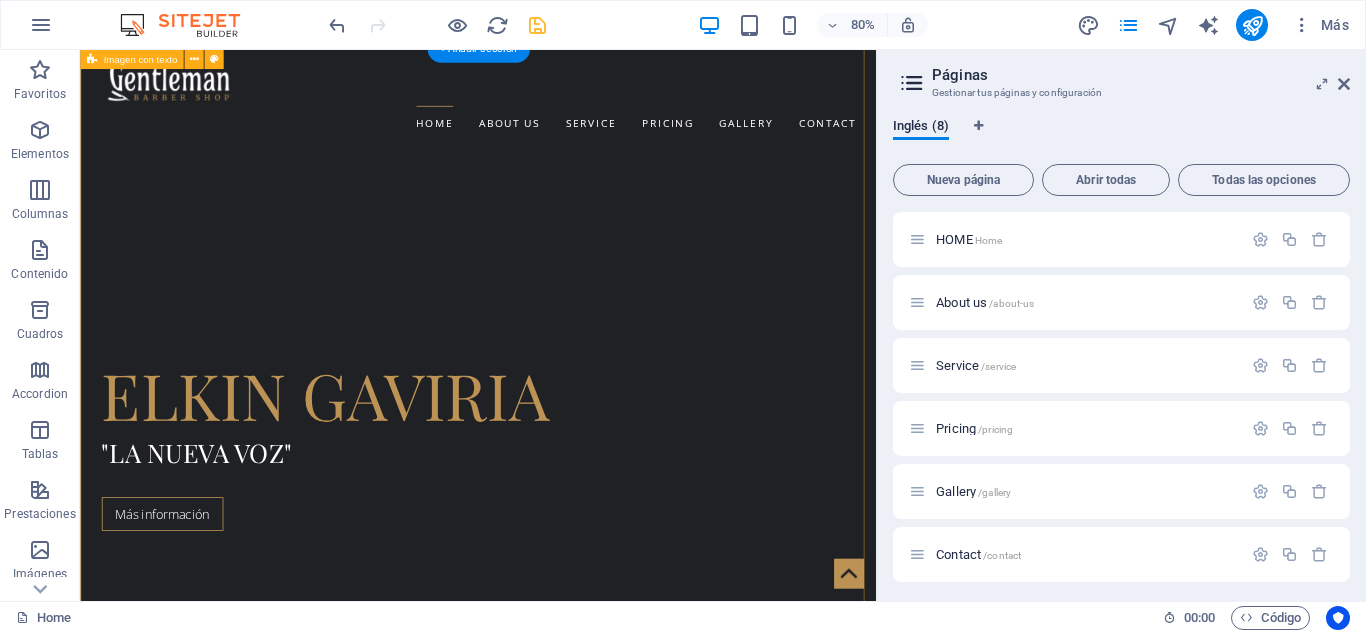 scroll, scrollTop: 738, scrollLeft: 0, axis: vertical 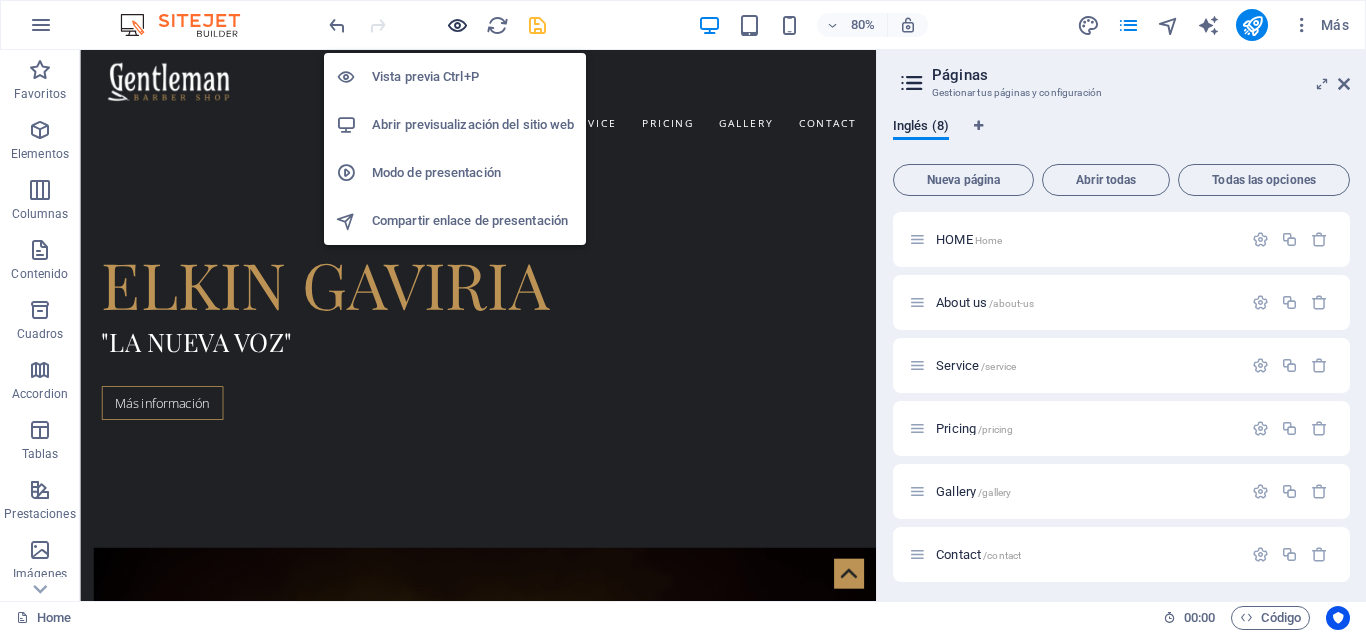 click at bounding box center (457, 25) 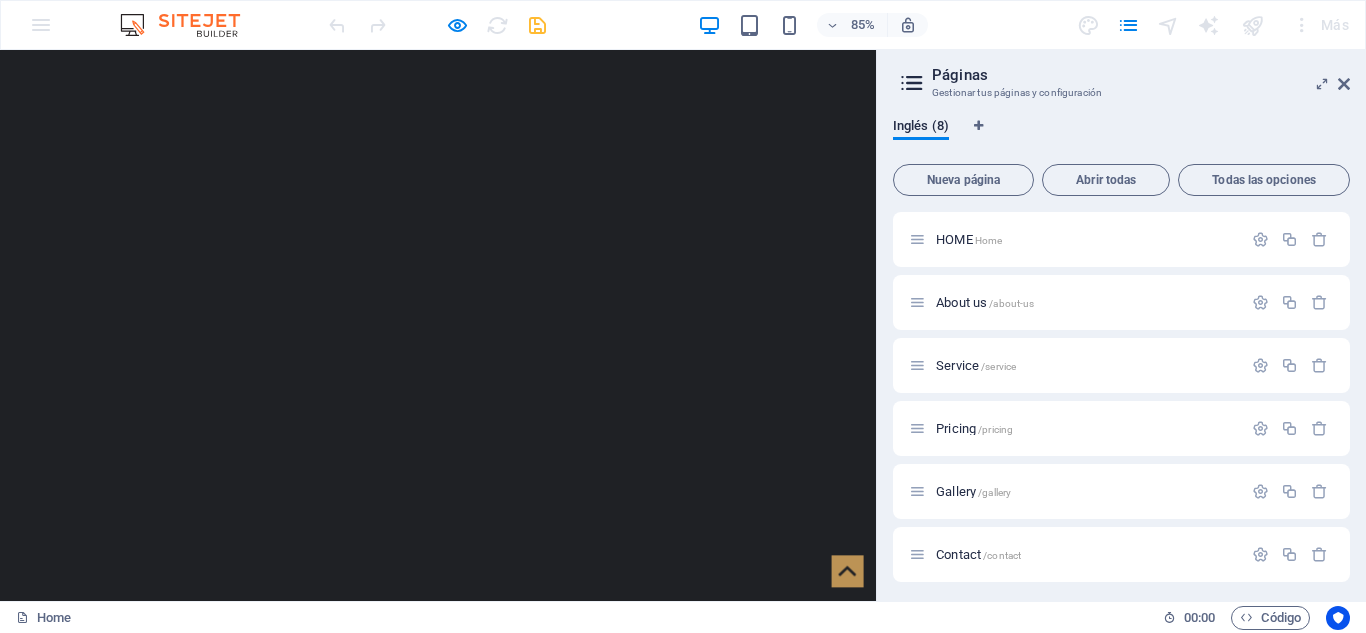 scroll, scrollTop: 297, scrollLeft: 0, axis: vertical 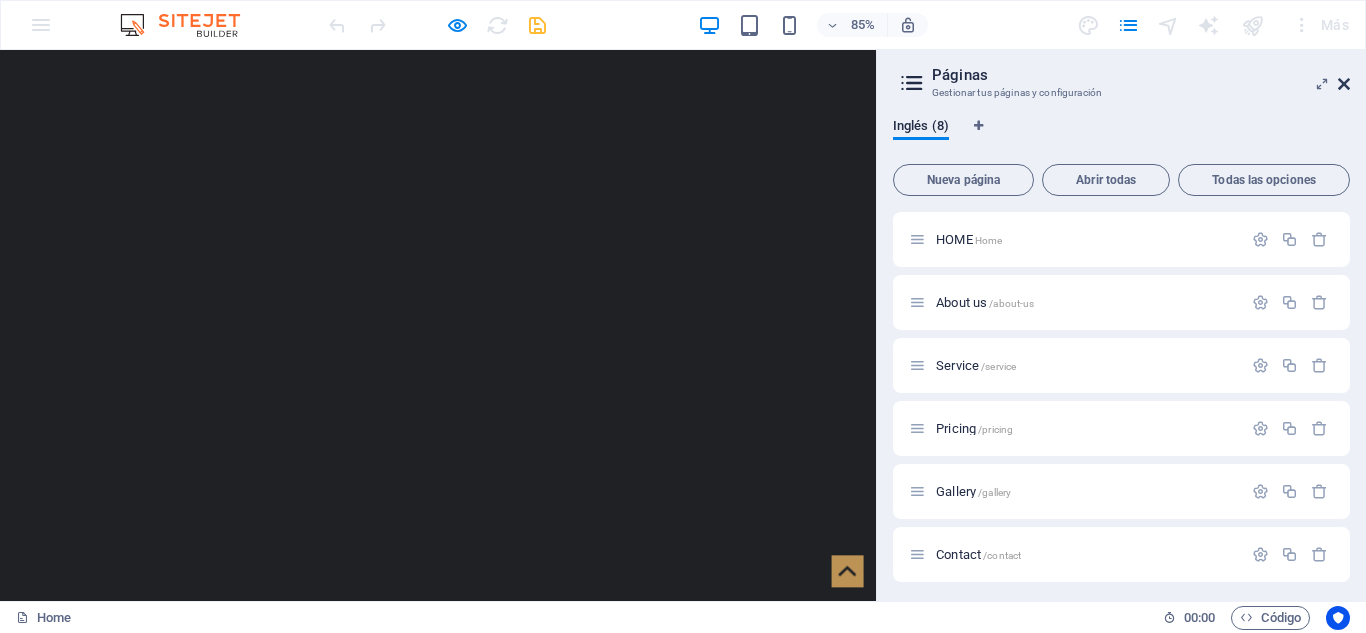 click at bounding box center (1344, 84) 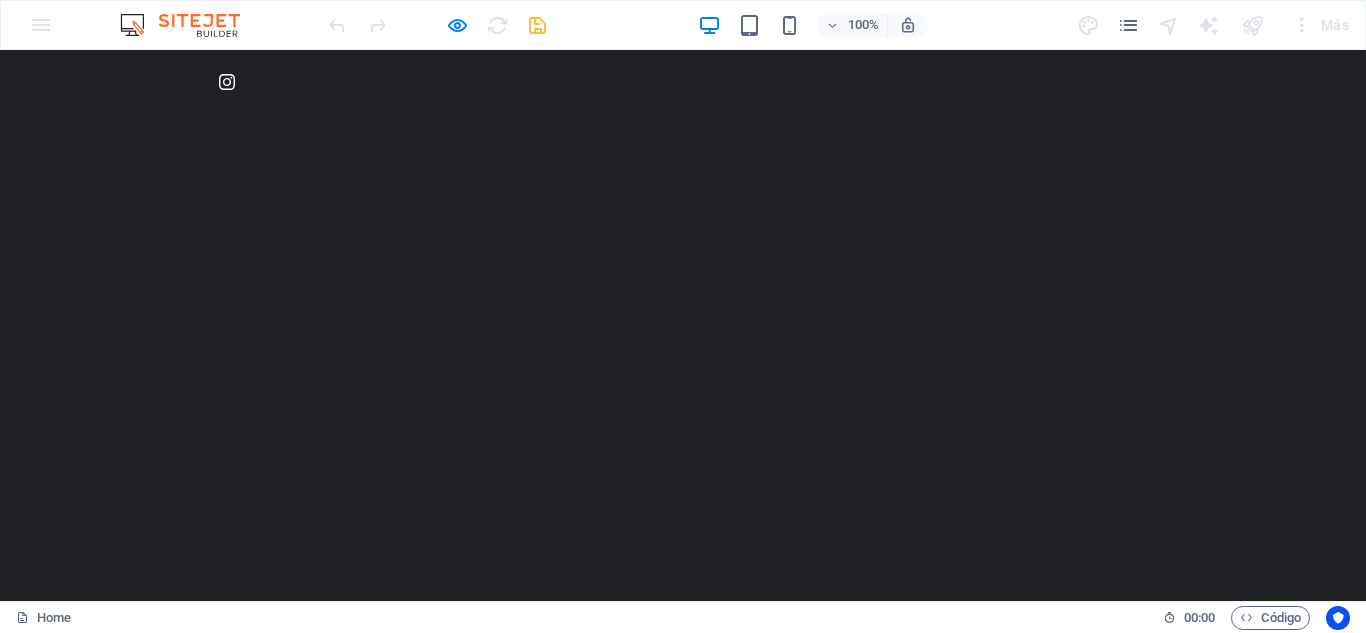 scroll, scrollTop: 97, scrollLeft: 0, axis: vertical 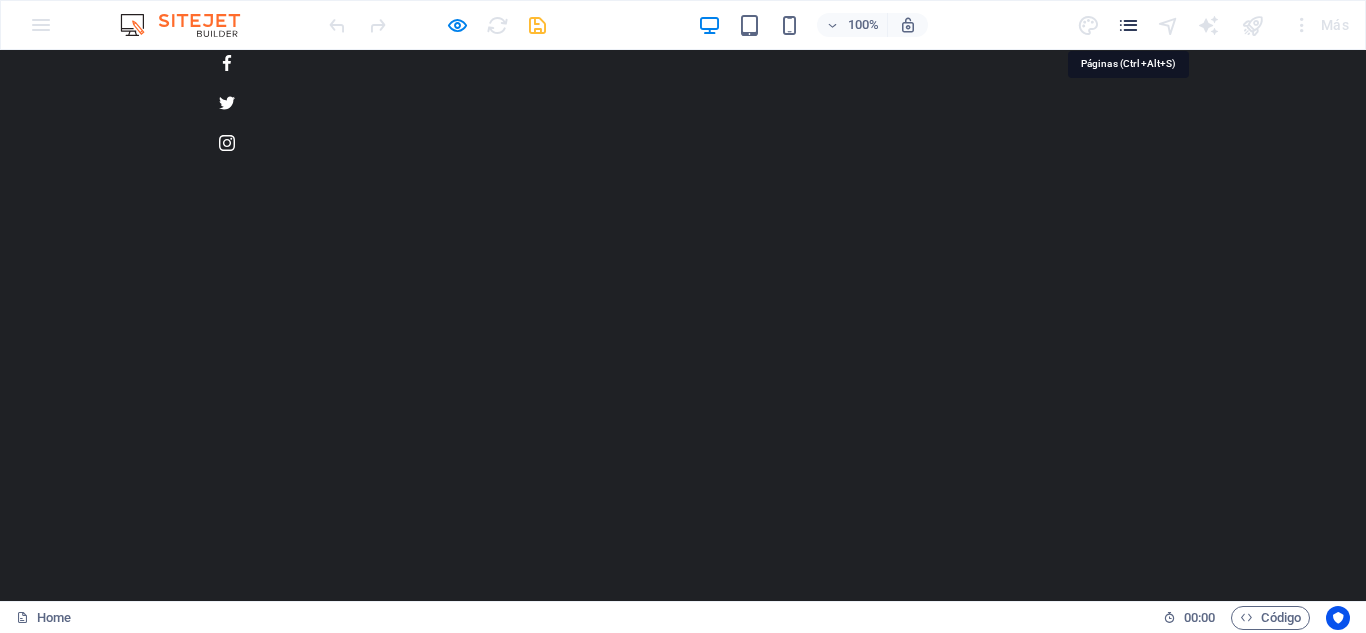 click at bounding box center [1128, 25] 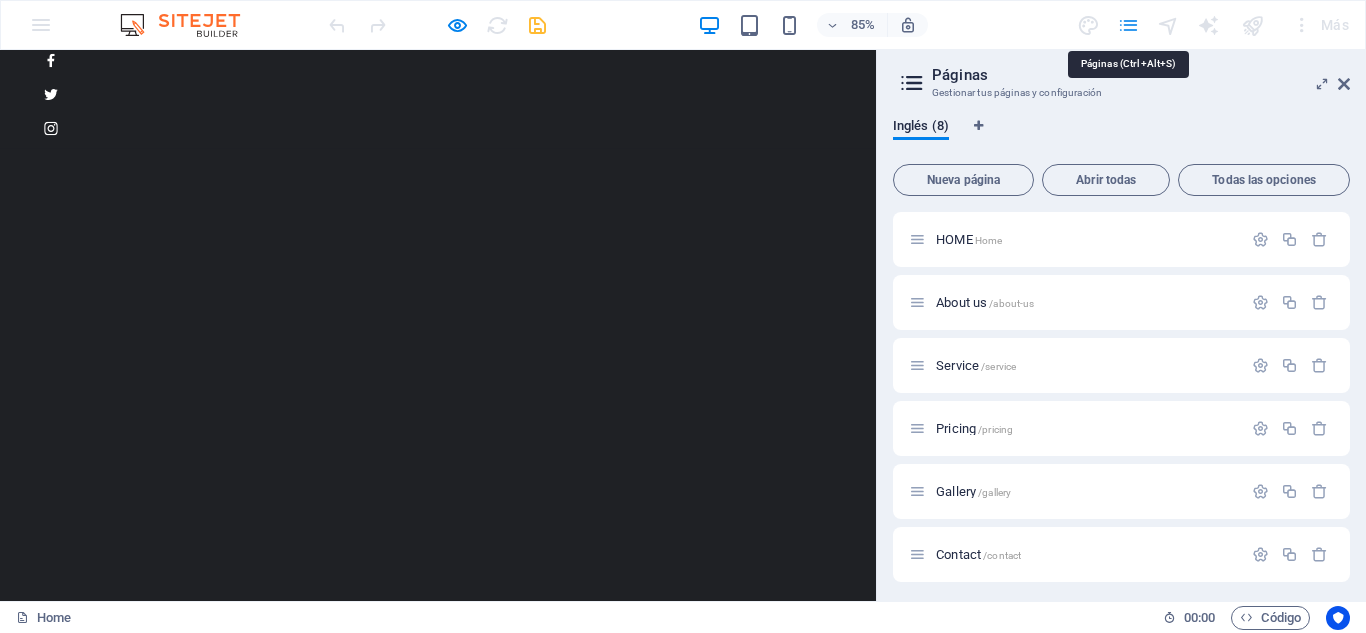 click at bounding box center [1128, 25] 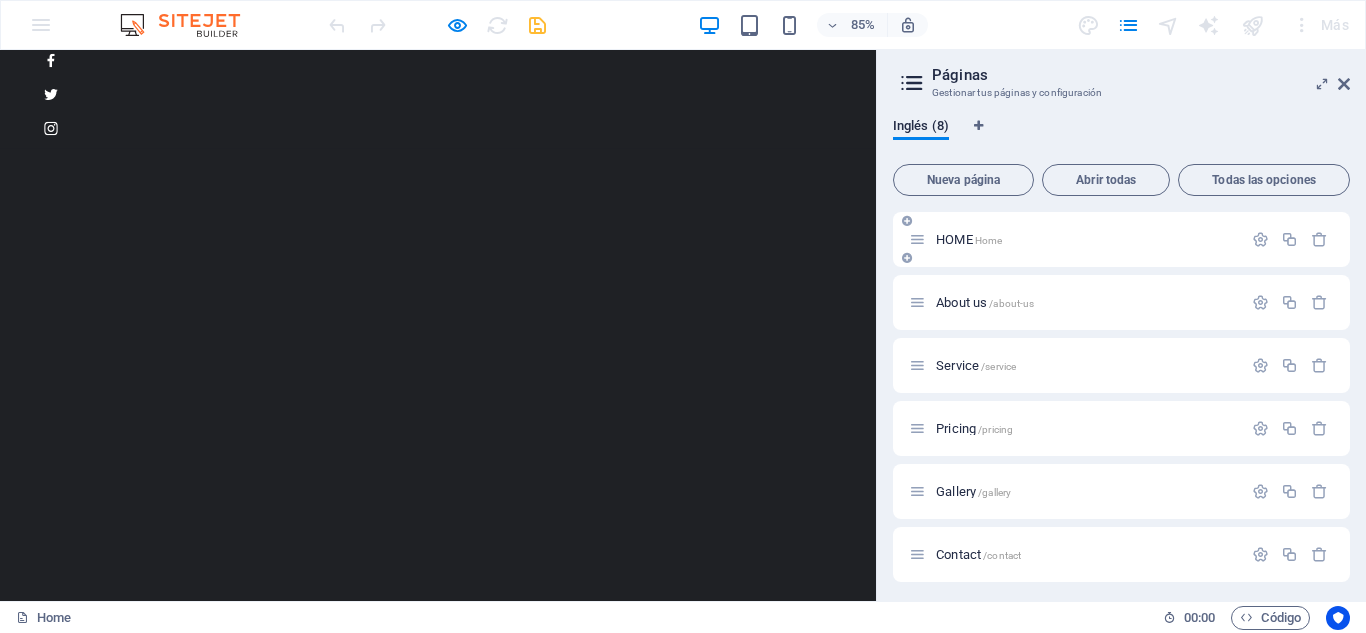click on "HOME Home" at bounding box center [969, 239] 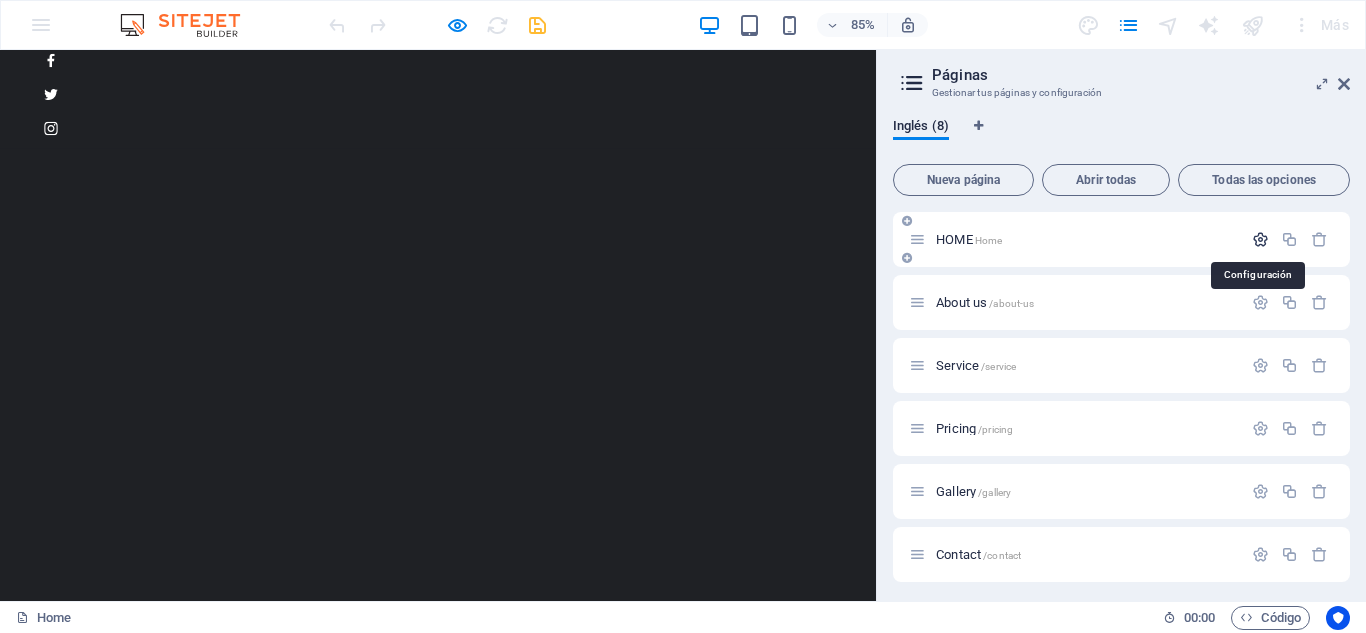 click at bounding box center [1260, 239] 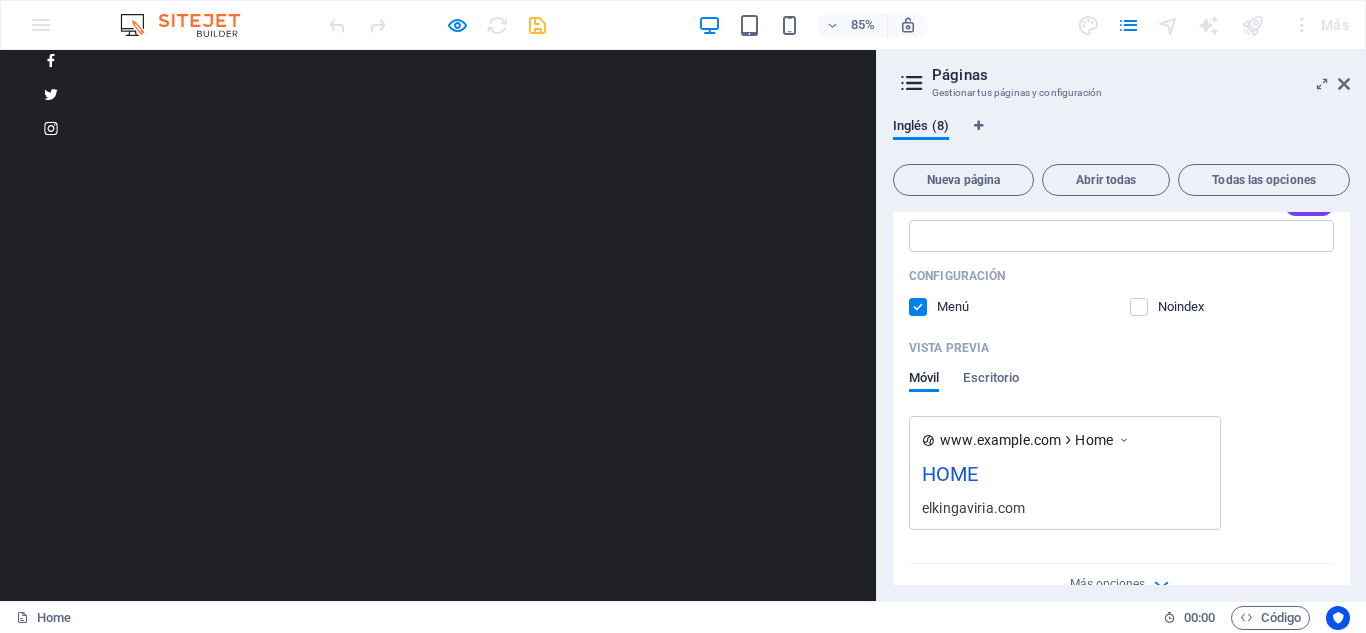 scroll, scrollTop: 600, scrollLeft: 0, axis: vertical 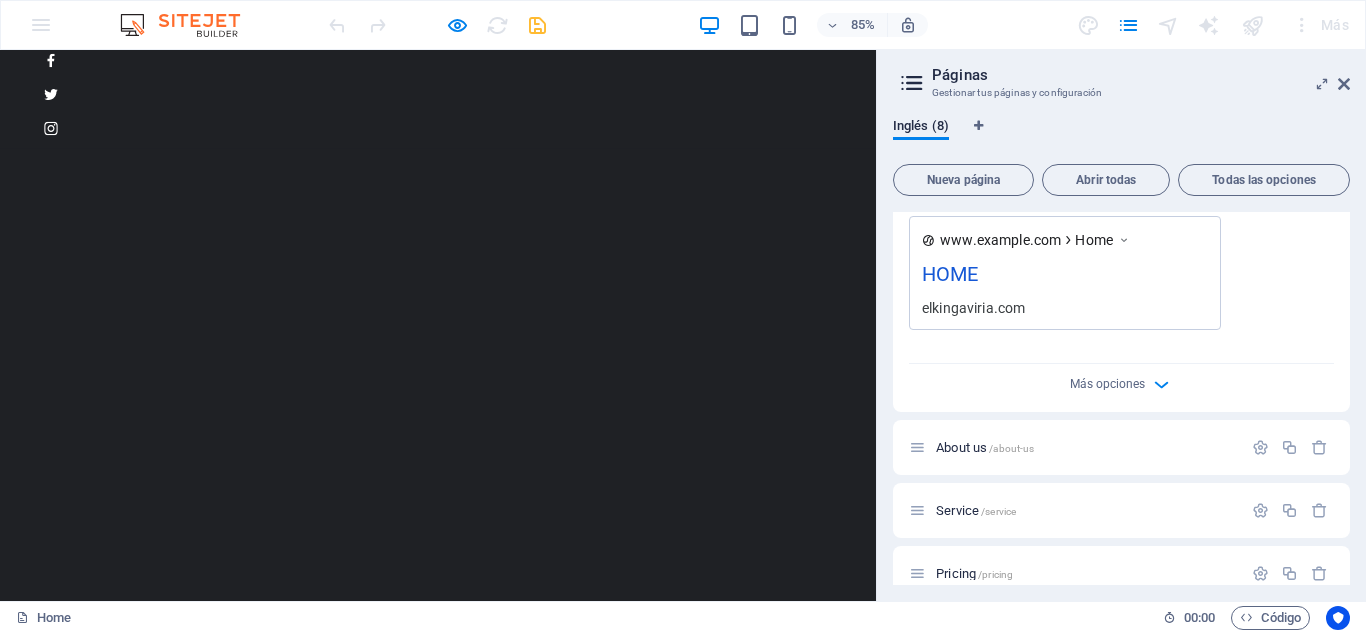 click on "HOME" at bounding box center [1065, 278] 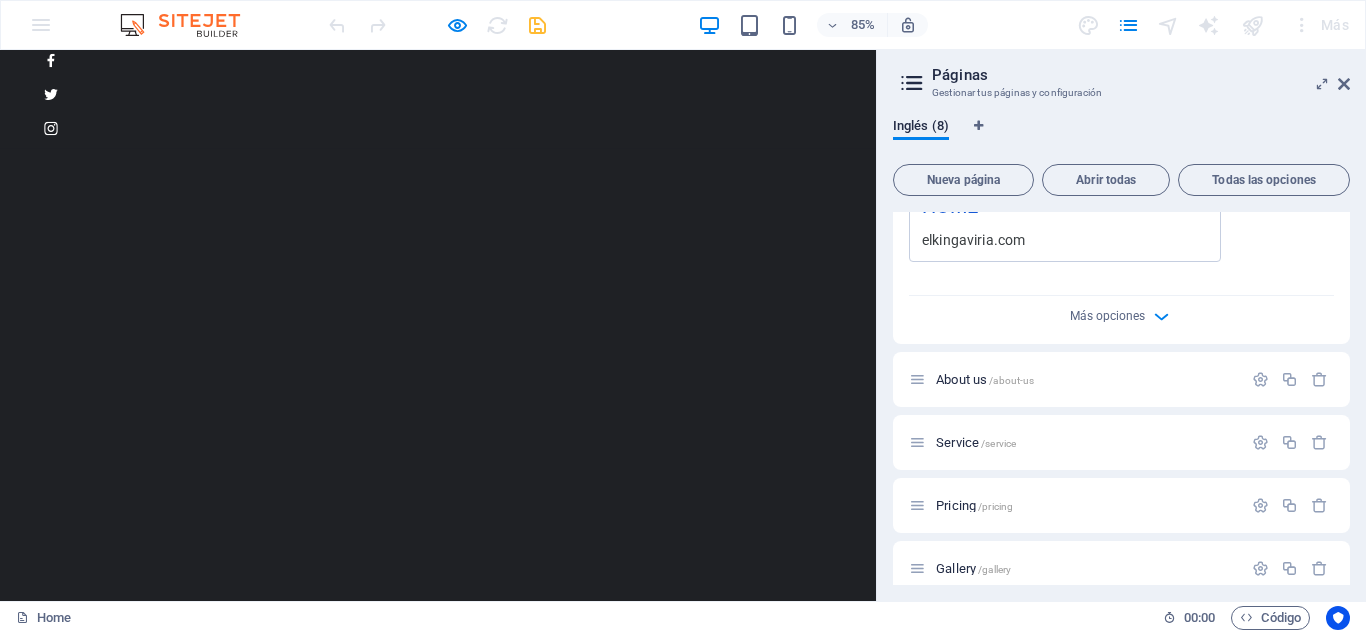 scroll, scrollTop: 700, scrollLeft: 0, axis: vertical 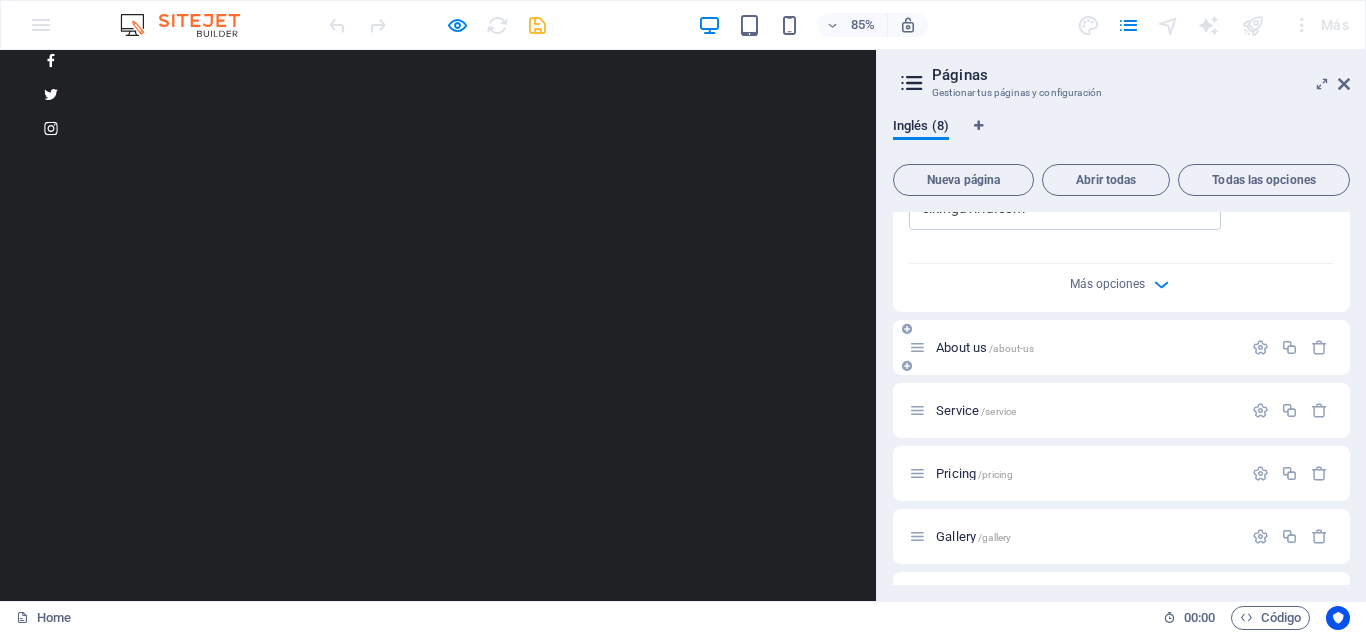 click on "About us /about-us" at bounding box center [1075, 347] 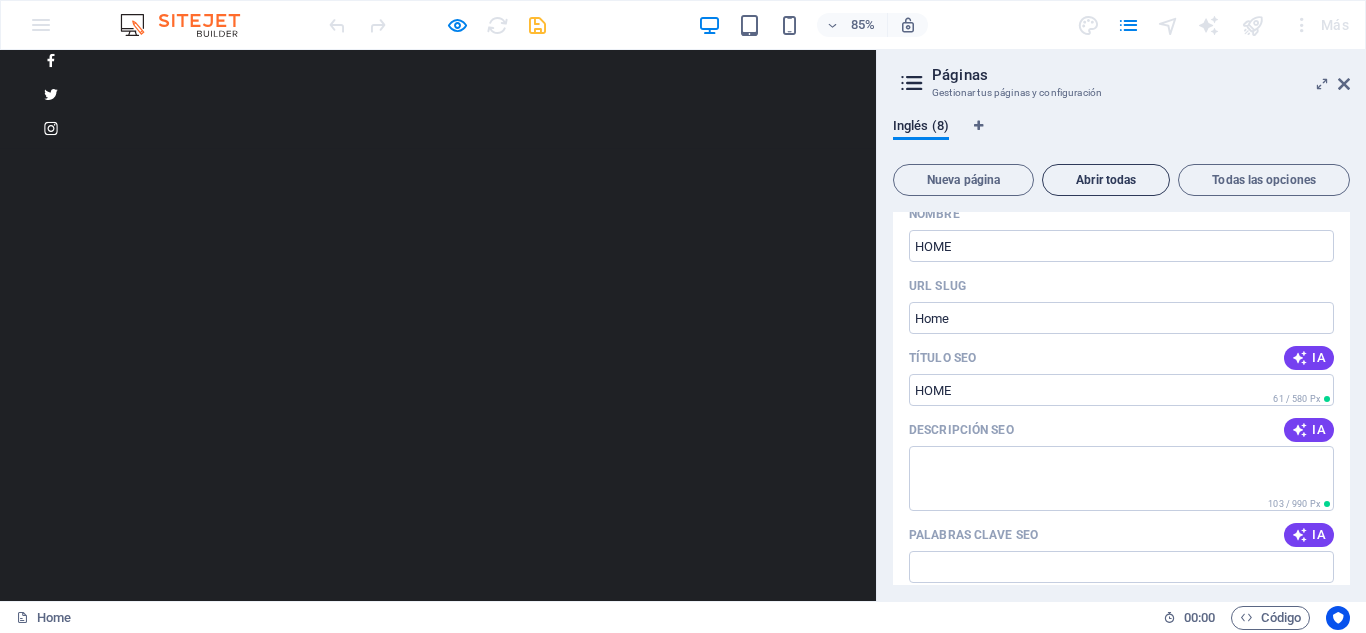 scroll, scrollTop: 0, scrollLeft: 0, axis: both 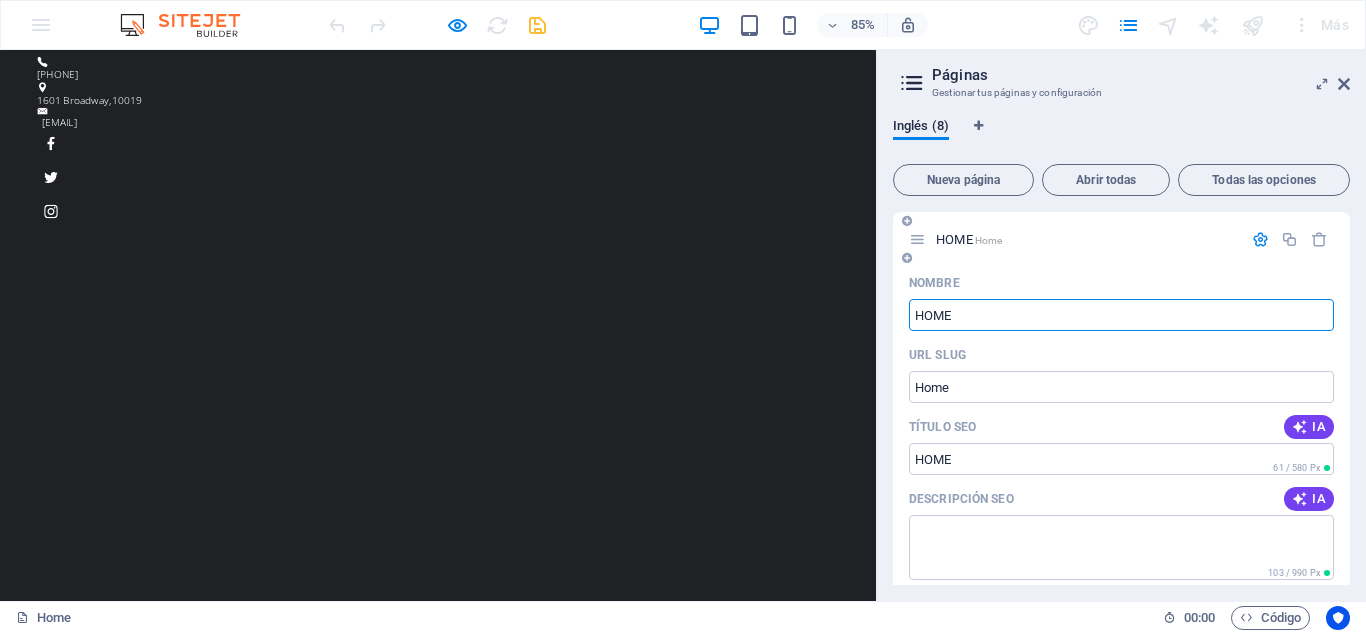 click on "HOME" at bounding box center (1121, 315) 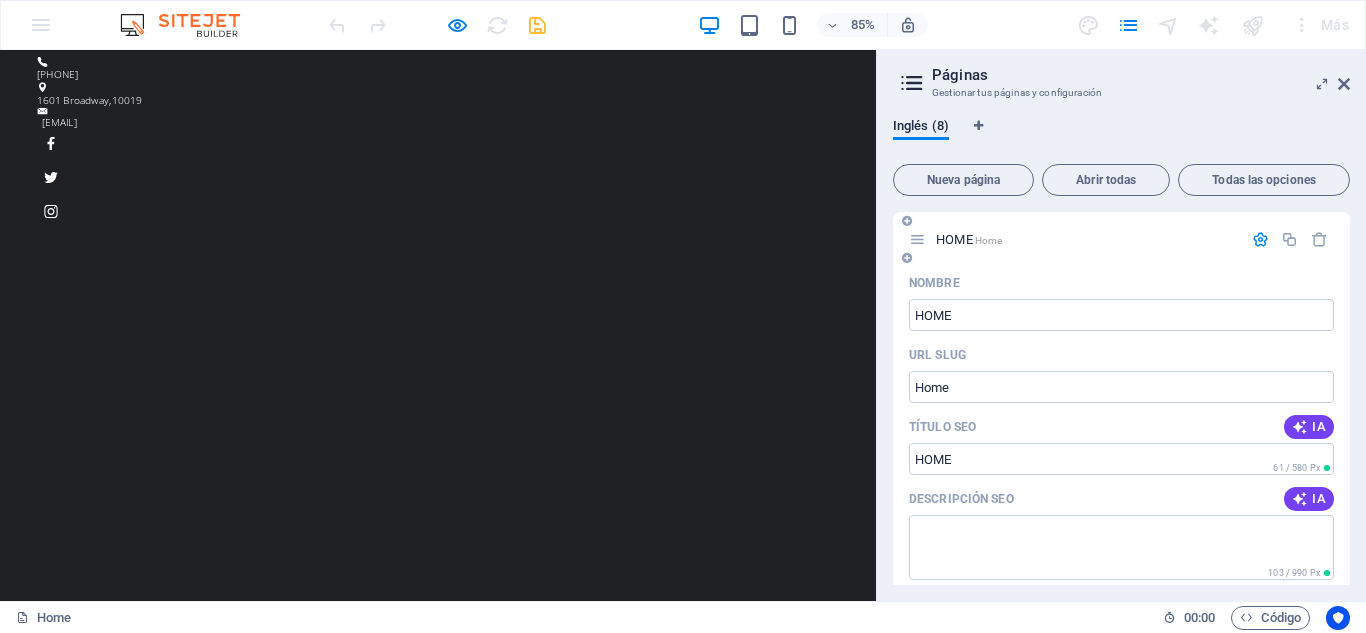 click on "HOME Home" at bounding box center [1075, 239] 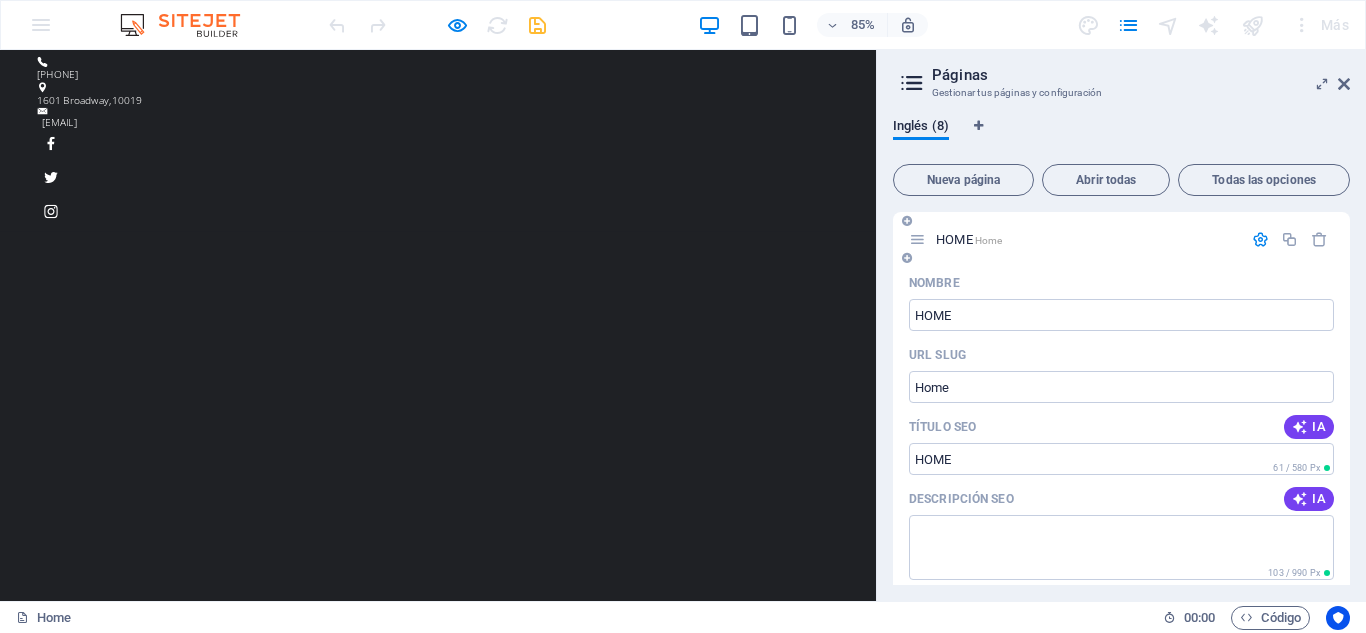 click on "HOME Home" at bounding box center (1121, 239) 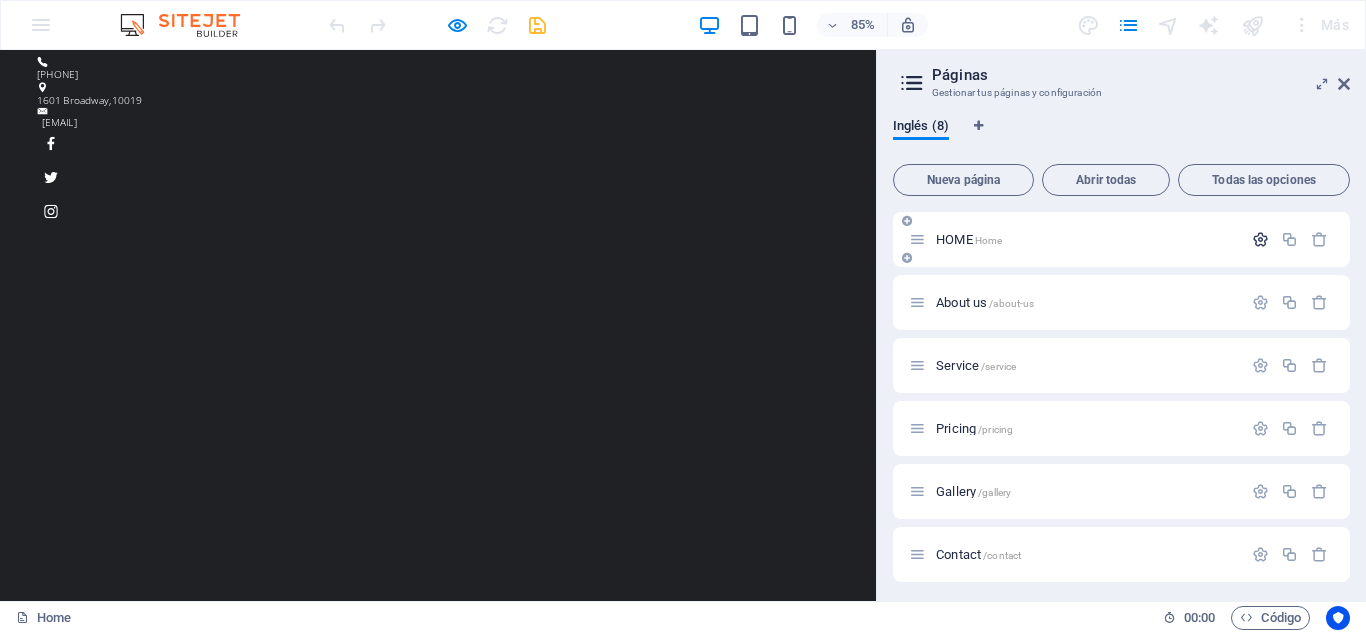 click at bounding box center (1260, 239) 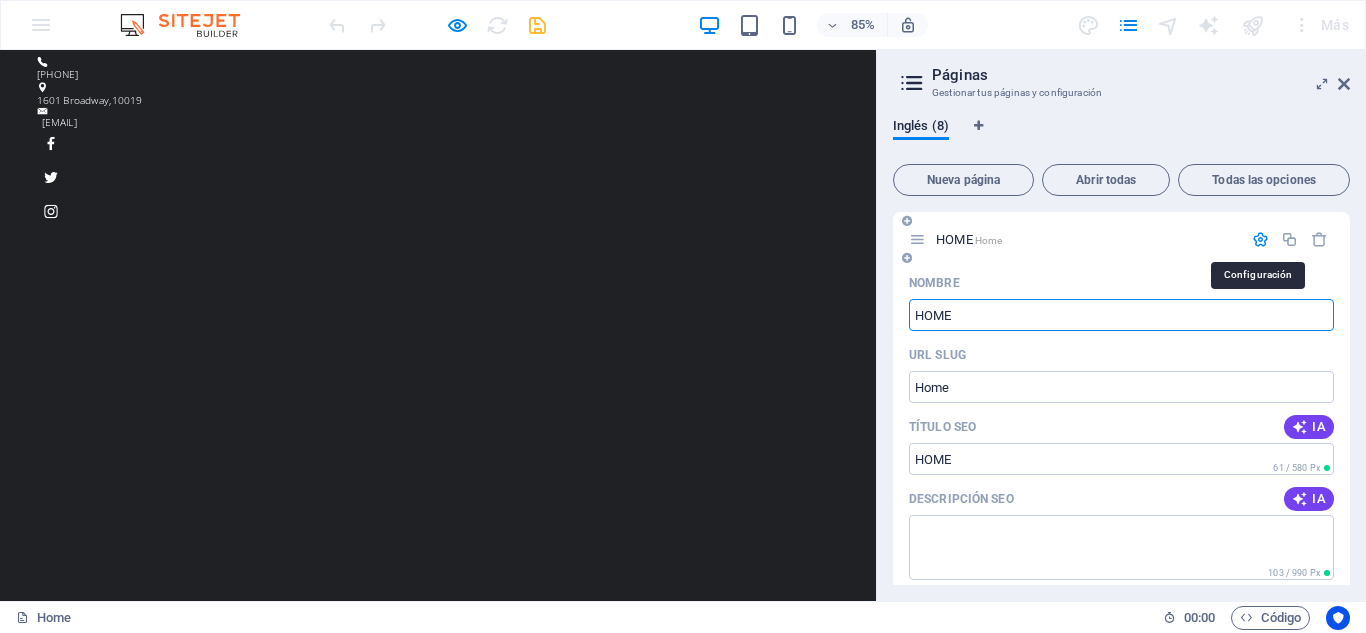click at bounding box center [1260, 239] 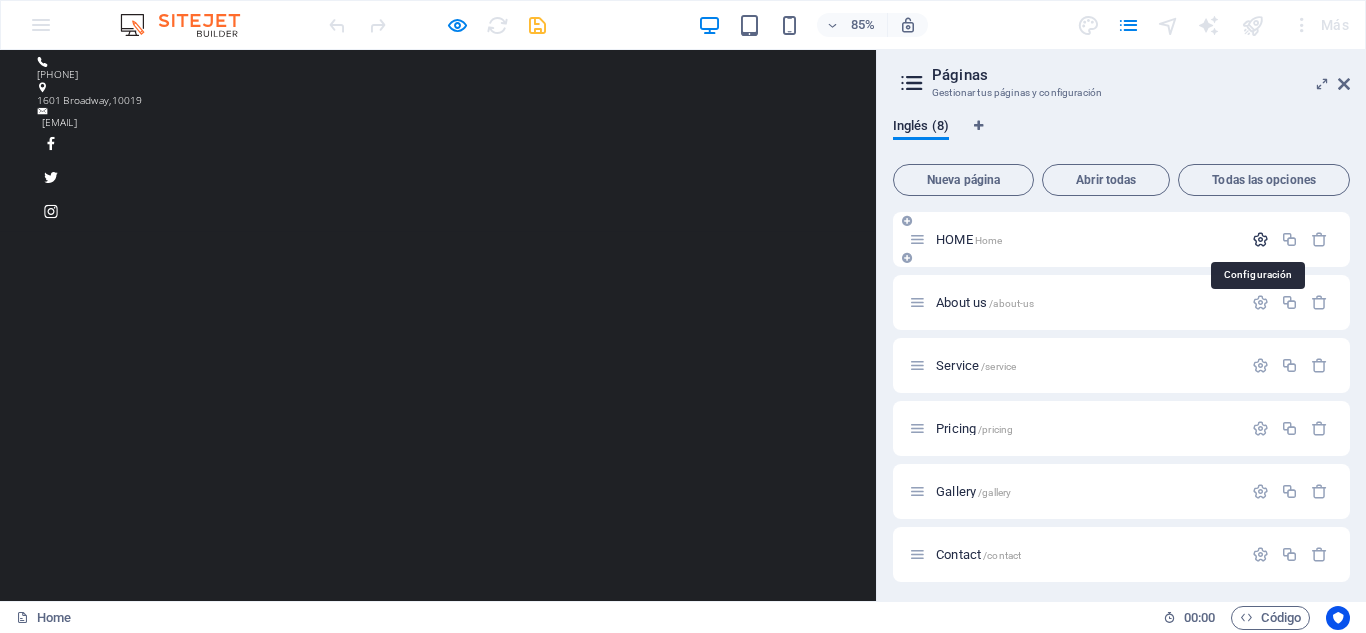 click at bounding box center (1260, 239) 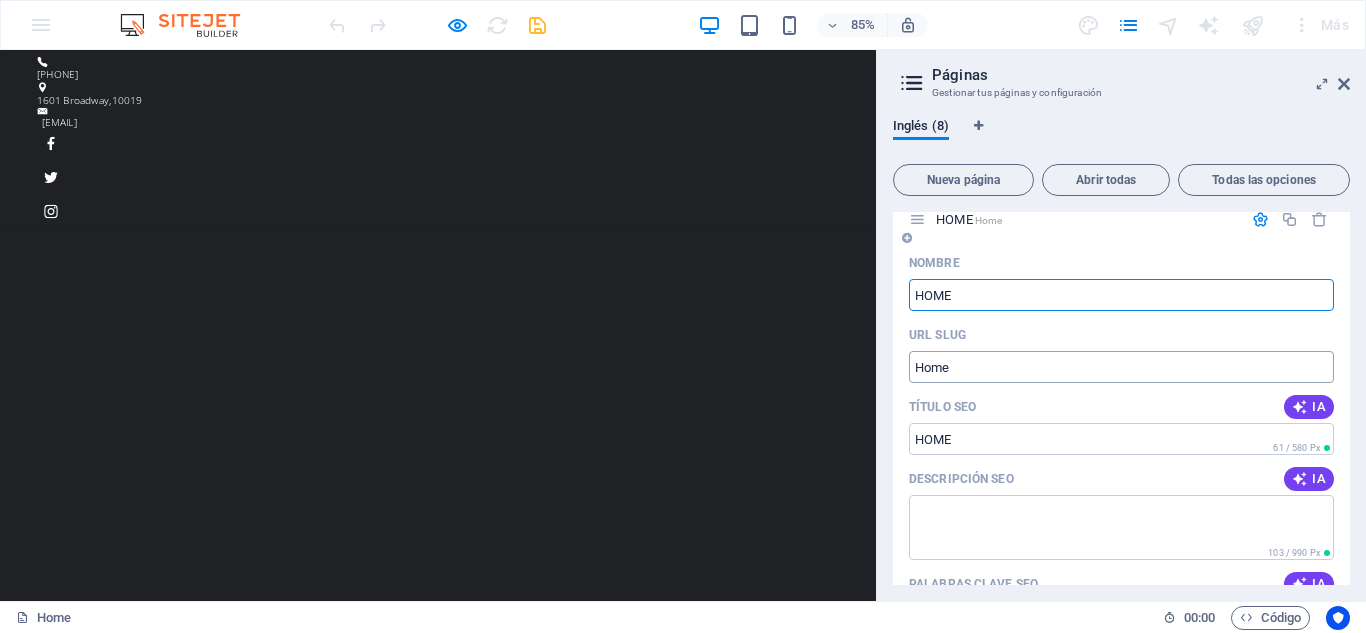 scroll, scrollTop: 0, scrollLeft: 0, axis: both 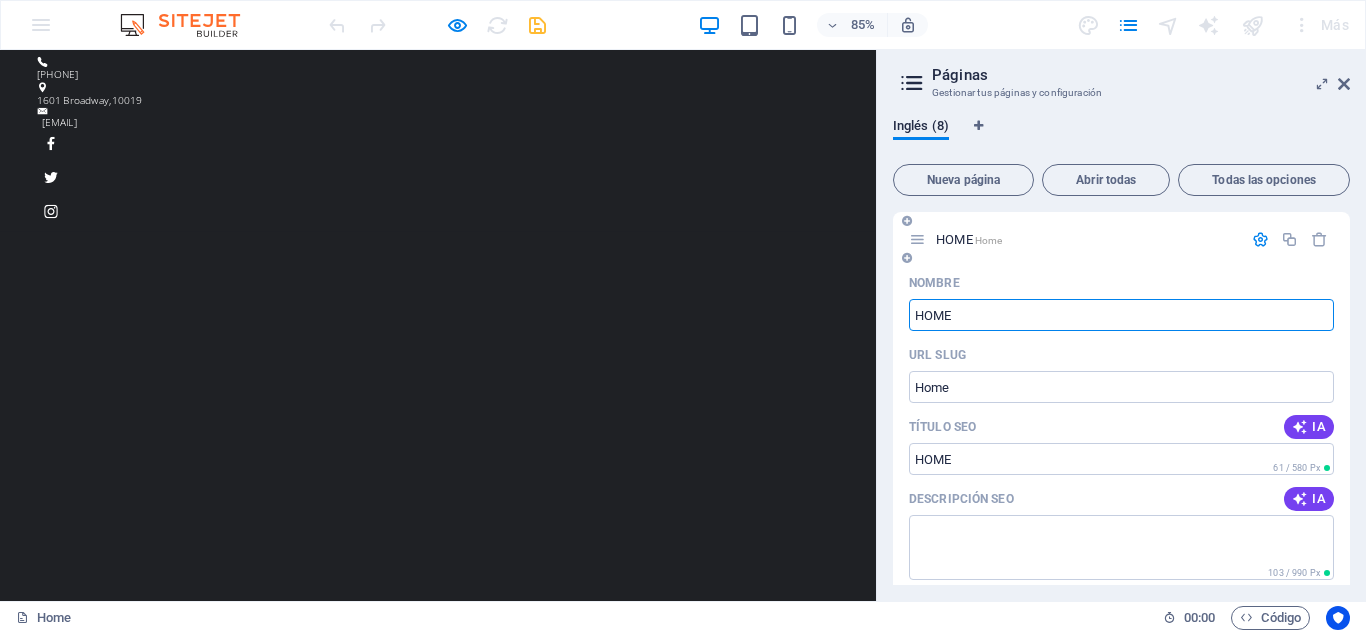 drag, startPoint x: 1068, startPoint y: 299, endPoint x: 1005, endPoint y: 301, distance: 63.03174 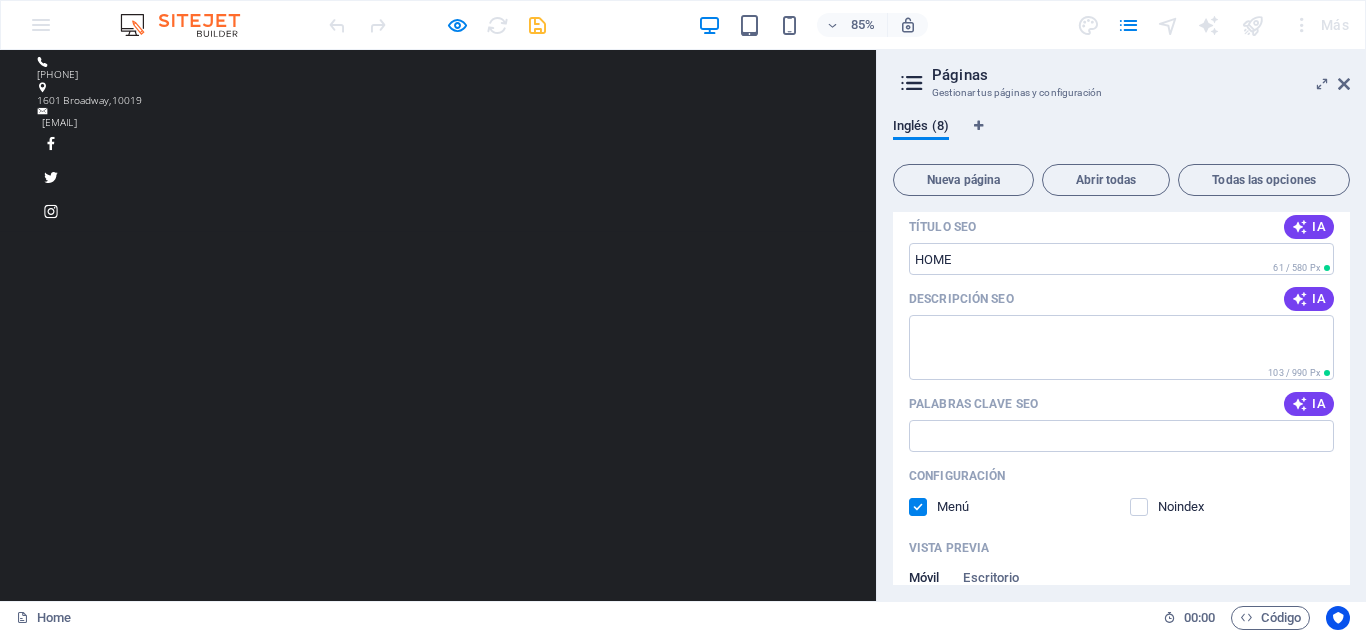 scroll, scrollTop: 100, scrollLeft: 0, axis: vertical 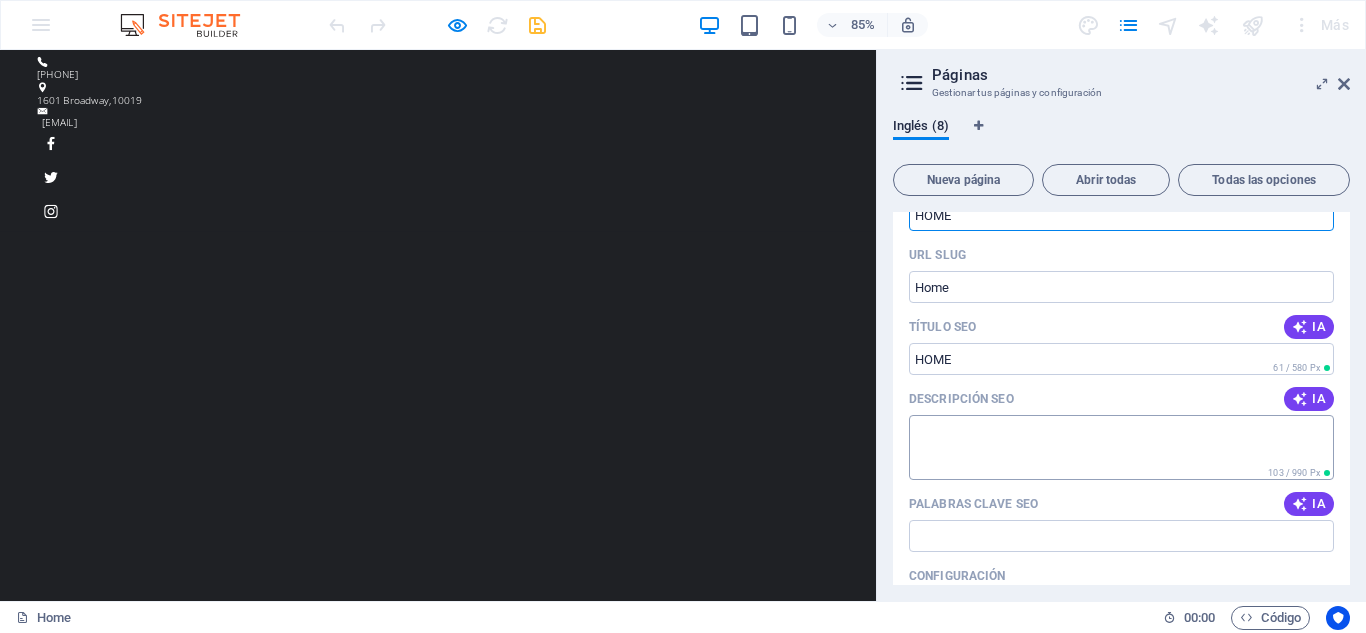 click on "Descripción SEO" at bounding box center [1121, 447] 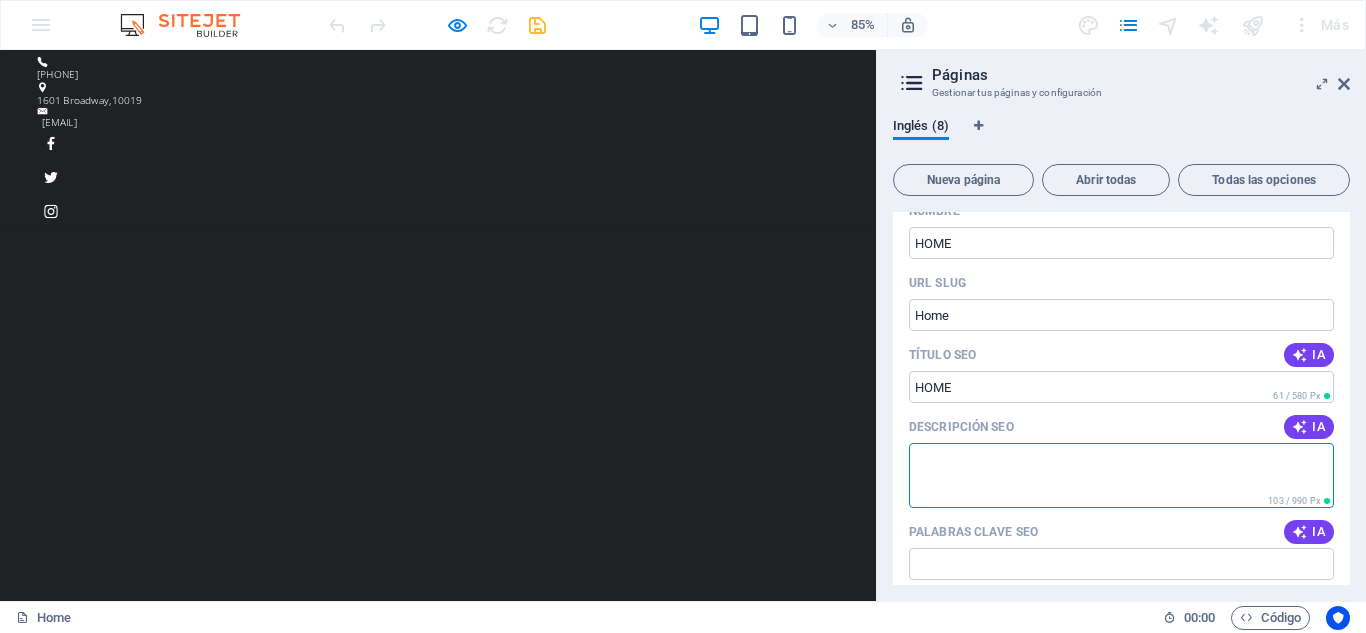 scroll, scrollTop: 0, scrollLeft: 0, axis: both 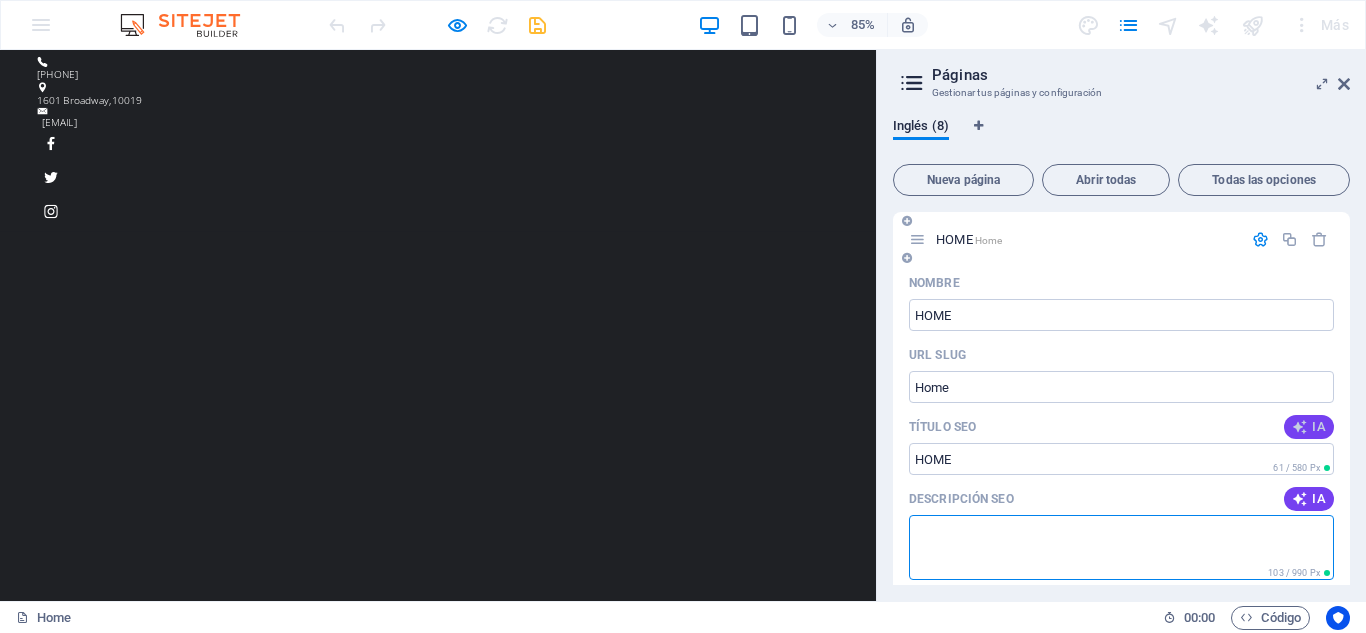 click at bounding box center [1300, 427] 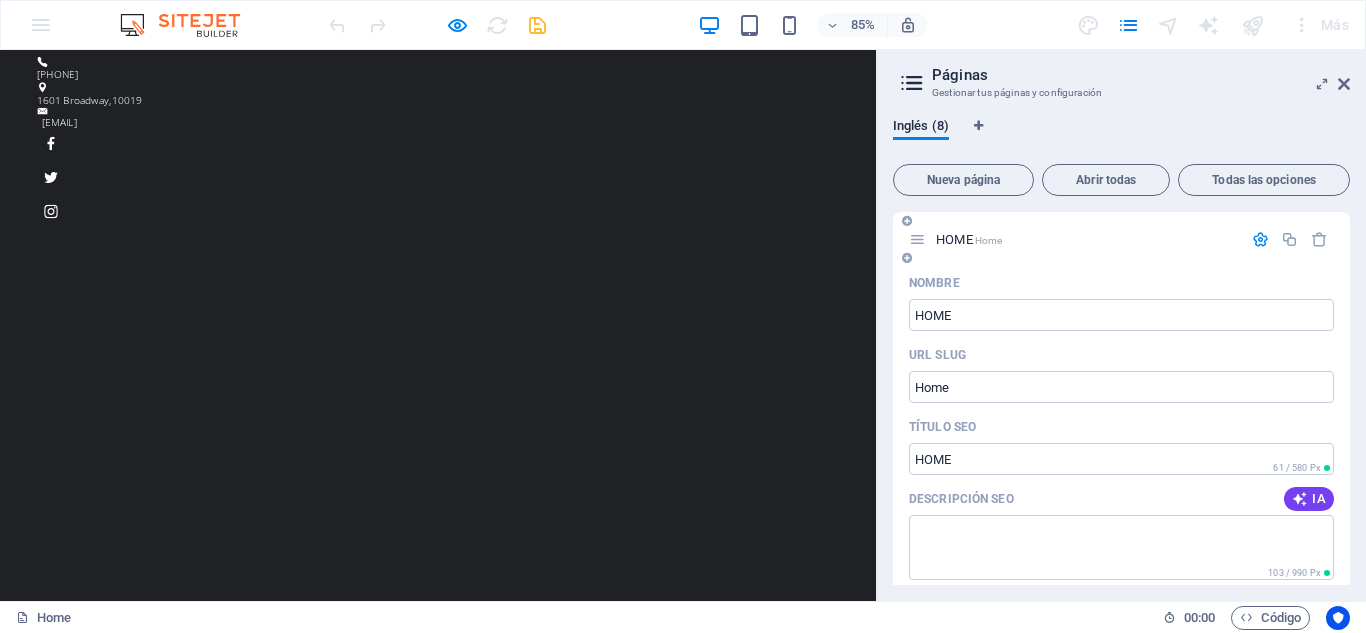 type on "Discover Elkin Gavirias Voice" 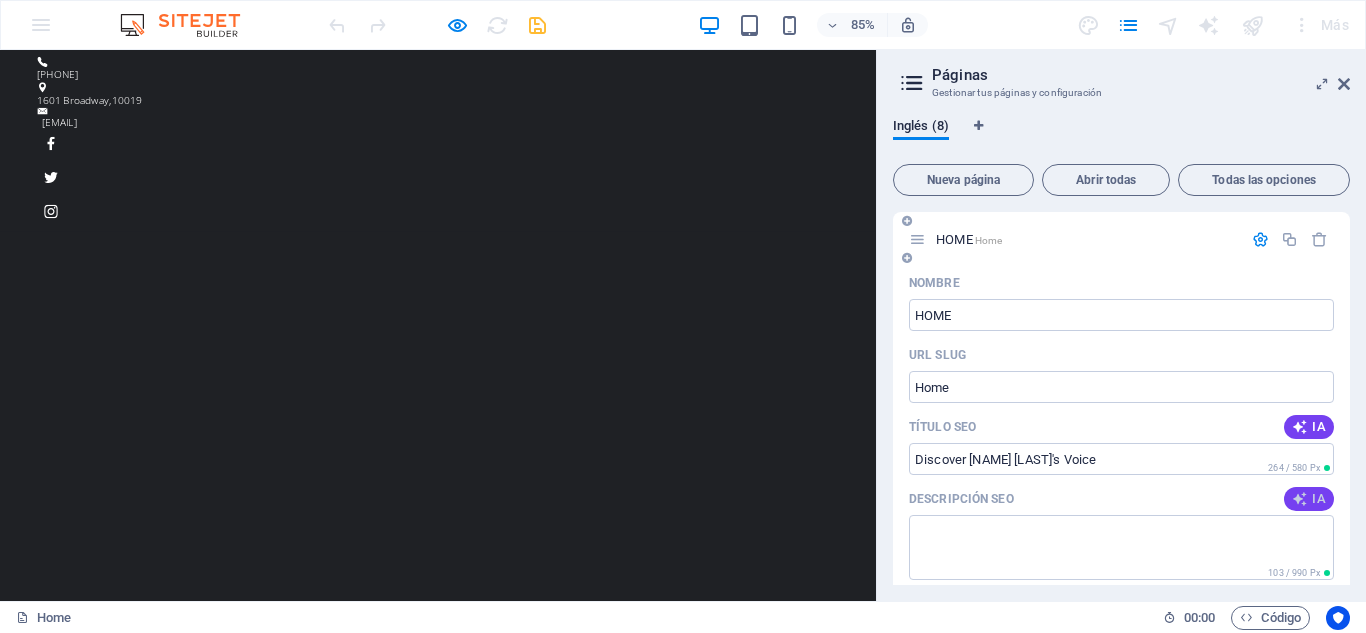 click at bounding box center (1300, 499) 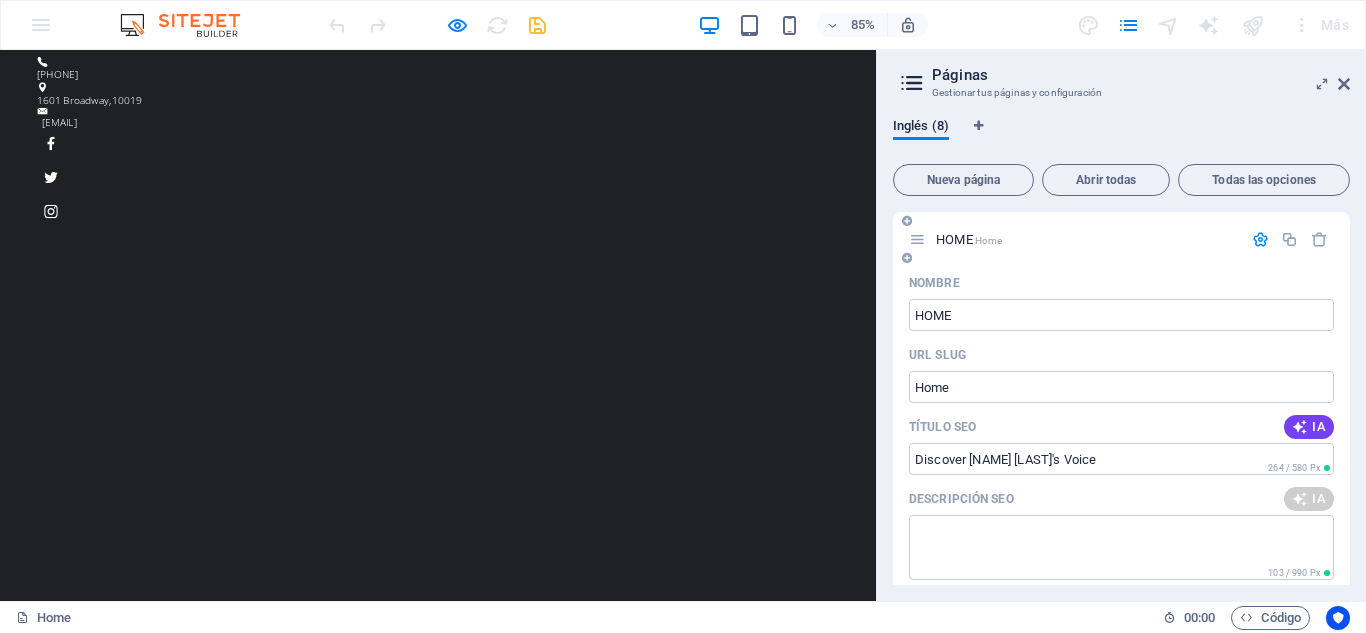 type on "Discover the heartfelt melodies of Elkin Gaviria, a talented artist sharing stories of life and love through music." 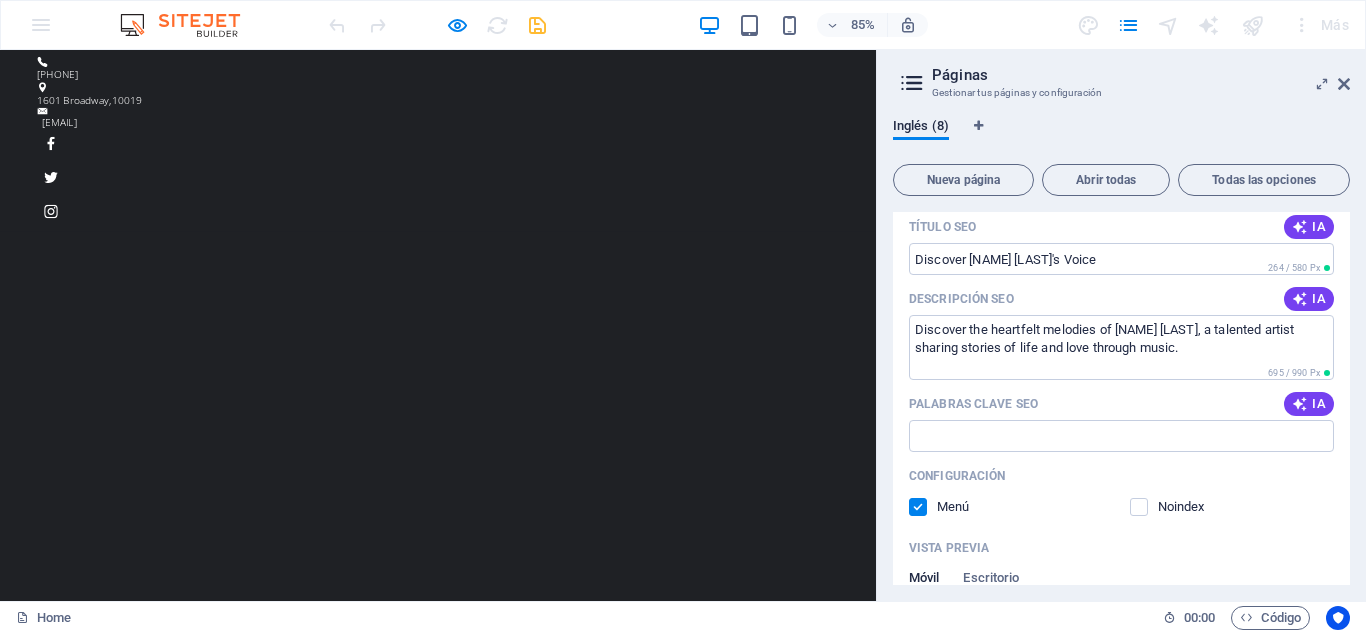 scroll, scrollTop: 300, scrollLeft: 0, axis: vertical 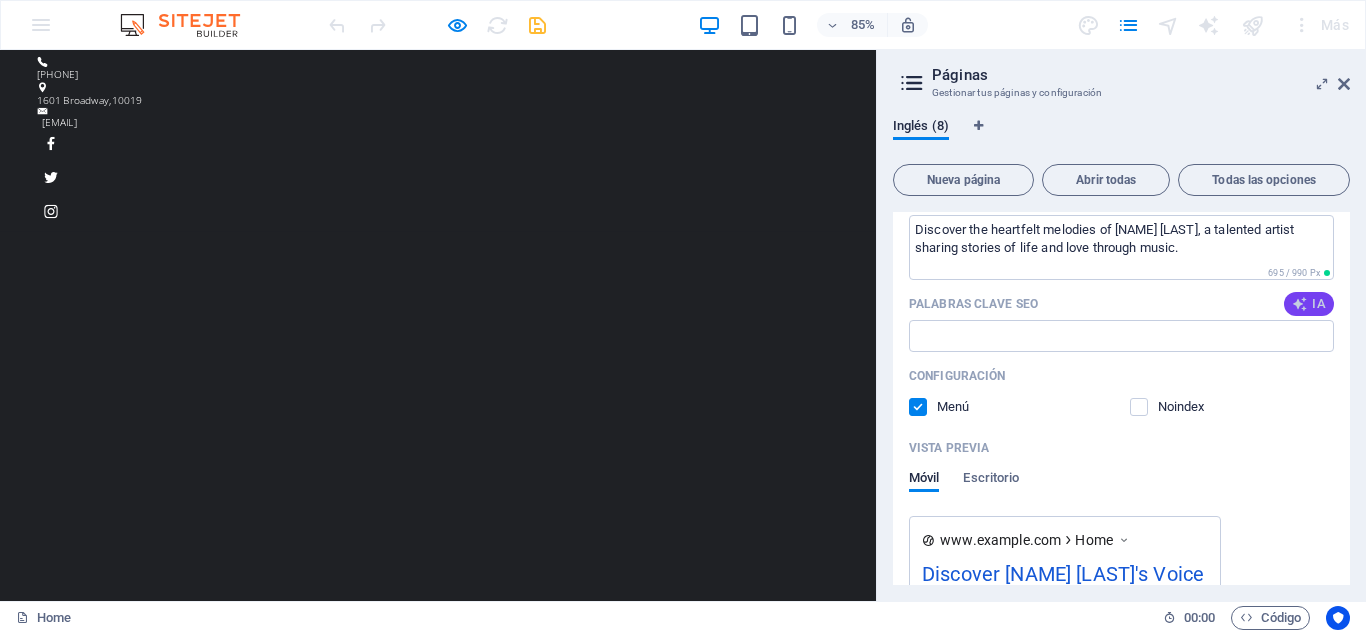 click on "IA" at bounding box center (1309, 304) 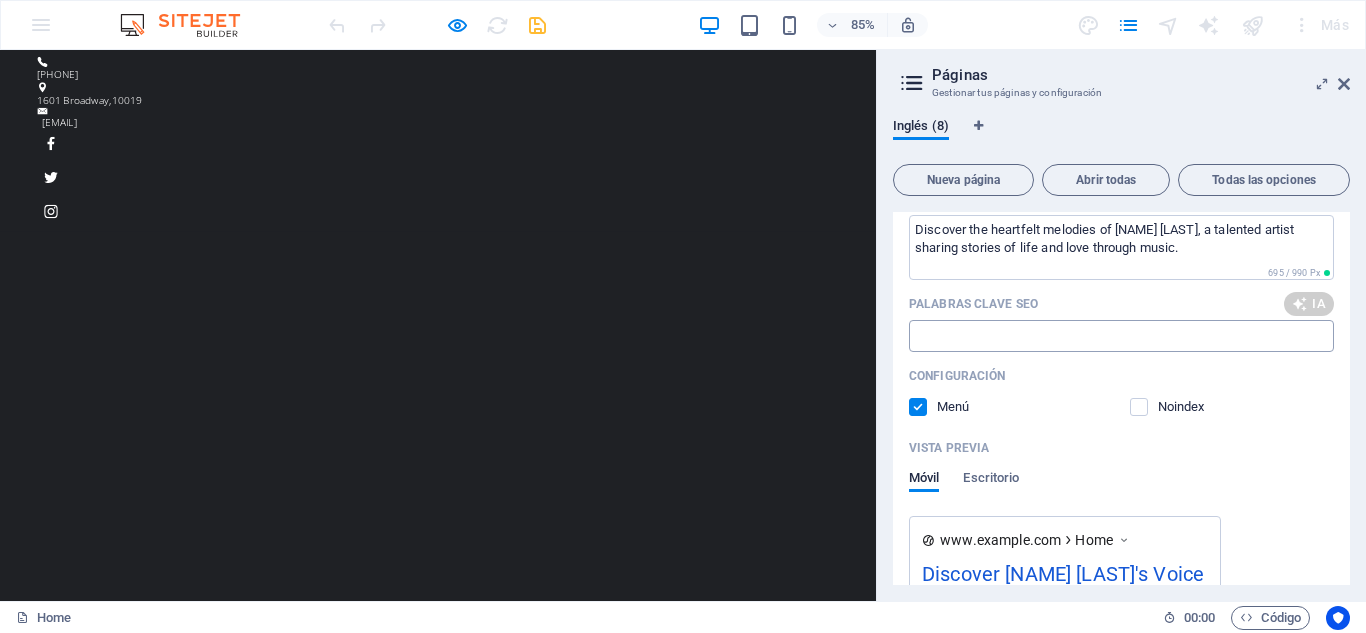 type on "Elkin Gaviria, música popular, canciones de amor, artistas colombianos, historias cantadas, SAICO compositor" 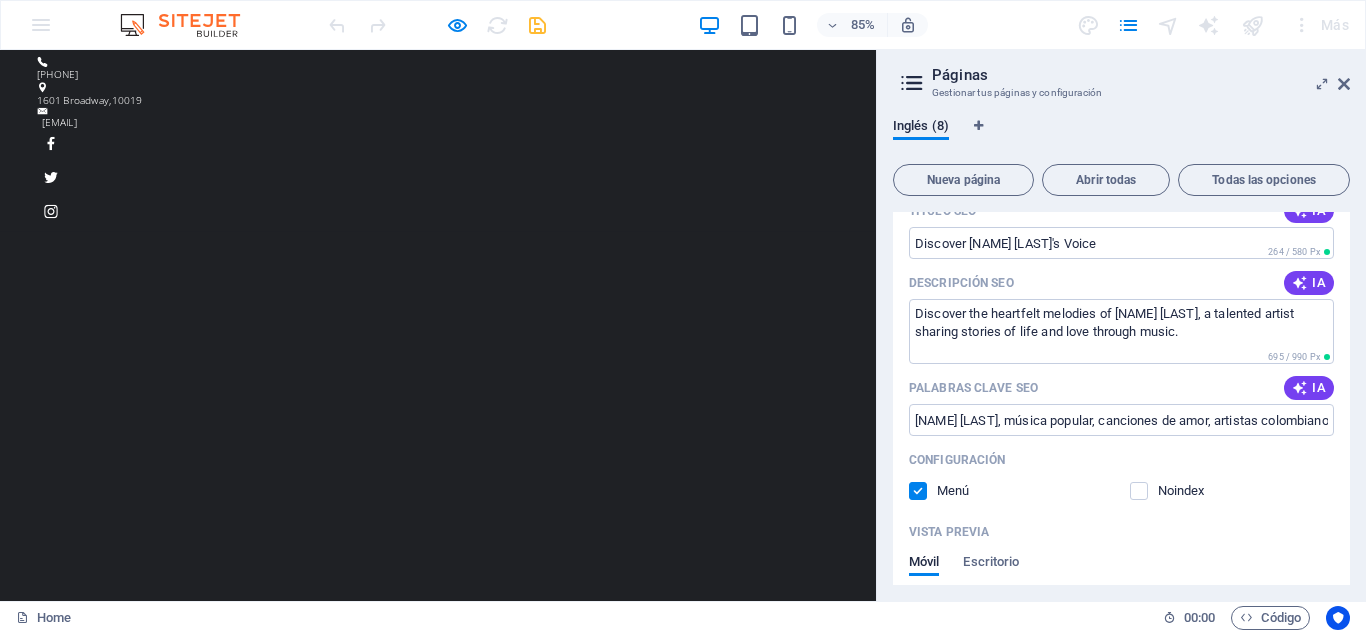 scroll, scrollTop: 0, scrollLeft: 0, axis: both 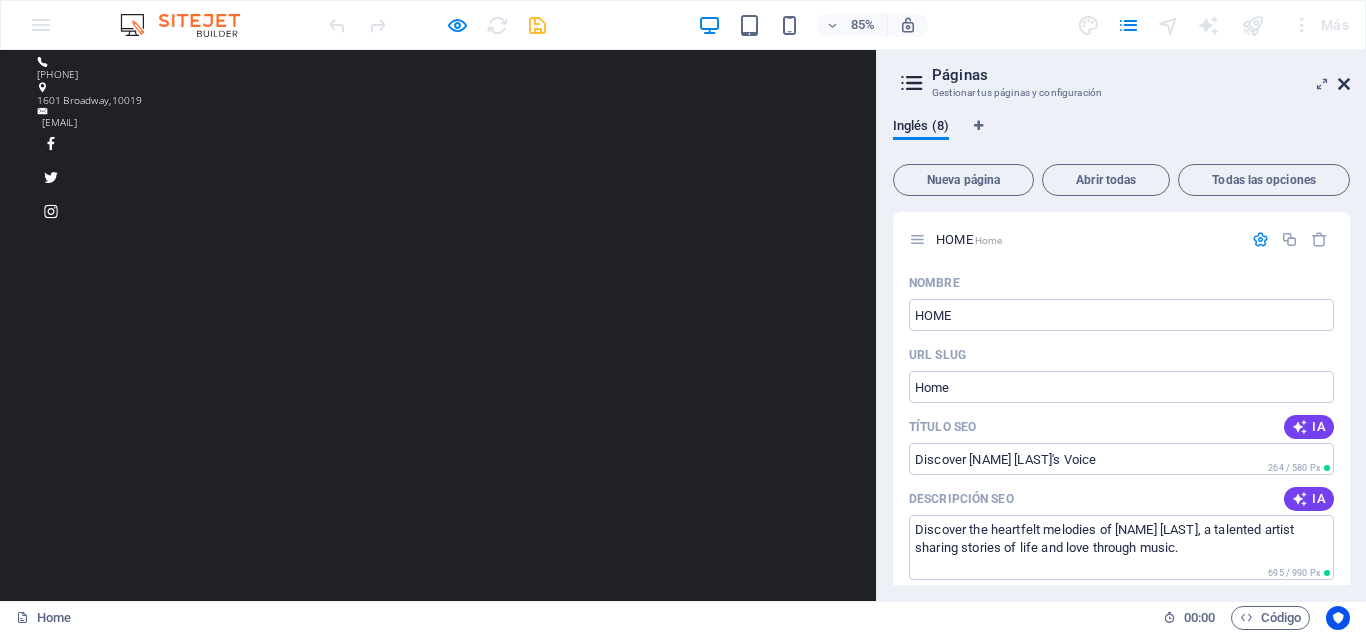click at bounding box center (1344, 84) 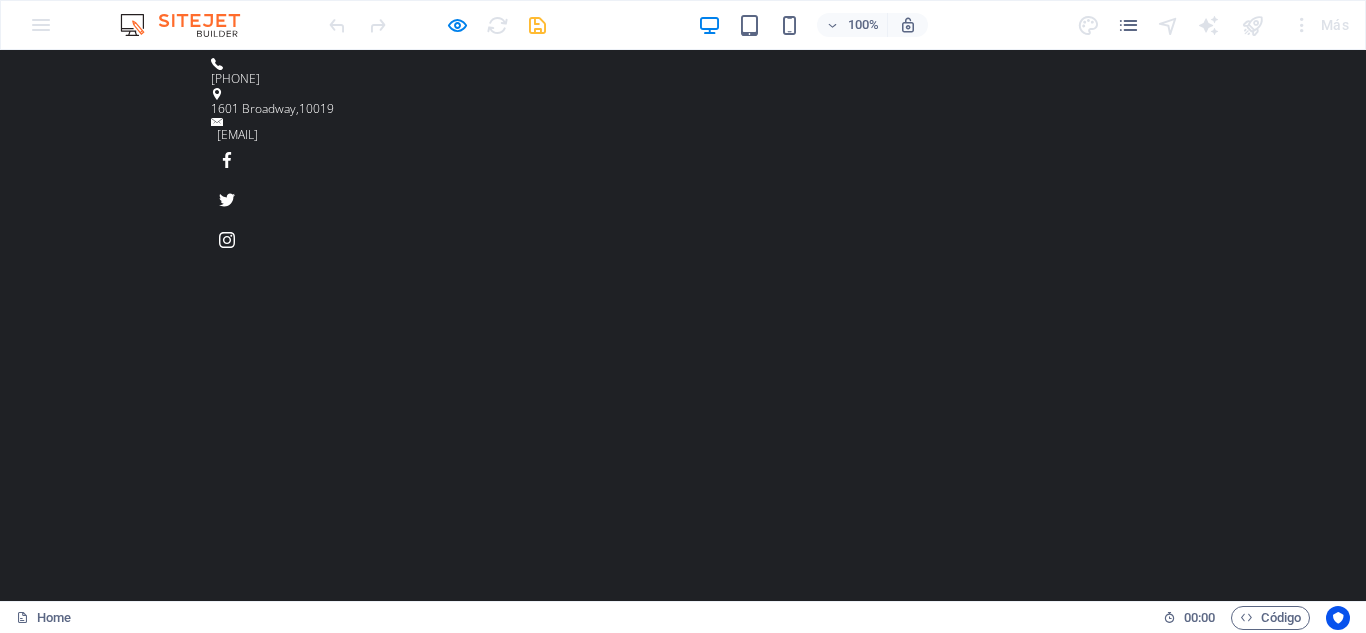 click at bounding box center (1252, 25) 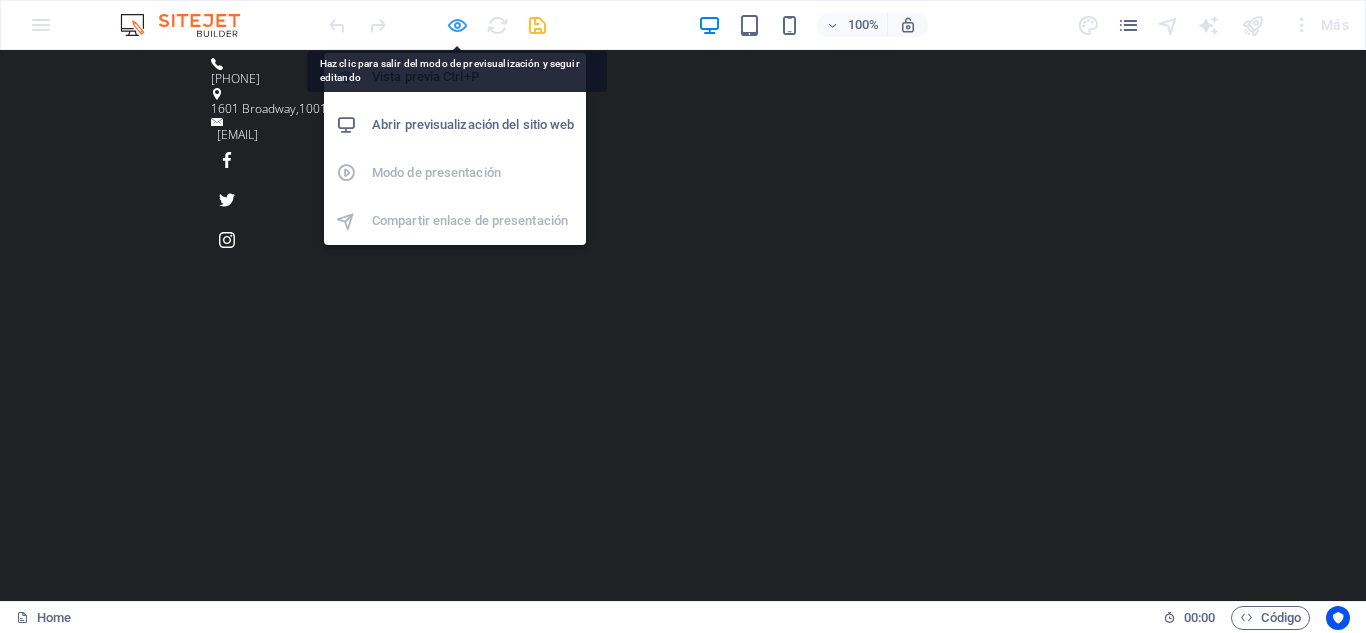 click at bounding box center (457, 25) 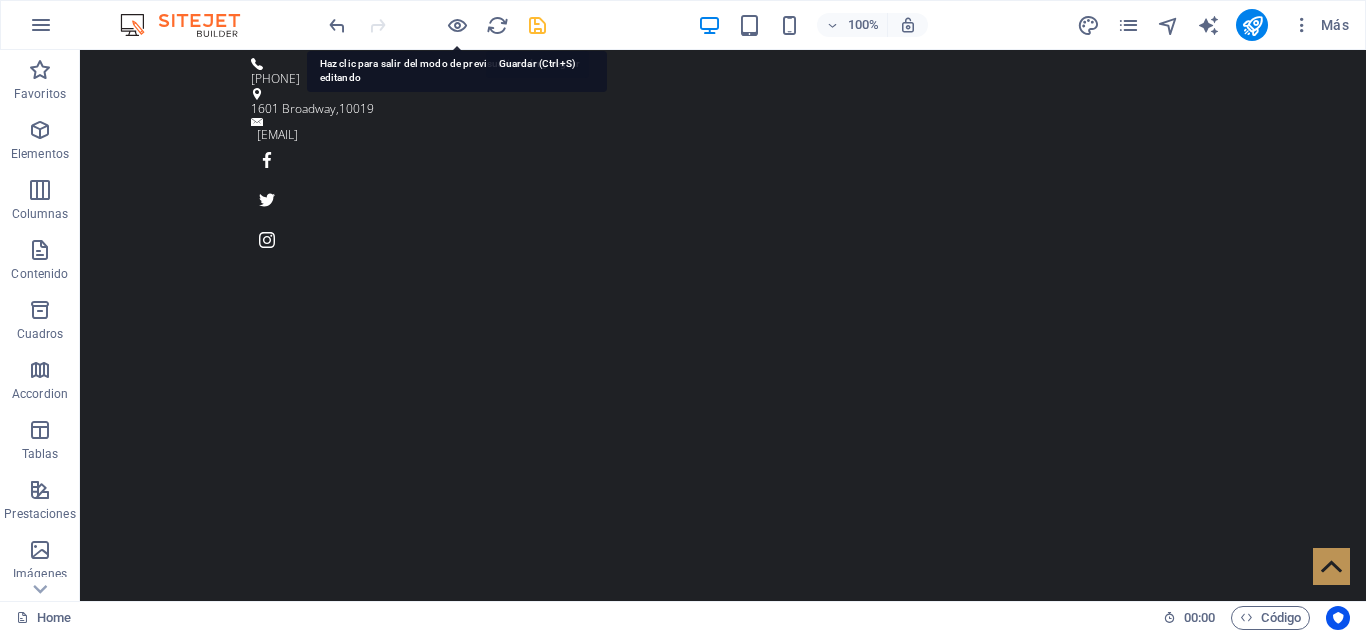 click at bounding box center (537, 25) 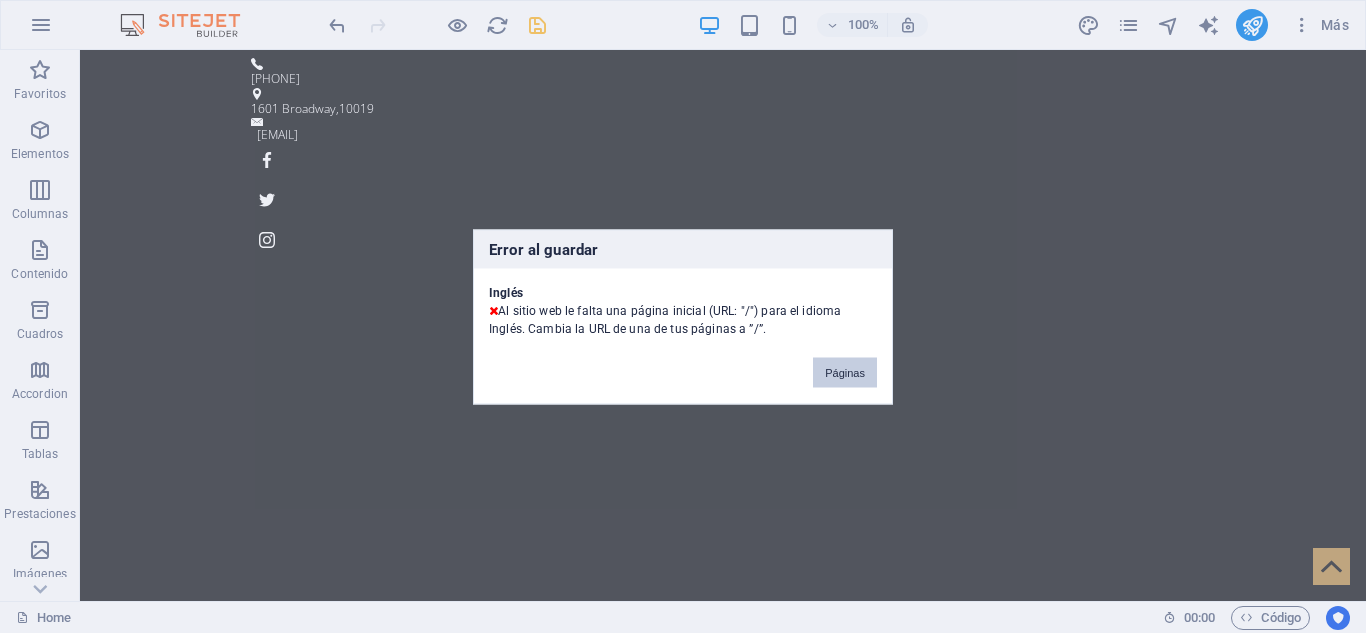 click on "Páginas" at bounding box center [845, 372] 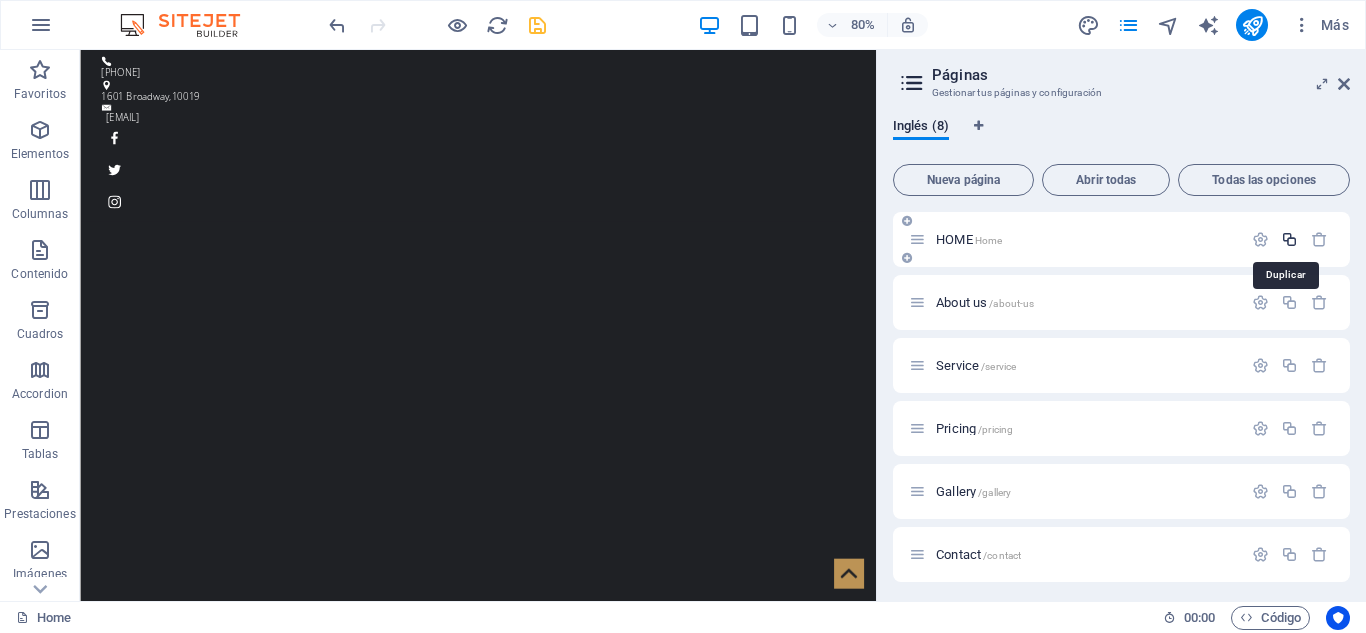 click at bounding box center (1289, 239) 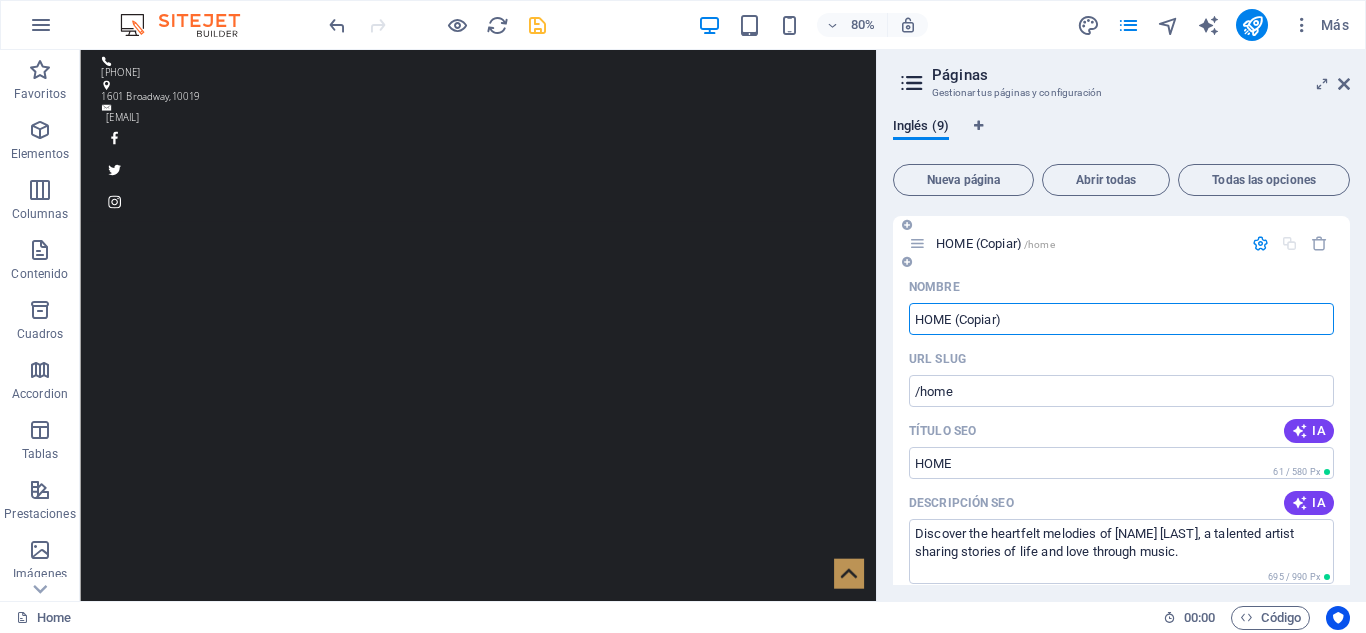 scroll, scrollTop: 100, scrollLeft: 0, axis: vertical 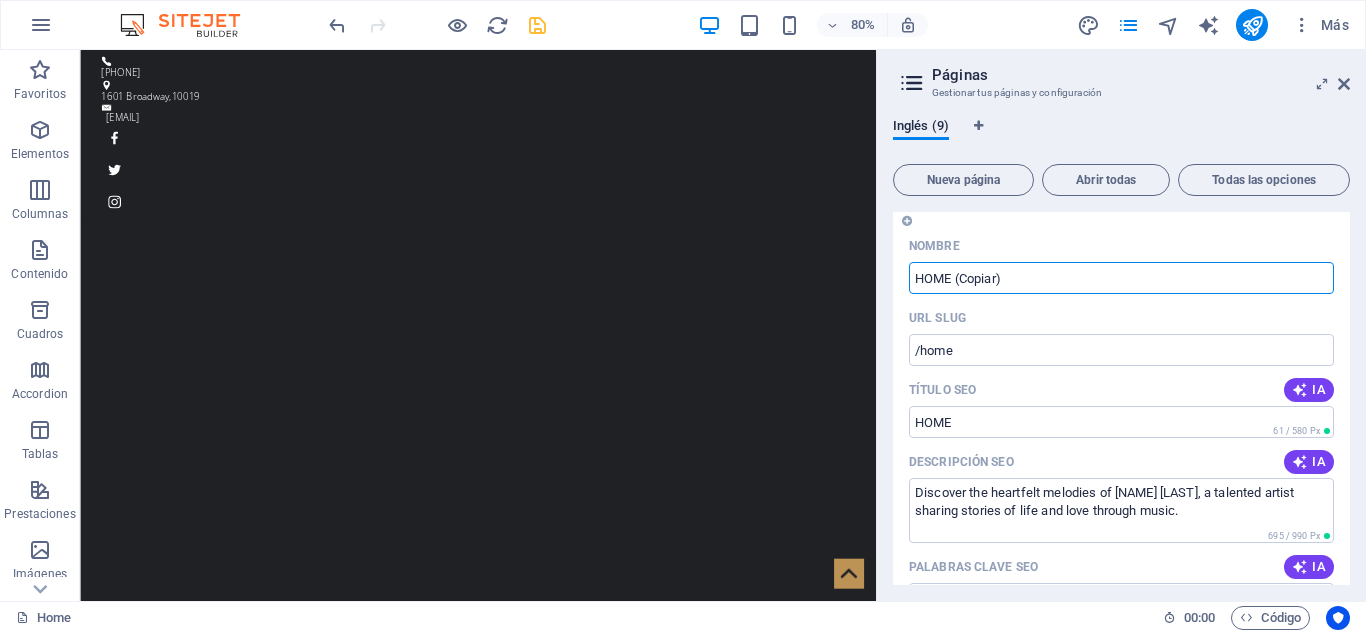 click on "HOME (Copiar)" at bounding box center [1121, 278] 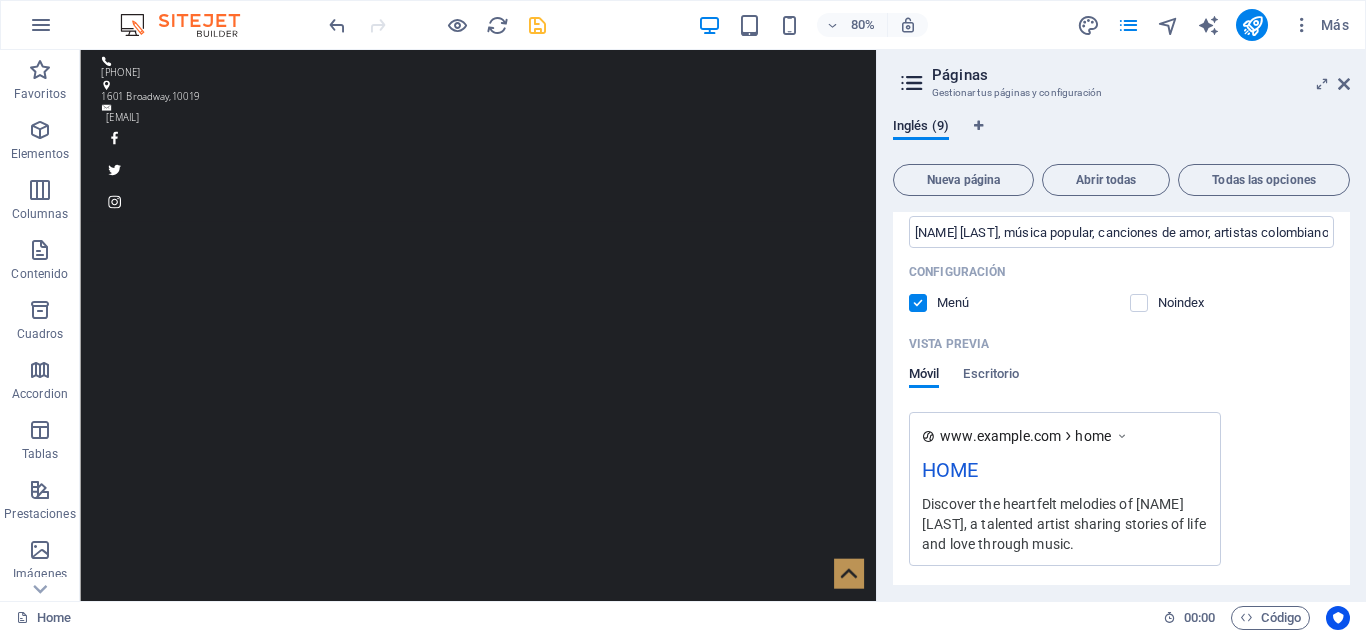 scroll, scrollTop: 500, scrollLeft: 0, axis: vertical 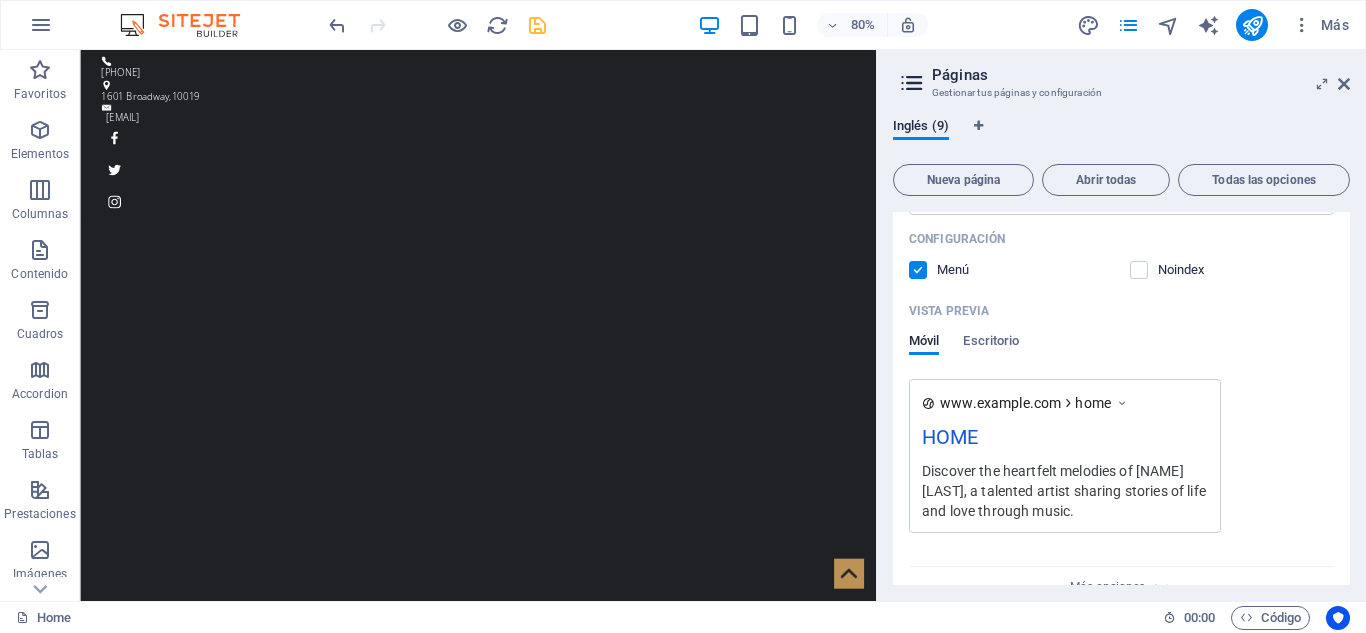 type on "HOME" 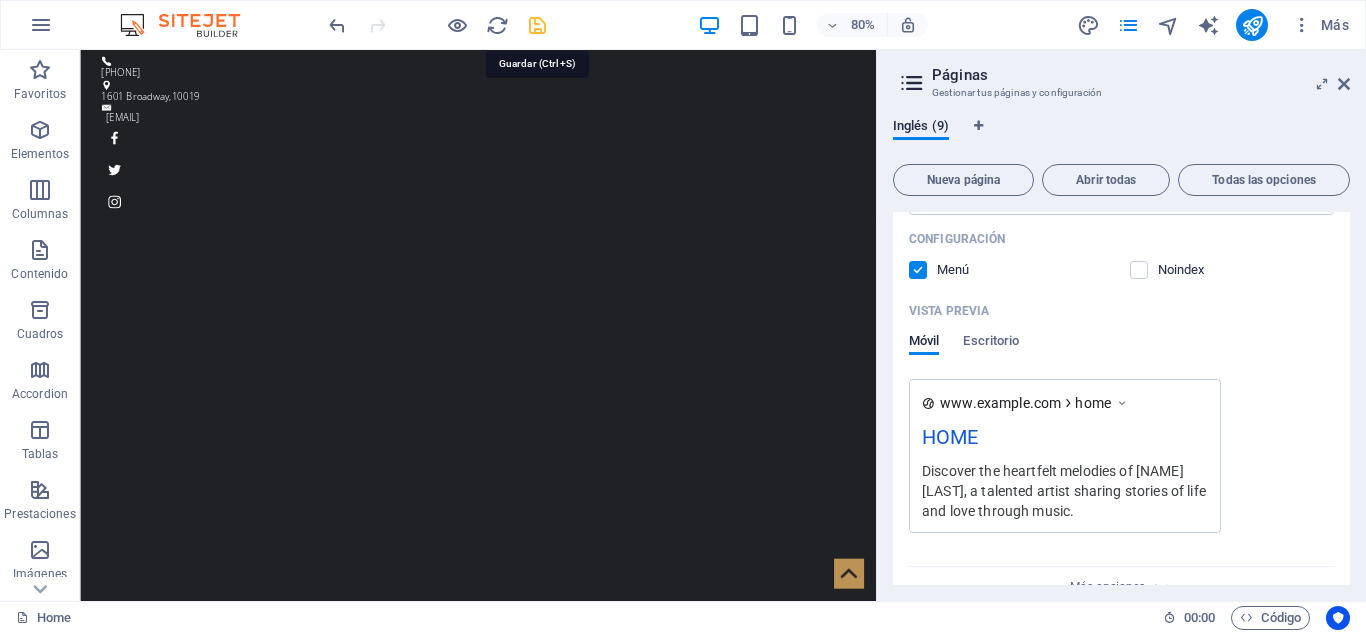 click at bounding box center [537, 25] 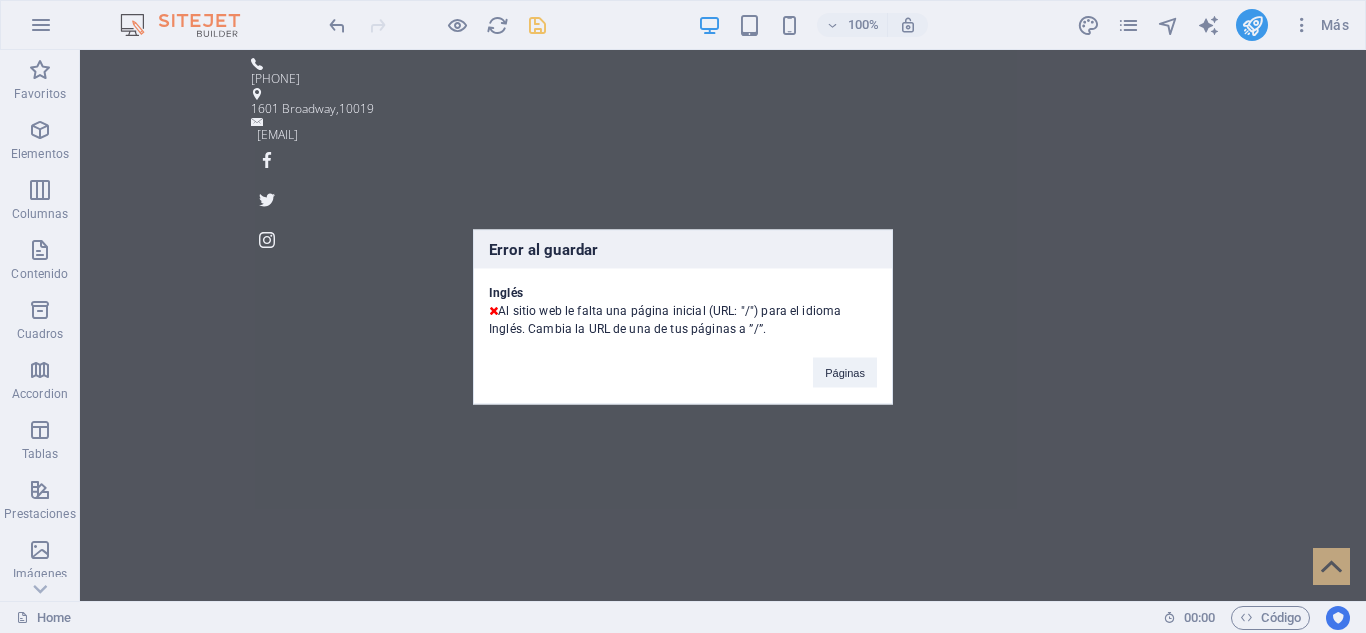 click on "Inglés" at bounding box center [683, 292] 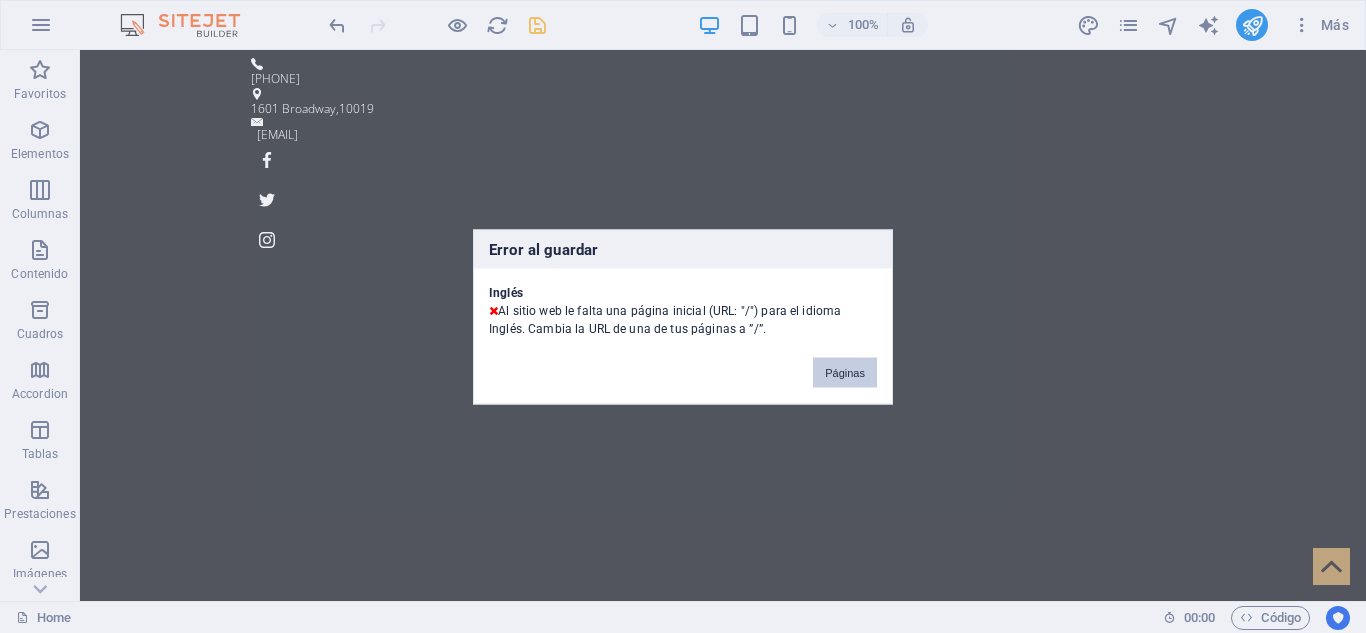 click on "Páginas" at bounding box center (845, 372) 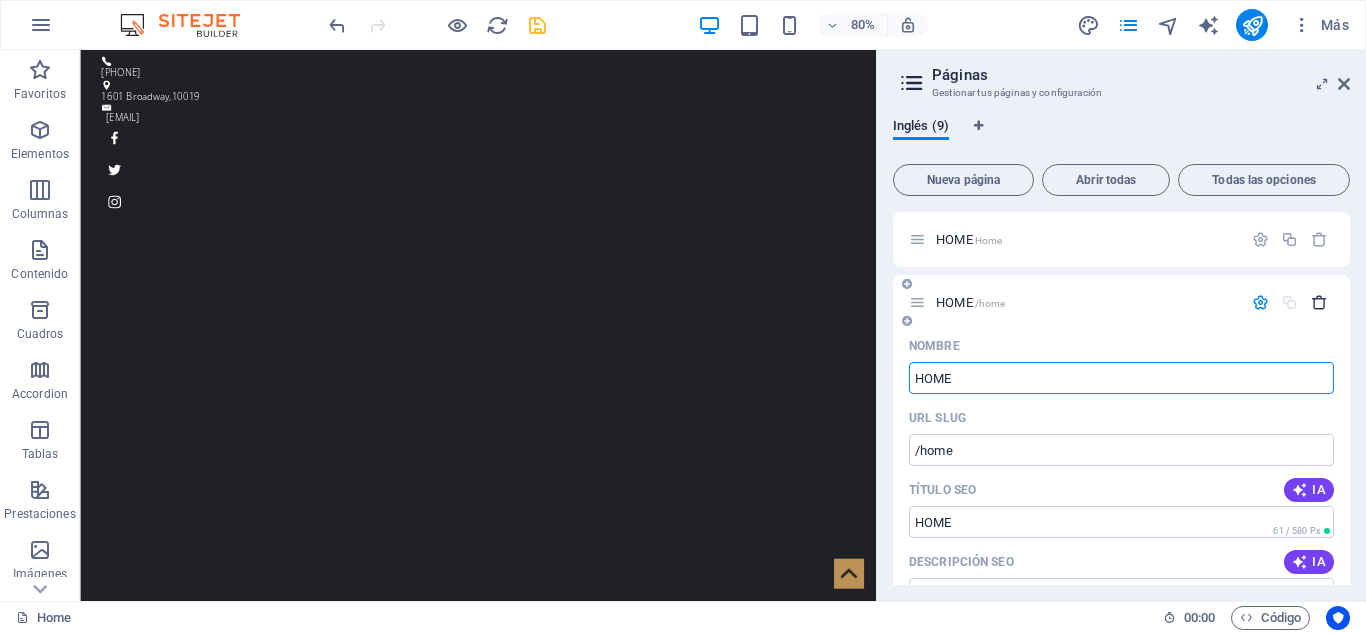 click at bounding box center (1319, 302) 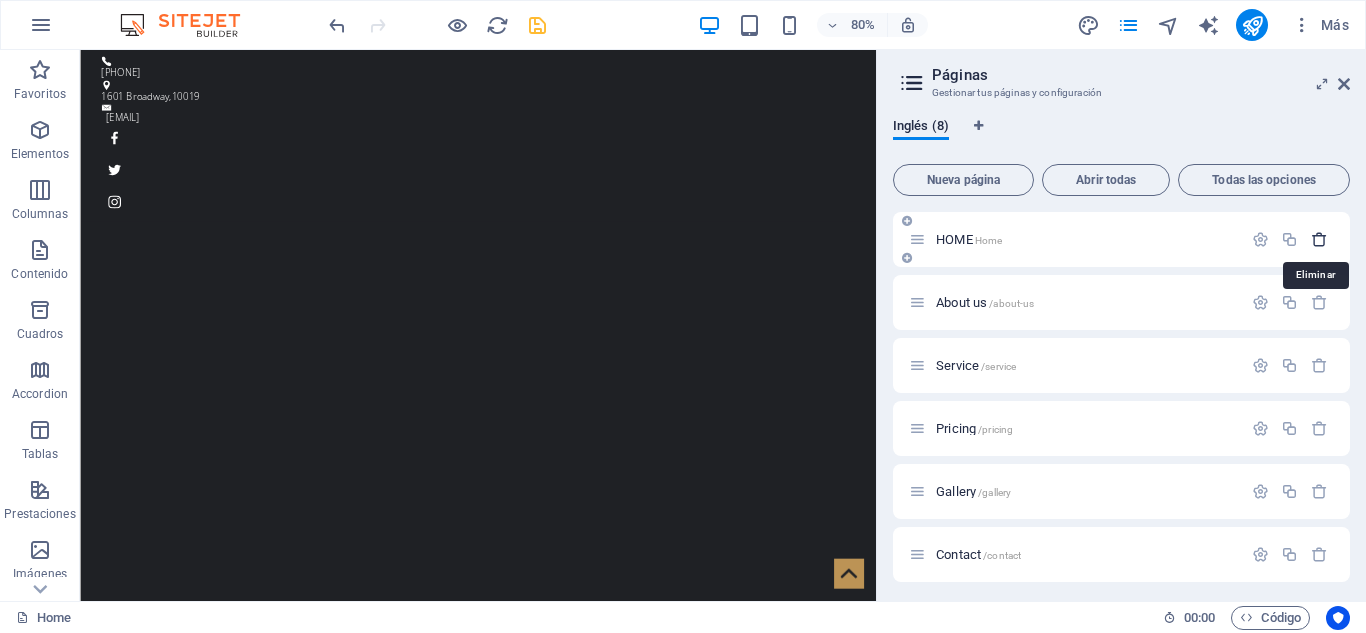 click at bounding box center (1319, 239) 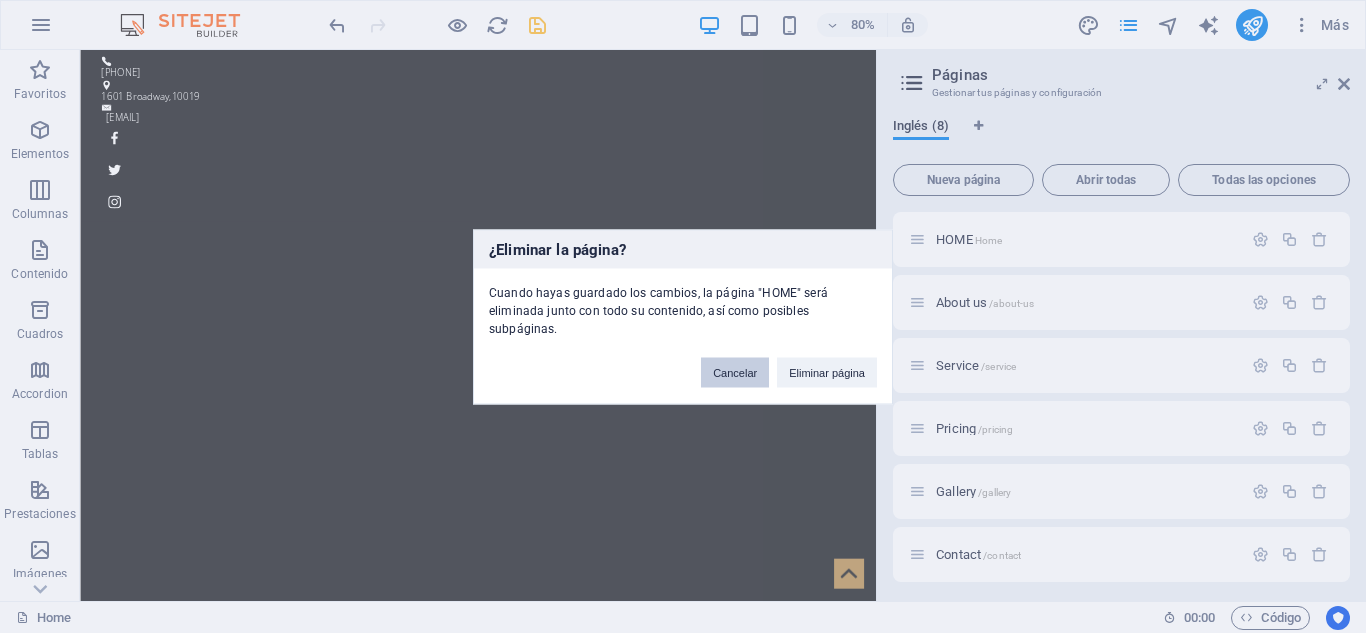 click on "Cancelar" at bounding box center (735, 372) 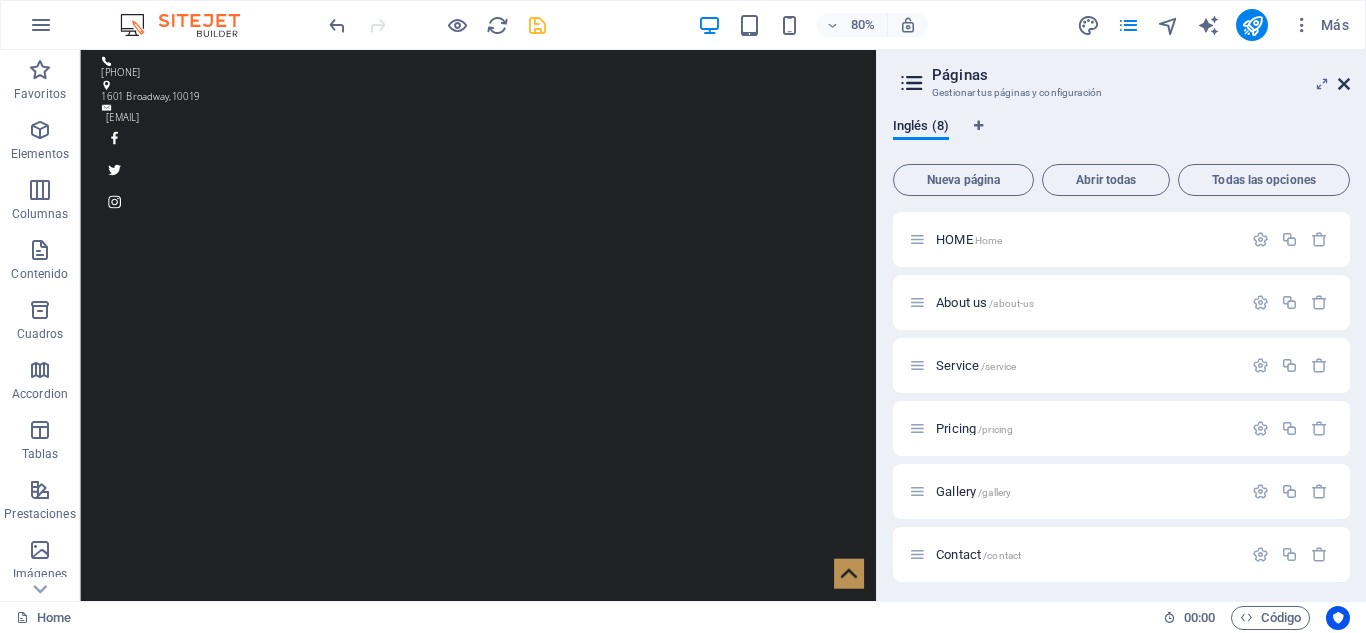 click at bounding box center [1344, 84] 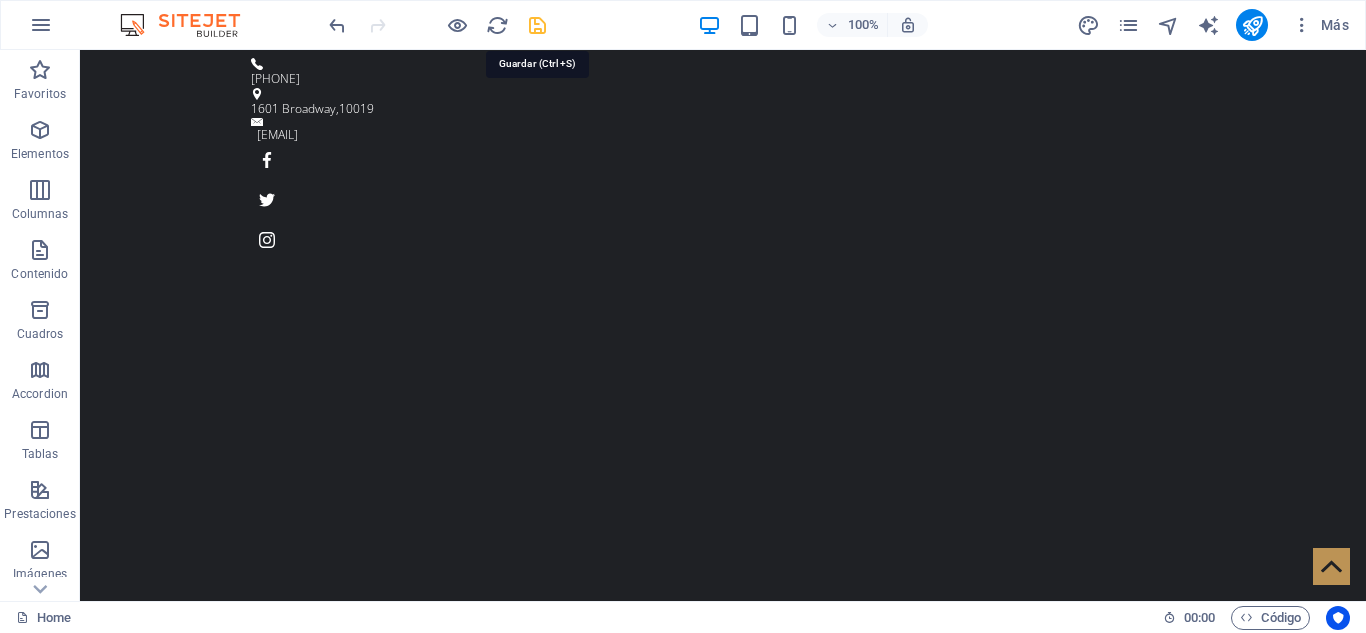 click at bounding box center [537, 25] 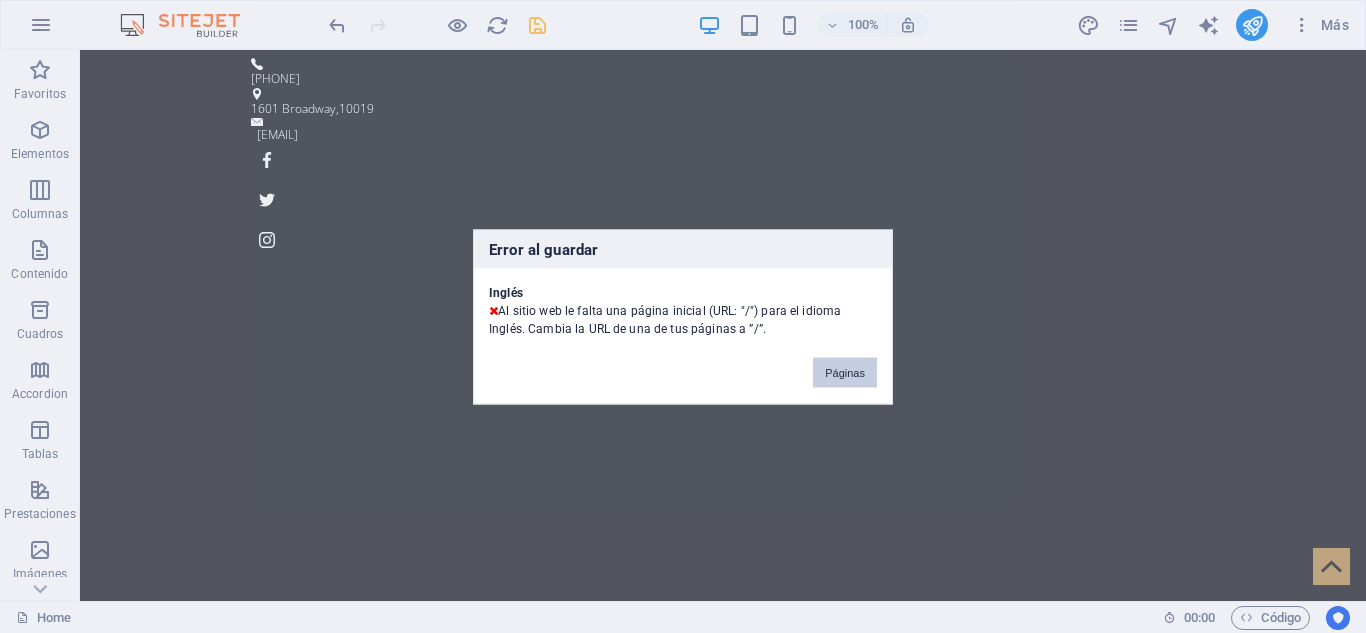 click on "Páginas" at bounding box center (845, 372) 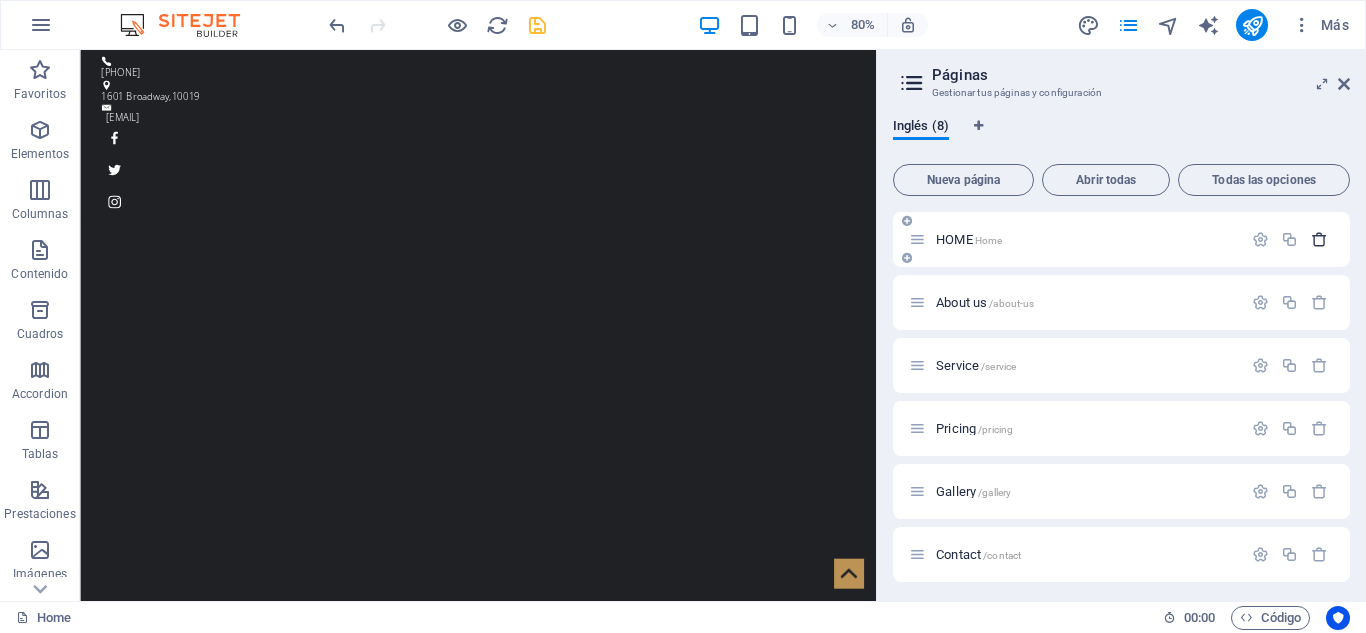 click at bounding box center (1319, 239) 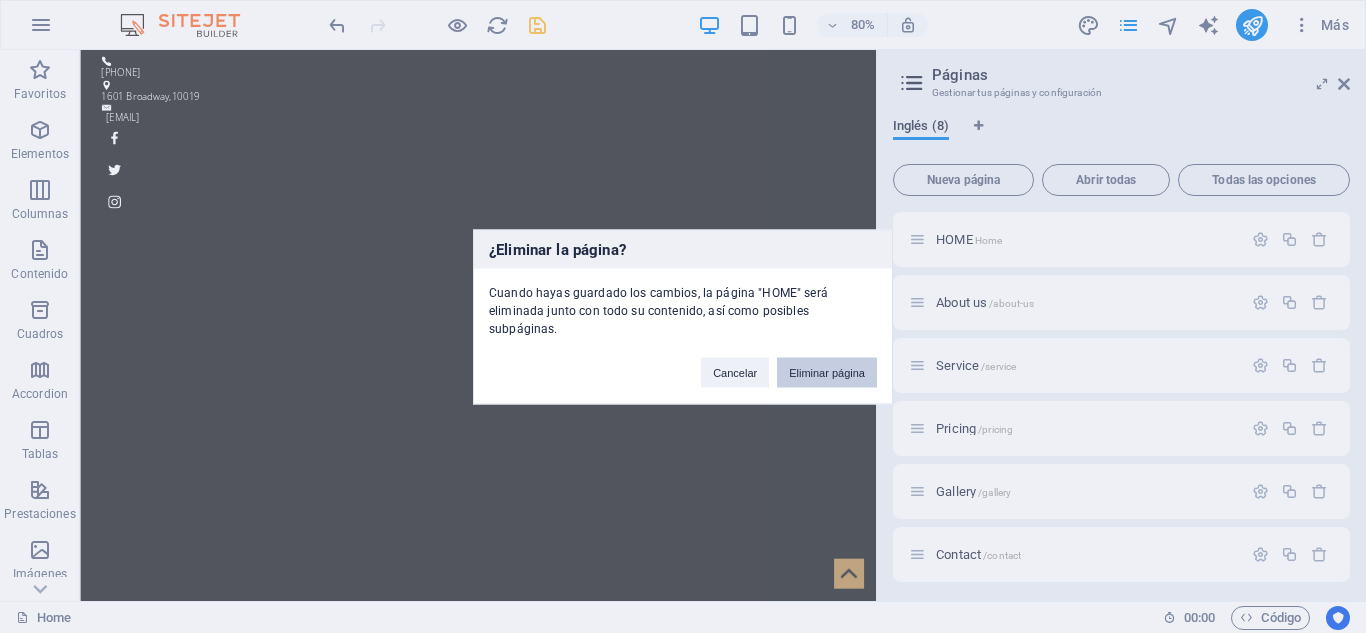 click on "Eliminar página" at bounding box center (827, 372) 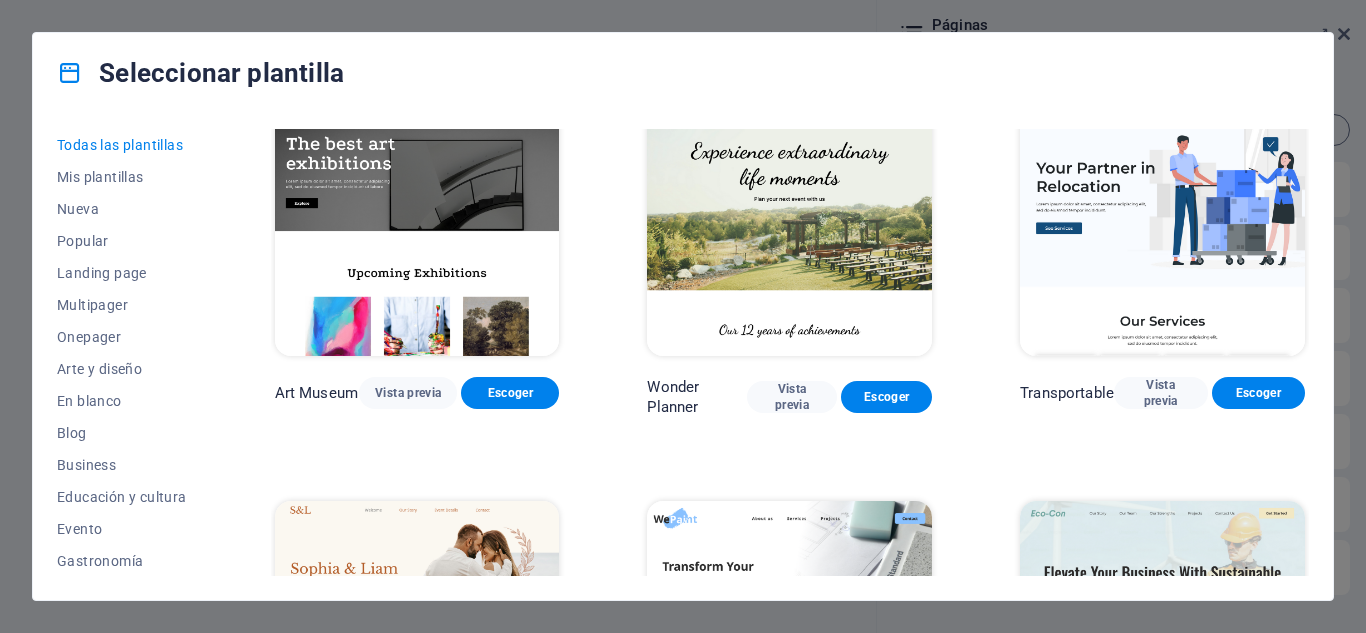 scroll, scrollTop: 200, scrollLeft: 0, axis: vertical 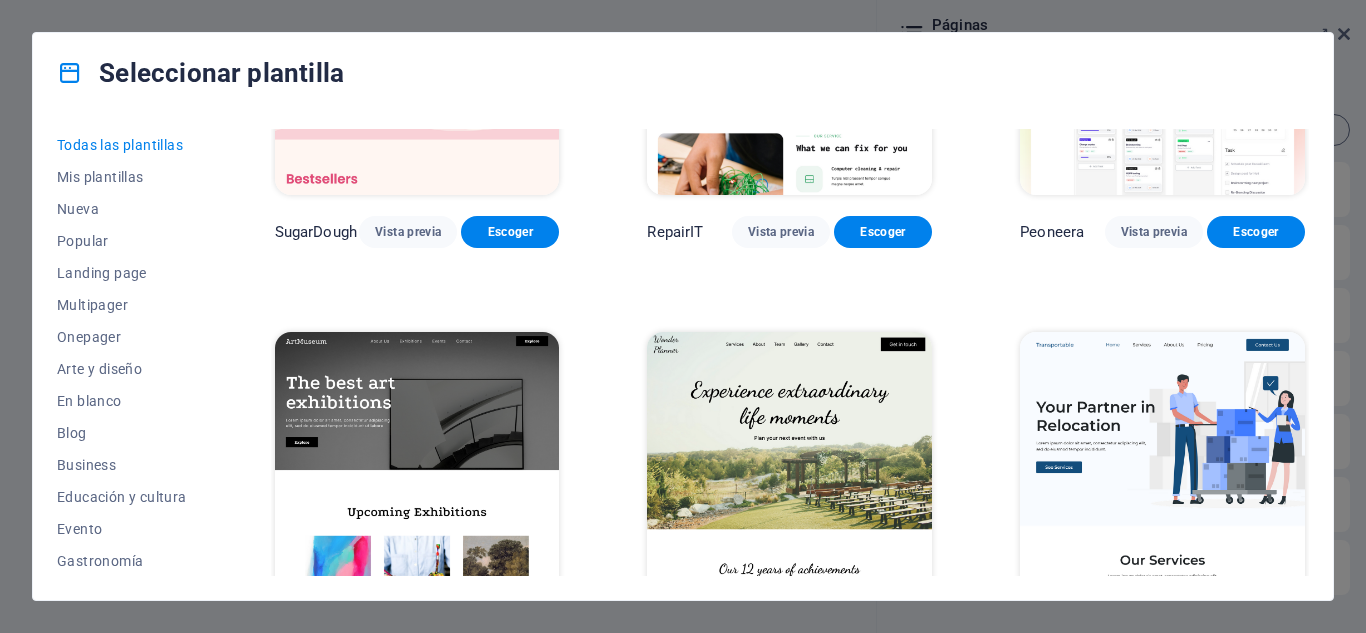 click on "Seleccionar plantilla" at bounding box center (683, 73) 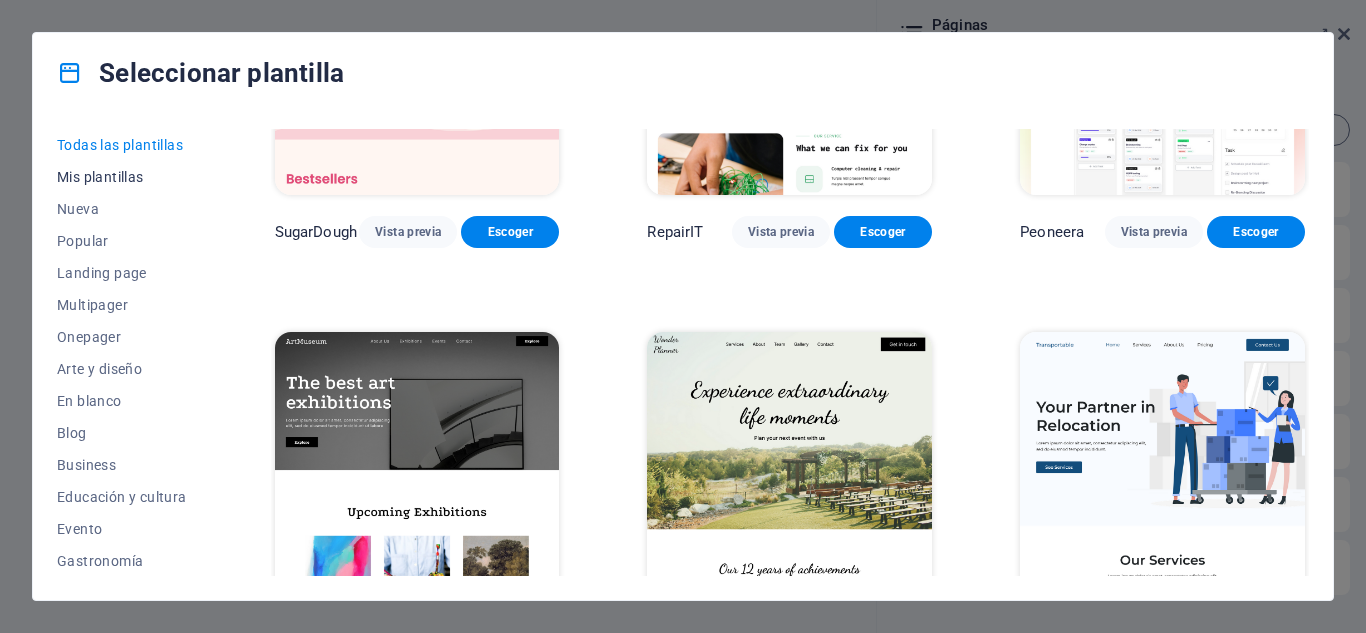 click on "Mis plantillas" at bounding box center [122, 177] 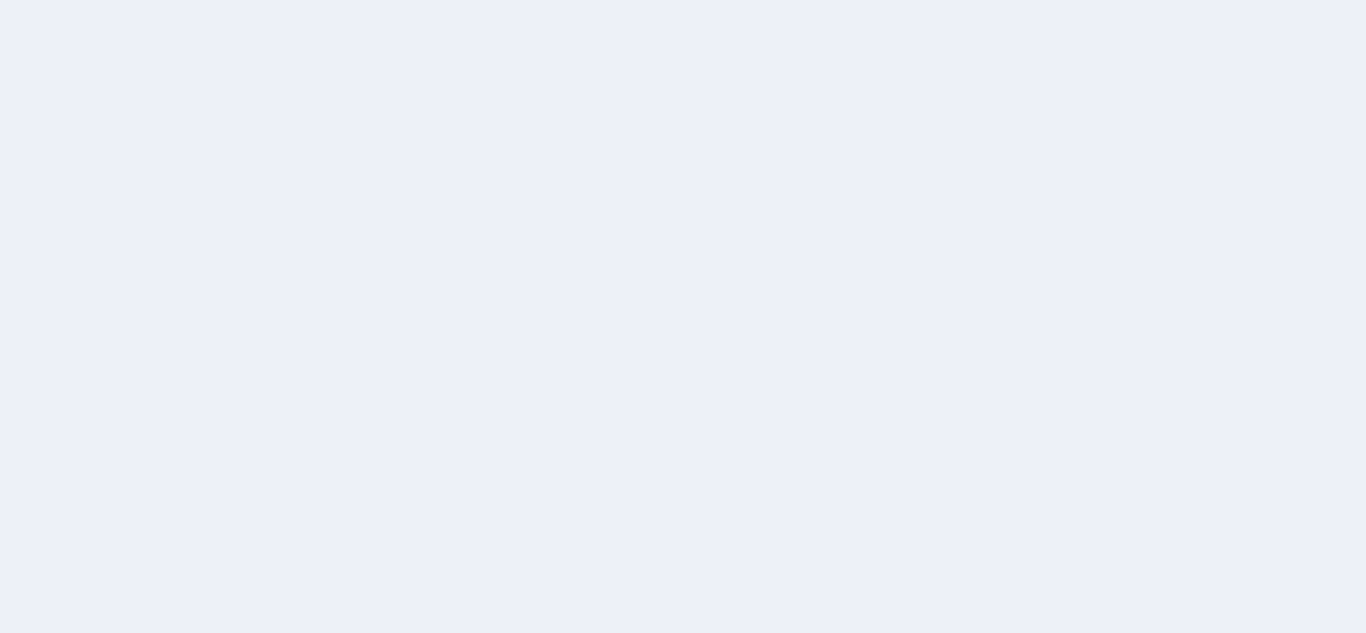 scroll, scrollTop: 0, scrollLeft: 0, axis: both 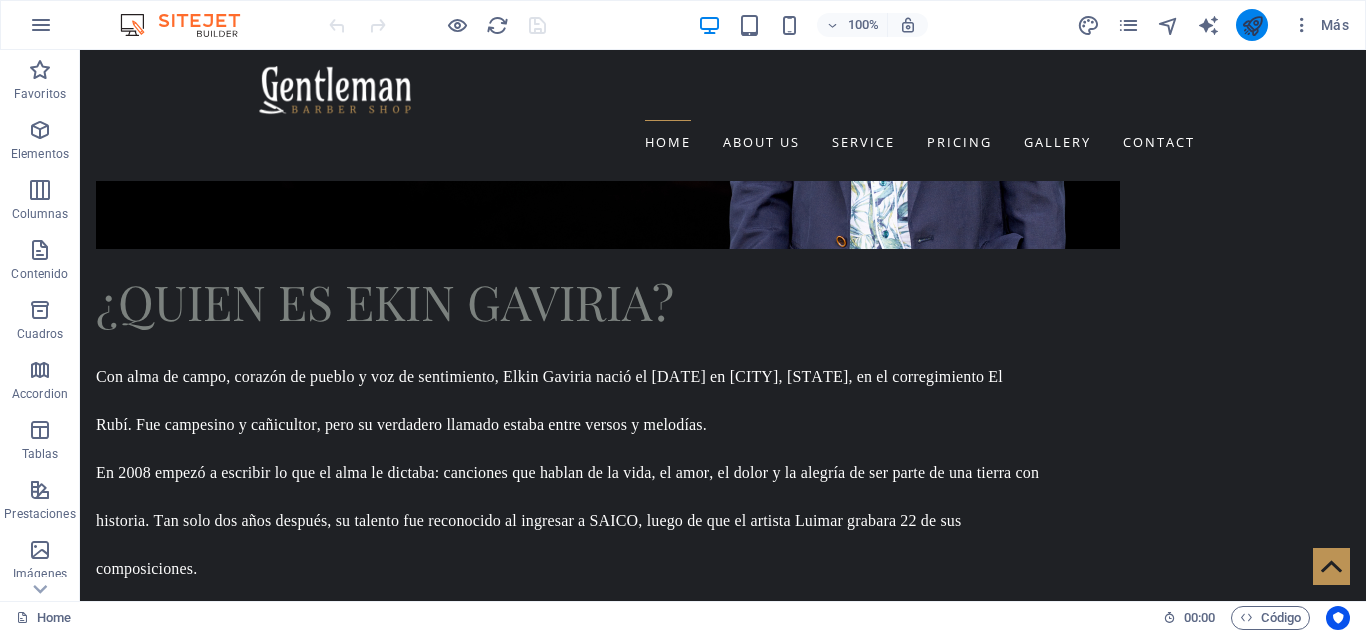 click at bounding box center [1252, 25] 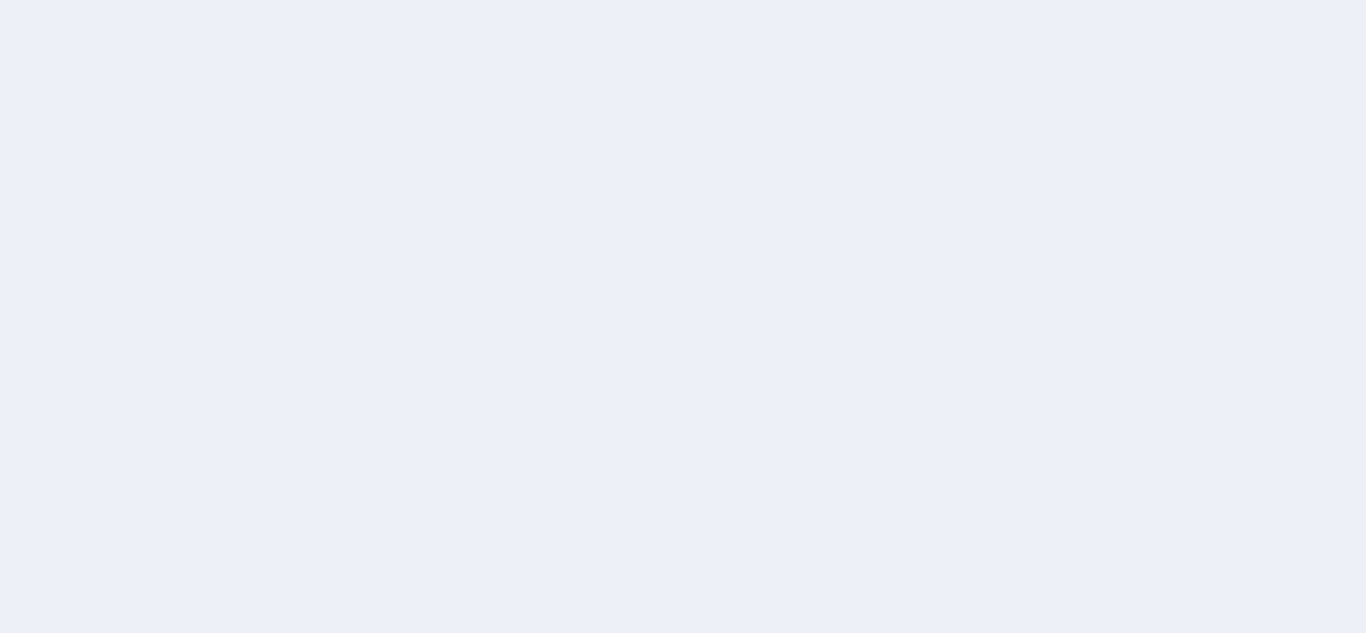 scroll, scrollTop: 0, scrollLeft: 0, axis: both 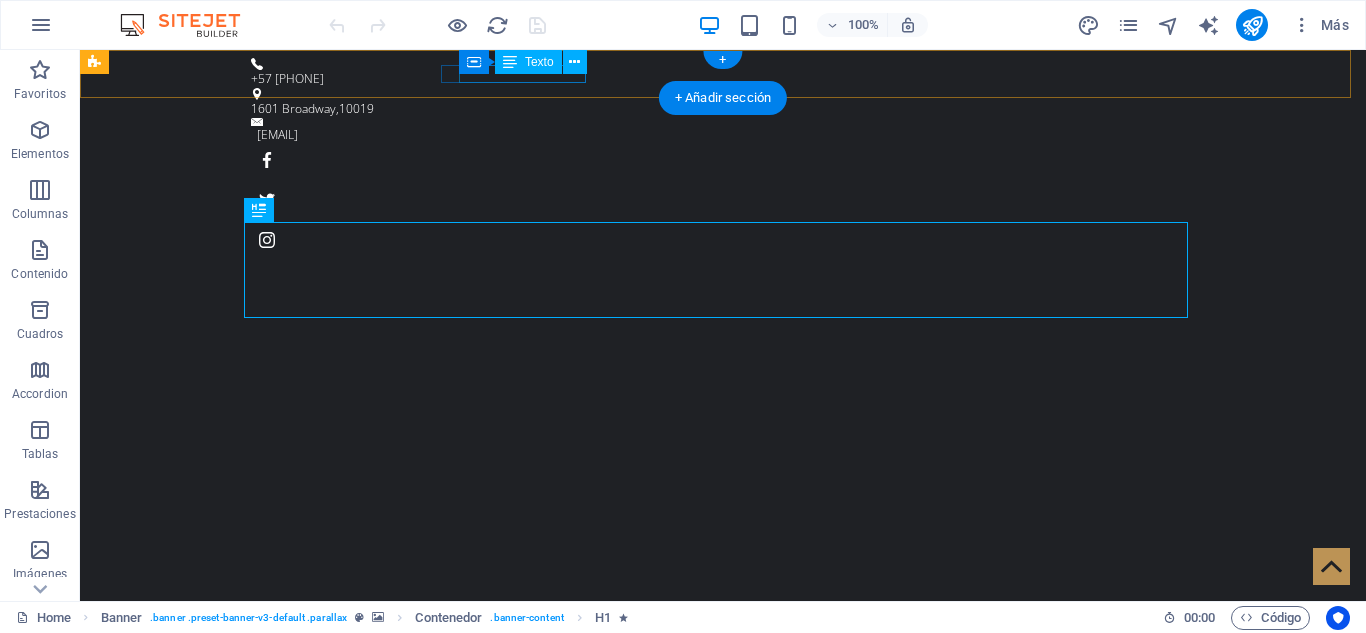 click on "[NUMBER] [STREET]  ,  [POSTAL_CODE]" at bounding box center [715, 109] 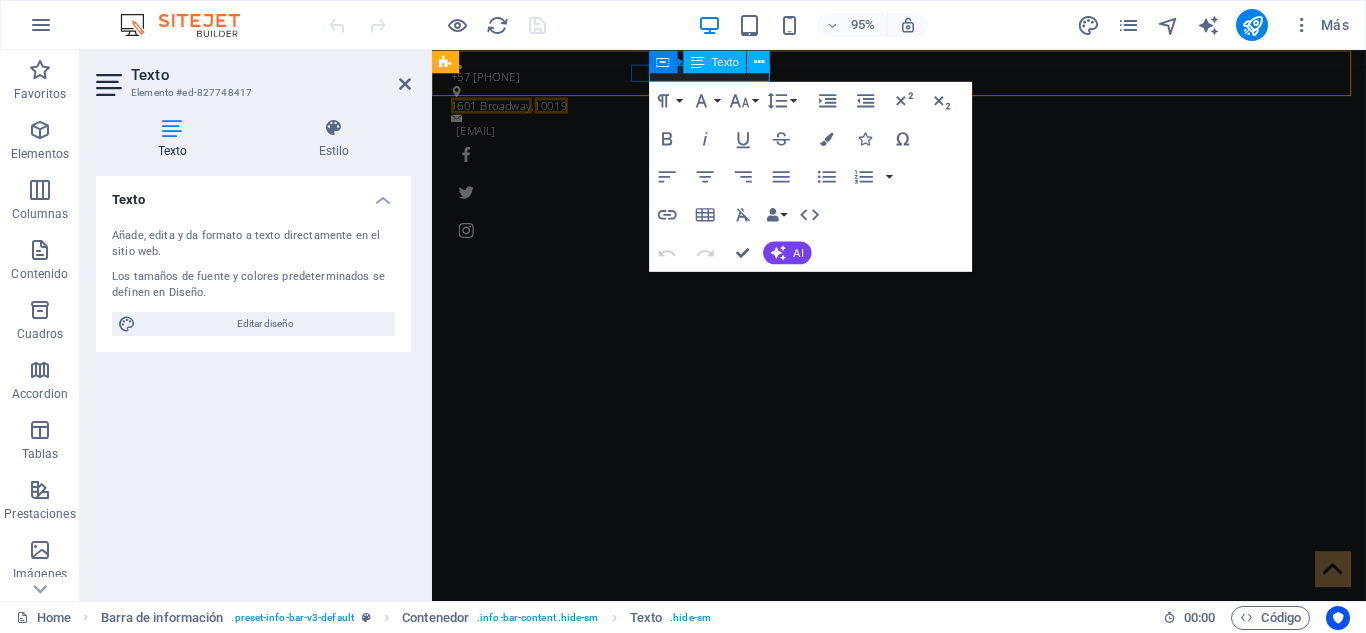 click on "1601 Broadway" at bounding box center (494, 108) 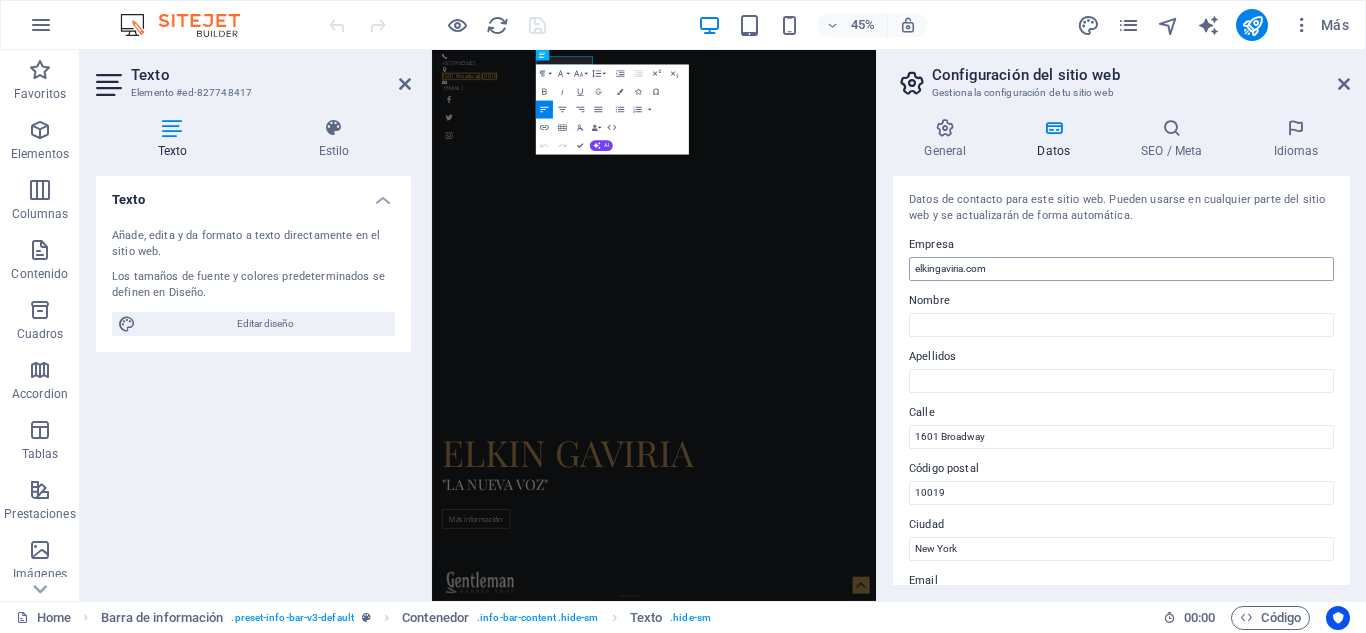scroll, scrollTop: 100, scrollLeft: 0, axis: vertical 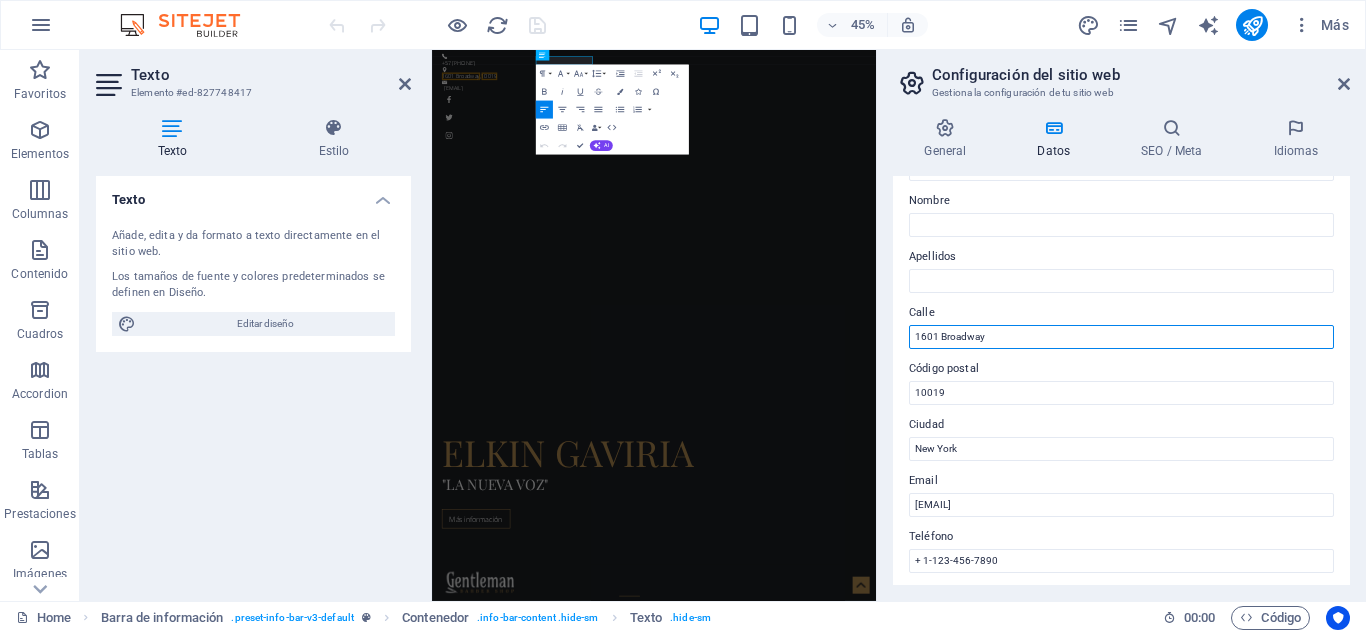 click on "1601 Broadway" at bounding box center [1121, 337] 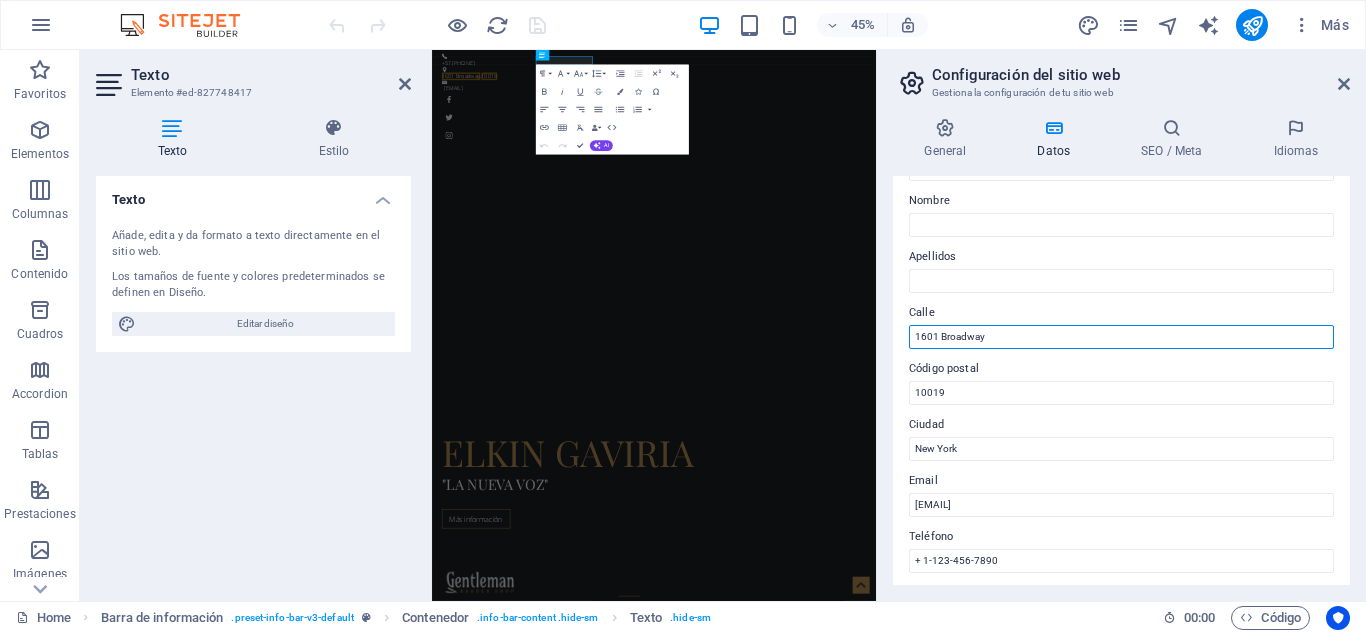 click on "1601 Broadway" at bounding box center [1121, 337] 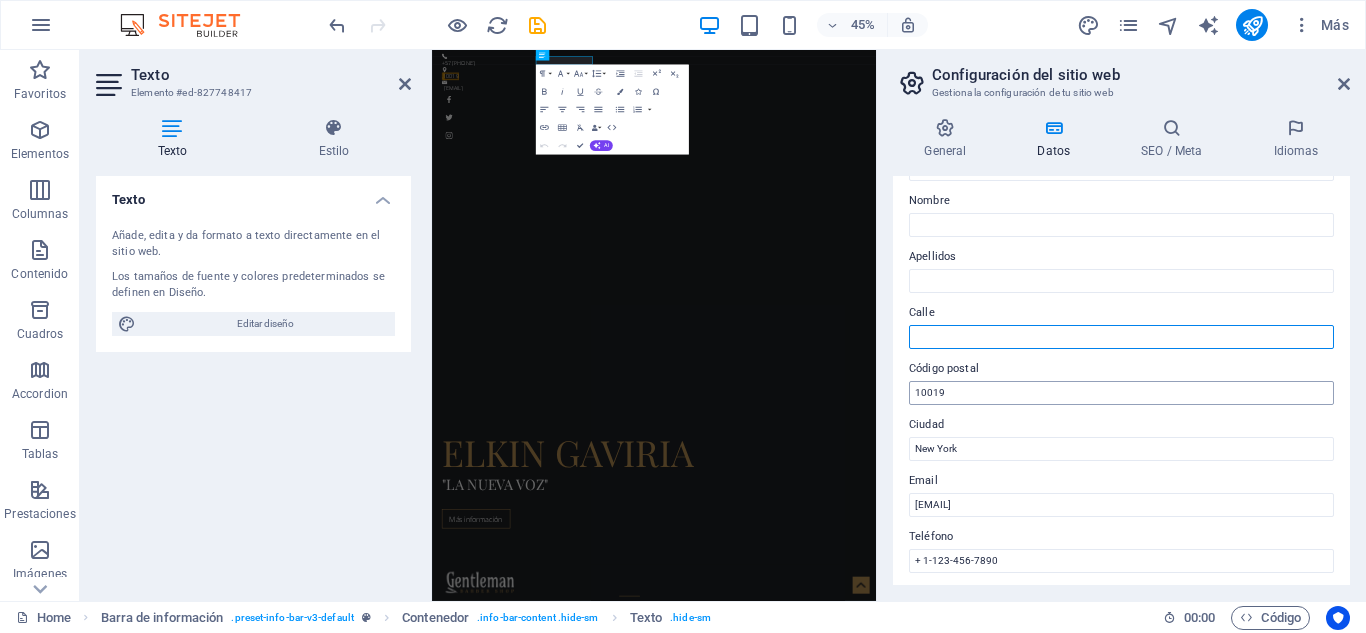 type 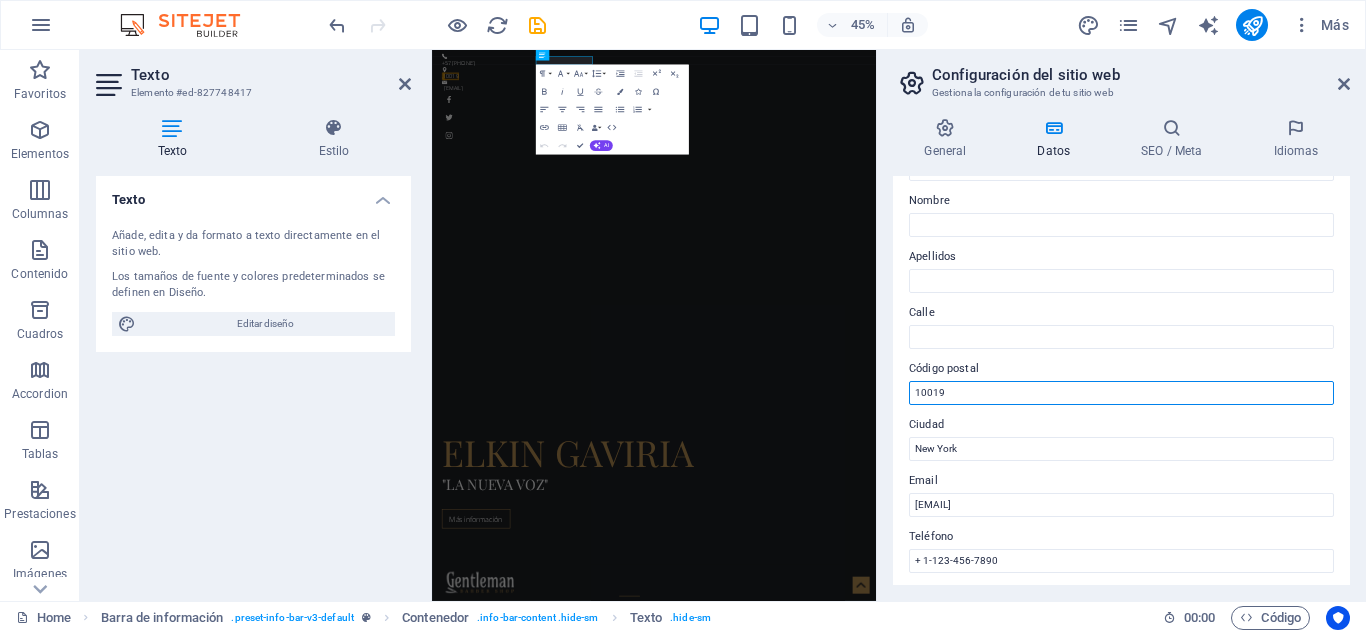 click on "10019" at bounding box center (1121, 393) 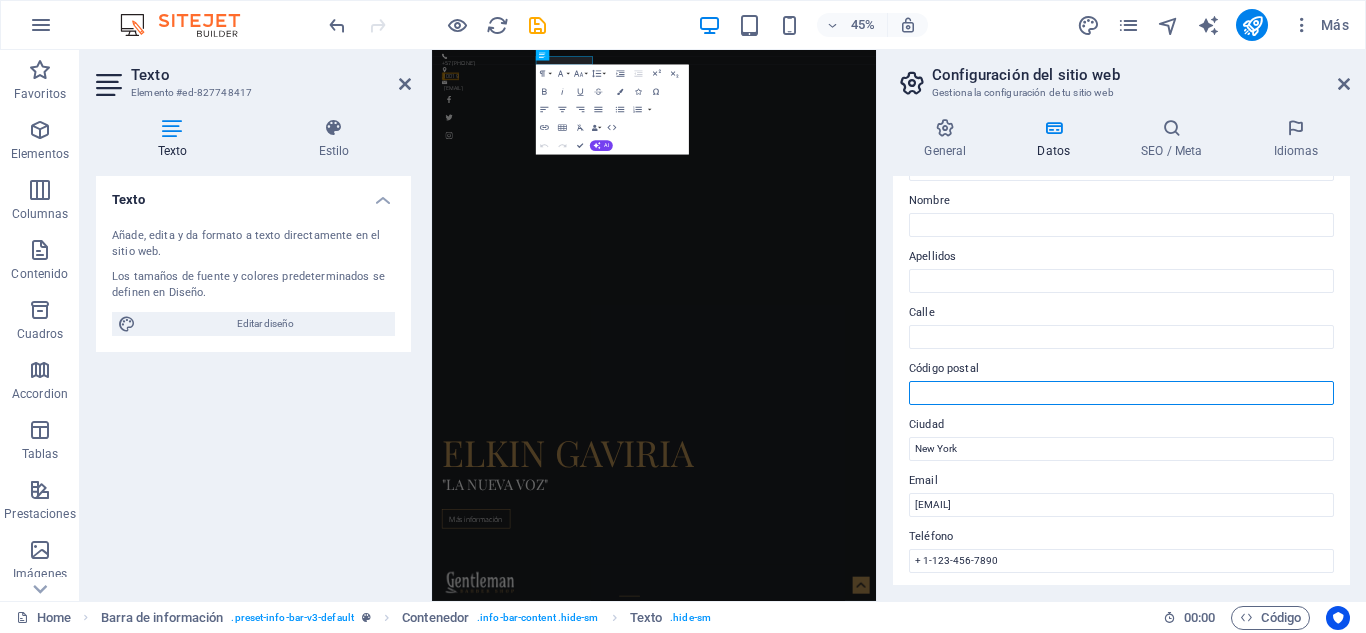 type 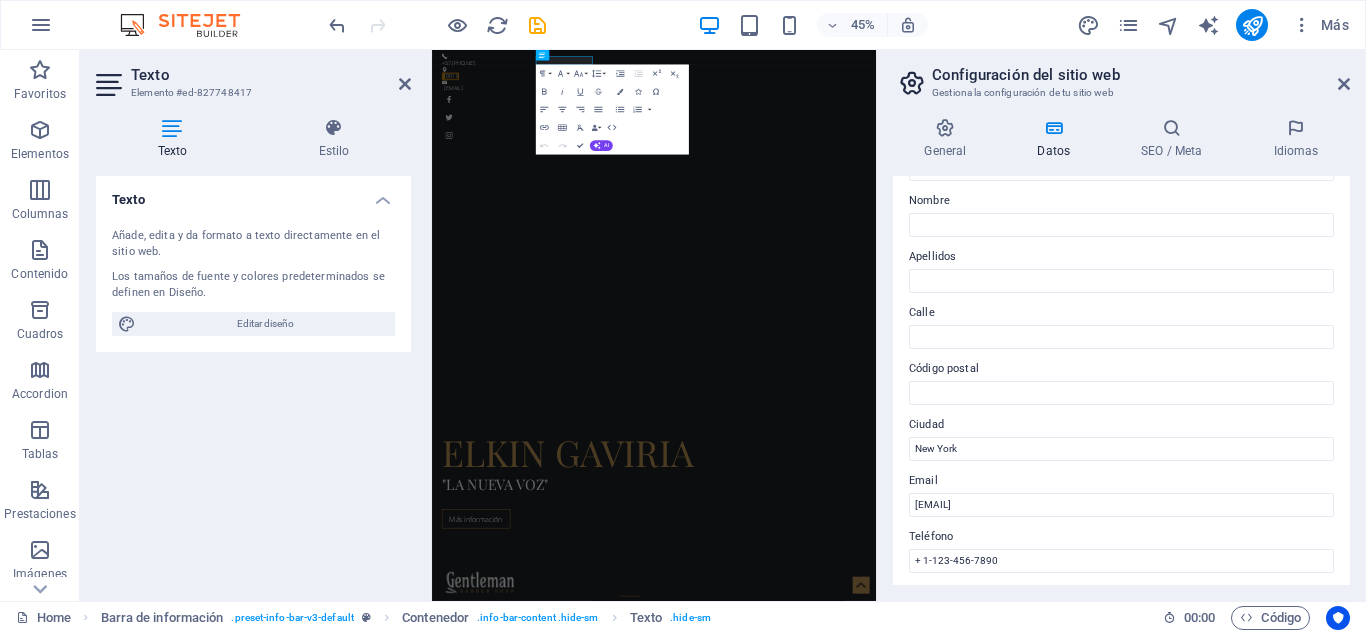 click on "Ciudad" at bounding box center (1121, 425) 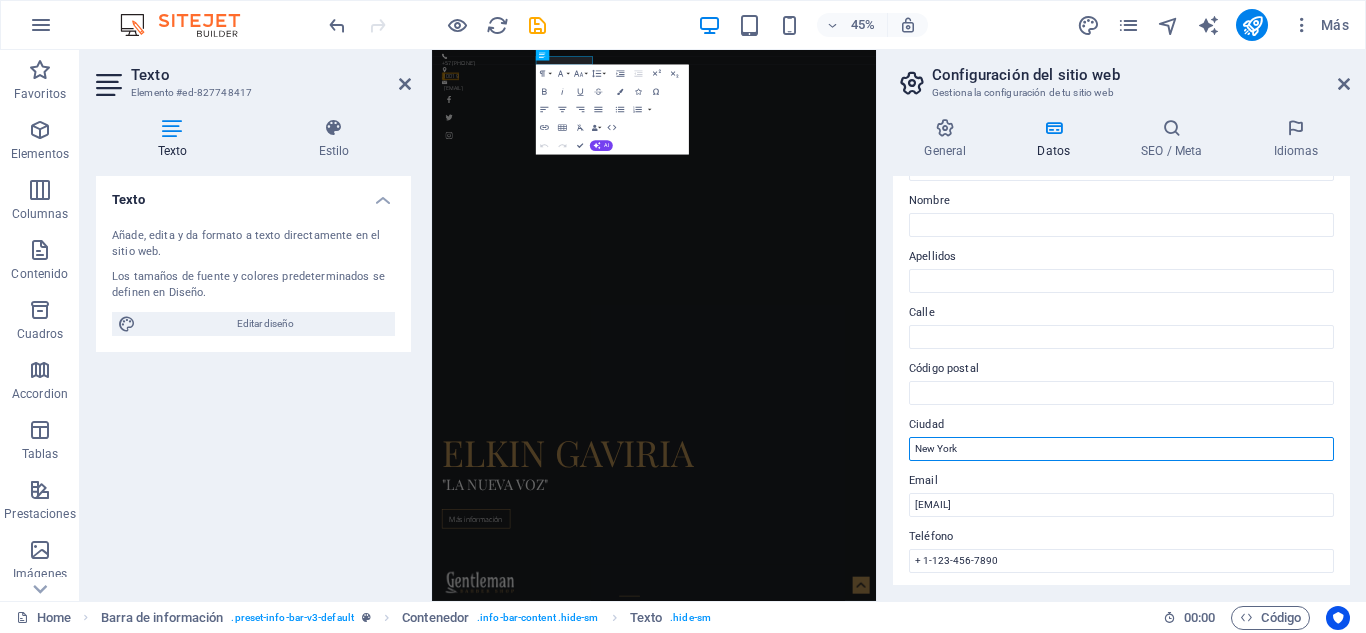 click on "New York" at bounding box center (1121, 449) 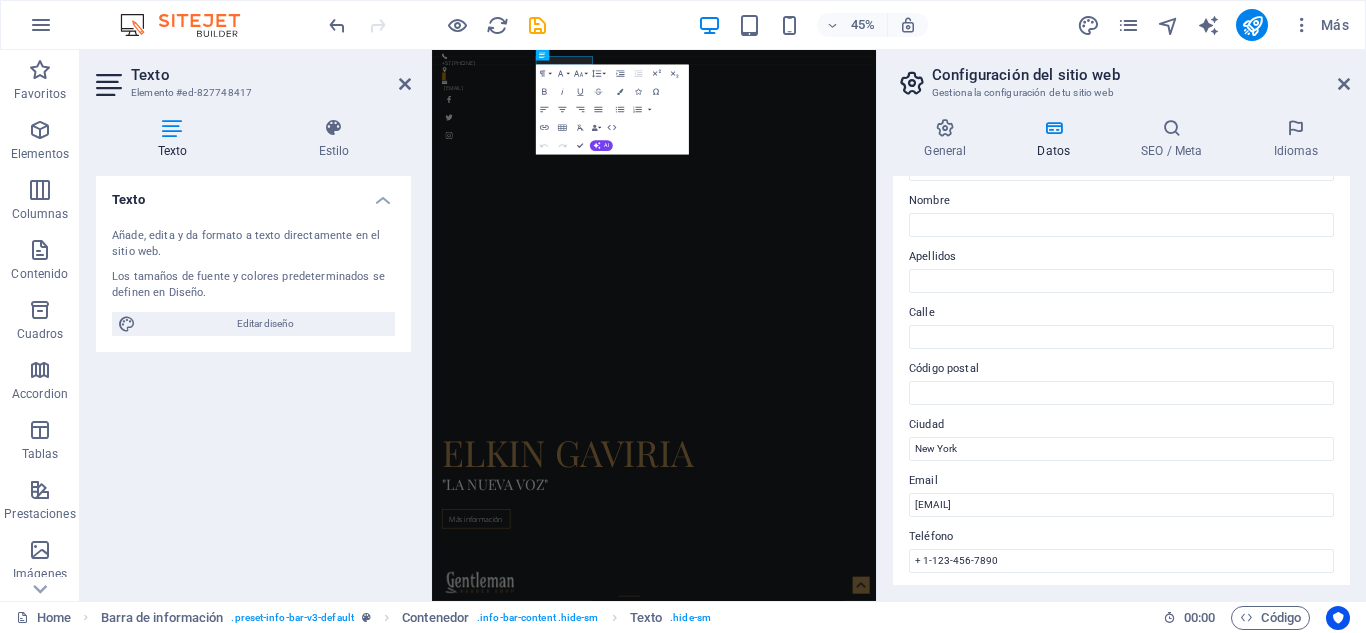 click on "Ciudad" at bounding box center [1121, 425] 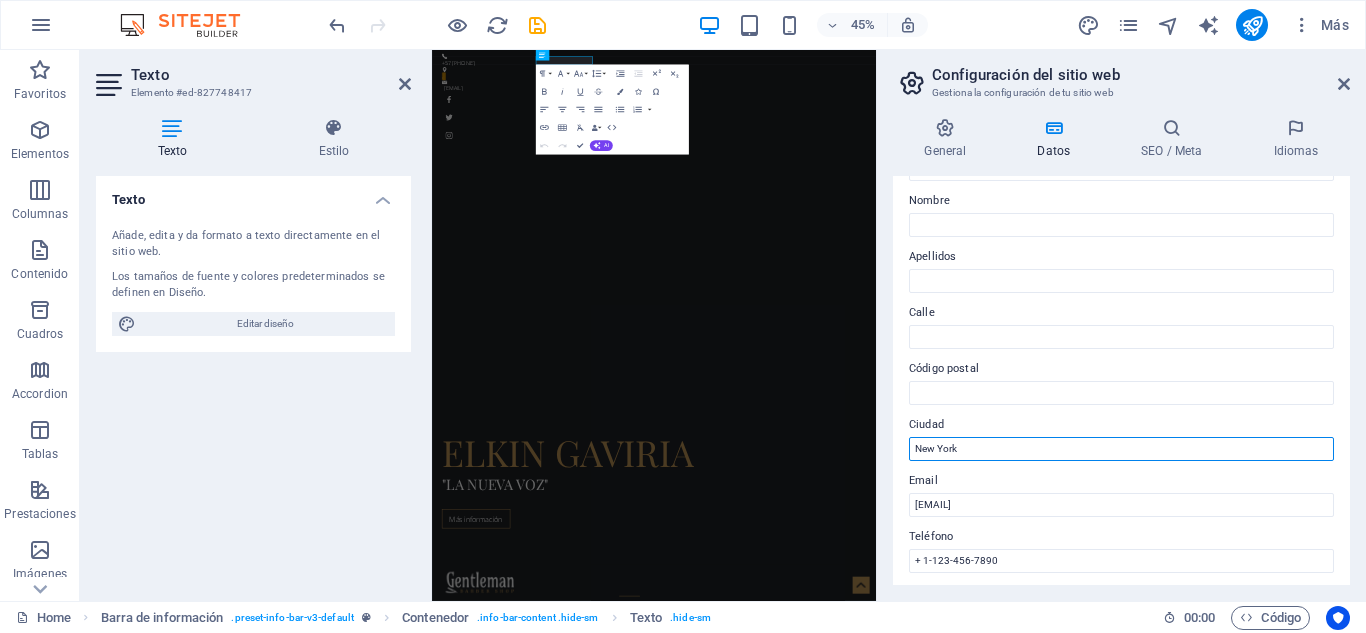 click on "New York" at bounding box center [1121, 449] 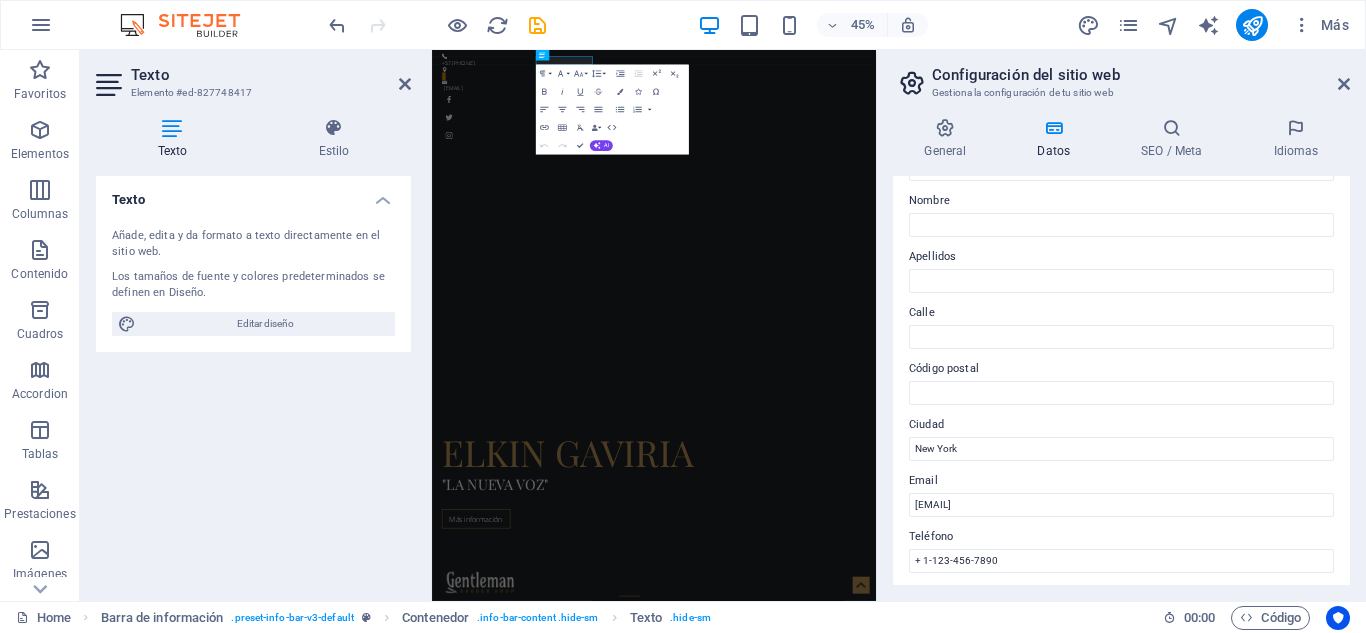click on "Ciudad" at bounding box center (1121, 425) 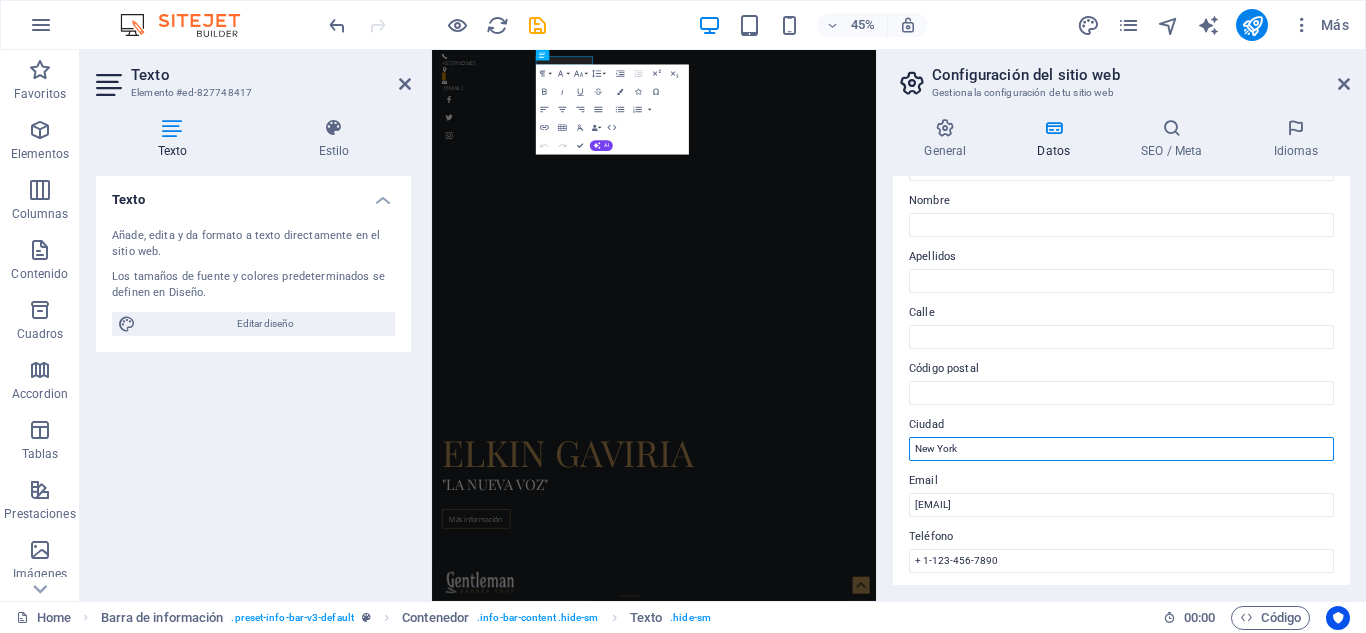 click on "New York" at bounding box center [1121, 449] 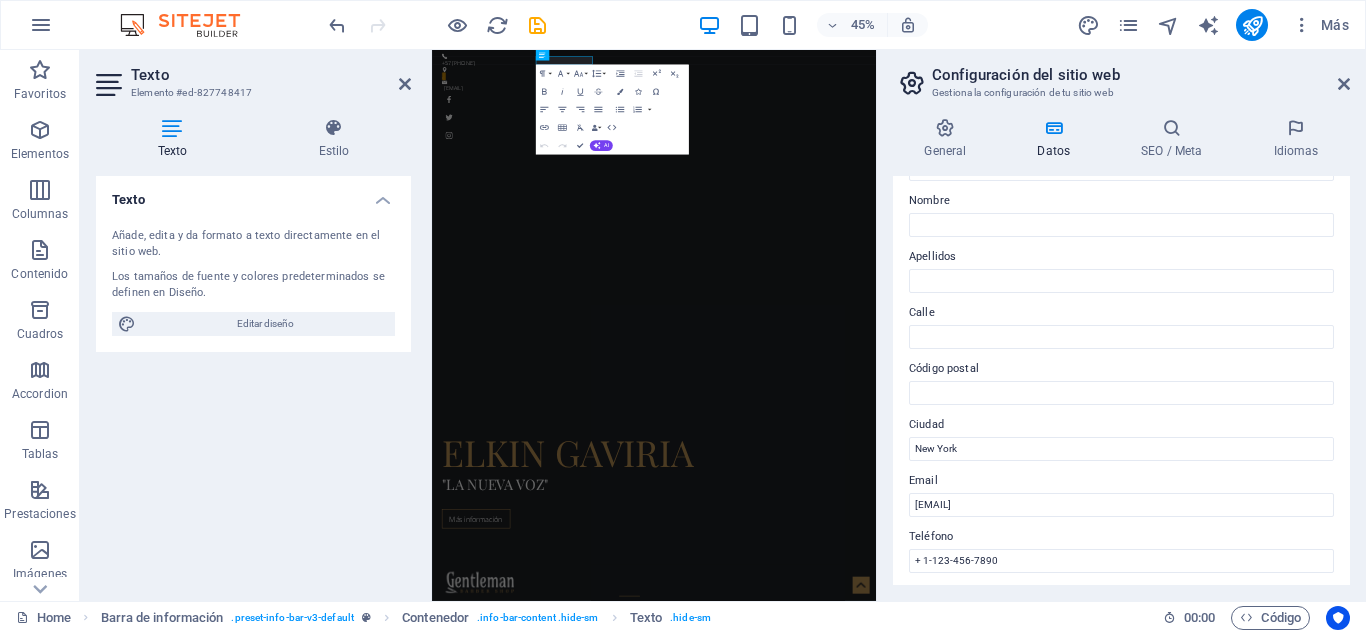 click on "Ciudad" at bounding box center [1121, 425] 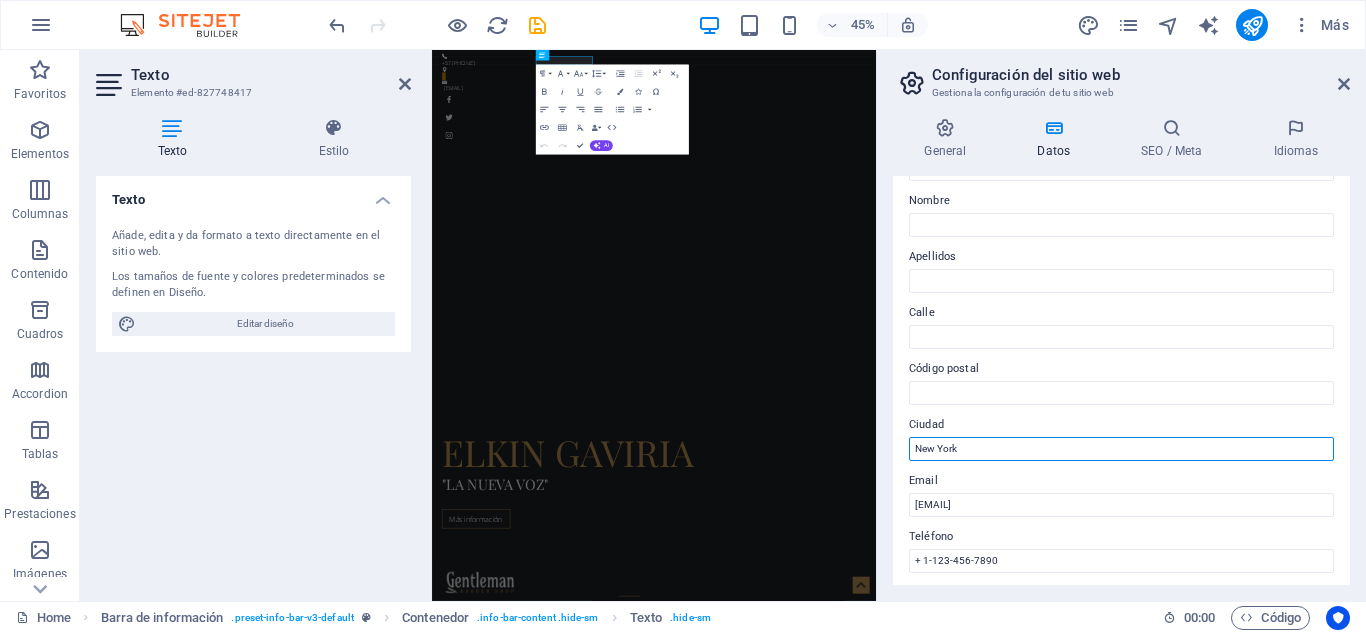 click on "New York" at bounding box center (1121, 449) 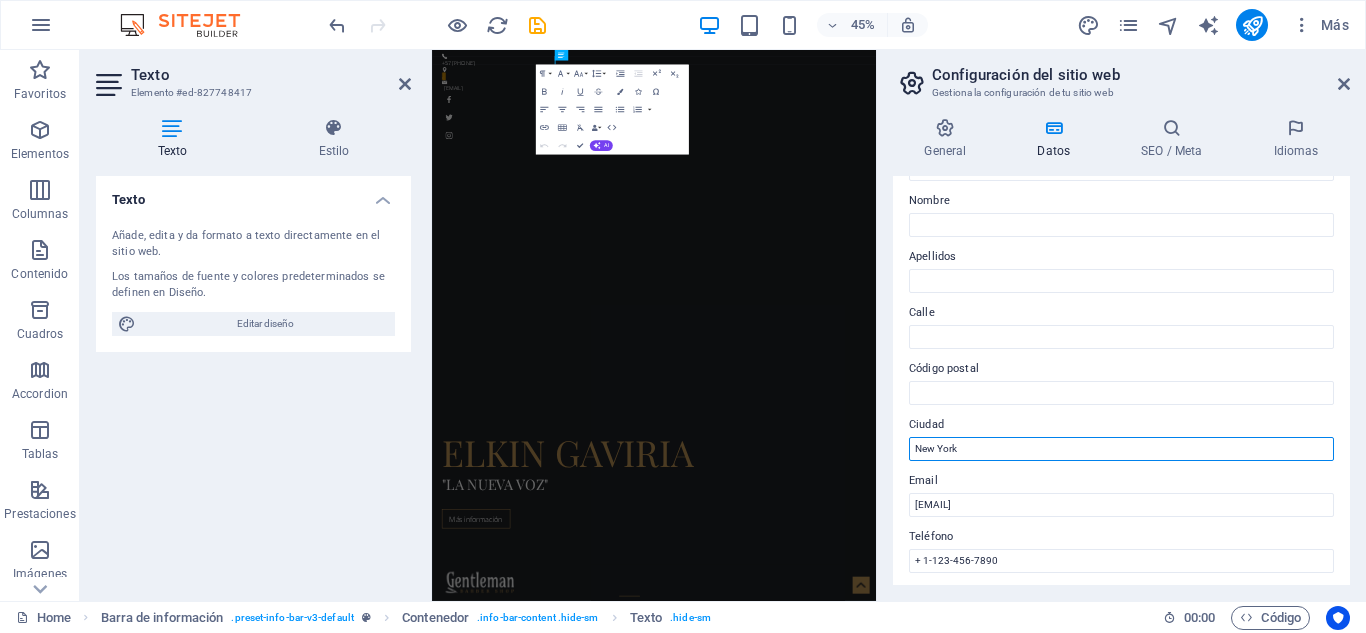 click on "New York" at bounding box center (1121, 449) 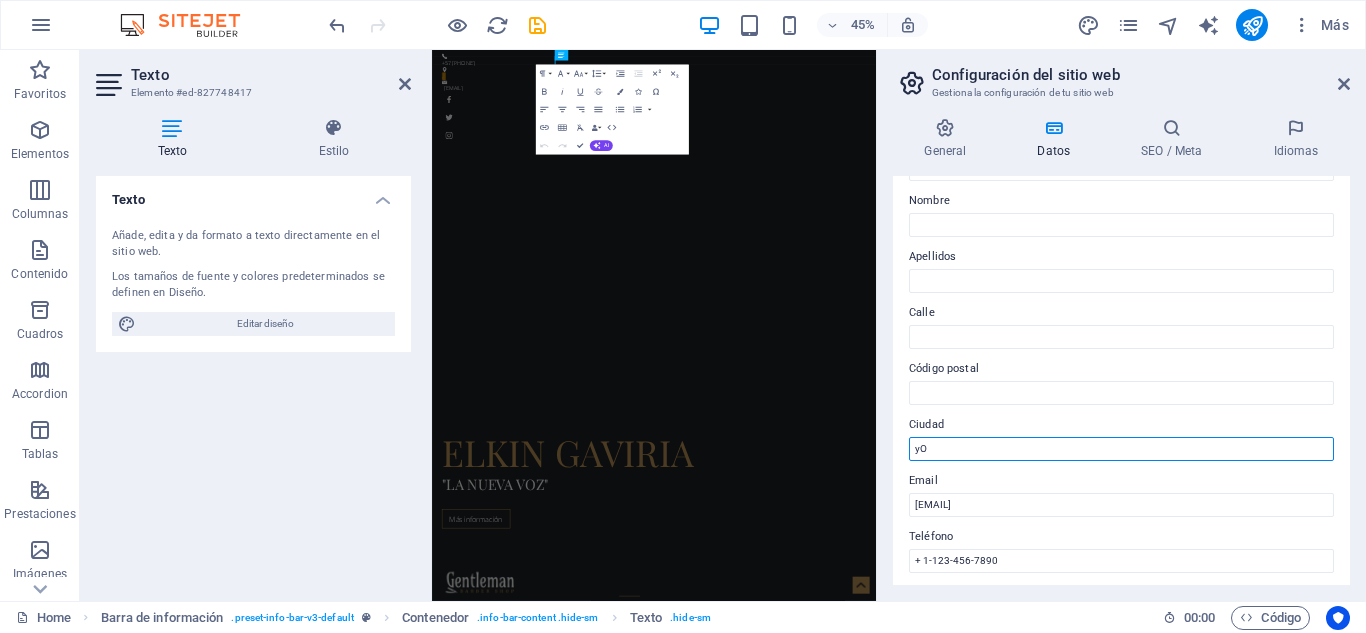 type on "y" 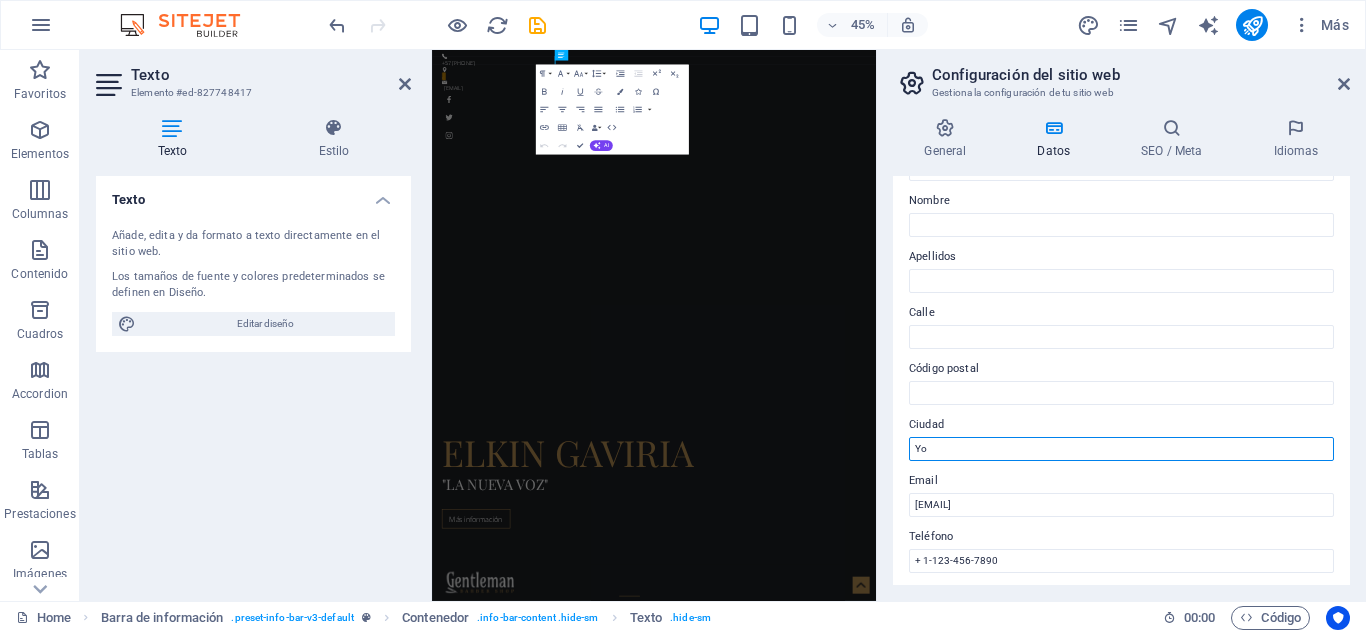 type on "Y" 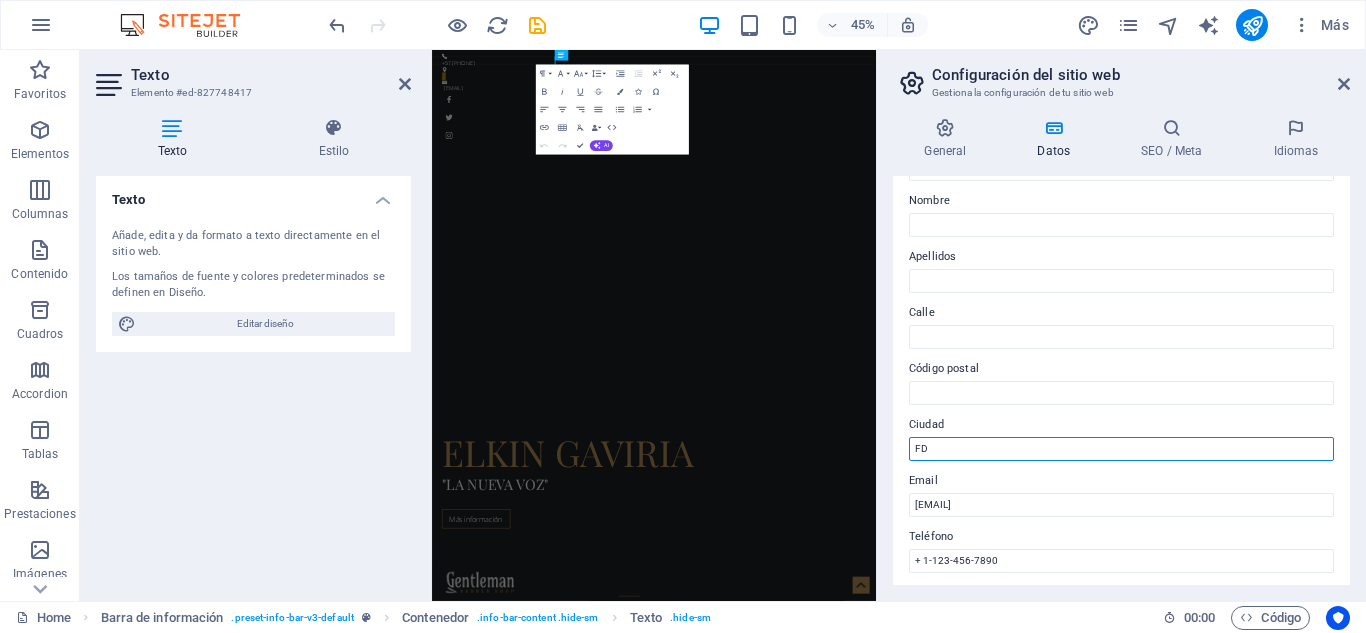 type on "F" 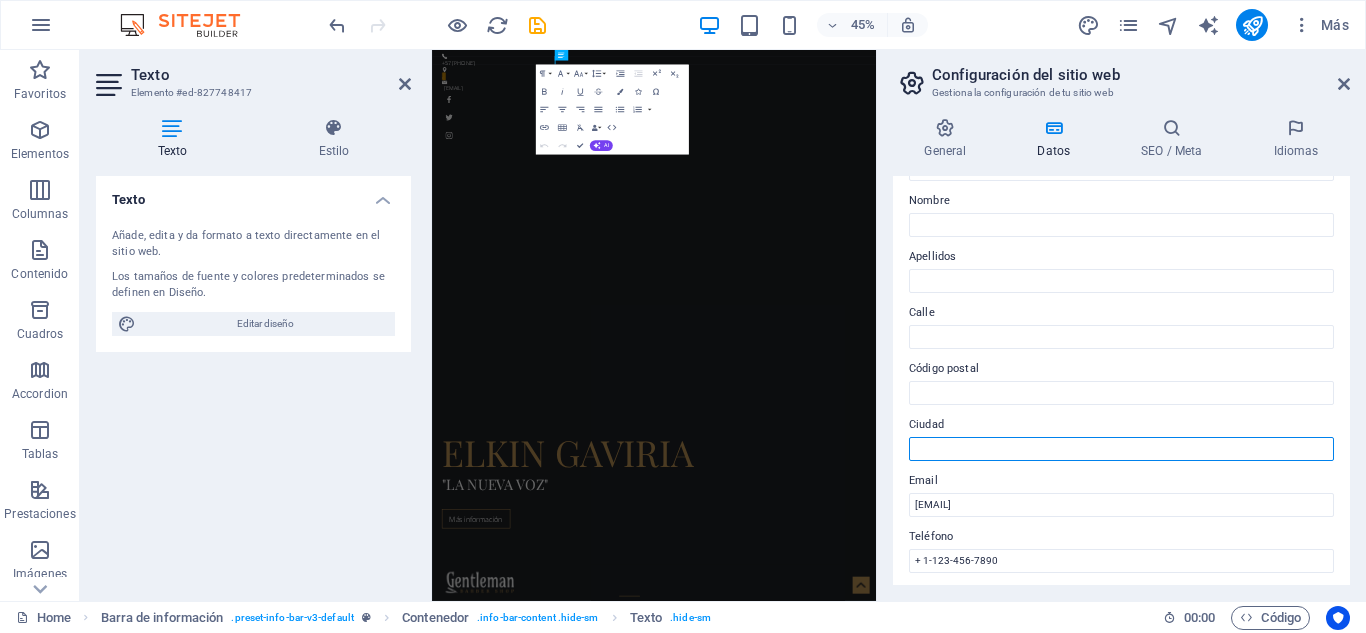 type on "F" 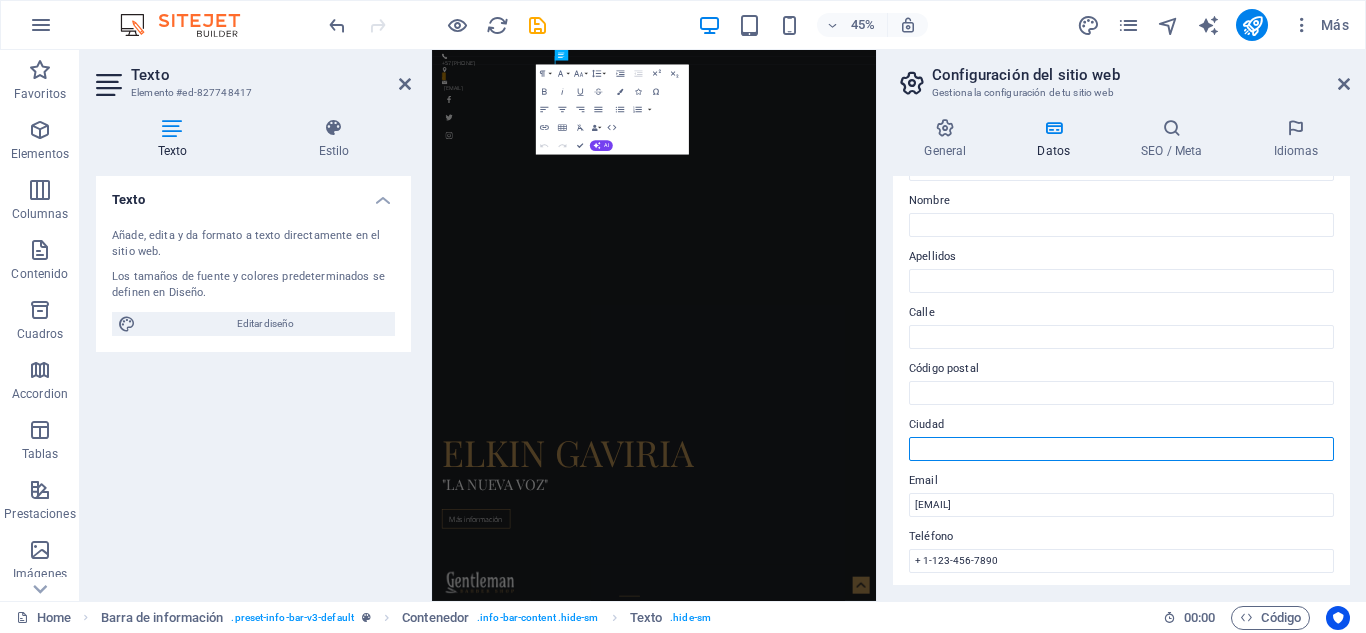 type on "f" 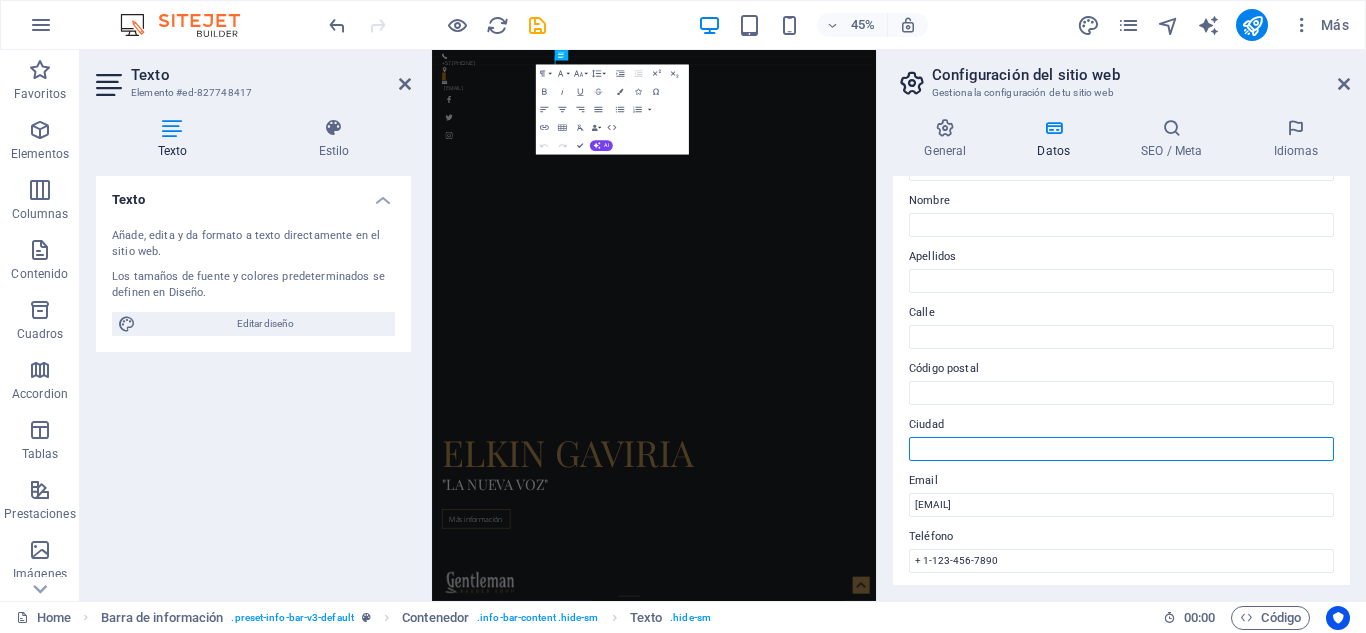 type on "d" 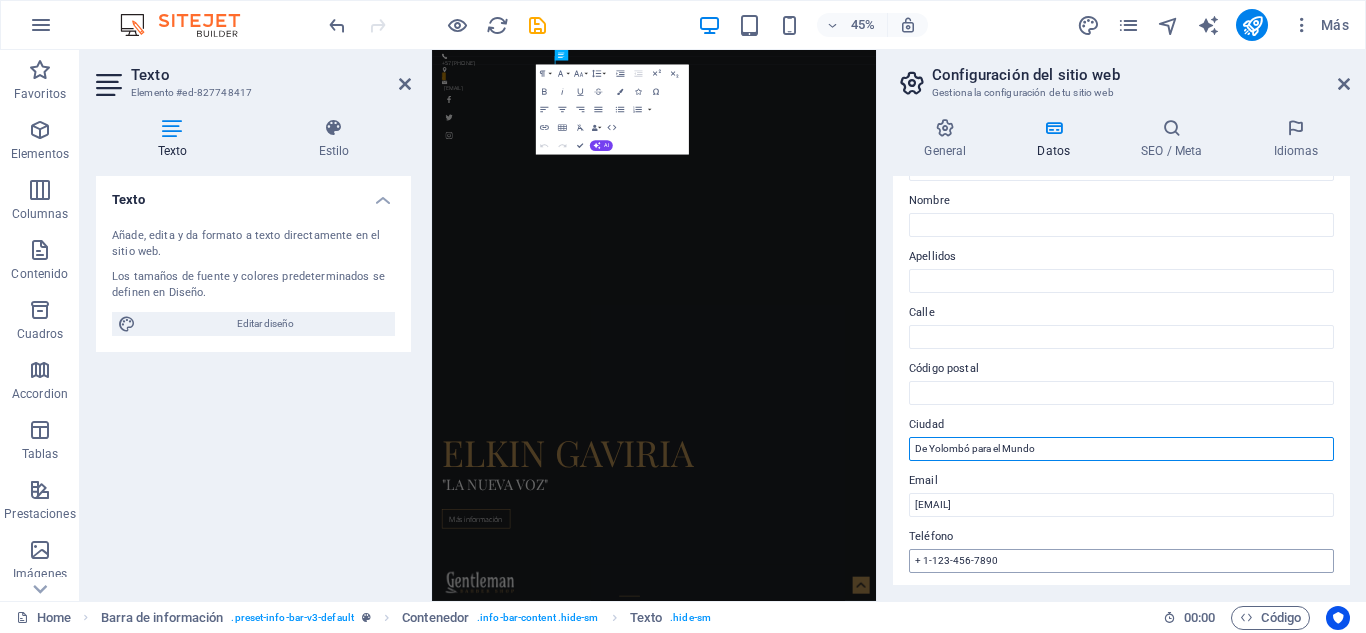 type on "De Yolombó para el Mundo" 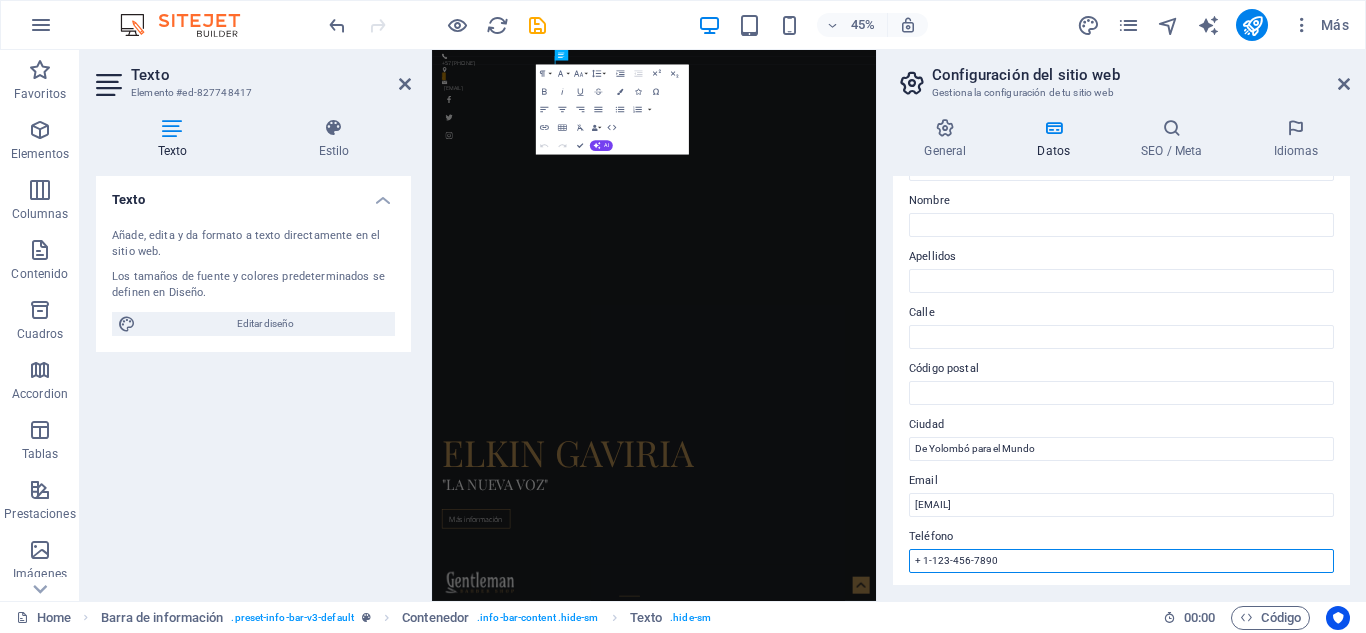 click on "+ 1-123-456-7890" at bounding box center [1121, 561] 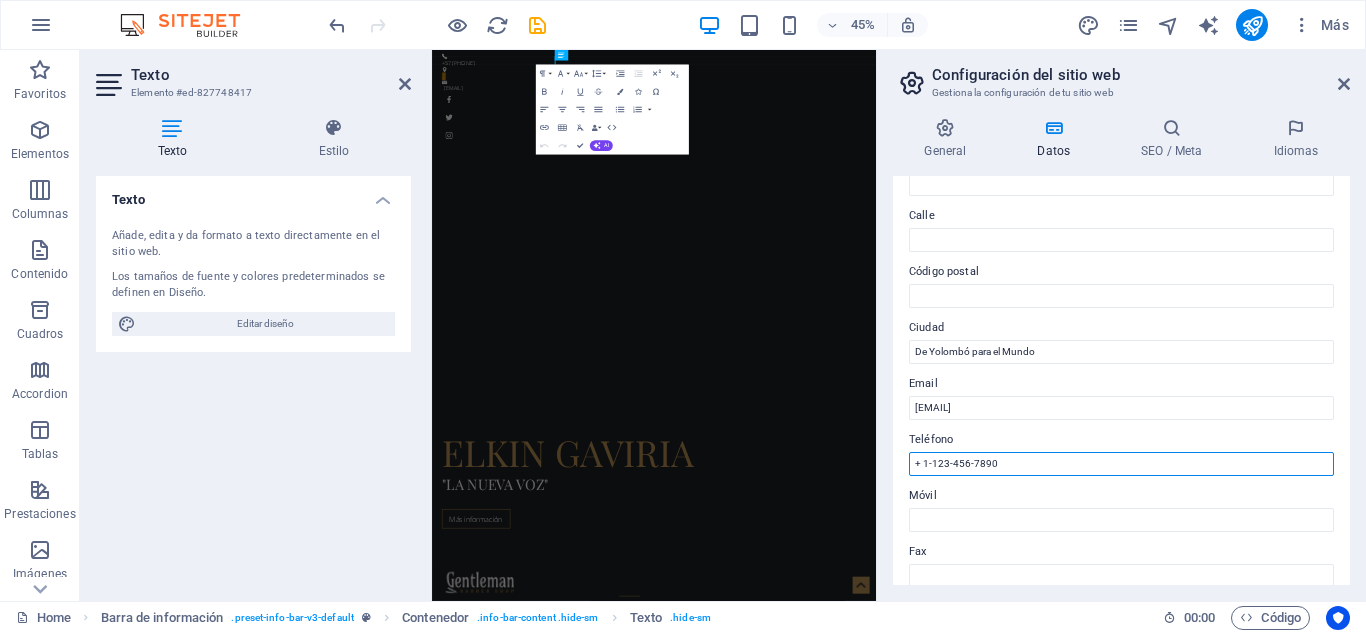 scroll, scrollTop: 300, scrollLeft: 0, axis: vertical 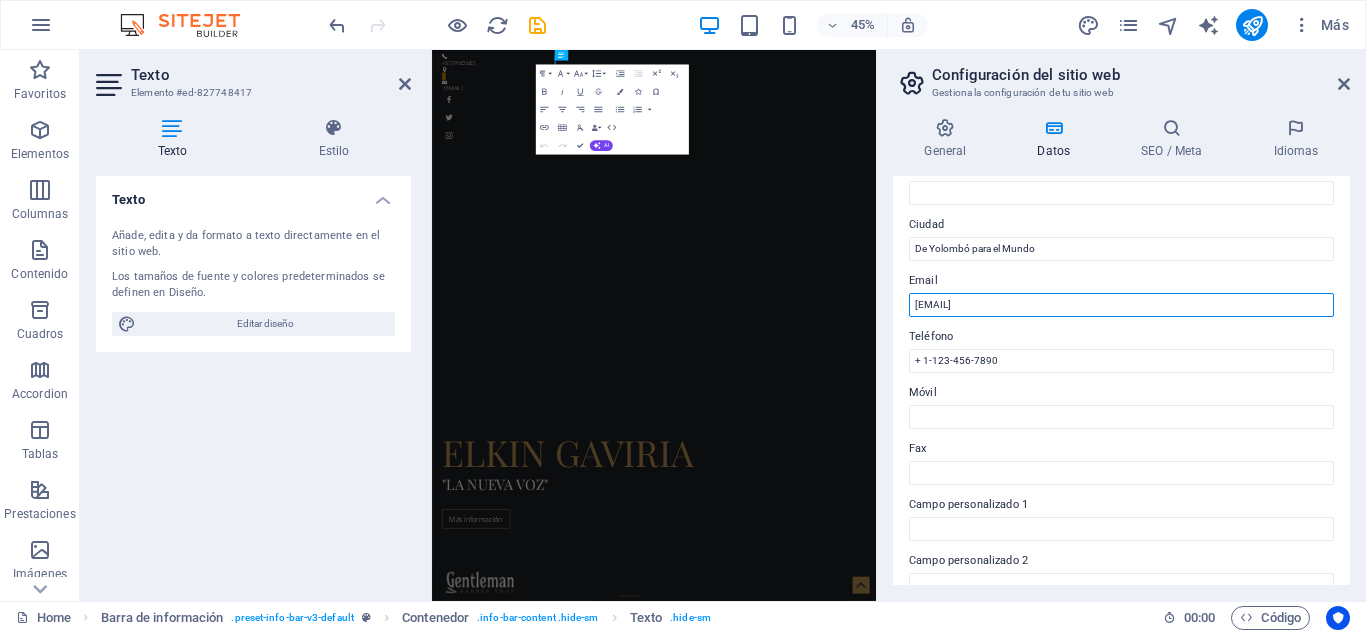 click on "[EMAIL]" at bounding box center (1121, 305) 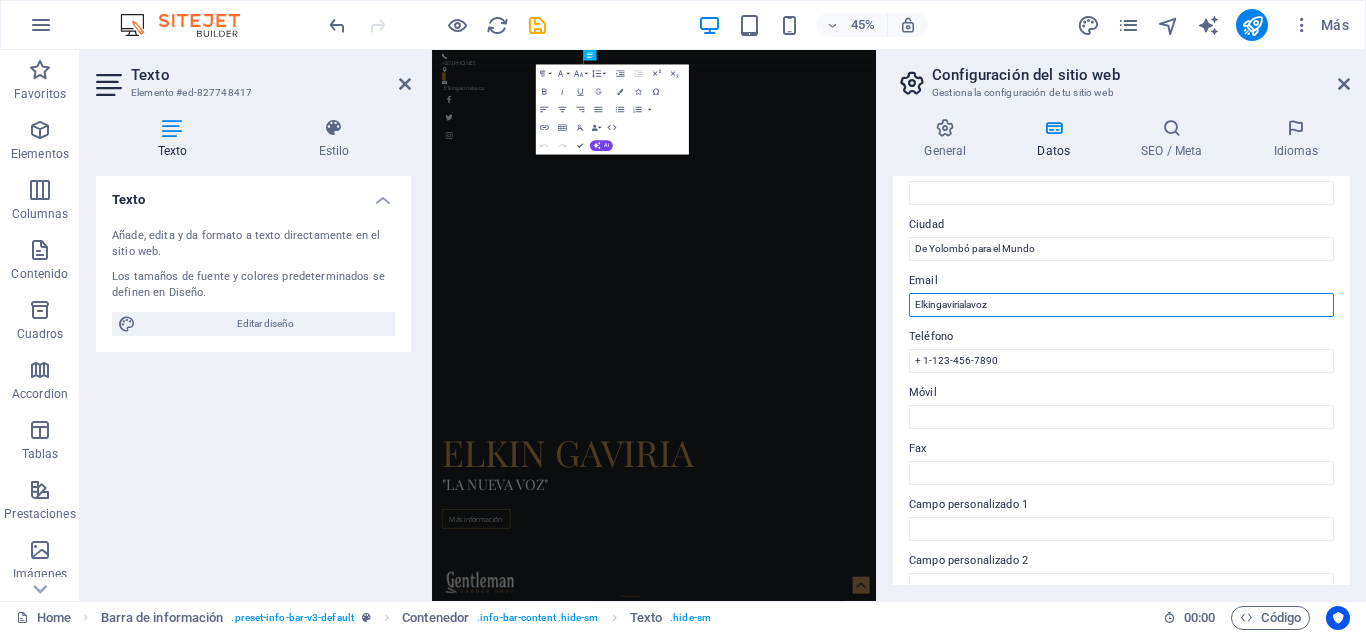 scroll, scrollTop: 552, scrollLeft: 0, axis: vertical 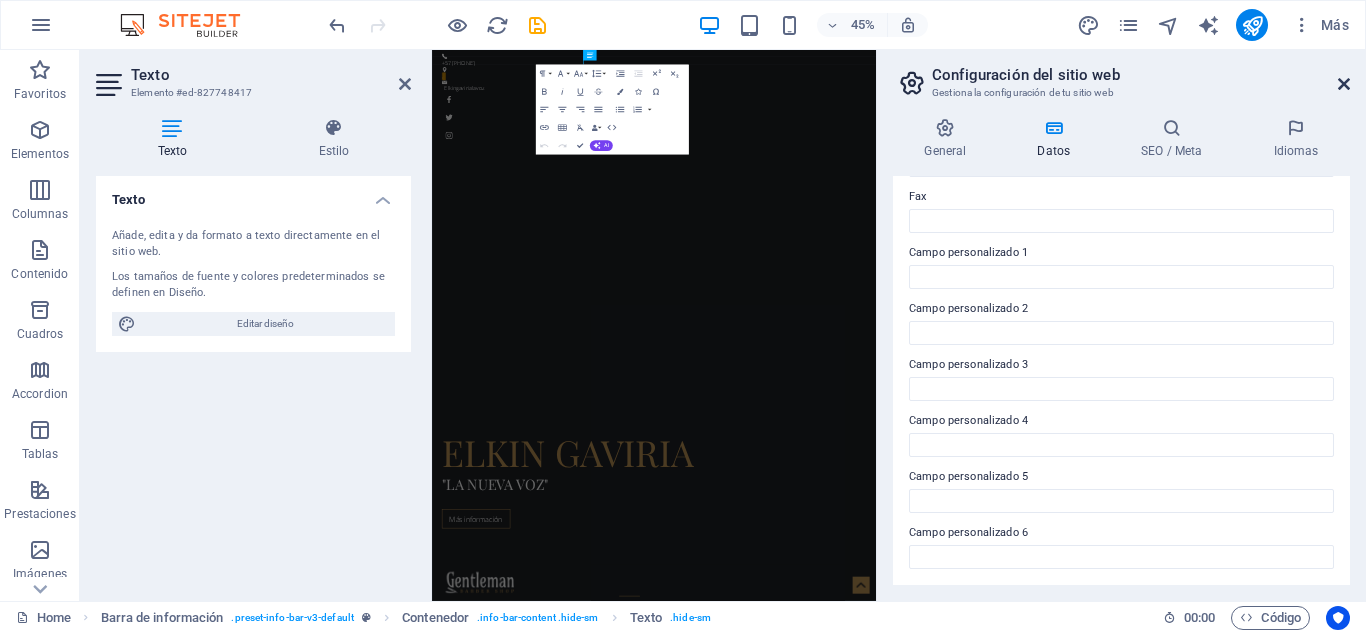 type on "Elkingavirialavoz" 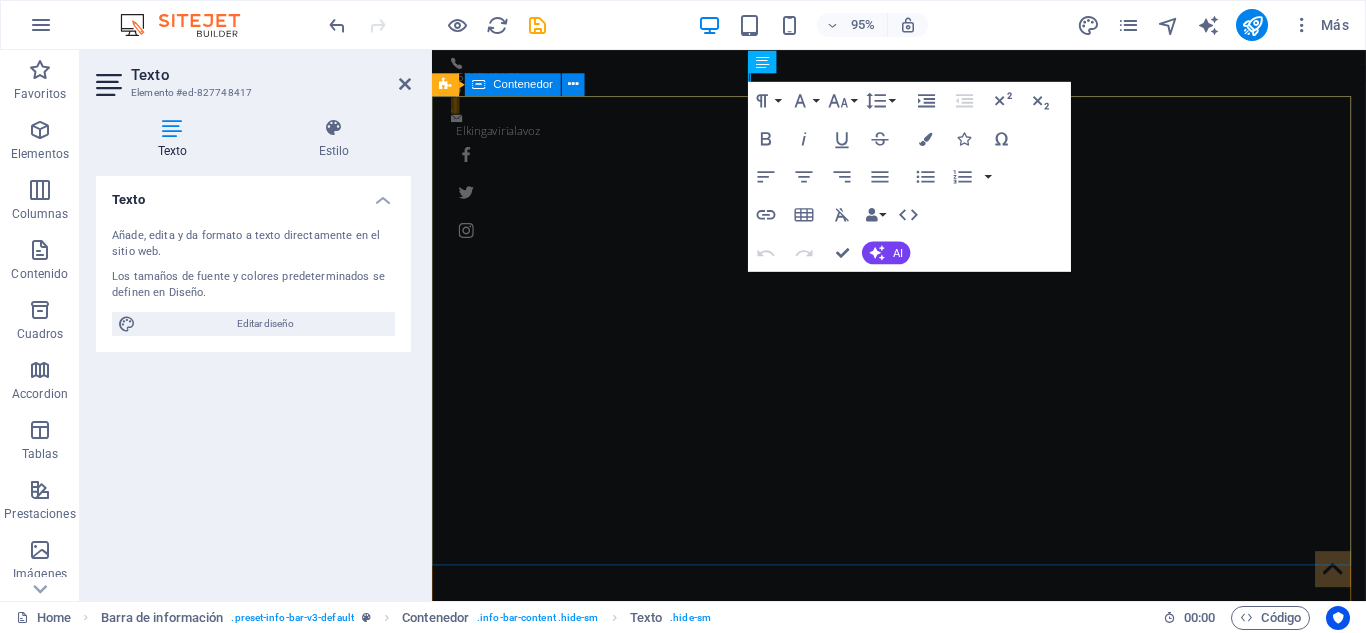 click on "[NAME] "LA NUEVA VOZ" Más información" at bounding box center [923, 1004] 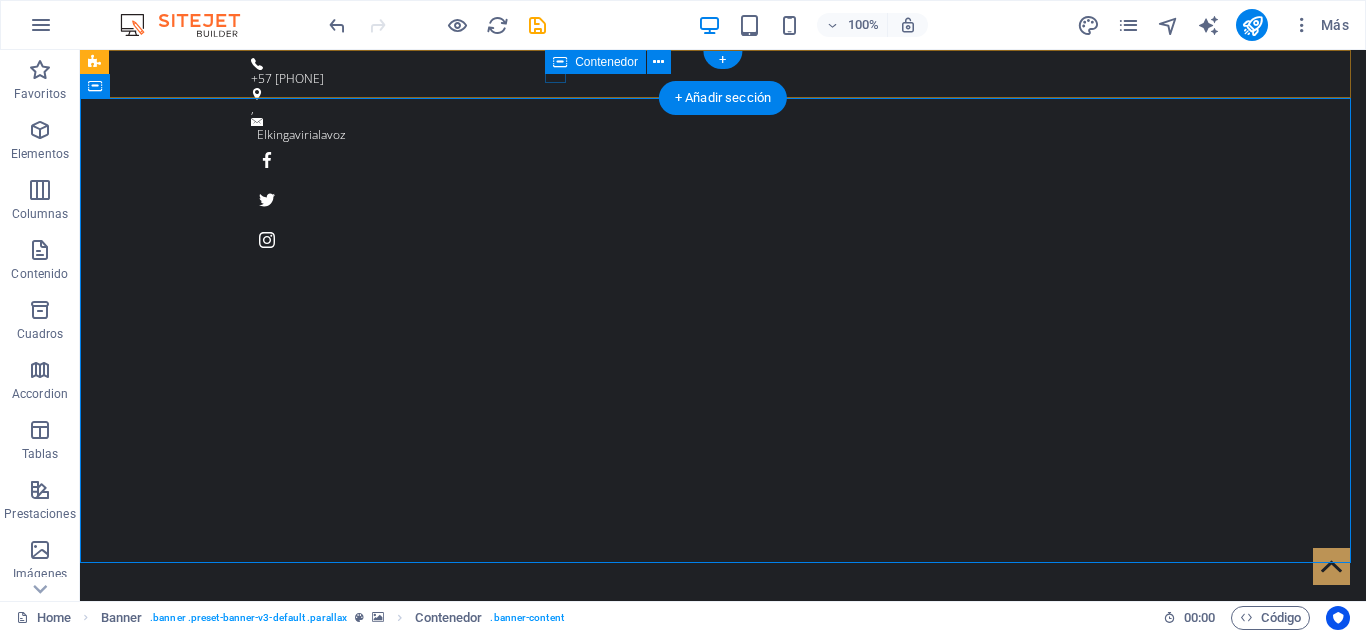 click on "," at bounding box center [715, 103] 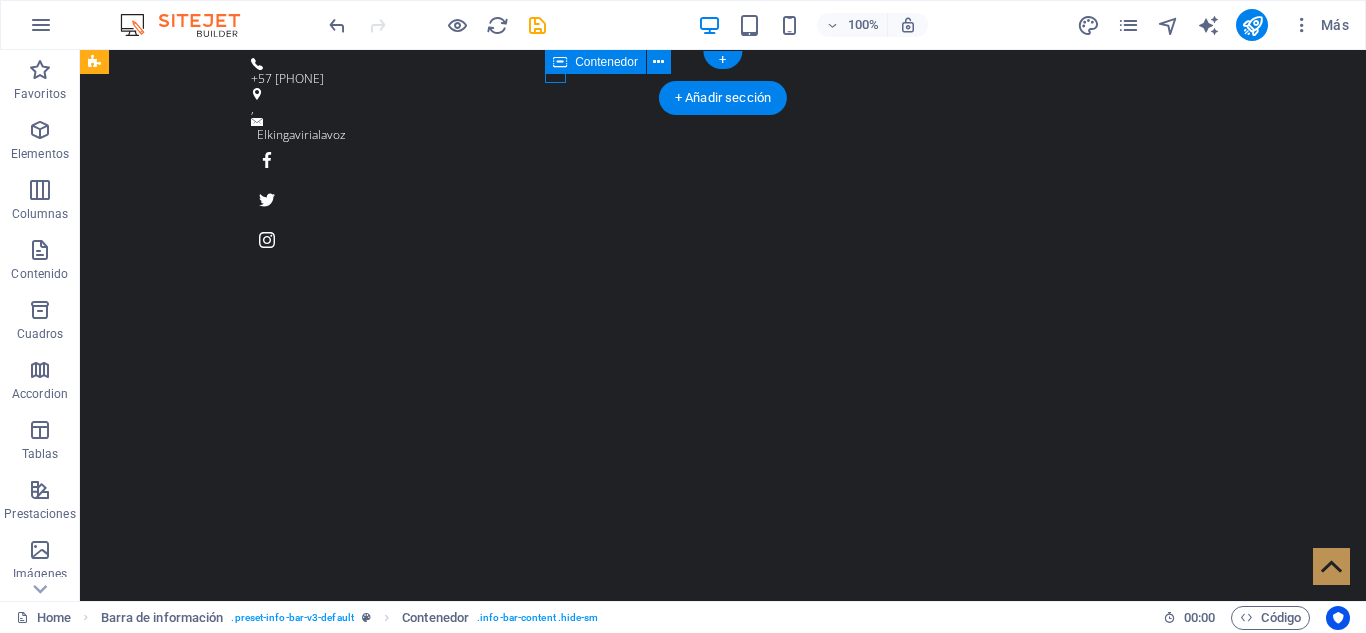 click on "," at bounding box center [715, 103] 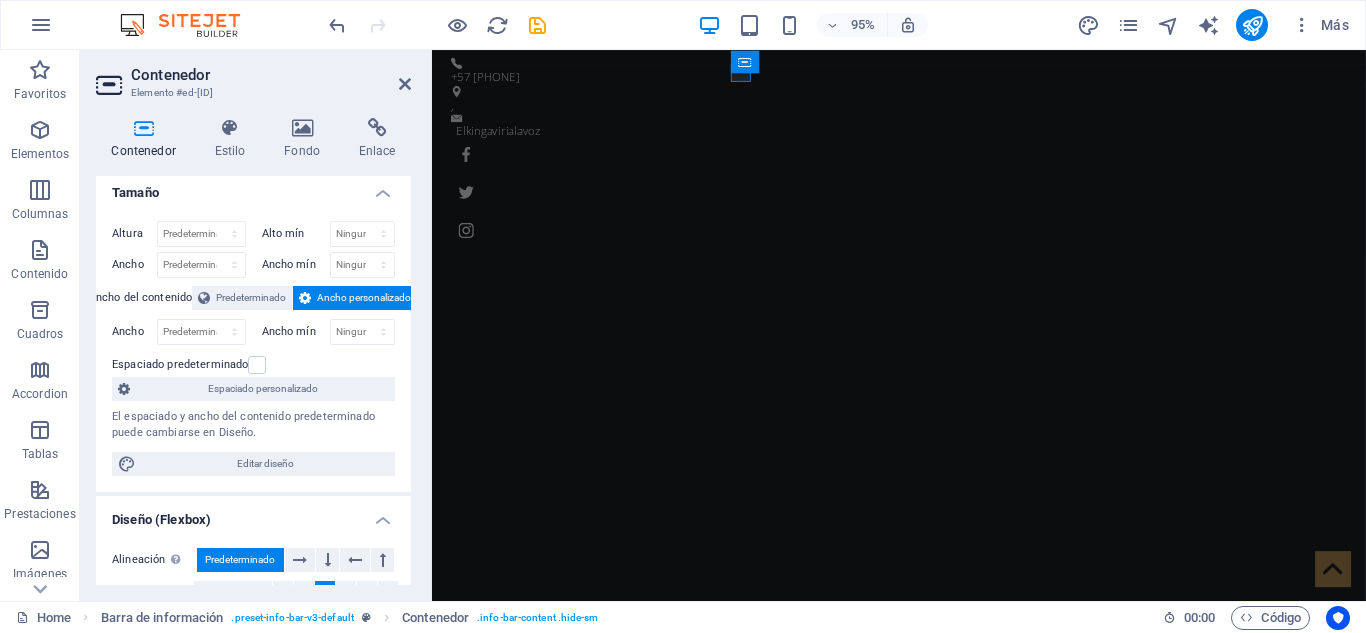 scroll, scrollTop: 0, scrollLeft: 0, axis: both 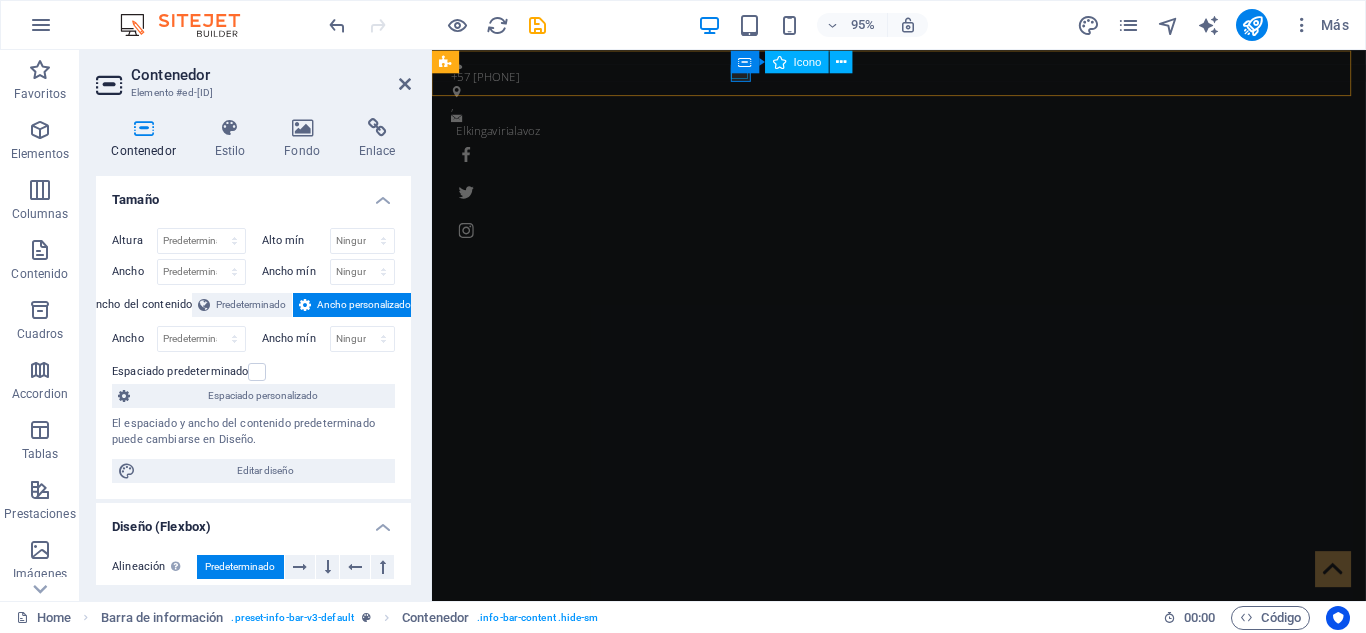click at bounding box center (916, 94) 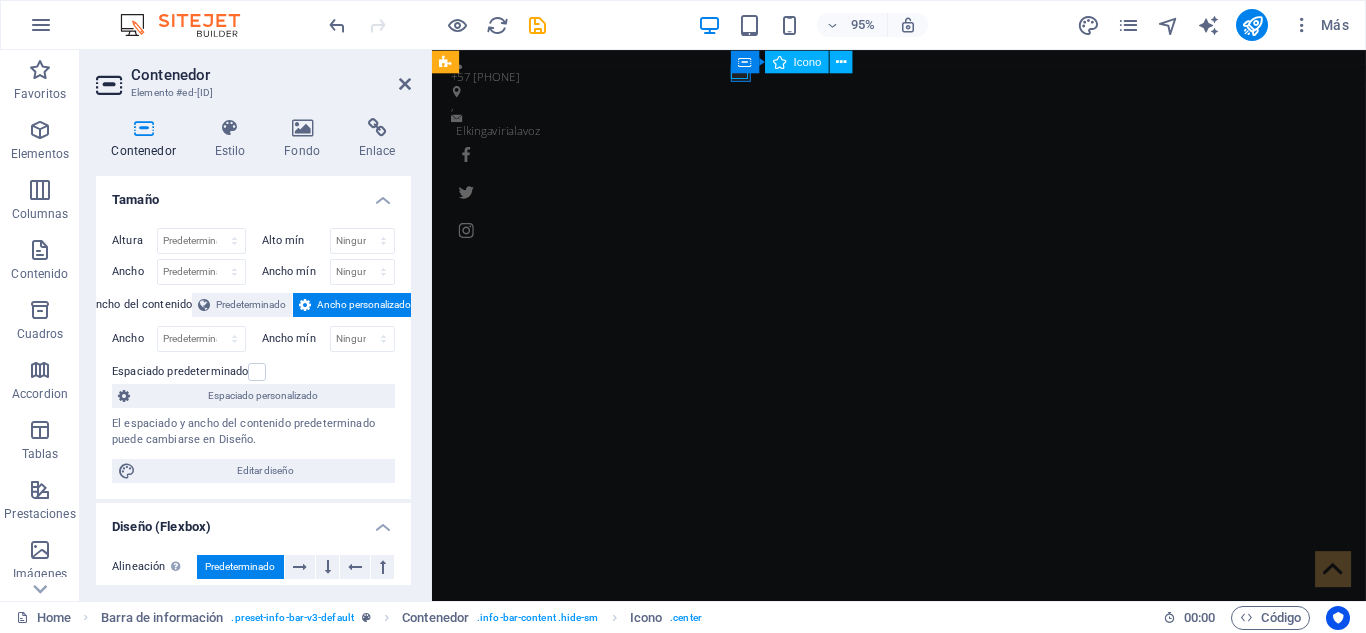 click at bounding box center (916, 94) 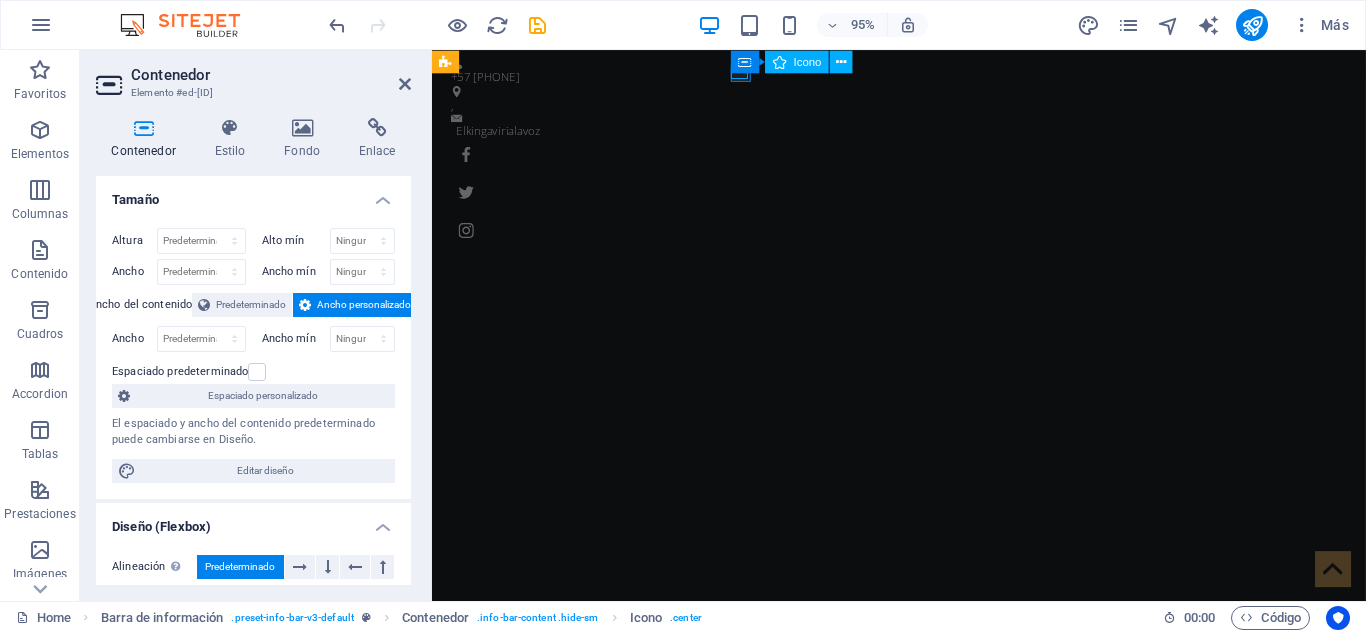 select on "xMidYMid" 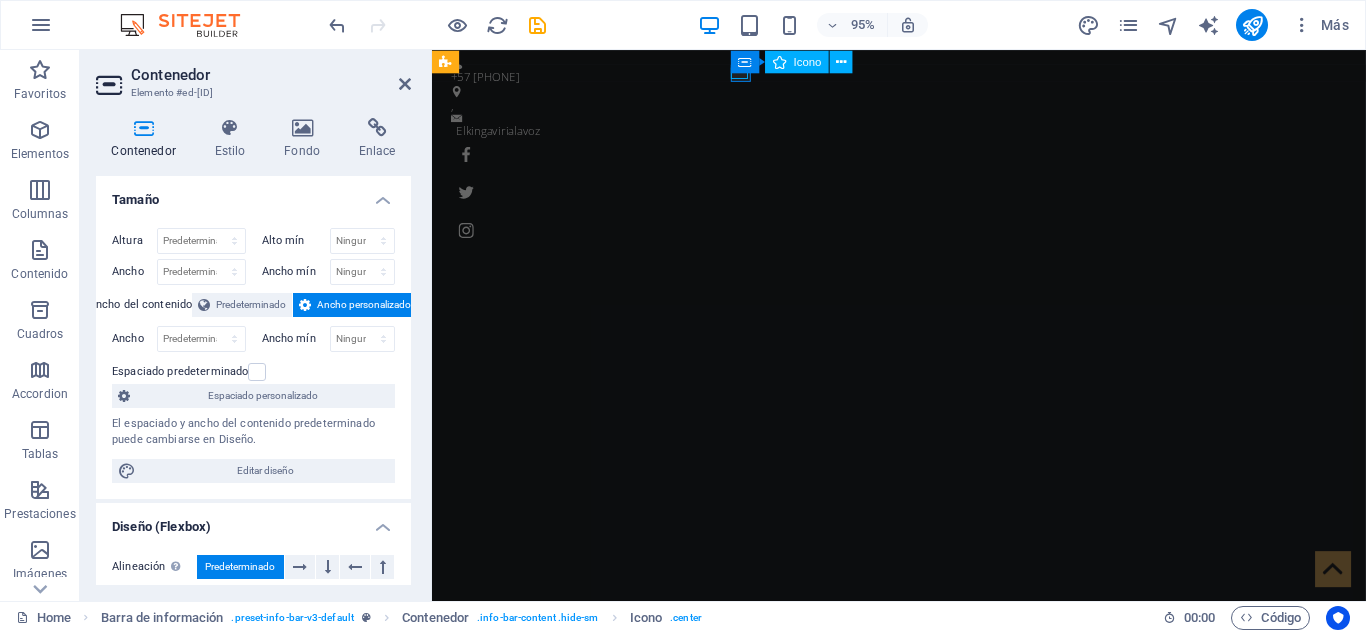 select on "px" 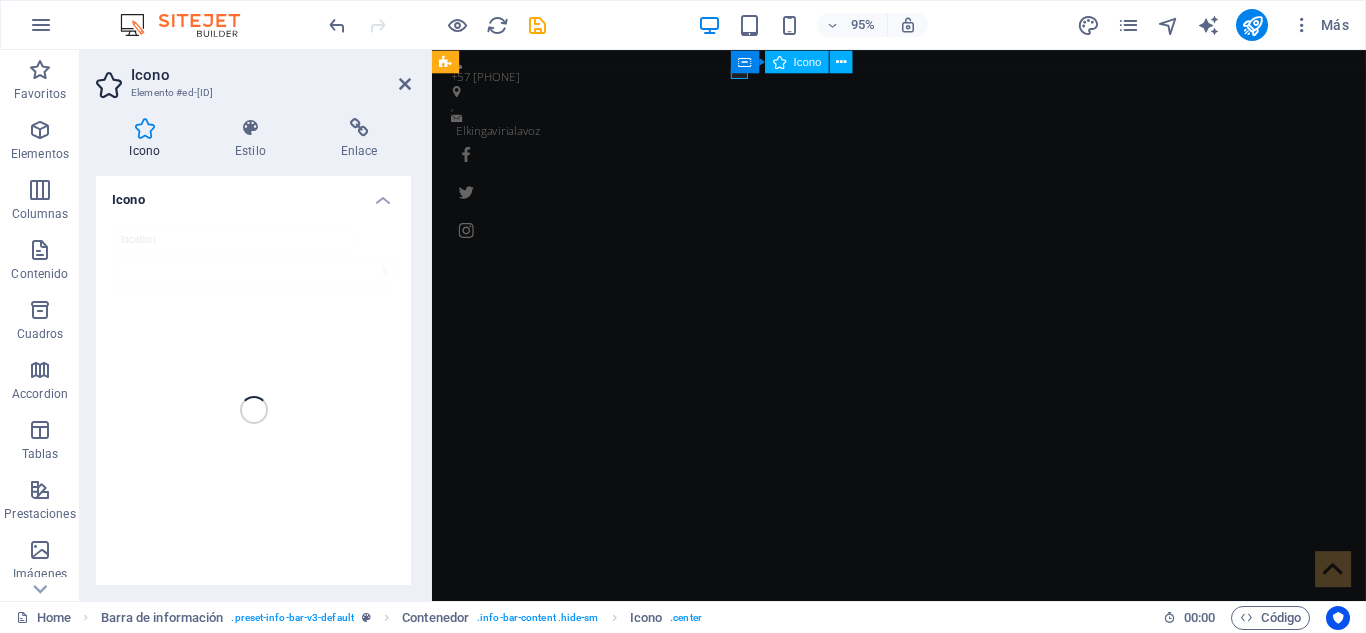 click at bounding box center (916, 94) 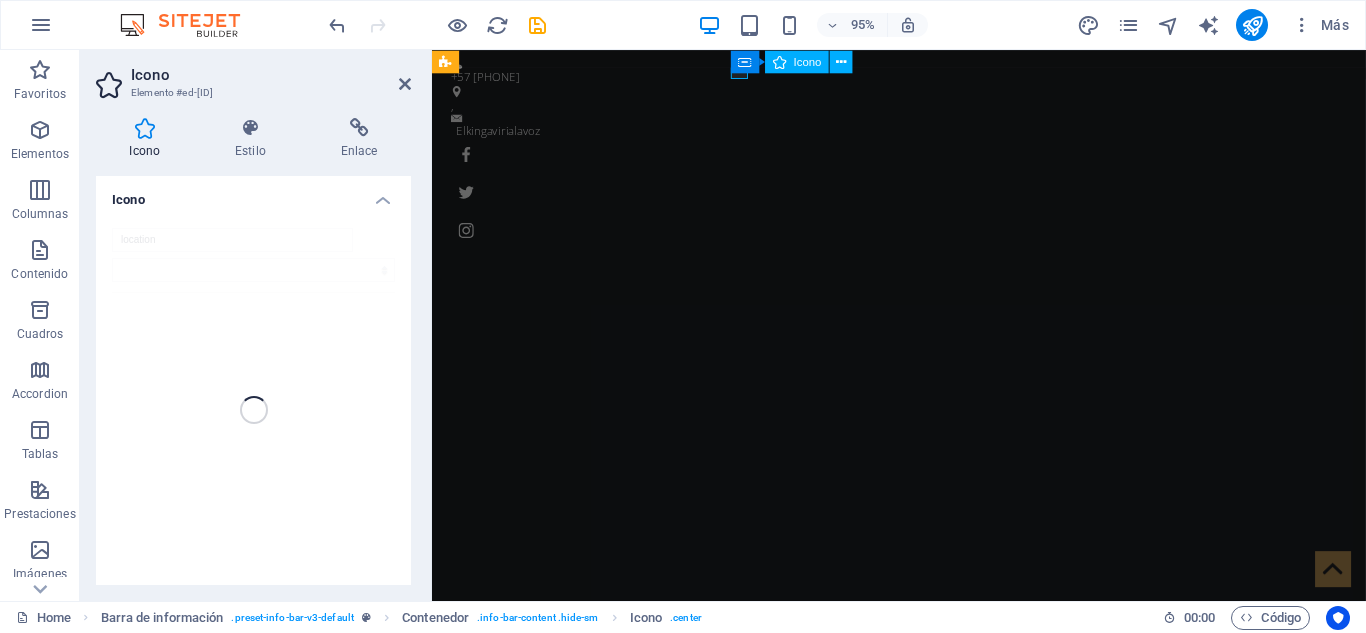 click at bounding box center [916, 94] 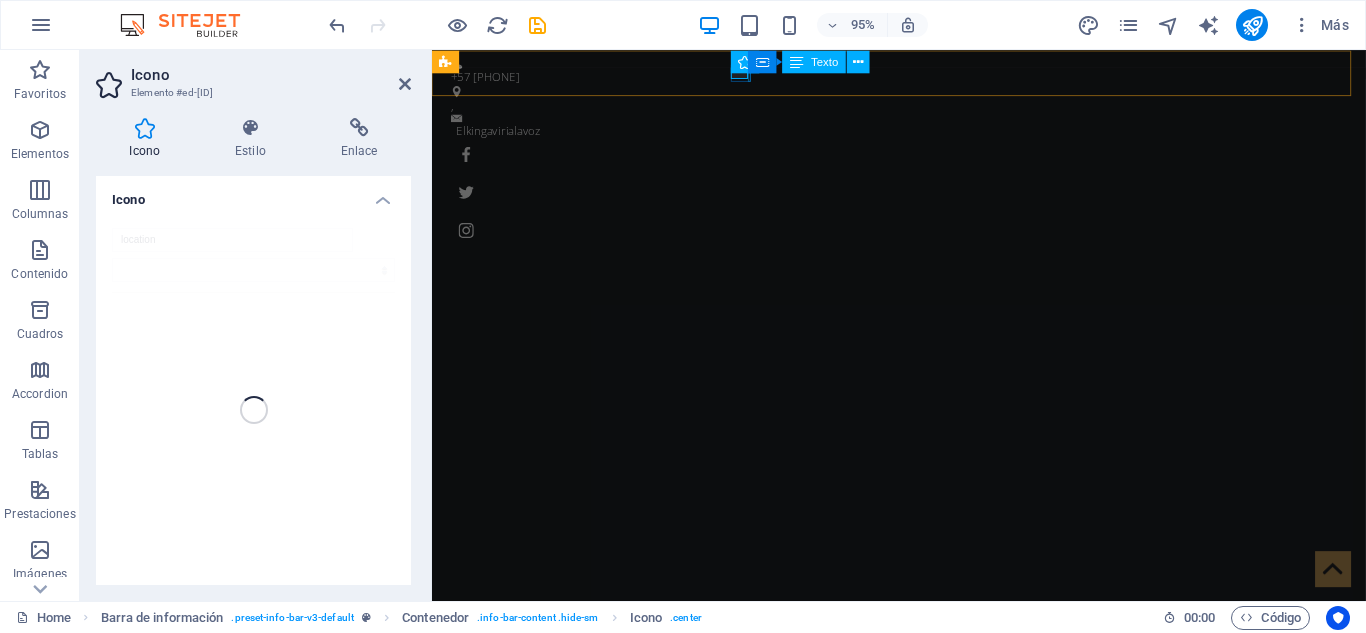 click on "," at bounding box center (916, 109) 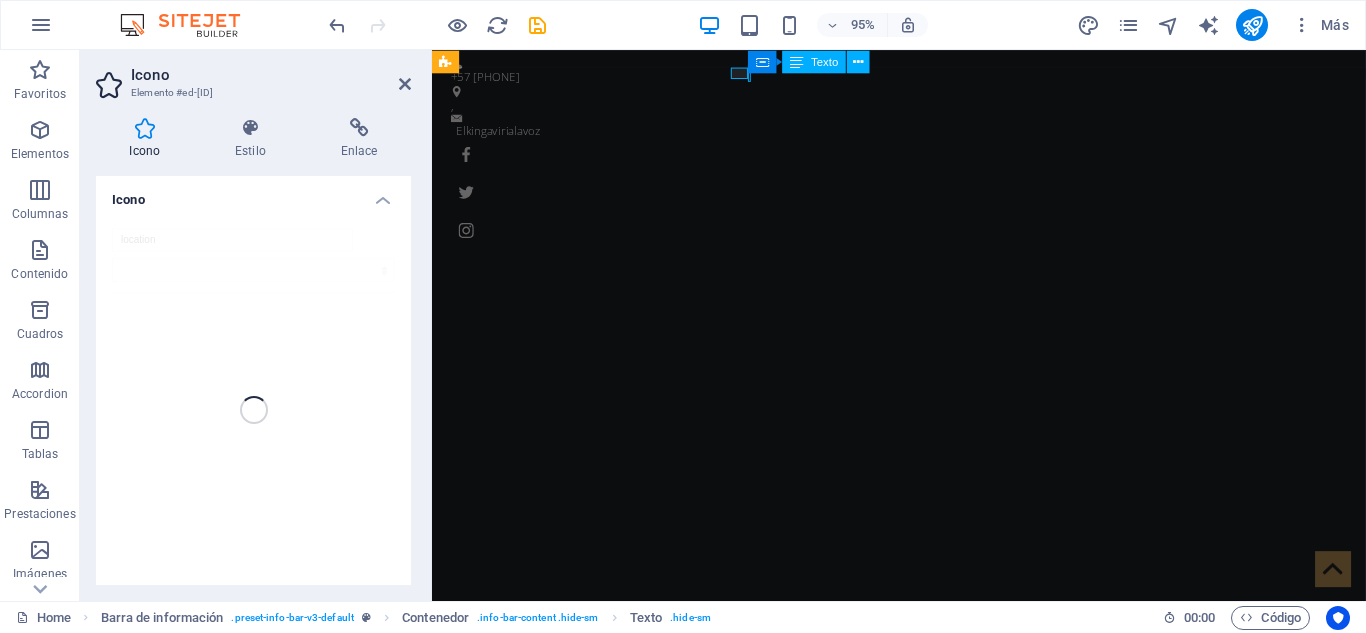 click on "," at bounding box center [916, 109] 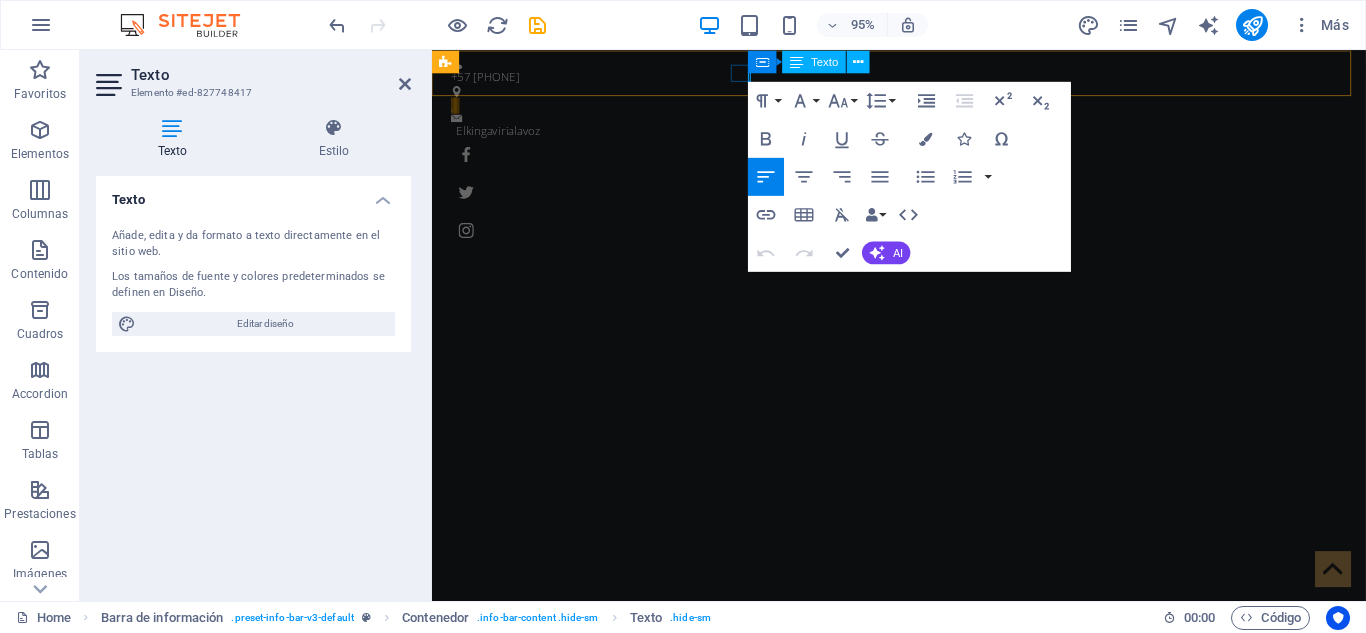 click on "," at bounding box center (916, 109) 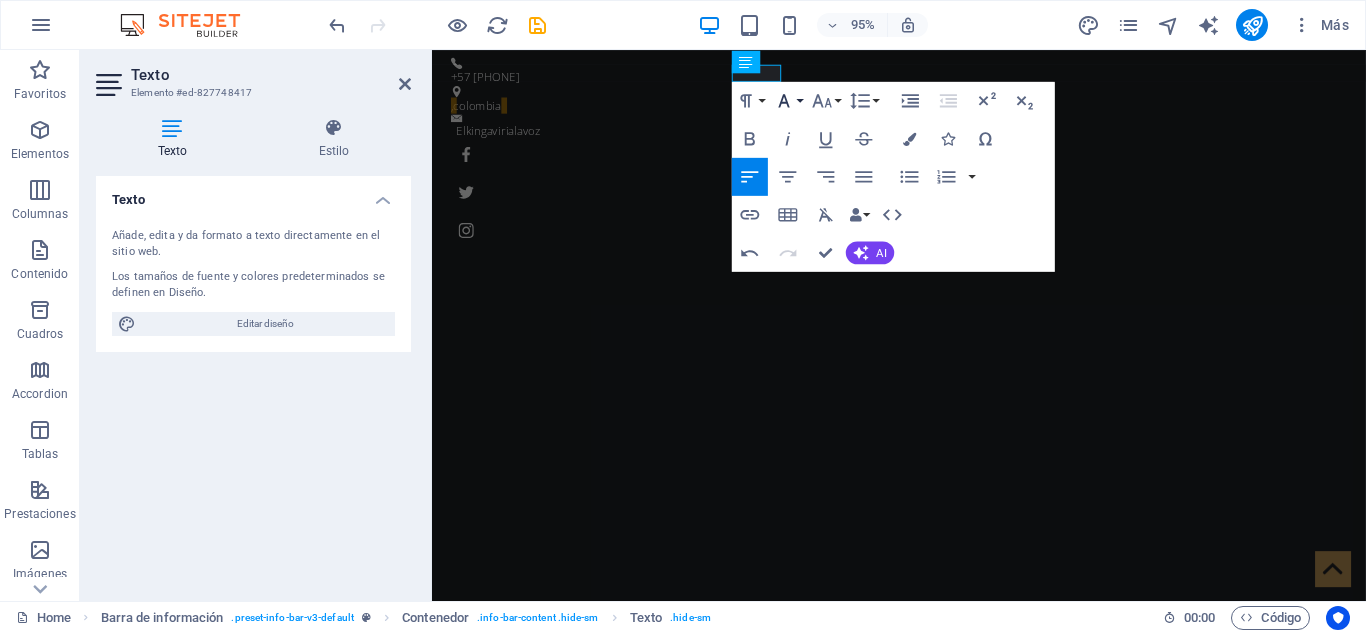 scroll, scrollTop: 0, scrollLeft: 0, axis: both 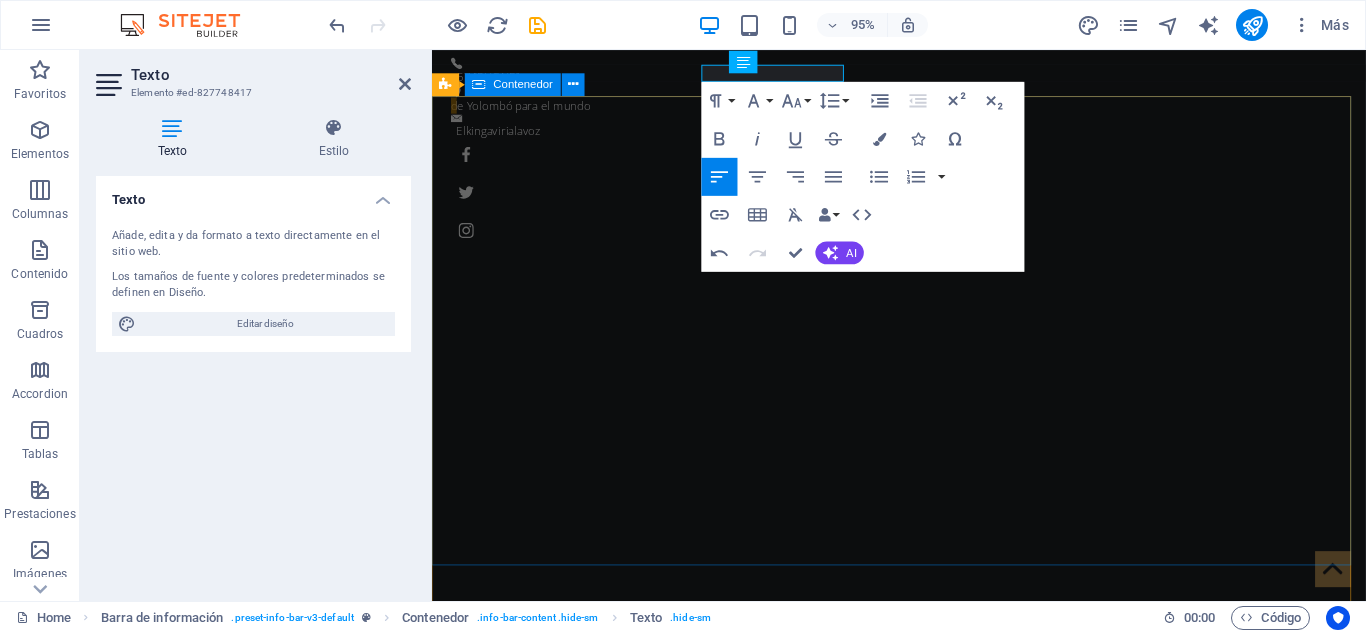 click on "[NAME] "LA NUEVA VOZ" Más información" at bounding box center [923, 1033] 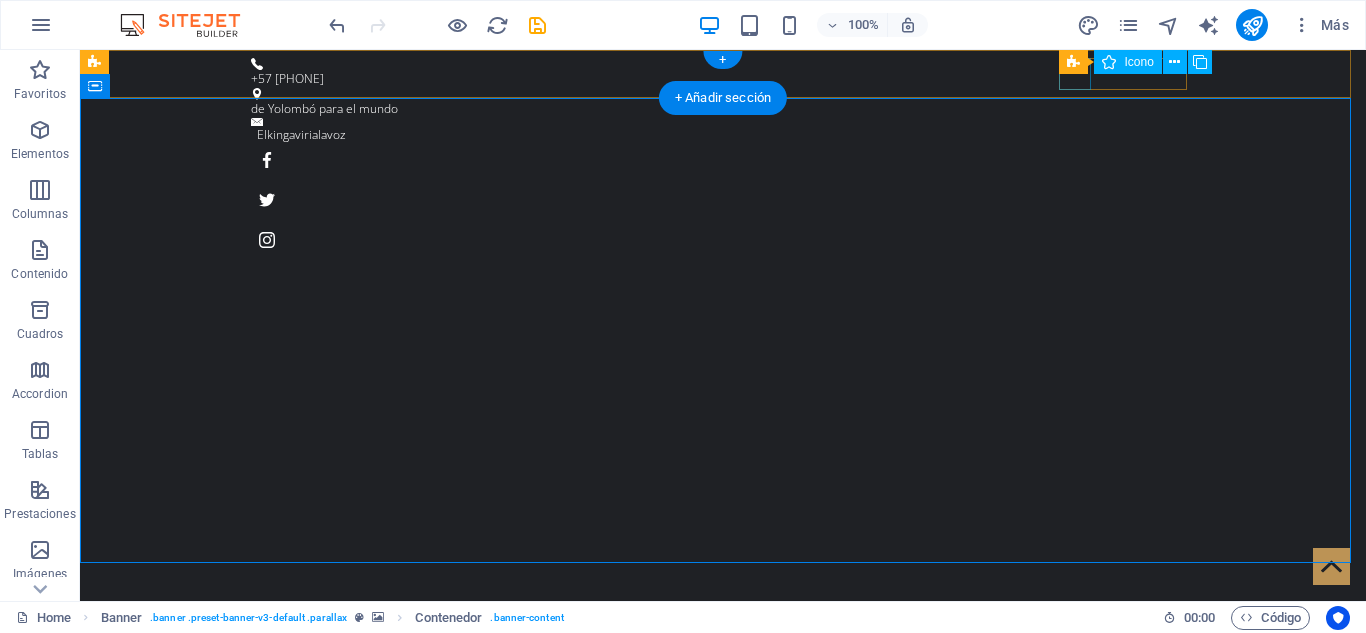 click at bounding box center (723, 160) 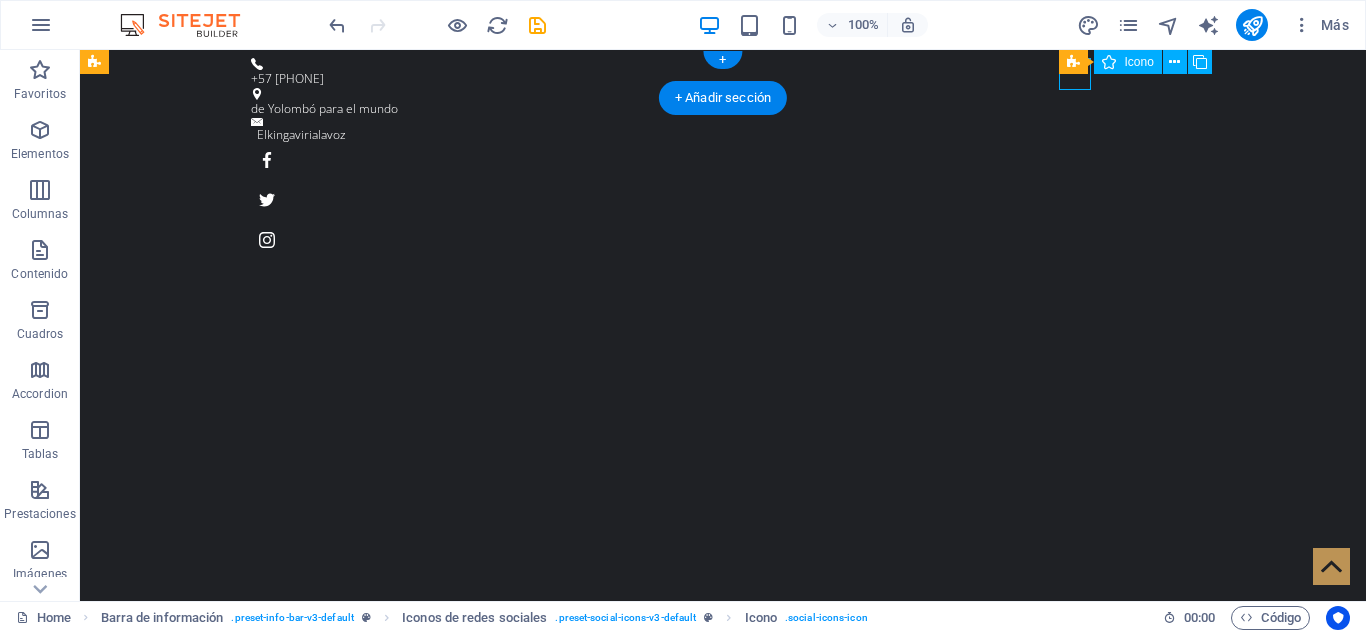 click at bounding box center [723, 160] 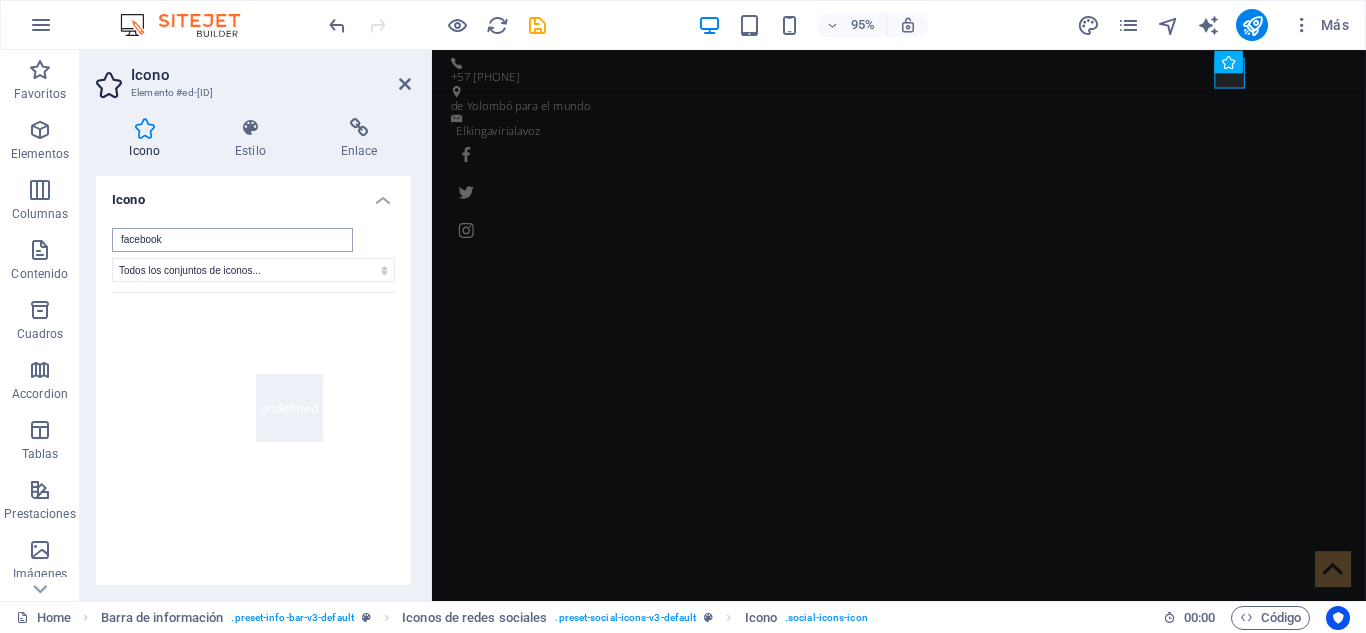 click on "facebook" at bounding box center (232, 240) 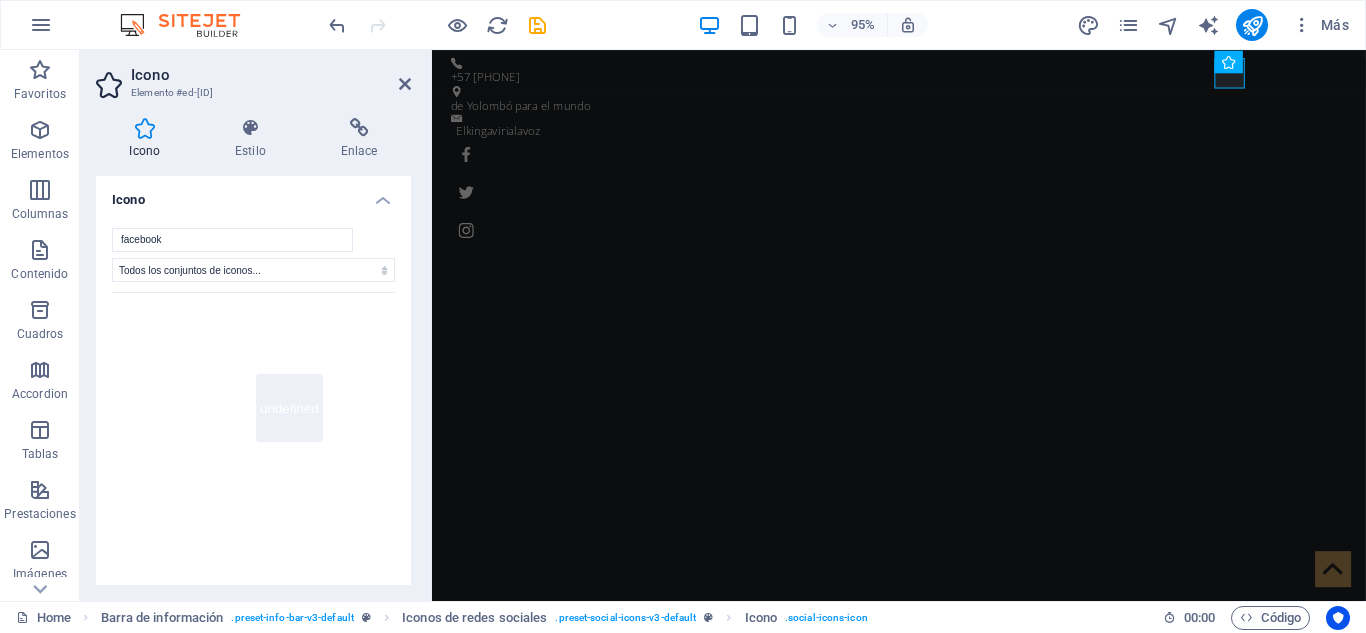 click on "facebook Todos los conjuntos de iconos... IcoFont Ionicons FontAwesome Brands FontAwesome Duotone FontAwesome Solid FontAwesome Regular FontAwesome Light FontAwesome Thin FontAwesome Sharp Solid FontAwesome Sharp Regular FontAwesome Sharp Light FontAwesome Sharp Thin undefined undefined undefined undefined undefined undefined undefined undefined undefined" at bounding box center (253, 410) 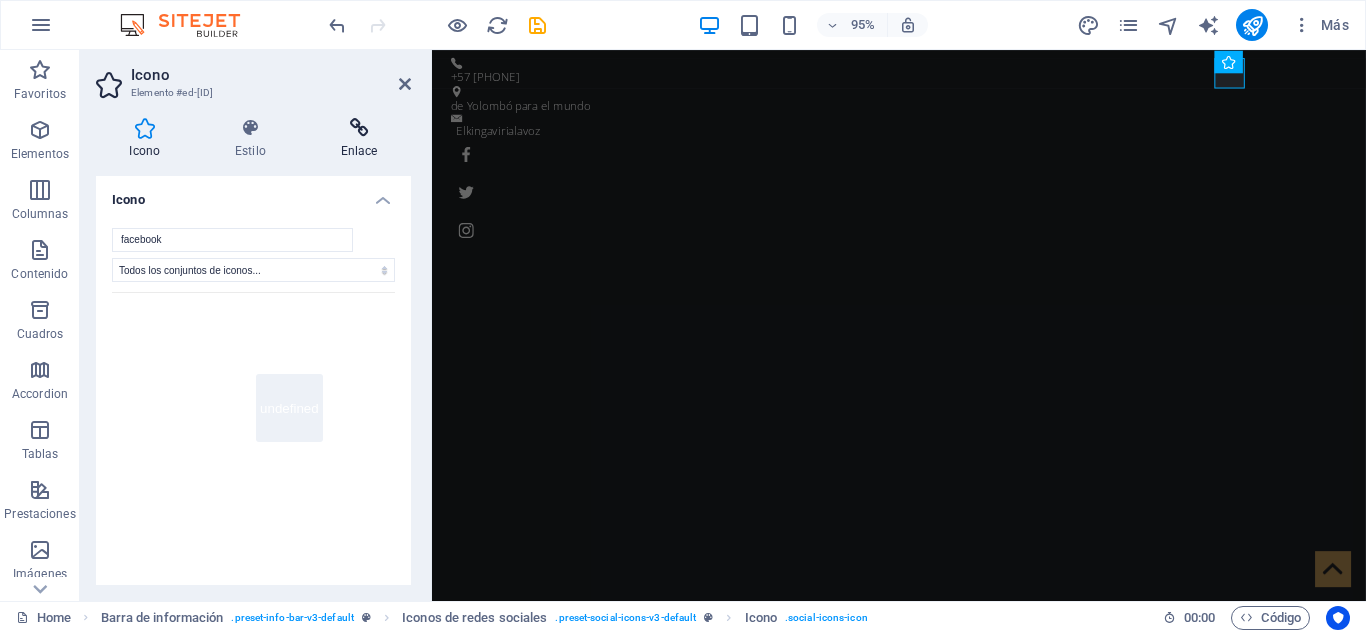 click at bounding box center [359, 128] 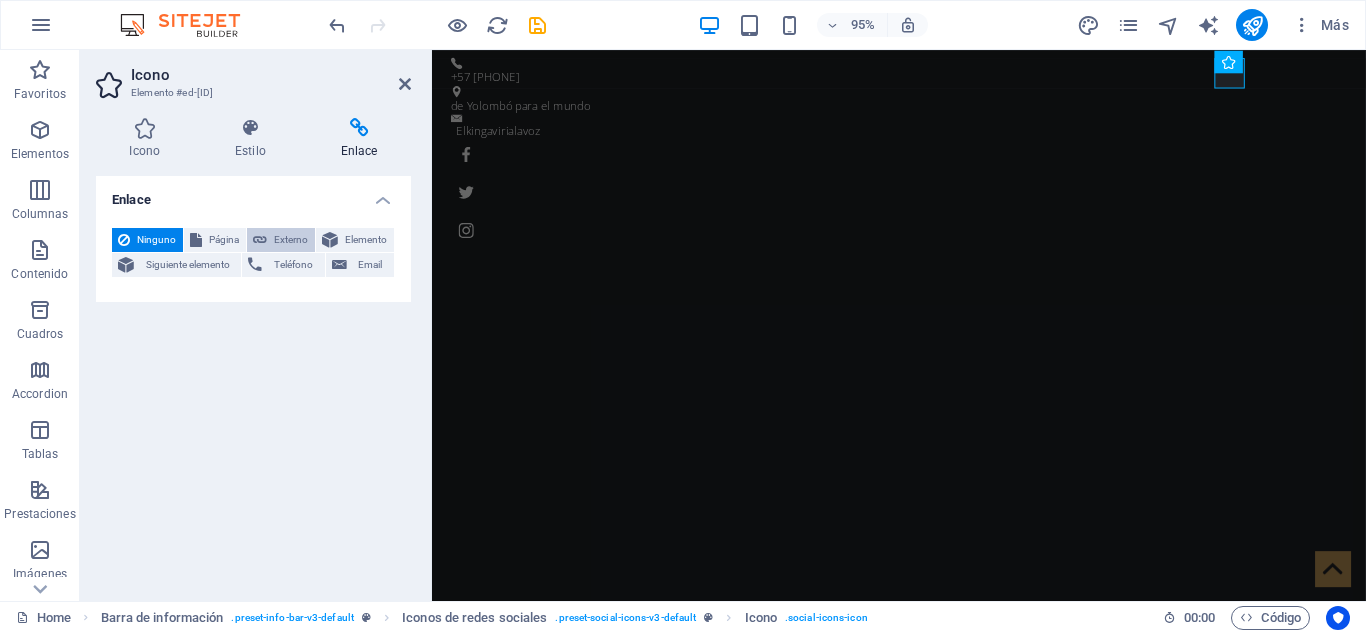 click on "Externo" at bounding box center [291, 240] 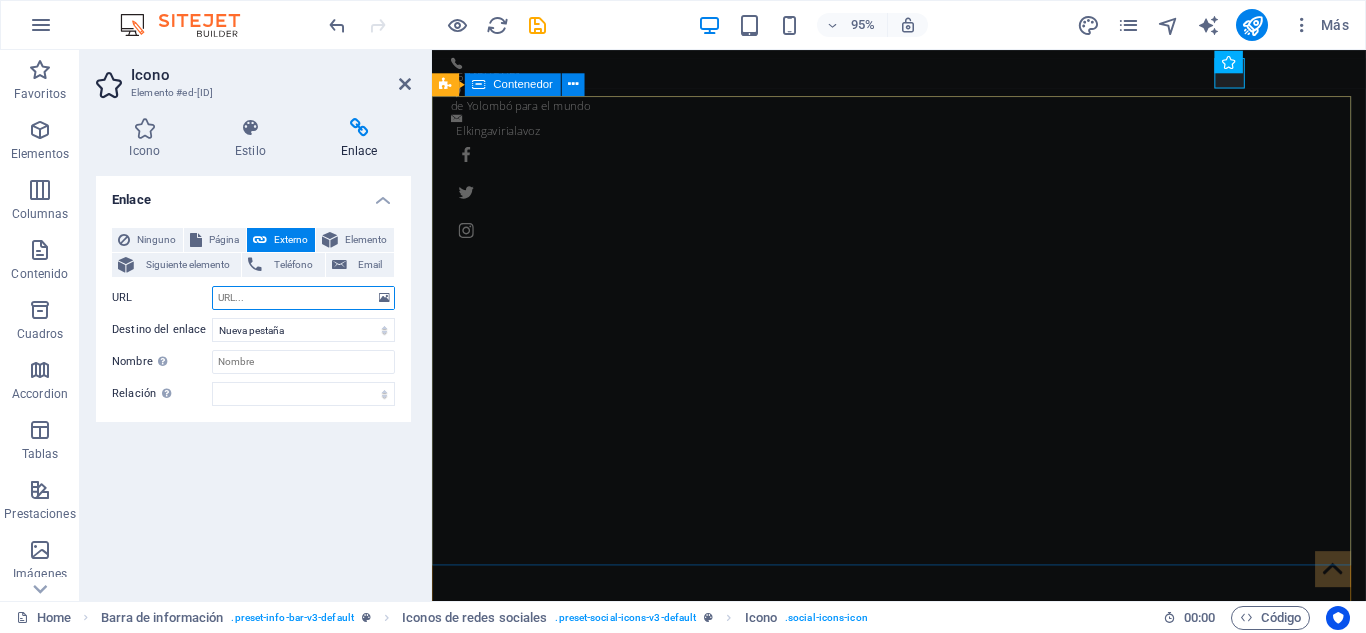 paste on "https://www.facebook.com/[NAME]" 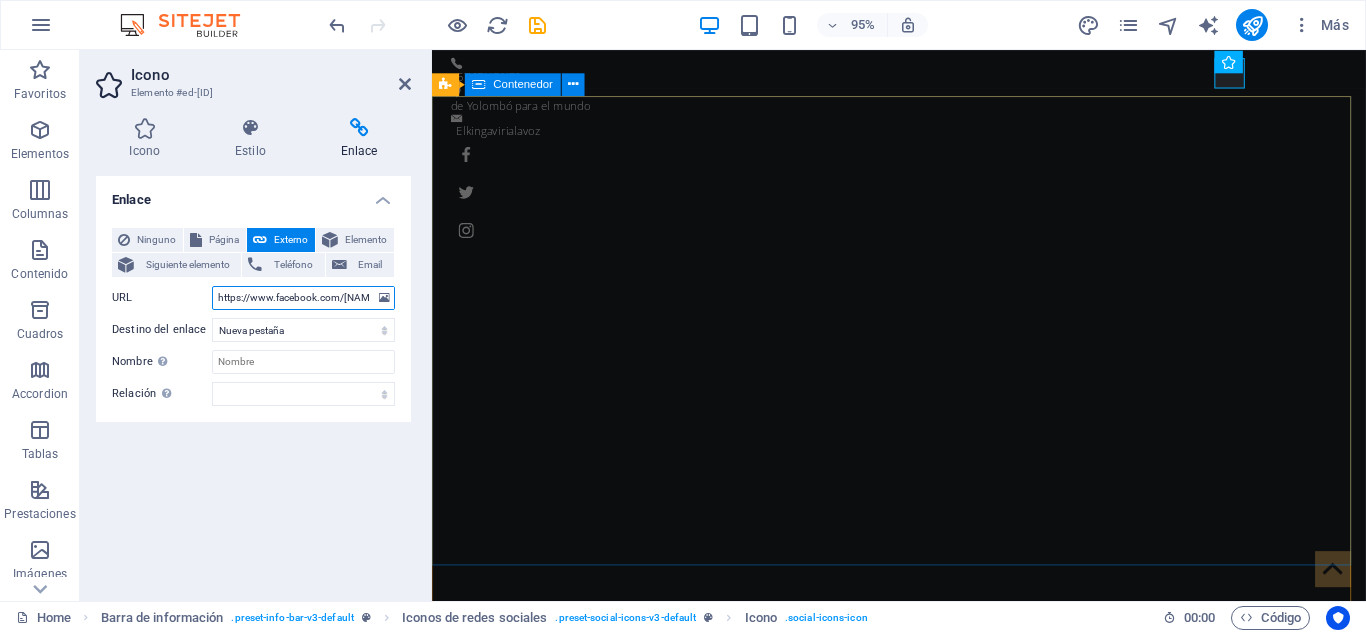 scroll, scrollTop: 0, scrollLeft: 84, axis: horizontal 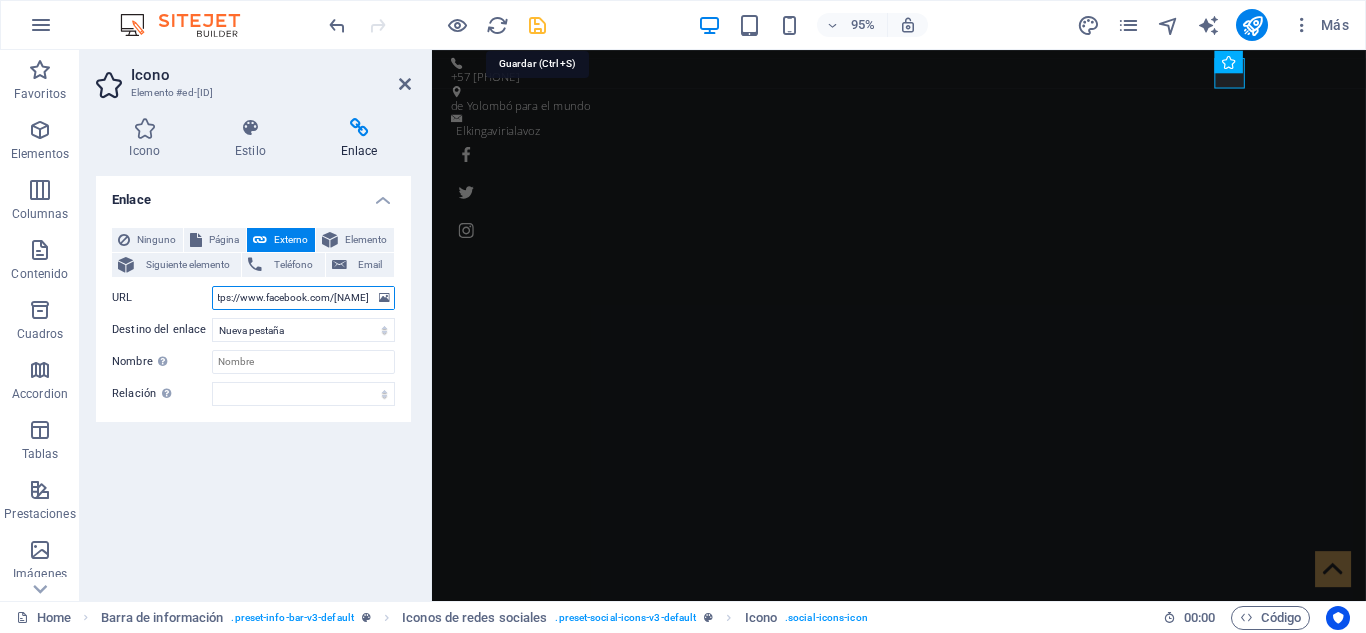 type on "https://www.facebook.com/[NAME]" 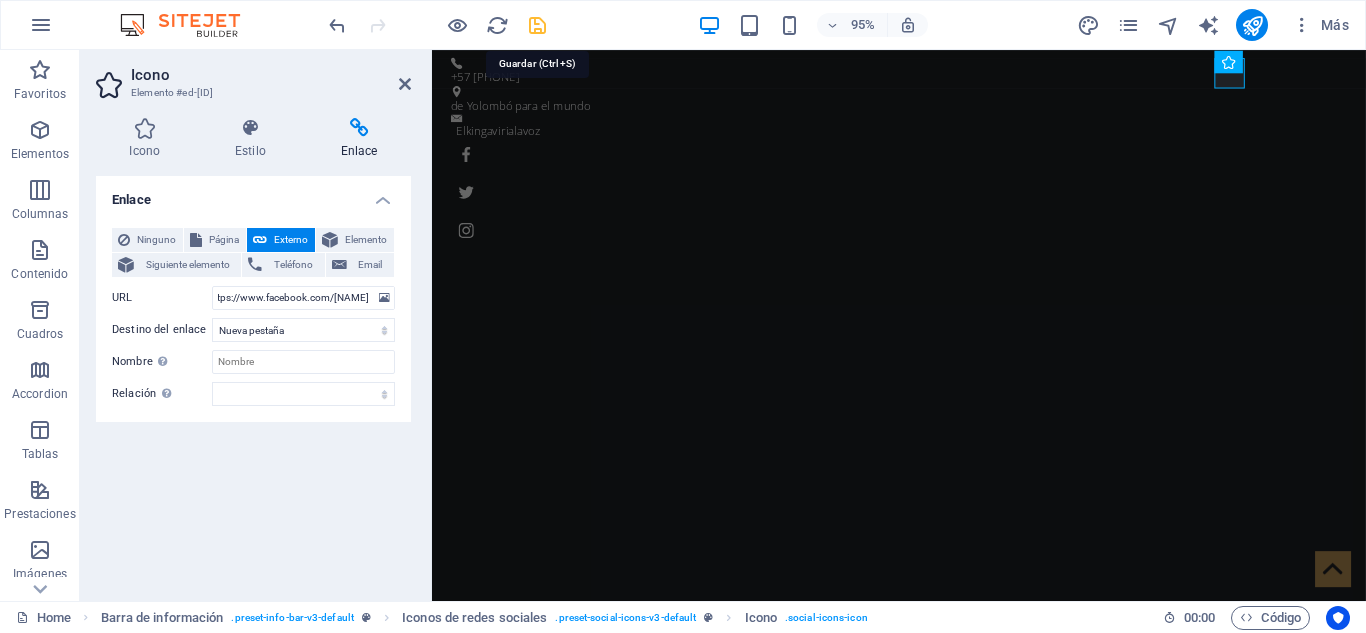 click at bounding box center (537, 25) 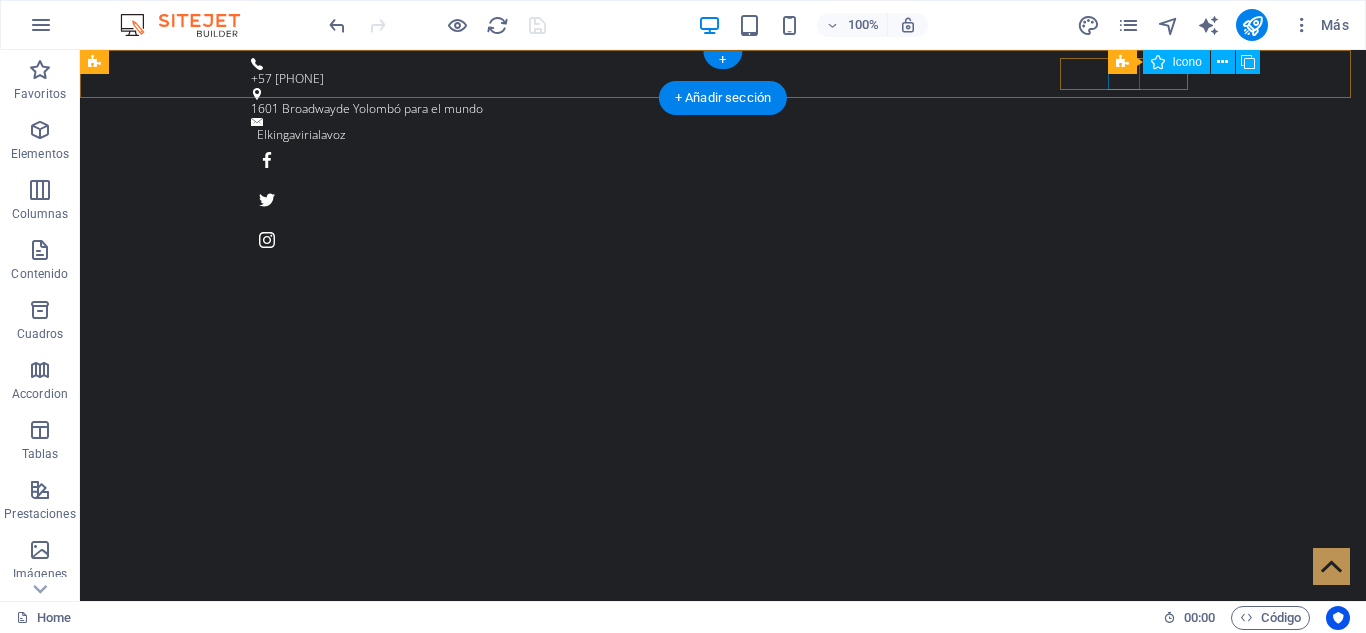click at bounding box center (723, 200) 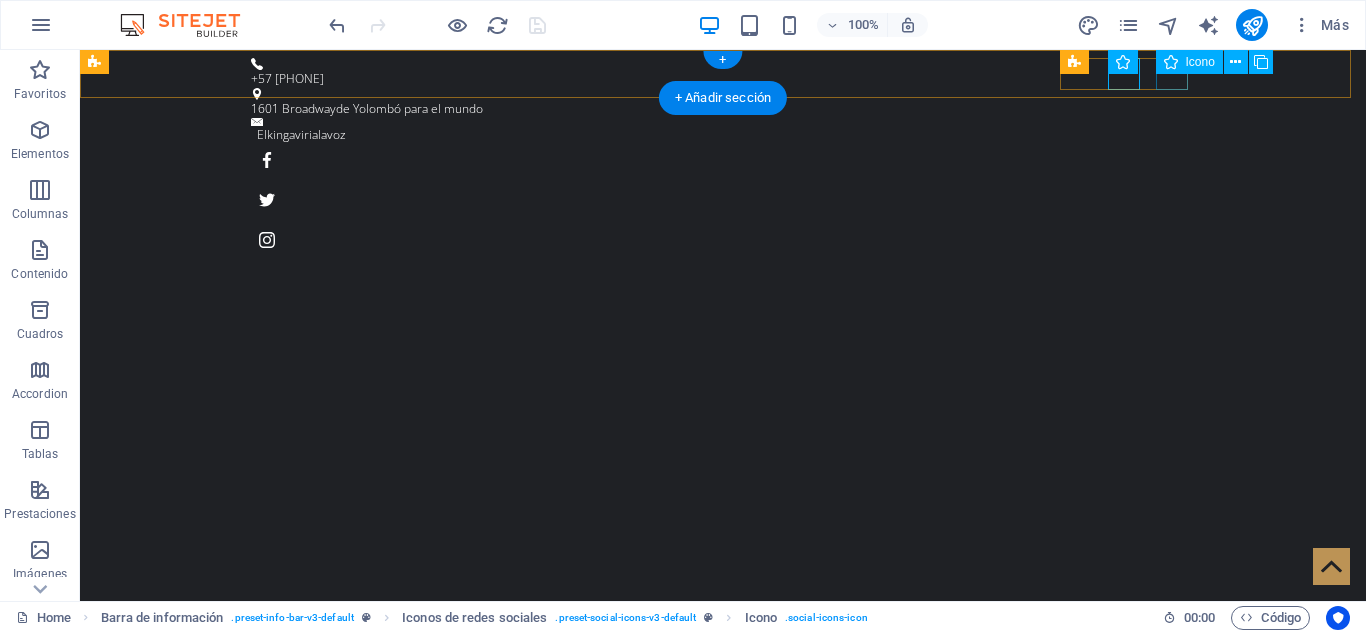 click at bounding box center (723, 240) 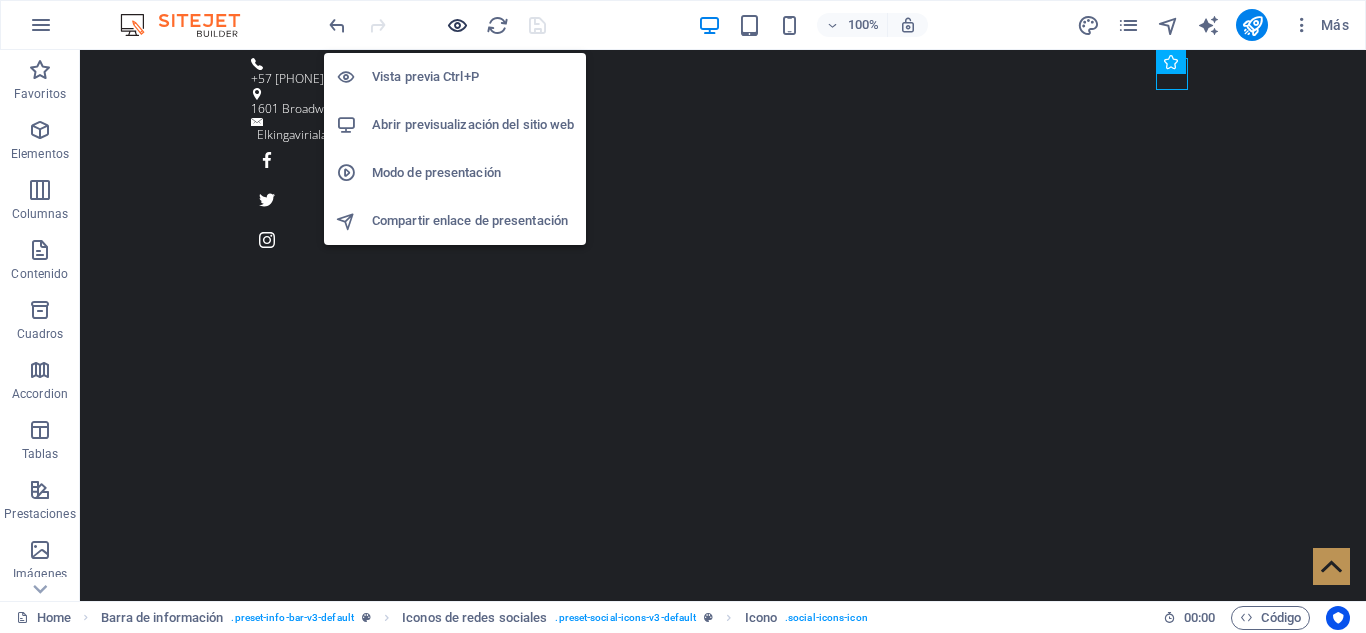 click at bounding box center (457, 25) 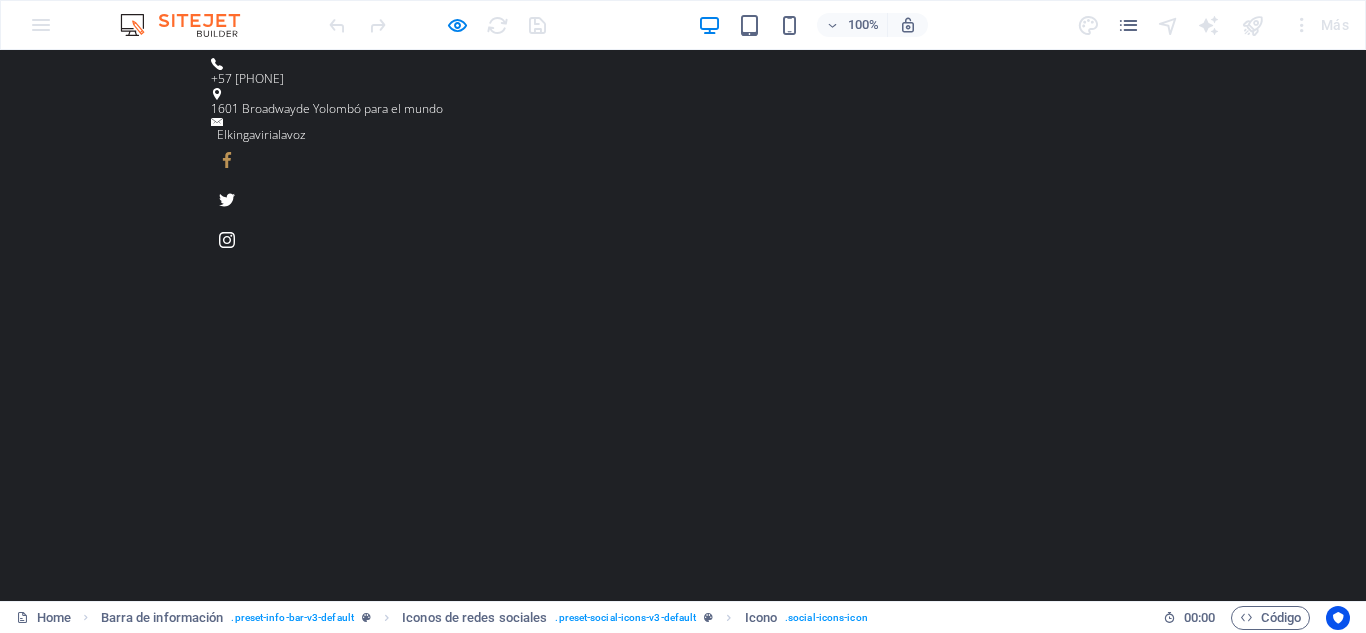 click 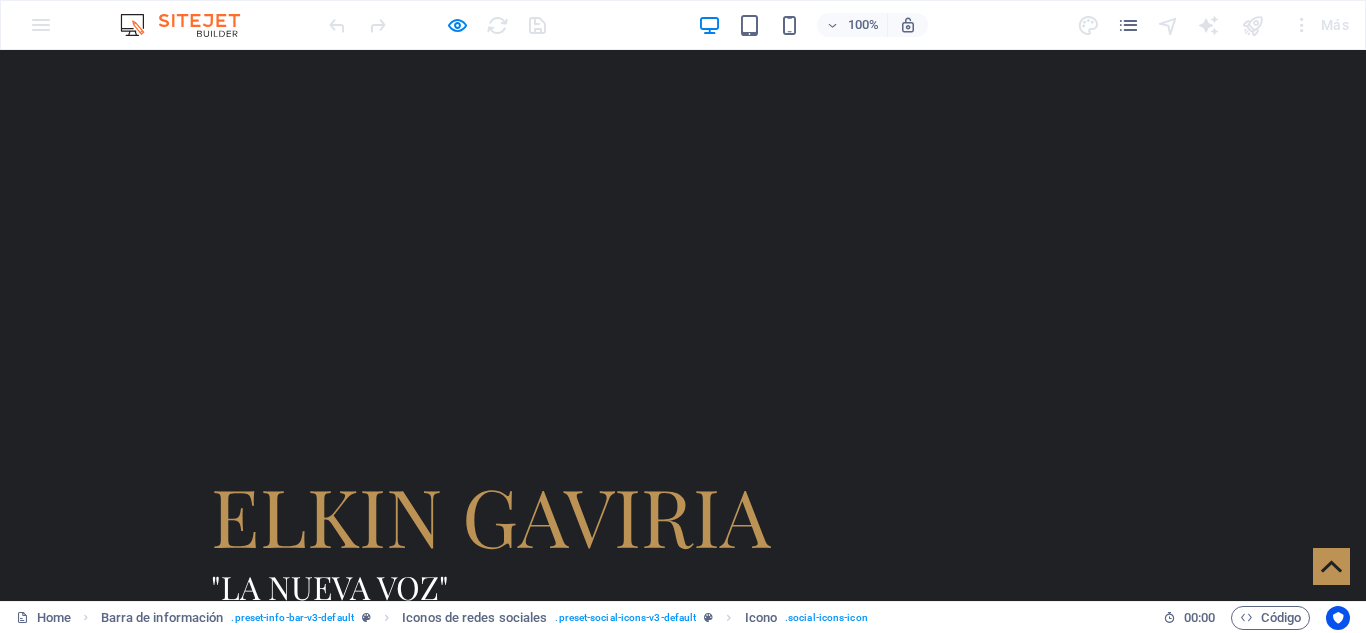 scroll, scrollTop: 400, scrollLeft: 0, axis: vertical 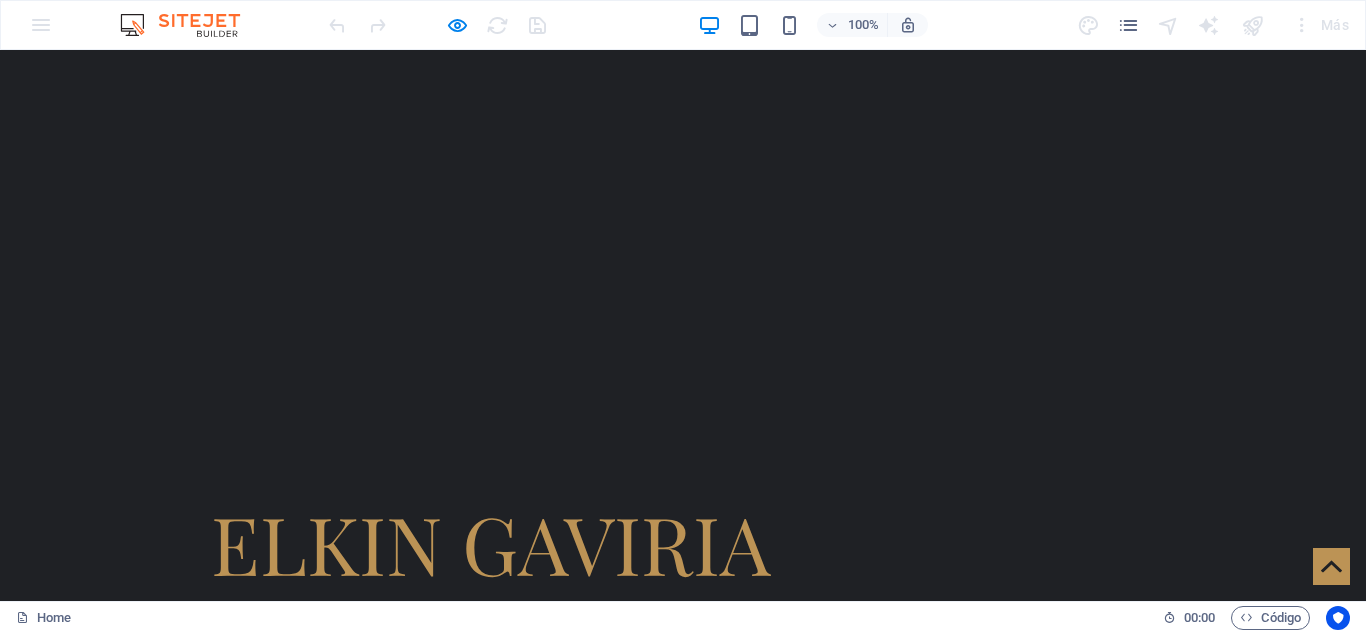 click at bounding box center (295, 836) 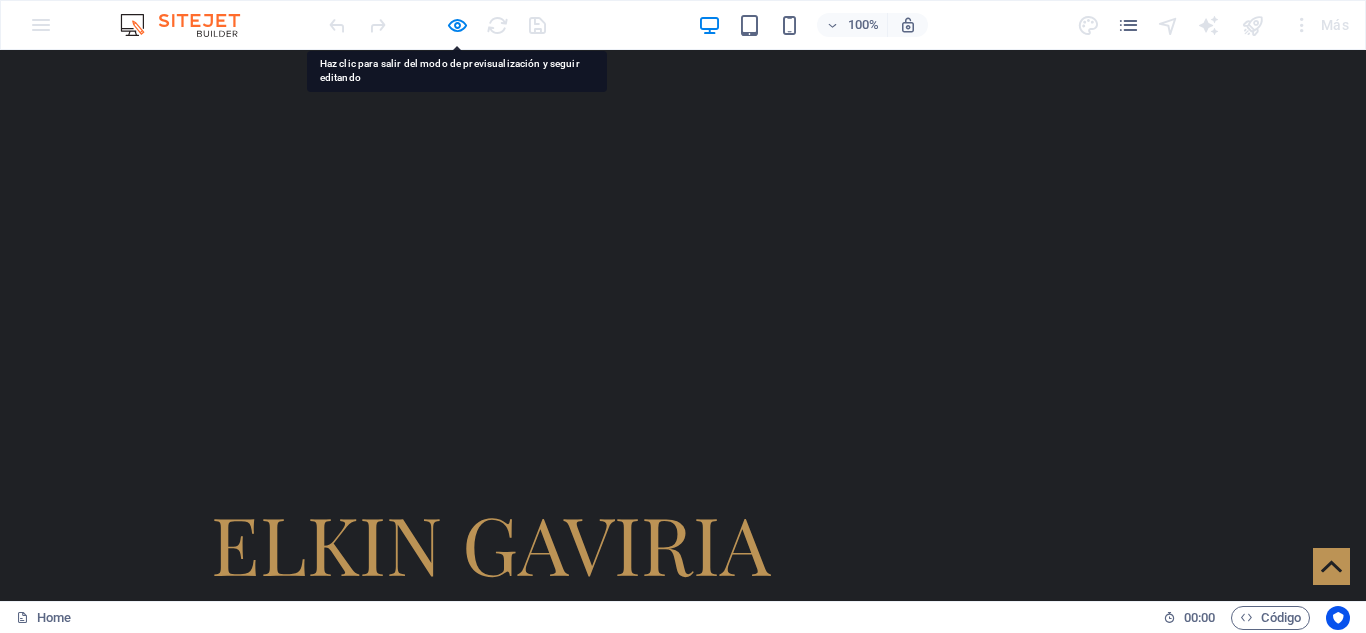 click at bounding box center [295, 836] 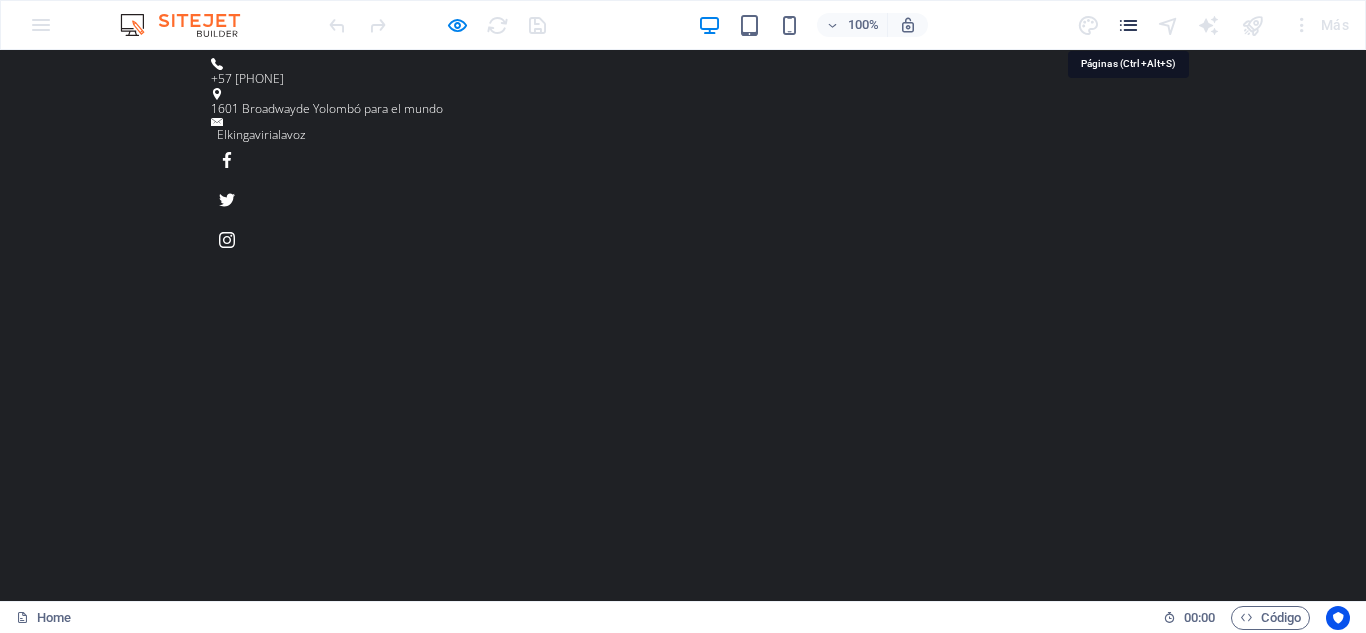 click at bounding box center [1128, 25] 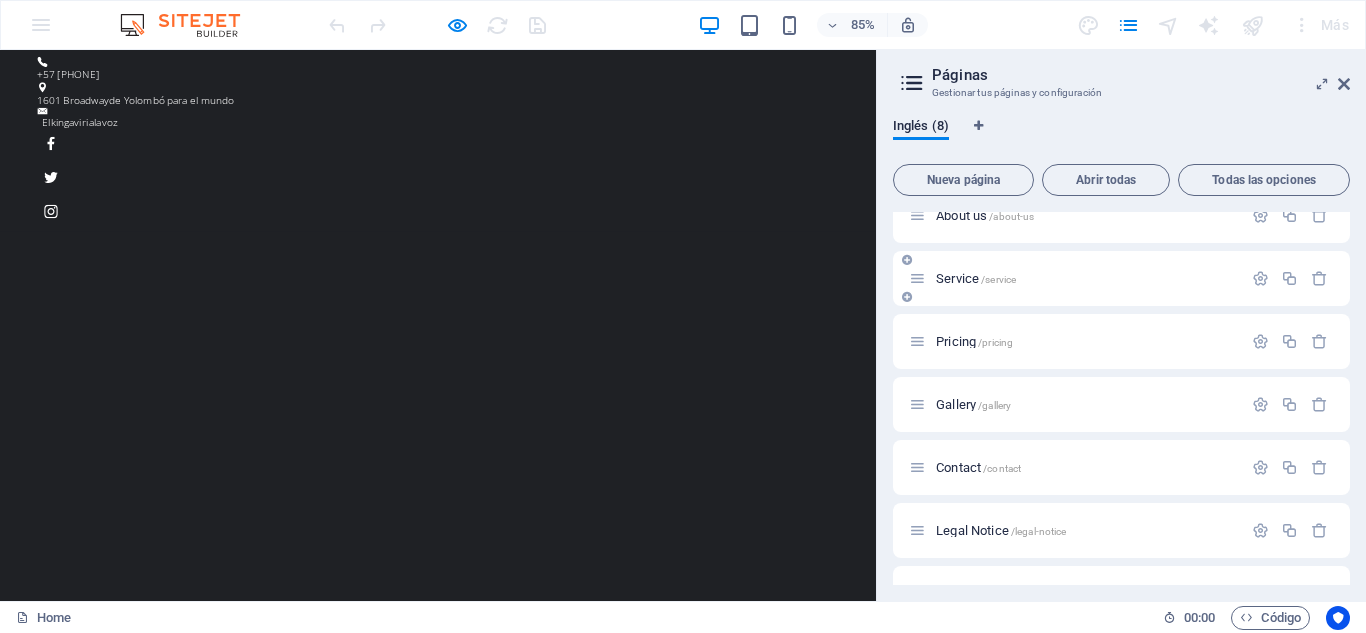 scroll, scrollTop: 131, scrollLeft: 0, axis: vertical 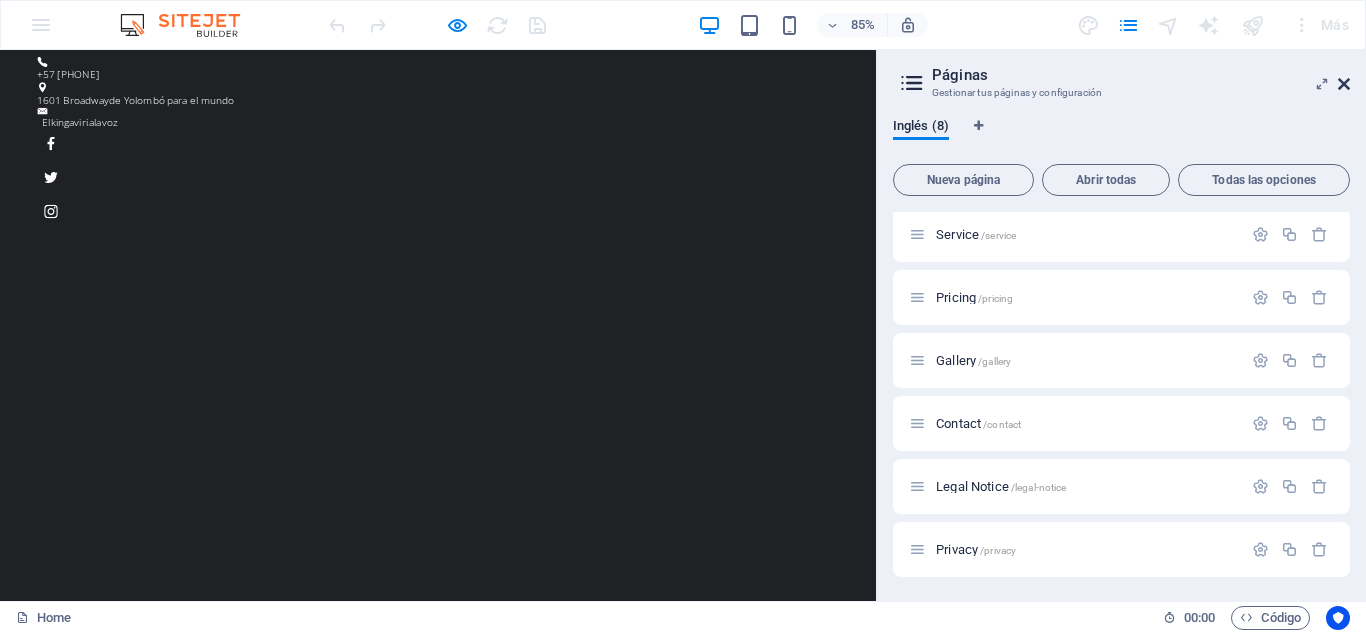 click at bounding box center [1344, 84] 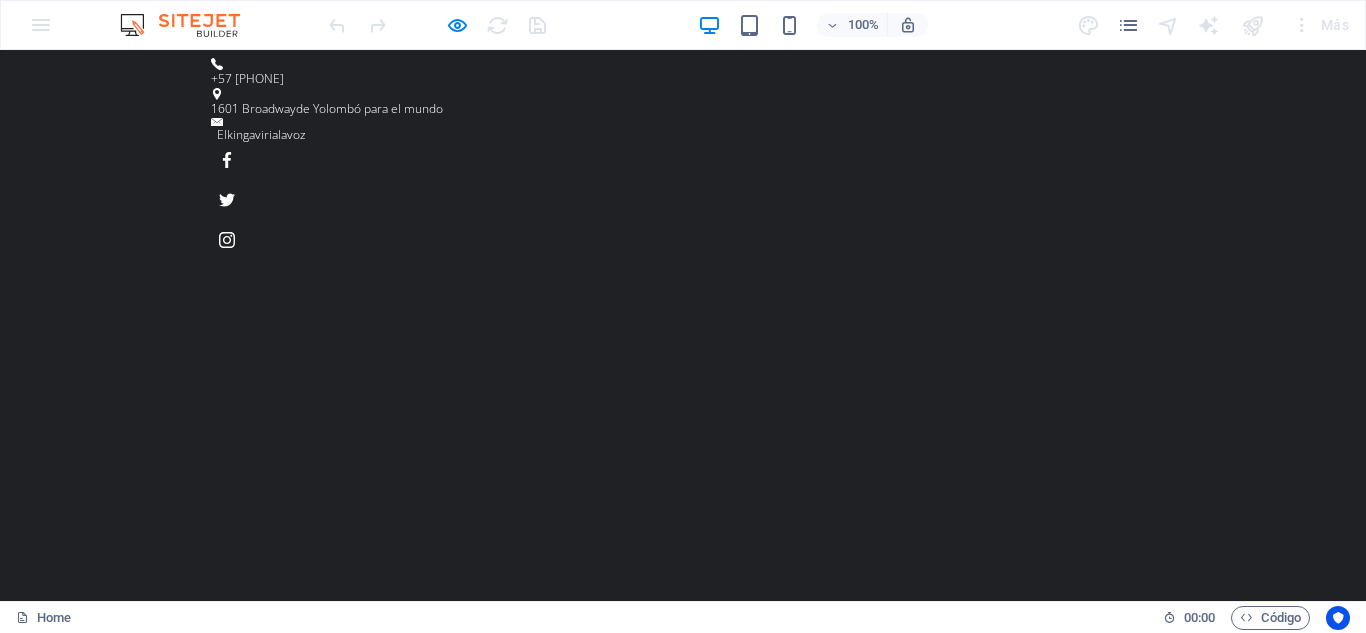 click on "+57 [PHONE] [NUMBER] [STREET] de [CITY] para el mundo [NAME]" at bounding box center (683, 157) 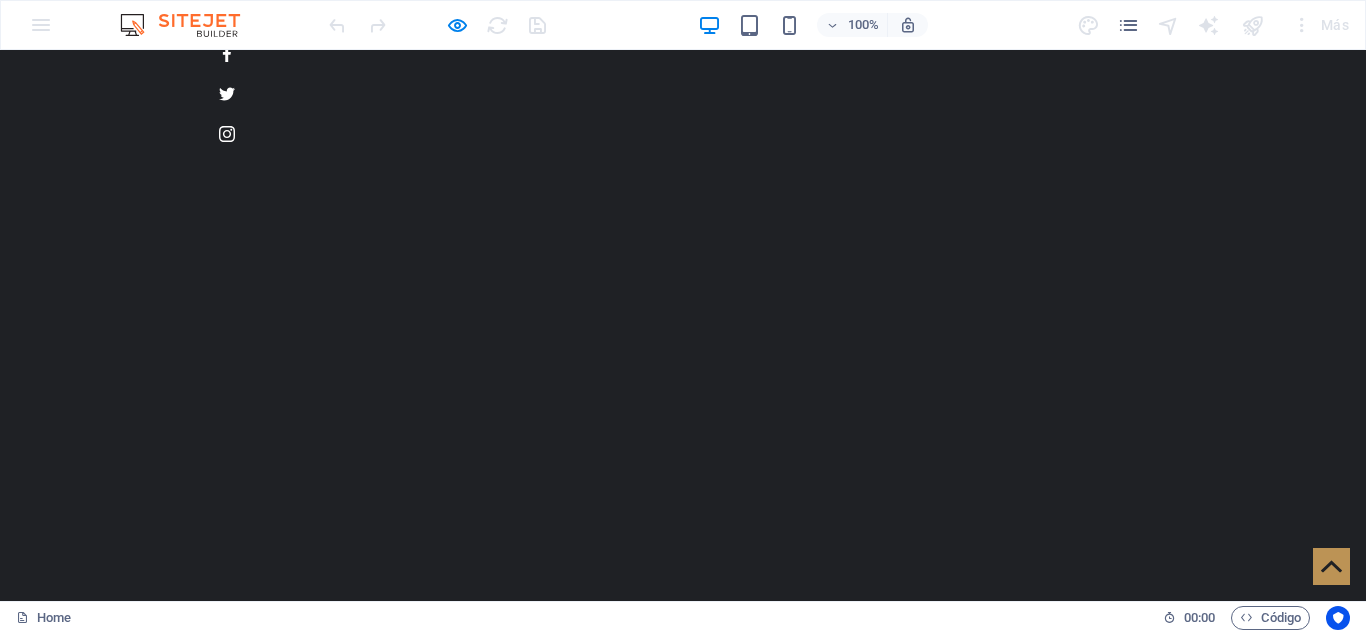 scroll, scrollTop: 200, scrollLeft: 0, axis: vertical 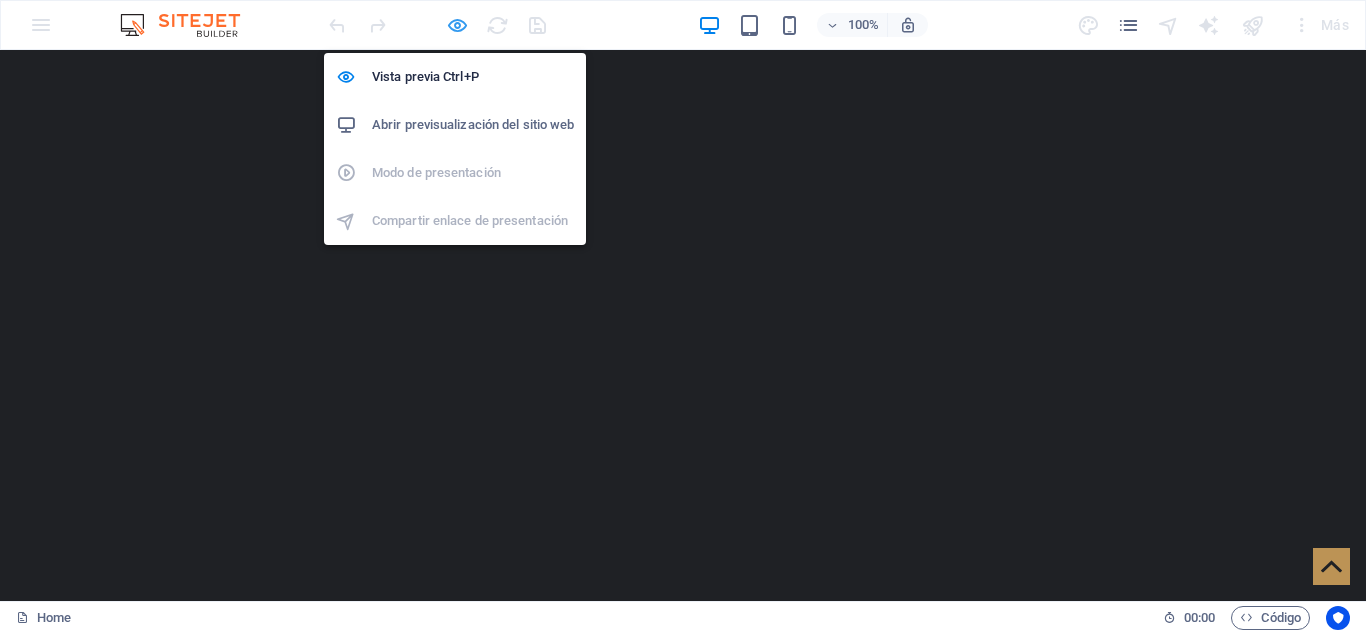 click at bounding box center (457, 25) 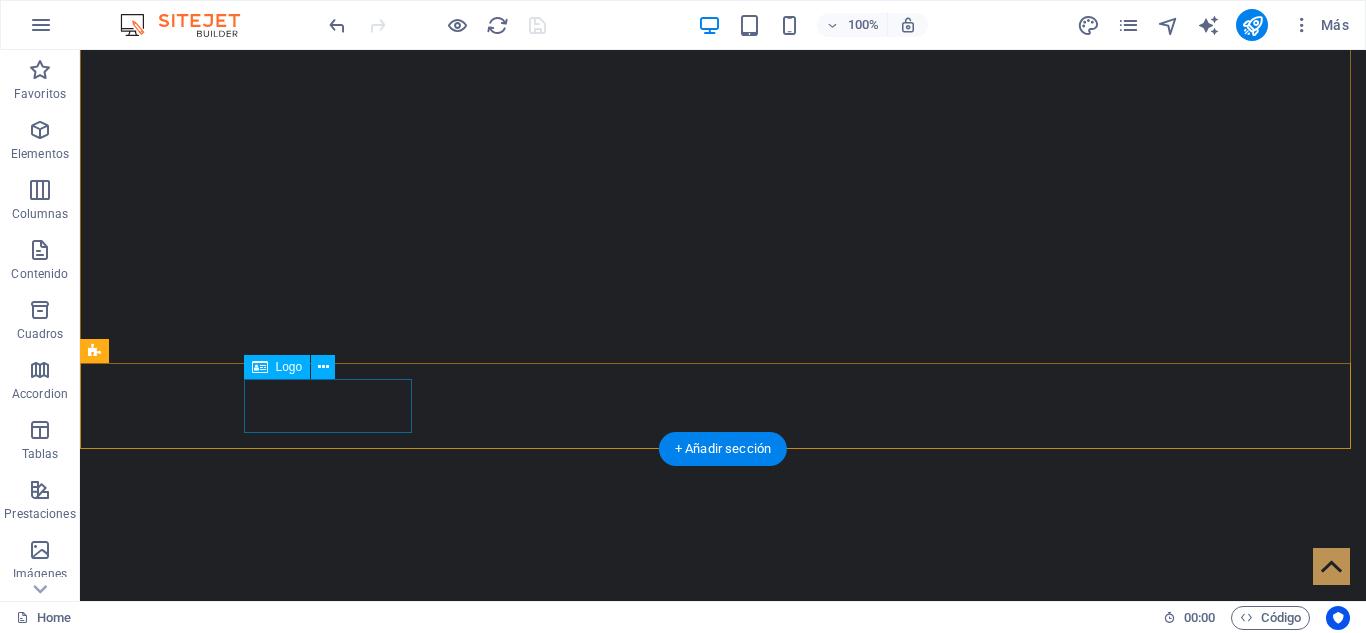 click at bounding box center (723, 1036) 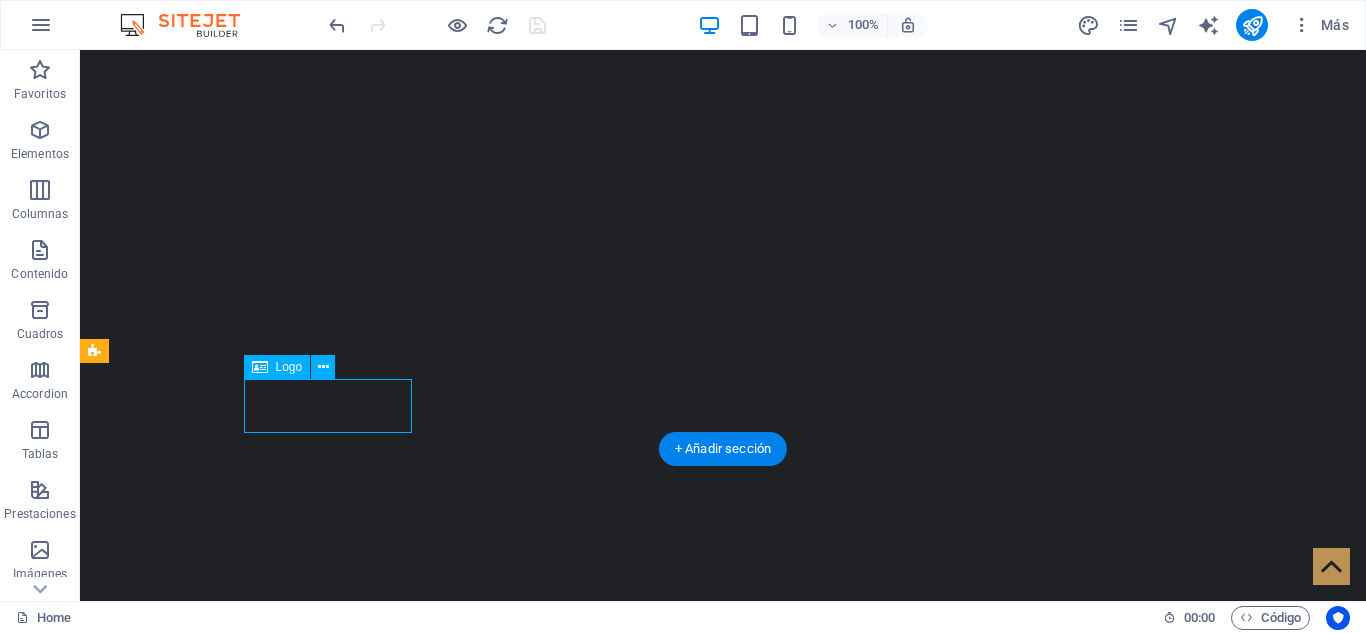 click at bounding box center [723, 1036] 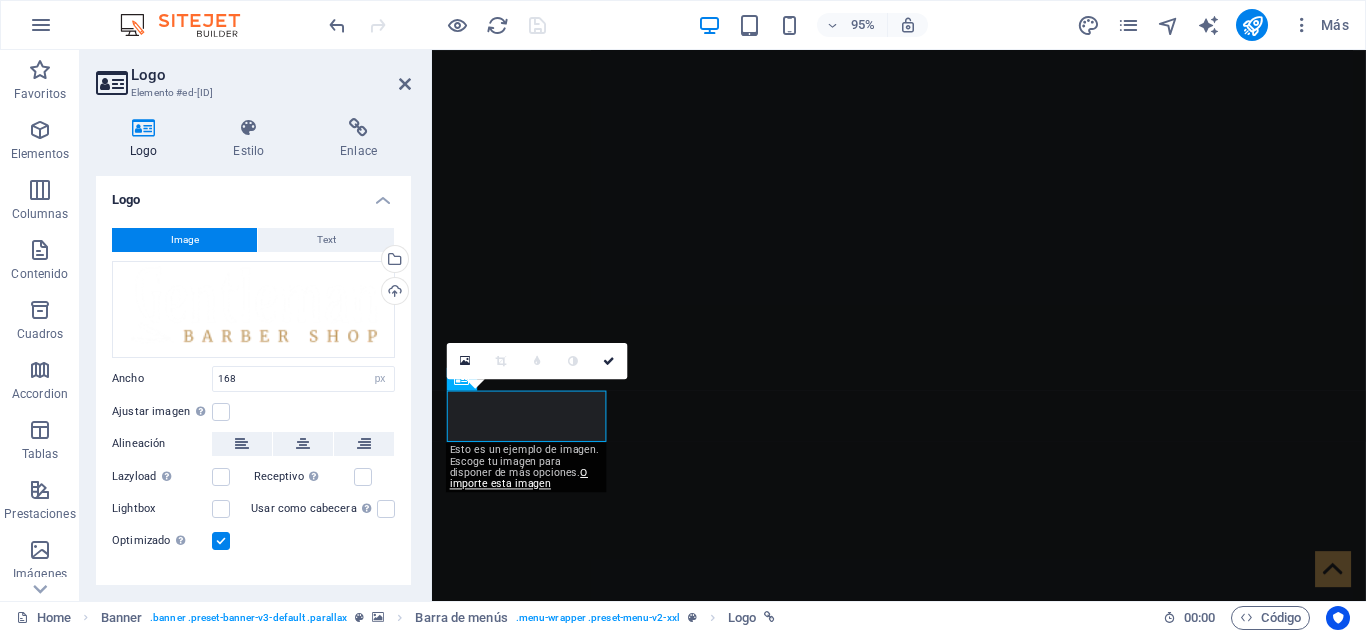 click on "Image" at bounding box center (184, 240) 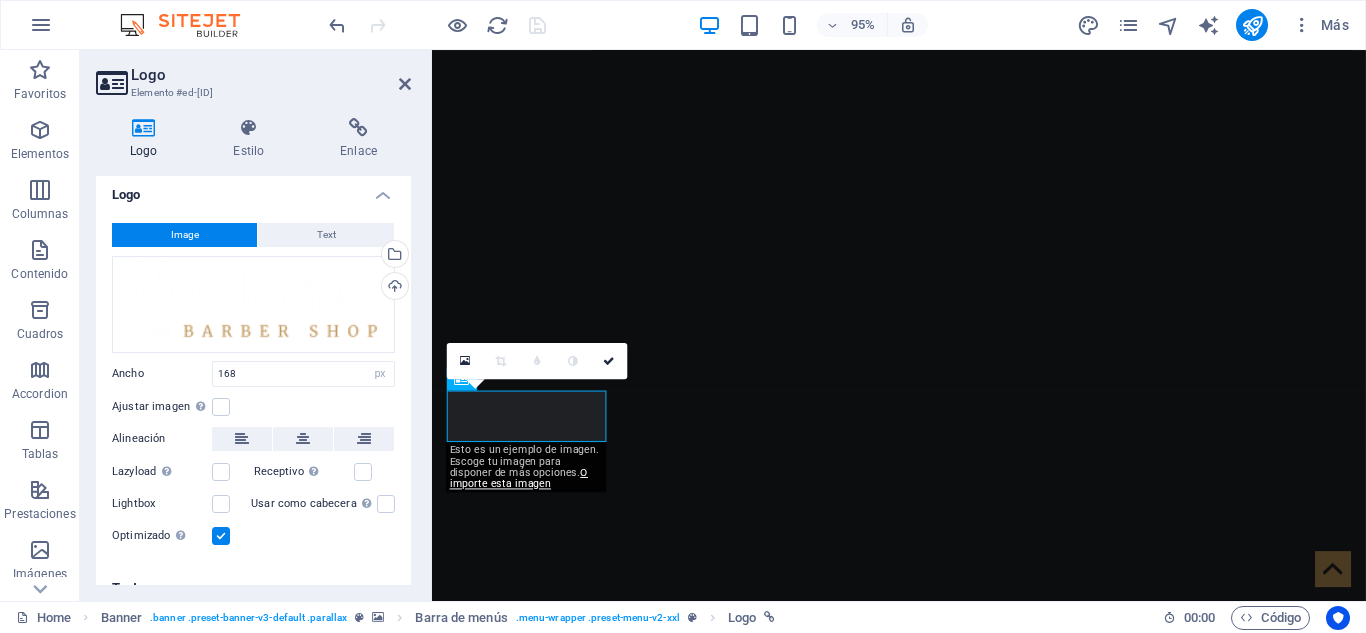 scroll, scrollTop: 0, scrollLeft: 0, axis: both 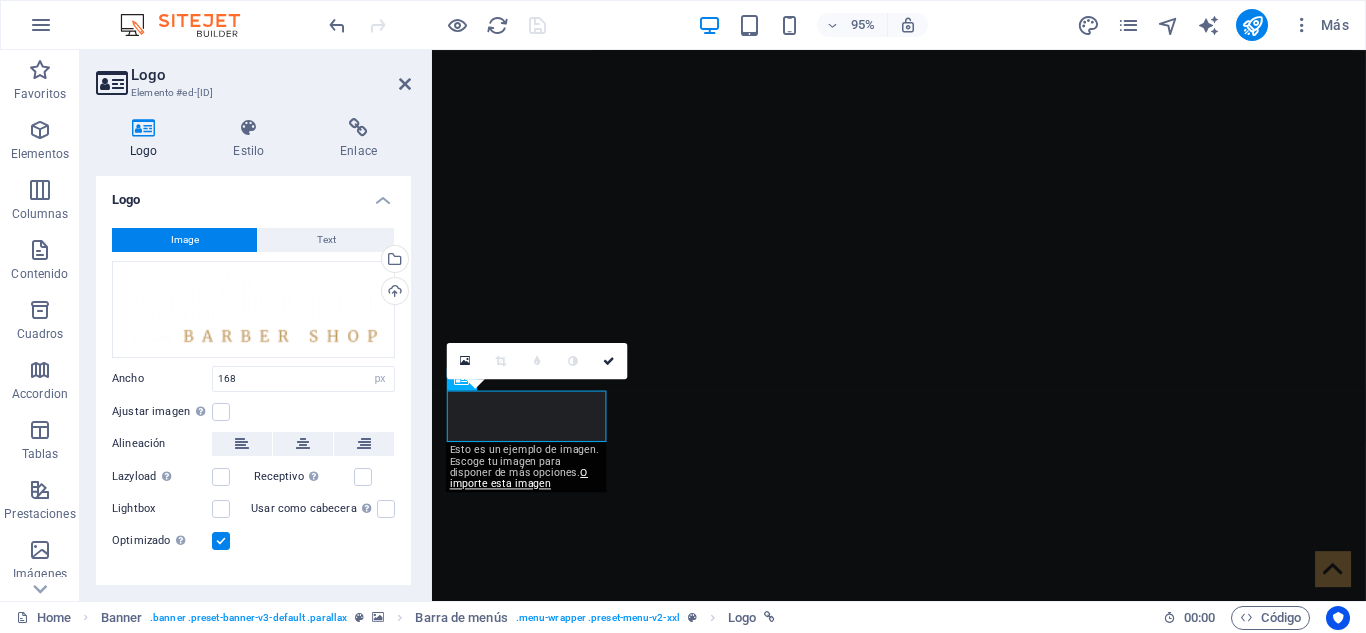 click on "Image" at bounding box center (184, 240) 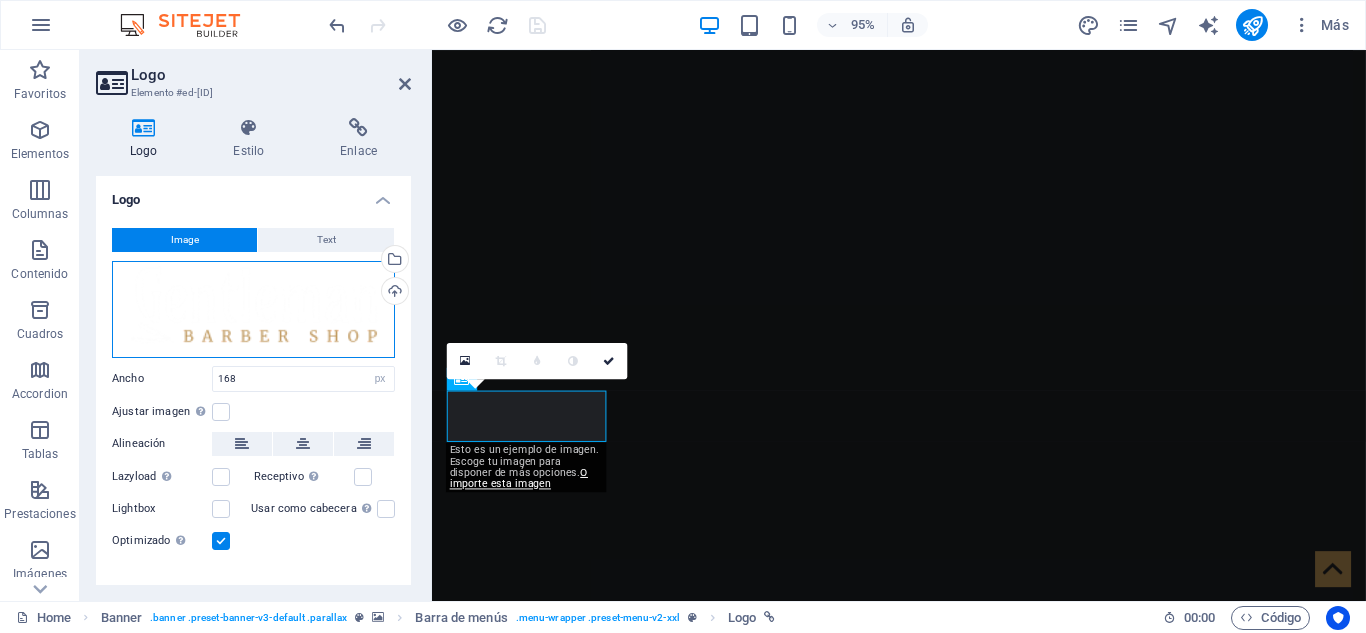 click on "Arrastra archivos aquí, haz clic para escoger archivos o  selecciona archivos de Archivos o de nuestra galería gratuita de fotos y vídeos" at bounding box center (253, 309) 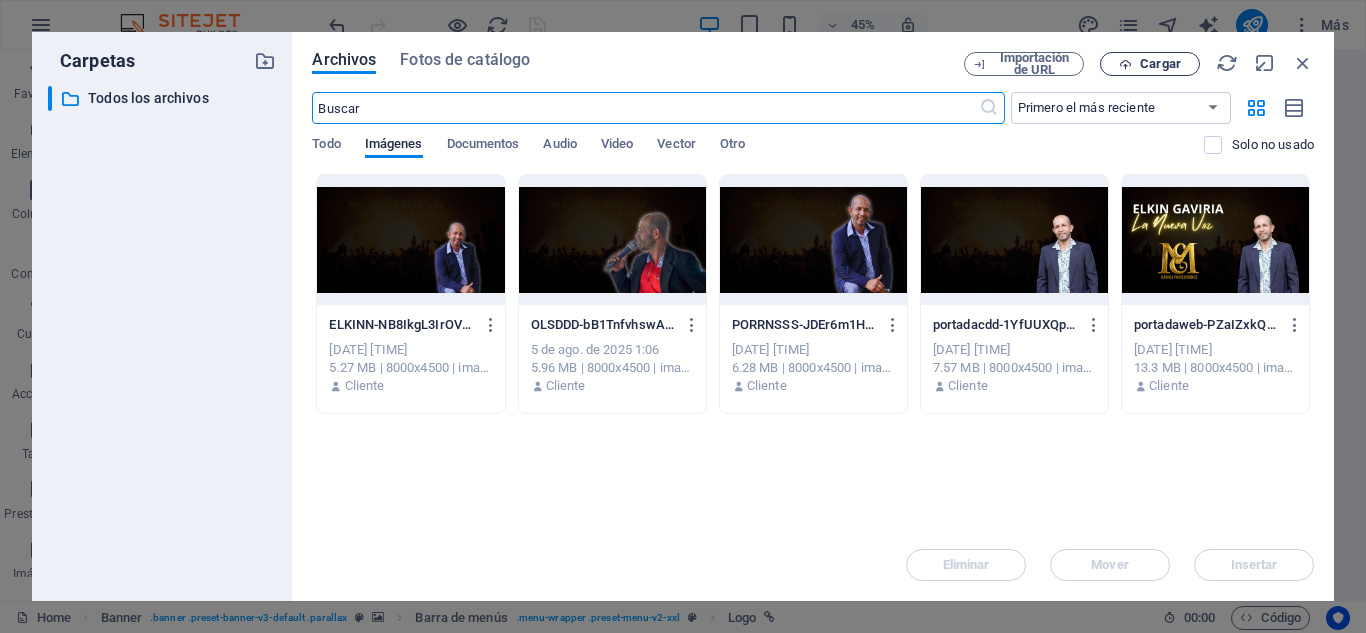 click on "Cargar" at bounding box center [1160, 64] 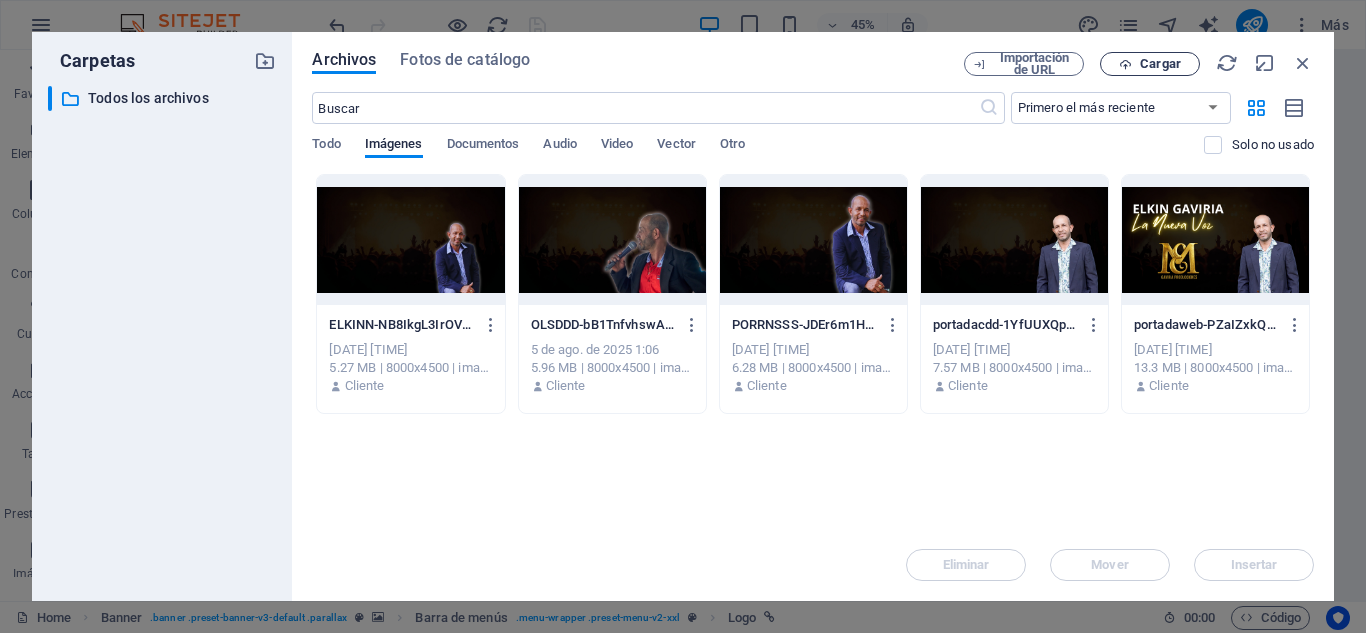 click on "Cargar" at bounding box center [1150, 64] 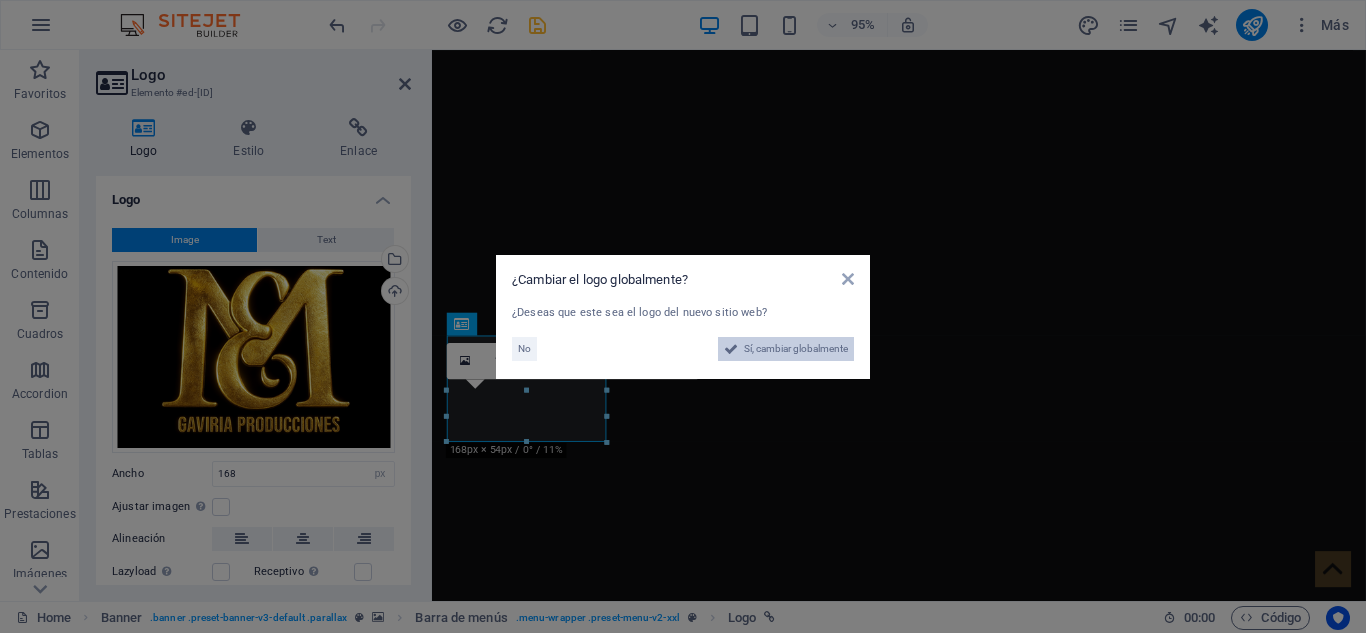 click on "Sí, cambiar globalmente" at bounding box center (796, 349) 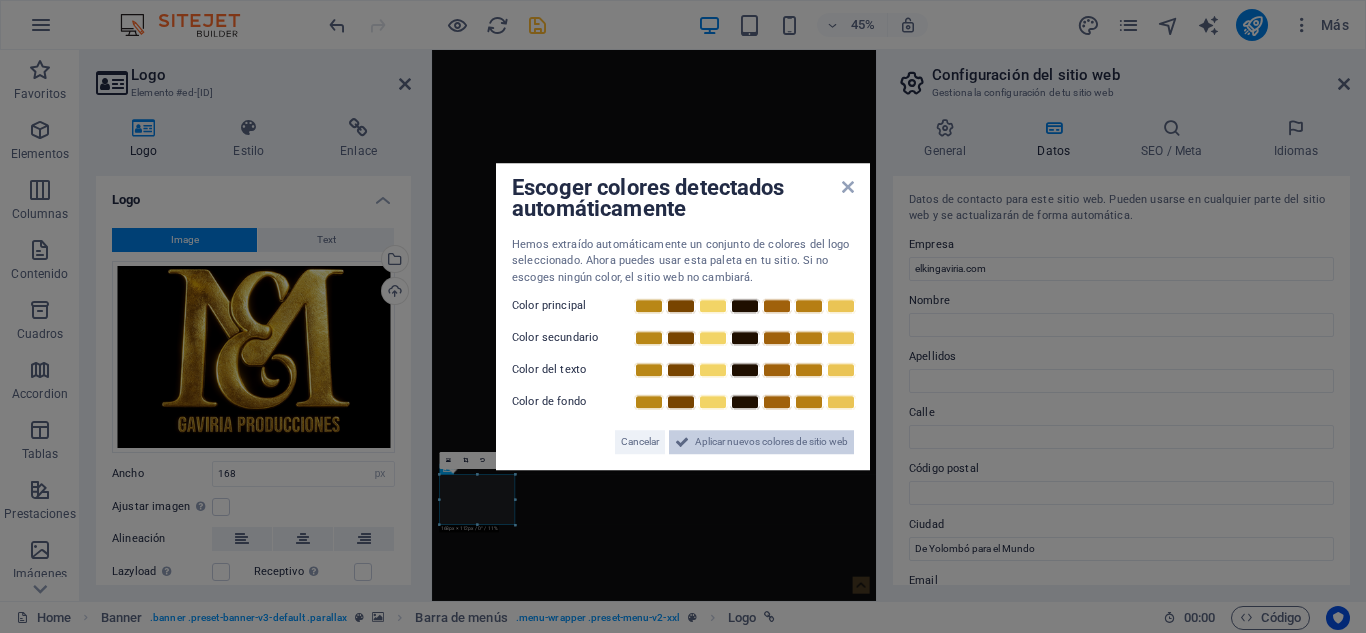 click on "Aplicar nuevos colores de sitio web" at bounding box center (771, 442) 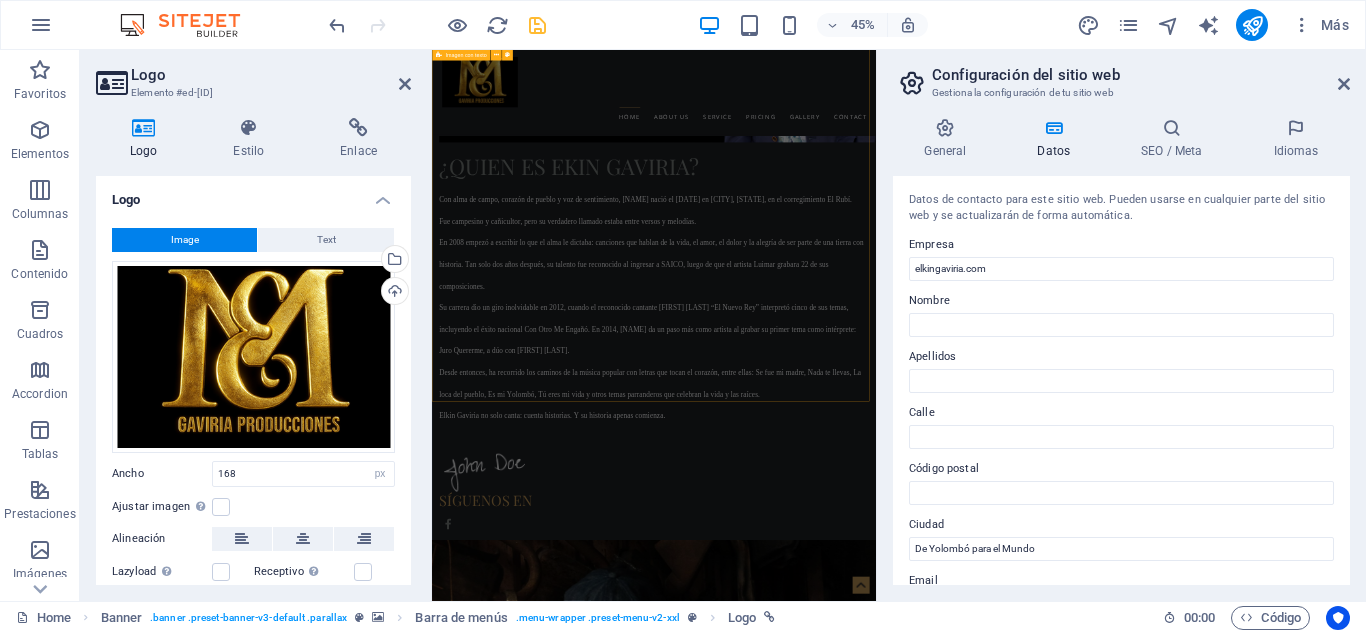 scroll, scrollTop: 2500, scrollLeft: 0, axis: vertical 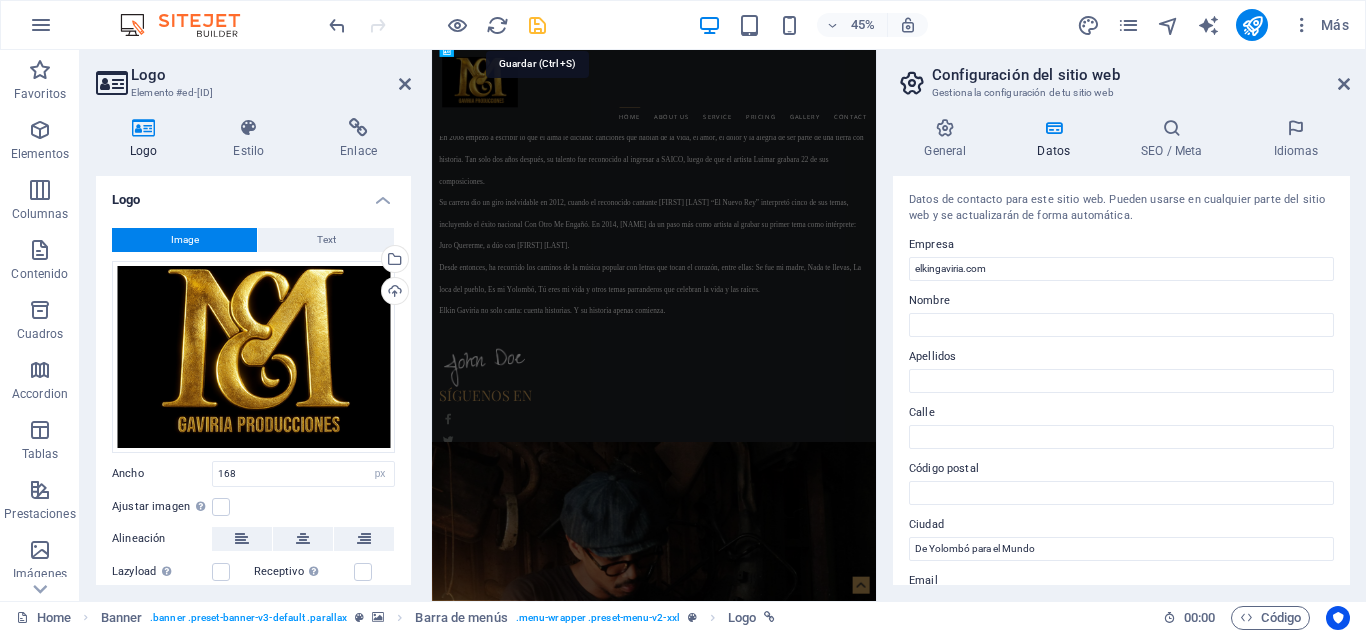 click at bounding box center (537, 25) 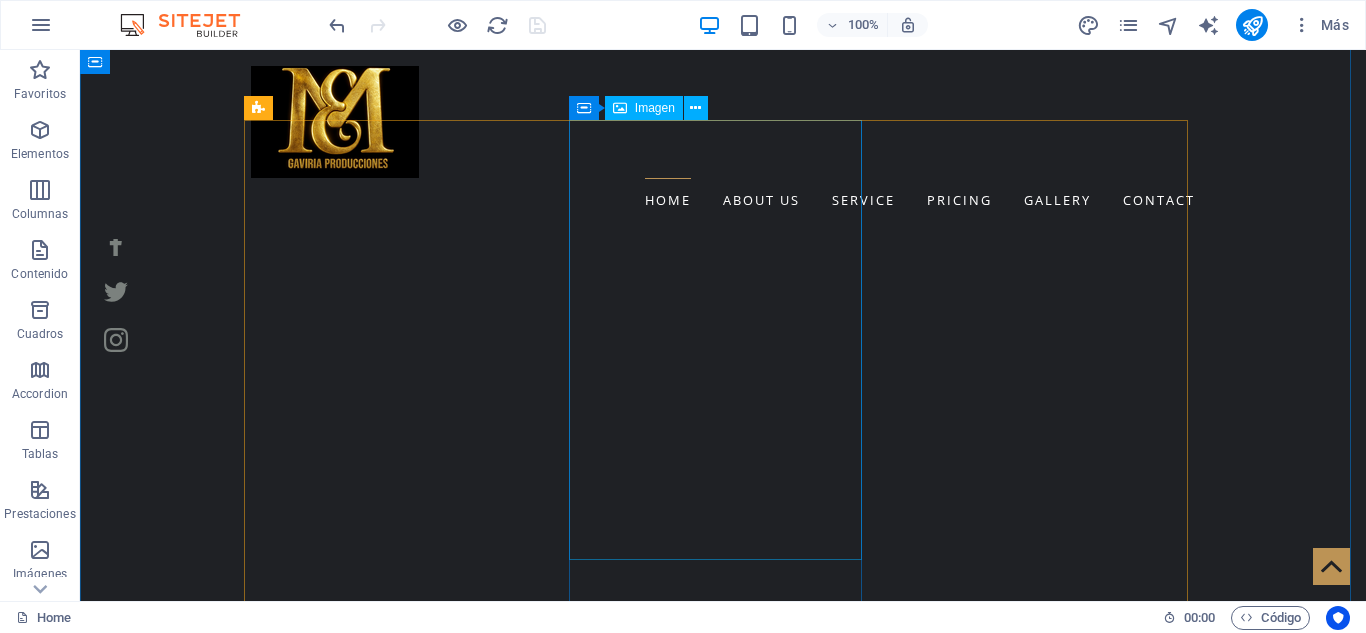 scroll, scrollTop: 2427, scrollLeft: 0, axis: vertical 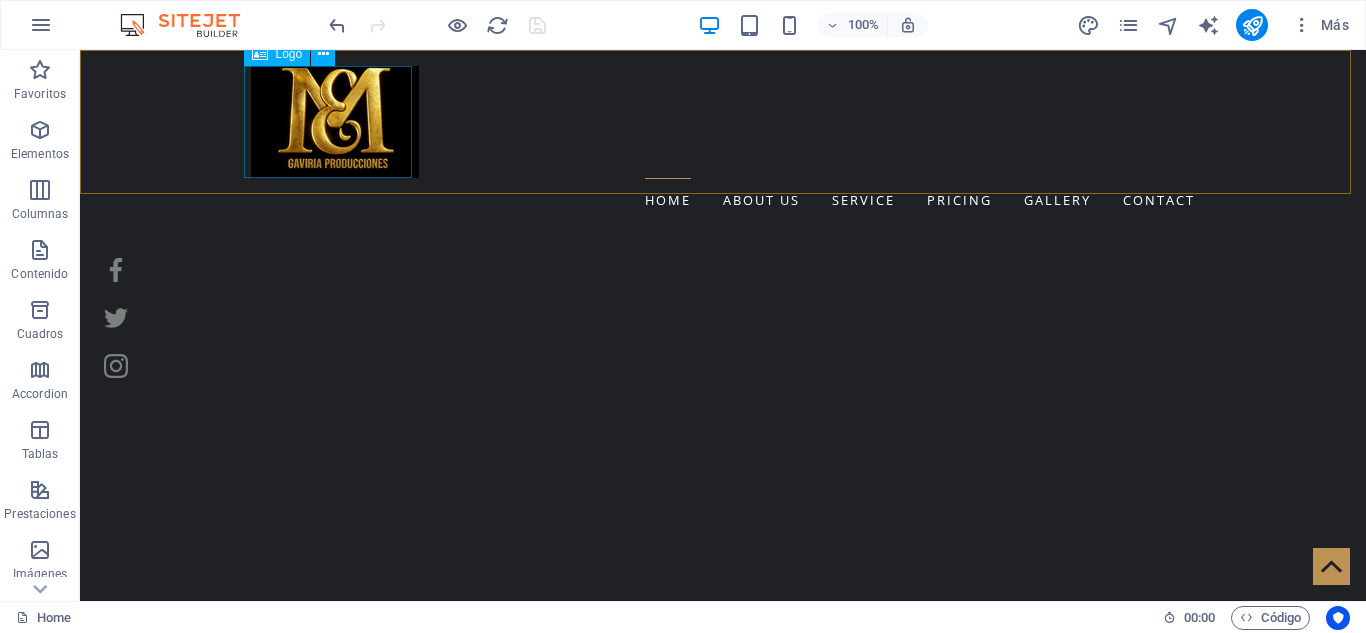 click at bounding box center (723, 122) 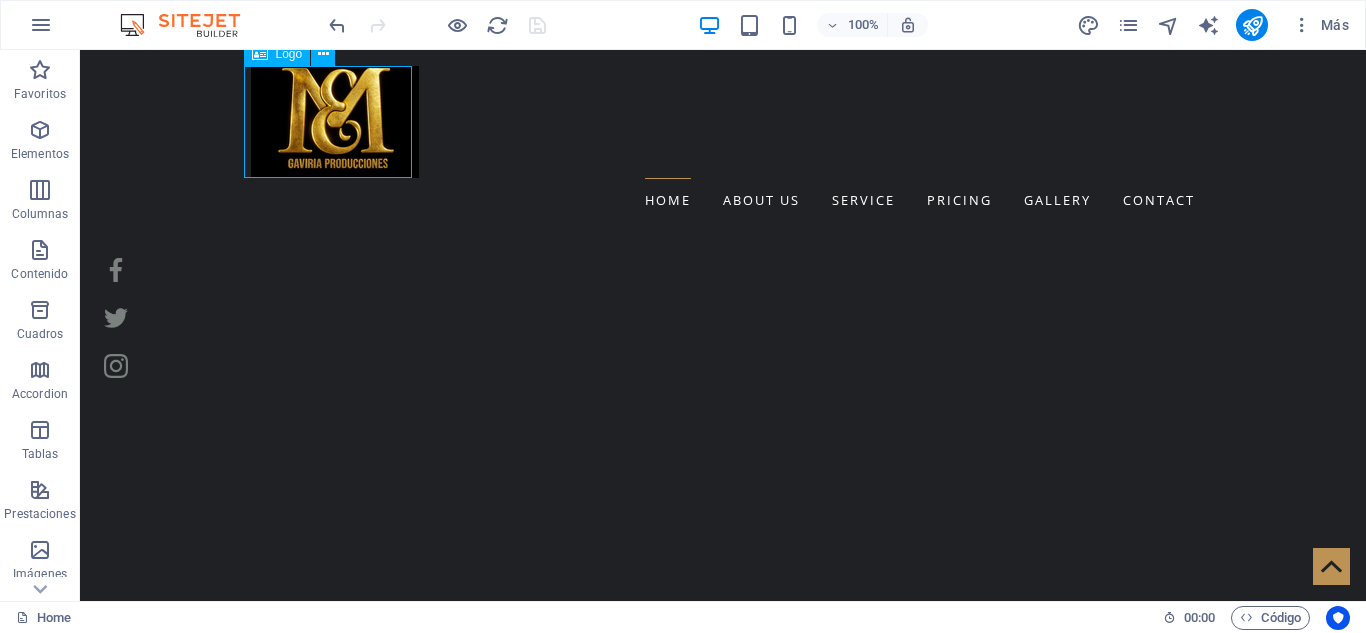 click at bounding box center (723, 122) 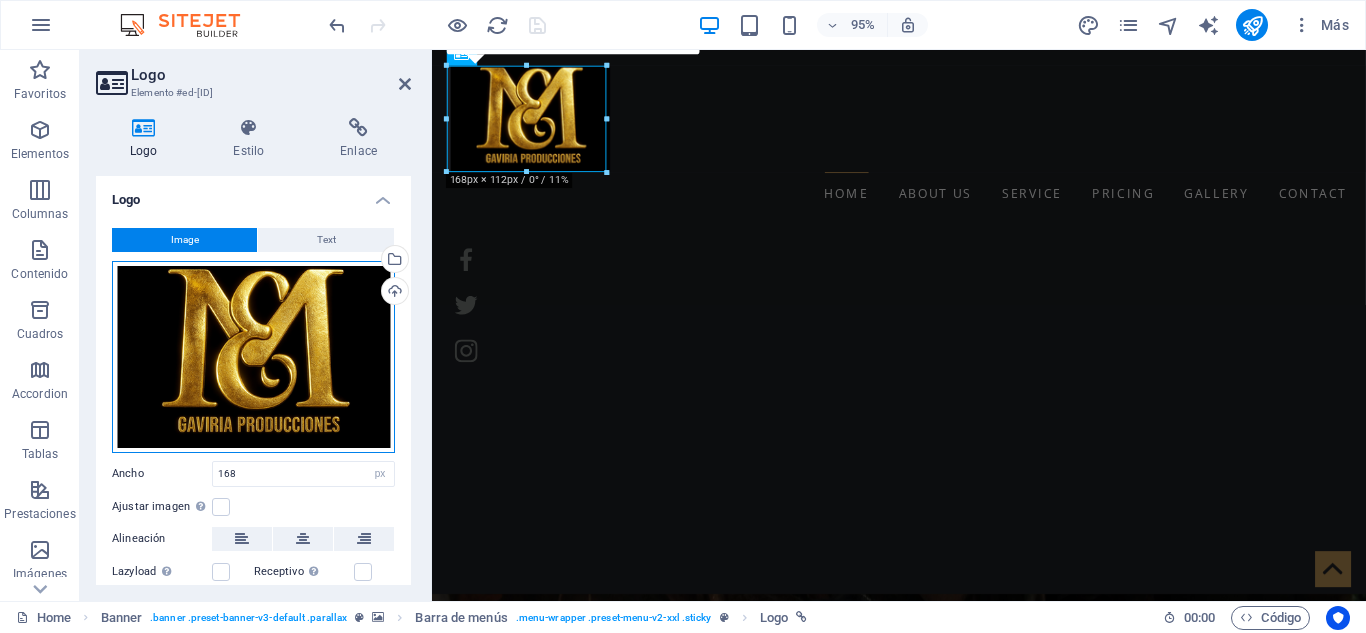 click on "Arrastra archivos aquí, haz clic para escoger archivos o  selecciona archivos de Archivos o de nuestra galería gratuita de fotos y vídeos" at bounding box center [253, 357] 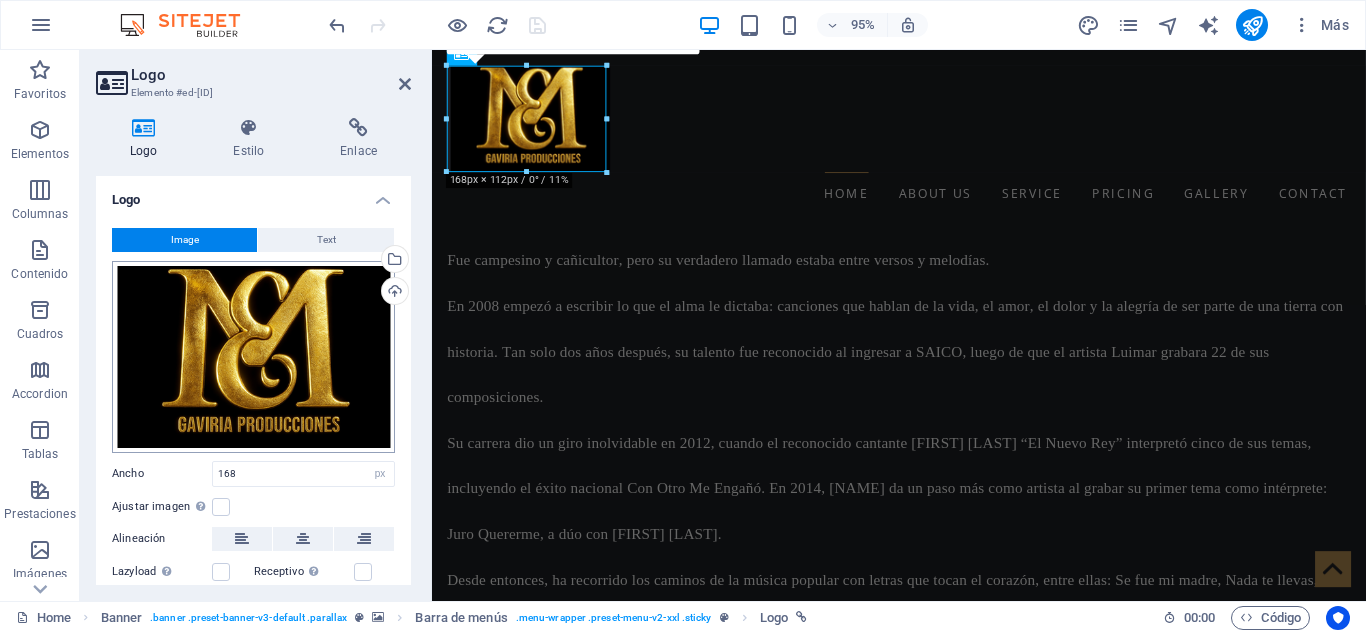 scroll, scrollTop: 3071, scrollLeft: 0, axis: vertical 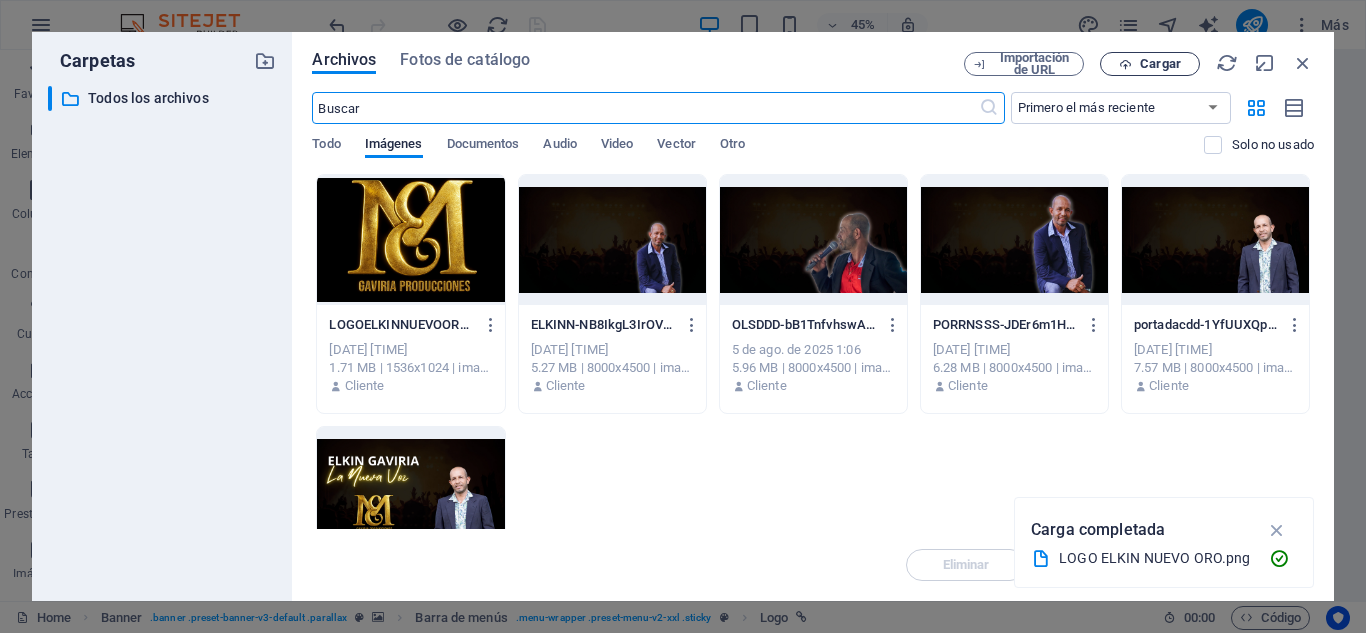 click on "Cargar" at bounding box center [1160, 64] 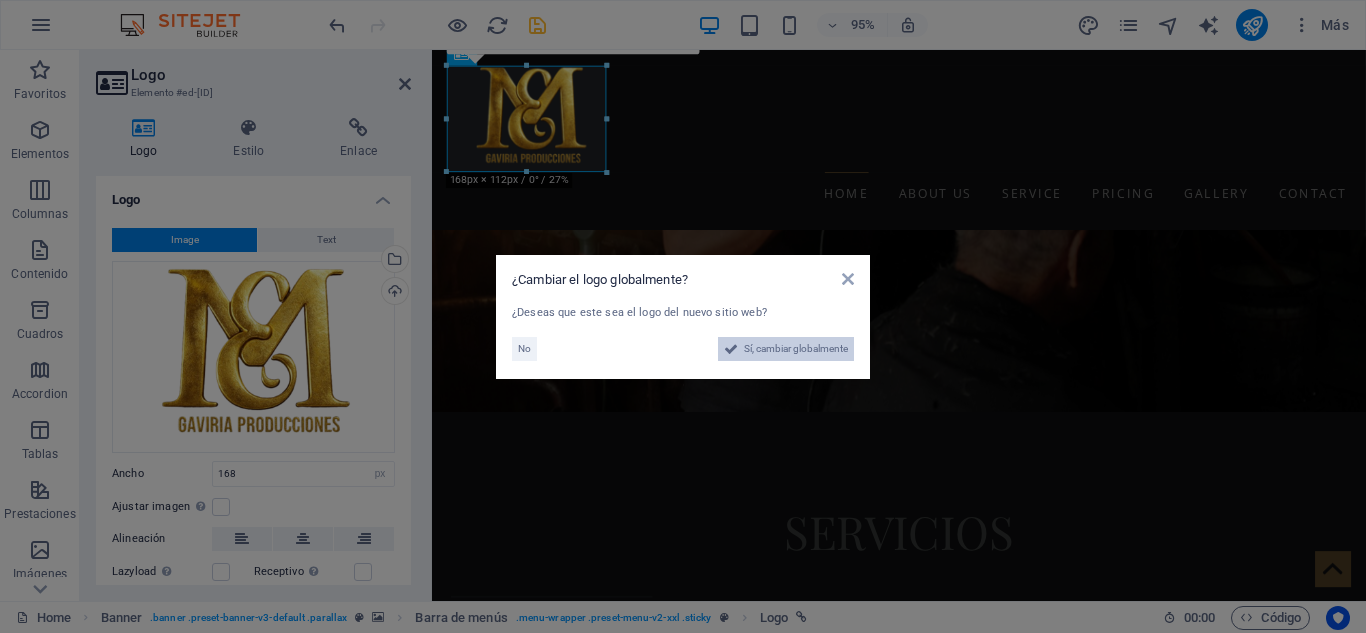 click on "Sí, cambiar globalmente" at bounding box center (796, 349) 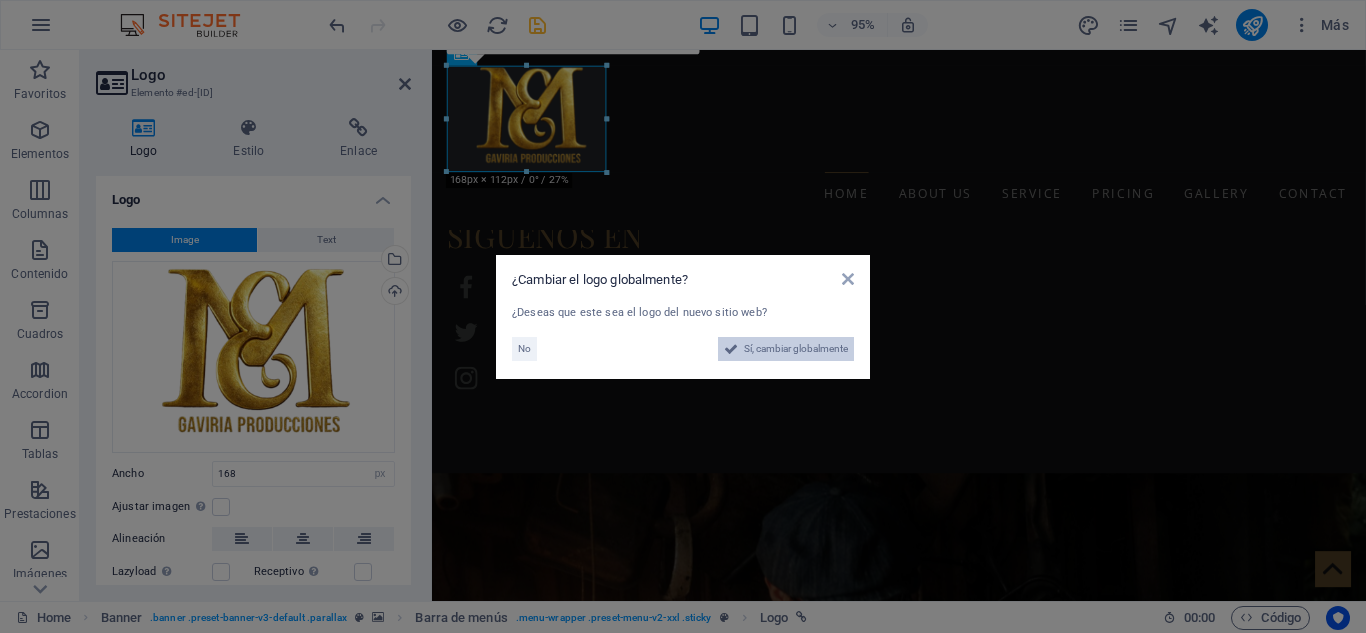 scroll, scrollTop: 3715, scrollLeft: 0, axis: vertical 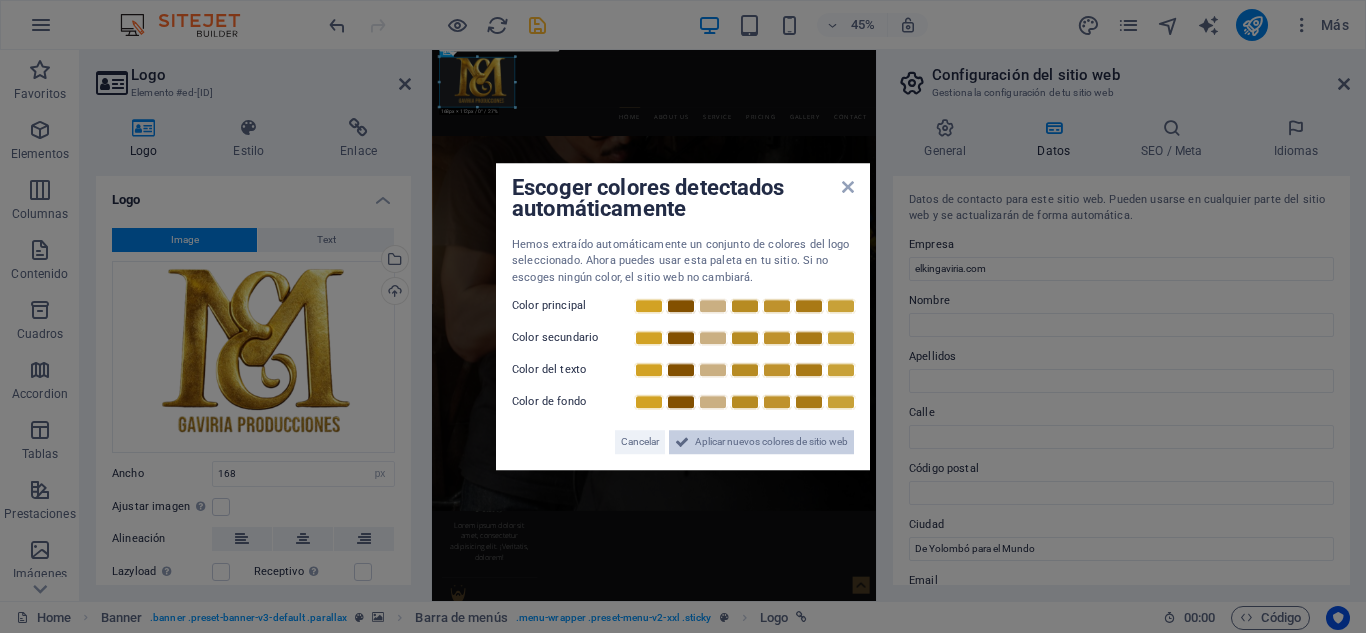 click on "Aplicar nuevos colores de sitio web" at bounding box center (771, 442) 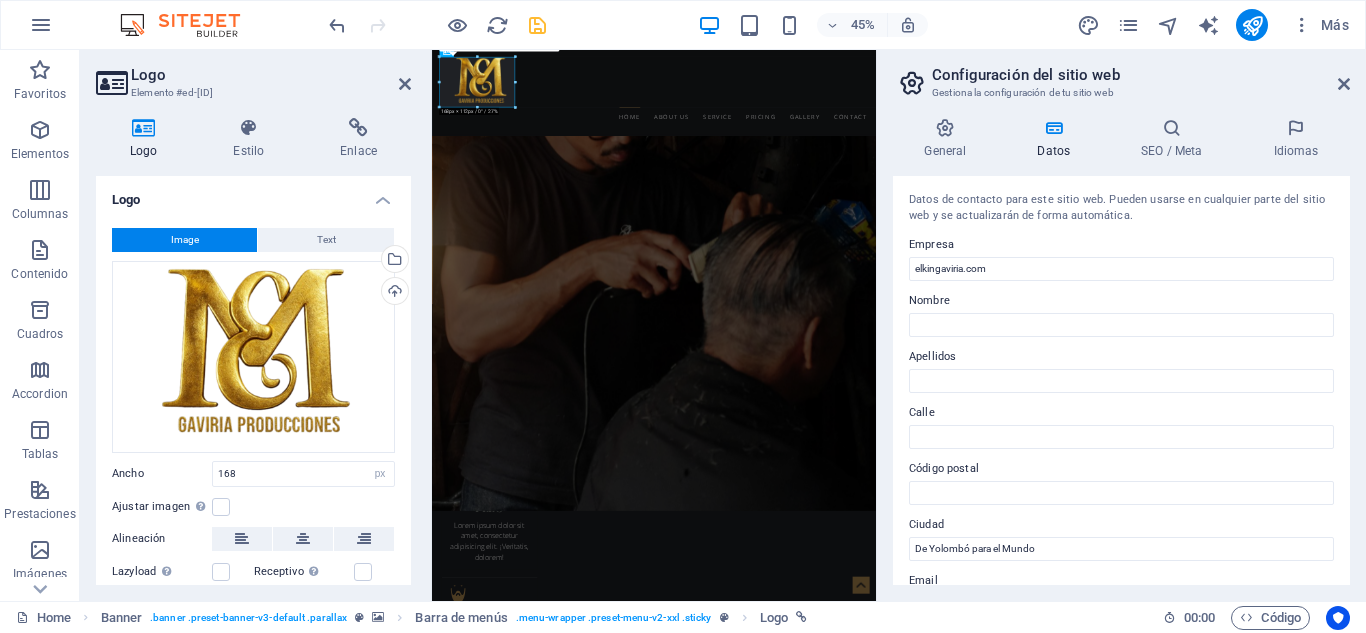 click at bounding box center (437, 25) 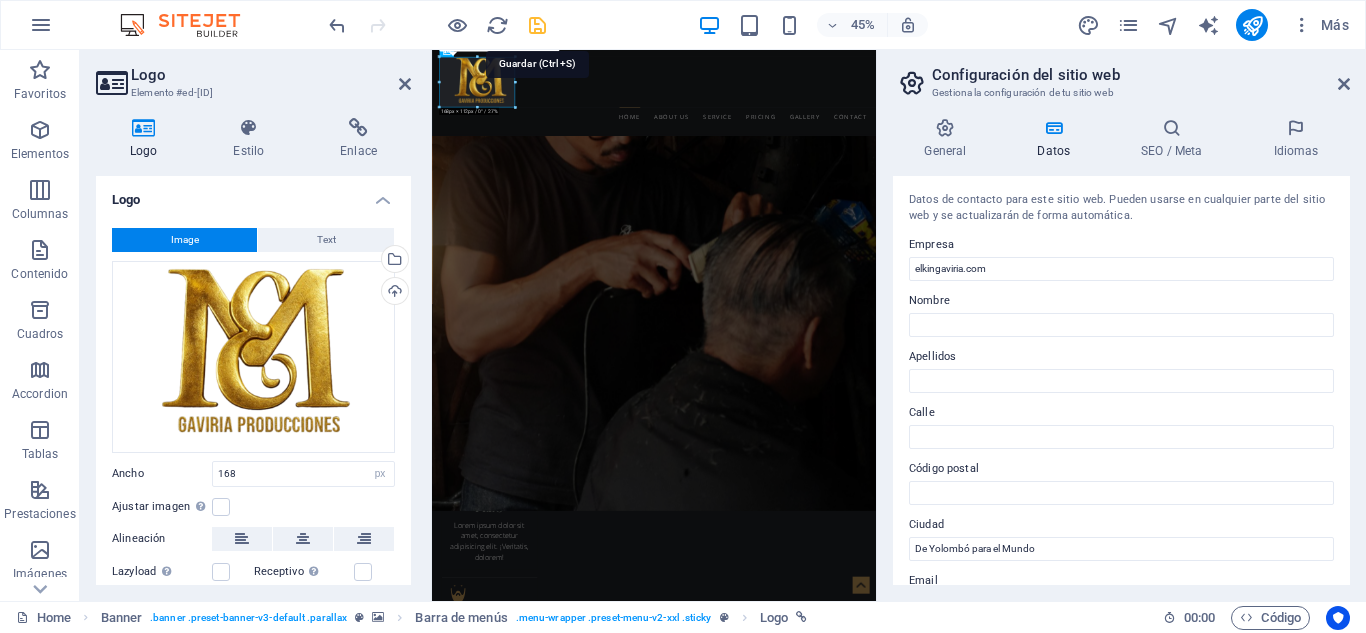 click at bounding box center (537, 25) 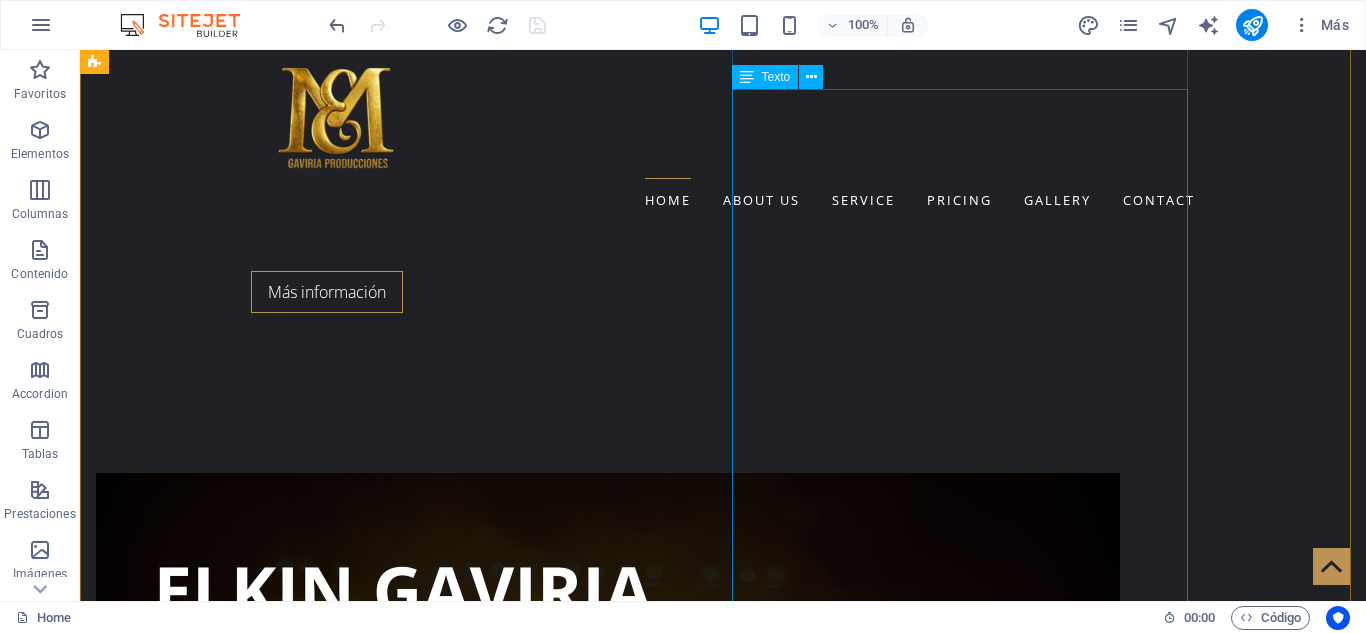 scroll, scrollTop: 400, scrollLeft: 0, axis: vertical 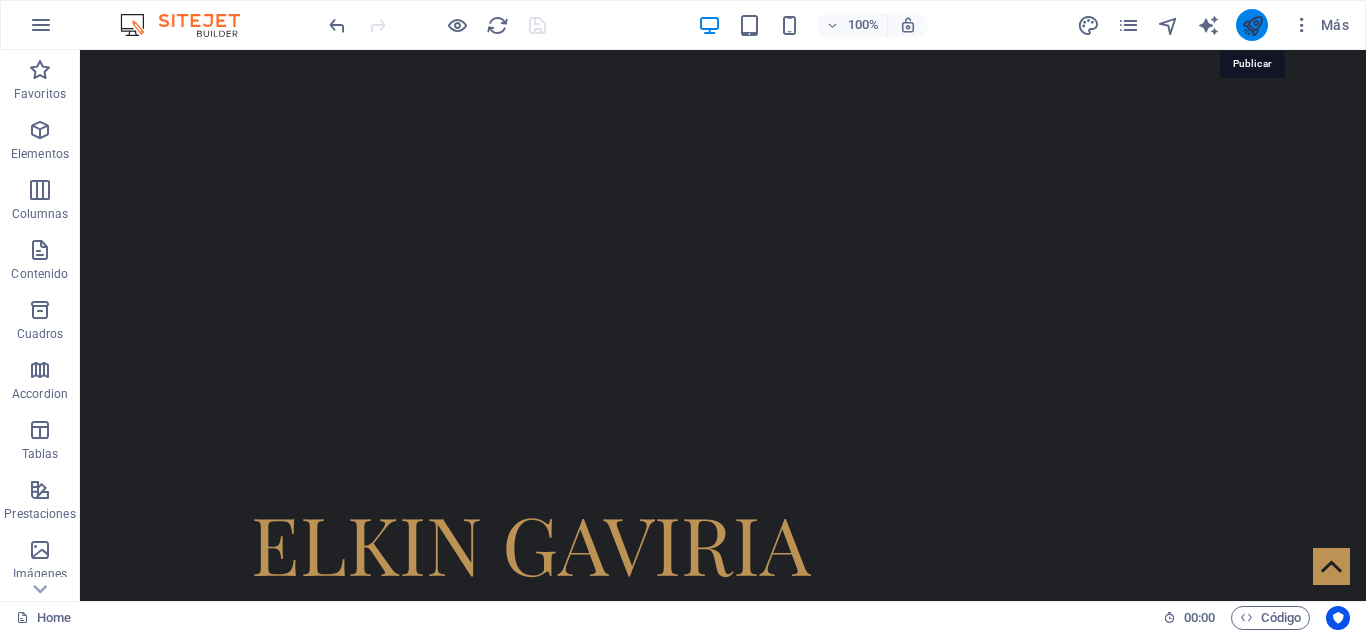 click at bounding box center (1252, 25) 